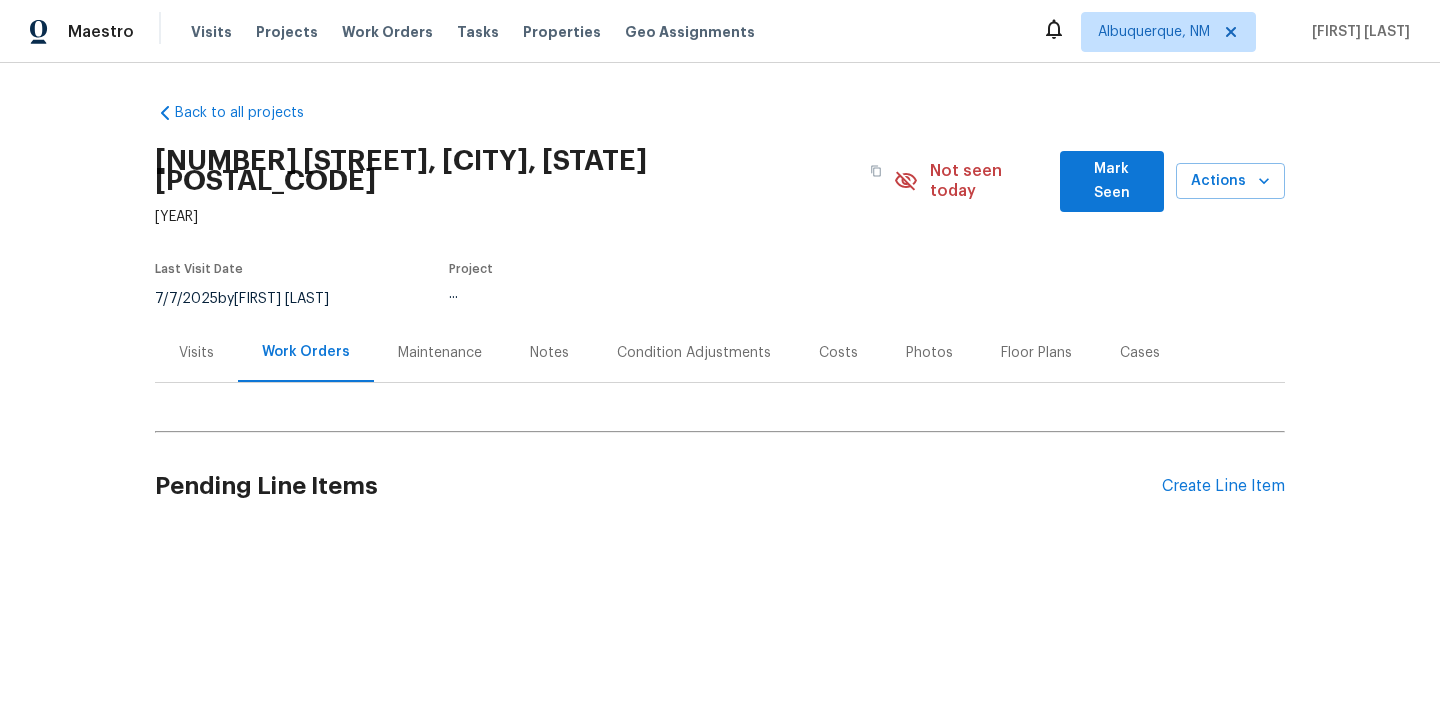 scroll, scrollTop: 0, scrollLeft: 0, axis: both 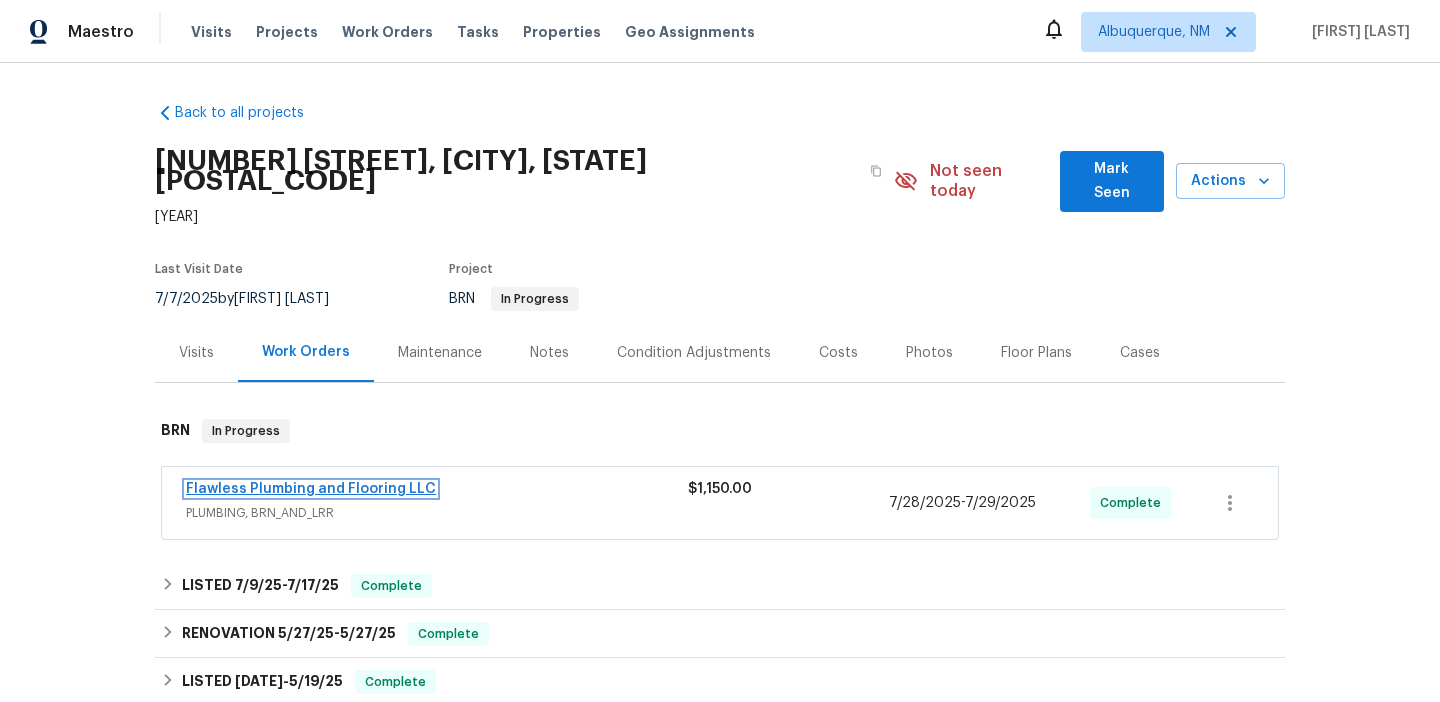 click on "Flawless Plumbing and Flooring LLC" at bounding box center [311, 489] 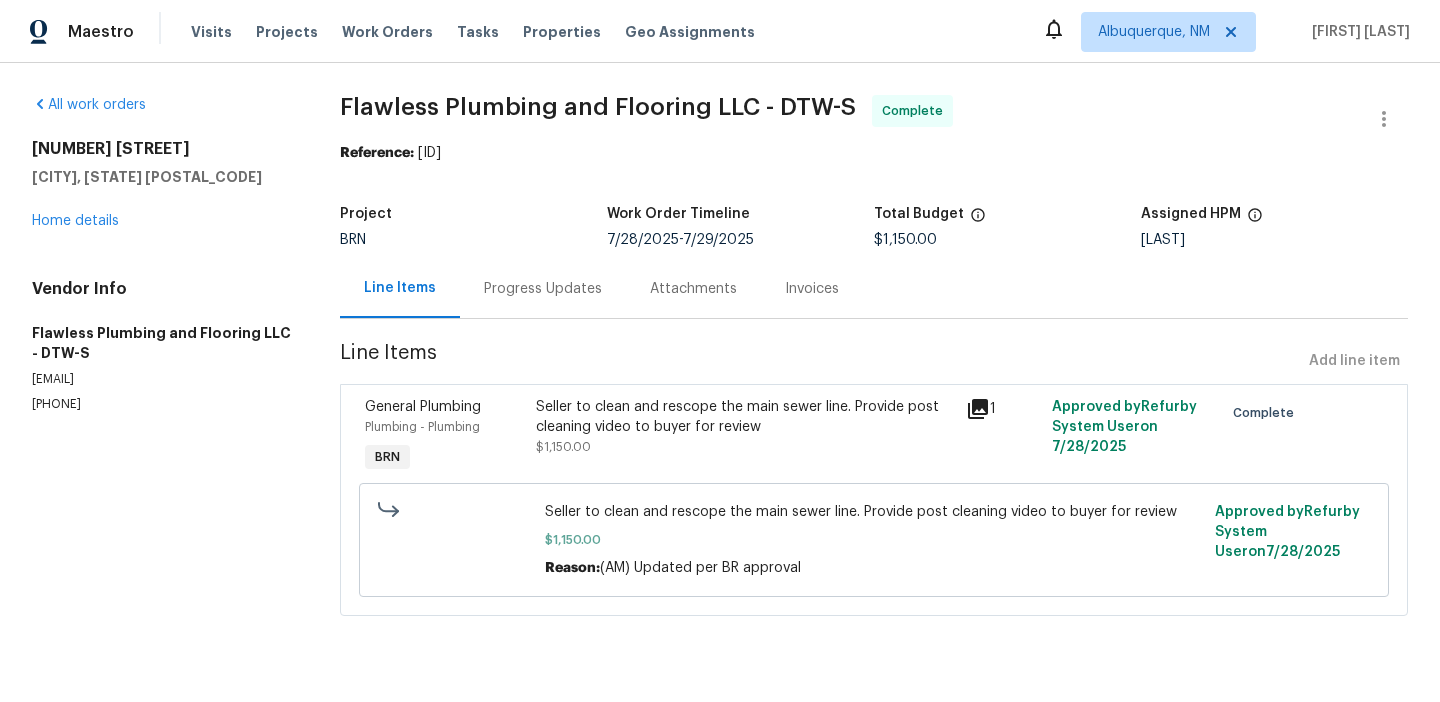 click on "Progress Updates" at bounding box center (543, 288) 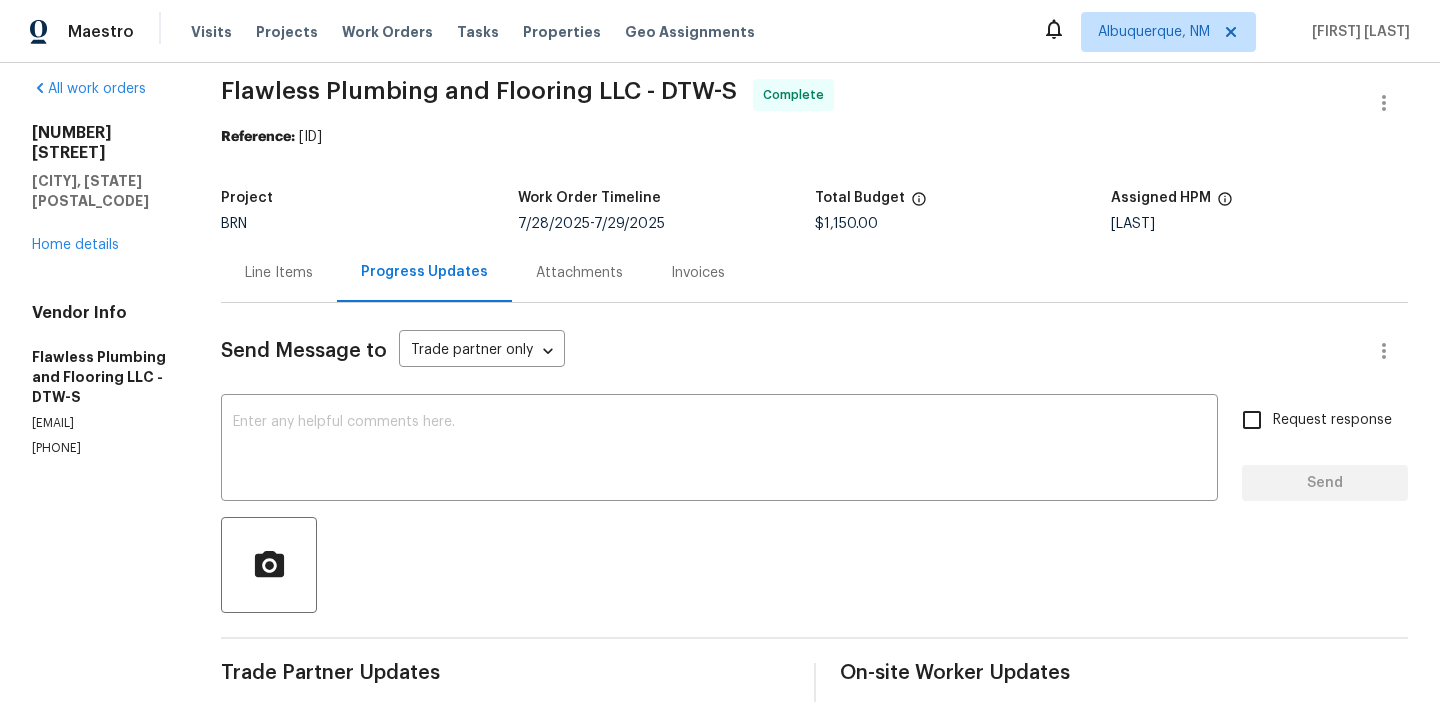 scroll, scrollTop: 0, scrollLeft: 0, axis: both 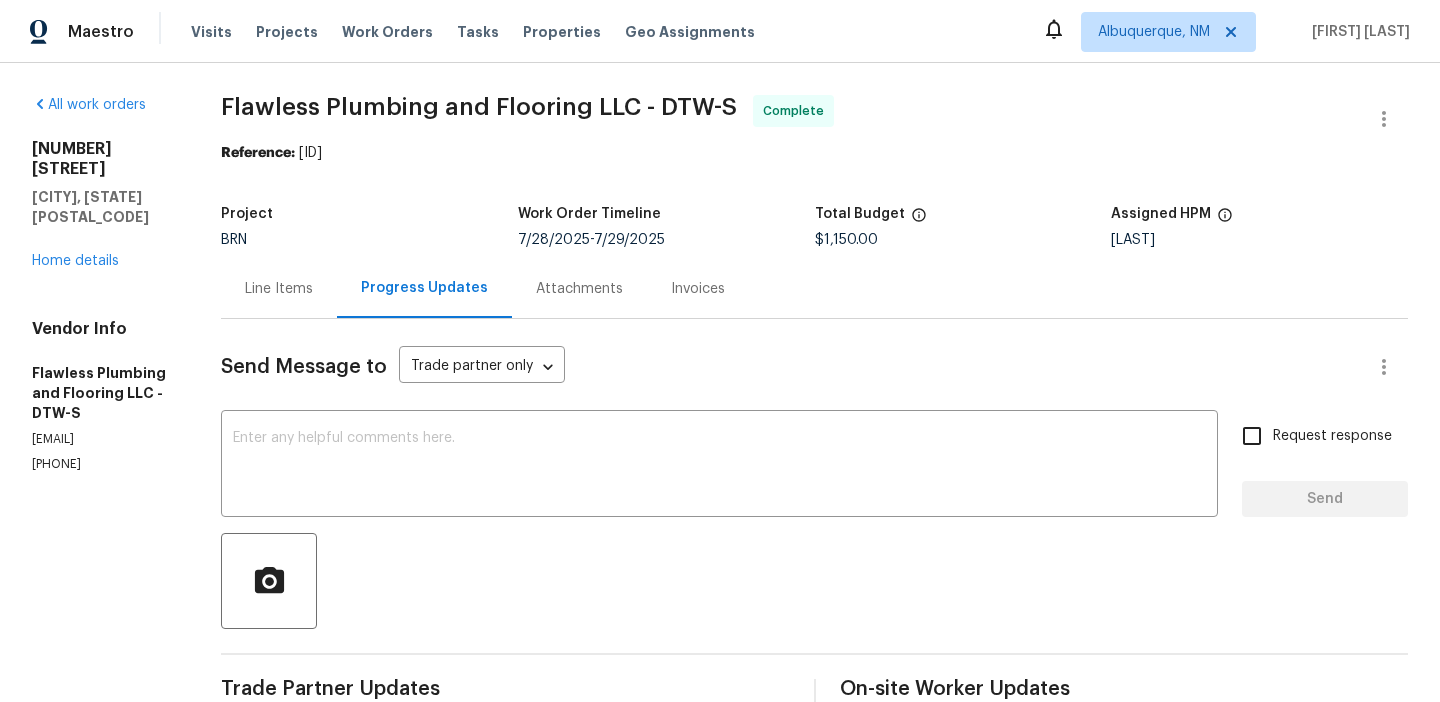 click on "Invoices" at bounding box center [698, 289] 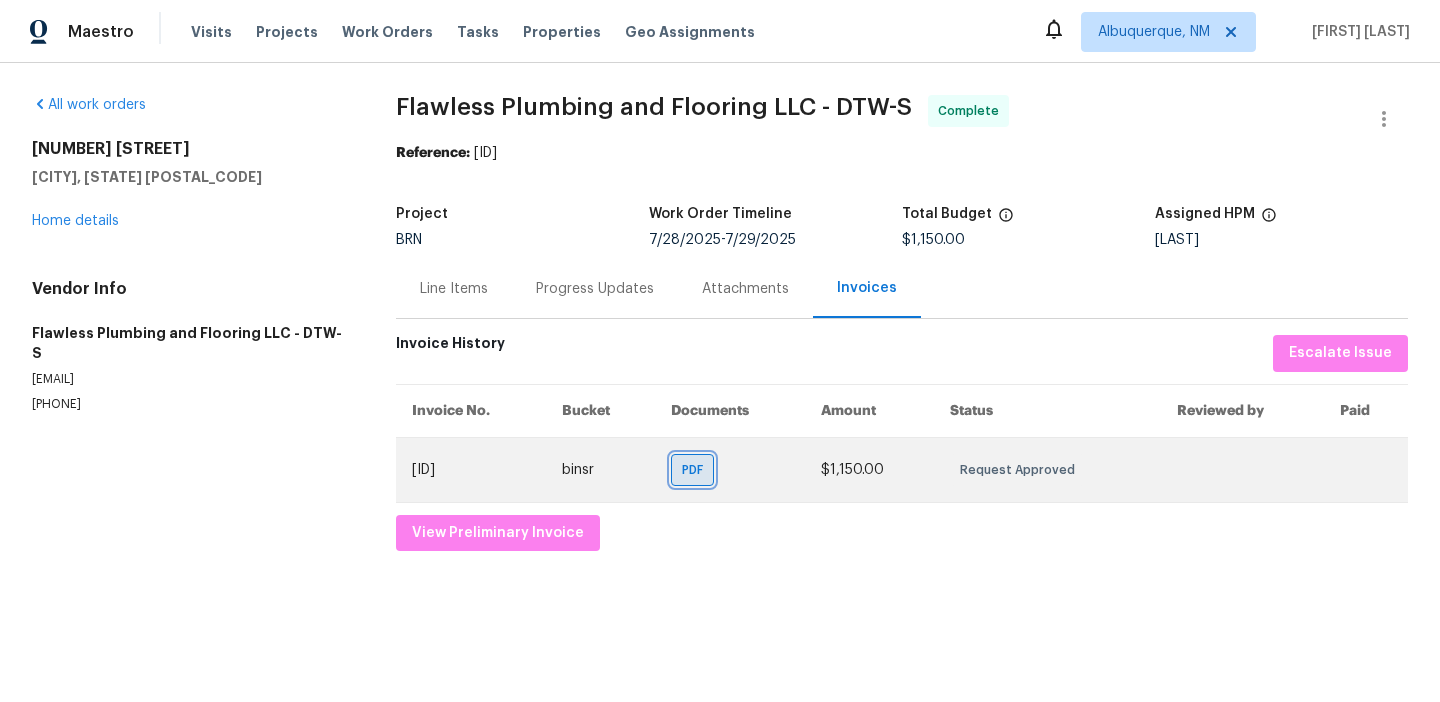 click on "PDF" at bounding box center [696, 470] 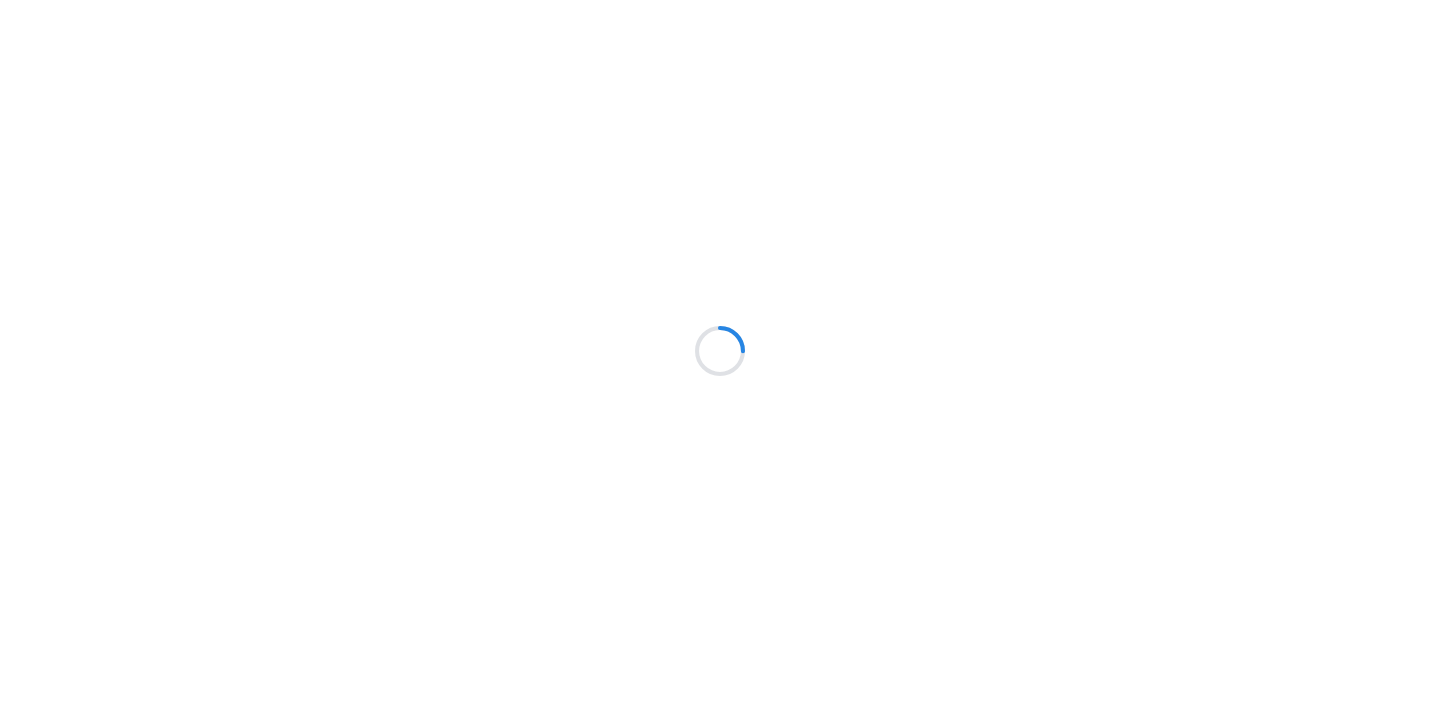 scroll, scrollTop: 0, scrollLeft: 0, axis: both 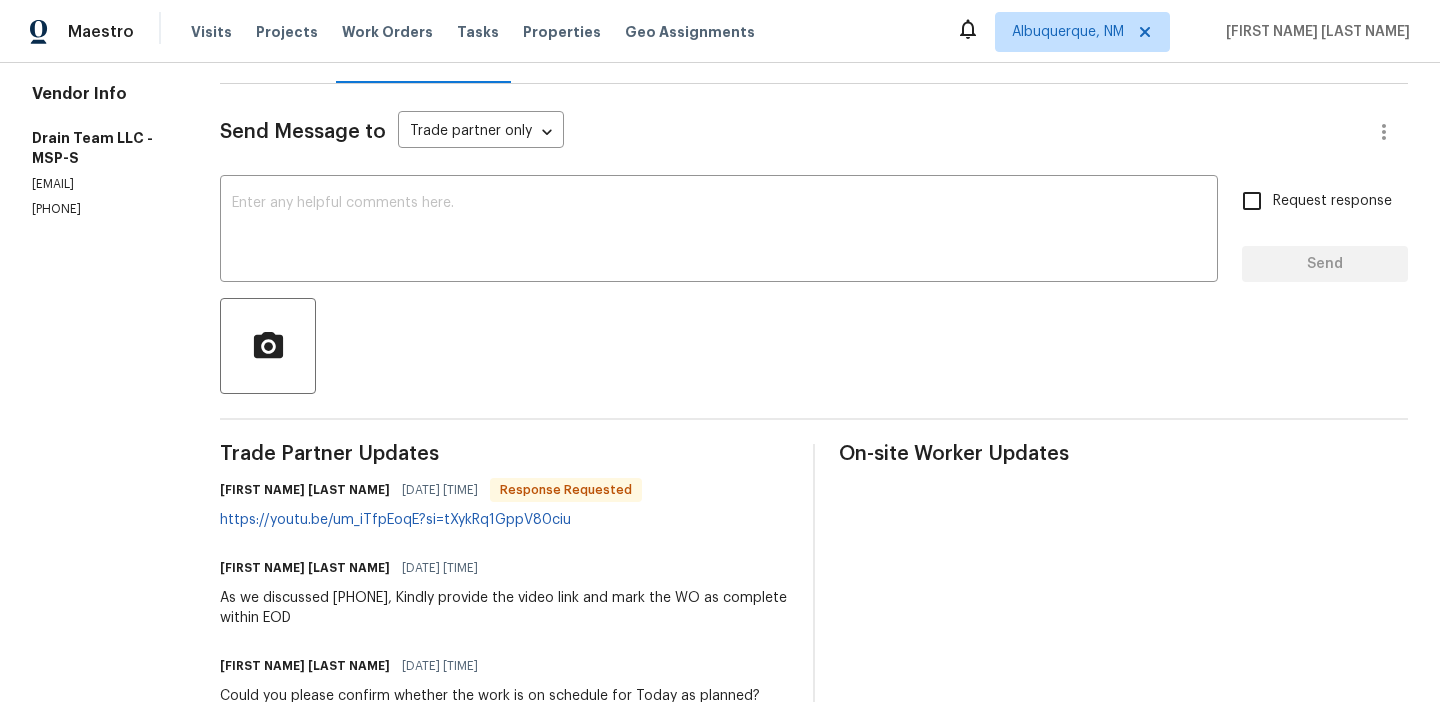 click on "[LAST NAME] [FIRST NAME] [DATE] [TIME] Response Requested [URL]" at bounding box center [431, 503] 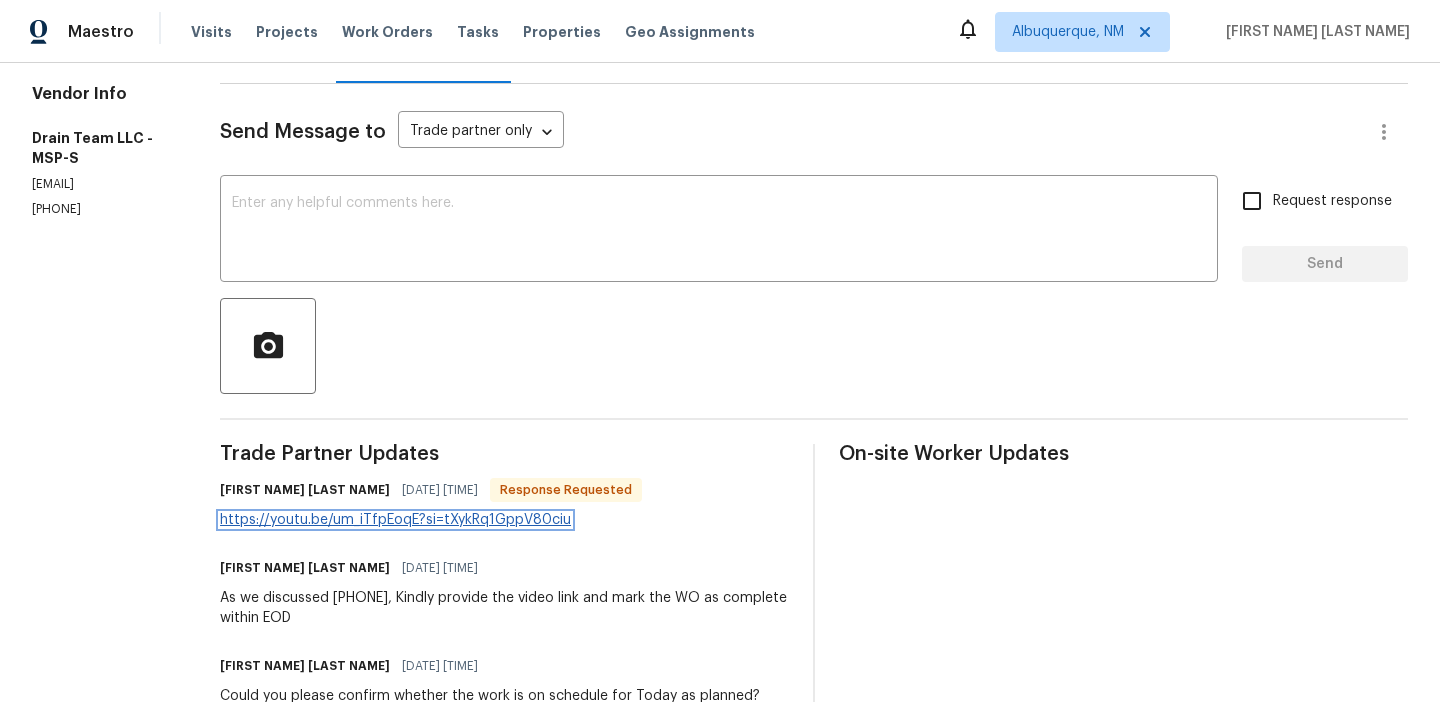 click on "https://youtu.be/um_iTfpEoqE?si=tXykRq1GppV80ciu" at bounding box center [395, 520] 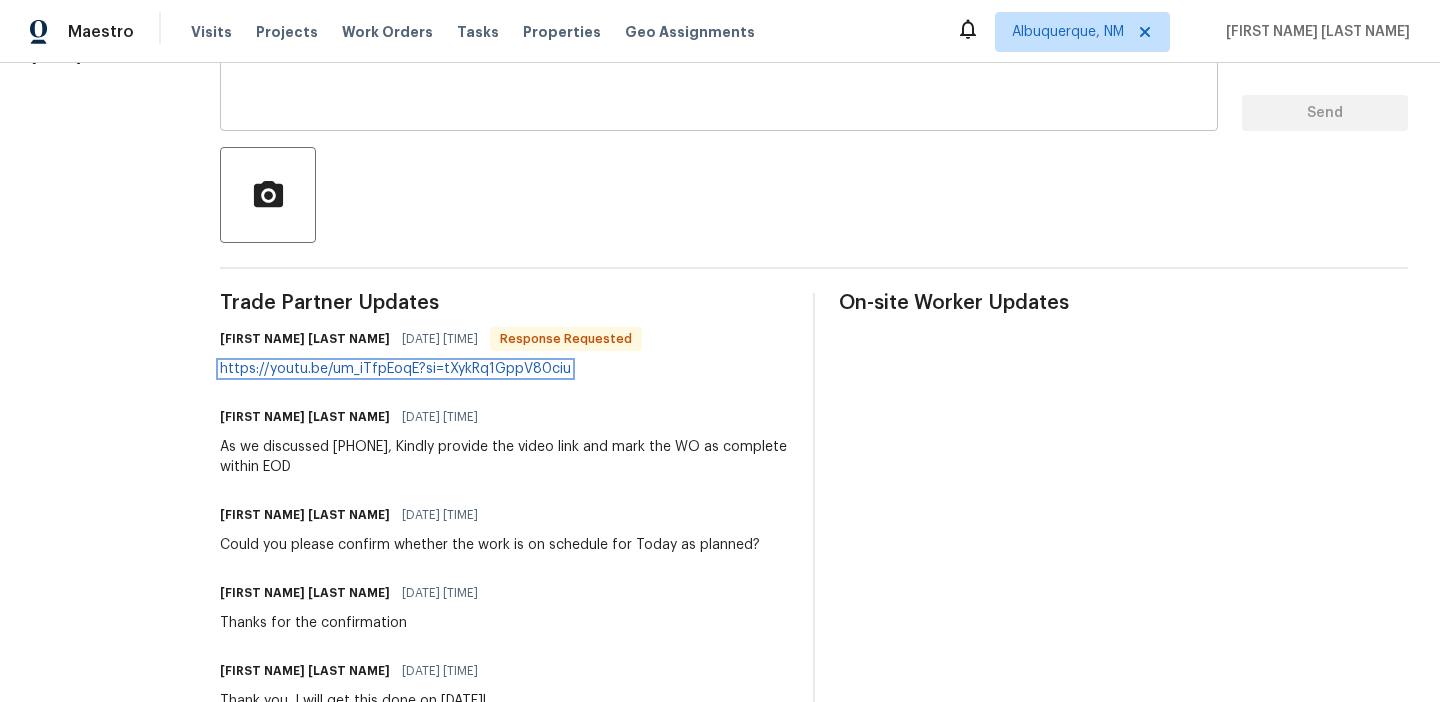 scroll, scrollTop: 0, scrollLeft: 0, axis: both 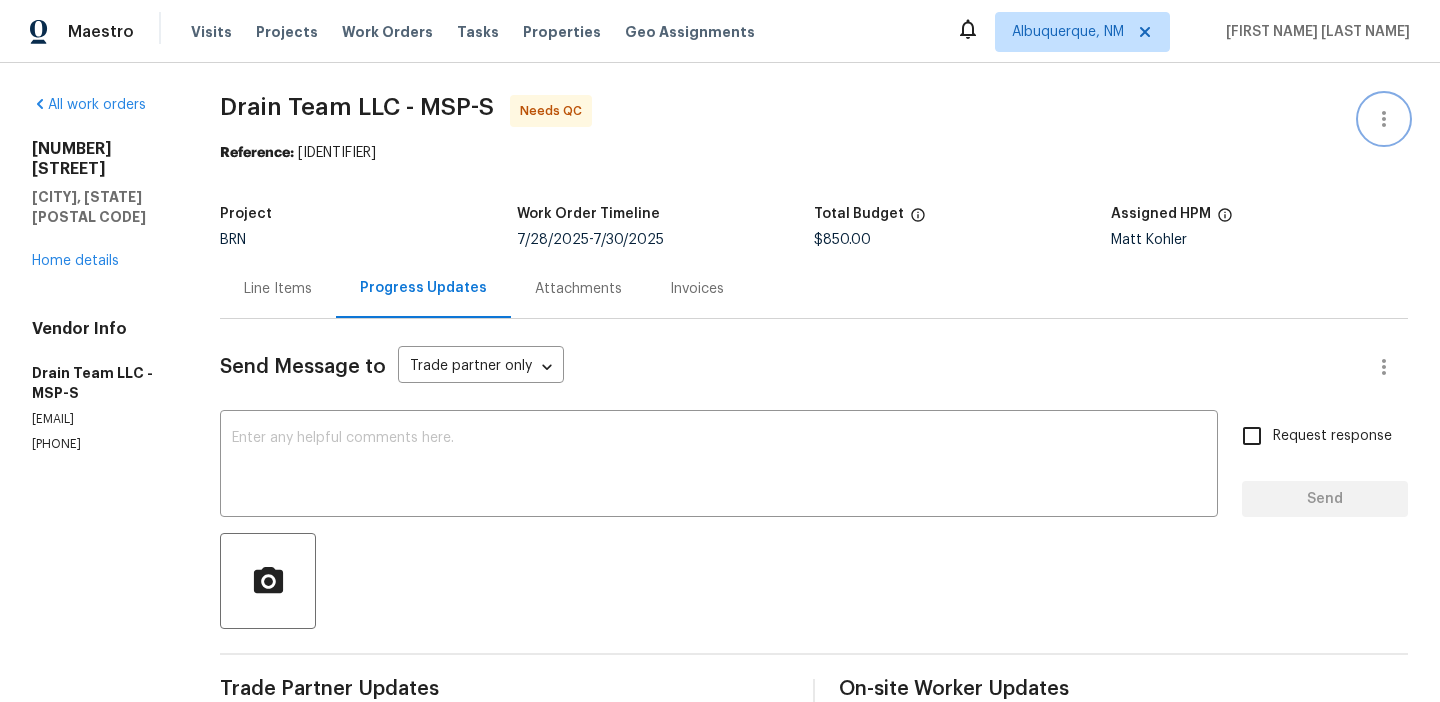 click 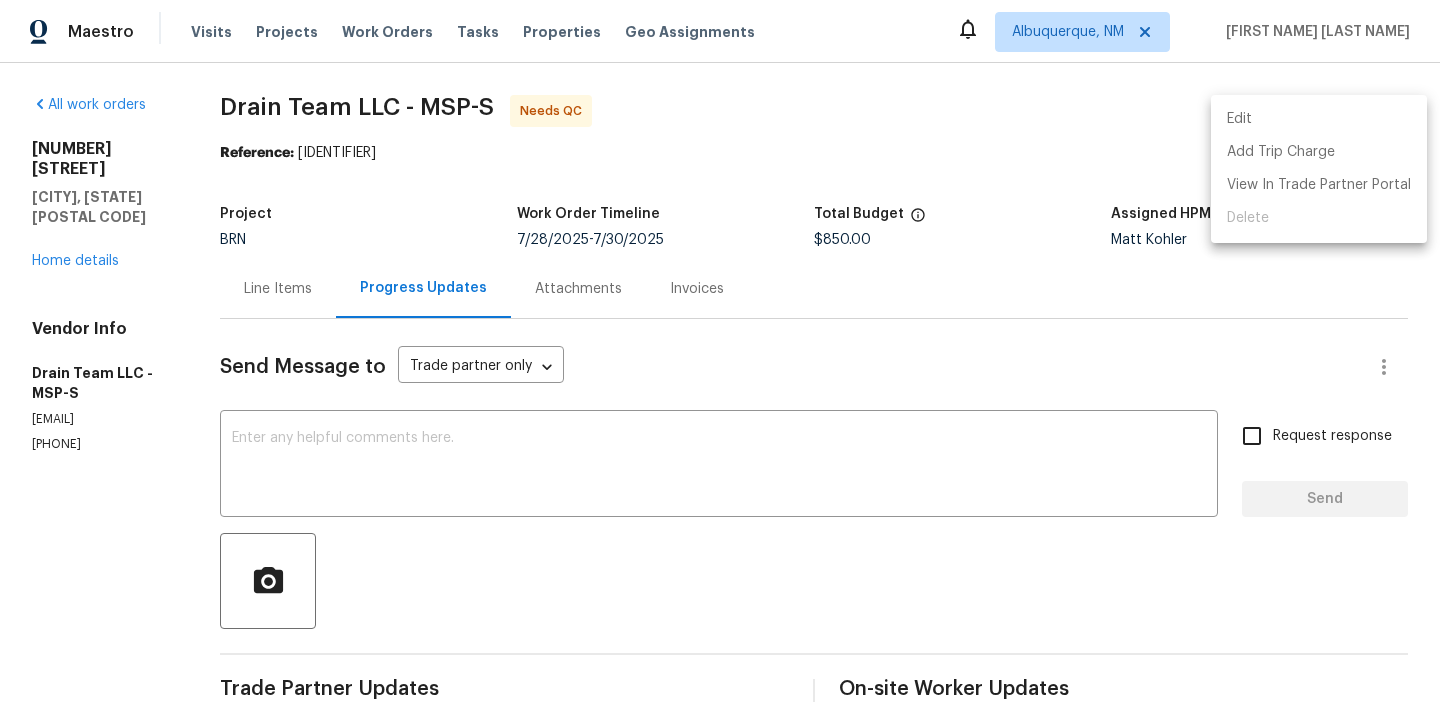 click on "Edit" at bounding box center (1319, 119) 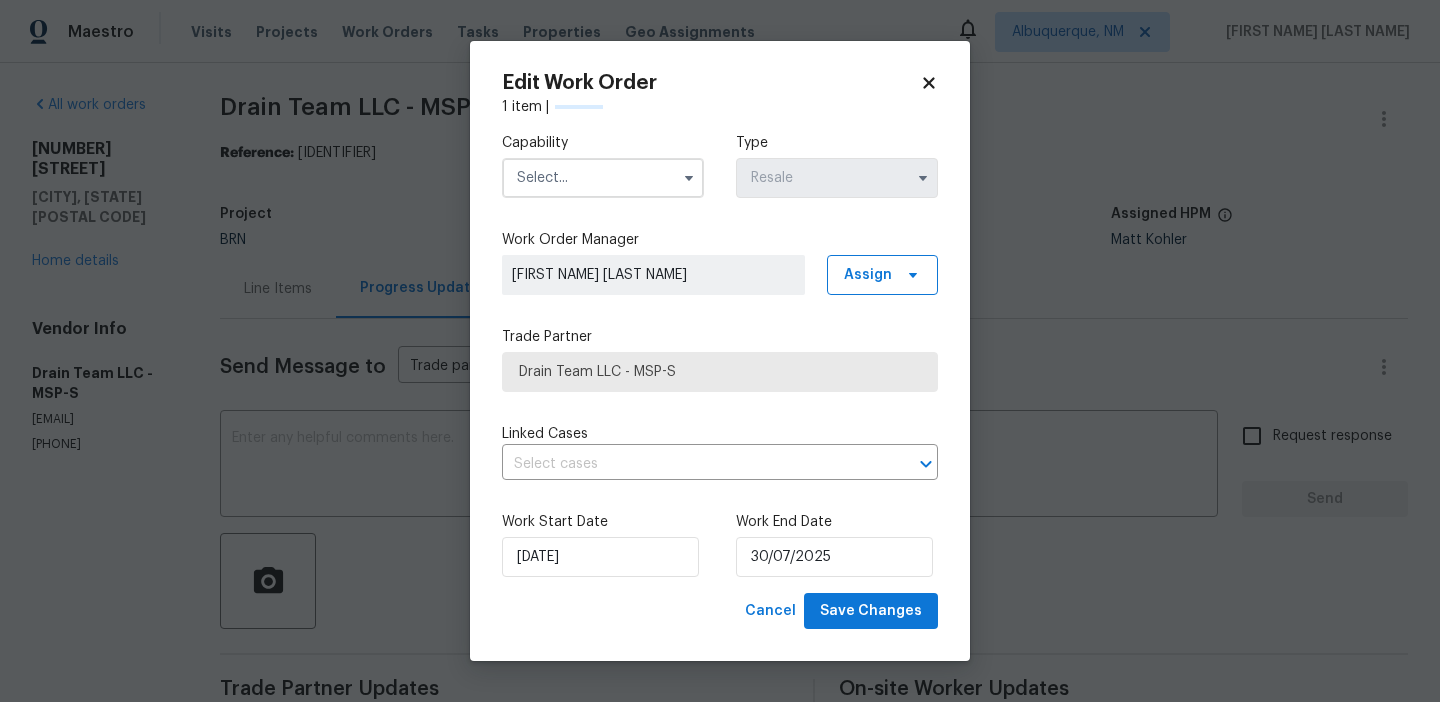click at bounding box center (603, 178) 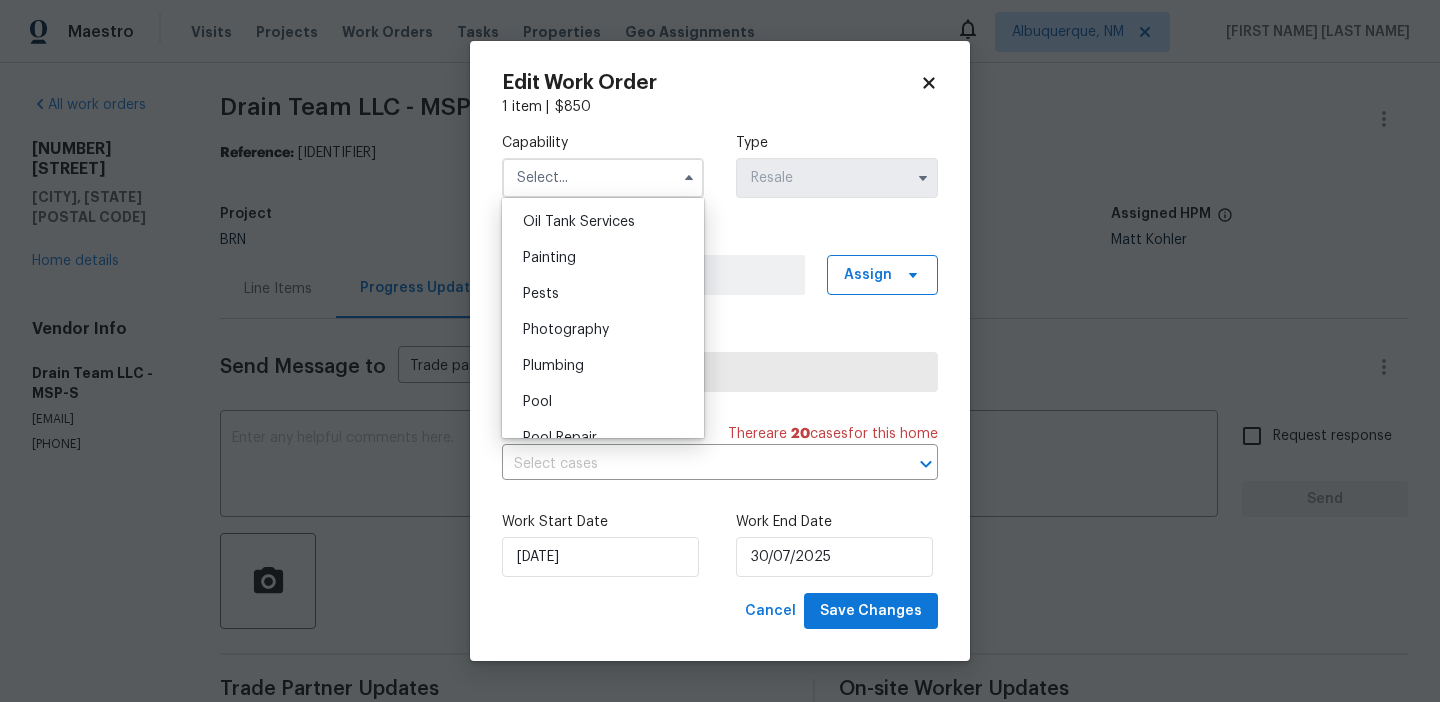 scroll, scrollTop: 1651, scrollLeft: 0, axis: vertical 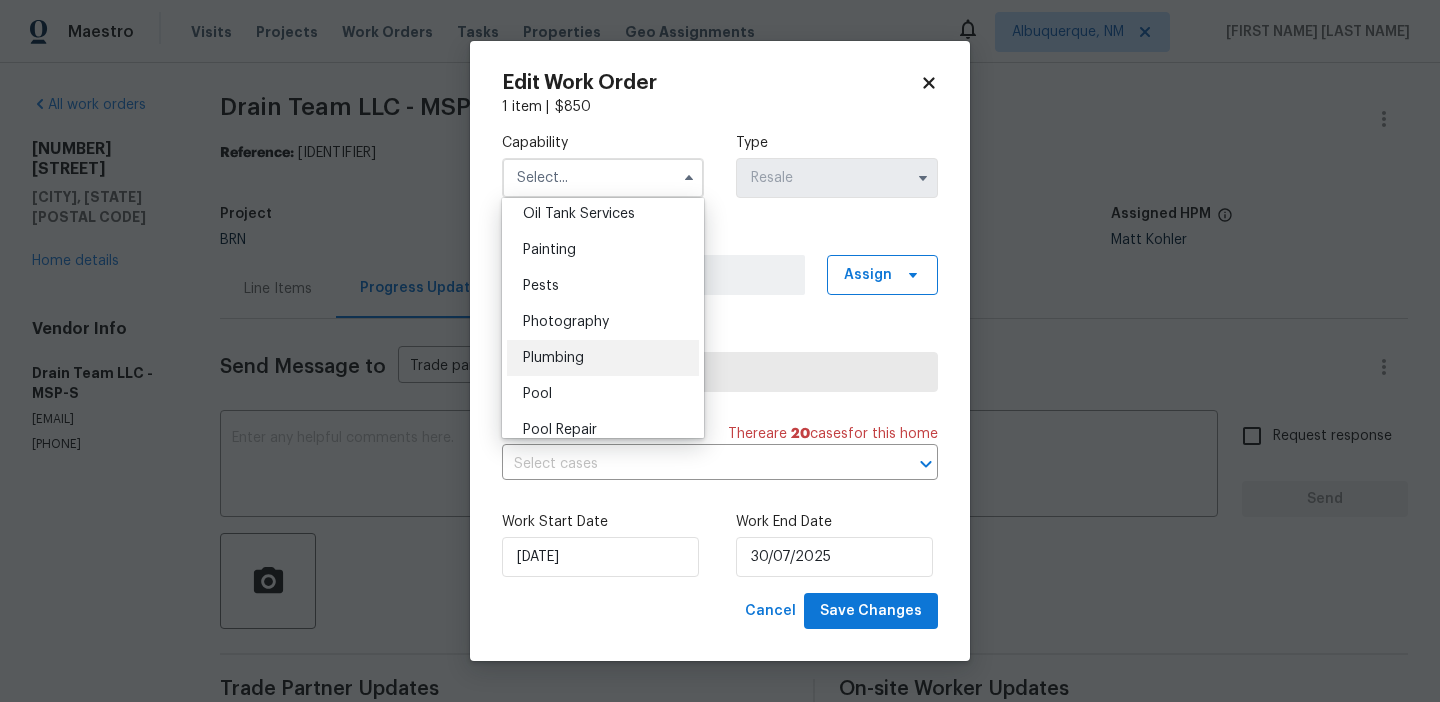click on "Plumbing" at bounding box center (603, 358) 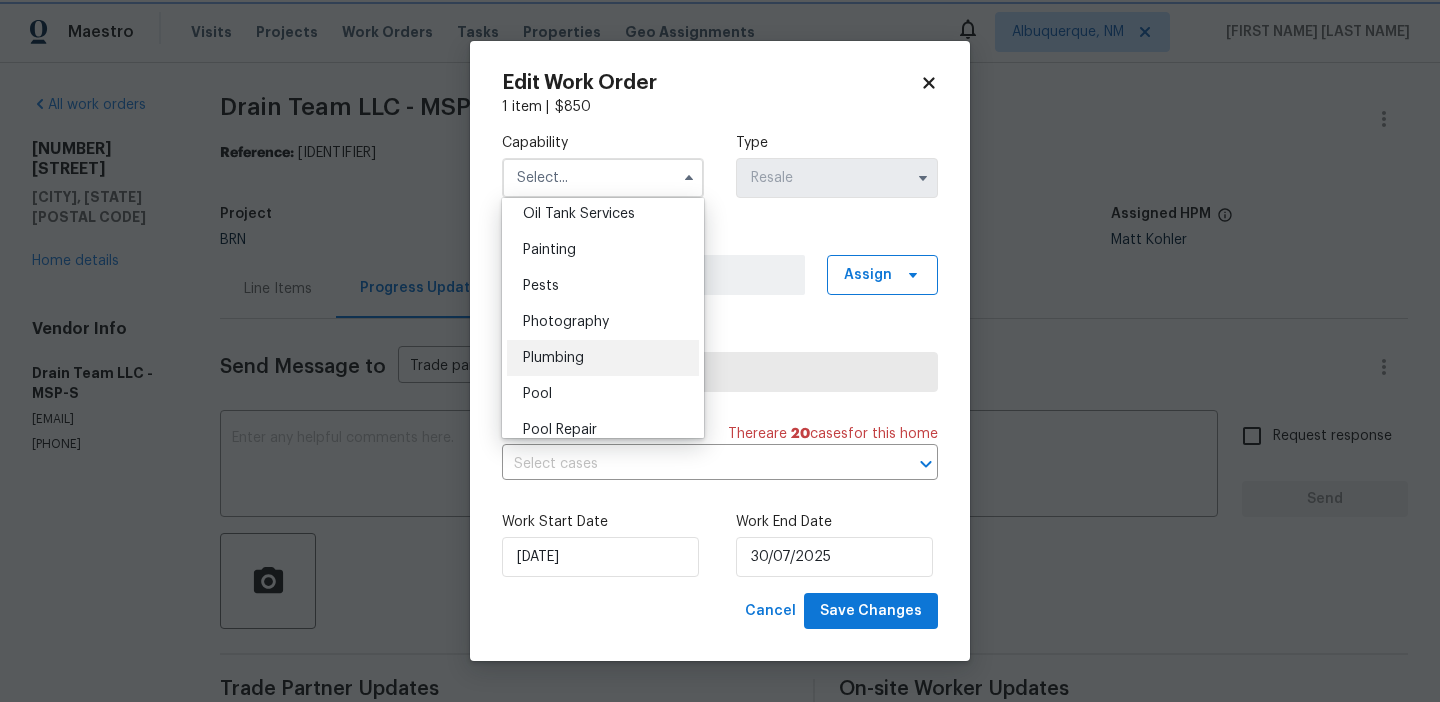 type on "Plumbing" 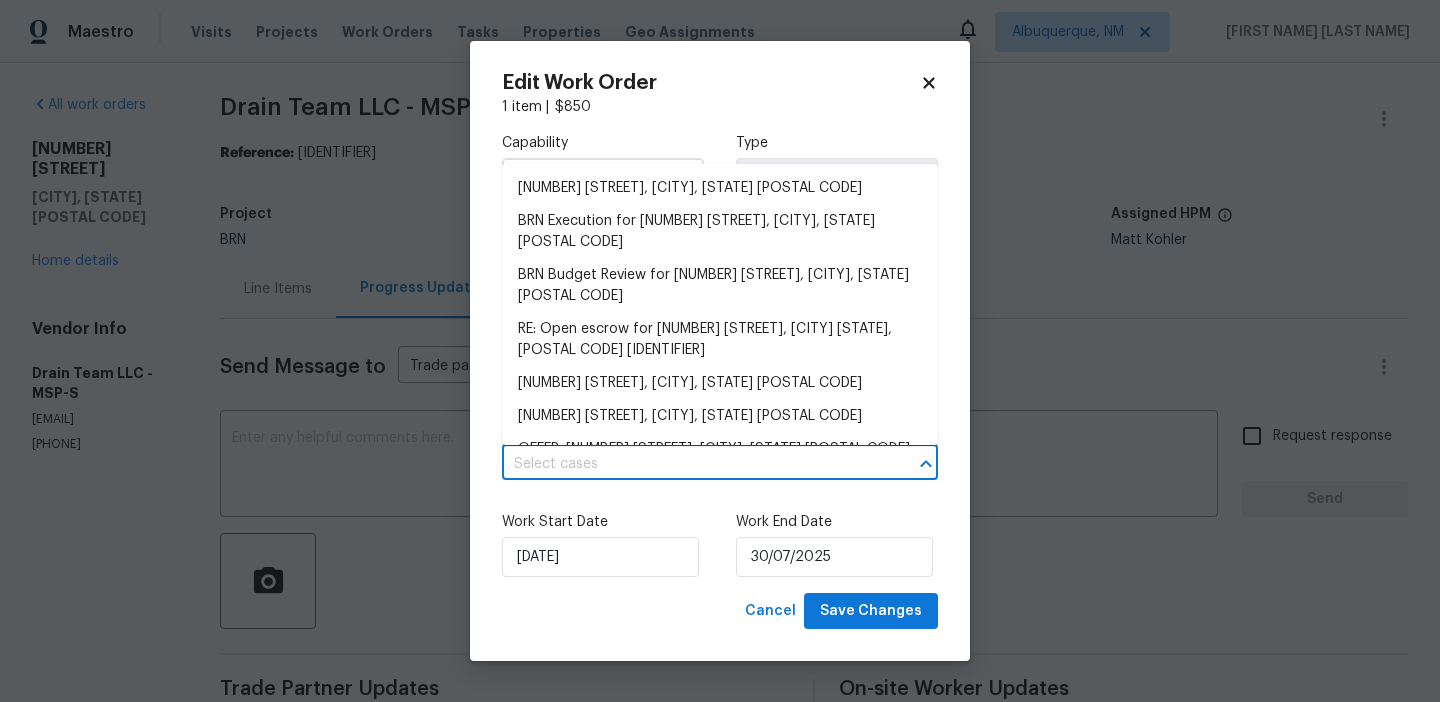 click at bounding box center (692, 464) 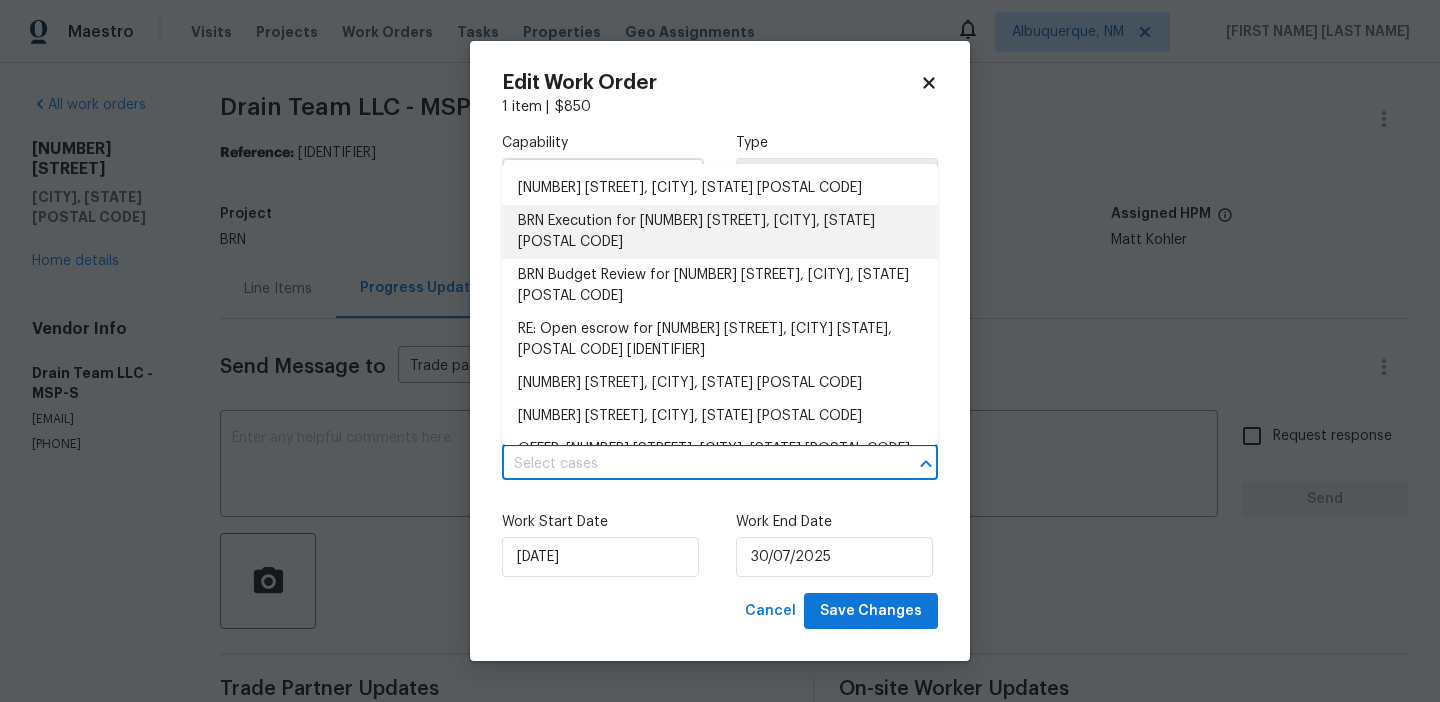 click on "BRN Execution for [NUMBER] [STREET], [CITY], [STATE] [POSTAL CODE]" at bounding box center (720, 232) 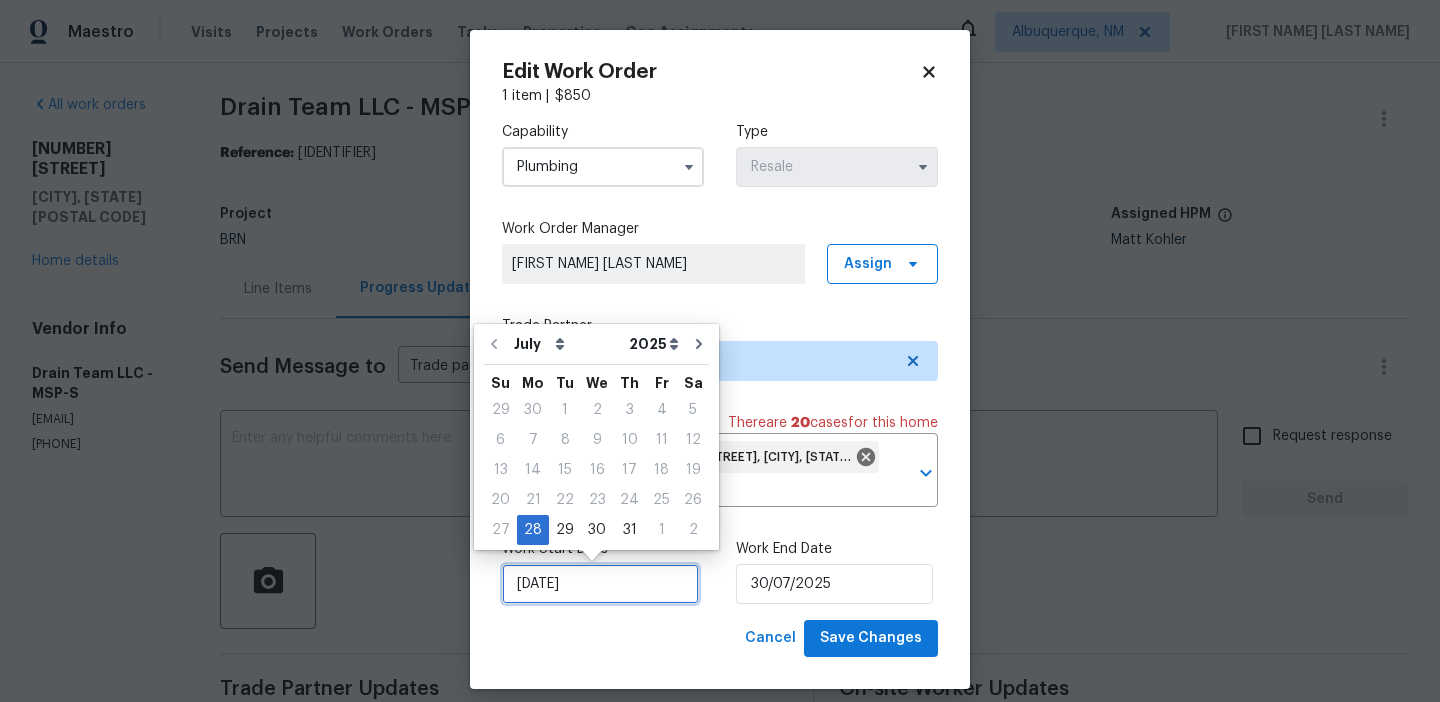 click on "[DATE]" at bounding box center [600, 584] 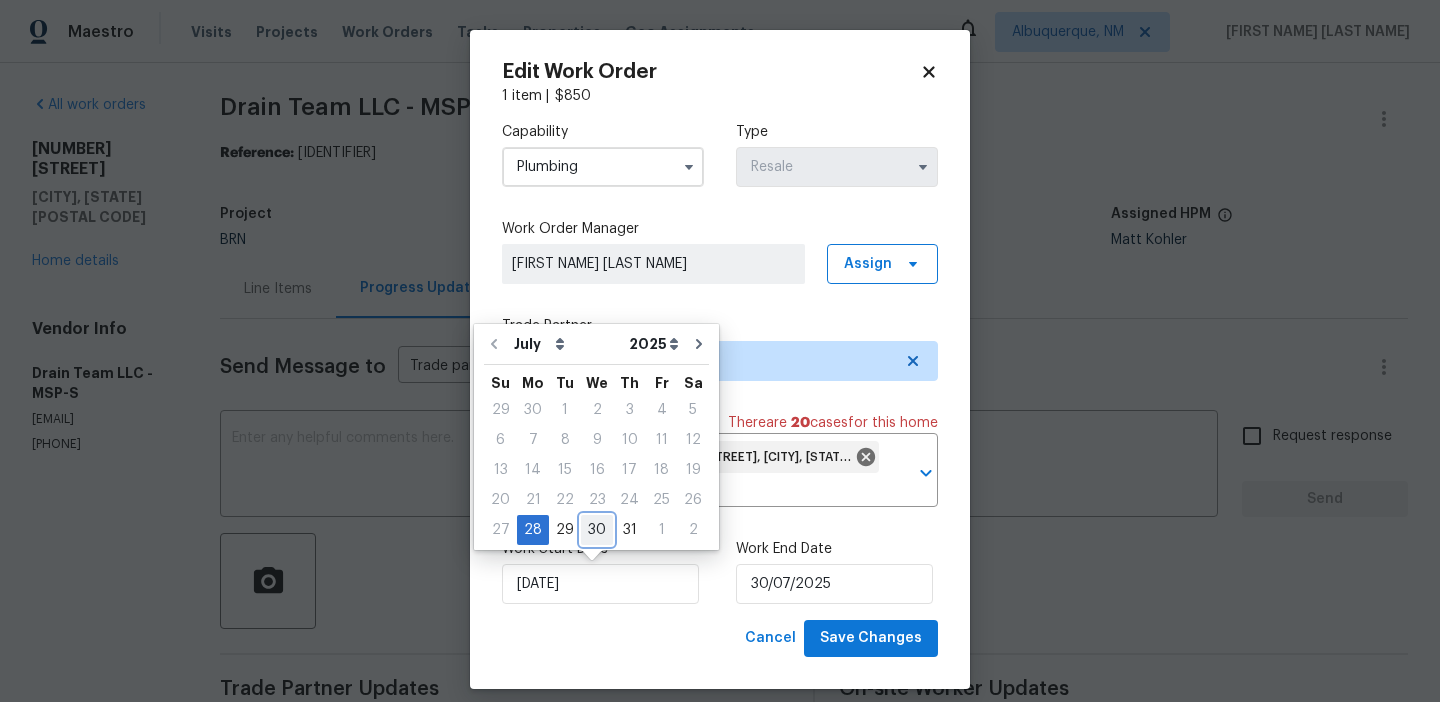 click on "30" at bounding box center (597, 530) 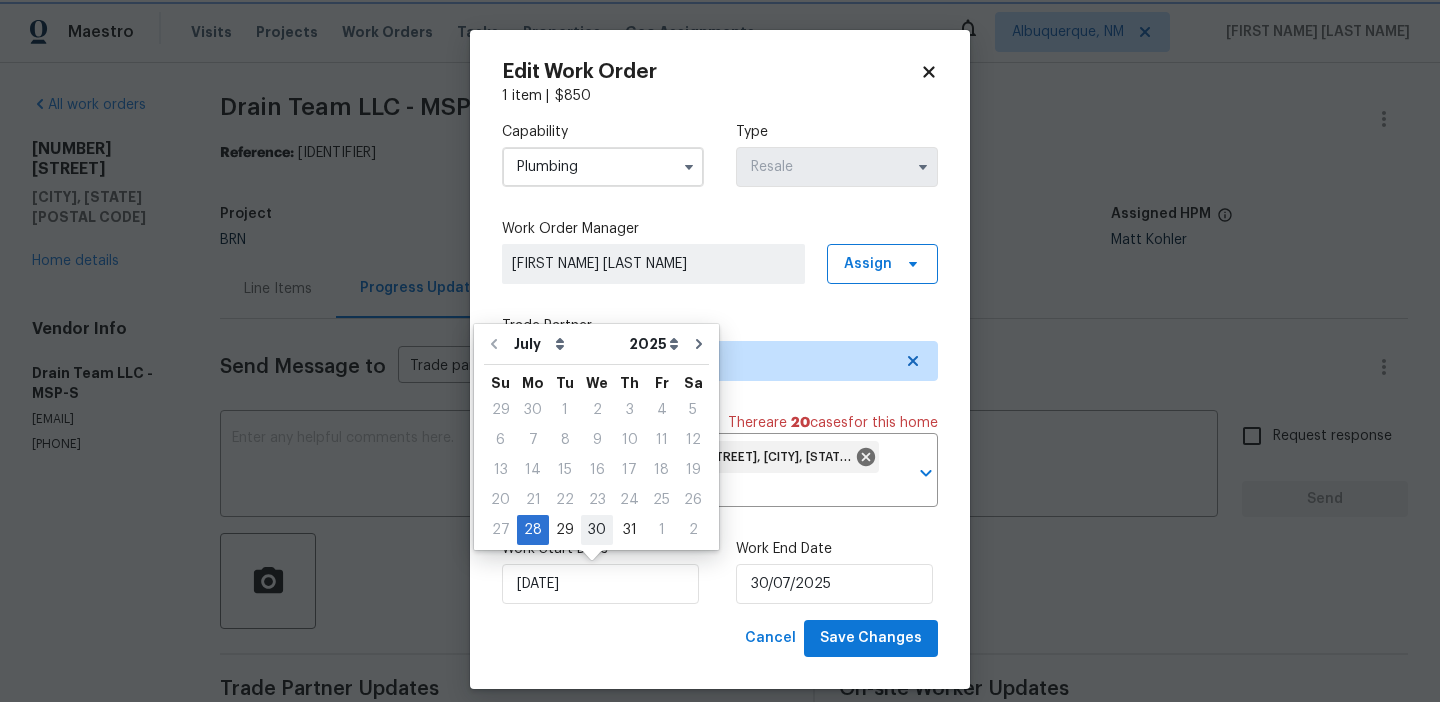type on "30/07/2025" 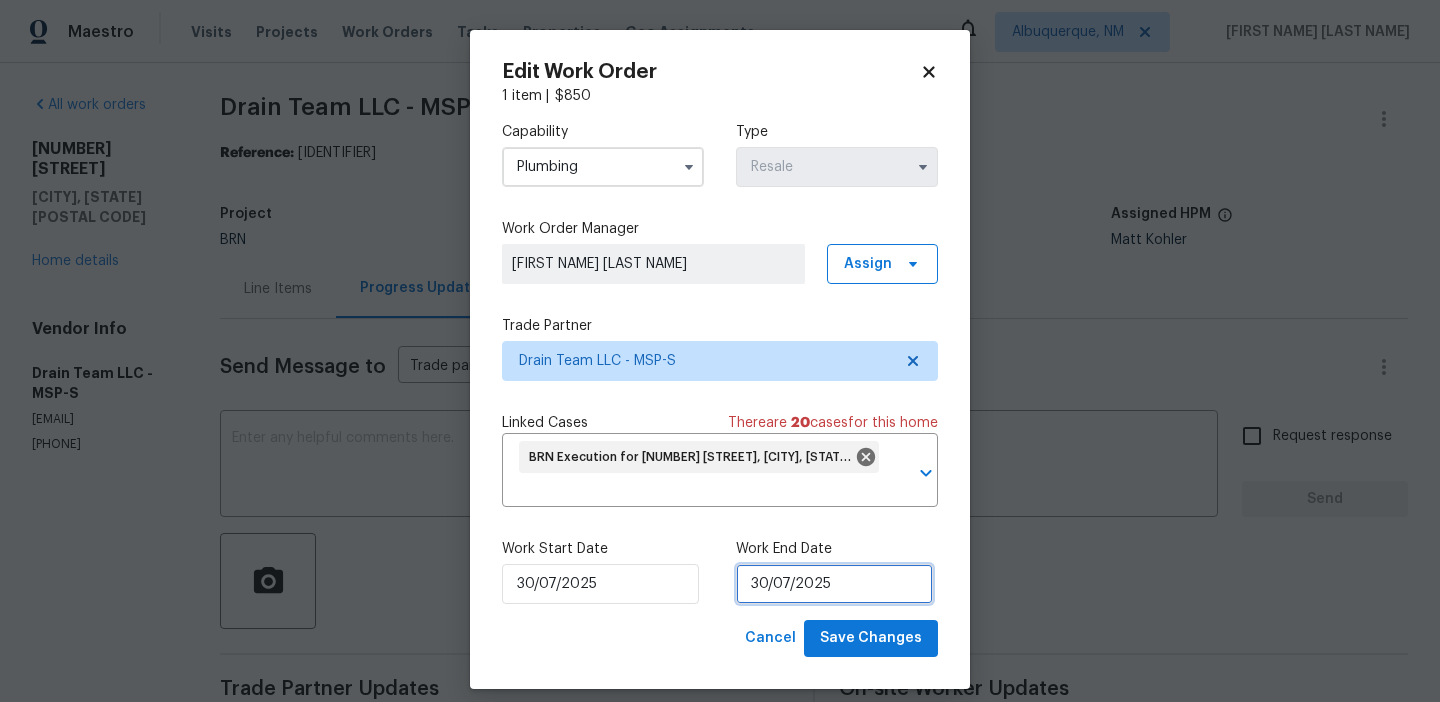 click on "30/07/2025" at bounding box center [834, 584] 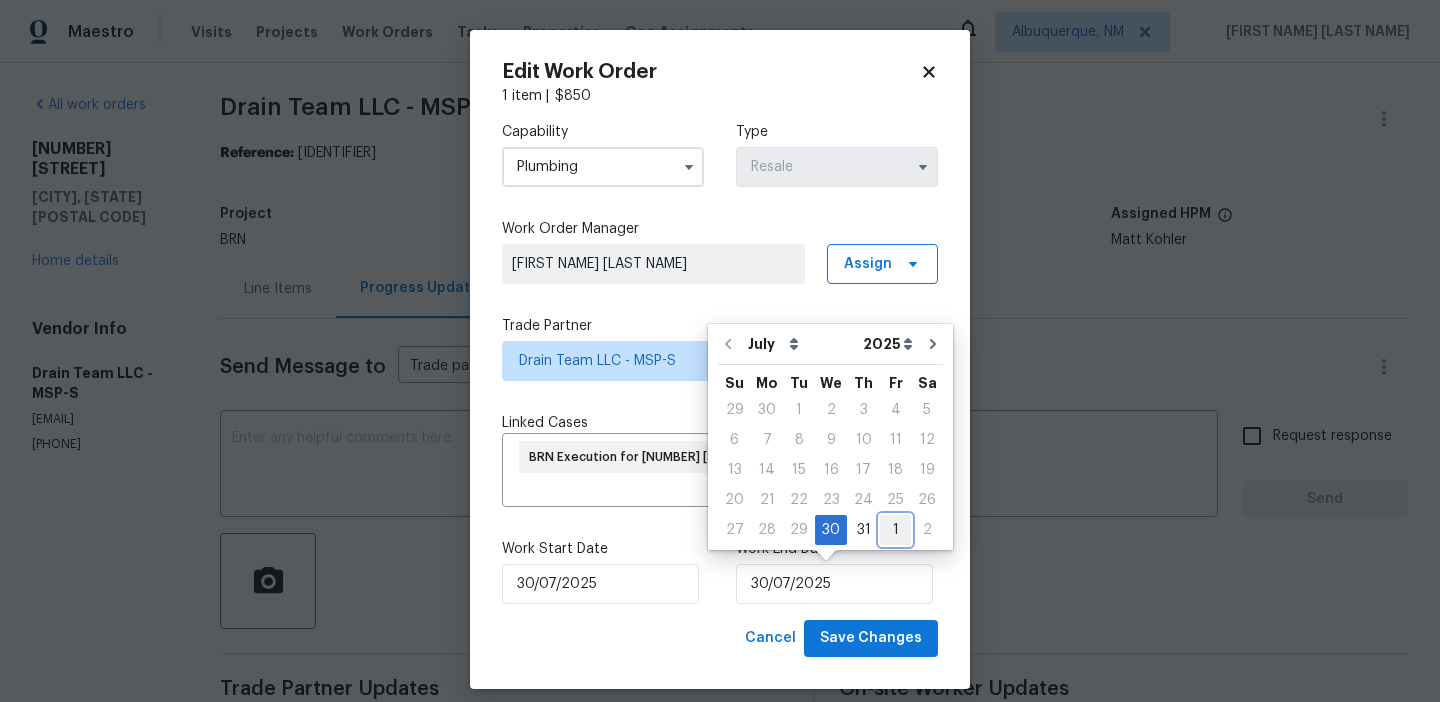 click on "1" at bounding box center (895, 530) 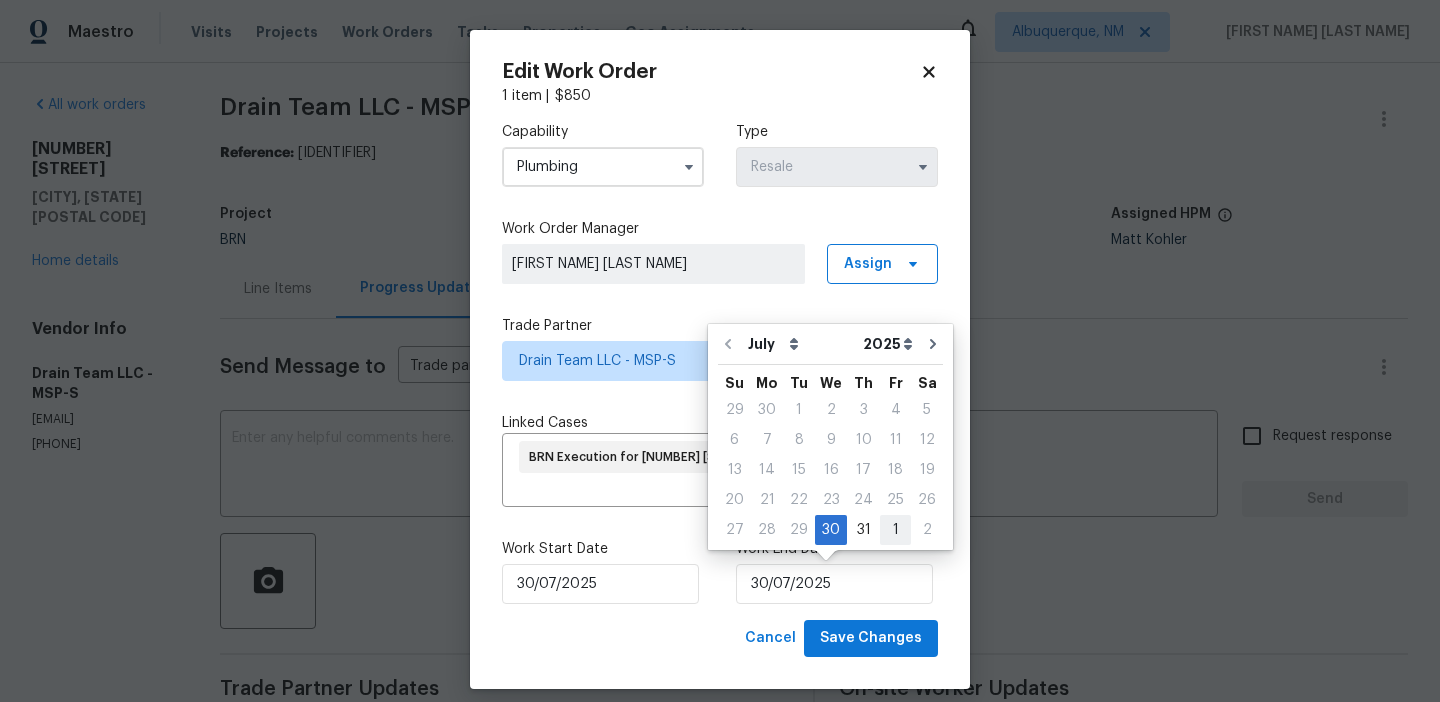 type on "01/08/2025" 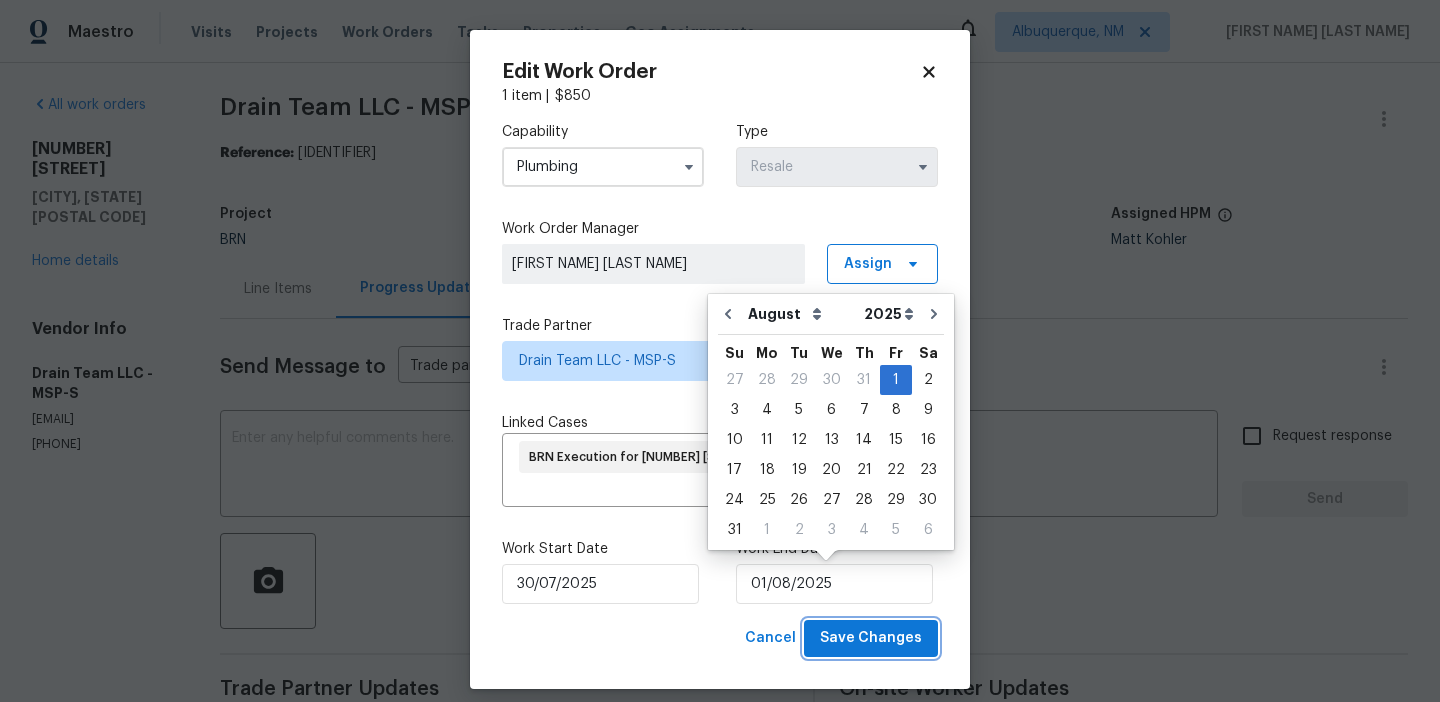 click on "Save Changes" at bounding box center (871, 638) 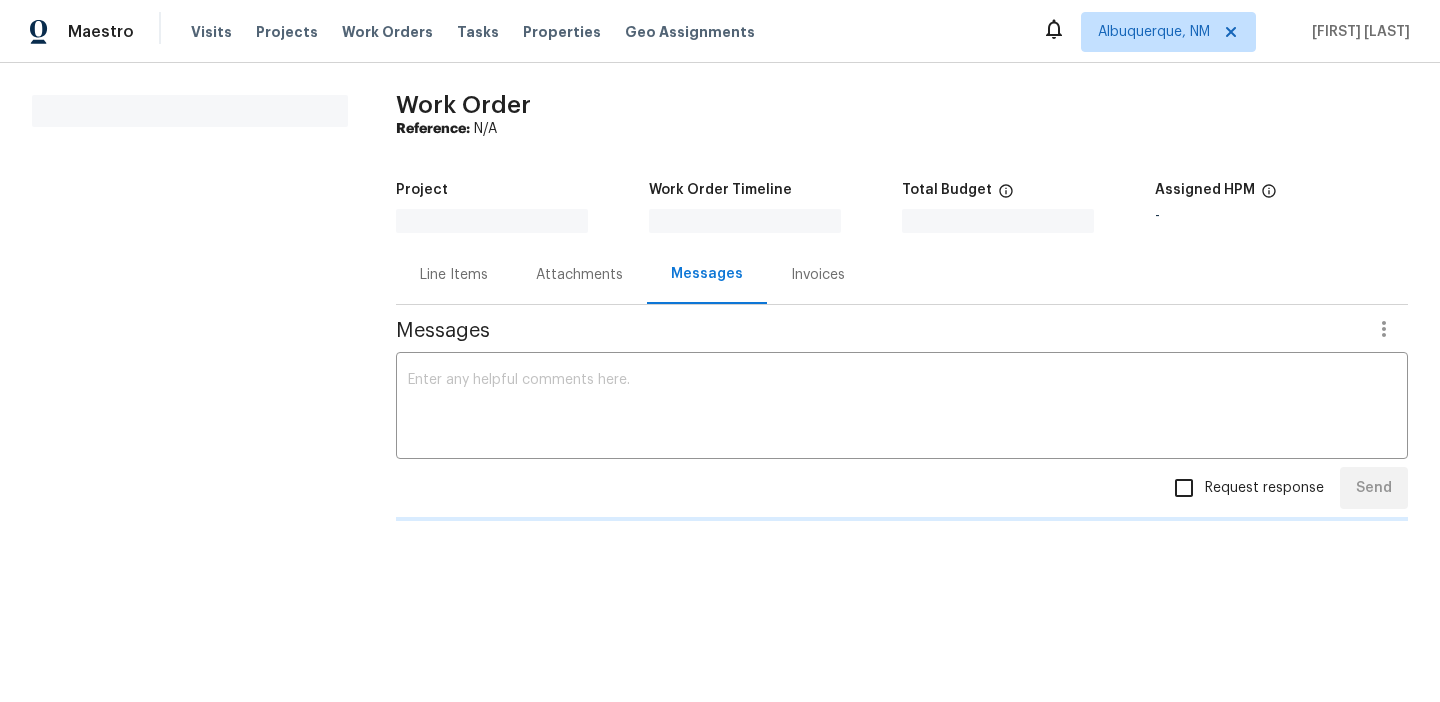 scroll, scrollTop: 0, scrollLeft: 0, axis: both 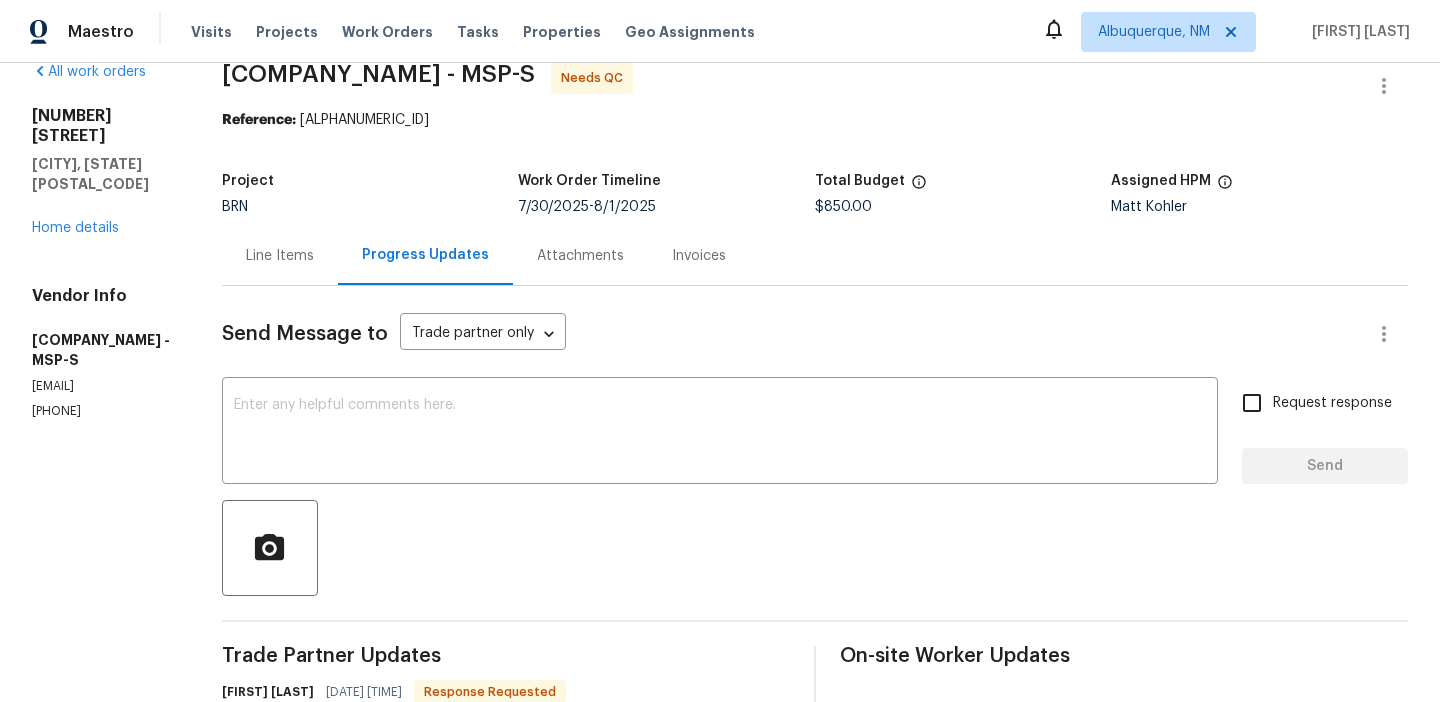 click on "Line Items" at bounding box center (280, 256) 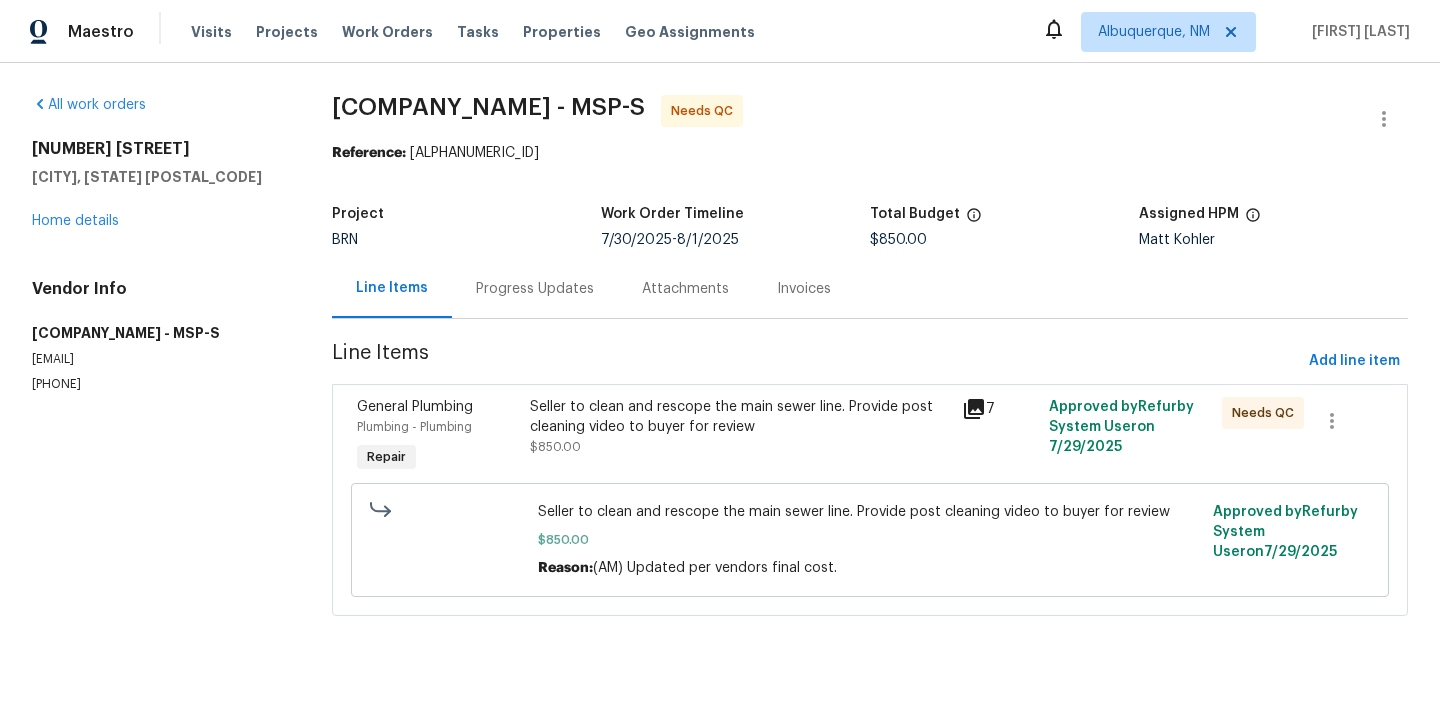 click on "Seller to clean and rescope the  main sewer line. Provide post cleaning video to buyer for review" at bounding box center (740, 417) 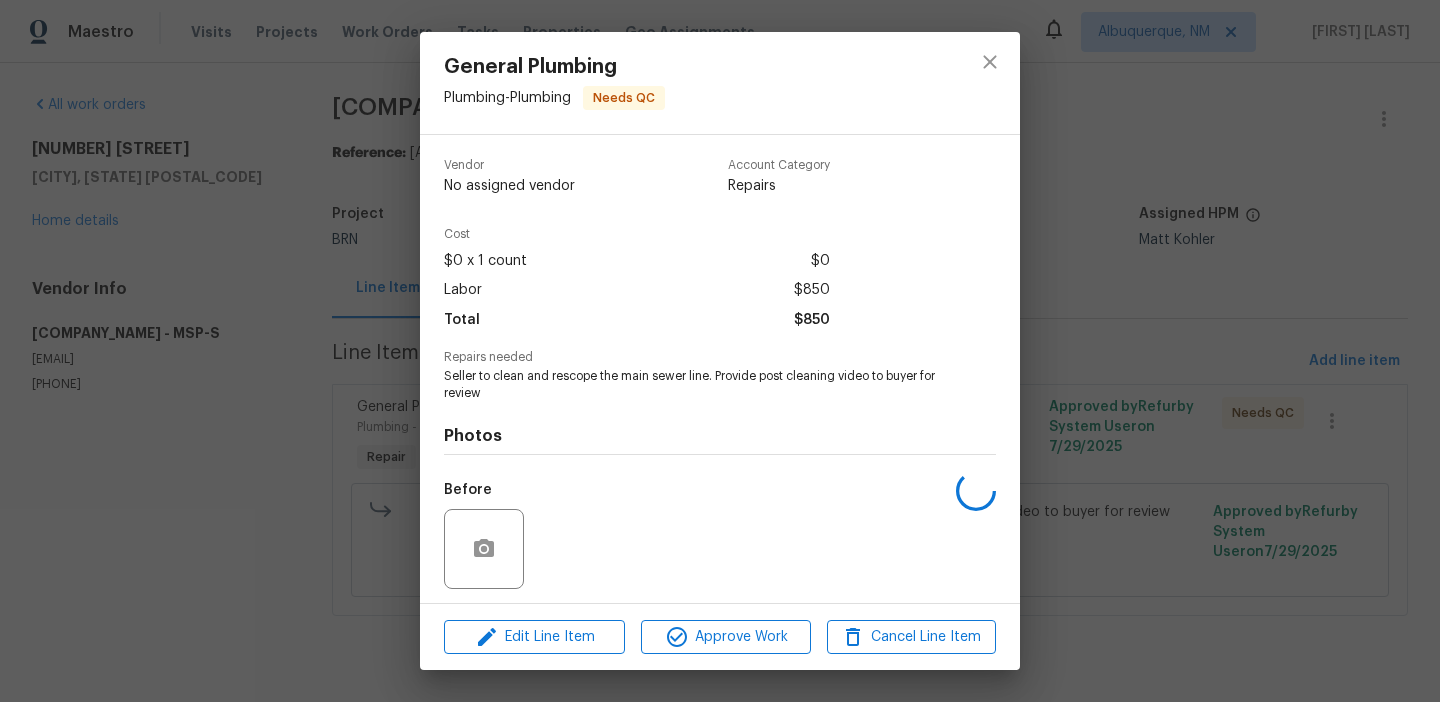 scroll, scrollTop: 136, scrollLeft: 0, axis: vertical 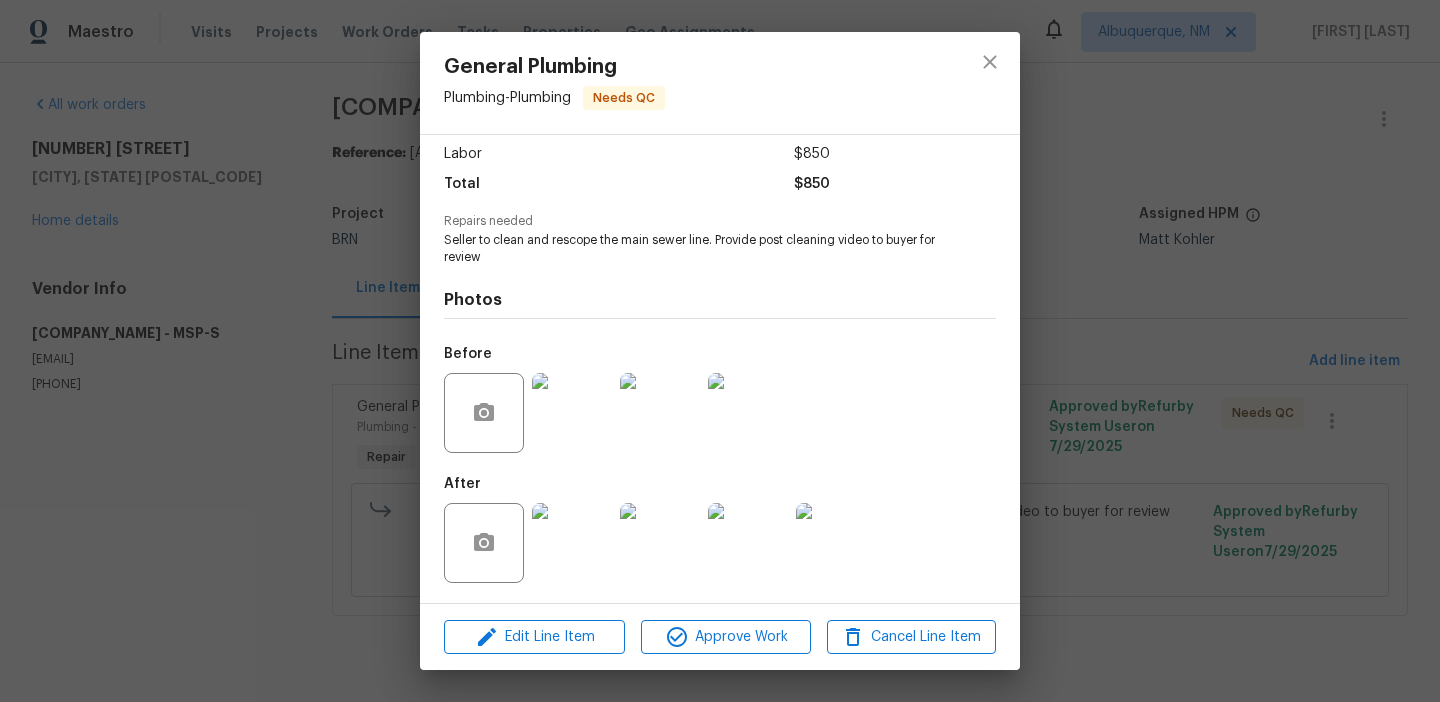click at bounding box center (572, 543) 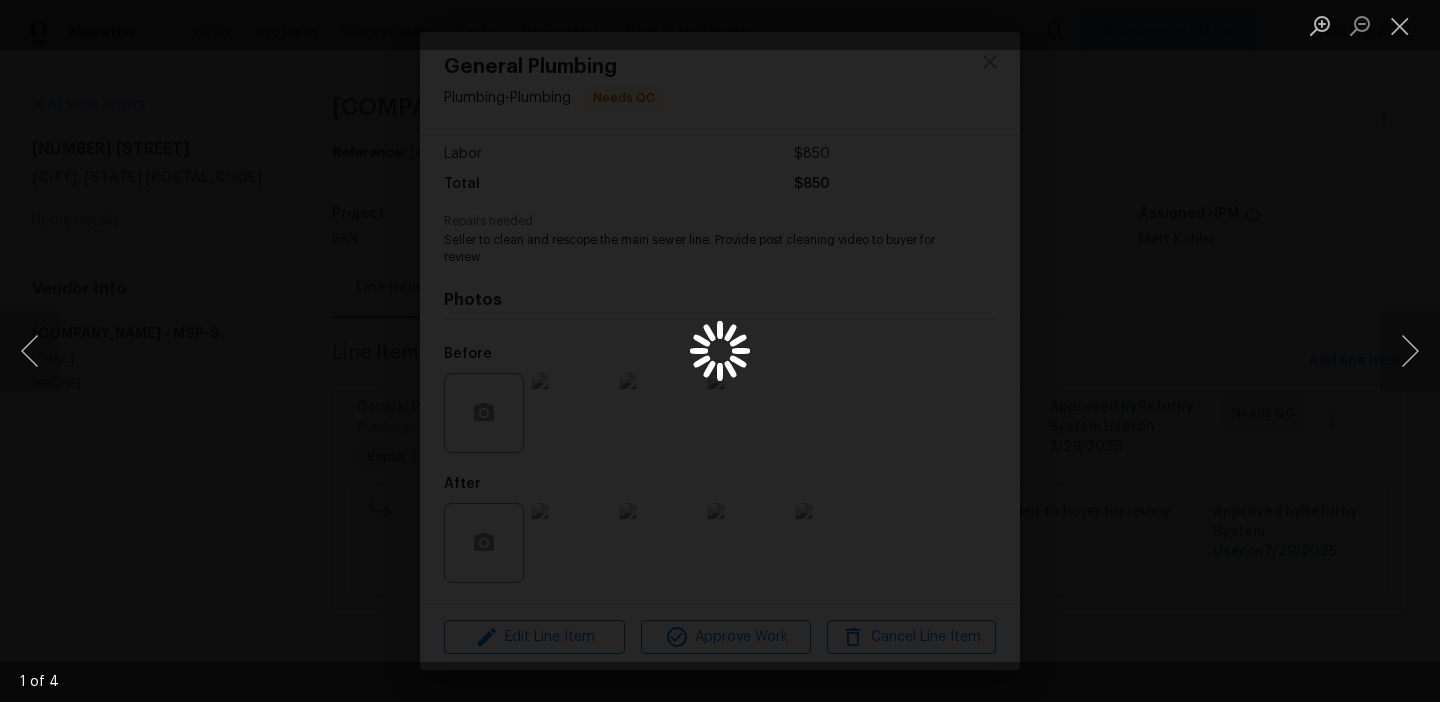 click at bounding box center (720, 351) 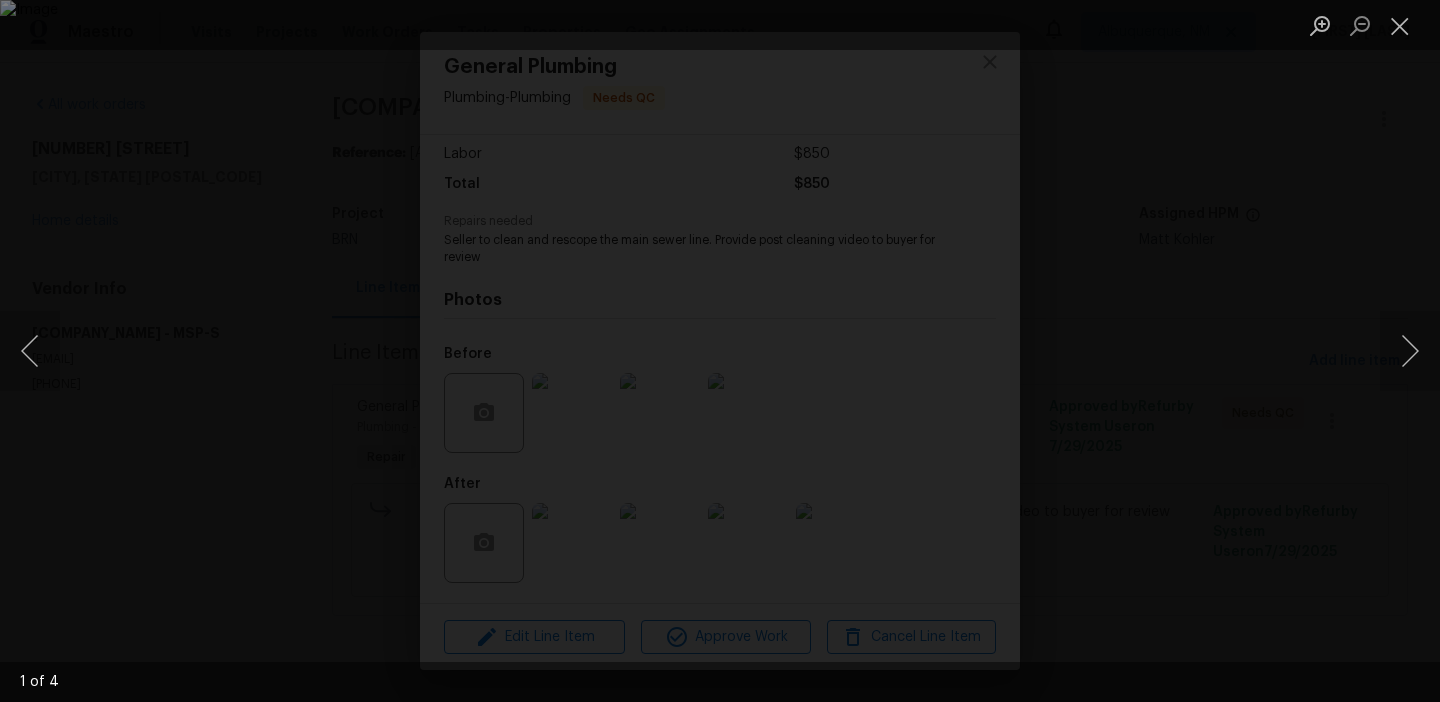 click at bounding box center [720, 351] 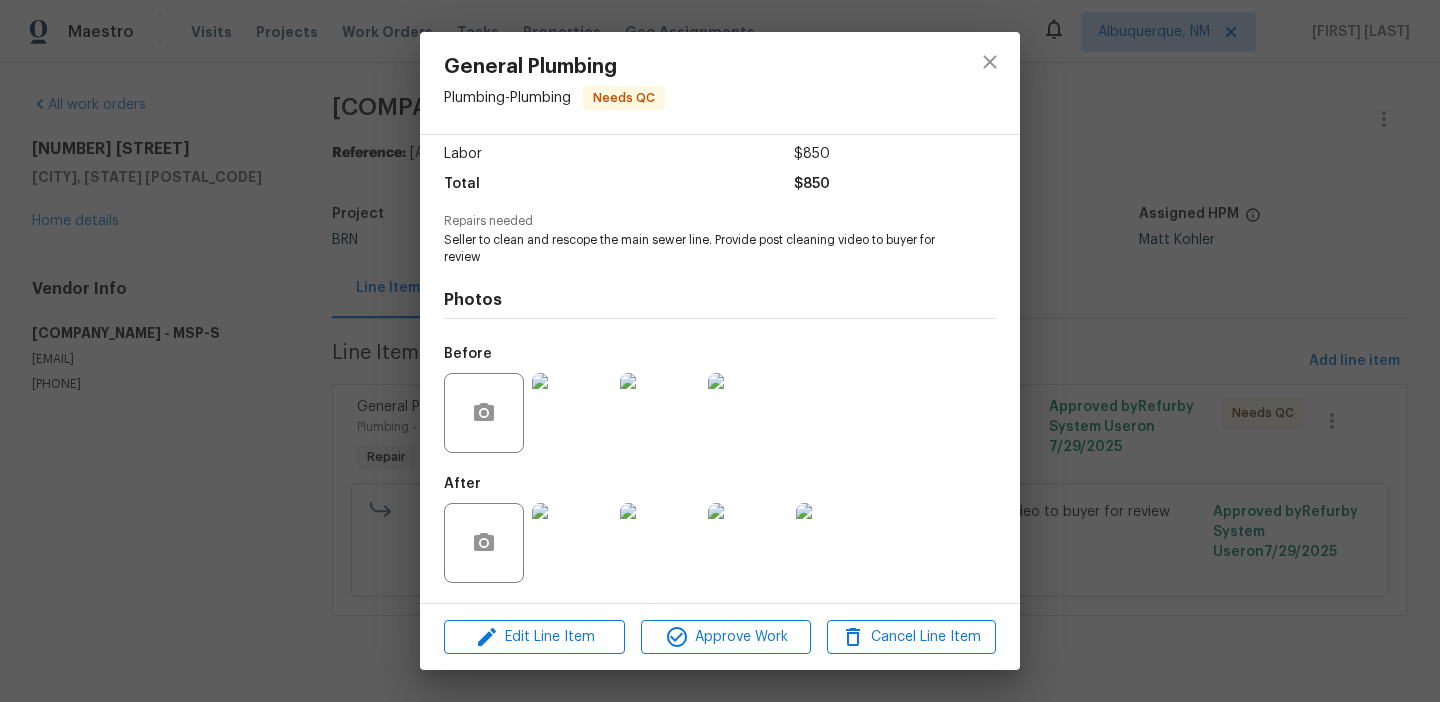 click at bounding box center (572, 413) 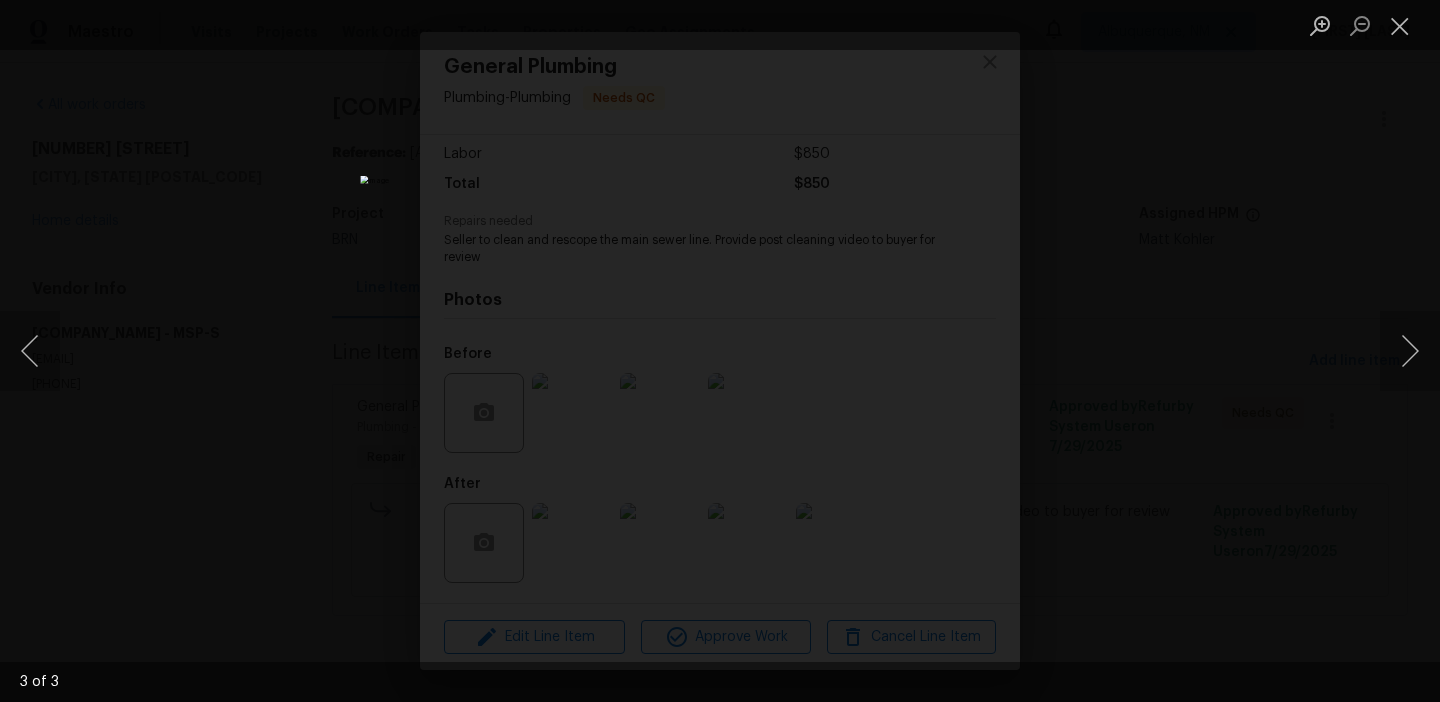 click at bounding box center [720, 351] 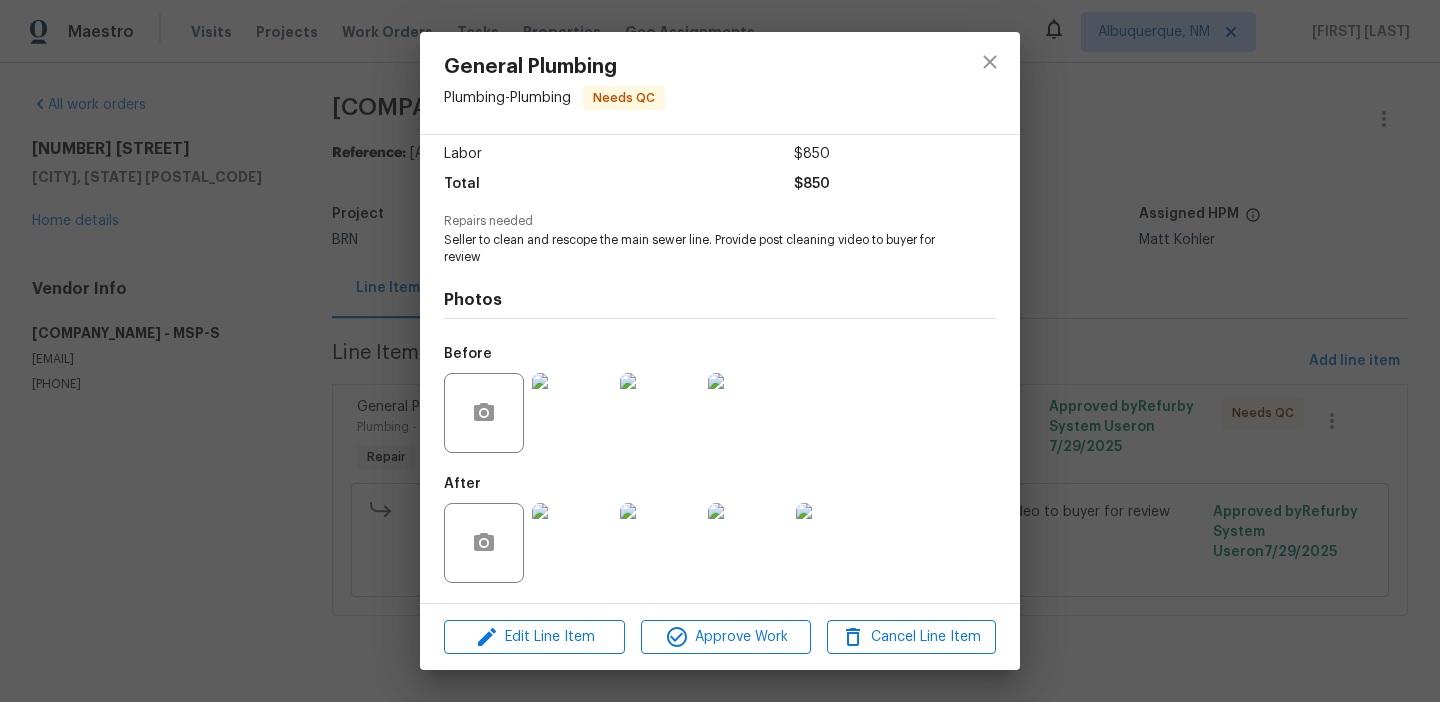click at bounding box center [572, 543] 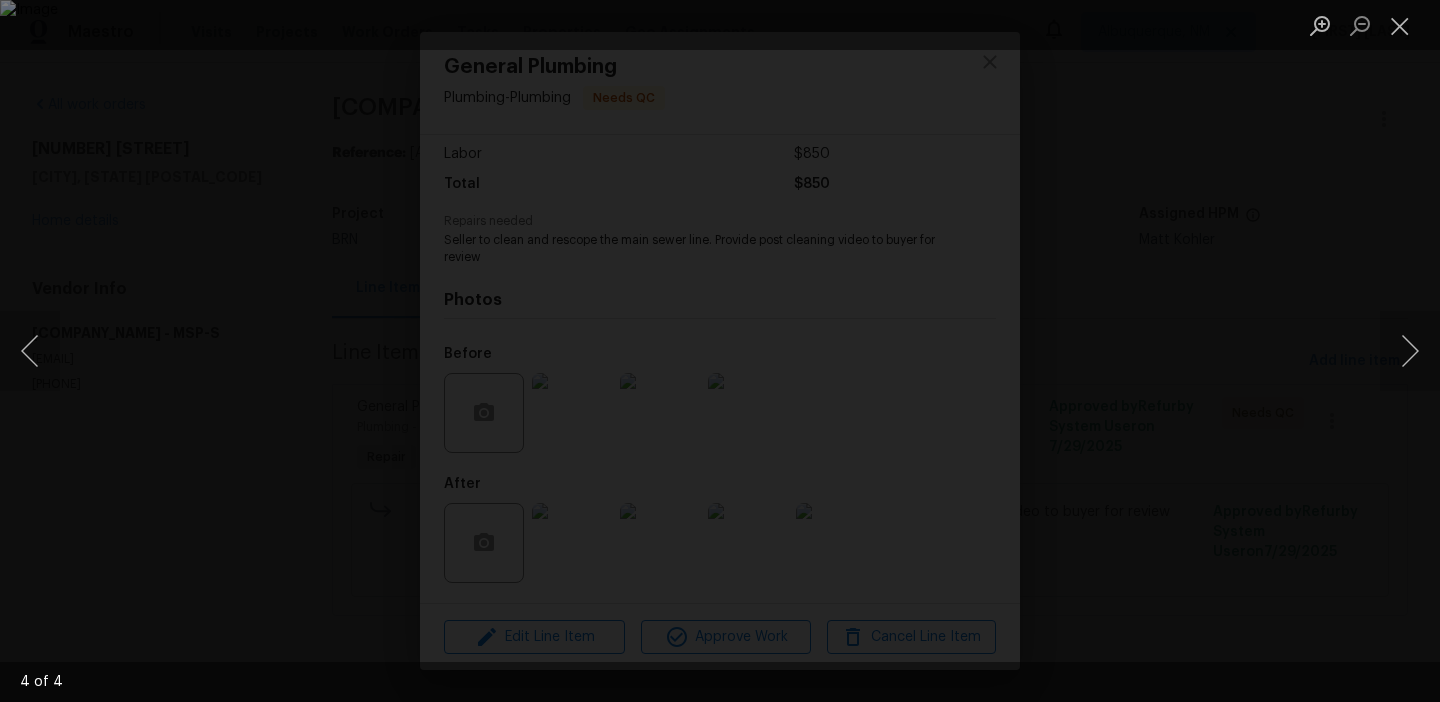 click at bounding box center [720, 351] 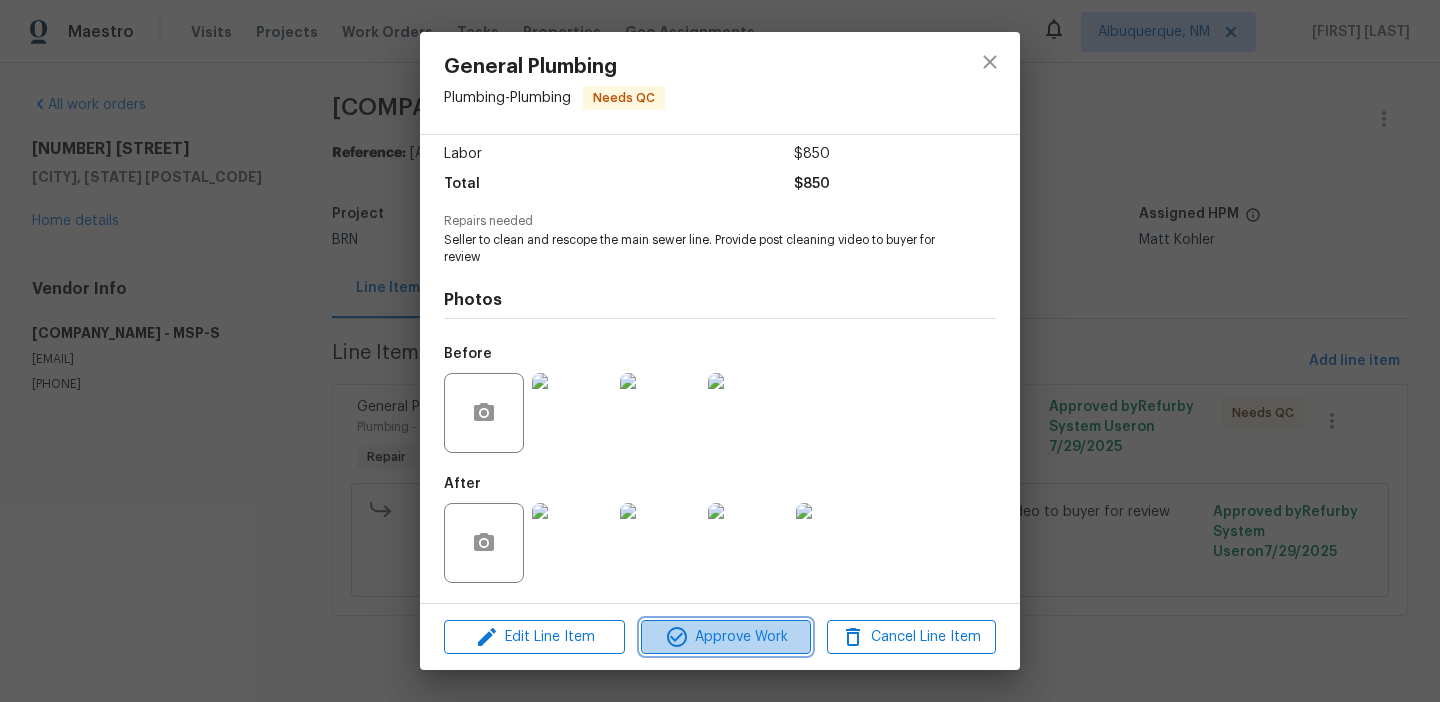 click on "Approve Work" at bounding box center [725, 637] 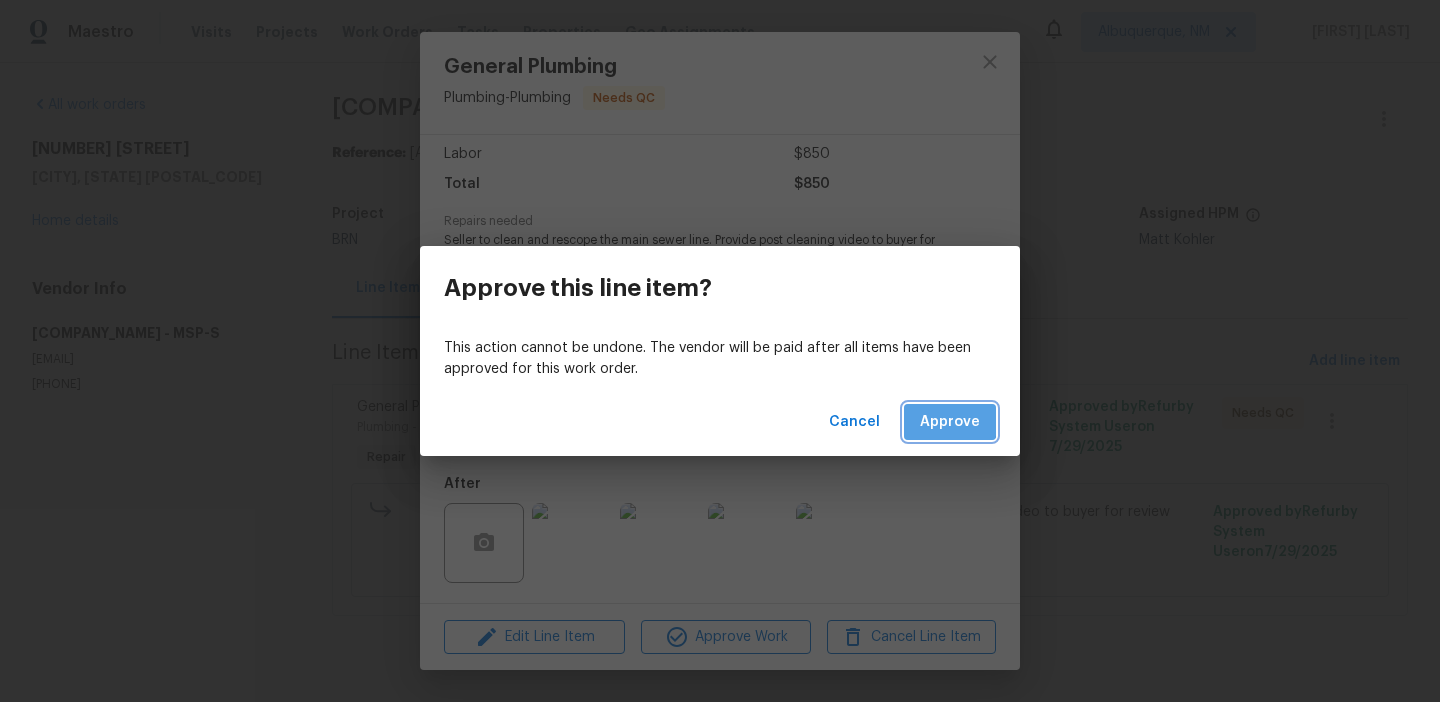 click on "Approve" at bounding box center [950, 422] 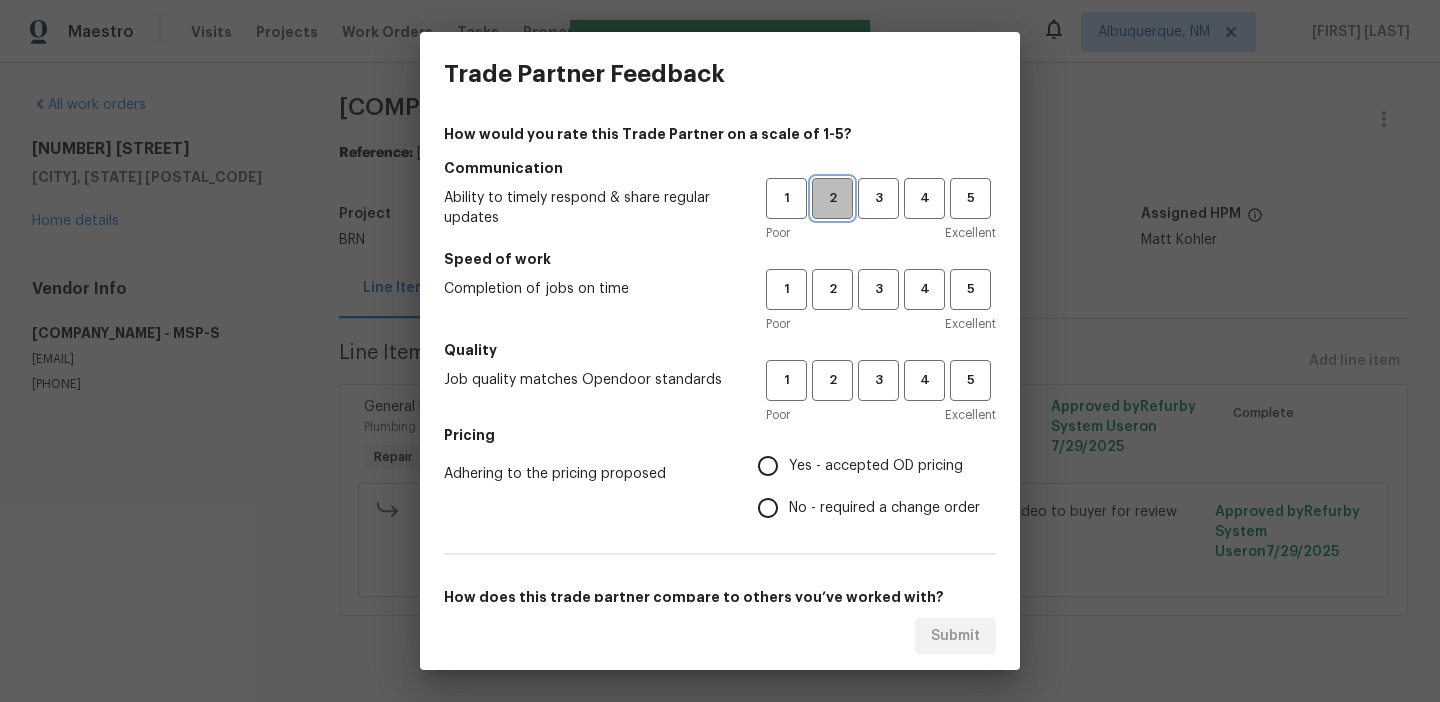 click on "2" at bounding box center (832, 198) 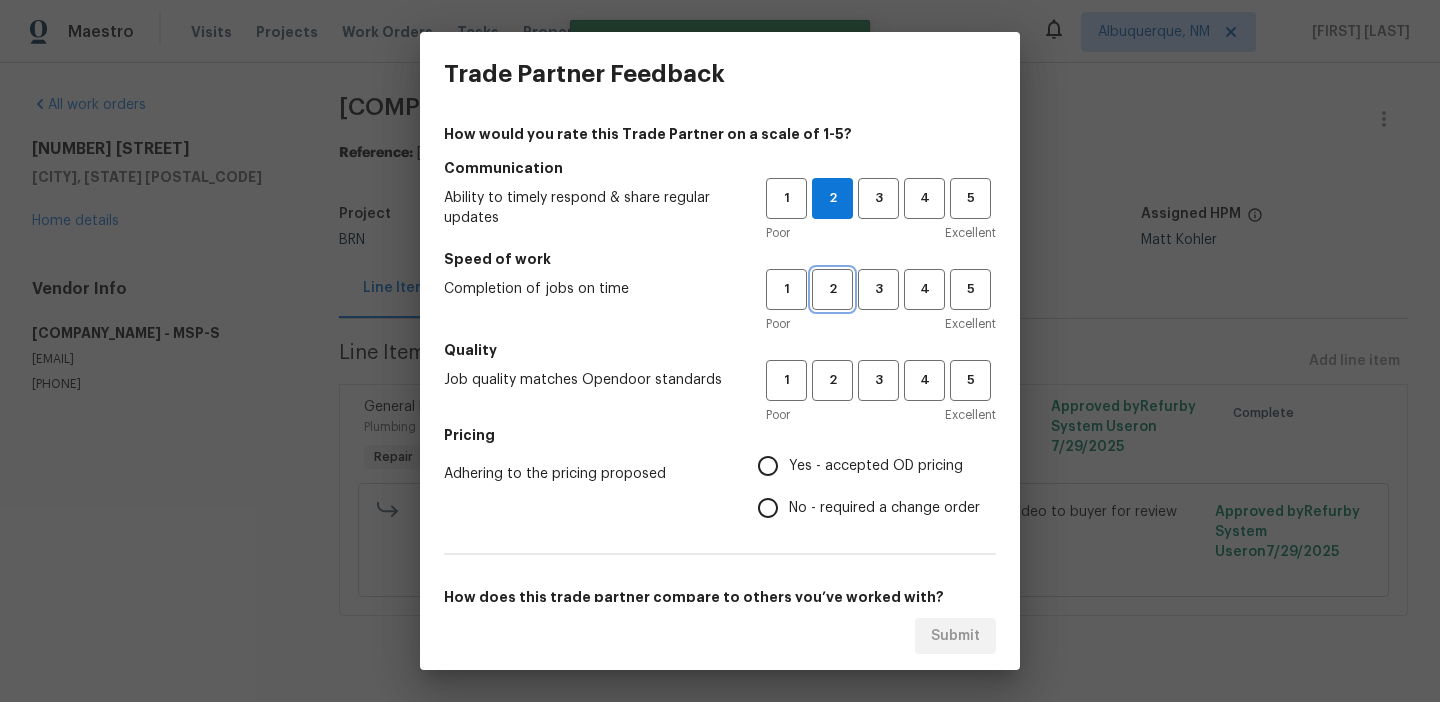 click on "2" at bounding box center [832, 289] 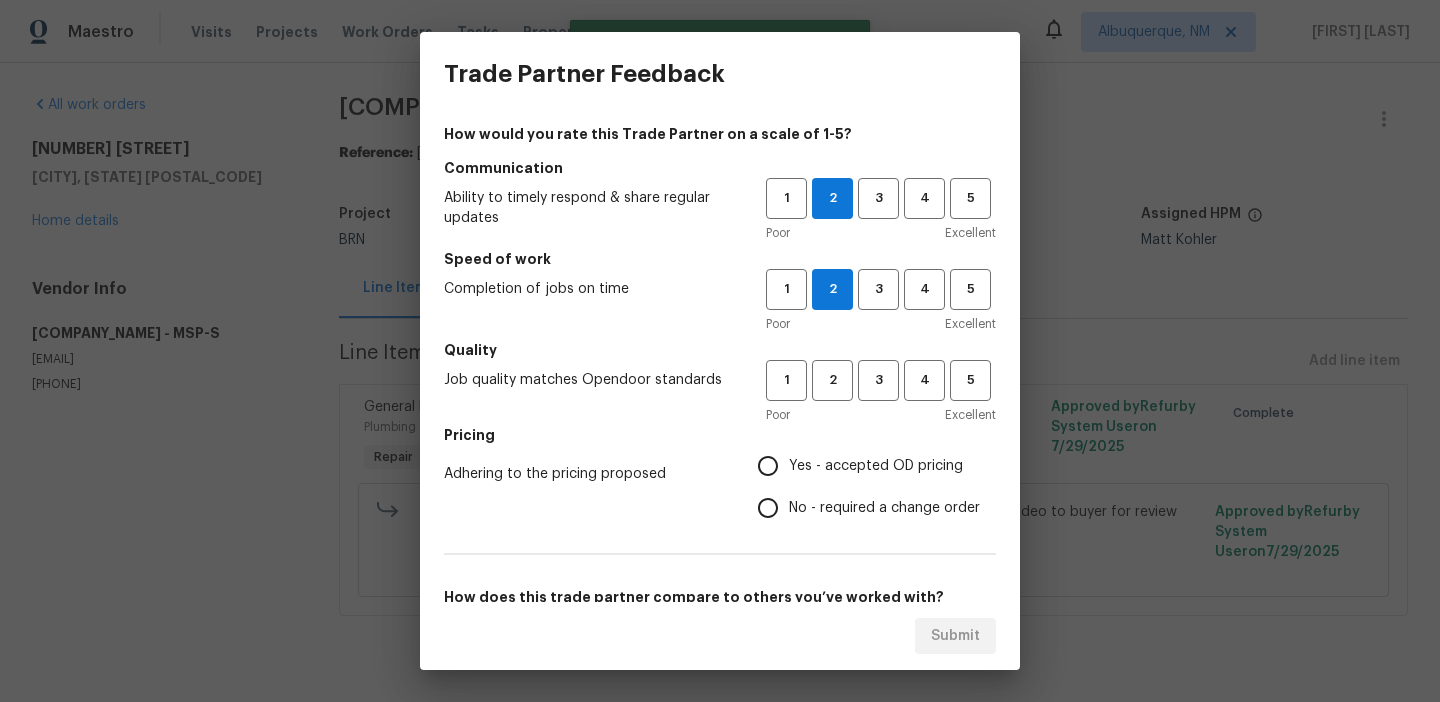click on "Poor Excellent" at bounding box center (881, 415) 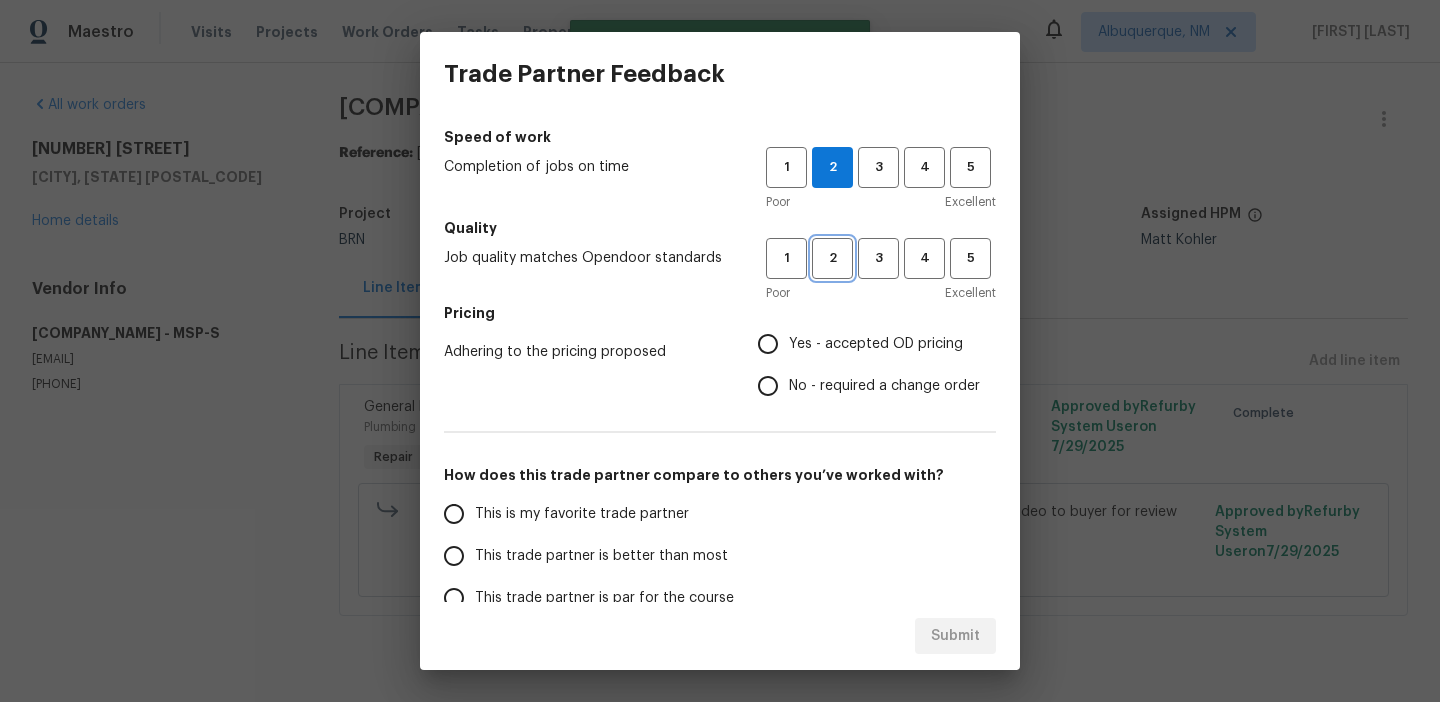 click on "2" at bounding box center (832, 258) 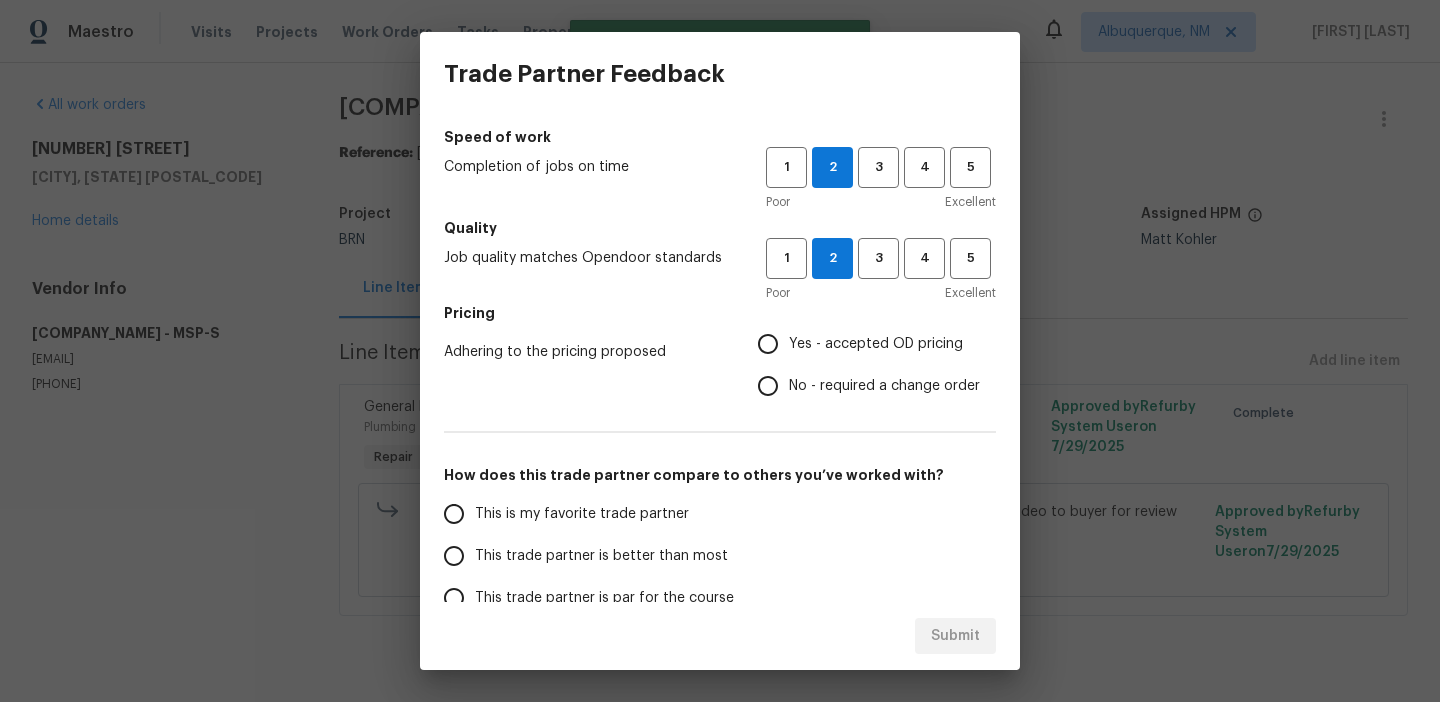 click on "No - required a change order" at bounding box center [768, 386] 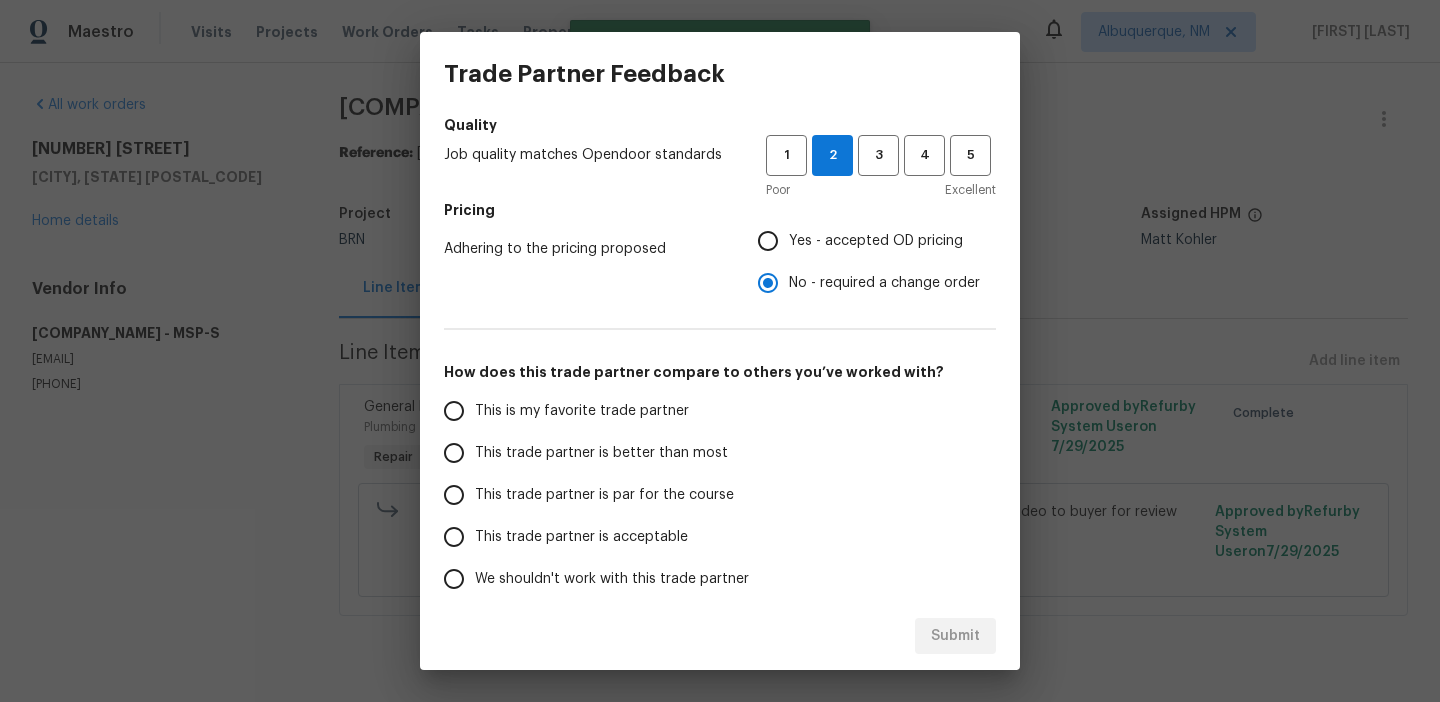 scroll, scrollTop: 313, scrollLeft: 0, axis: vertical 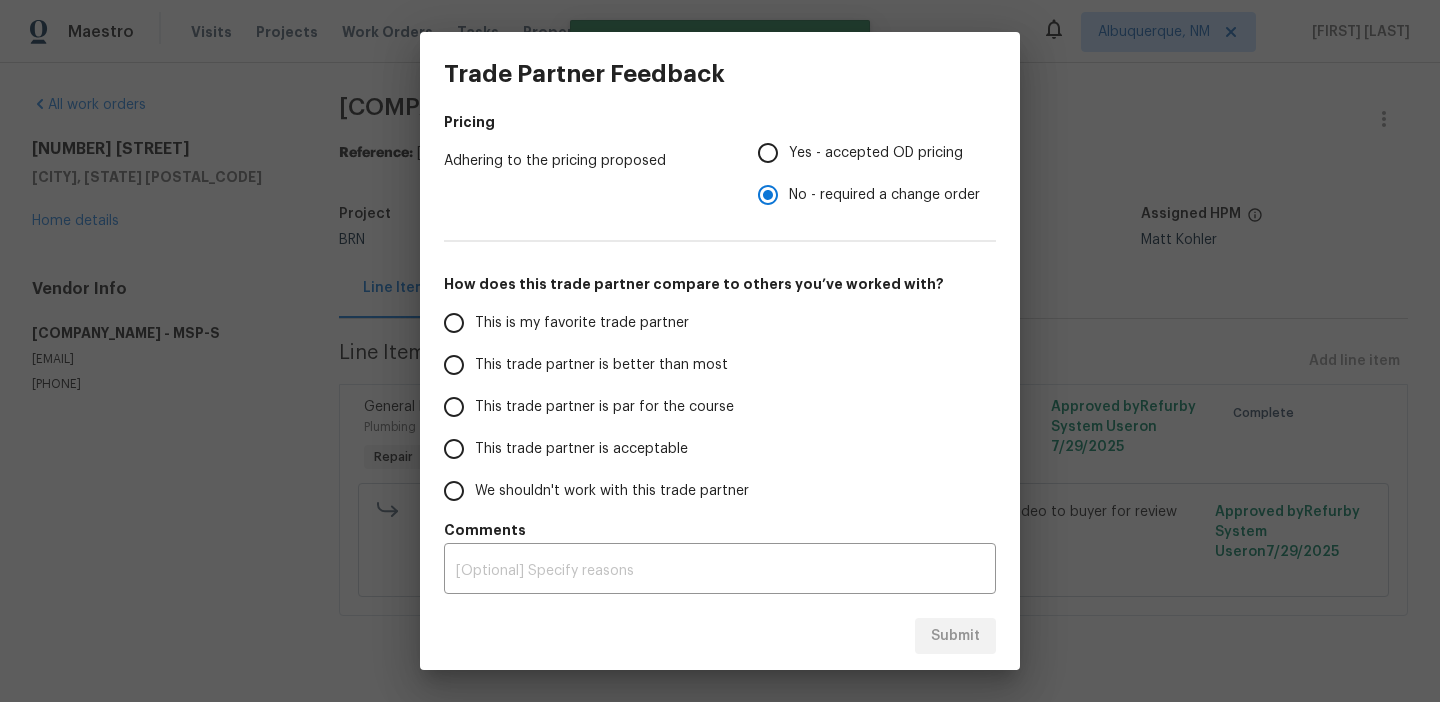 click on "This trade partner is better than most" at bounding box center (601, 365) 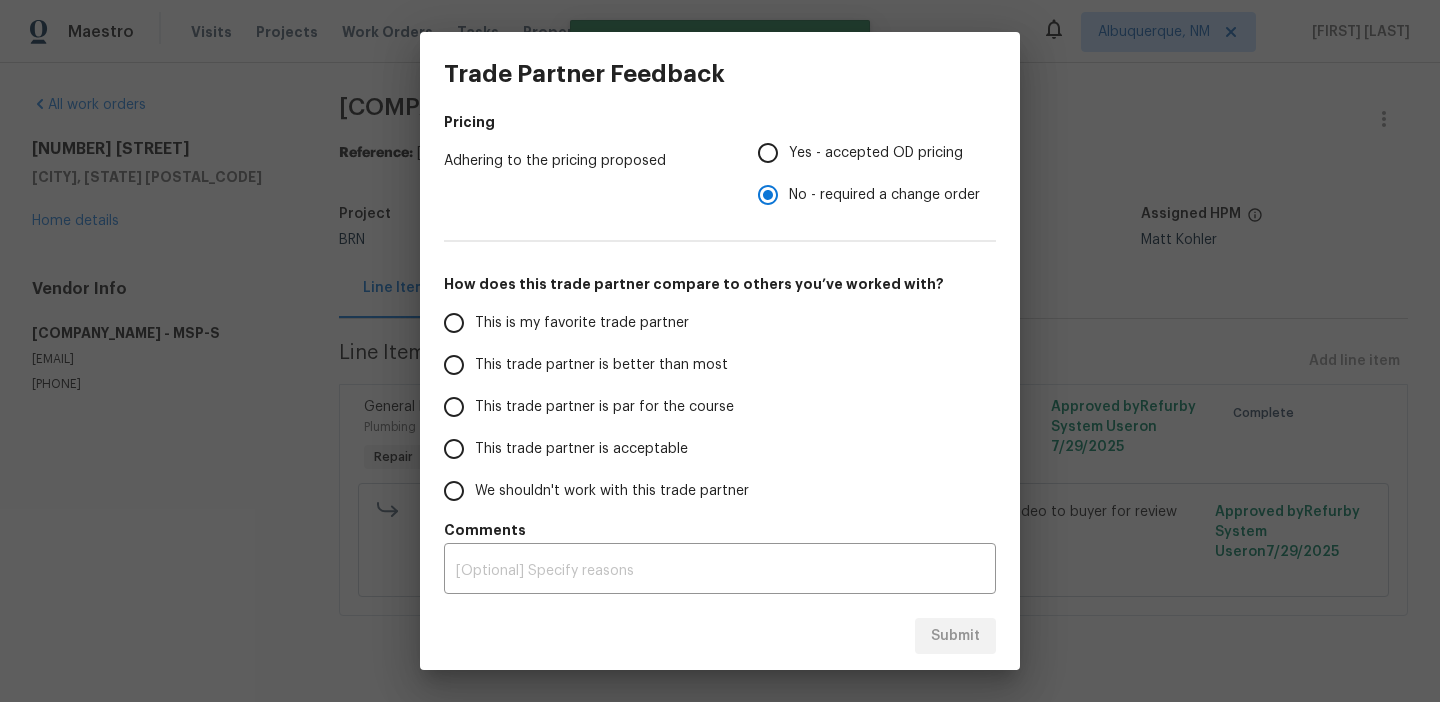 click on "This trade partner is better than most" at bounding box center [454, 365] 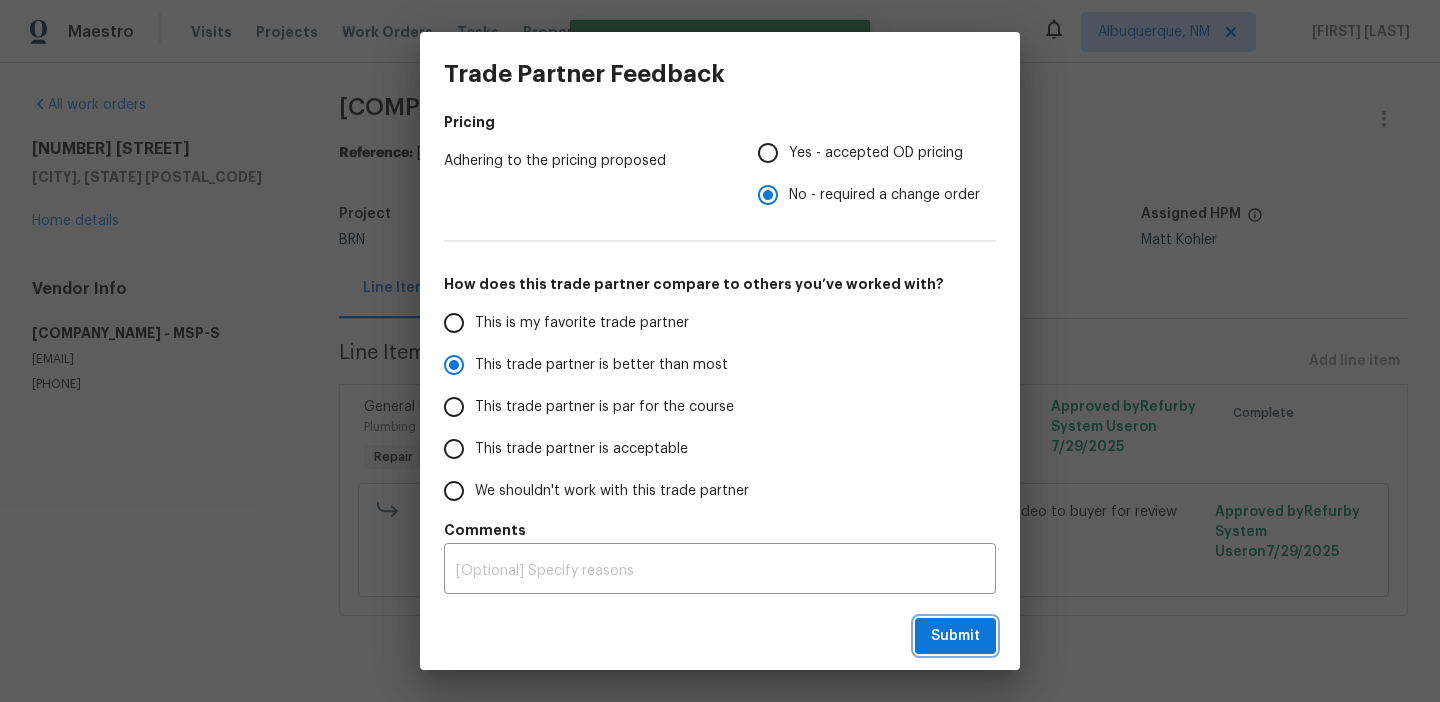 click on "Submit" at bounding box center [955, 636] 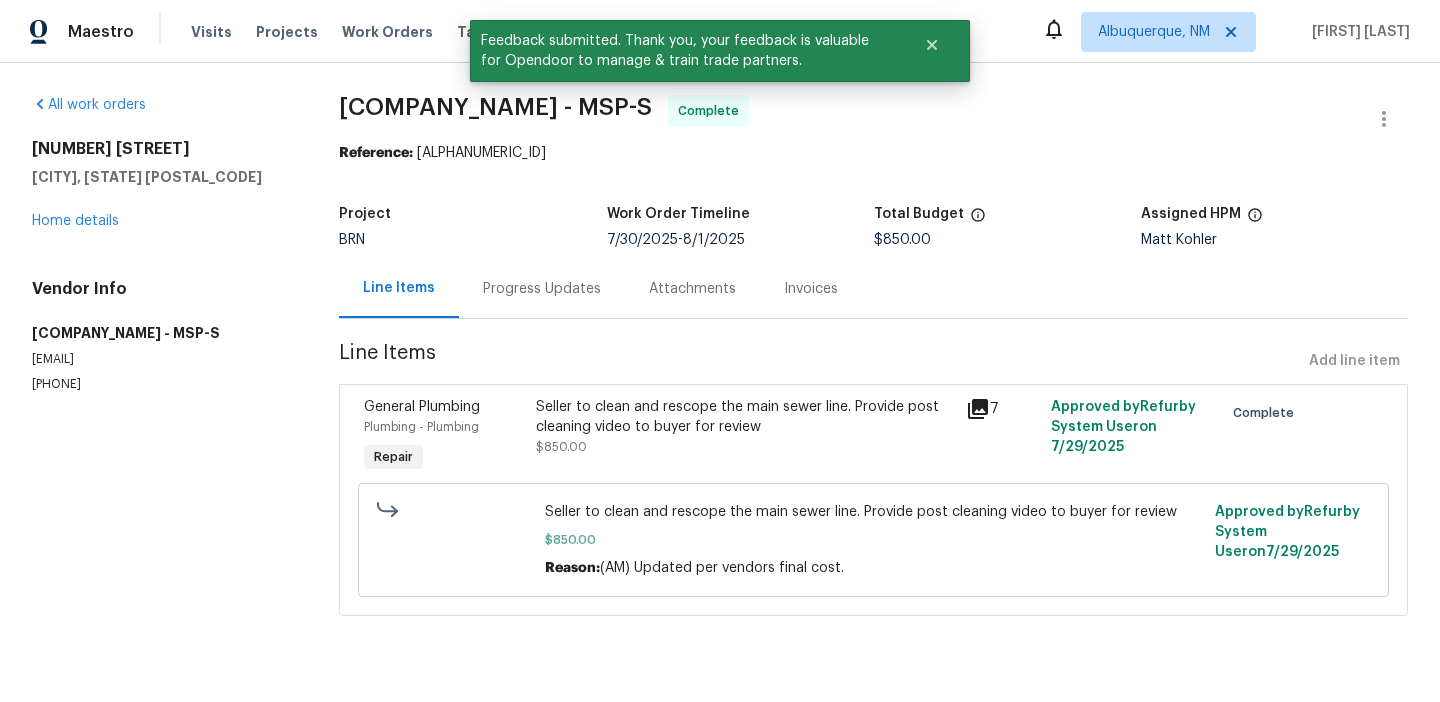 click on "Progress Updates" at bounding box center (542, 289) 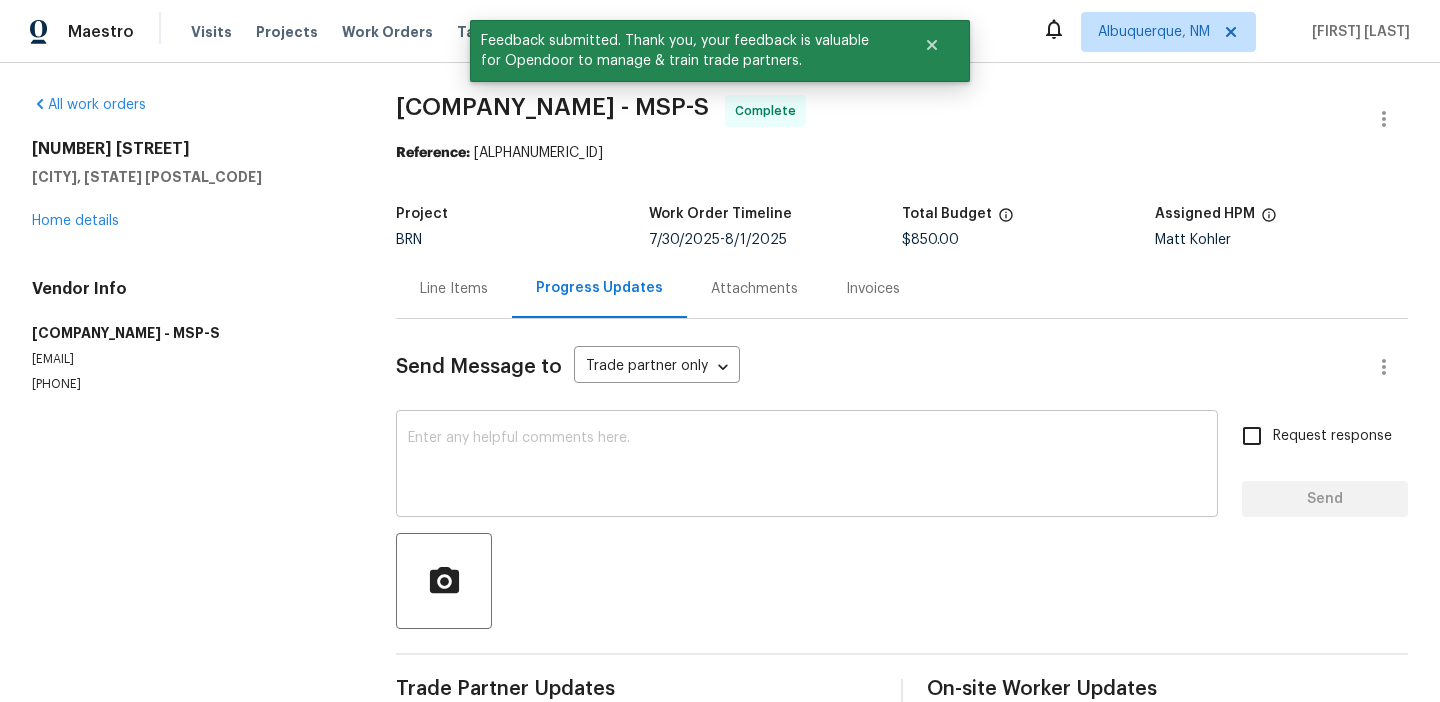 click on "x ​" at bounding box center [807, 466] 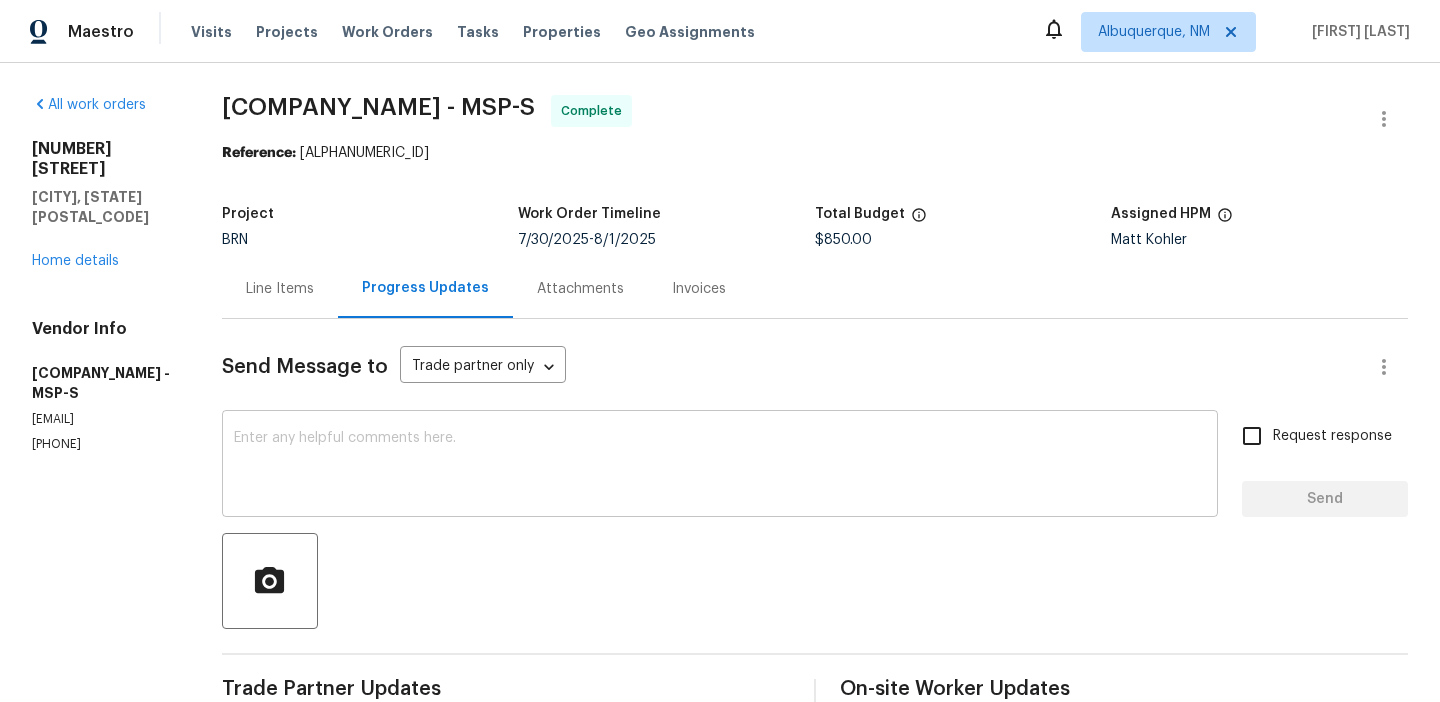 paste on "WO is approved, Please upload the invoice under the invoice section.Thanks" 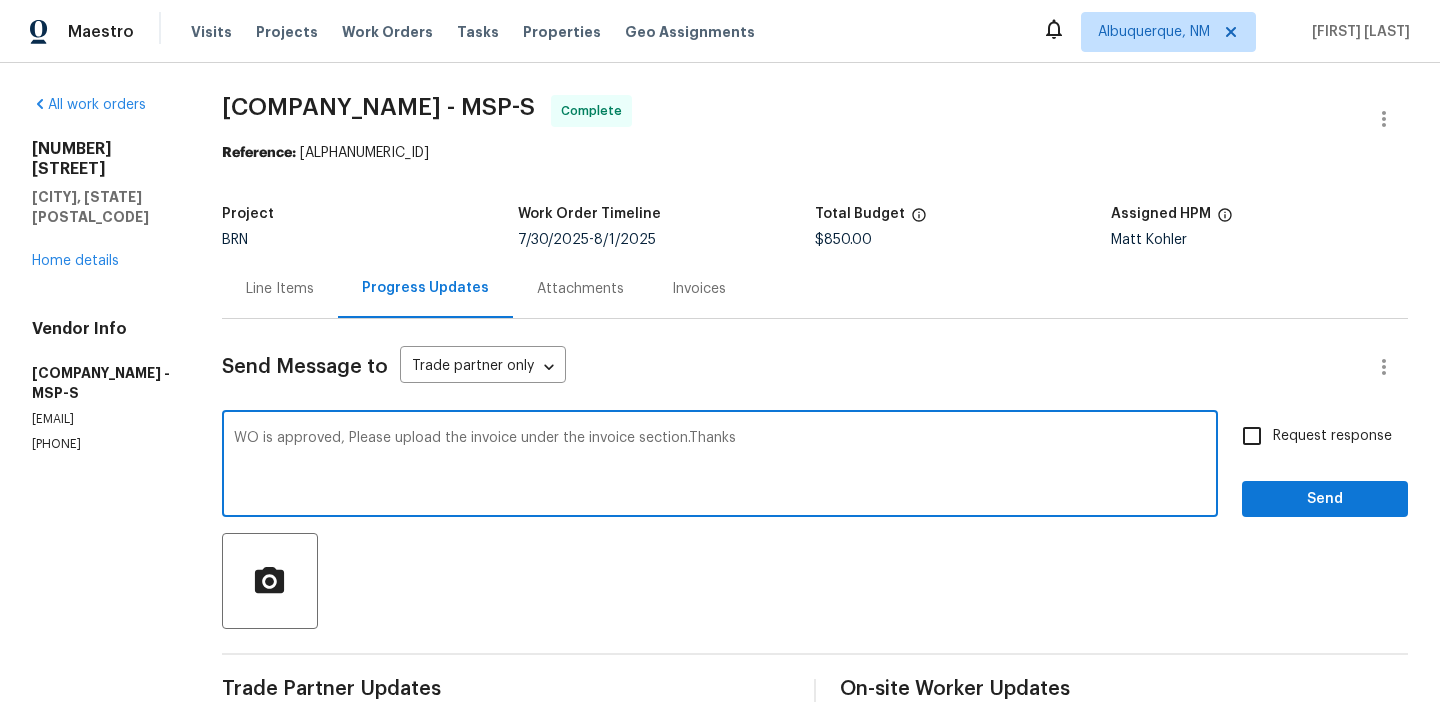 type on "WO is approved, Please upload the invoice under the invoice section.Thanks" 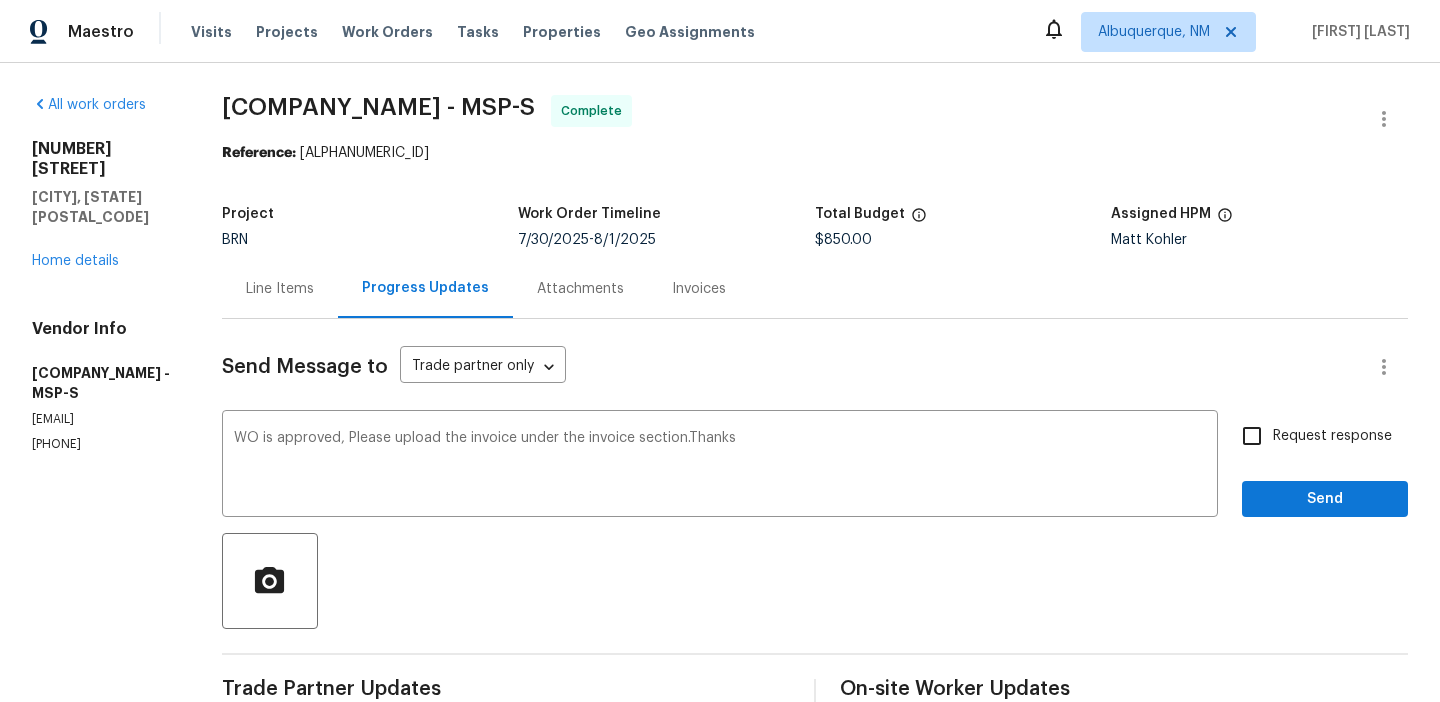 click on "Request response" at bounding box center (1311, 436) 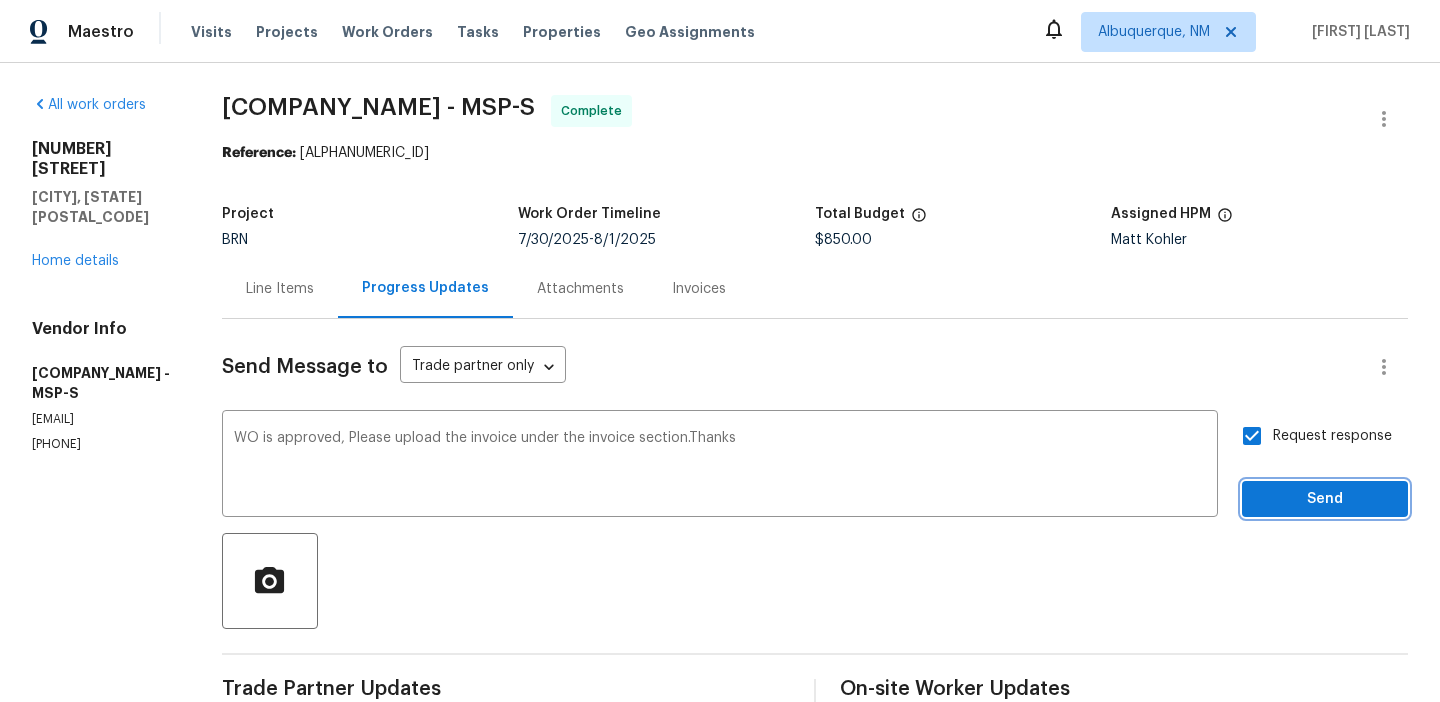 click on "Send" at bounding box center (1325, 499) 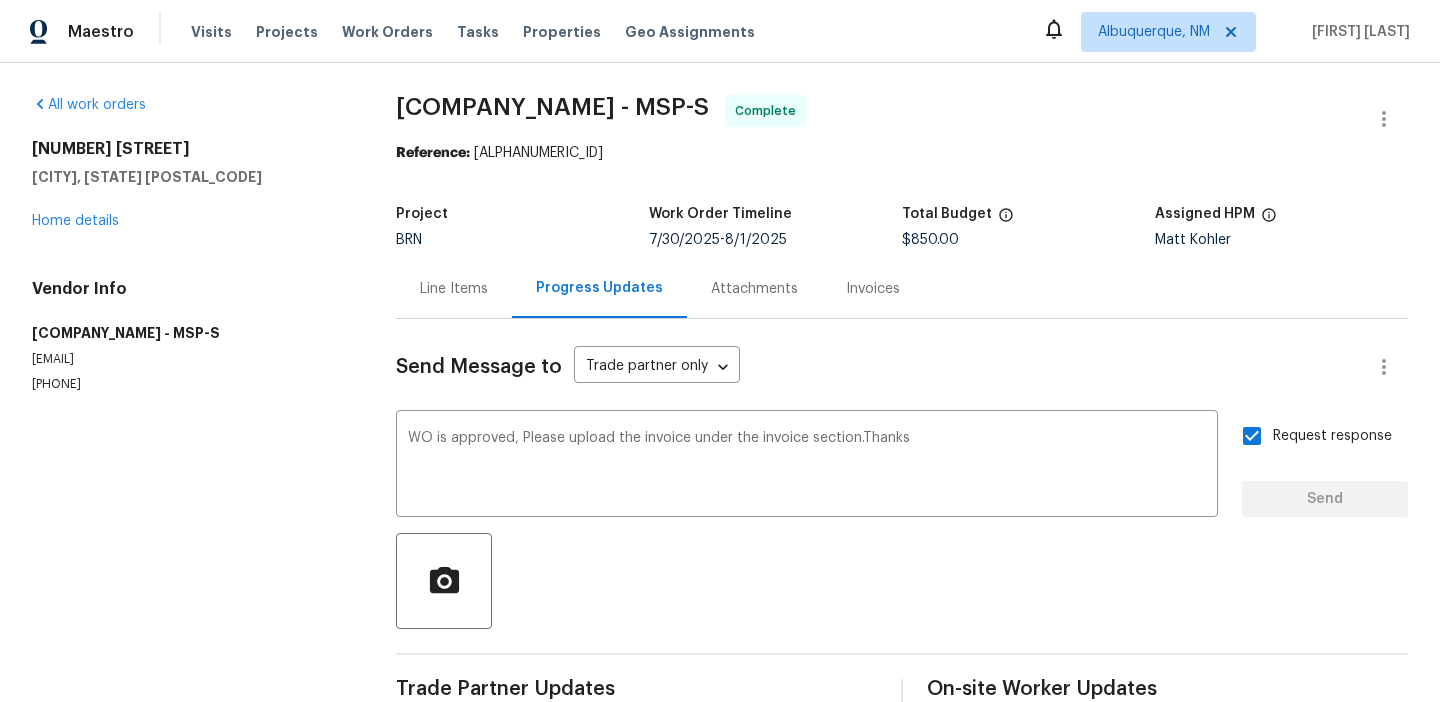 type 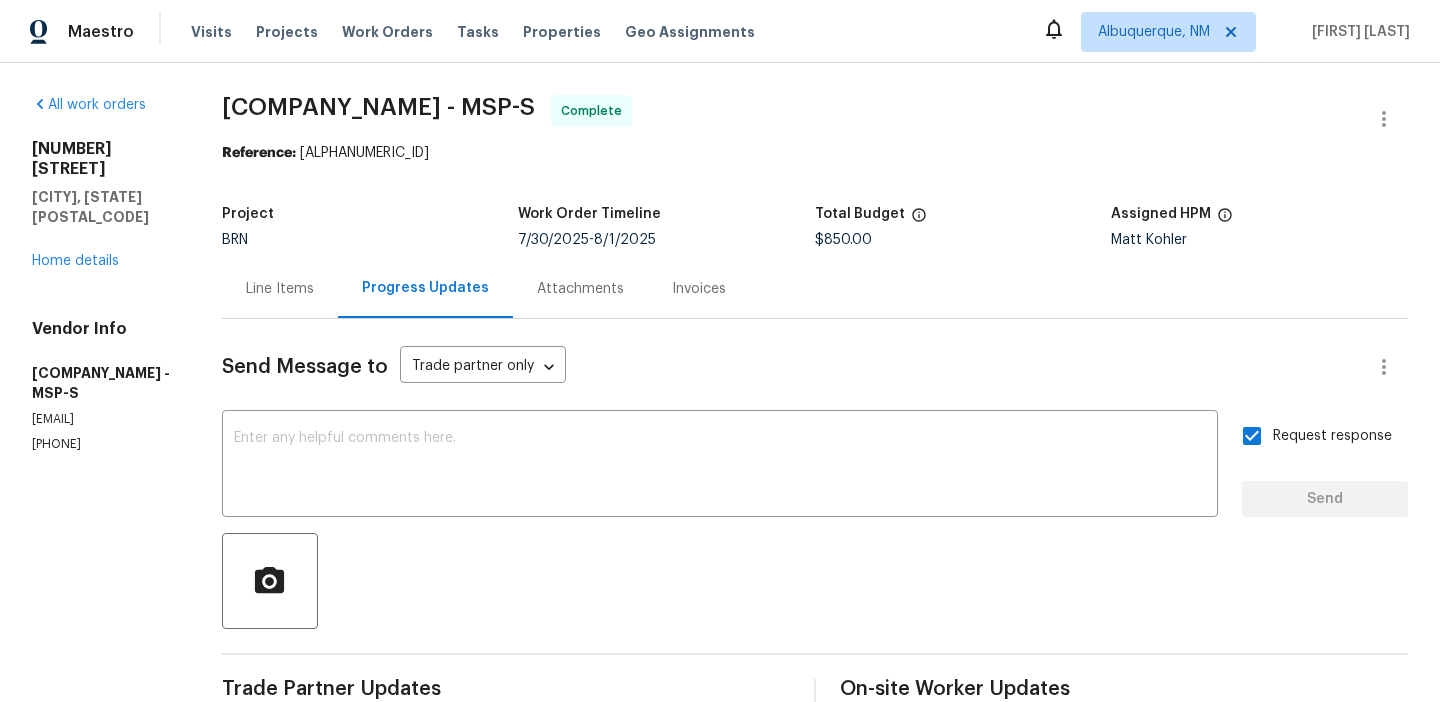 click on "Invoices" at bounding box center [699, 288] 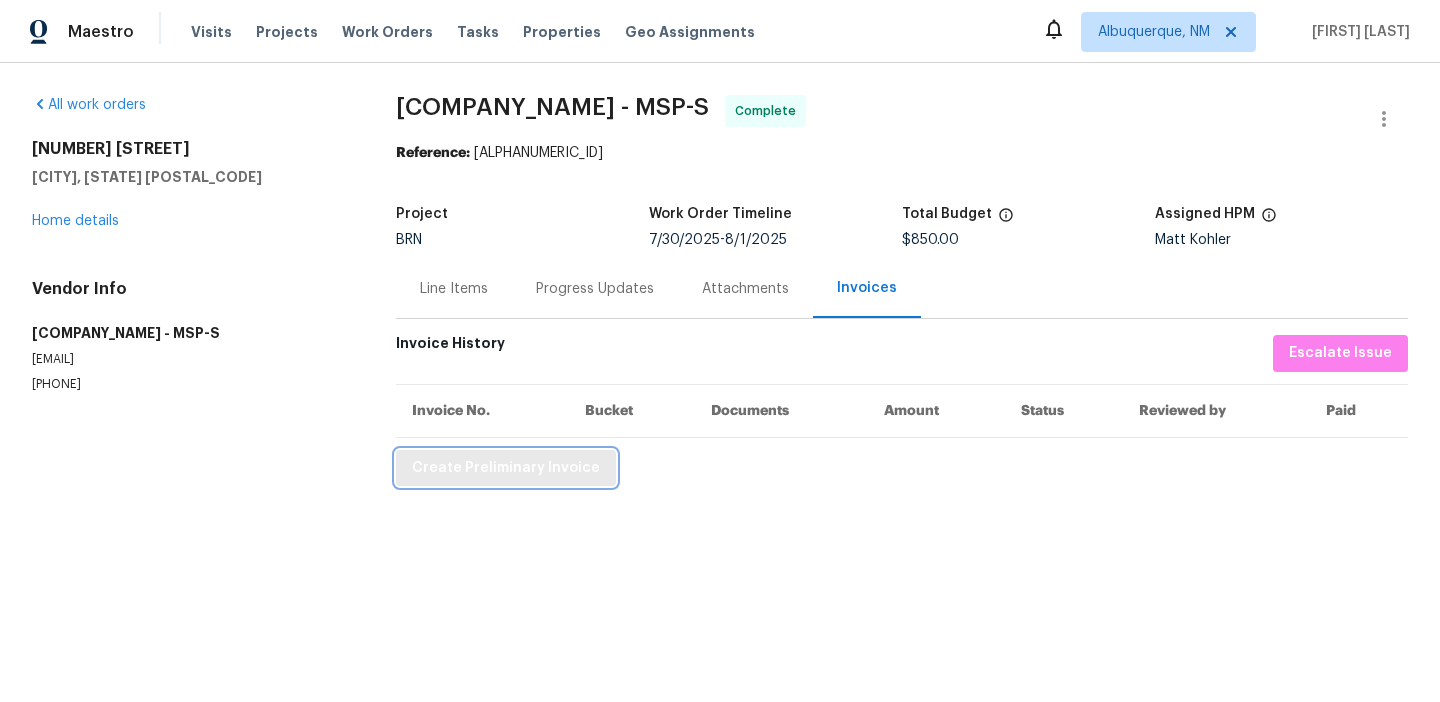 click on "Create Preliminary Invoice" at bounding box center [506, 468] 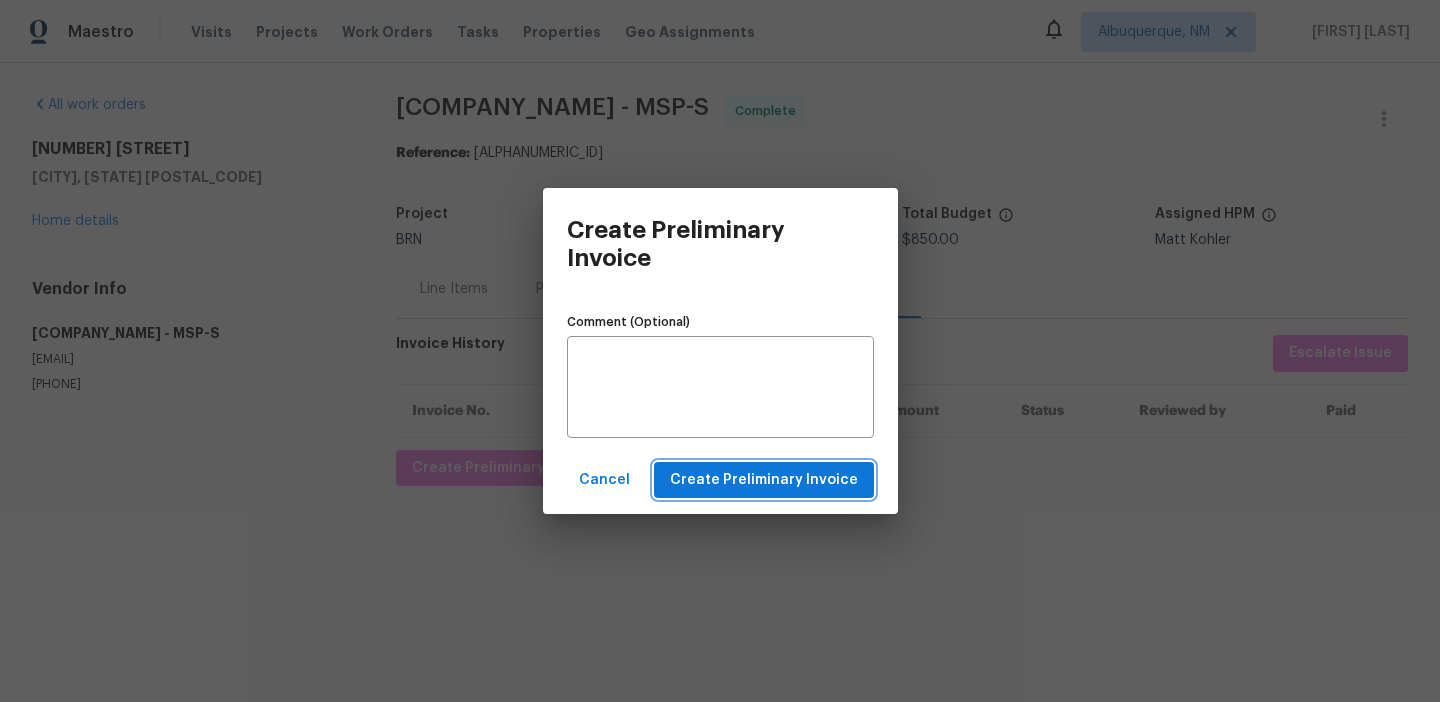 click on "Create Preliminary Invoice" at bounding box center [764, 480] 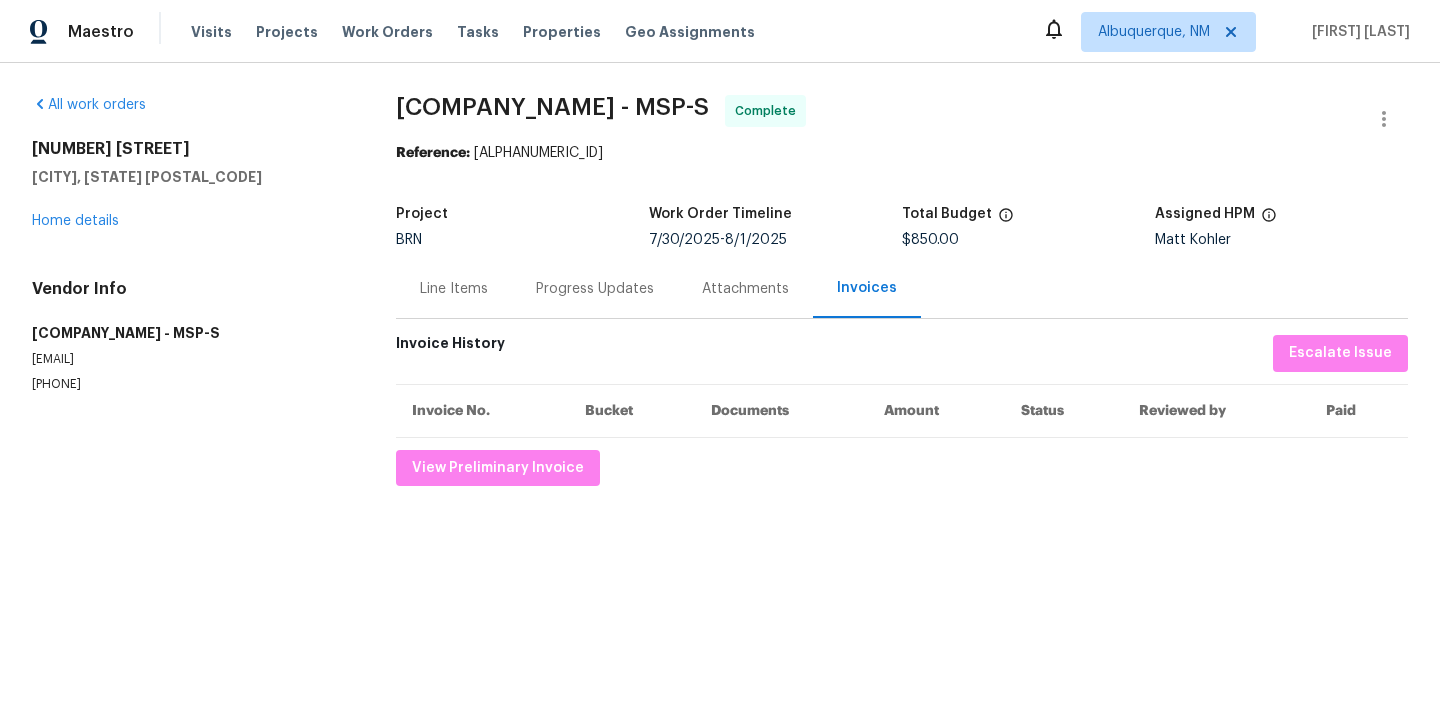 click on "Project BRN   Work Order Timeline 7/30/2025  -  8/1/2025 Total Budget $850.00 Assigned HPM Matt Kohler" at bounding box center (902, 227) 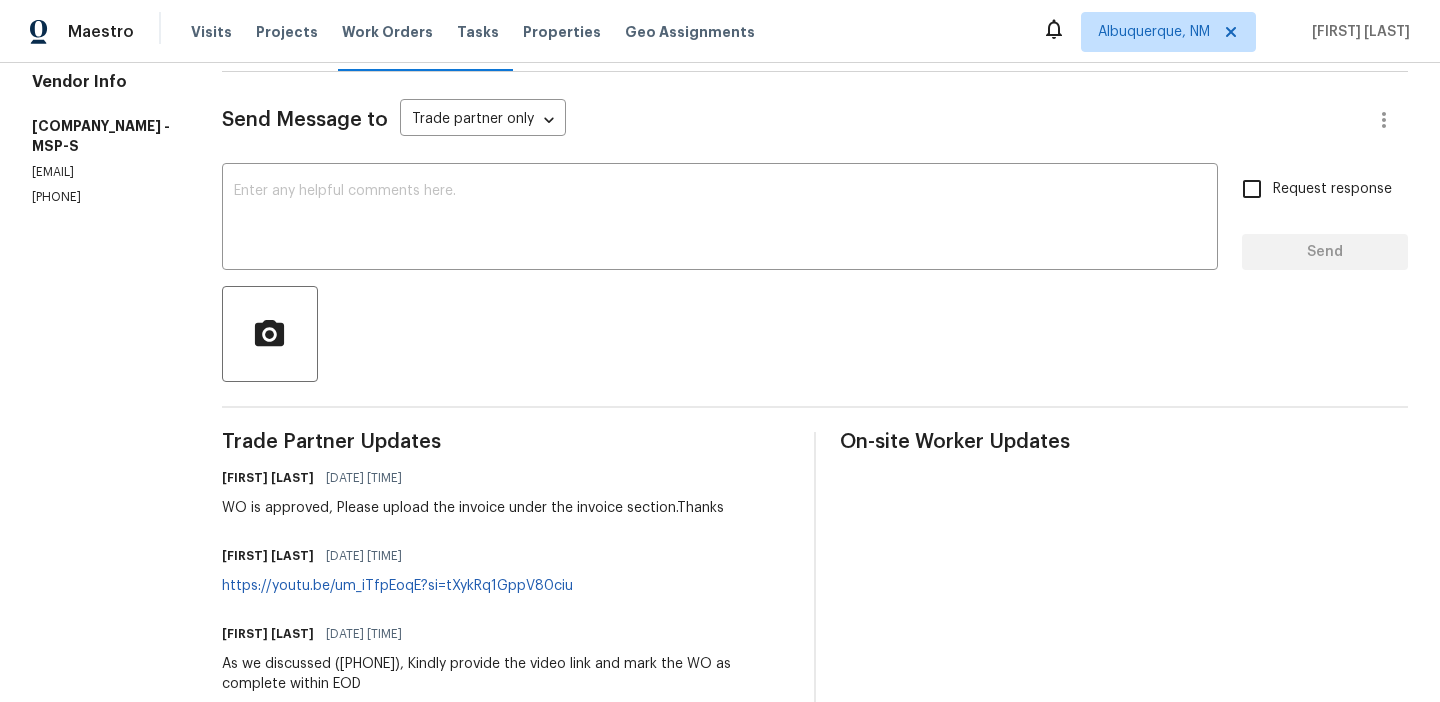 scroll, scrollTop: 337, scrollLeft: 0, axis: vertical 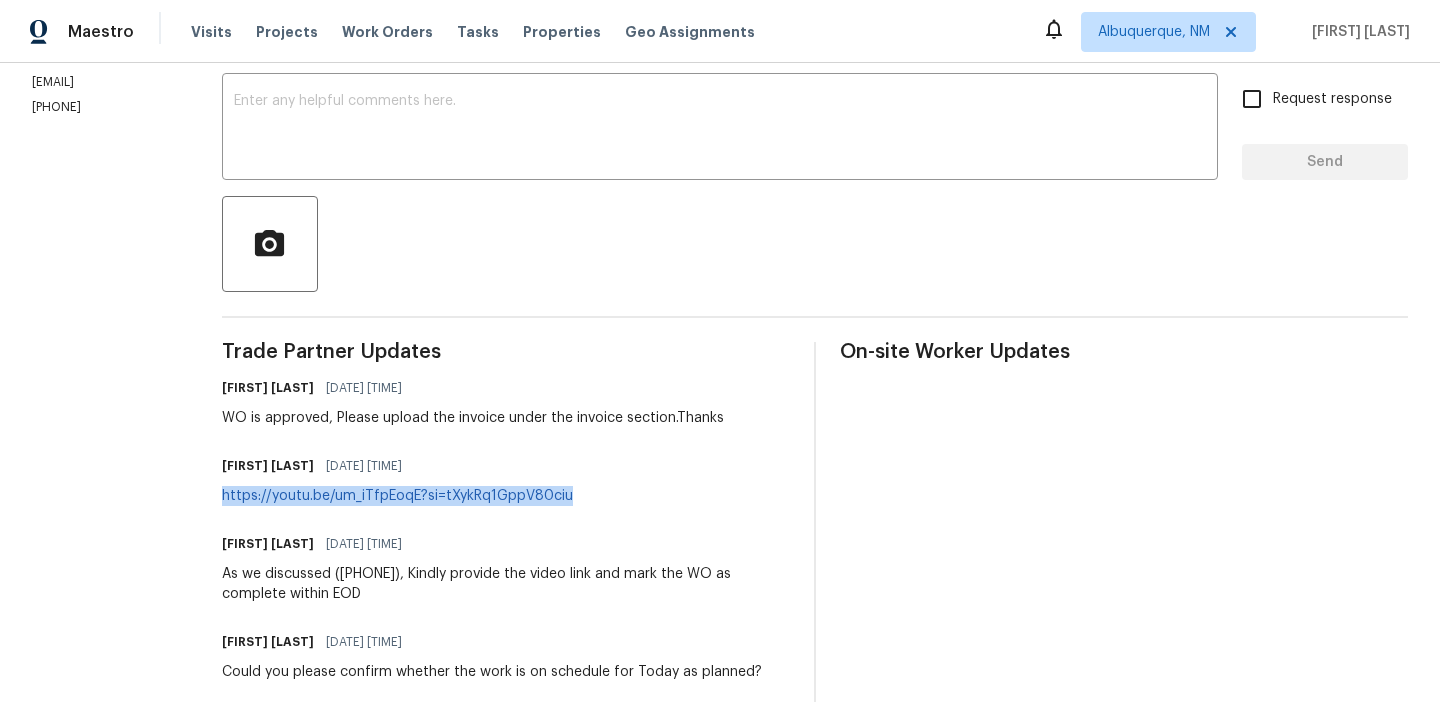 drag, startPoint x: 602, startPoint y: 498, endPoint x: 221, endPoint y: 494, distance: 381.021 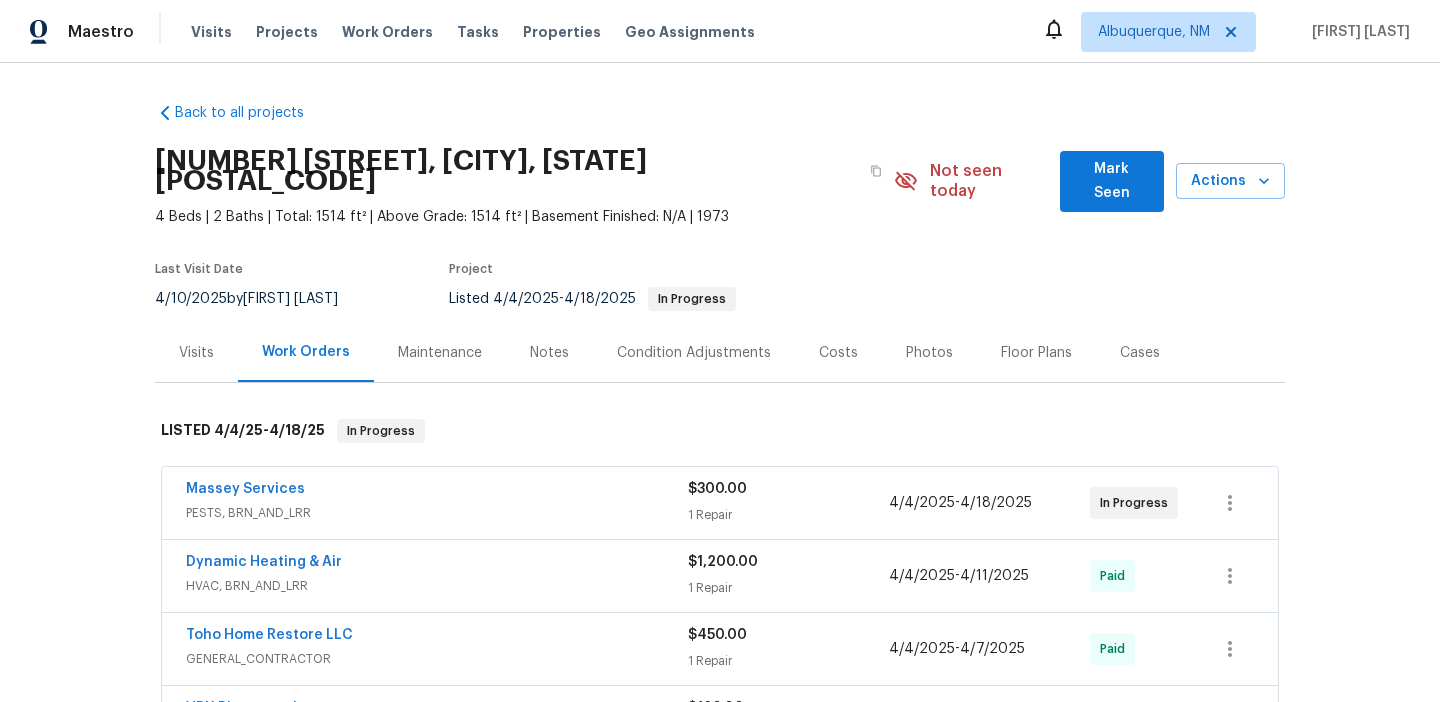 scroll, scrollTop: 0, scrollLeft: 0, axis: both 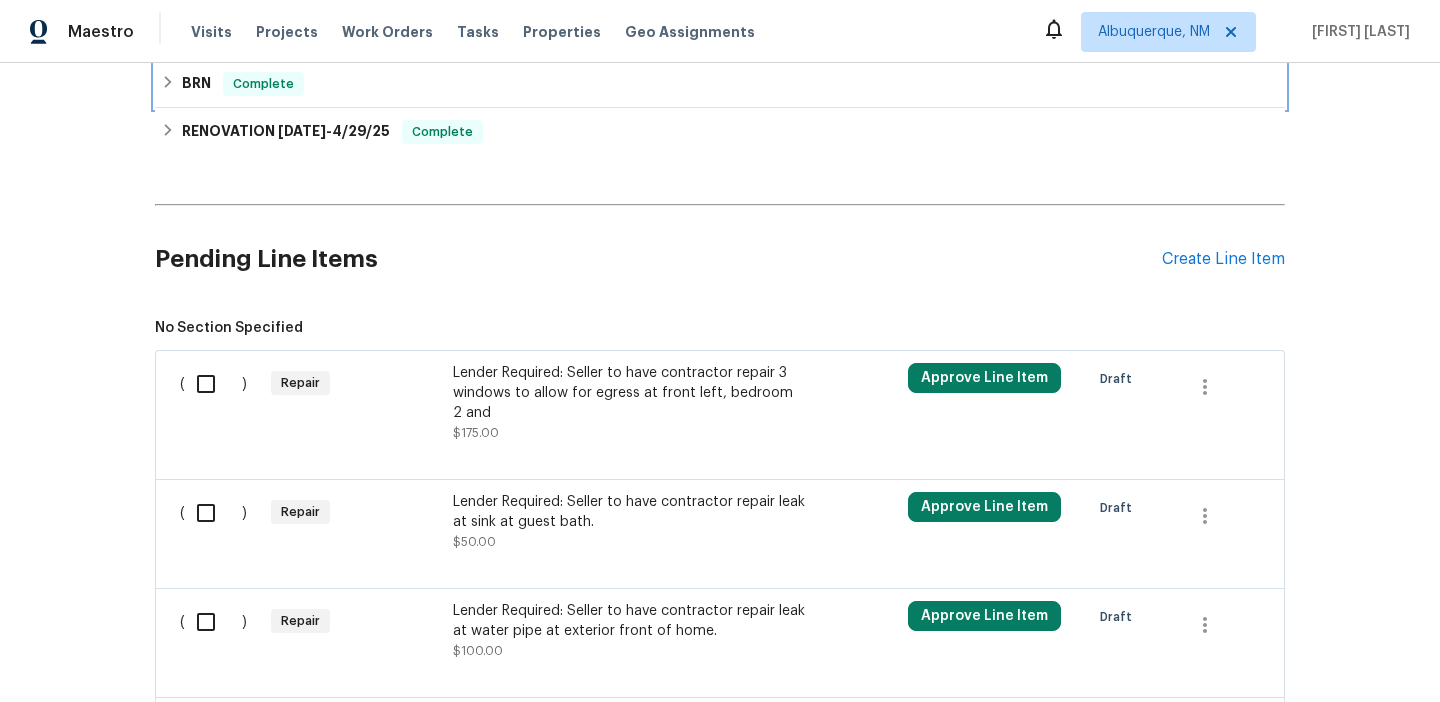 click on "BRN   Complete" at bounding box center (720, 84) 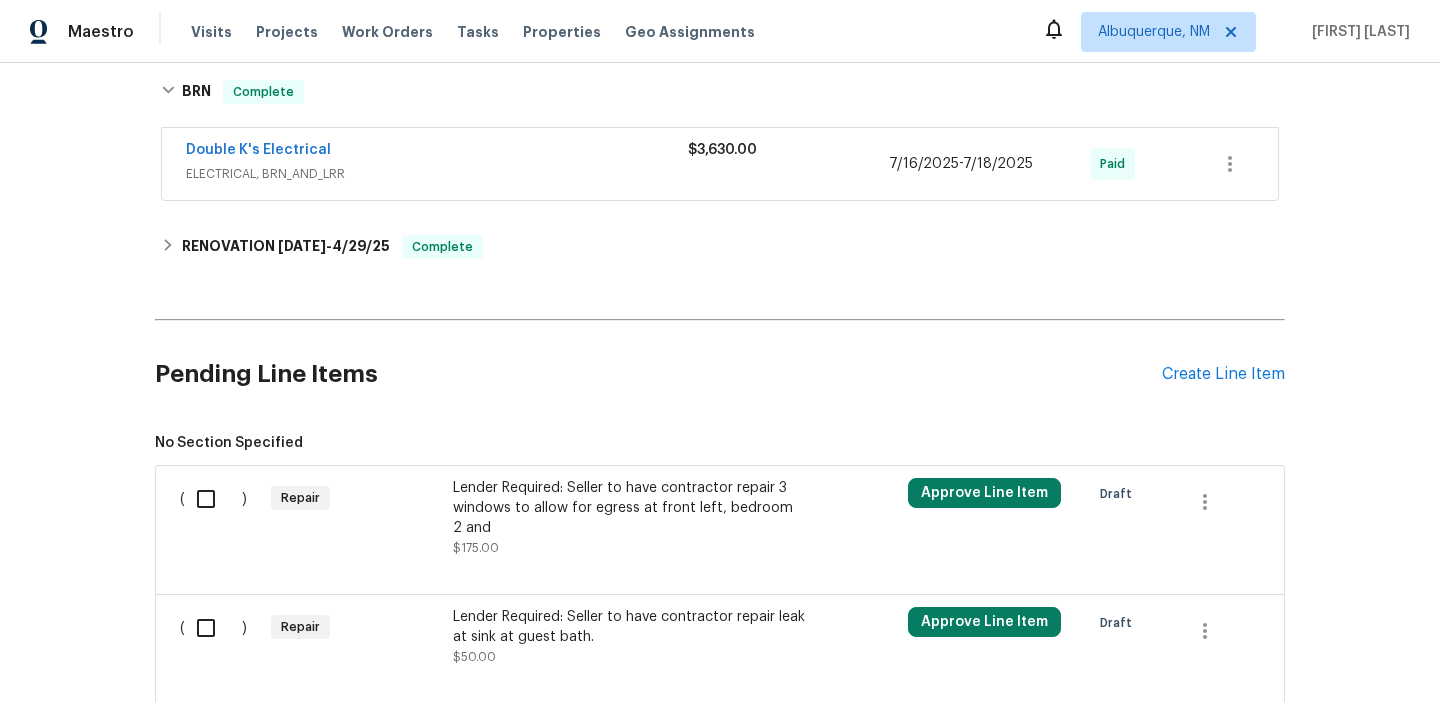 click on "ELECTRICAL, BRN_AND_LRR" at bounding box center (437, 174) 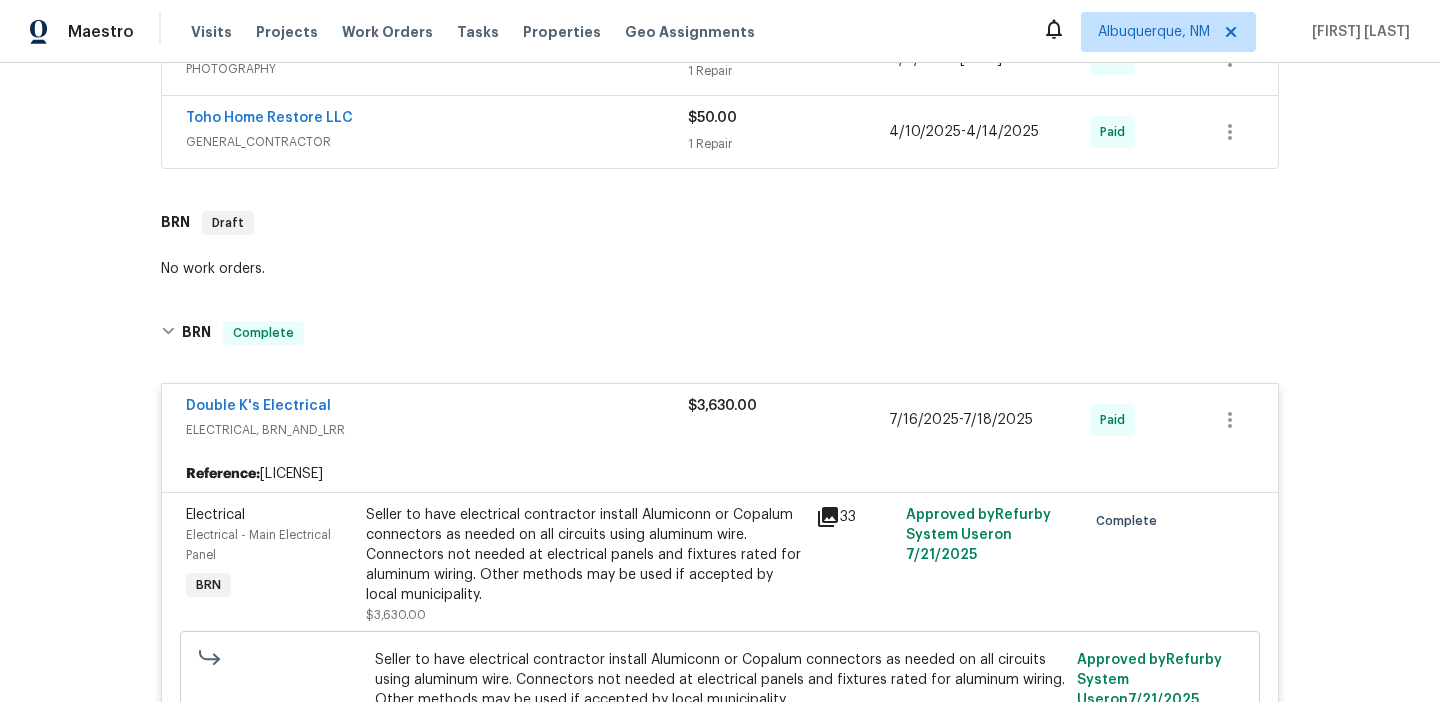 scroll, scrollTop: 628, scrollLeft: 0, axis: vertical 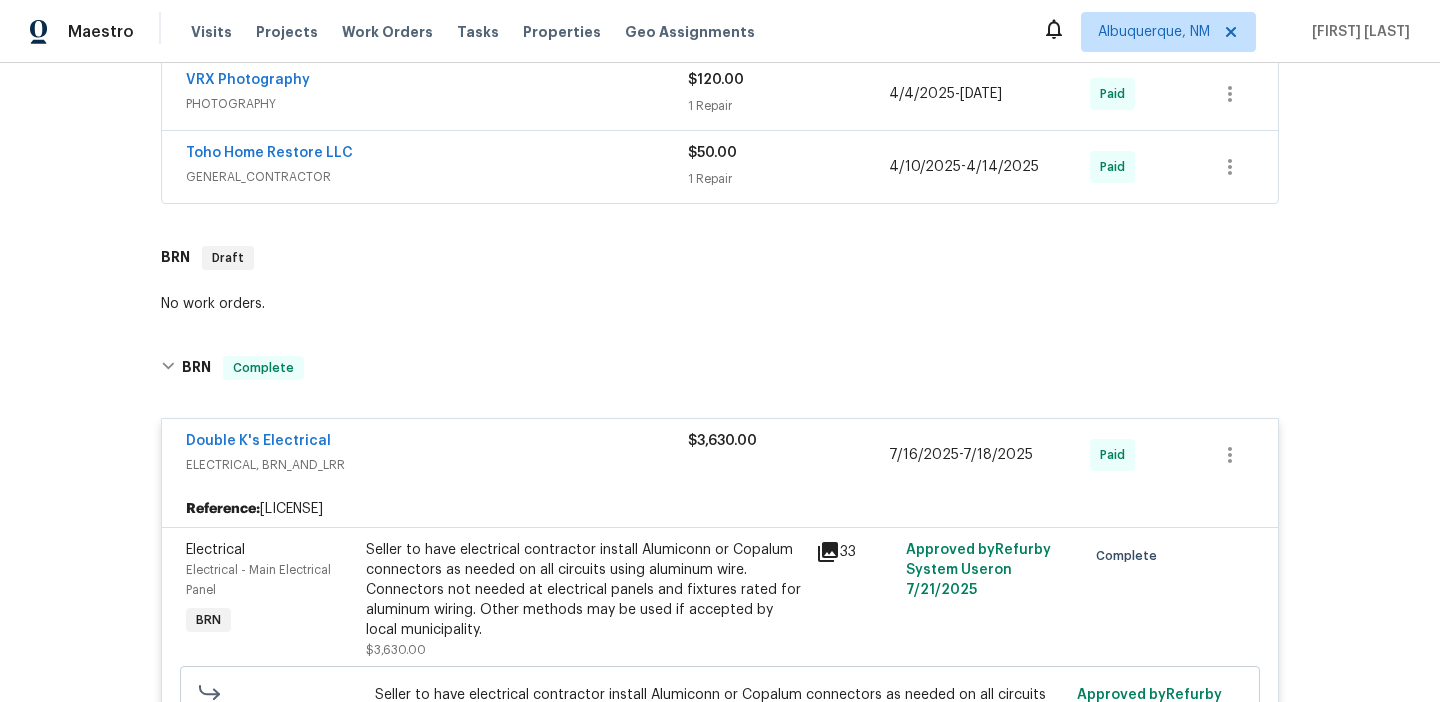 click on "Toho Home Restore LLC" at bounding box center [269, 153] 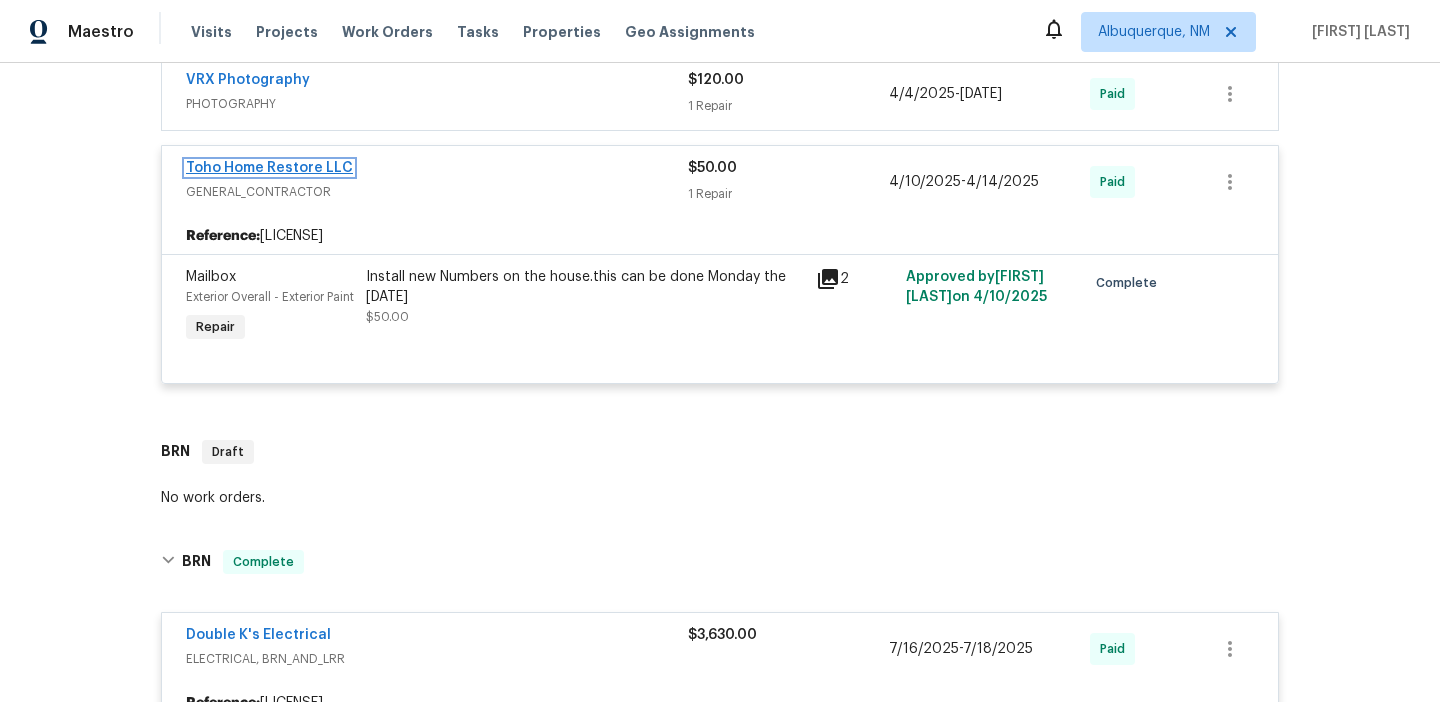 click on "Toho Home Restore LLC" at bounding box center (269, 168) 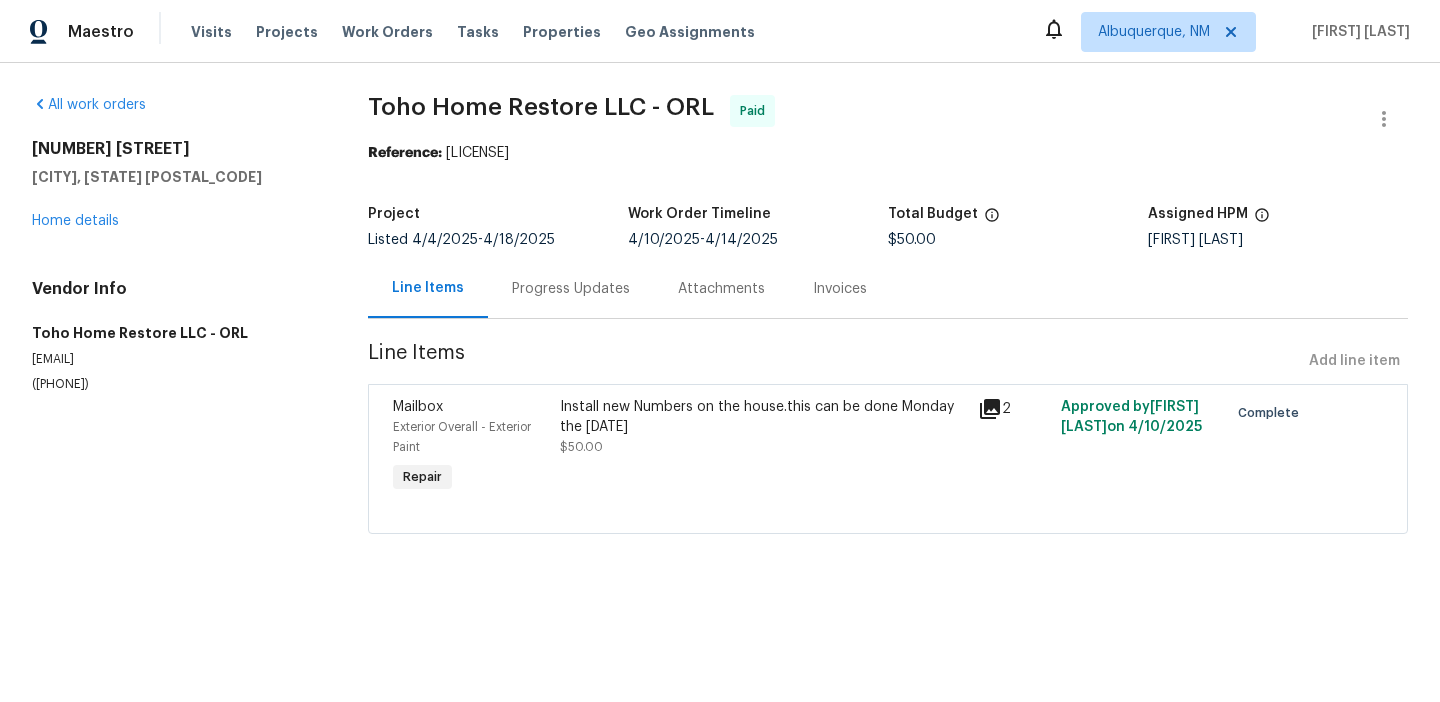 click on "Progress Updates" at bounding box center (571, 289) 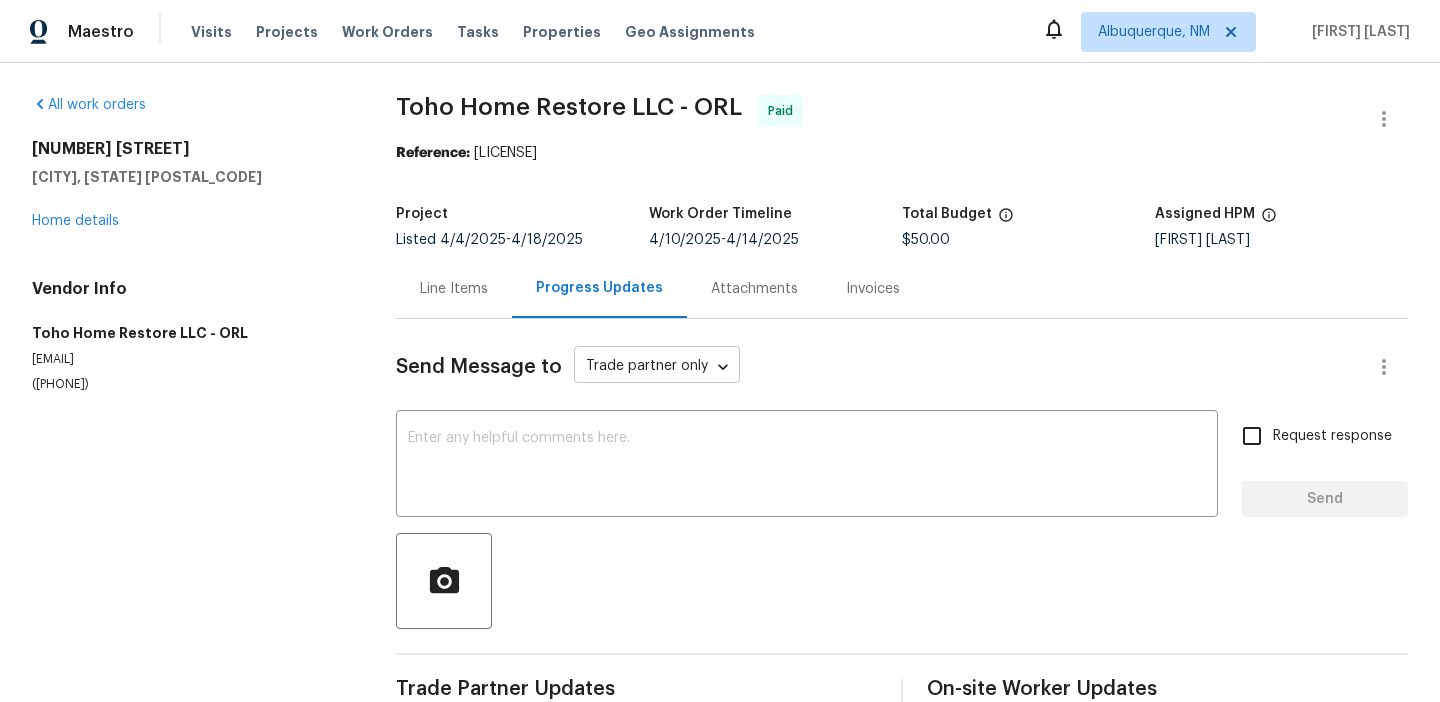 scroll, scrollTop: 41, scrollLeft: 0, axis: vertical 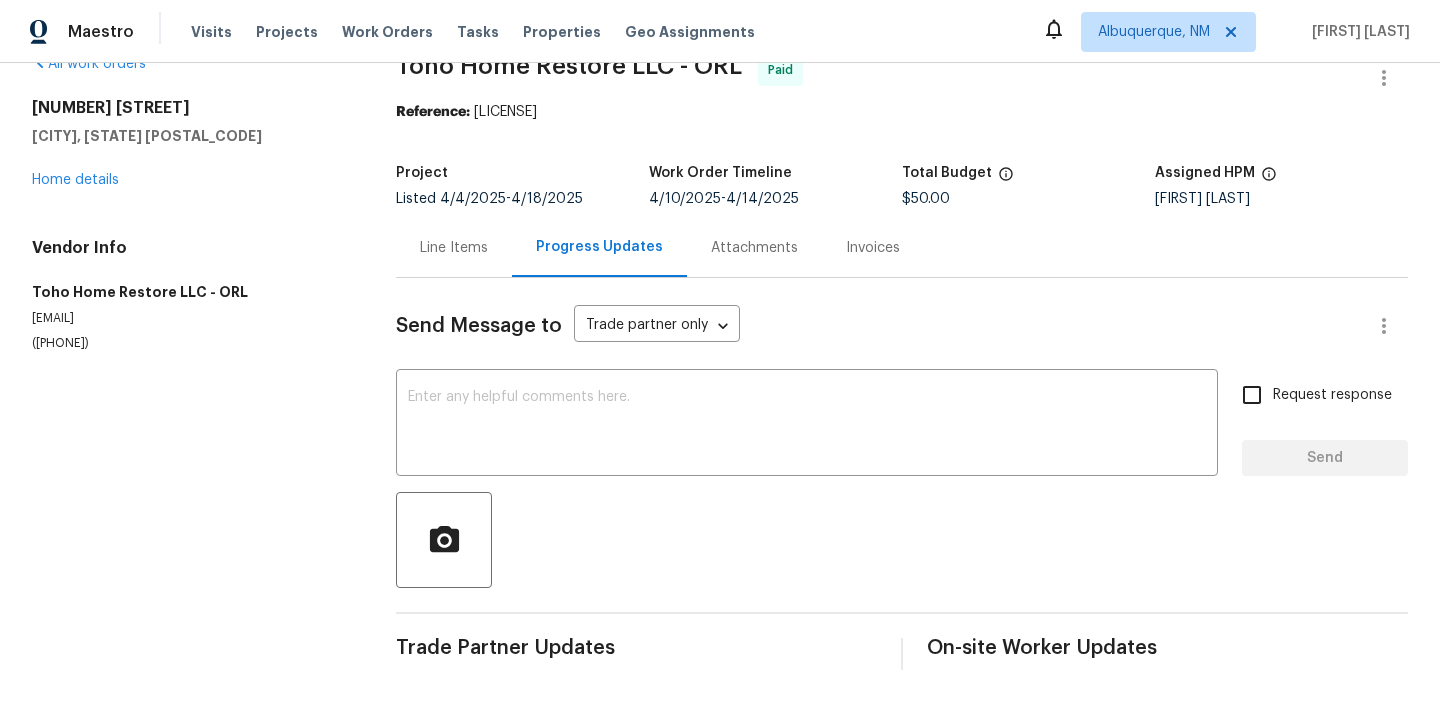 click on "Line Items" at bounding box center (454, 248) 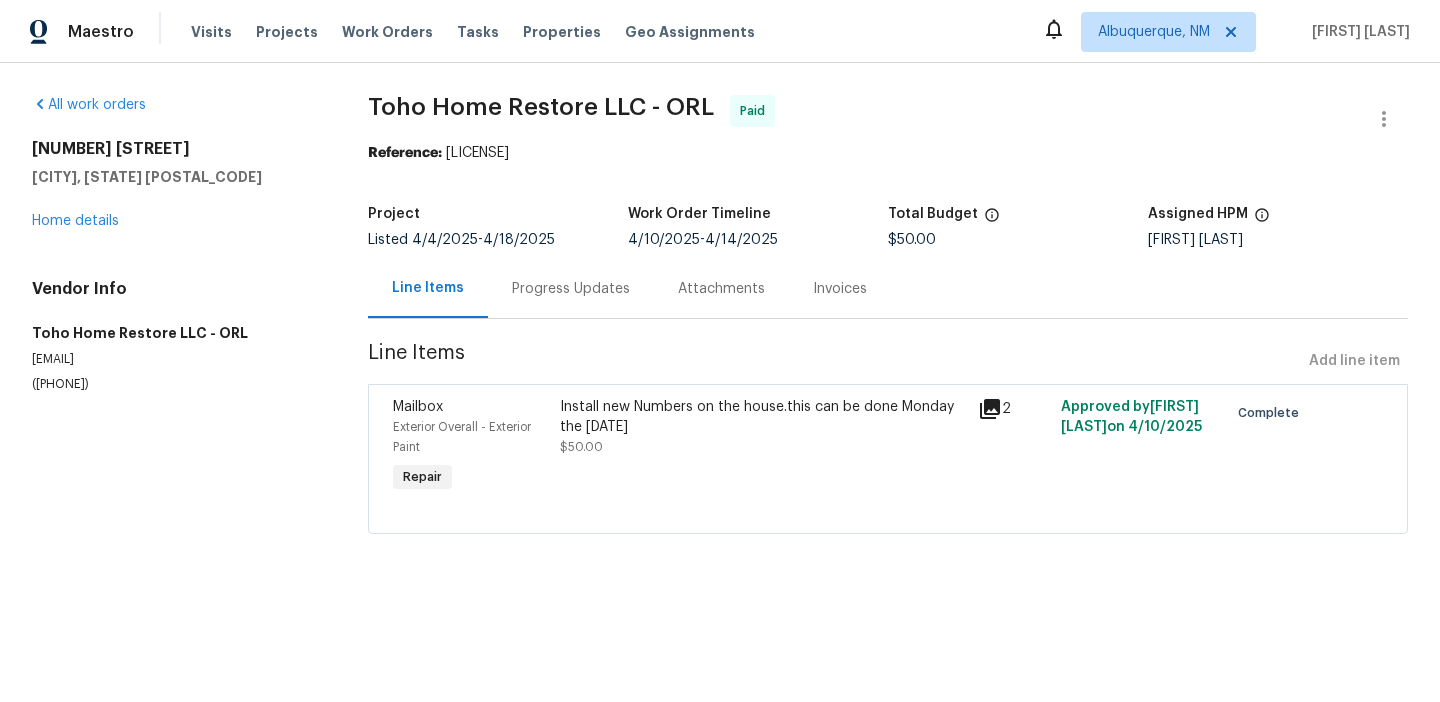scroll, scrollTop: 0, scrollLeft: 0, axis: both 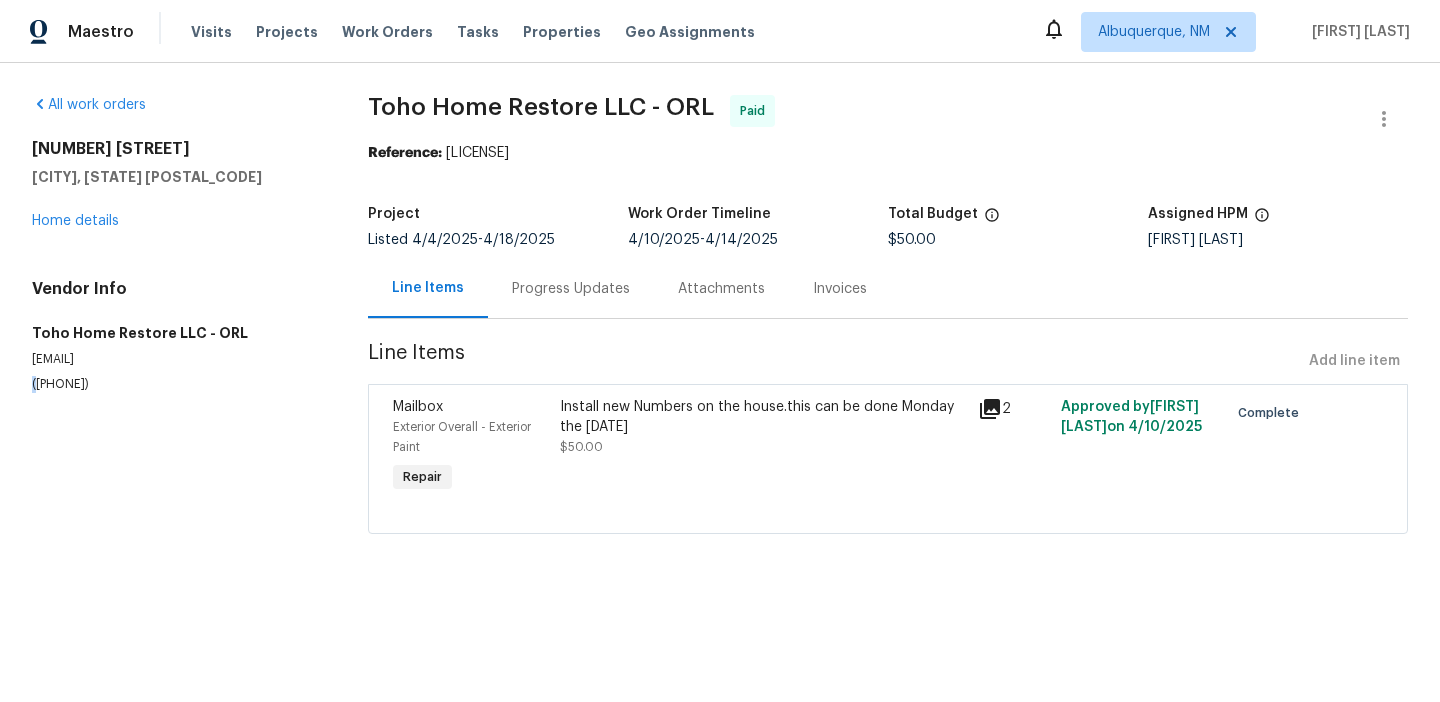 click on "Vendor Info Toho Home Restore LLC - ORL yourtoho@gmail.com (407) 414-0623" at bounding box center (176, 336) 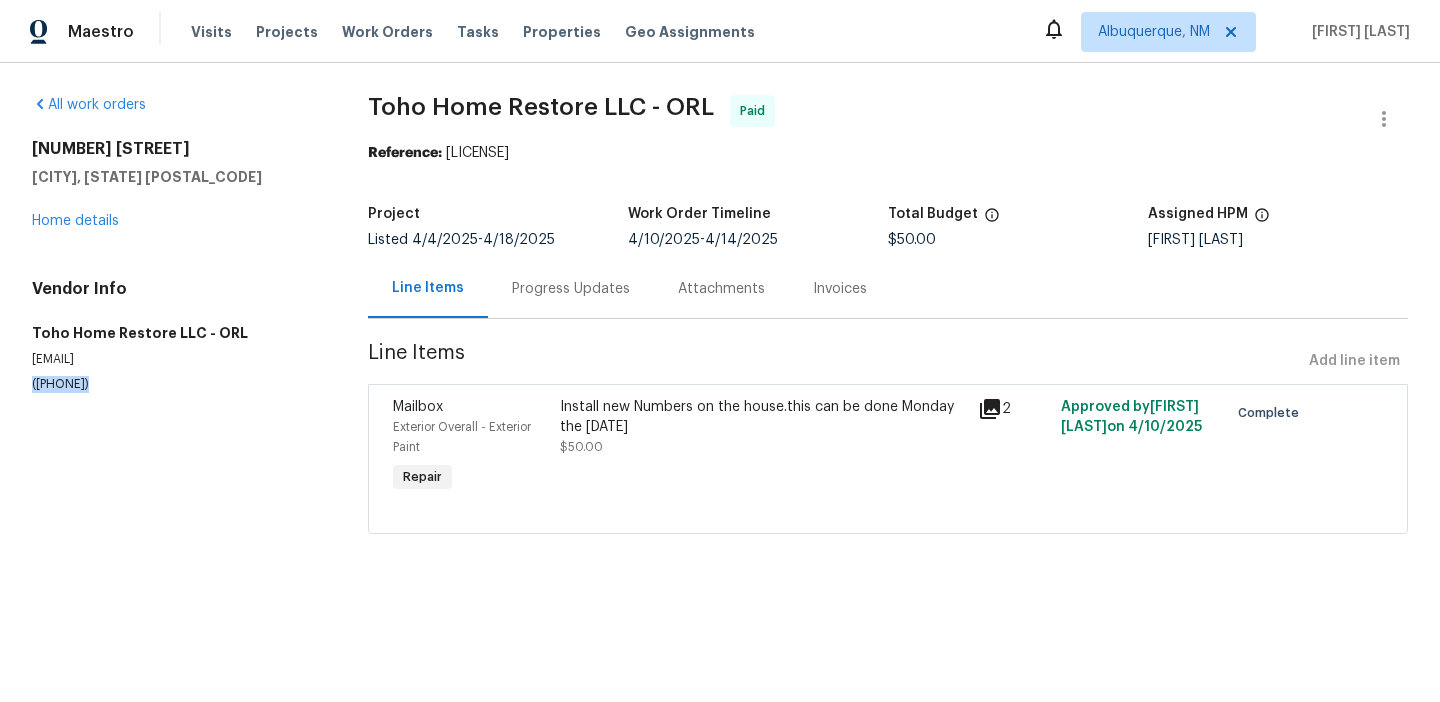 click on "Vendor Info Toho Home Restore LLC - ORL yourtoho@gmail.com (407) 414-0623" at bounding box center (176, 336) 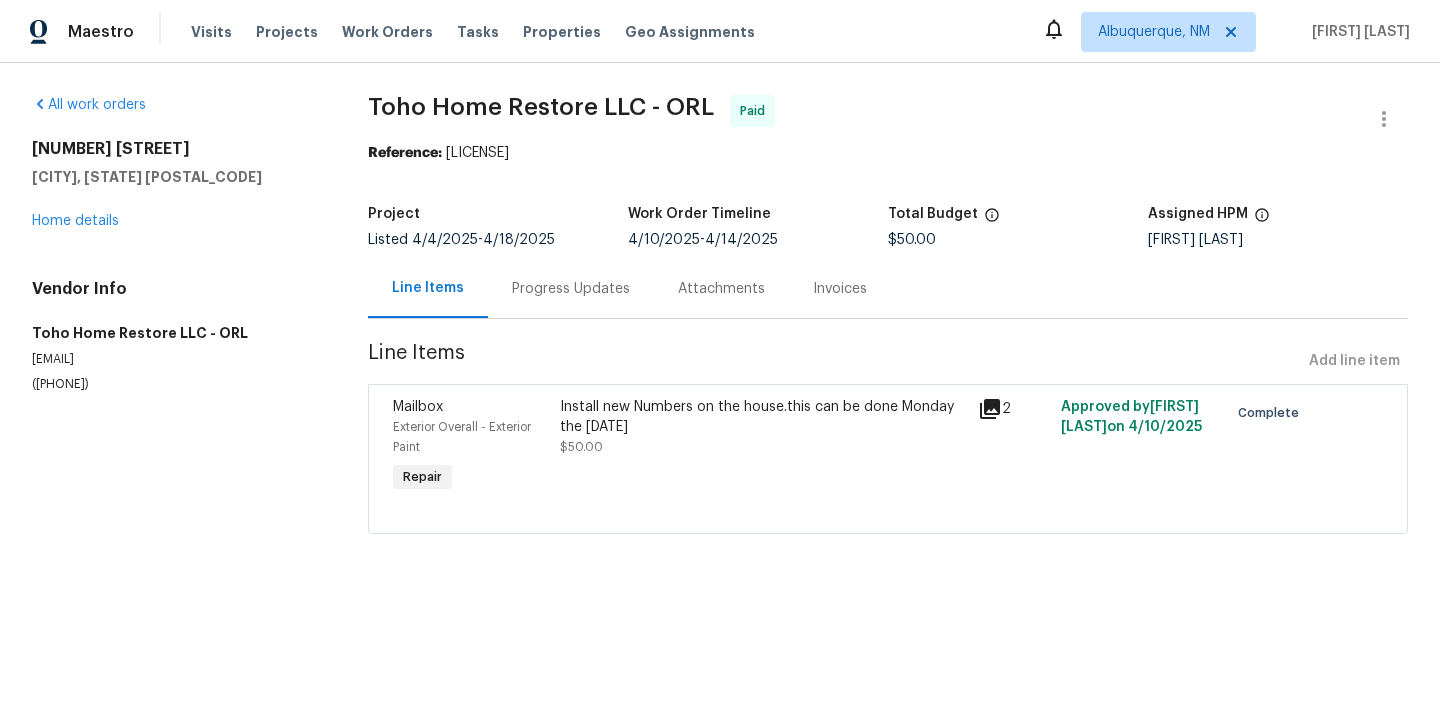 click on "yourtoho@gmail.com" at bounding box center [176, 359] 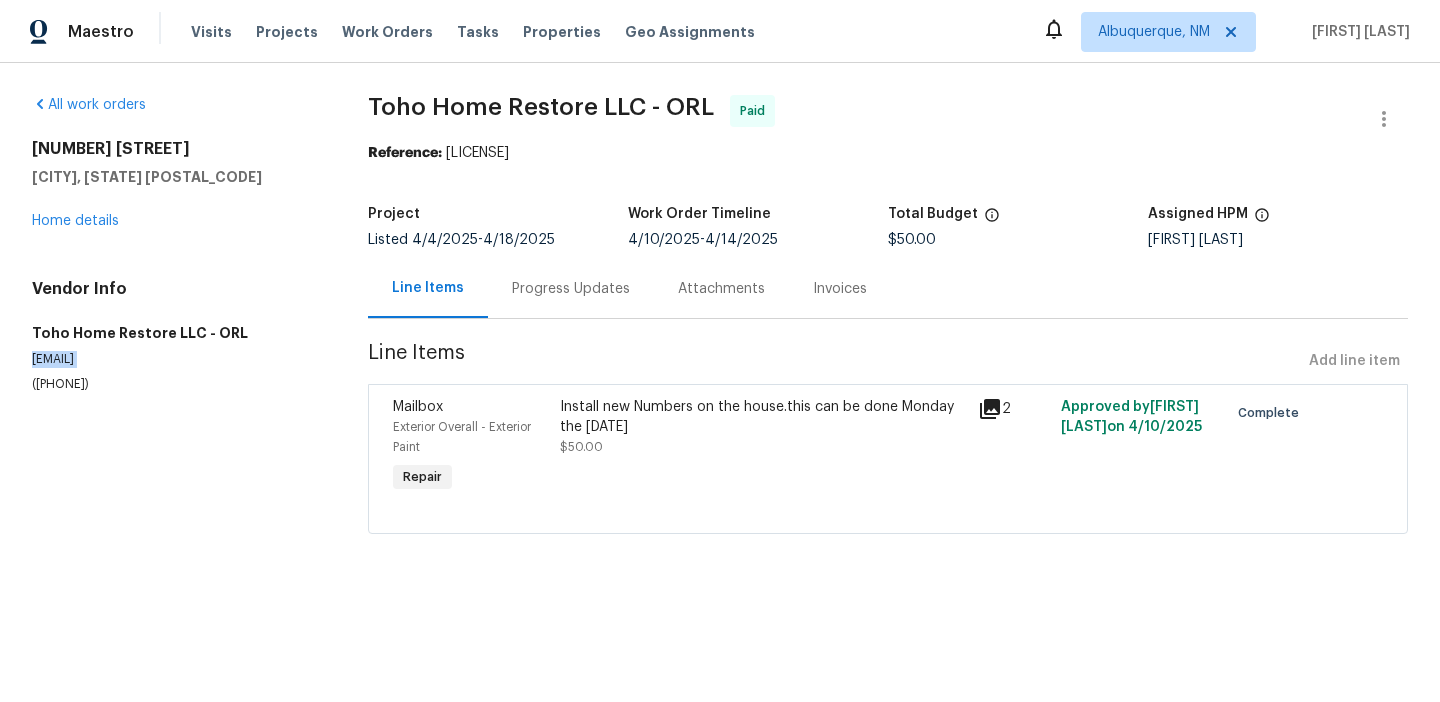 click on "yourtoho@gmail.com" at bounding box center [176, 359] 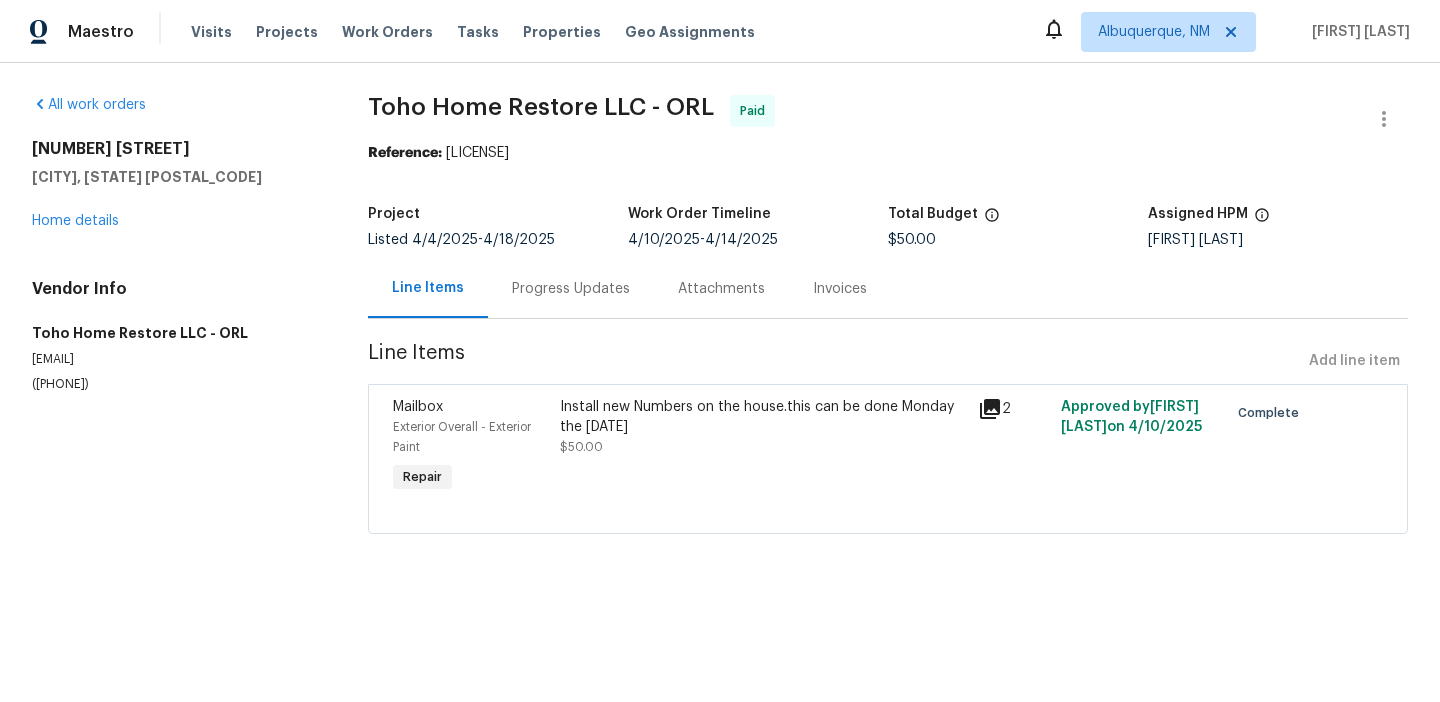 click on "All work orders 3614 Blarney Dr Orlando, FL 32808 Home details Vendor Info Toho Home Restore LLC - ORL yourtoho@gmail.com (407) 414-0623" at bounding box center (176, 244) 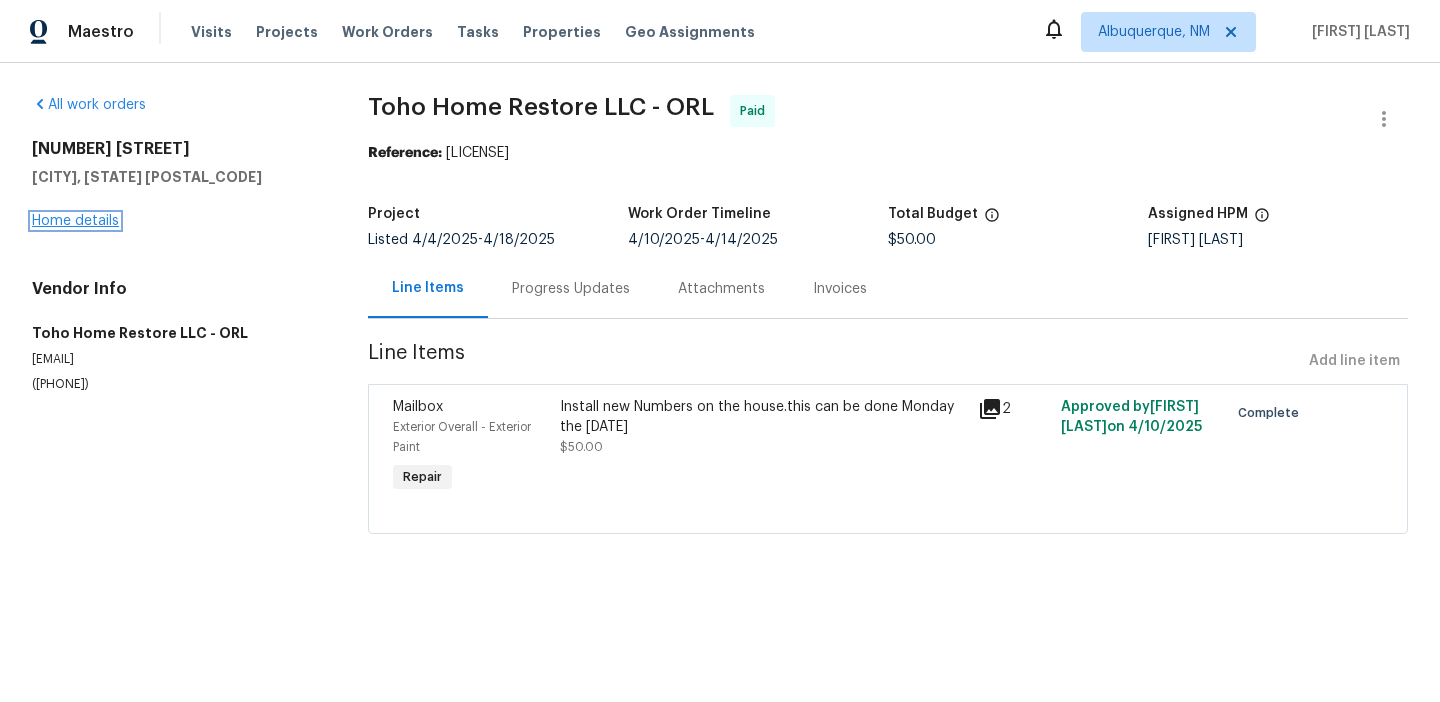 click on "Home details" at bounding box center [75, 221] 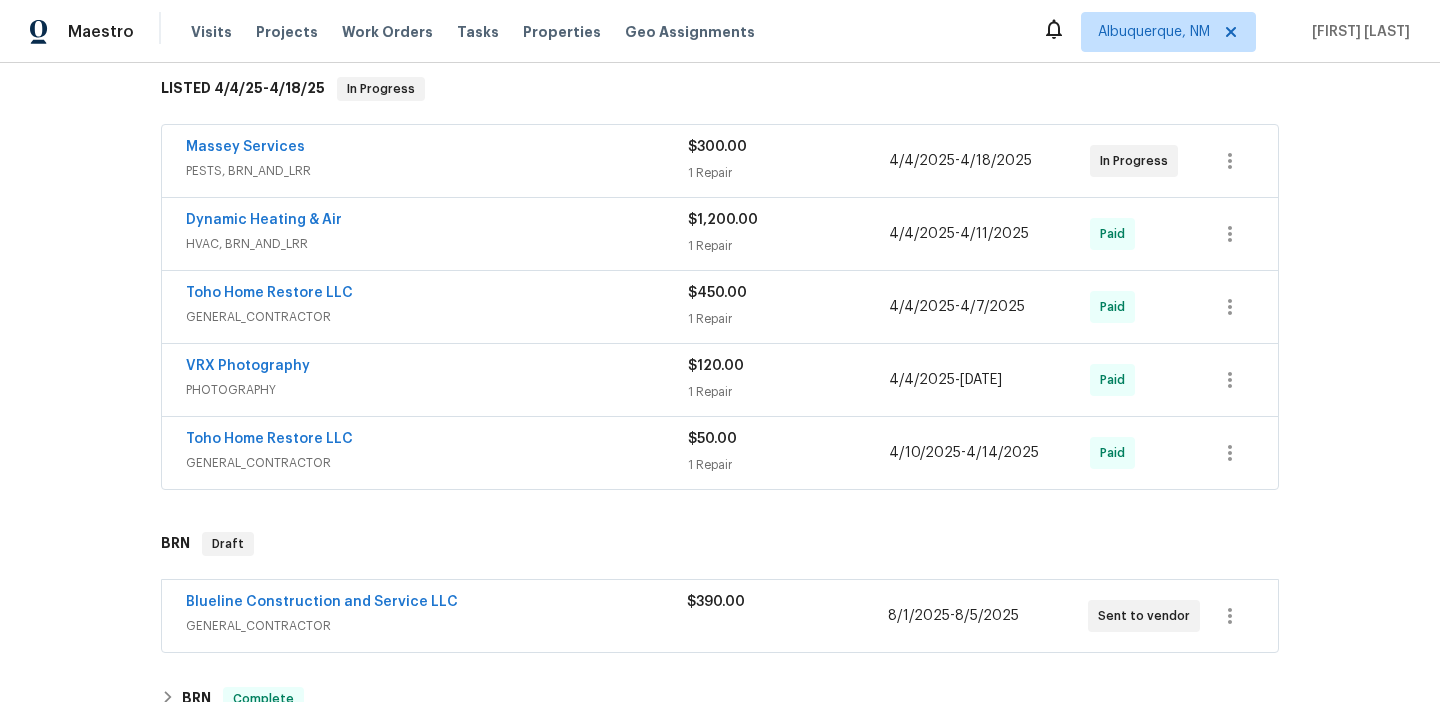 scroll, scrollTop: 343, scrollLeft: 0, axis: vertical 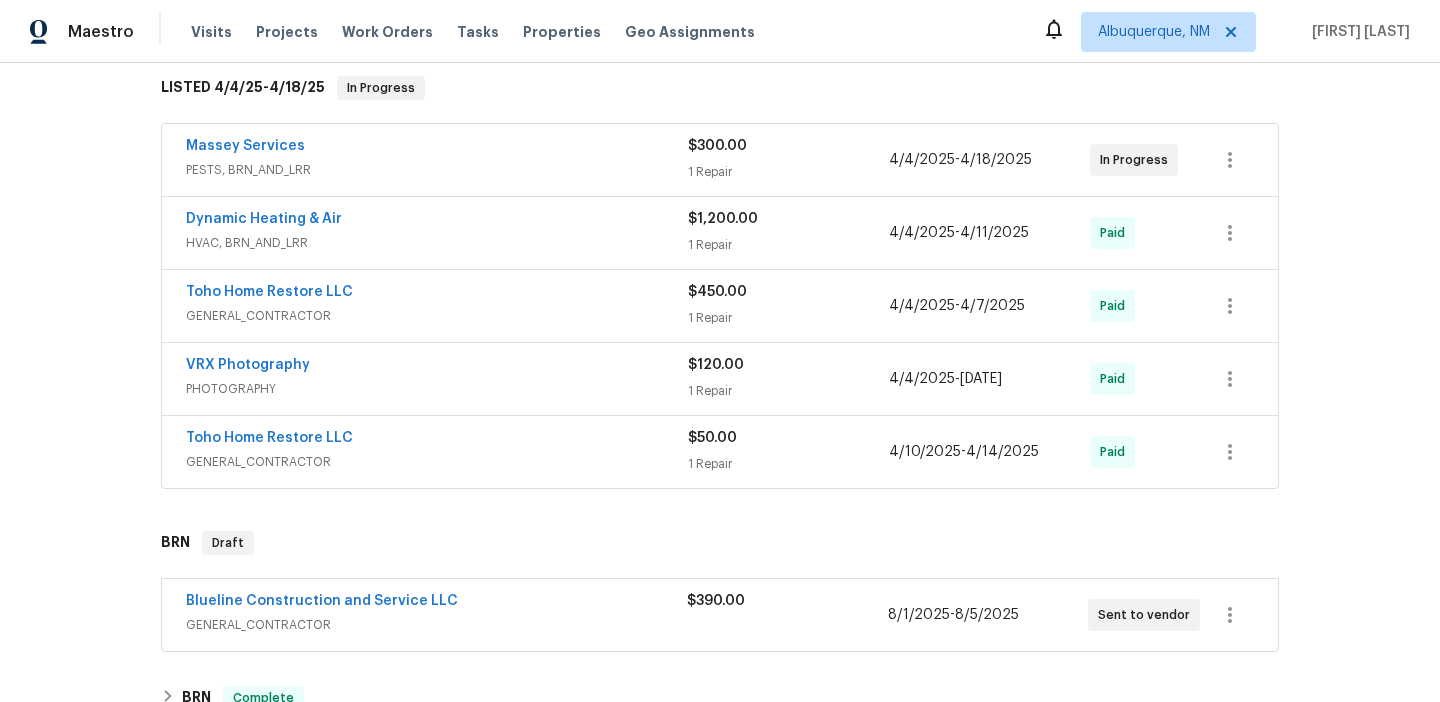 click on "Toho Home Restore LLC" at bounding box center [437, 440] 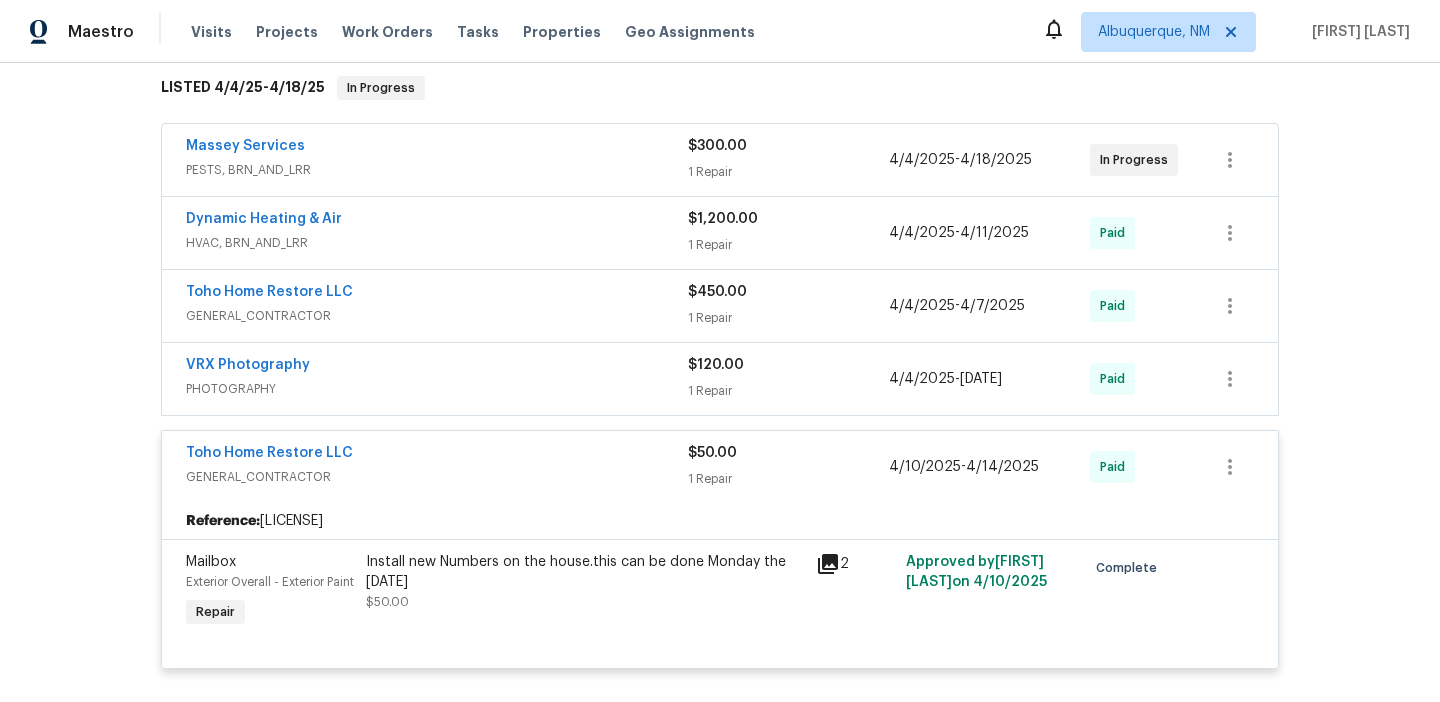 scroll, scrollTop: 383, scrollLeft: 0, axis: vertical 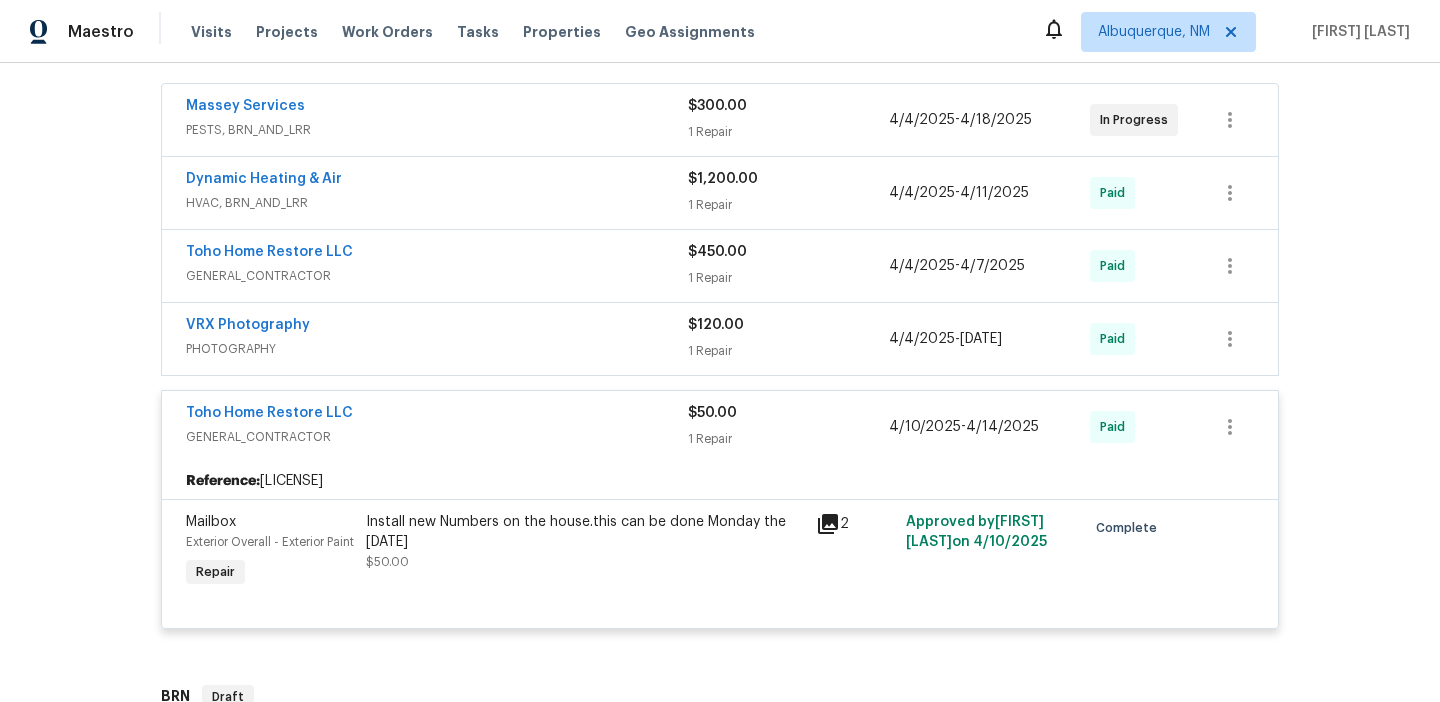 click on "Toho Home Restore LLC" at bounding box center (437, 254) 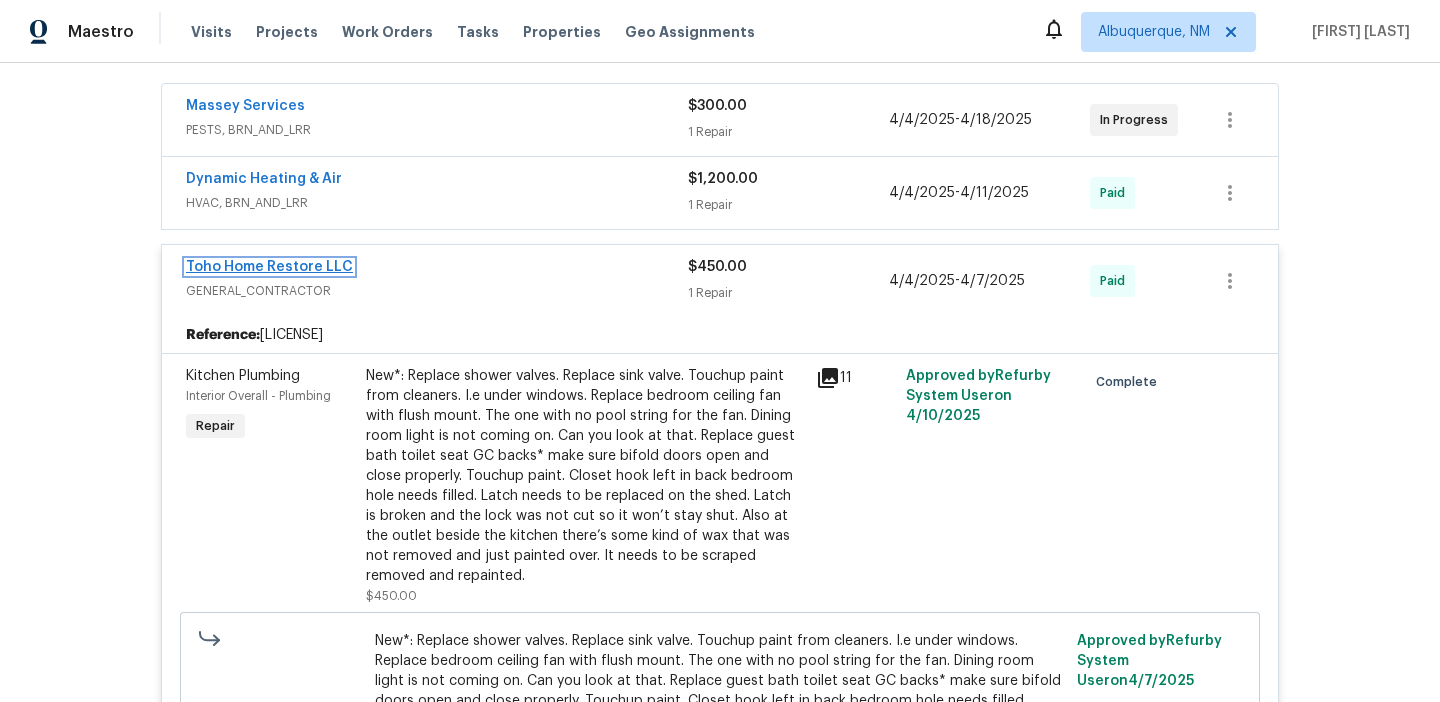click on "Toho Home Restore LLC" at bounding box center (269, 267) 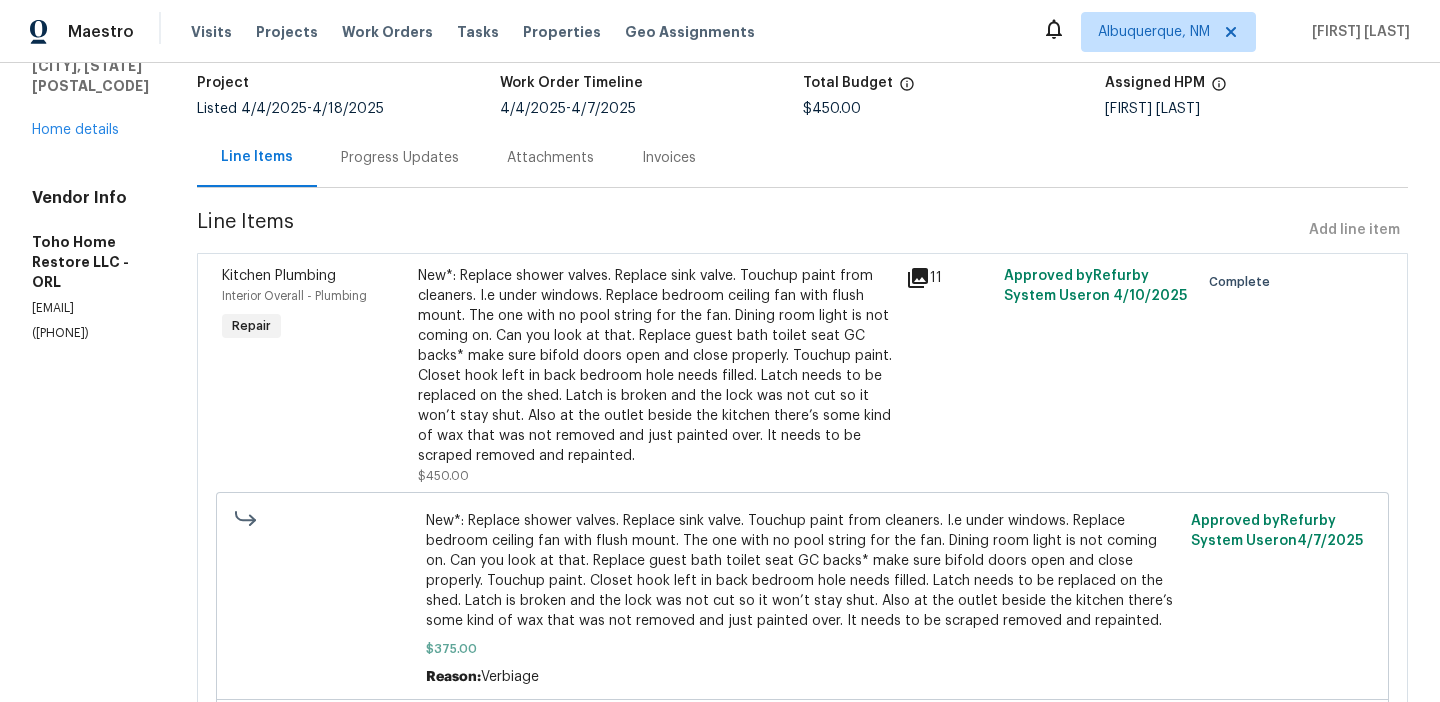 scroll, scrollTop: 152, scrollLeft: 0, axis: vertical 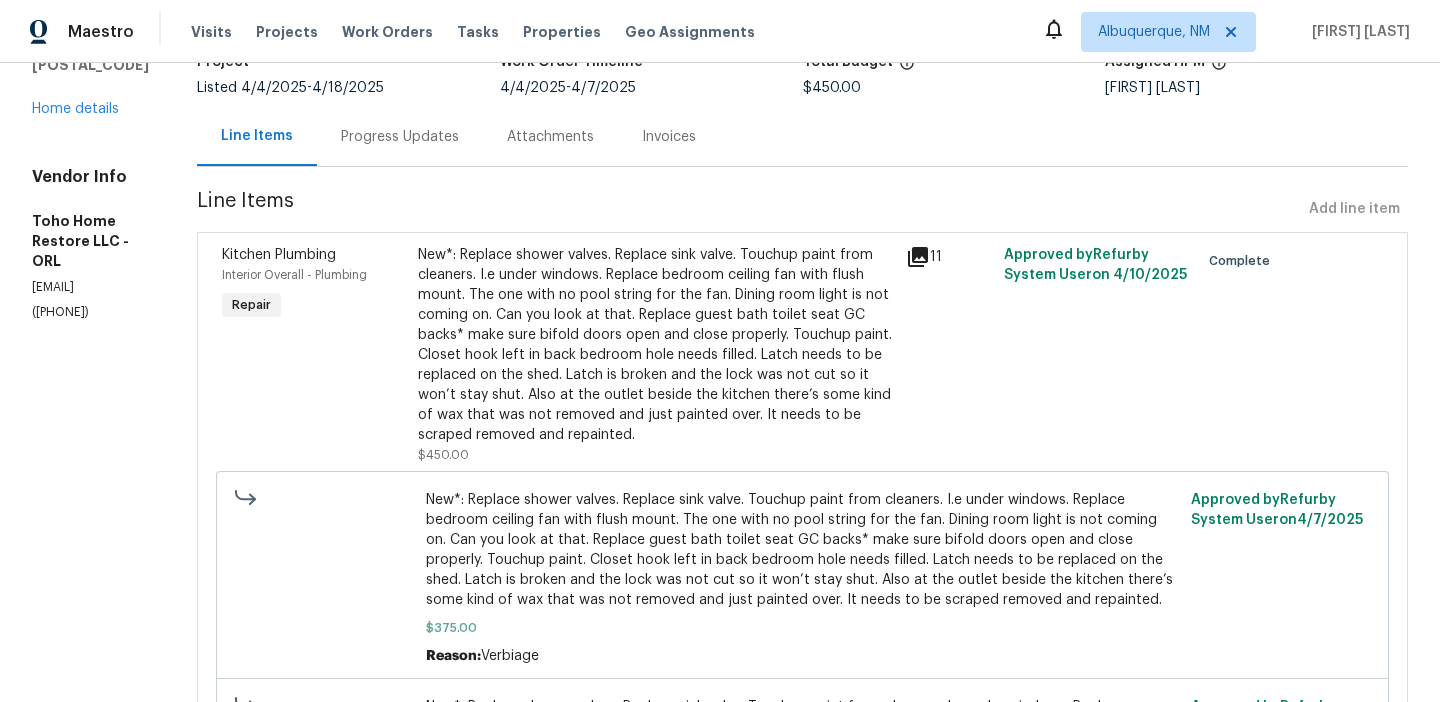 click on "yourtoho@gmail.com" at bounding box center [90, 287] 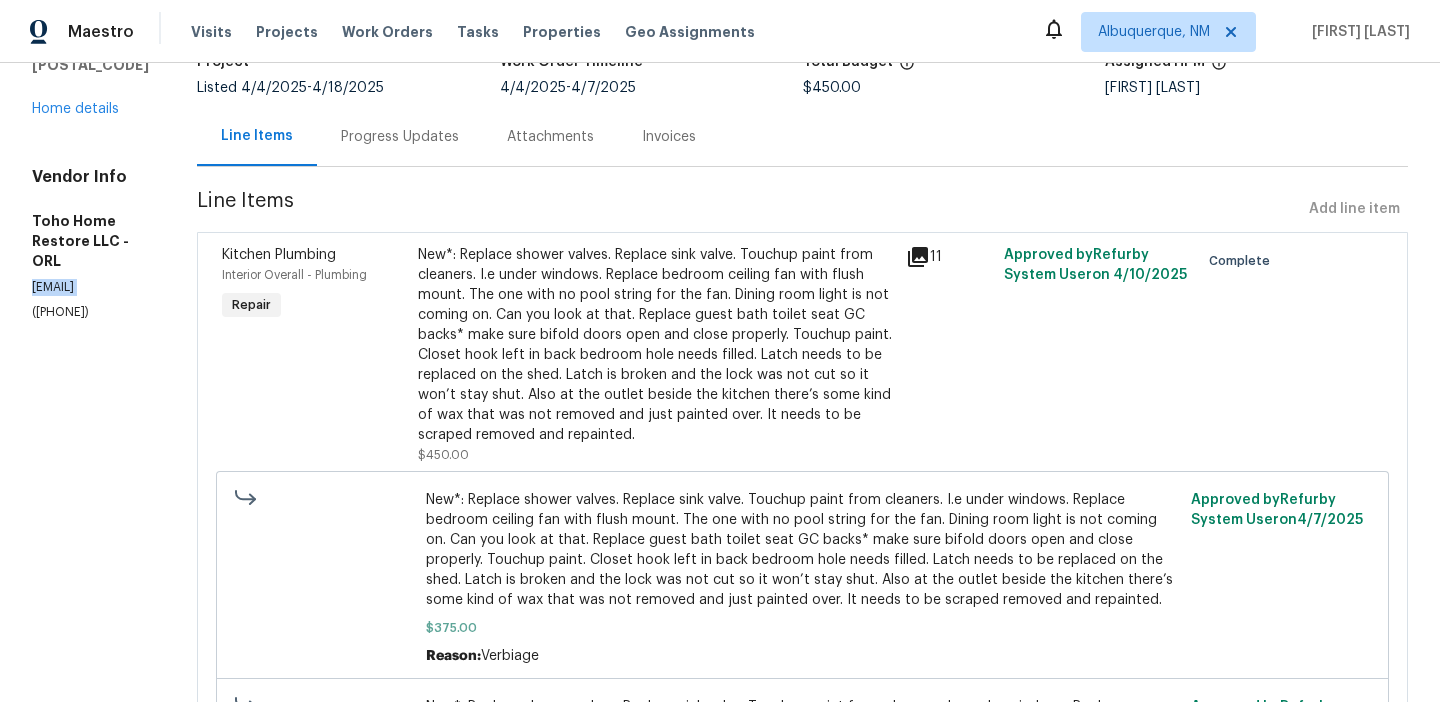 click on "yourtoho@gmail.com" at bounding box center [90, 287] 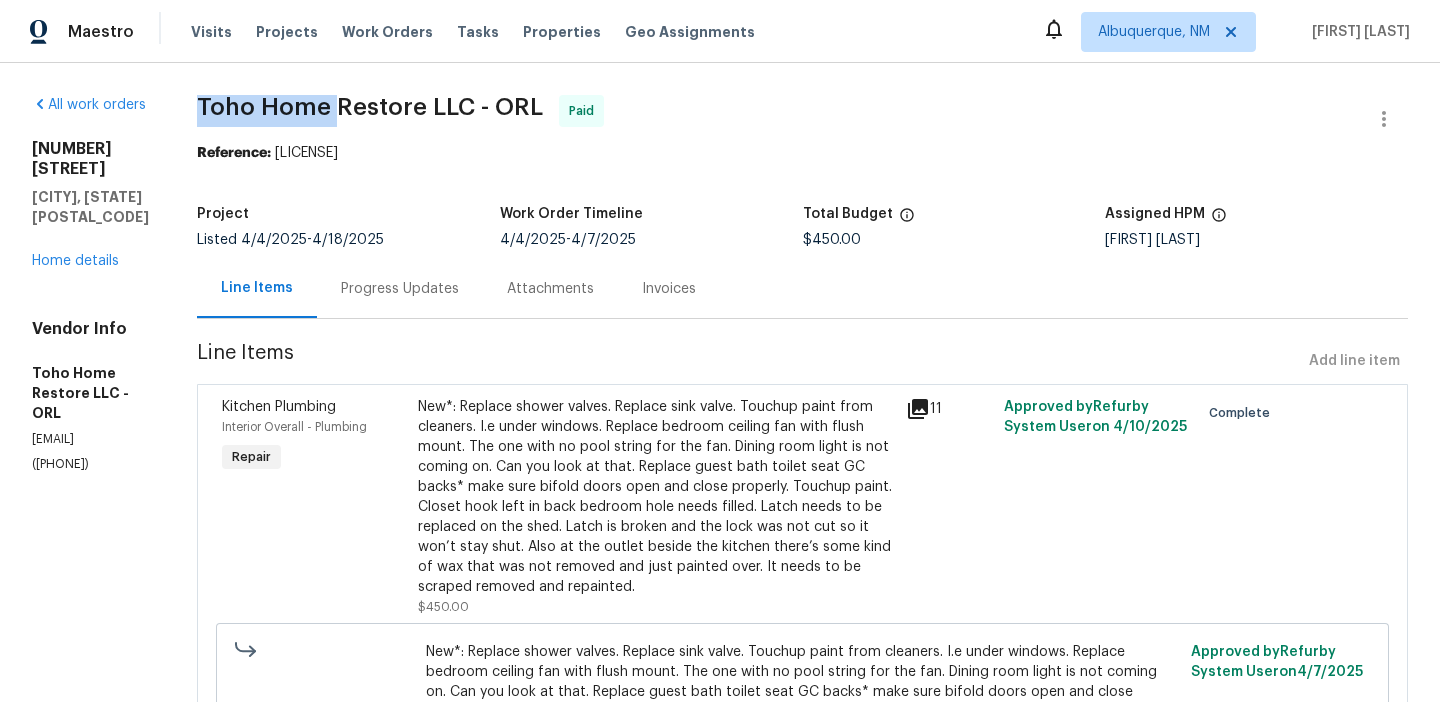 drag, startPoint x: 202, startPoint y: 108, endPoint x: 335, endPoint y: 110, distance: 133.01503 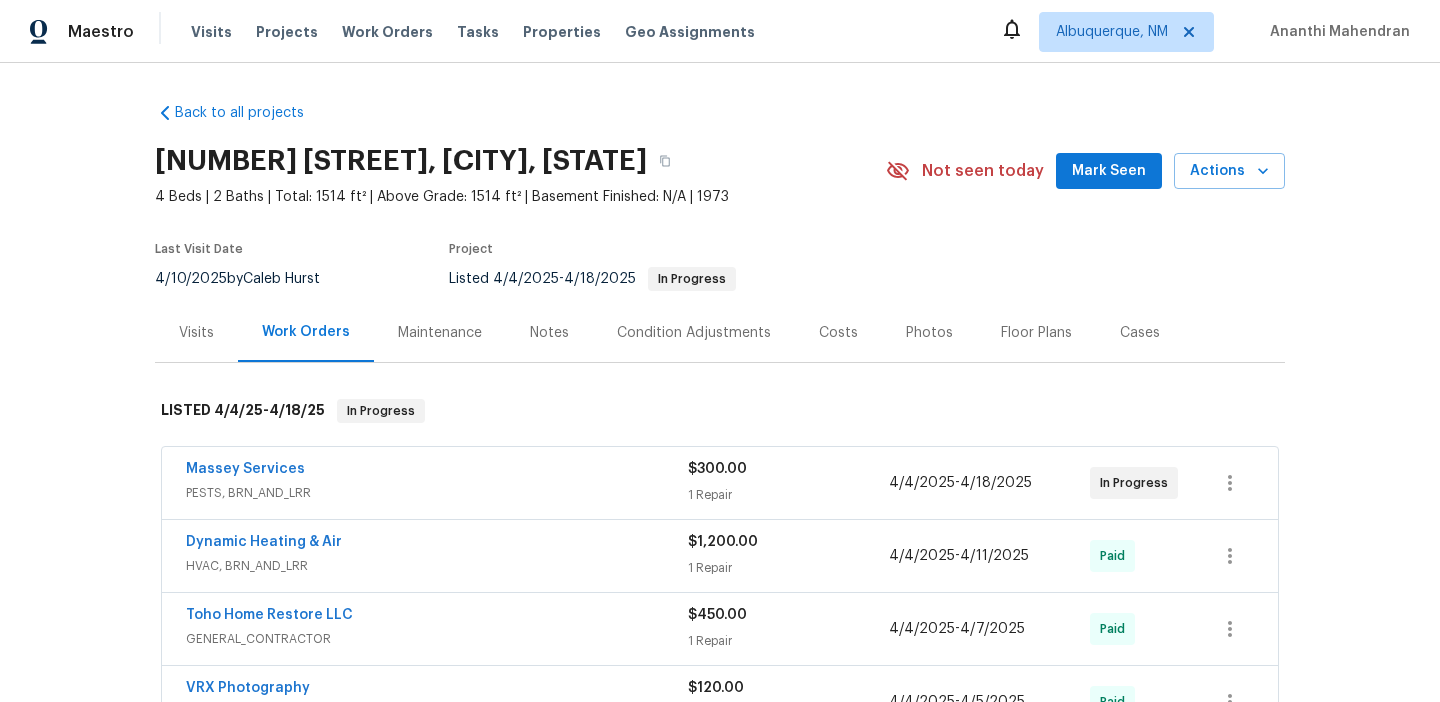 scroll, scrollTop: 0, scrollLeft: 0, axis: both 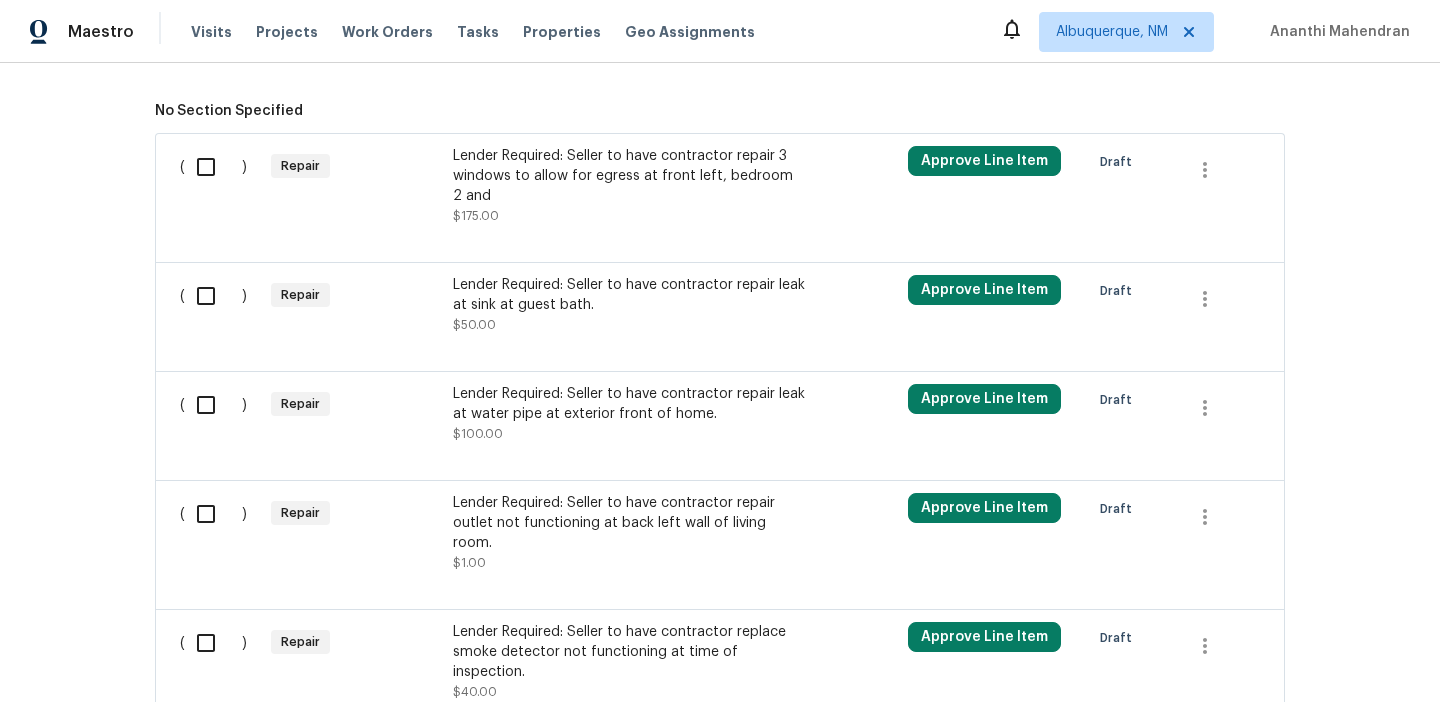 click on "Lender Required: Seller to have contractor repair leak at sink at guest bath." at bounding box center [629, 295] 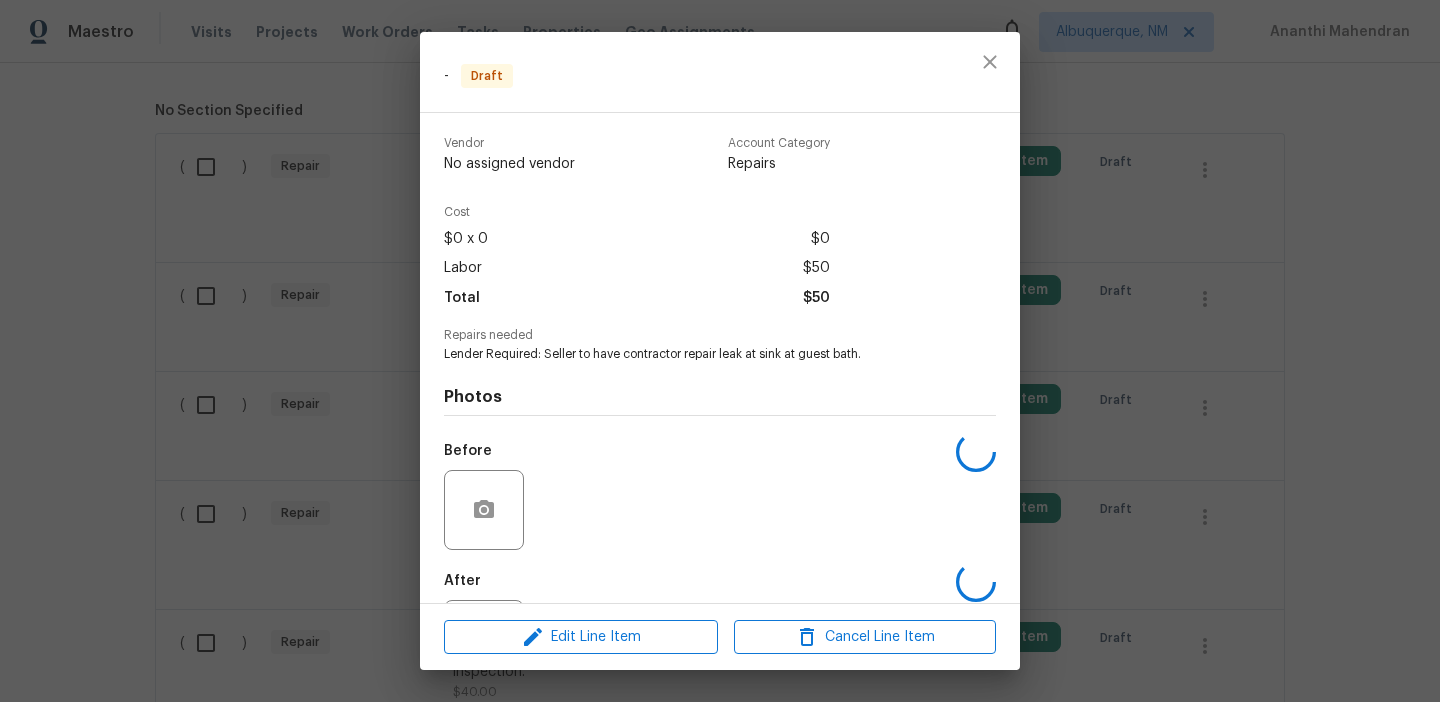scroll, scrollTop: 97, scrollLeft: 0, axis: vertical 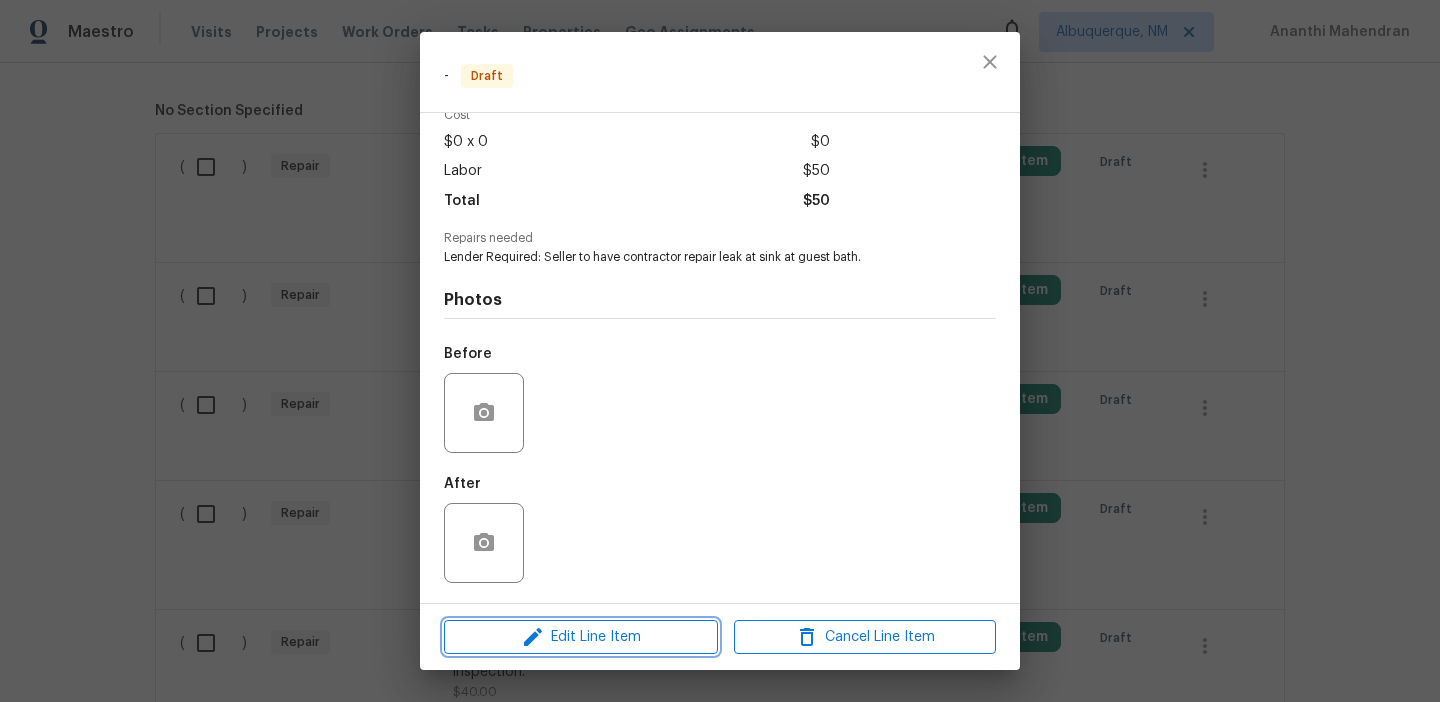 click on "Edit Line Item" at bounding box center (581, 637) 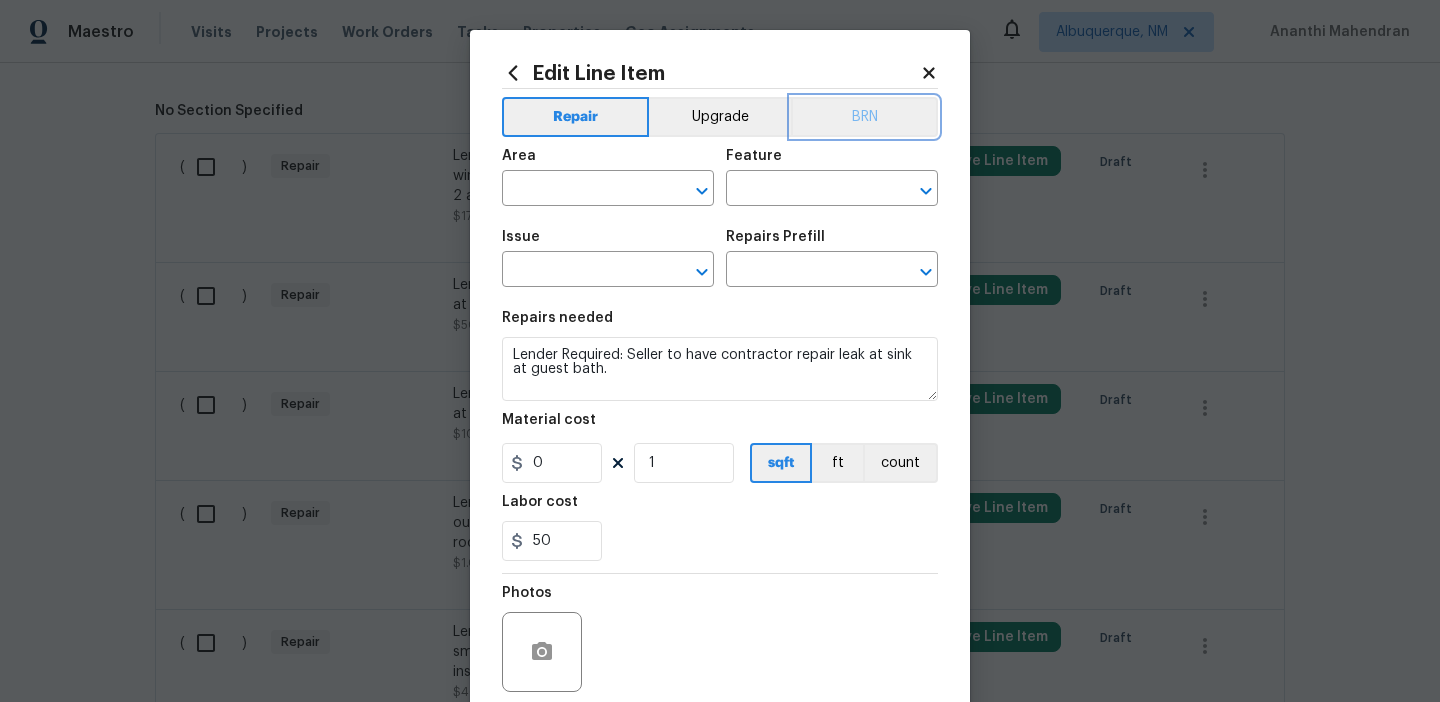 click on "BRN" at bounding box center (864, 117) 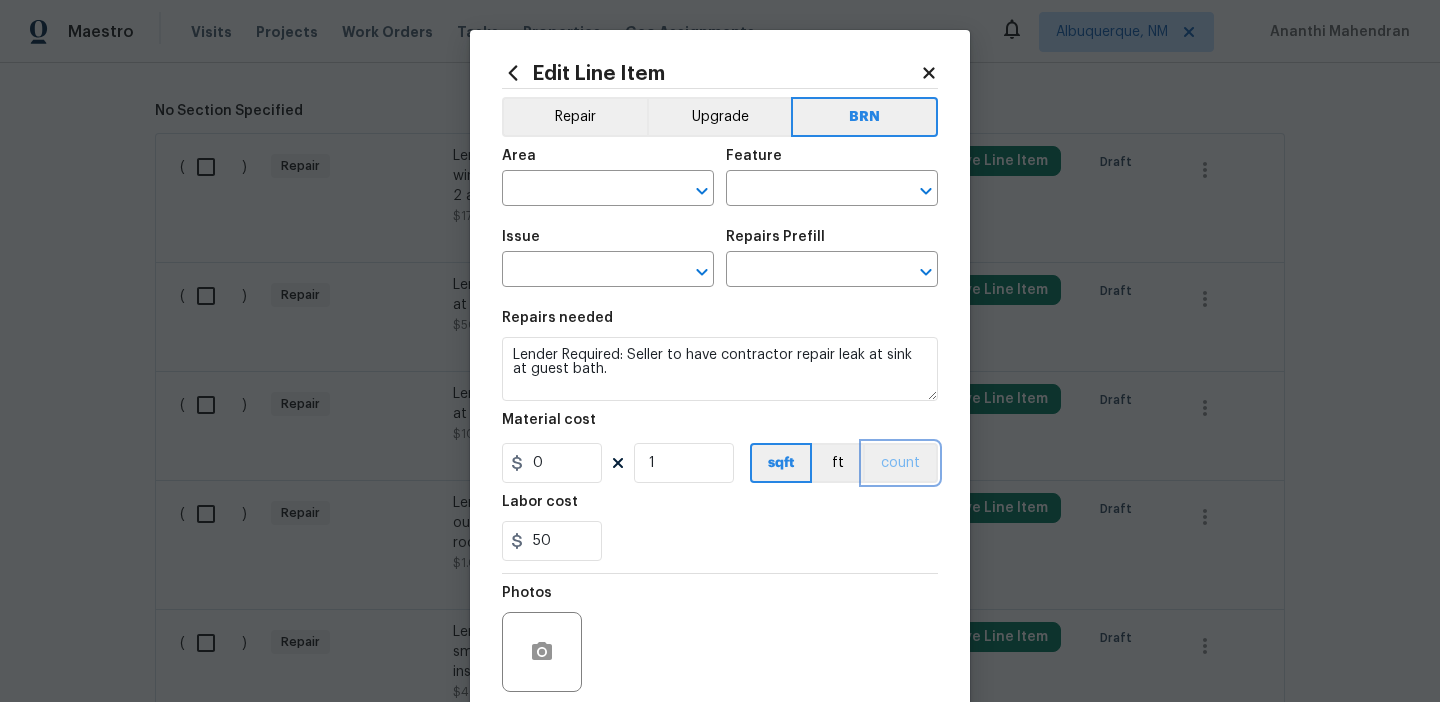 click on "count" at bounding box center (900, 463) 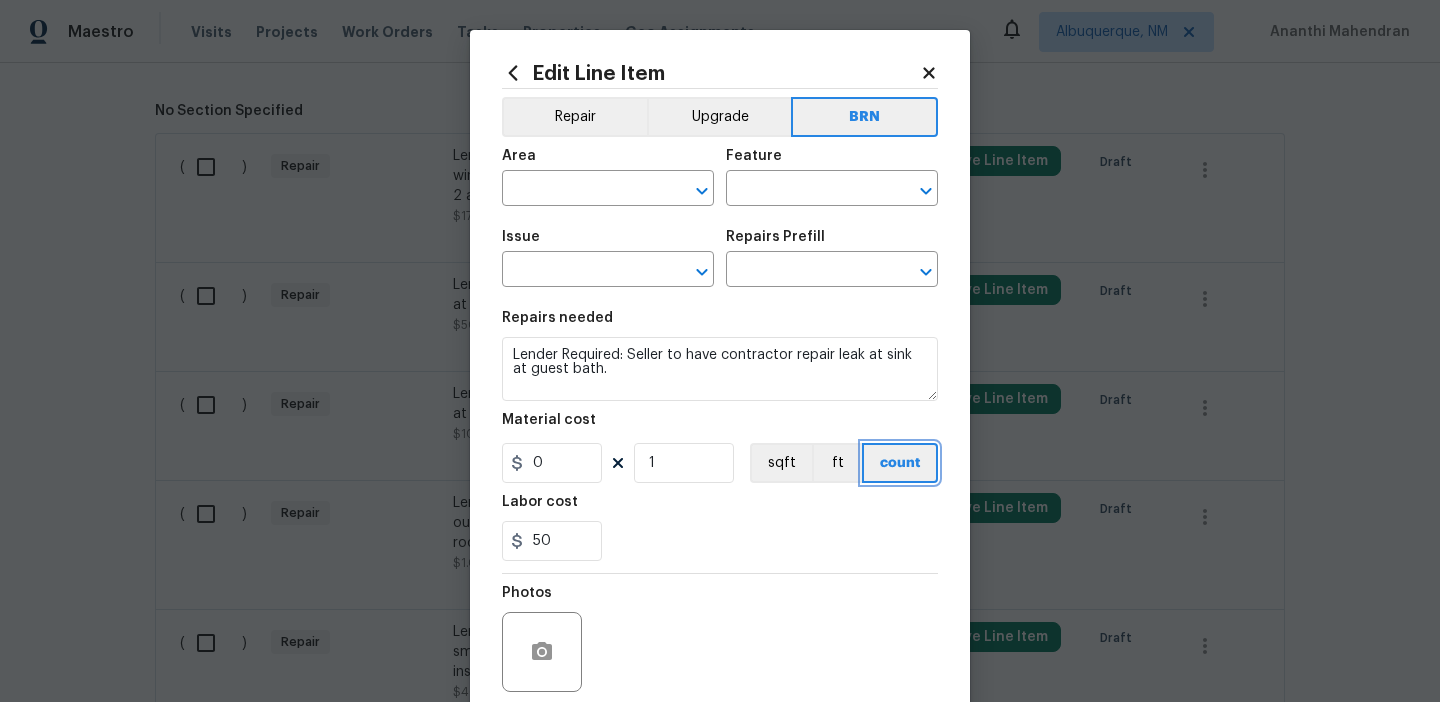 scroll, scrollTop: 160, scrollLeft: 0, axis: vertical 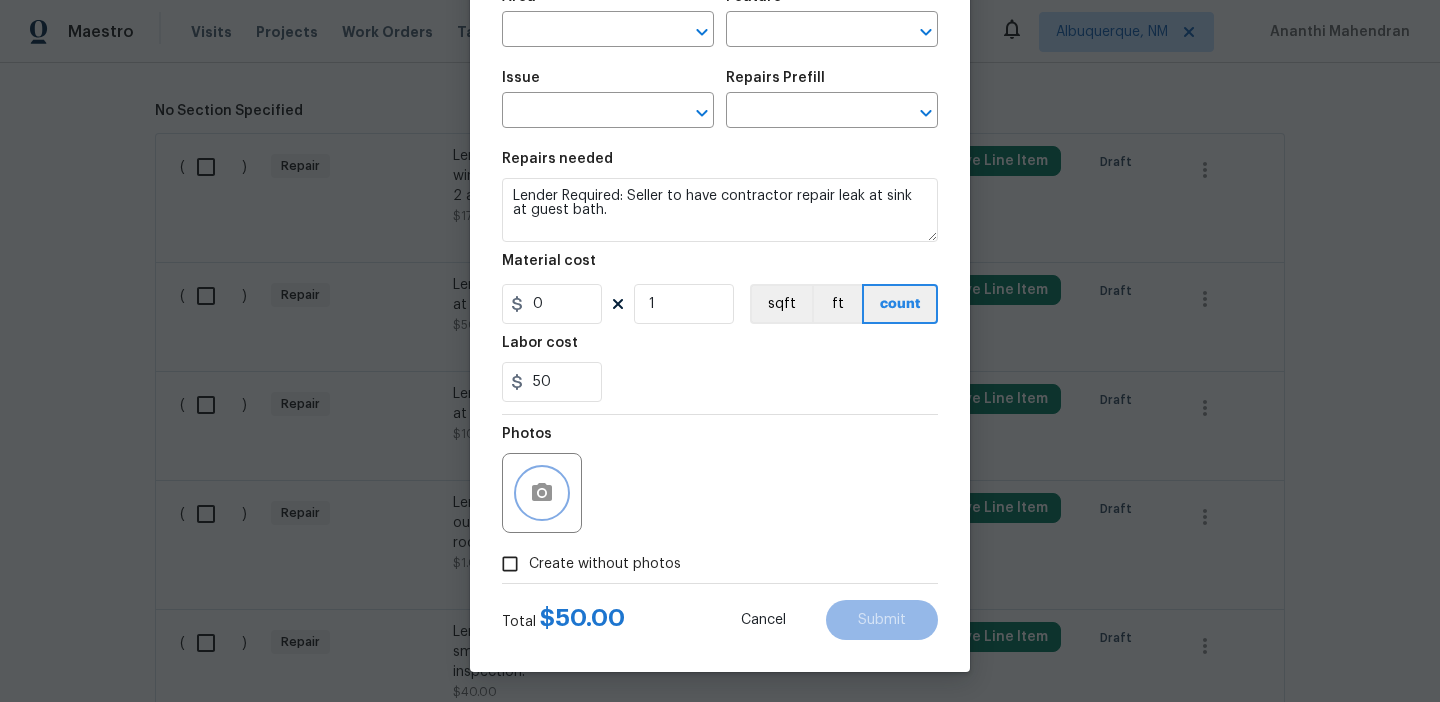 click 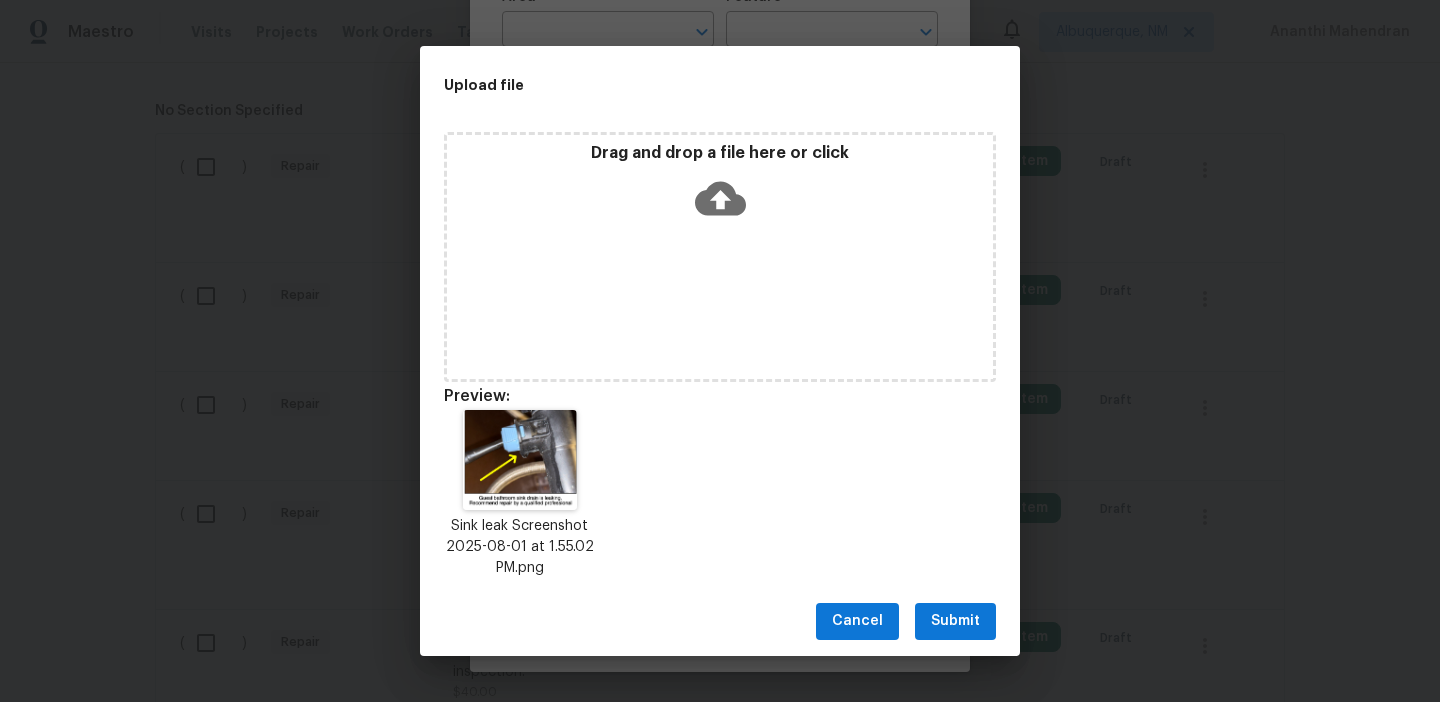 click on "Submit" at bounding box center [955, 621] 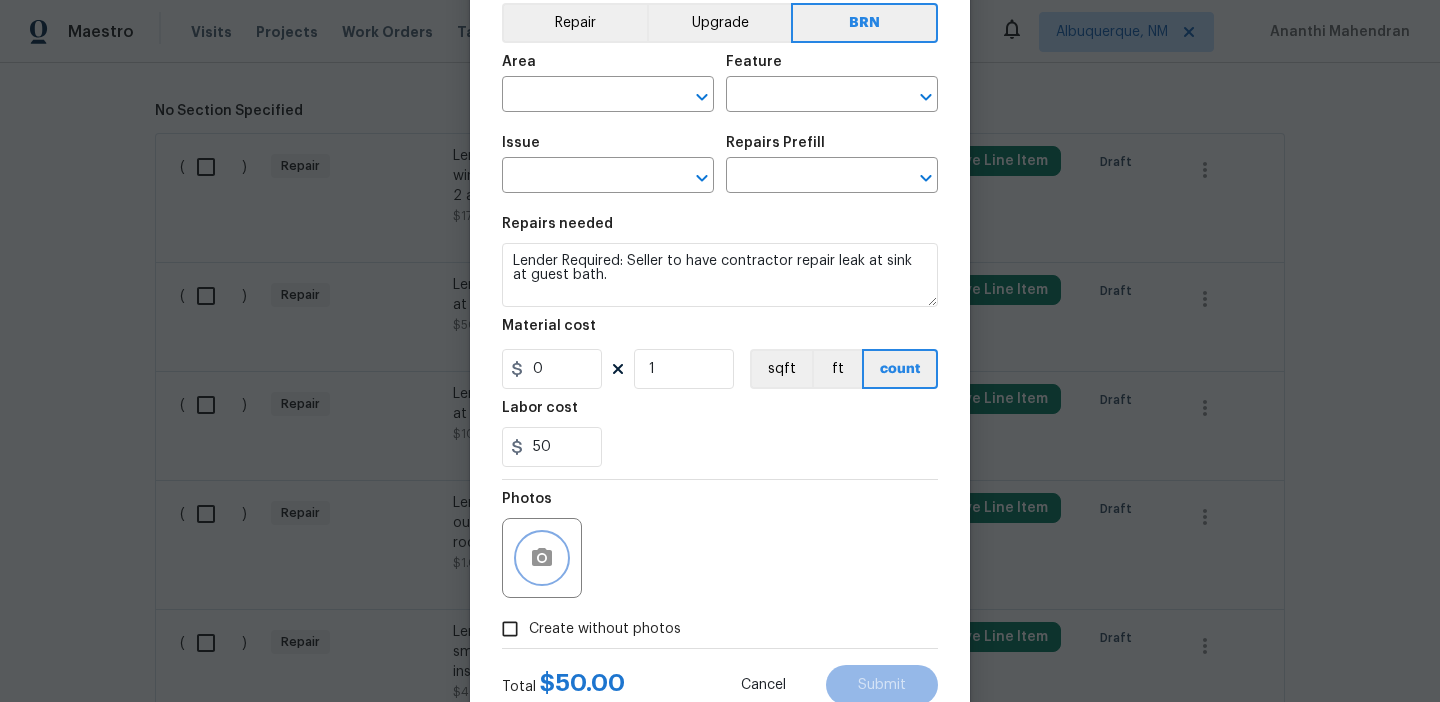 scroll, scrollTop: 68, scrollLeft: 0, axis: vertical 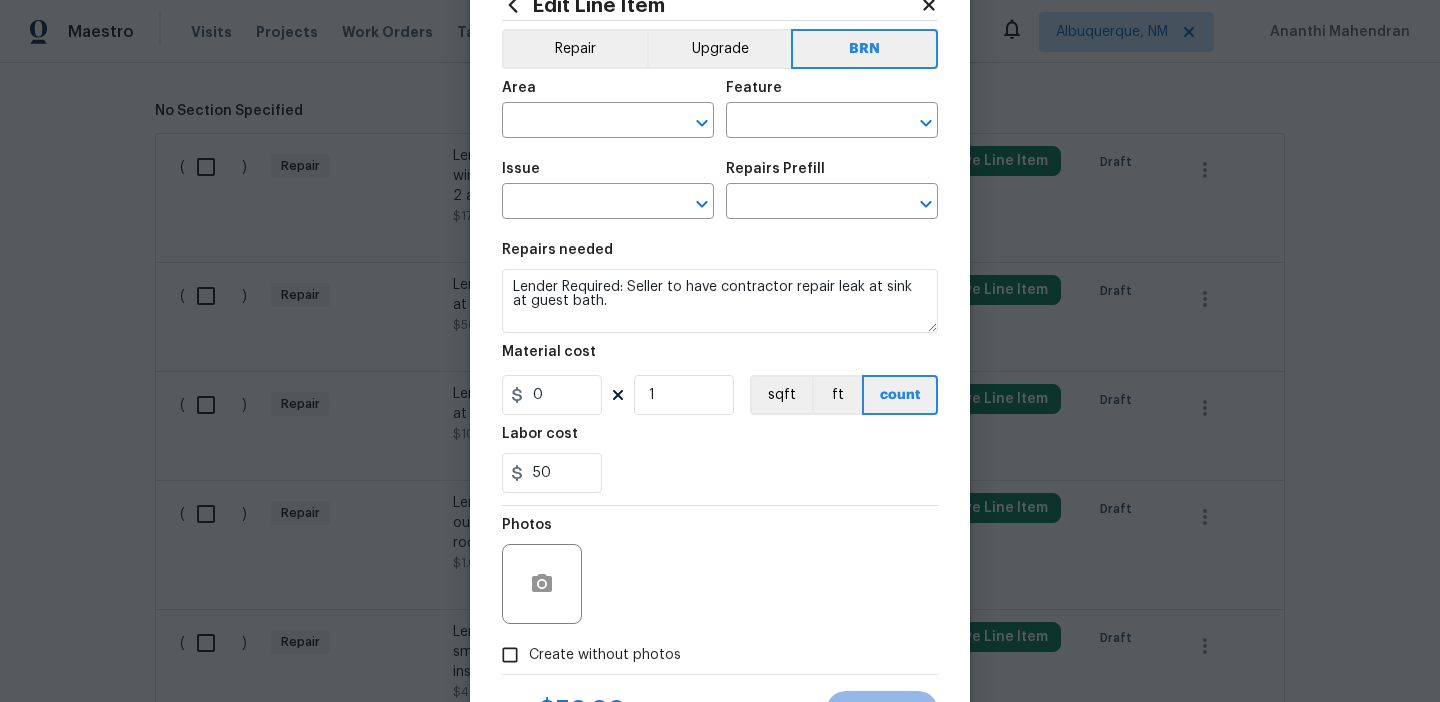 click on "Area" at bounding box center (608, 94) 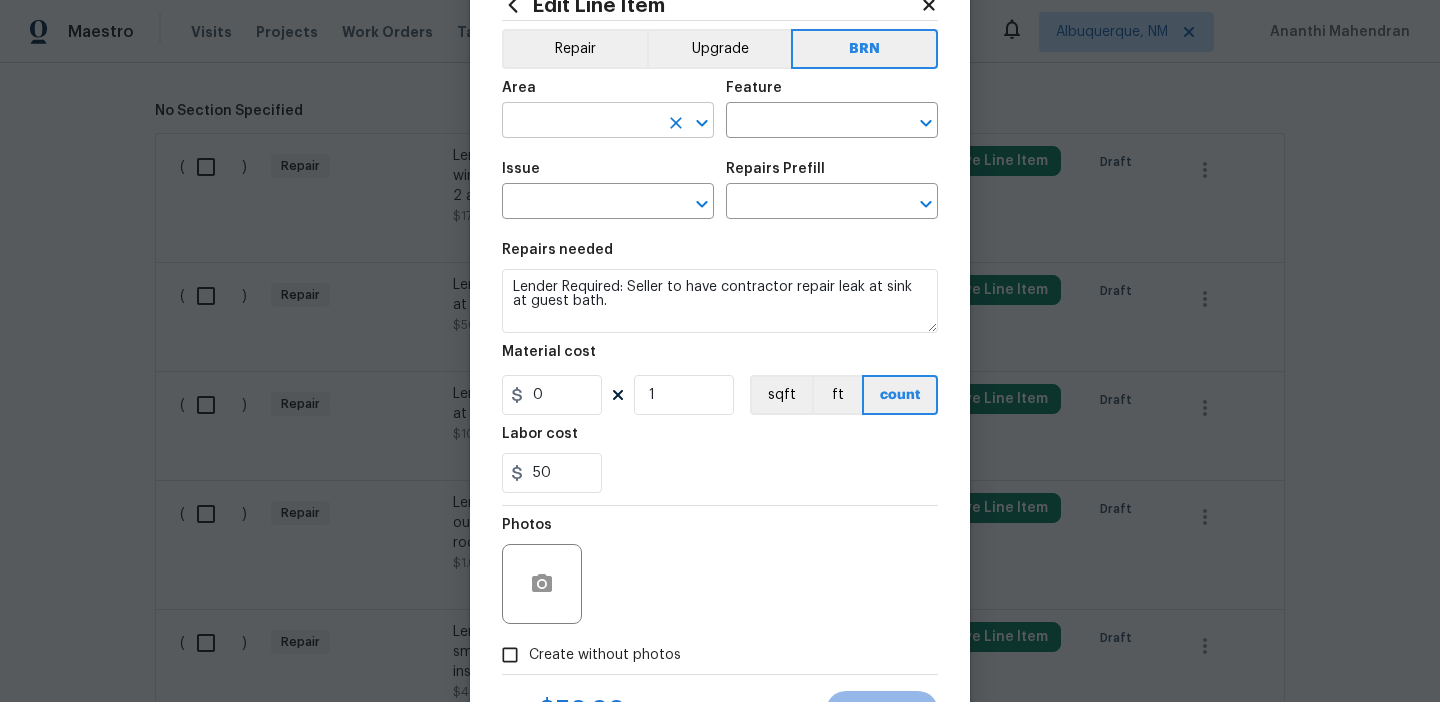 click at bounding box center (580, 122) 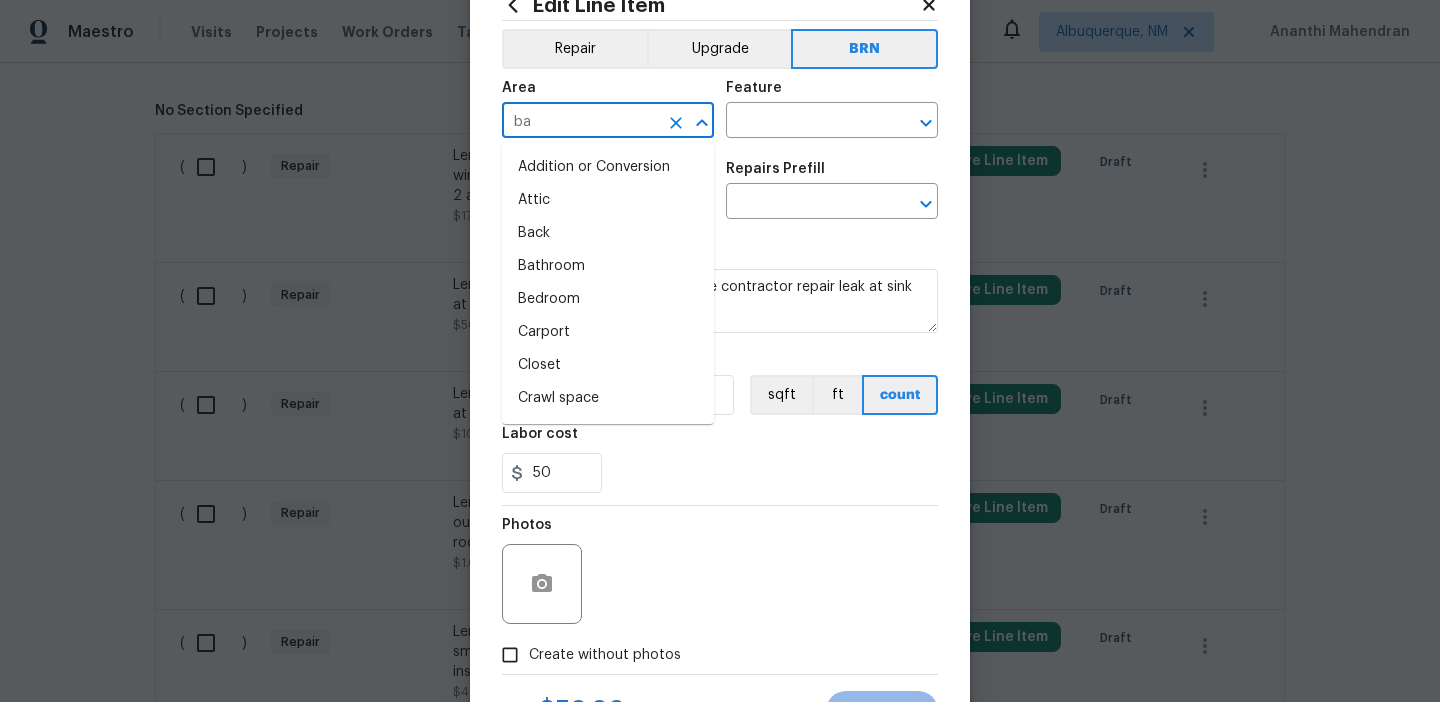 type on "bat" 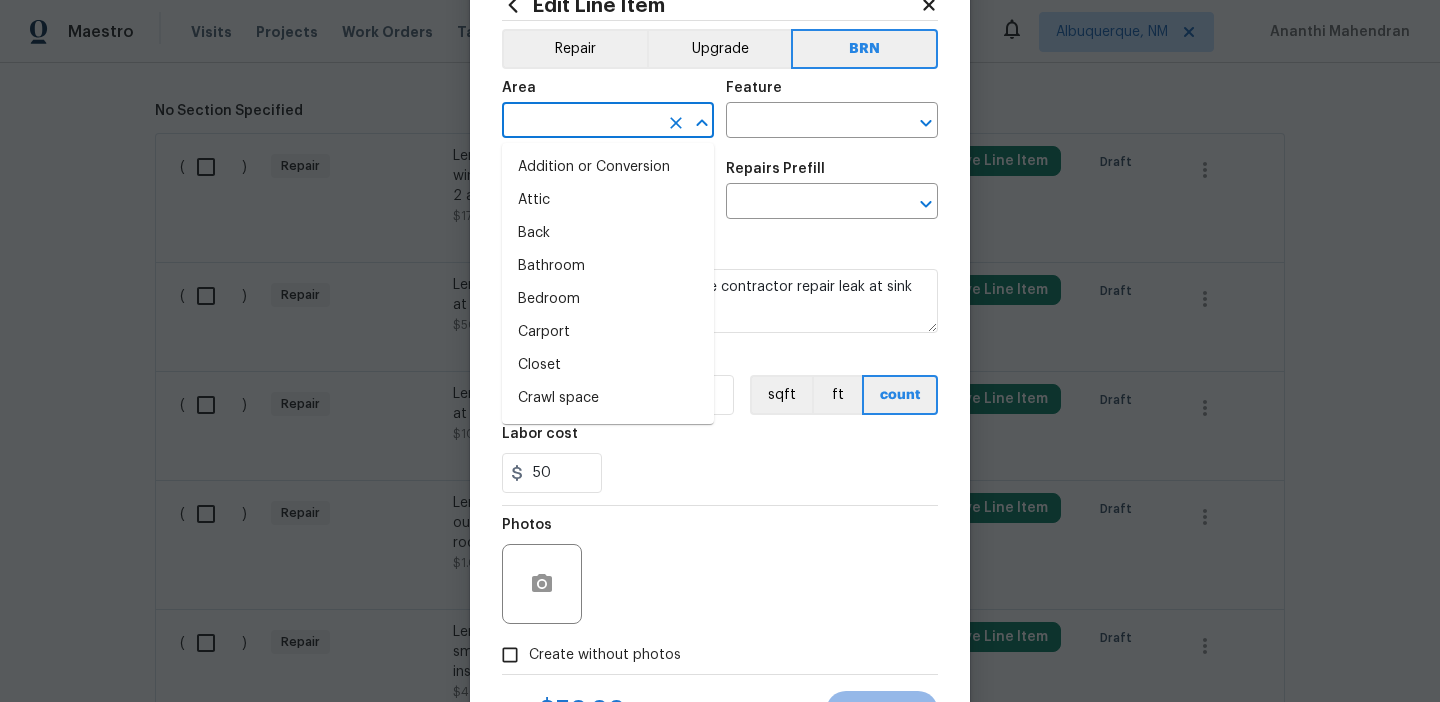 type on "h" 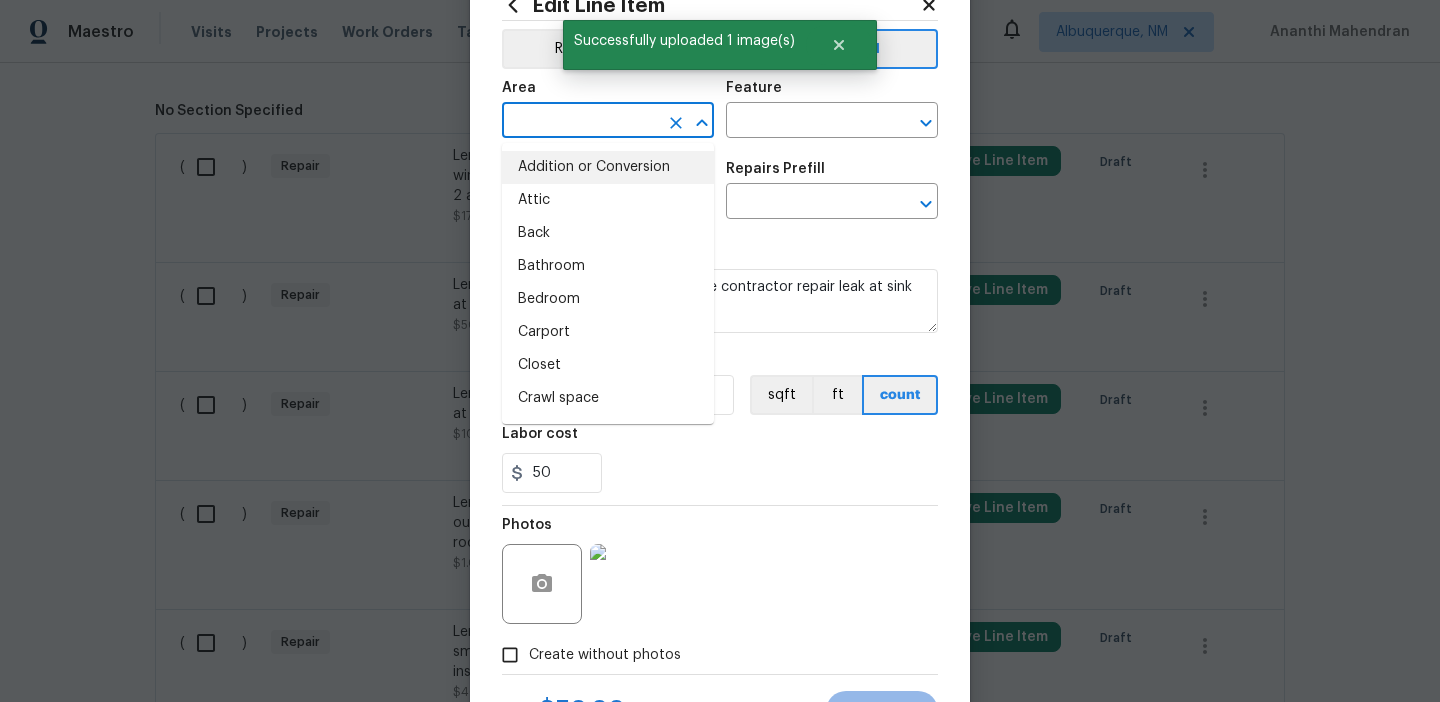 click on "Addition or Conversion" at bounding box center (608, 167) 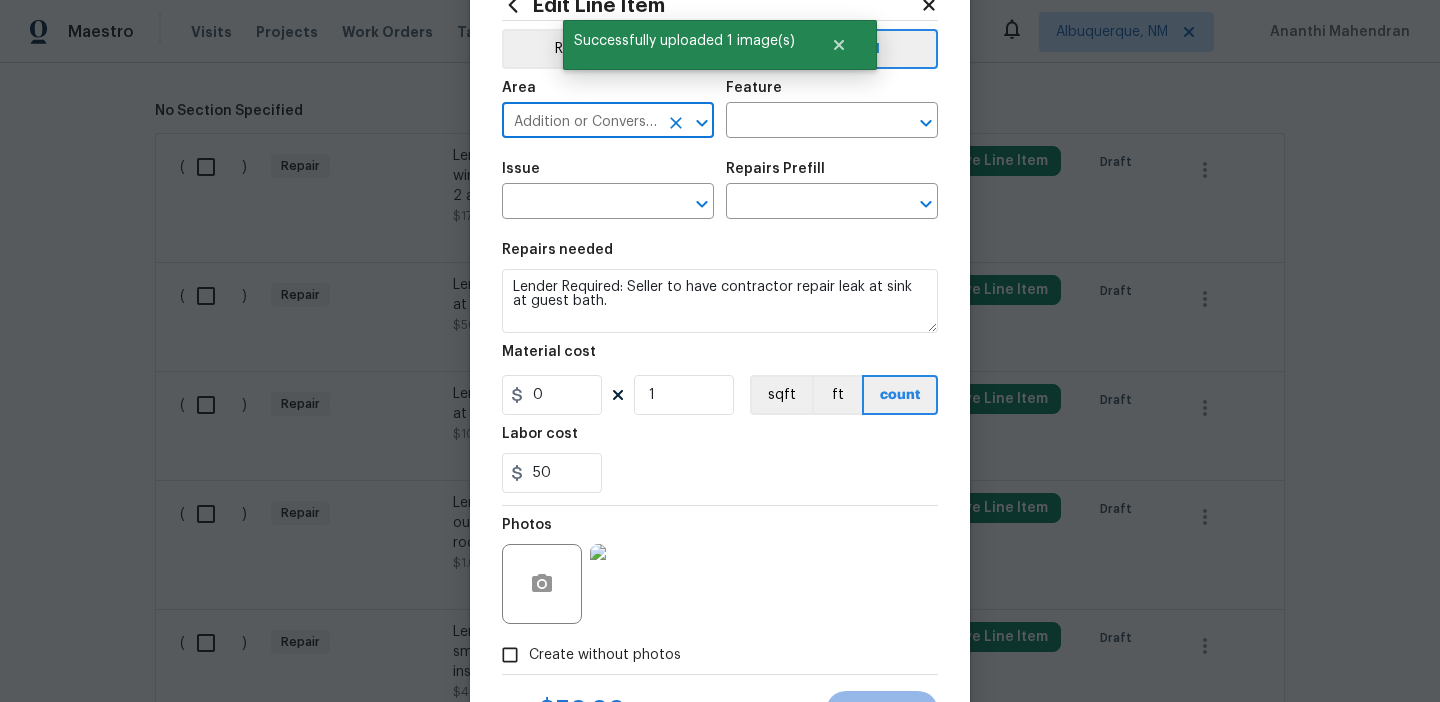 click 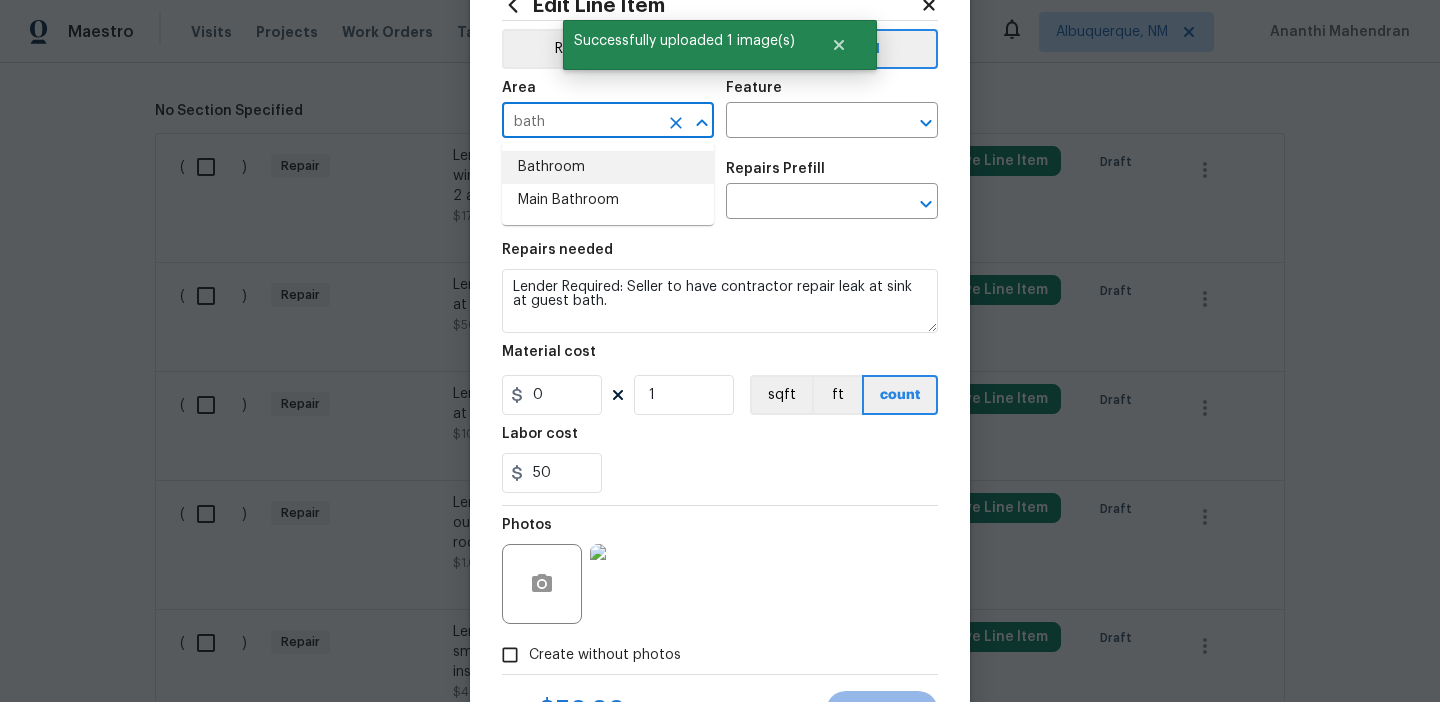 click on "Bathroom" at bounding box center (608, 167) 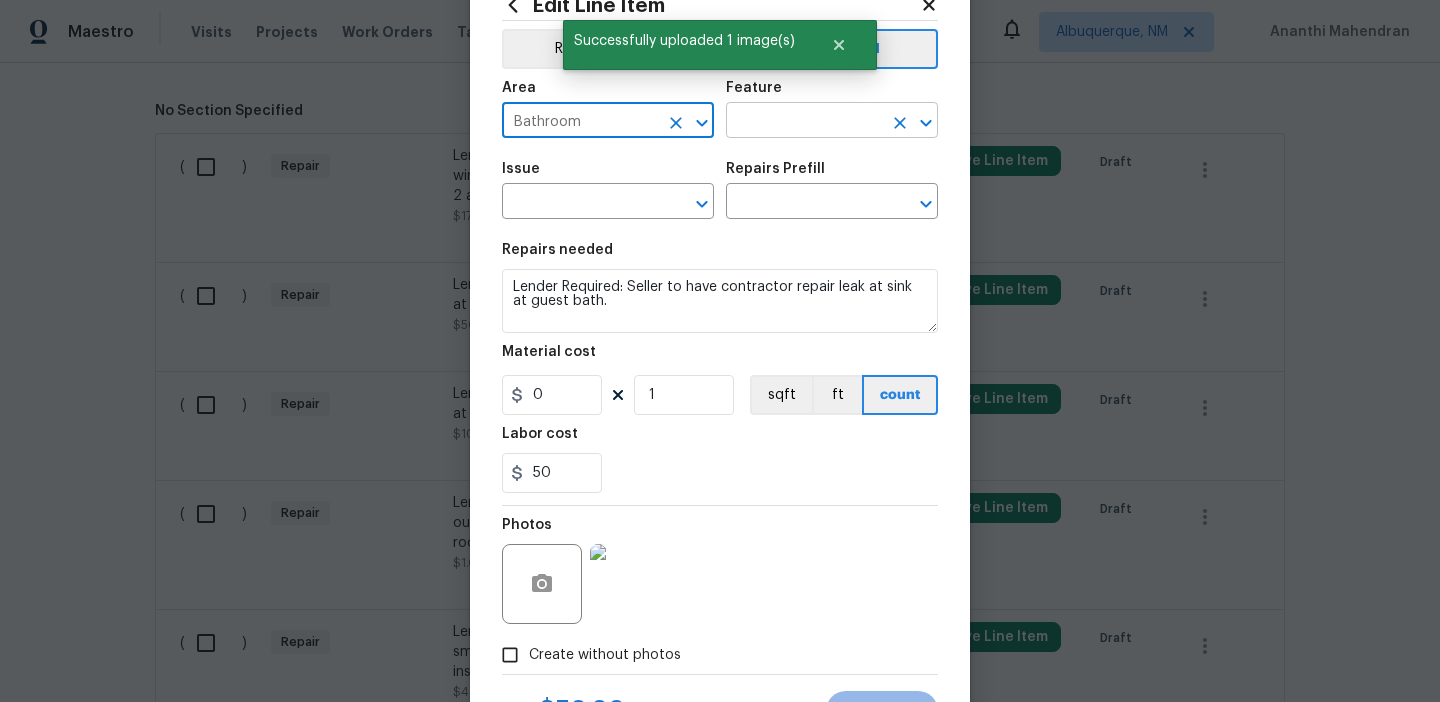 type on "Bathroom" 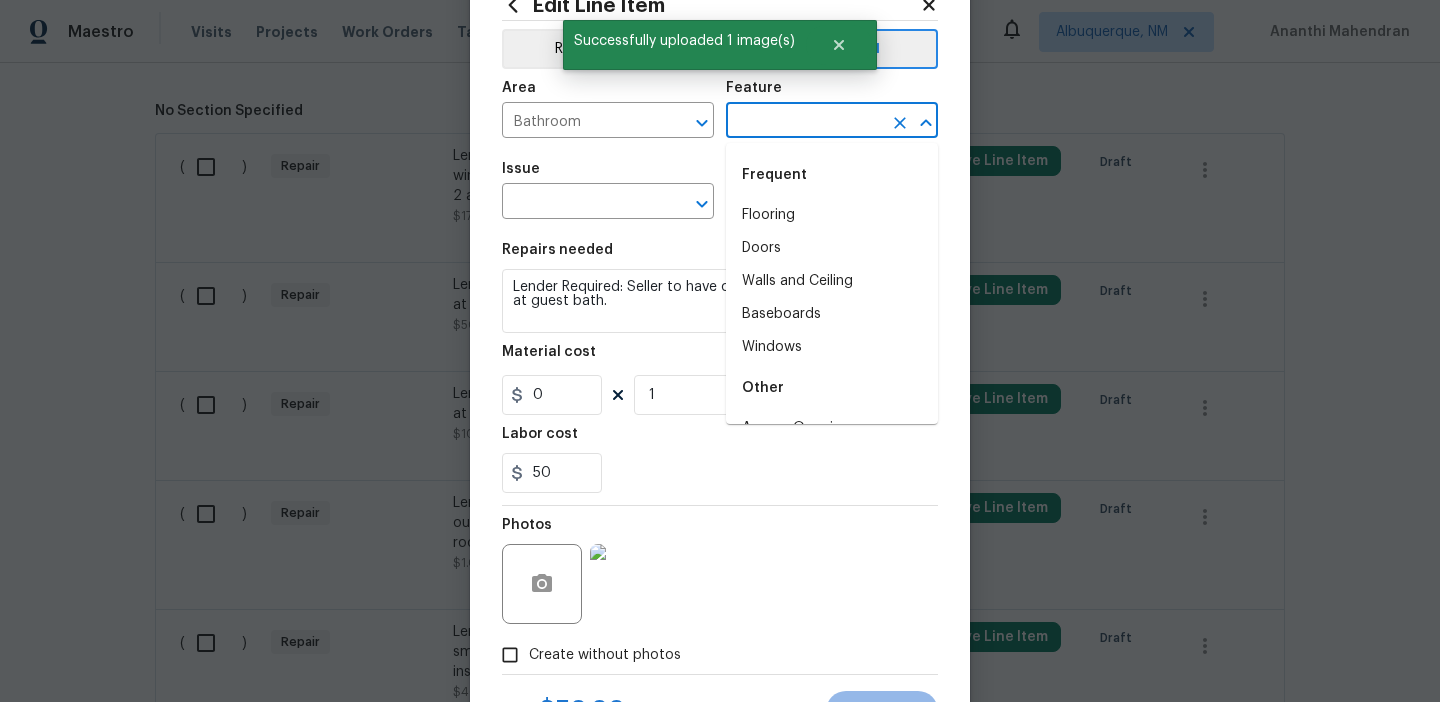 click at bounding box center (804, 122) 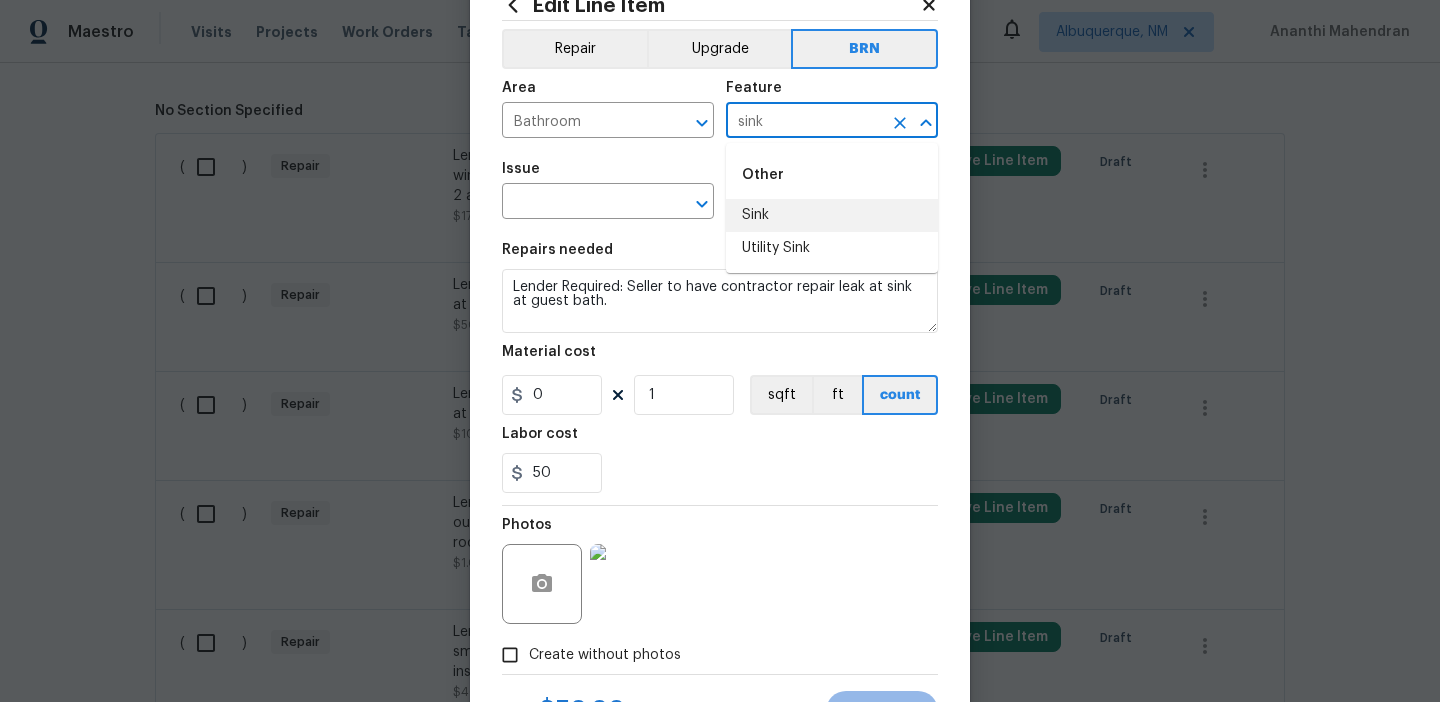 click on "Sink" at bounding box center [832, 215] 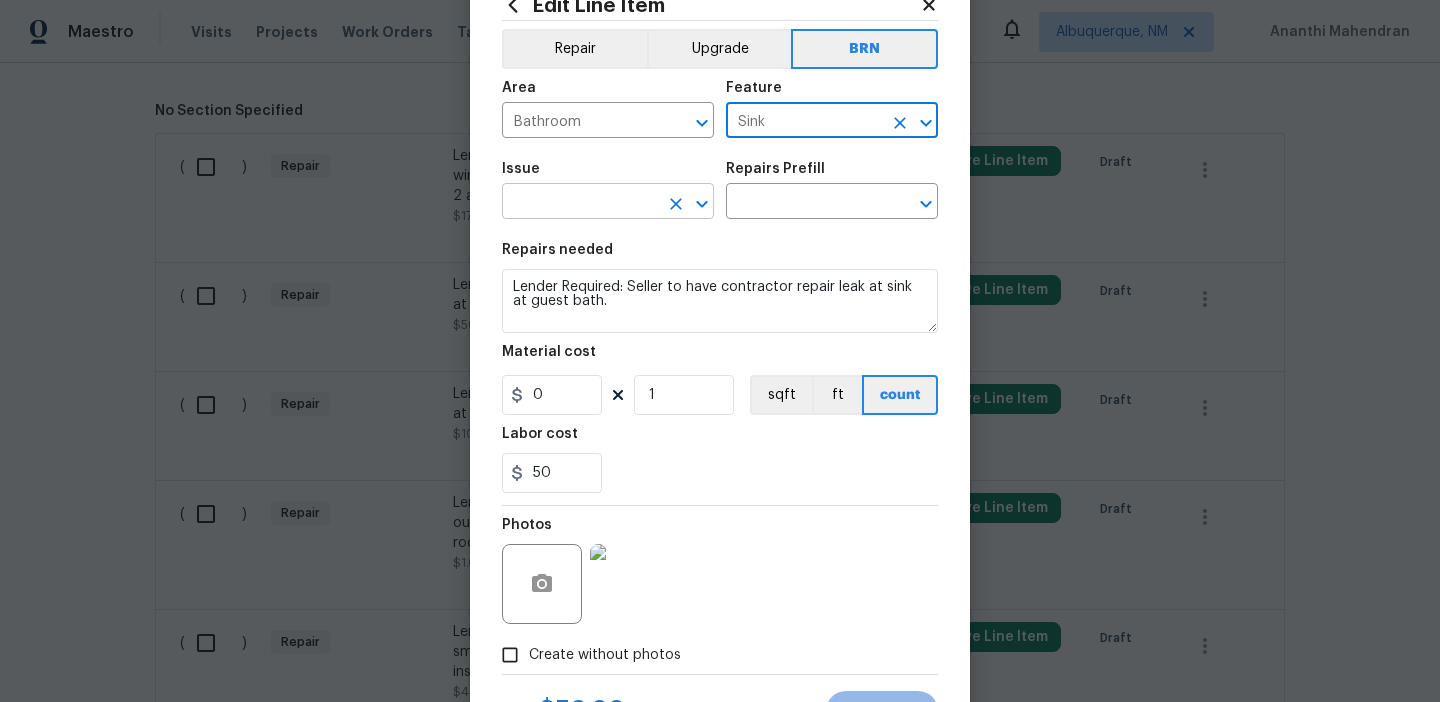 type on "Sink" 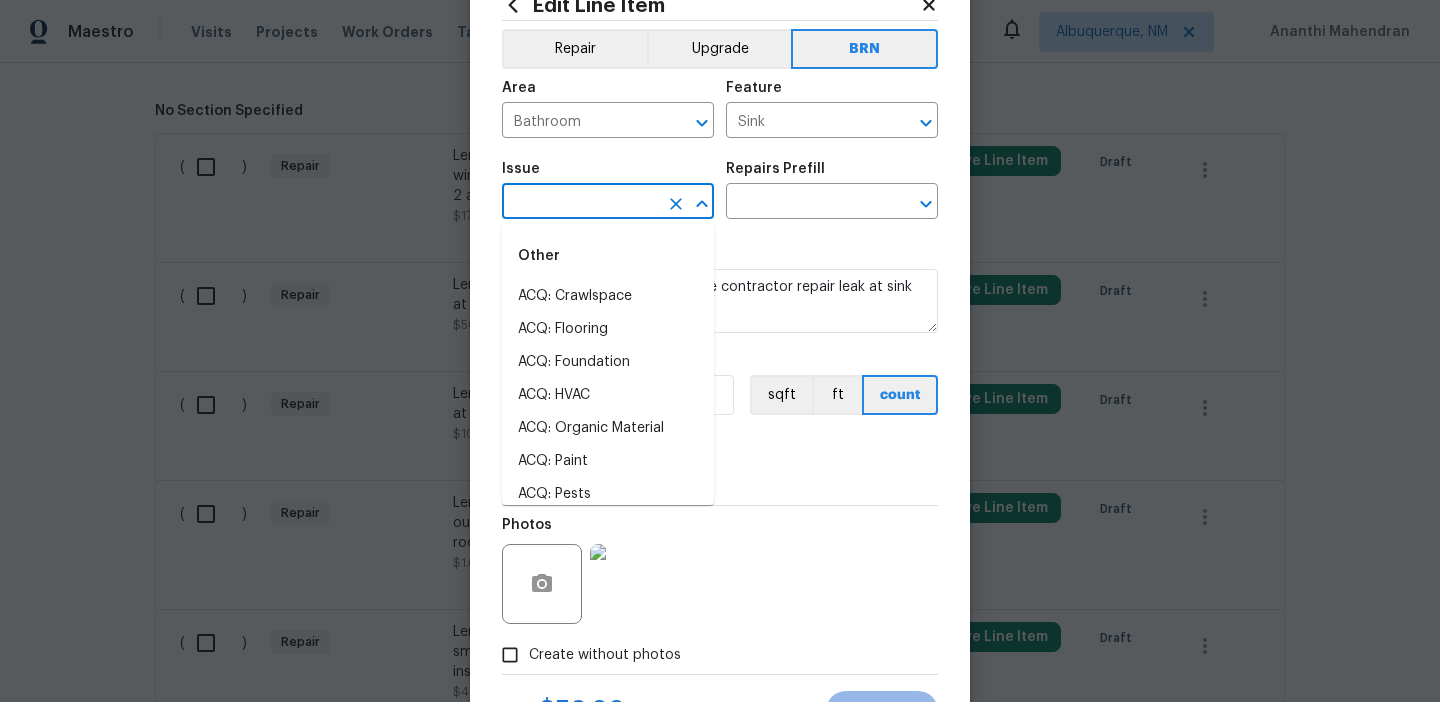 click at bounding box center [580, 203] 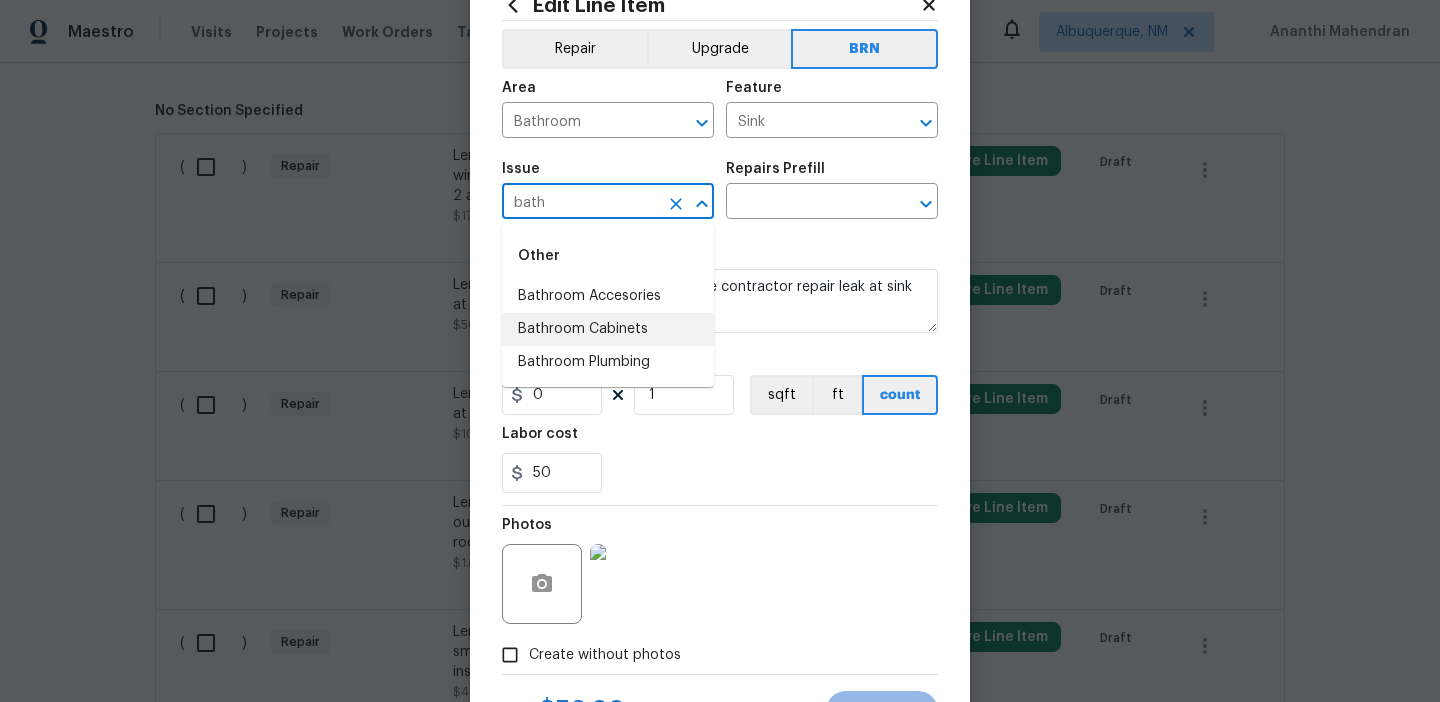 click on "Bathroom Plumbing" at bounding box center (608, 362) 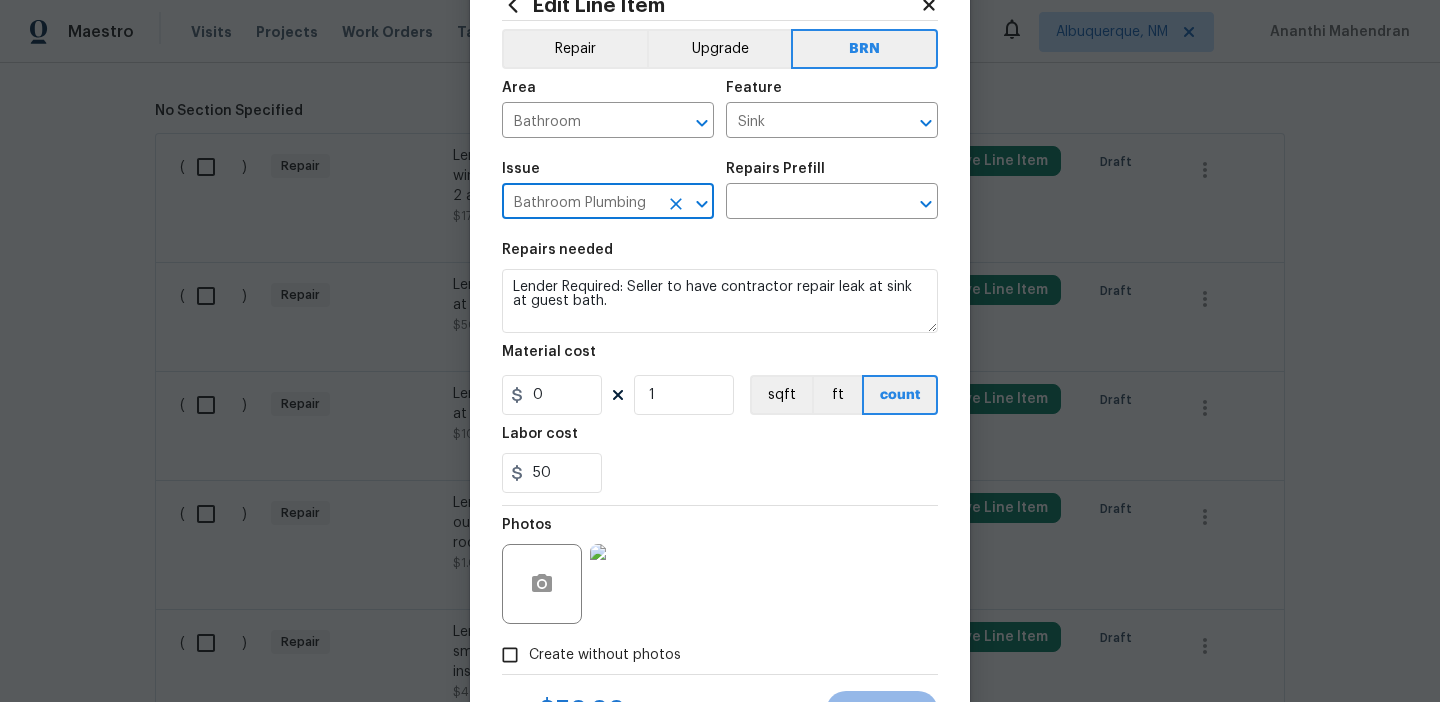 type on "Bathroom Plumbing" 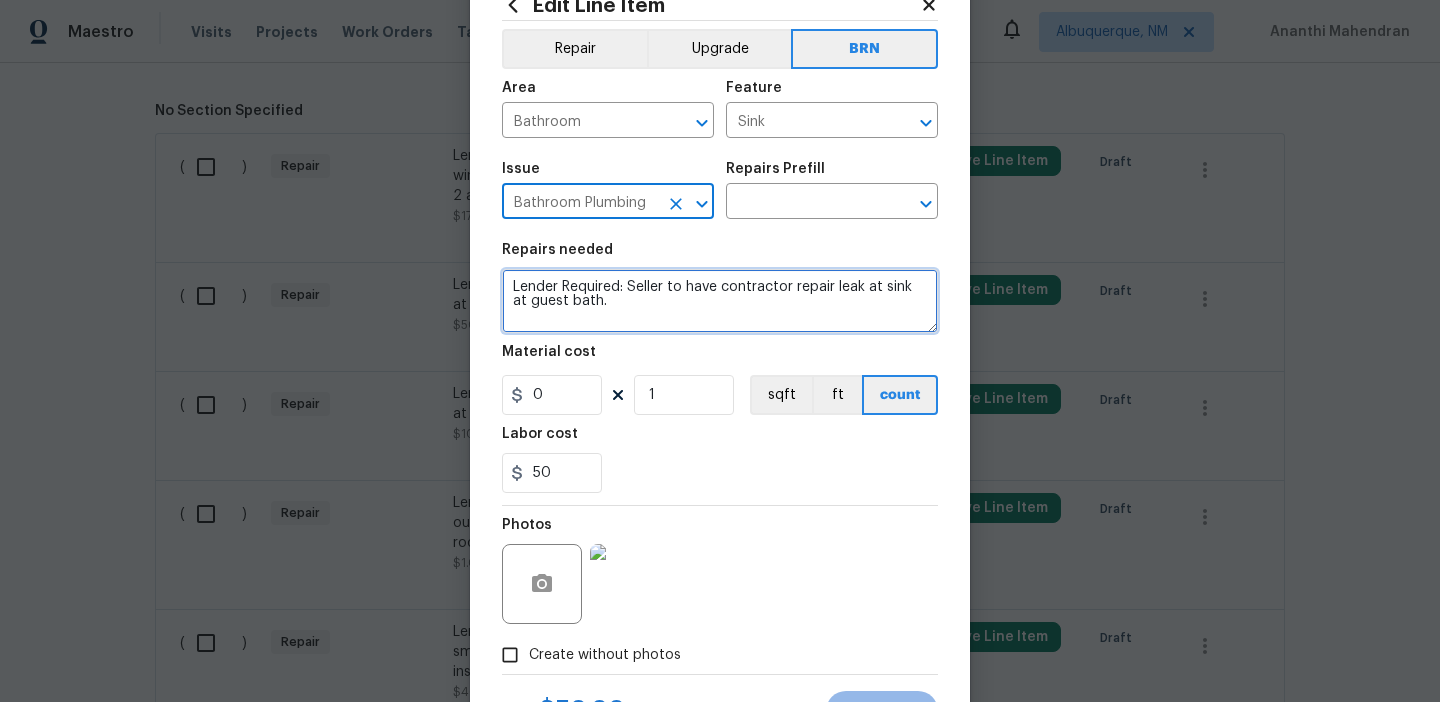 click on "Lender Required: Seller to have contractor repair leak at sink at guest bath." at bounding box center [720, 301] 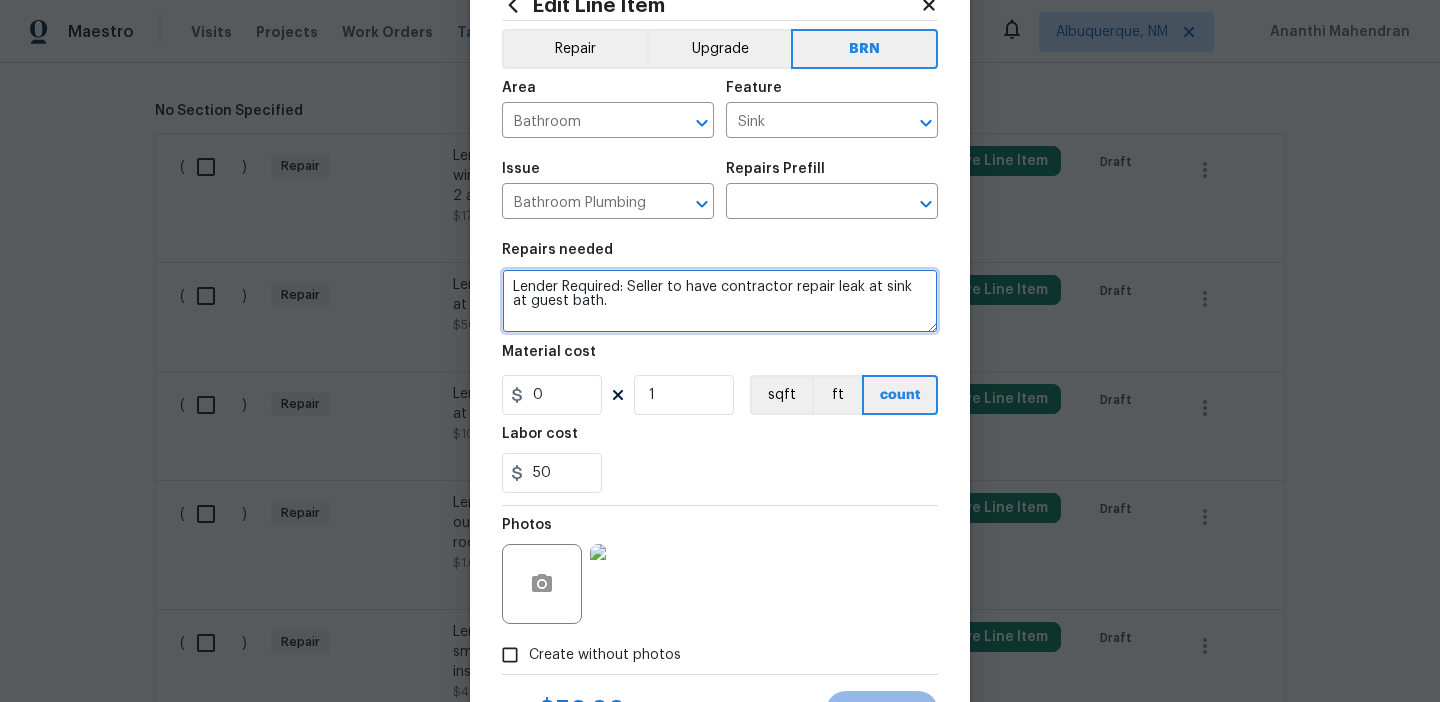 click on "Lender Required: Seller to have contractor repair leak at sink at guest bath." at bounding box center [720, 301] 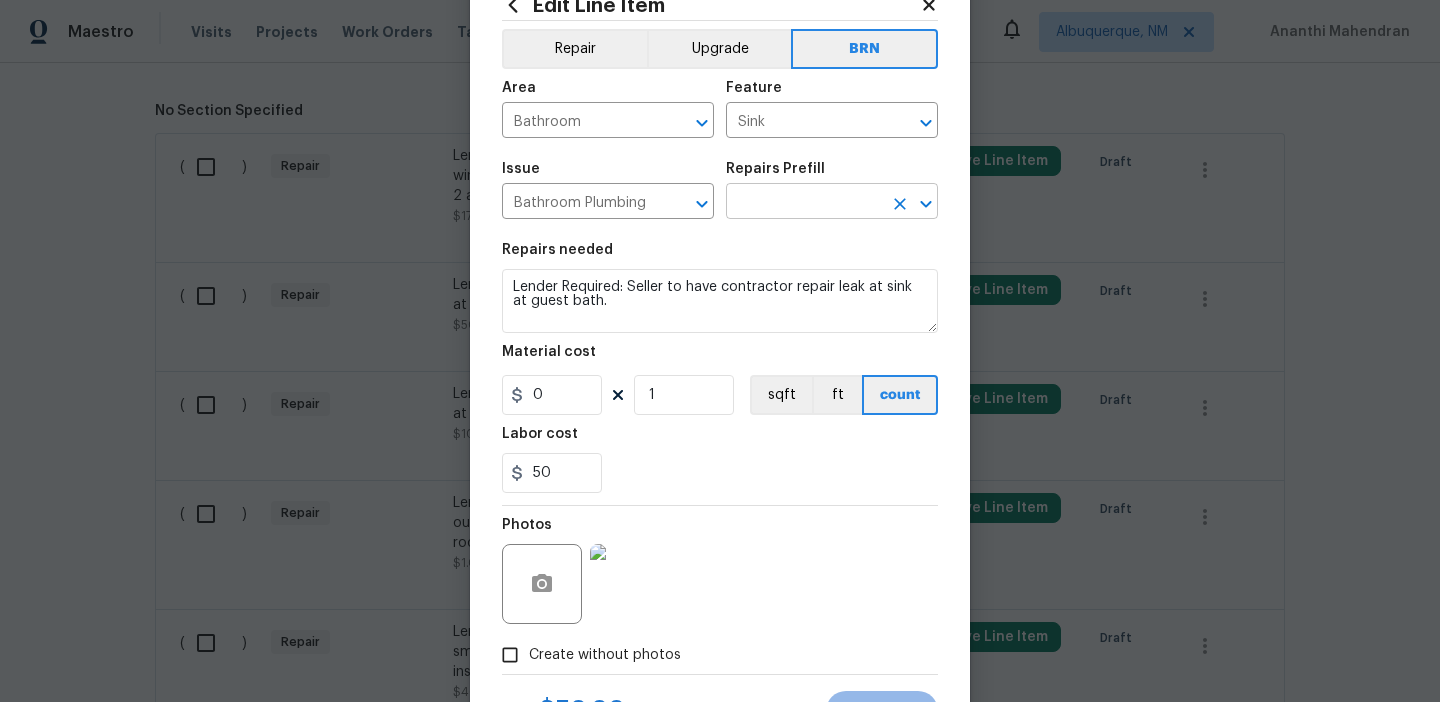 click at bounding box center (804, 203) 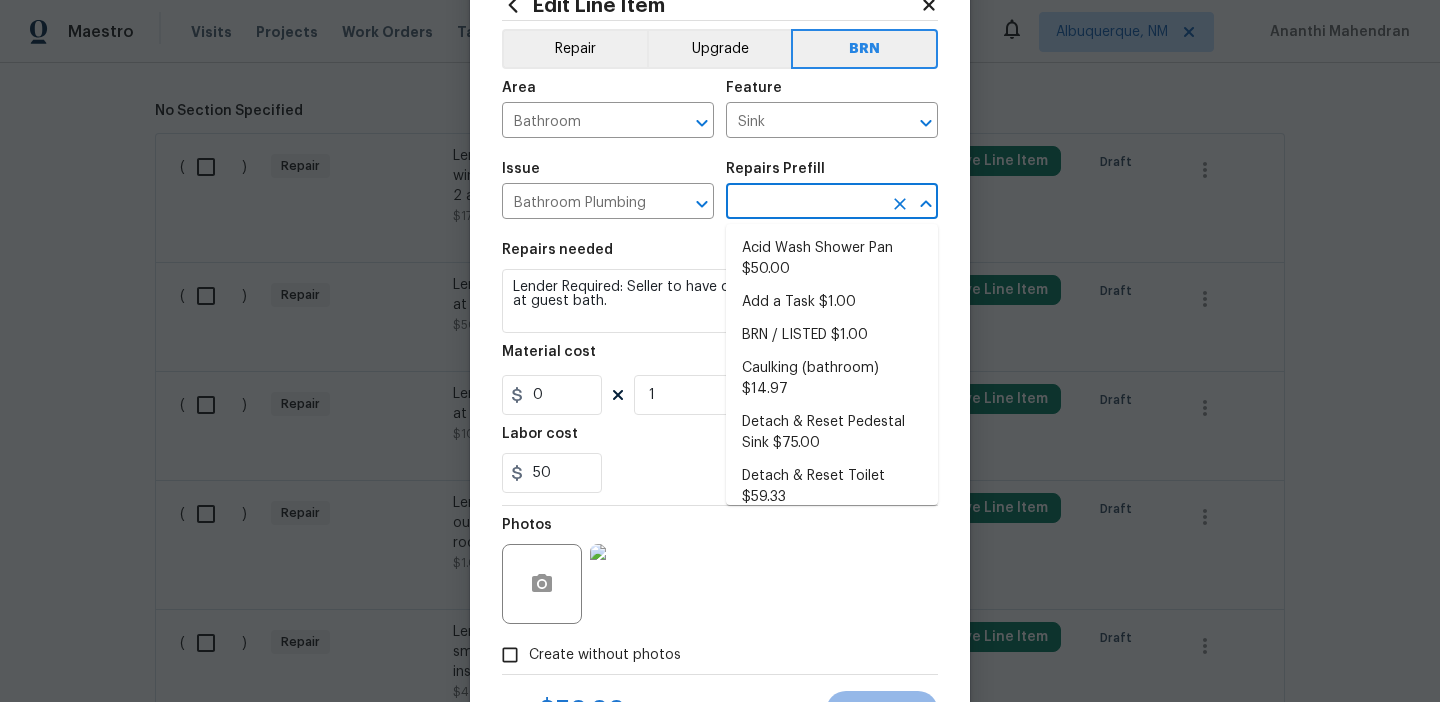 click on "Acid Wash Shower Pan $50.00" at bounding box center (832, 259) 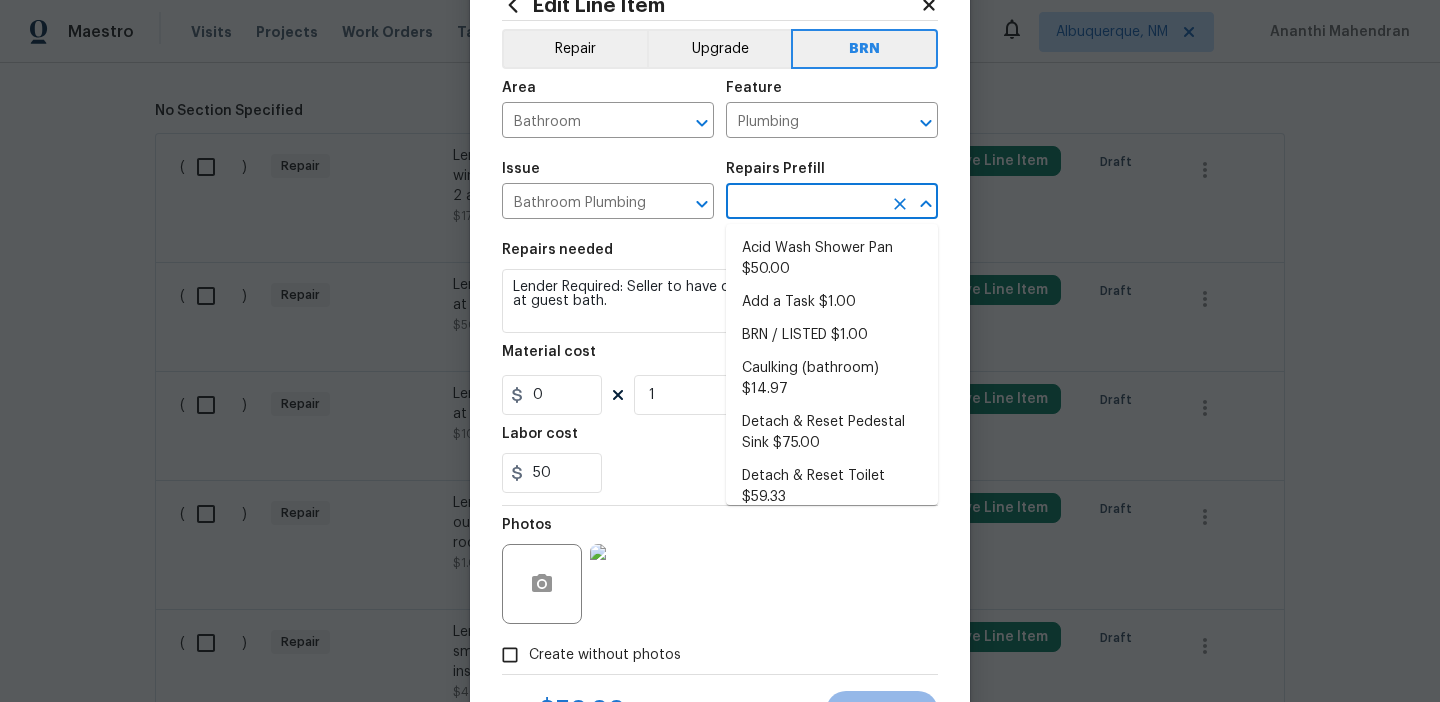 type on "Acid Wash Shower Pan $50.00" 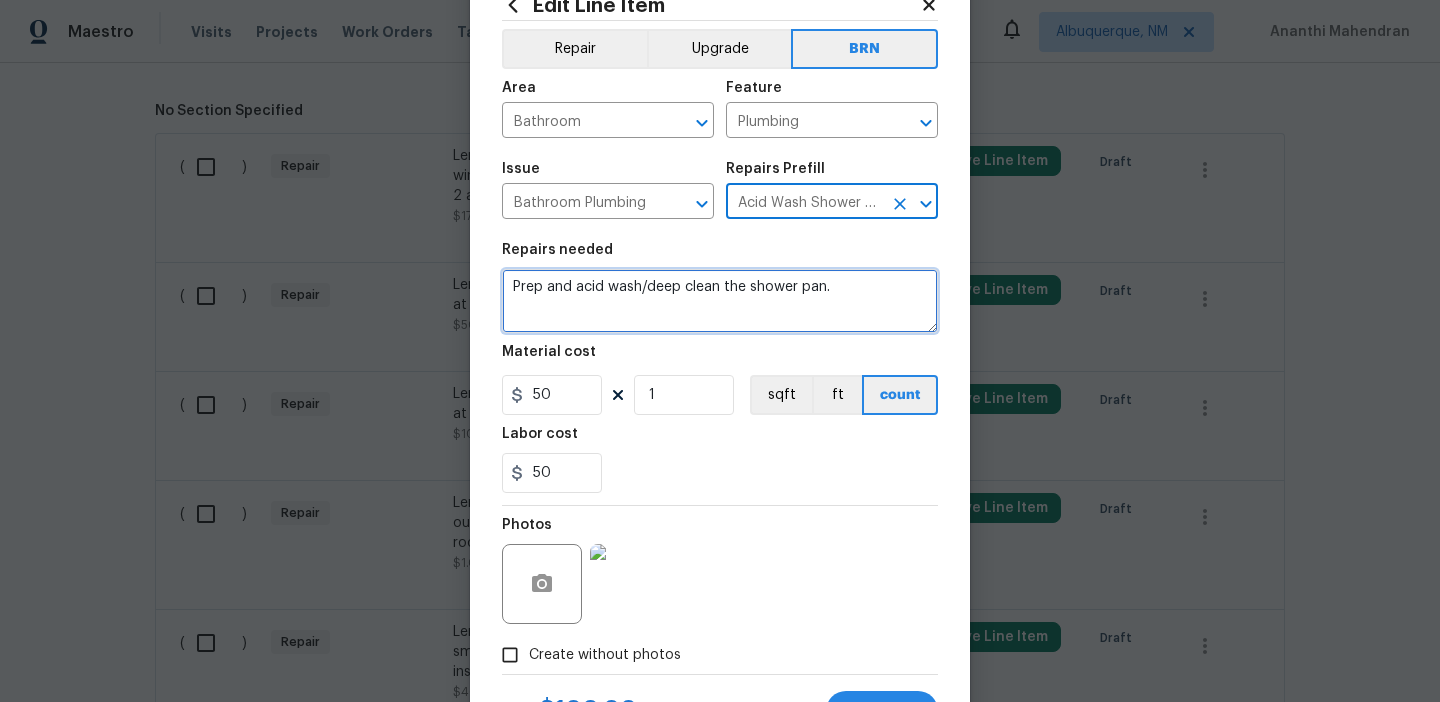click on "Prep and acid wash/deep clean the shower pan." at bounding box center (720, 301) 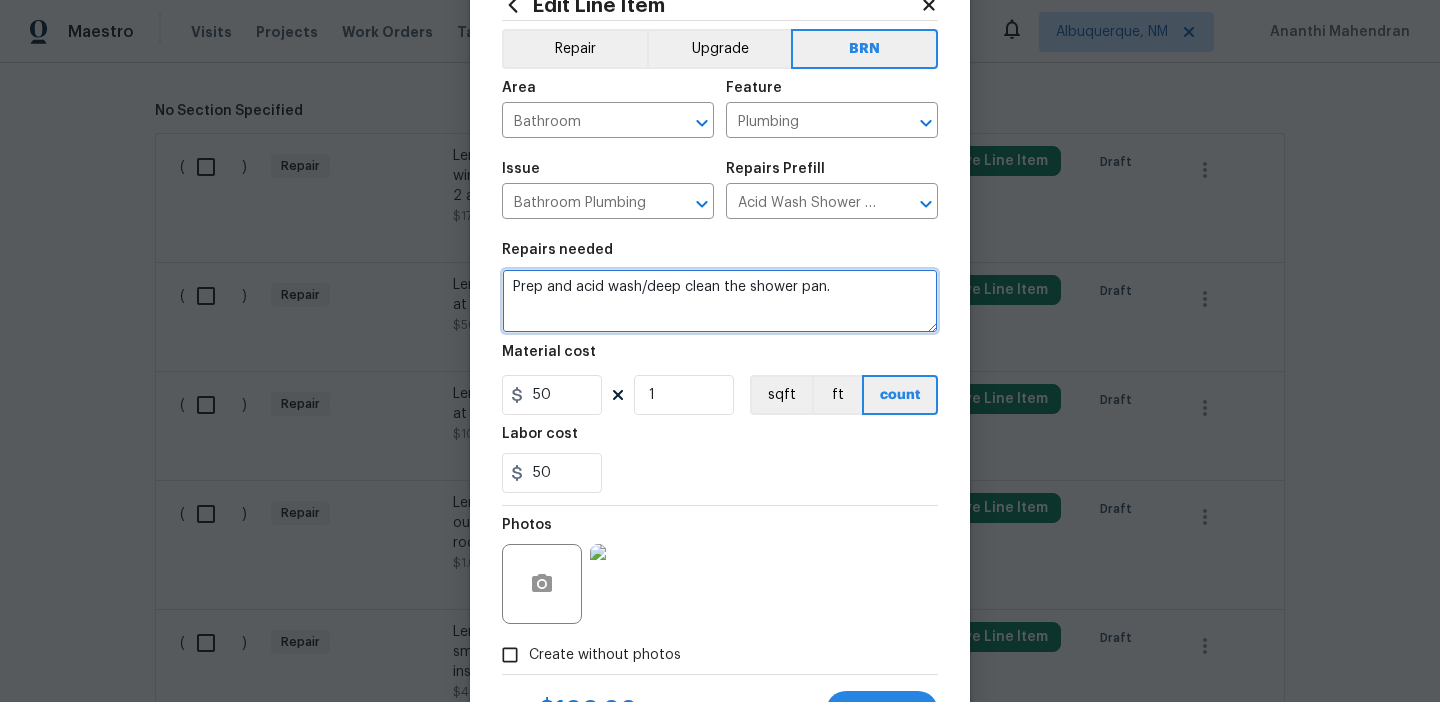 click on "Prep and acid wash/deep clean the shower pan." at bounding box center [720, 301] 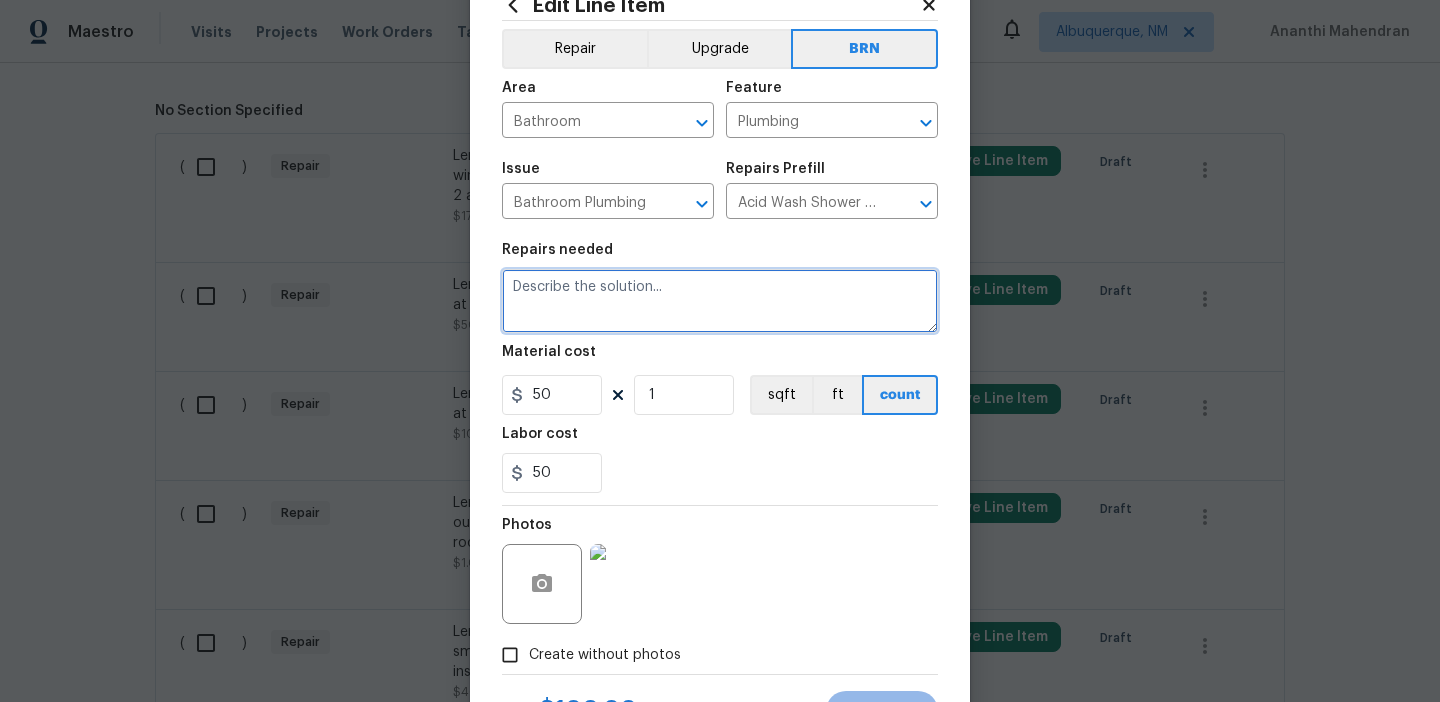paste on "Lender Required: Seller to have contractor repair leak at sink at guest bath." 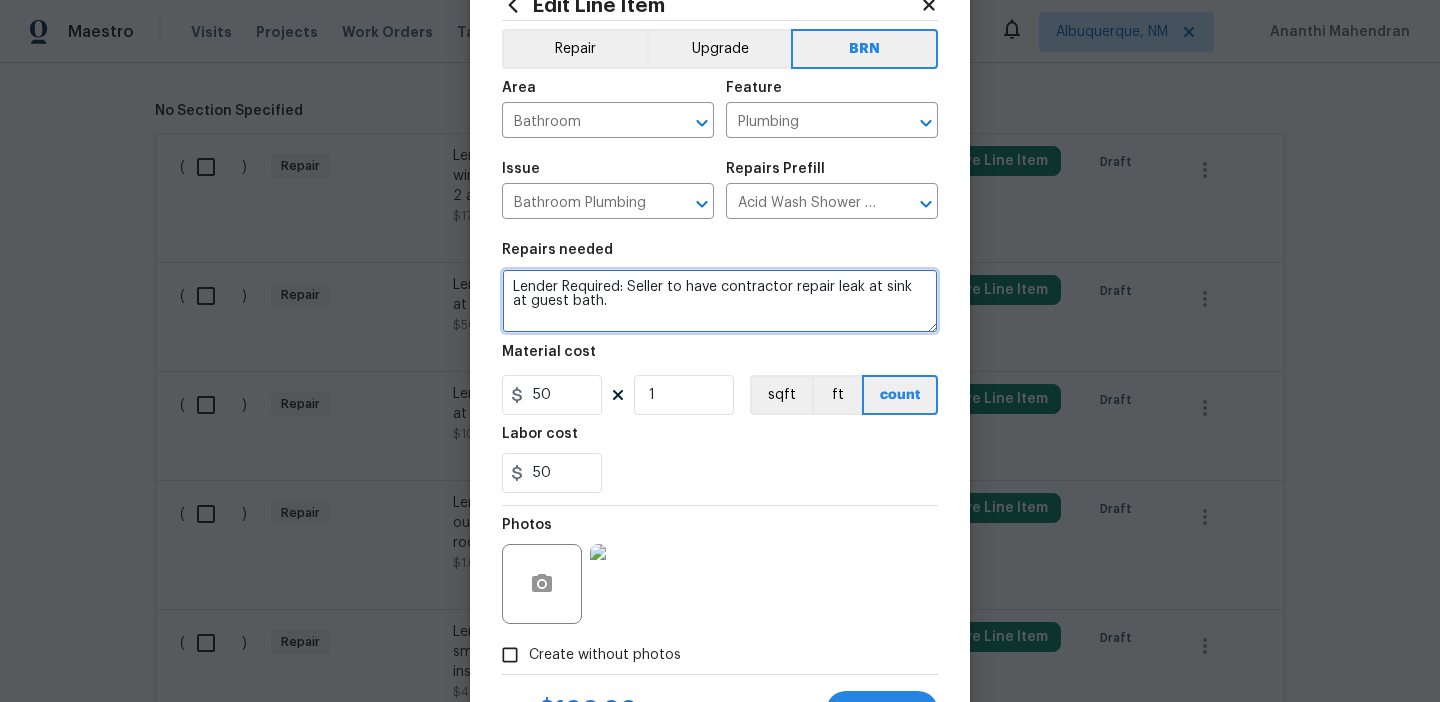 type on "Lender Required: Seller to have contractor repair leak at sink at guest bath." 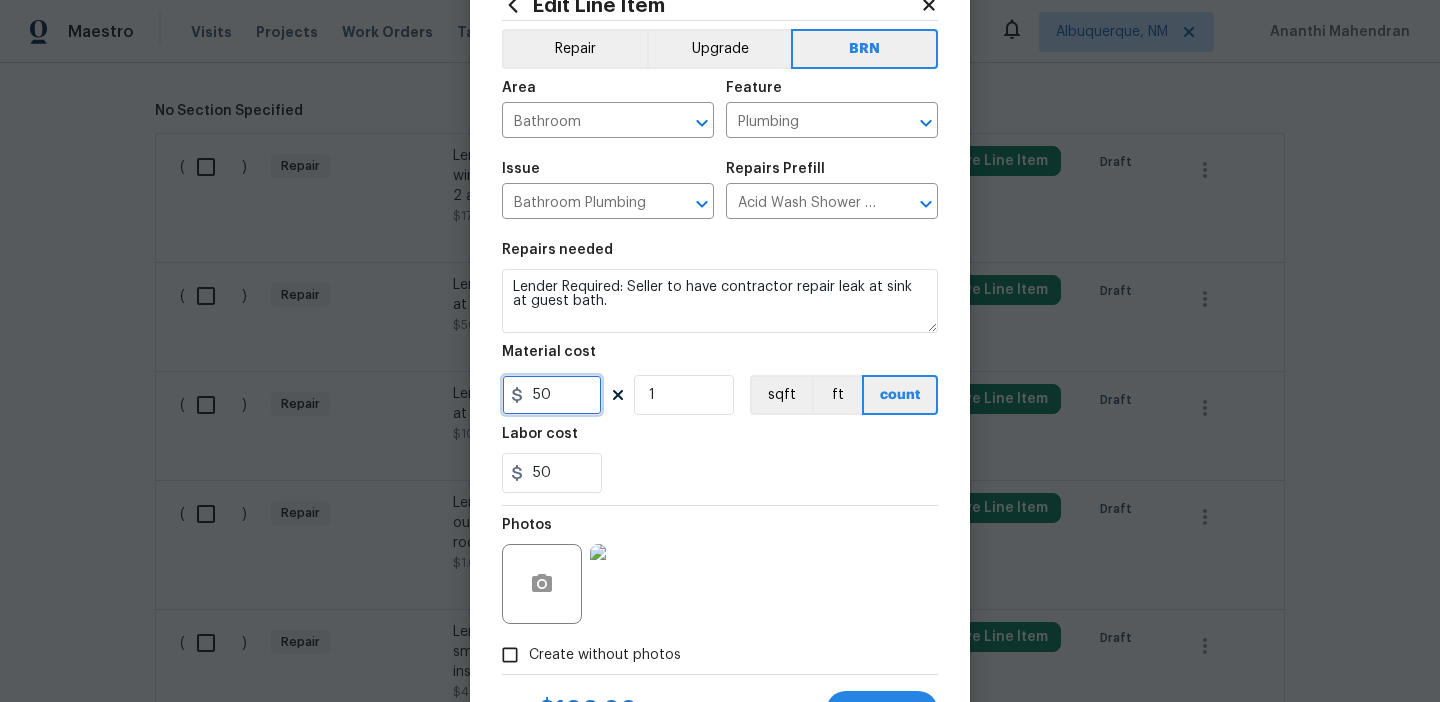 click on "50" at bounding box center (552, 395) 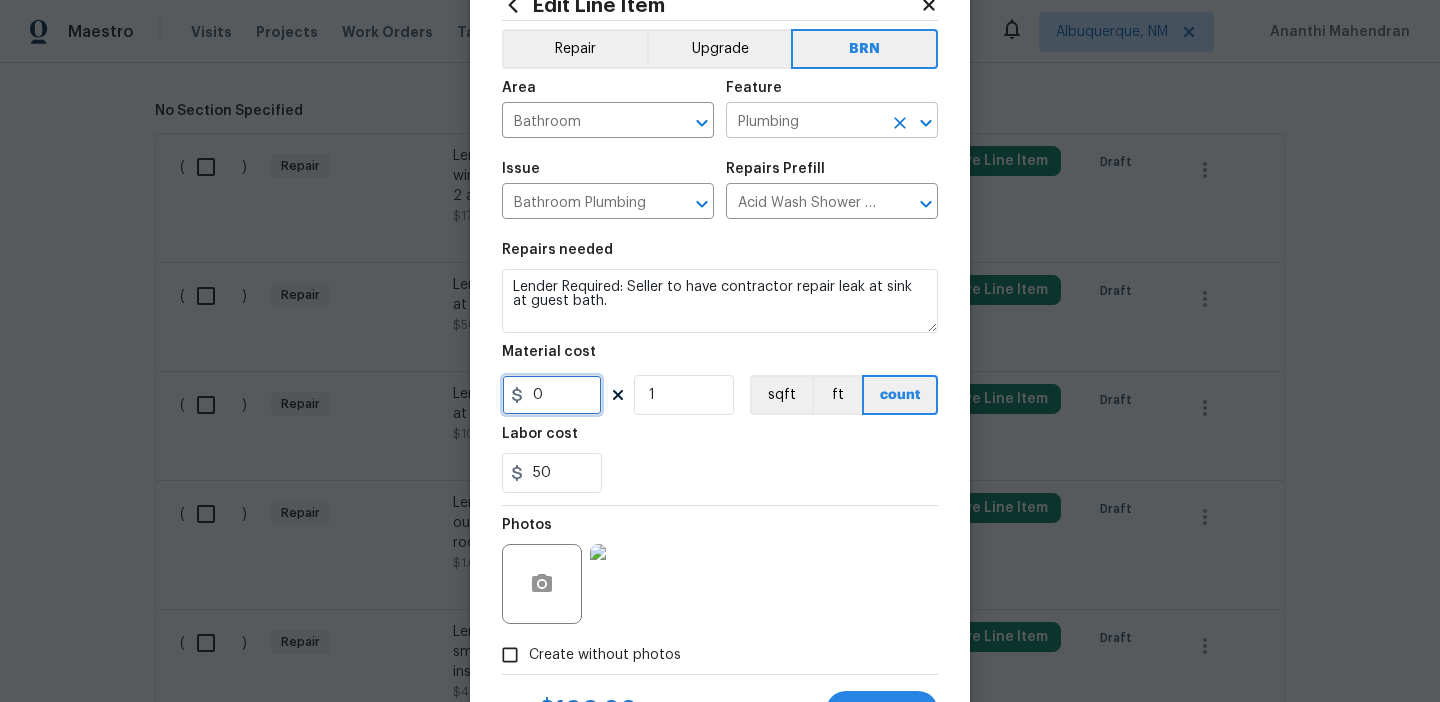 type on "0" 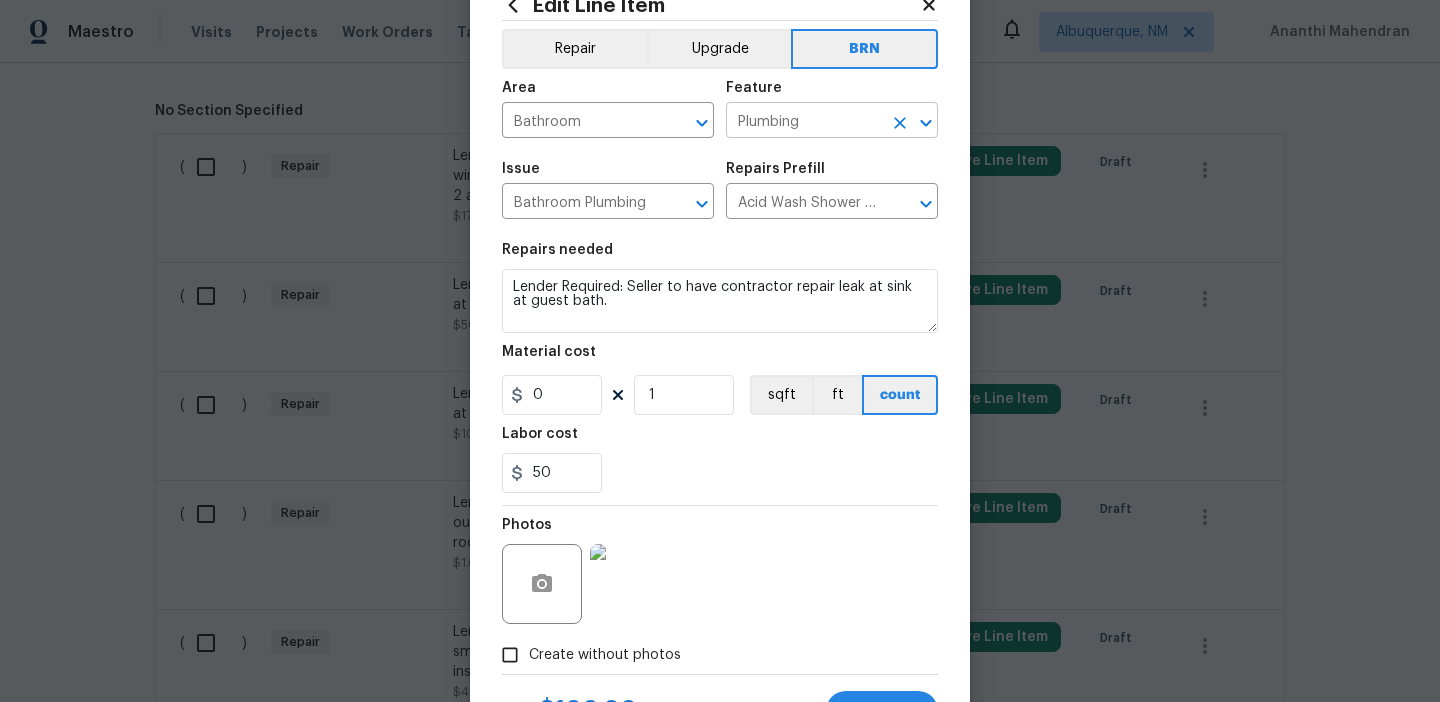 click on "Plumbing" at bounding box center [804, 122] 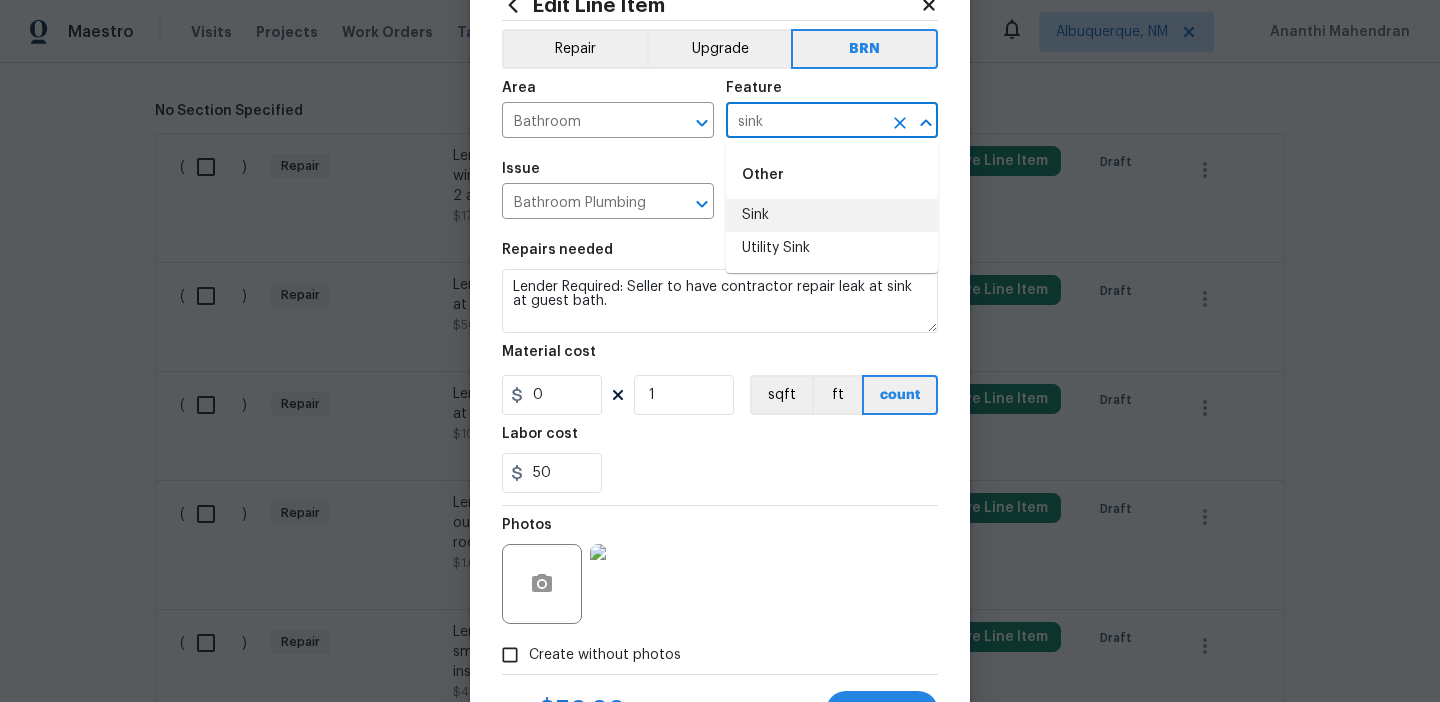 click on "Sink" at bounding box center [832, 215] 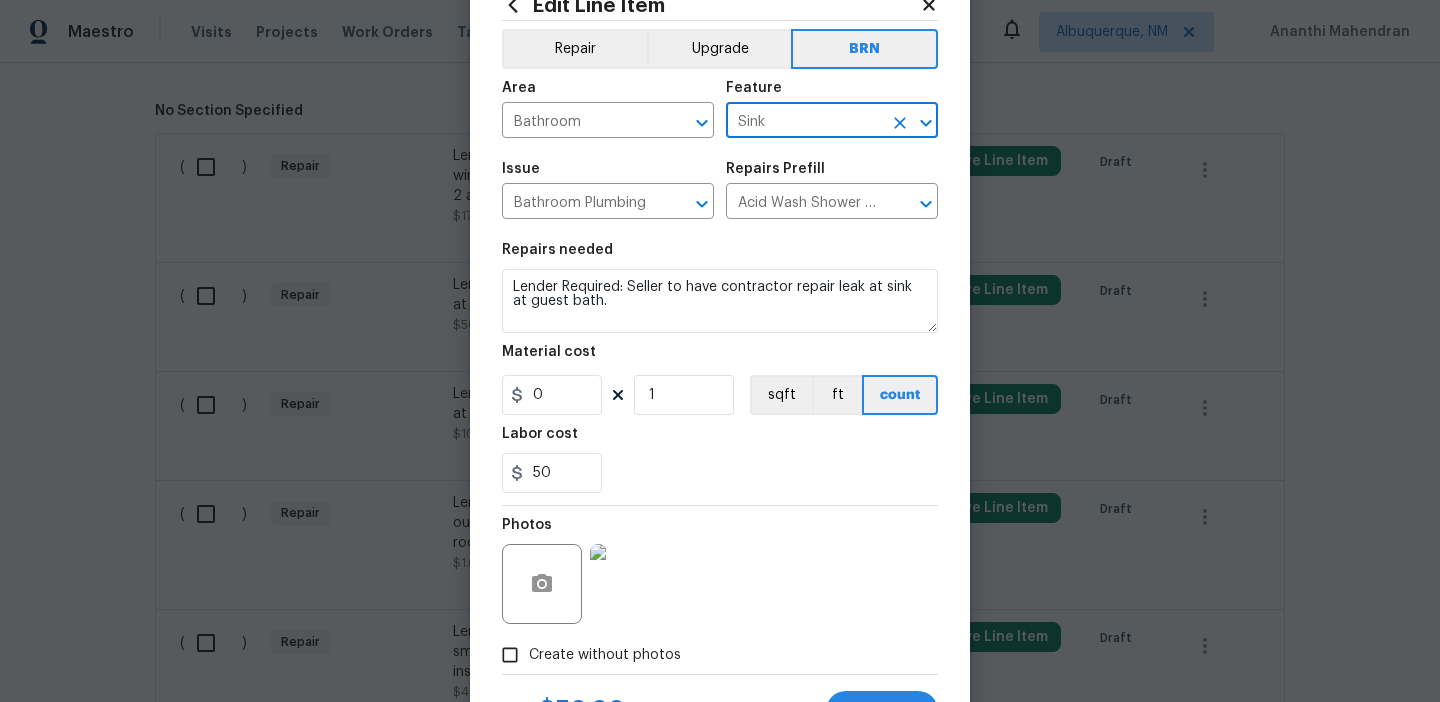 scroll, scrollTop: 160, scrollLeft: 0, axis: vertical 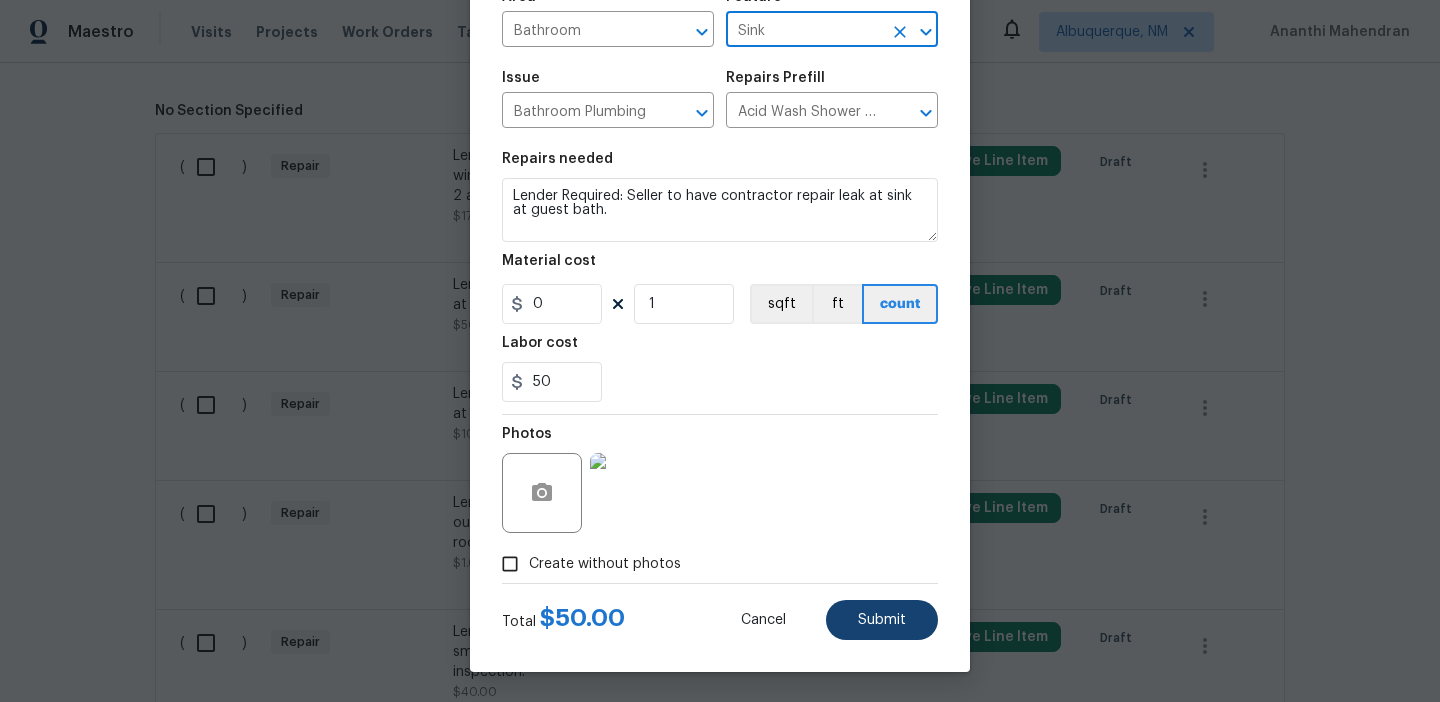 type on "Sink" 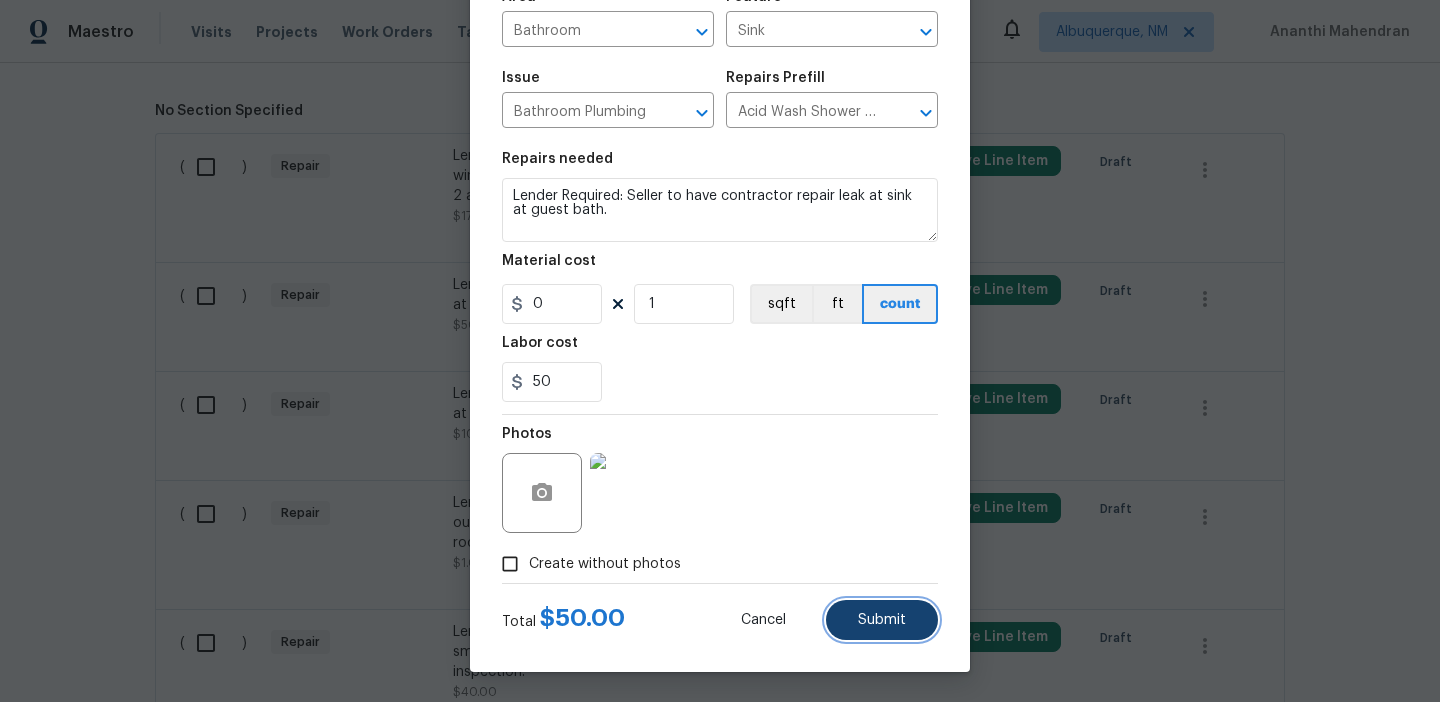 click on "Submit" at bounding box center (882, 620) 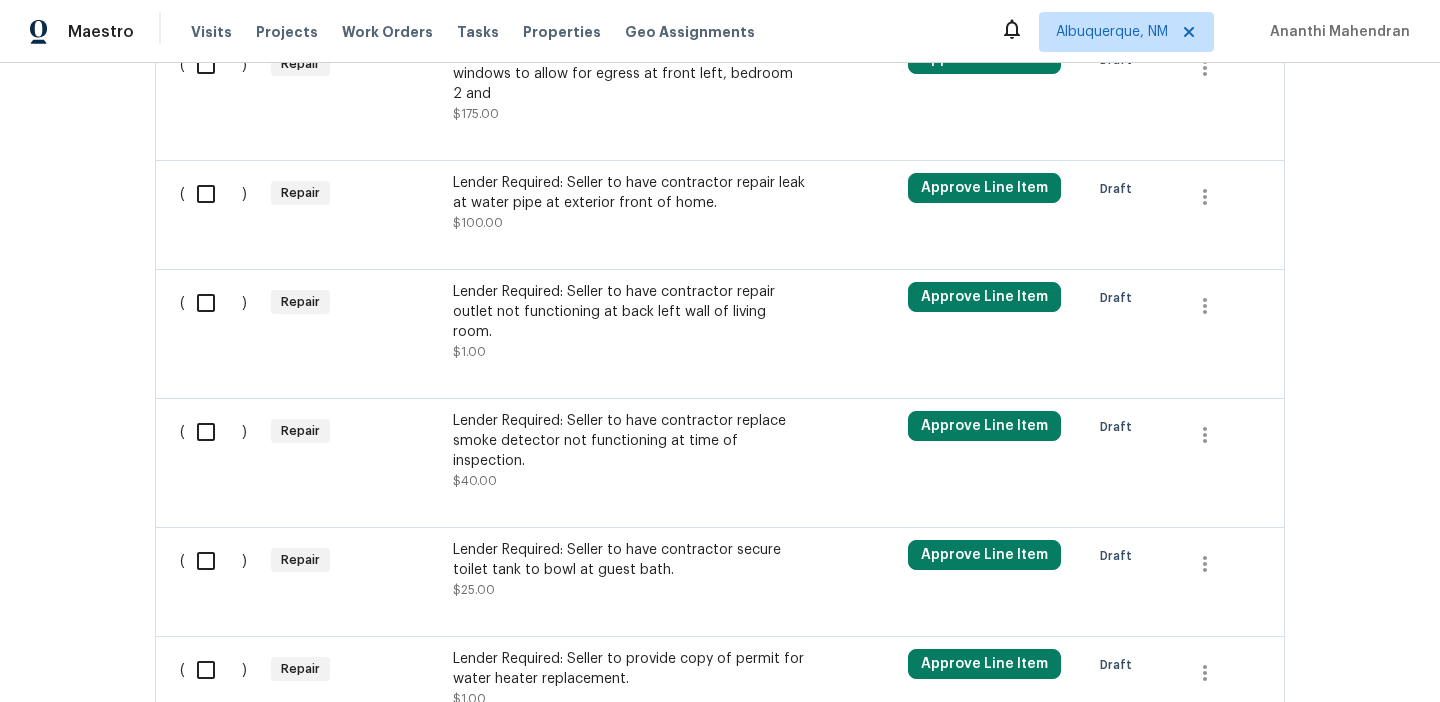 scroll, scrollTop: 1219, scrollLeft: 0, axis: vertical 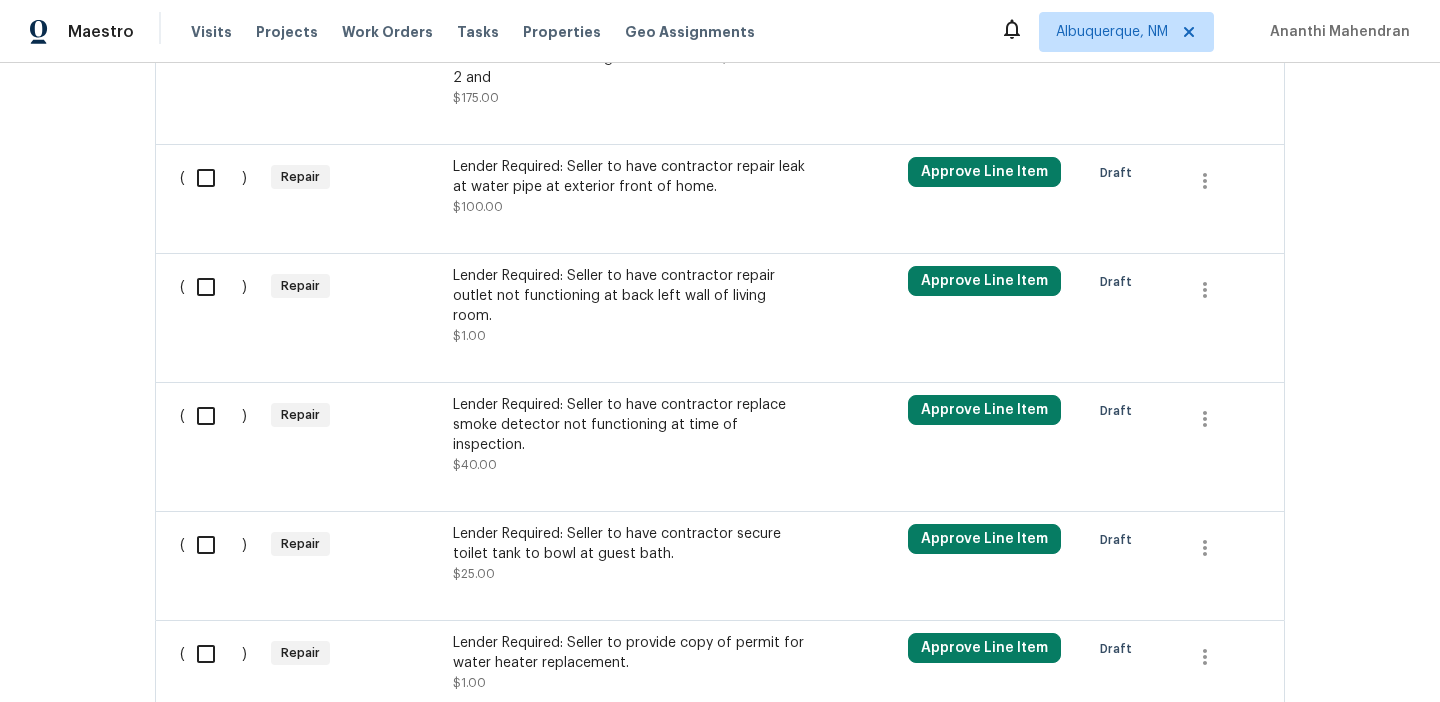 click on "Lender Required: Seller to have contractor secure toilet tank to bowl at guest bath." at bounding box center [629, 544] 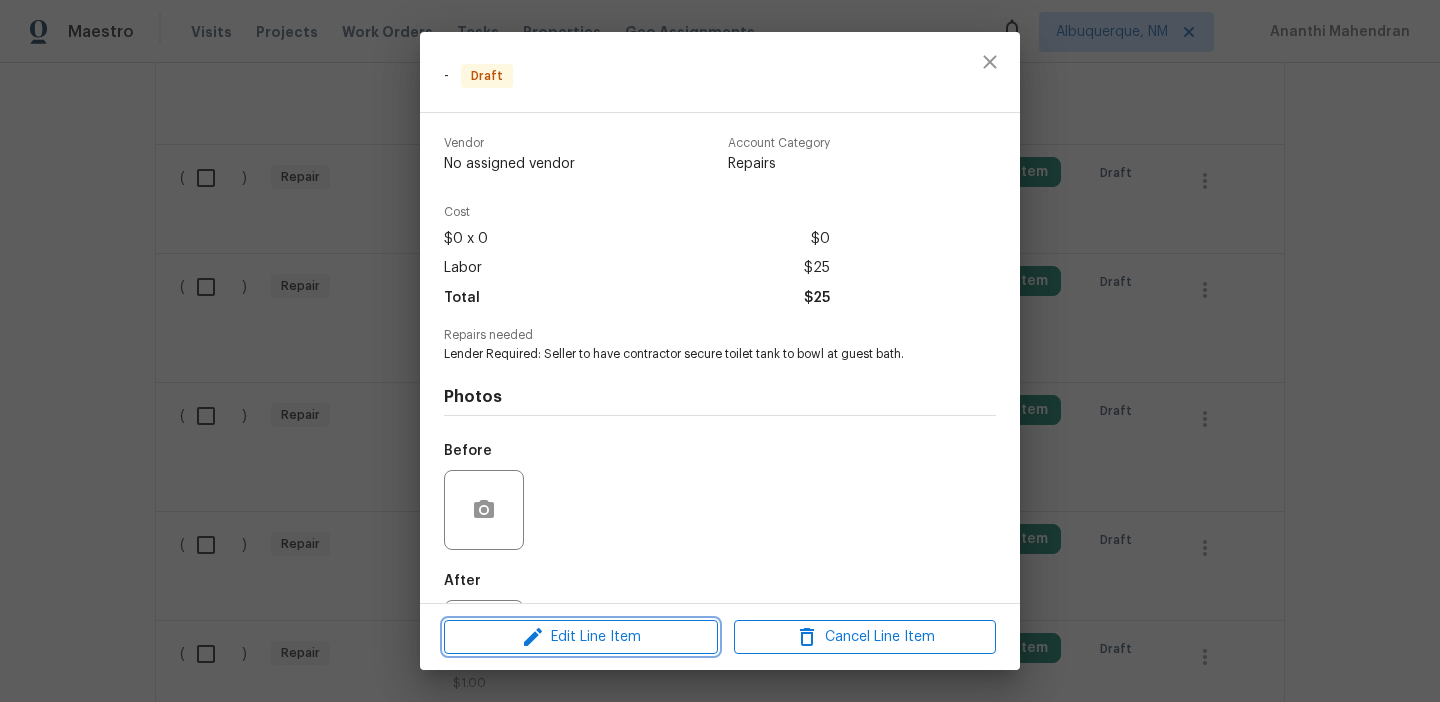 click 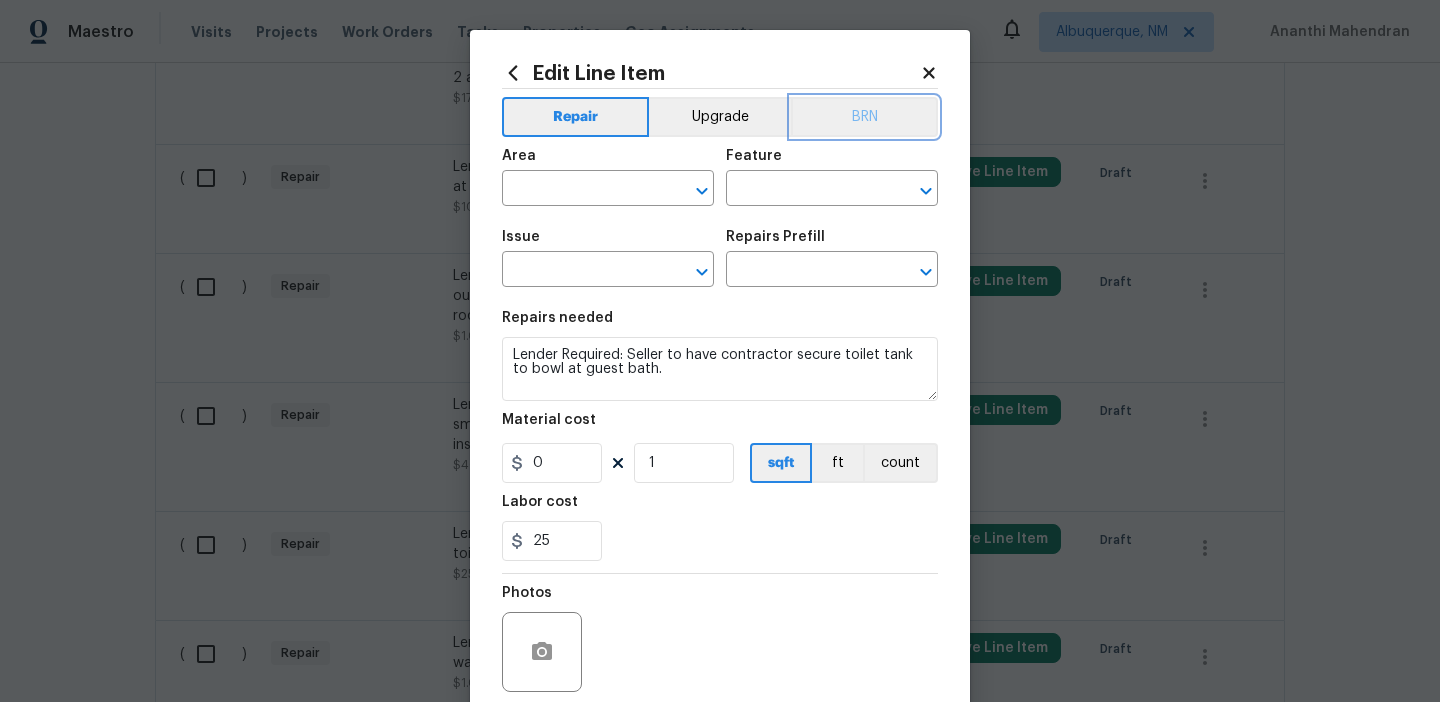 click on "BRN" at bounding box center [864, 117] 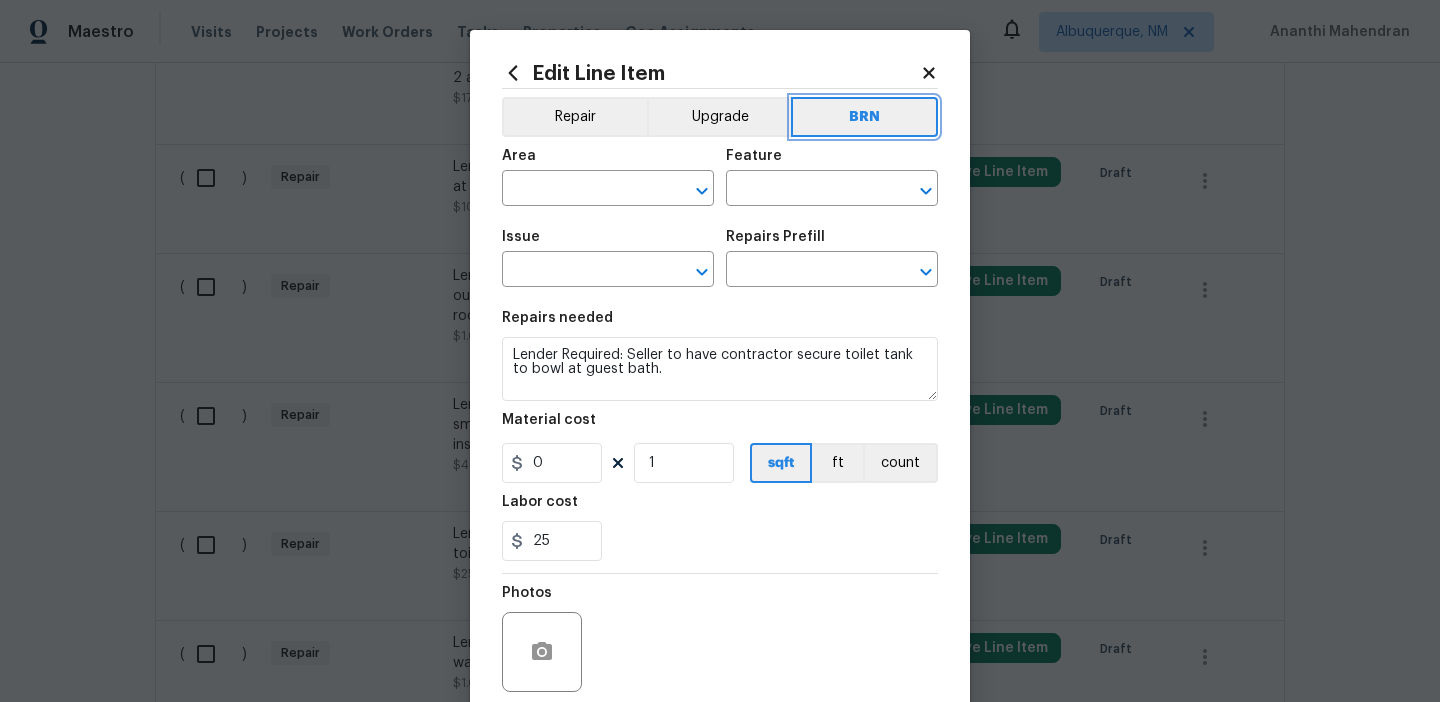 click on "BRN" at bounding box center [864, 117] 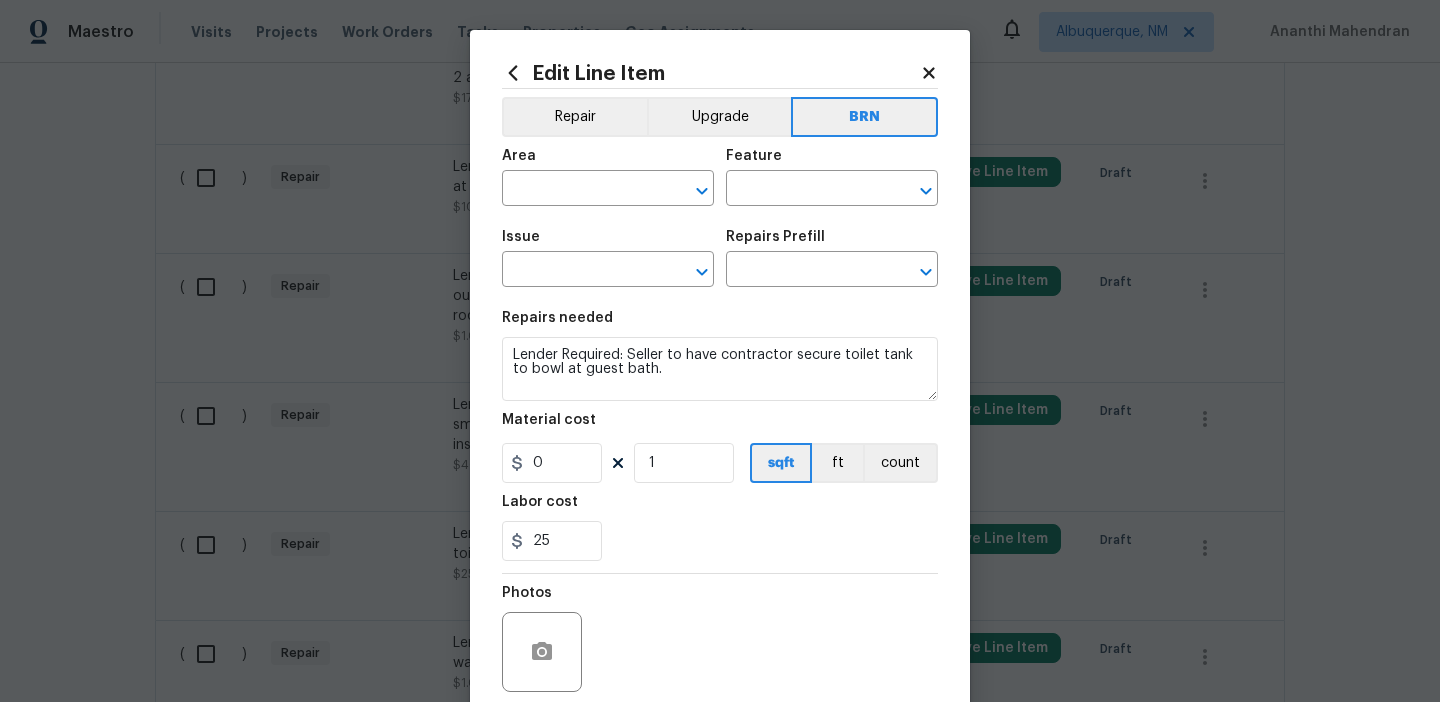 click on "Material cost" at bounding box center [720, 426] 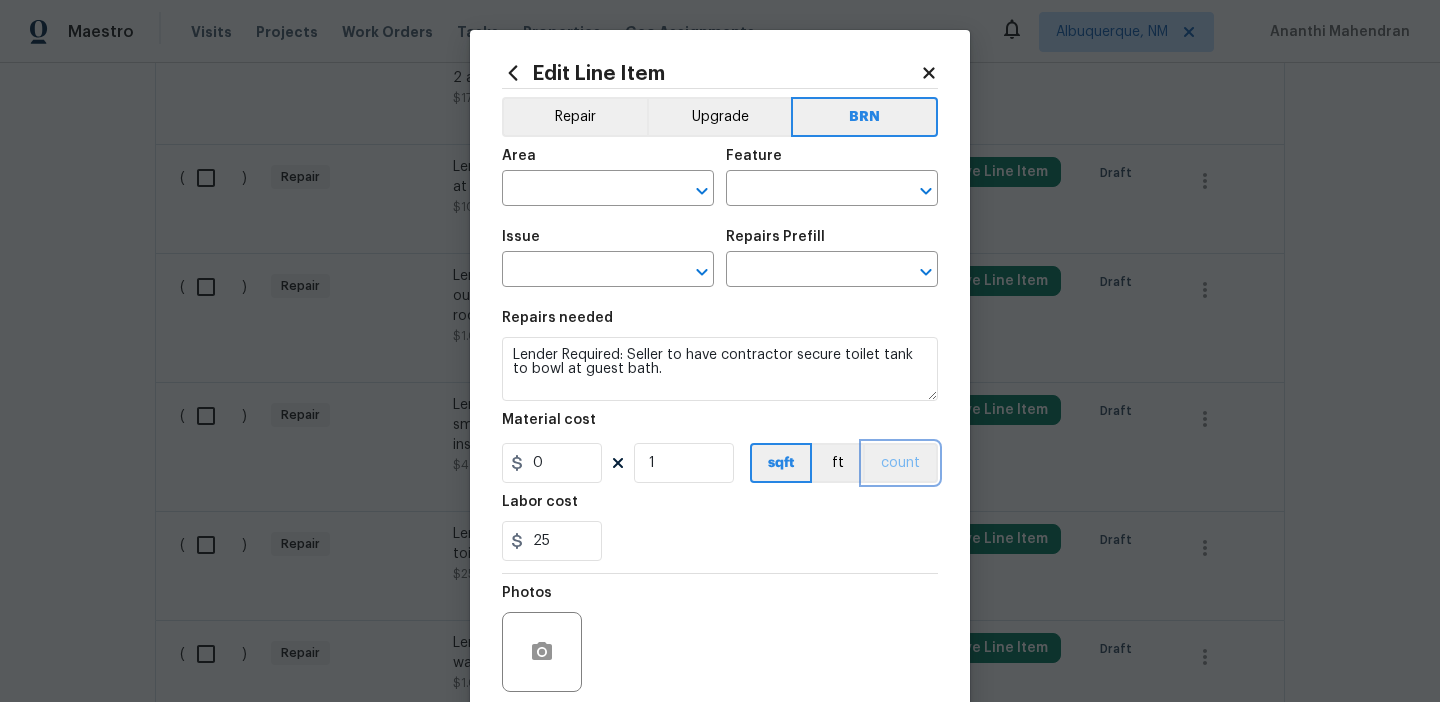 click on "count" at bounding box center [900, 463] 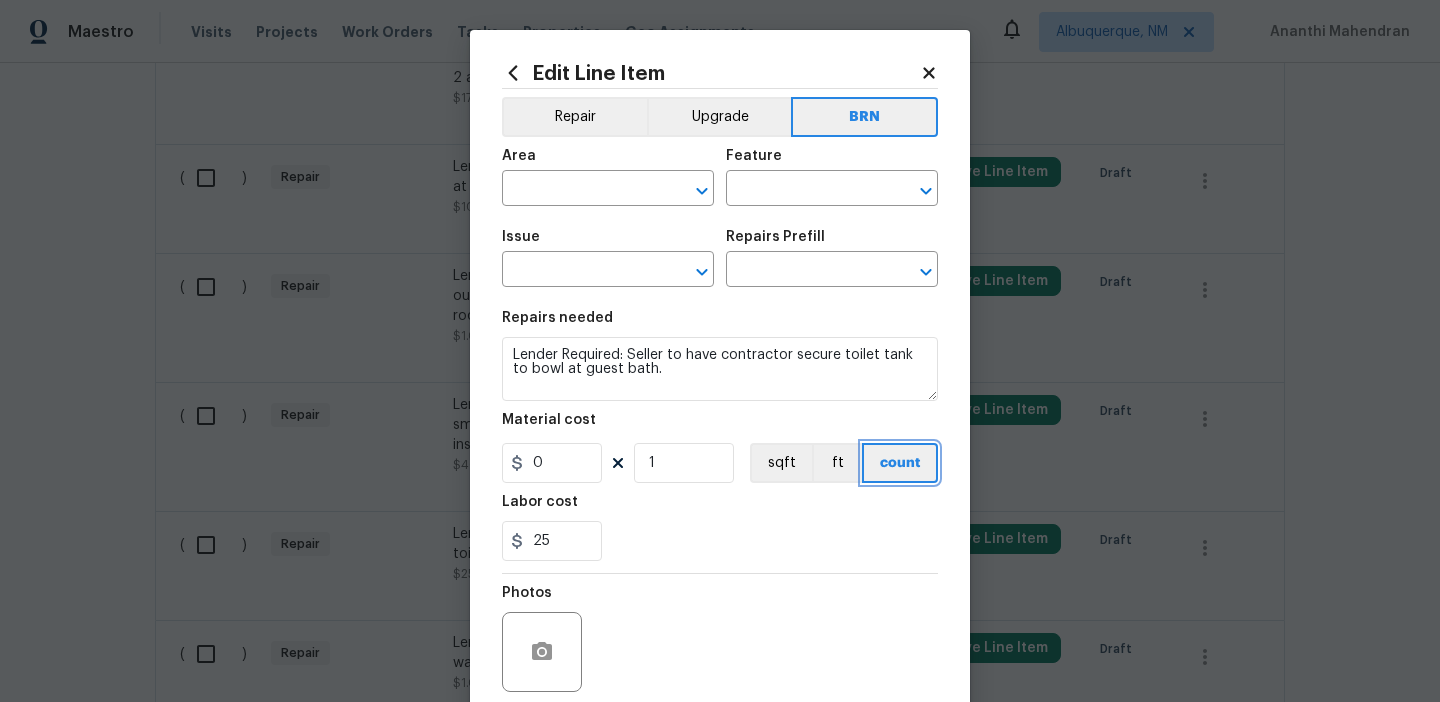 scroll, scrollTop: 160, scrollLeft: 0, axis: vertical 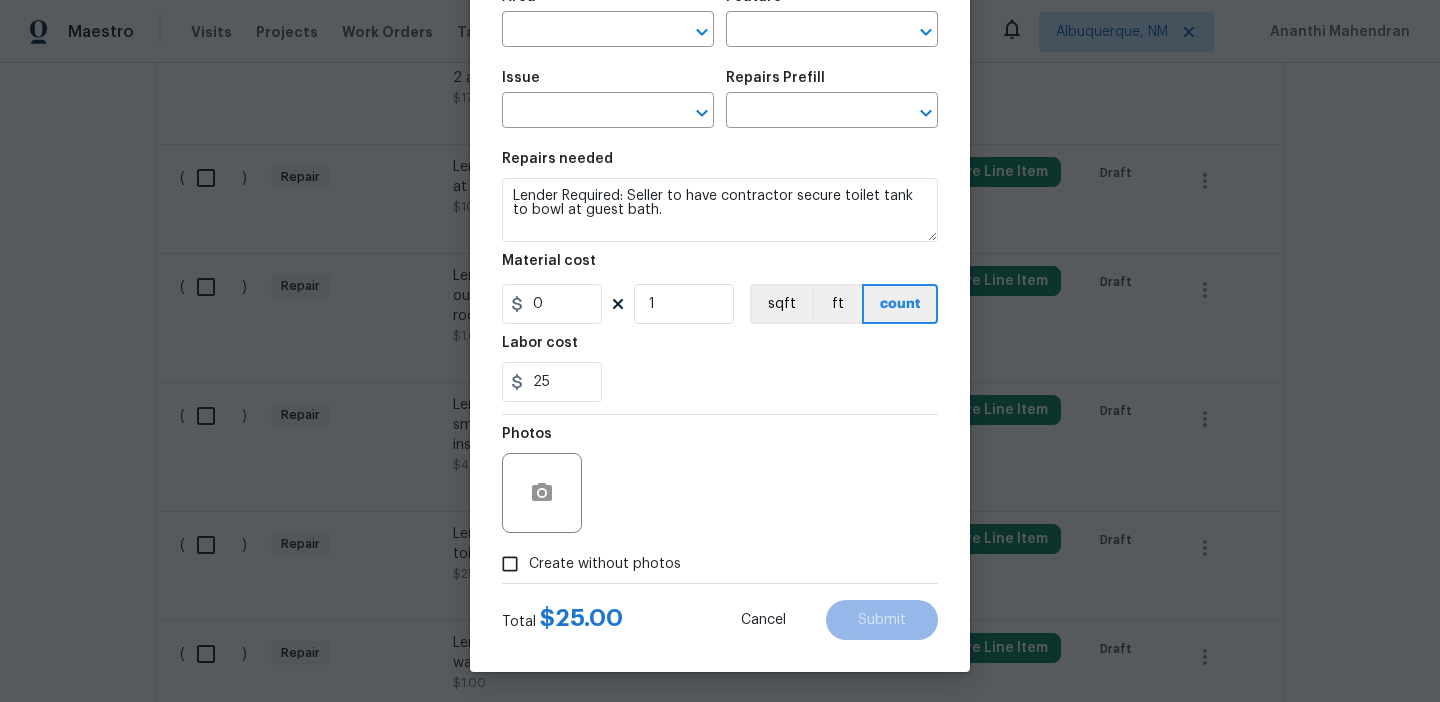click at bounding box center [542, 493] 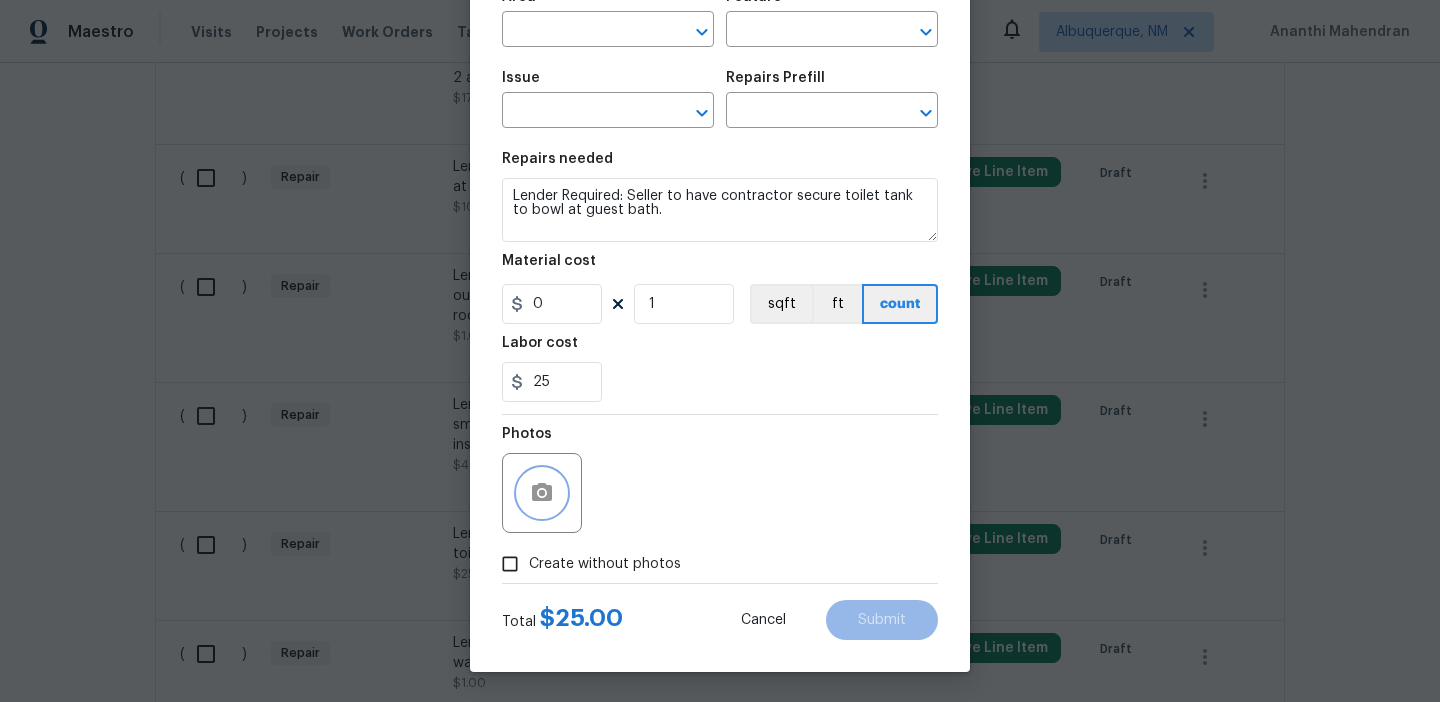 click 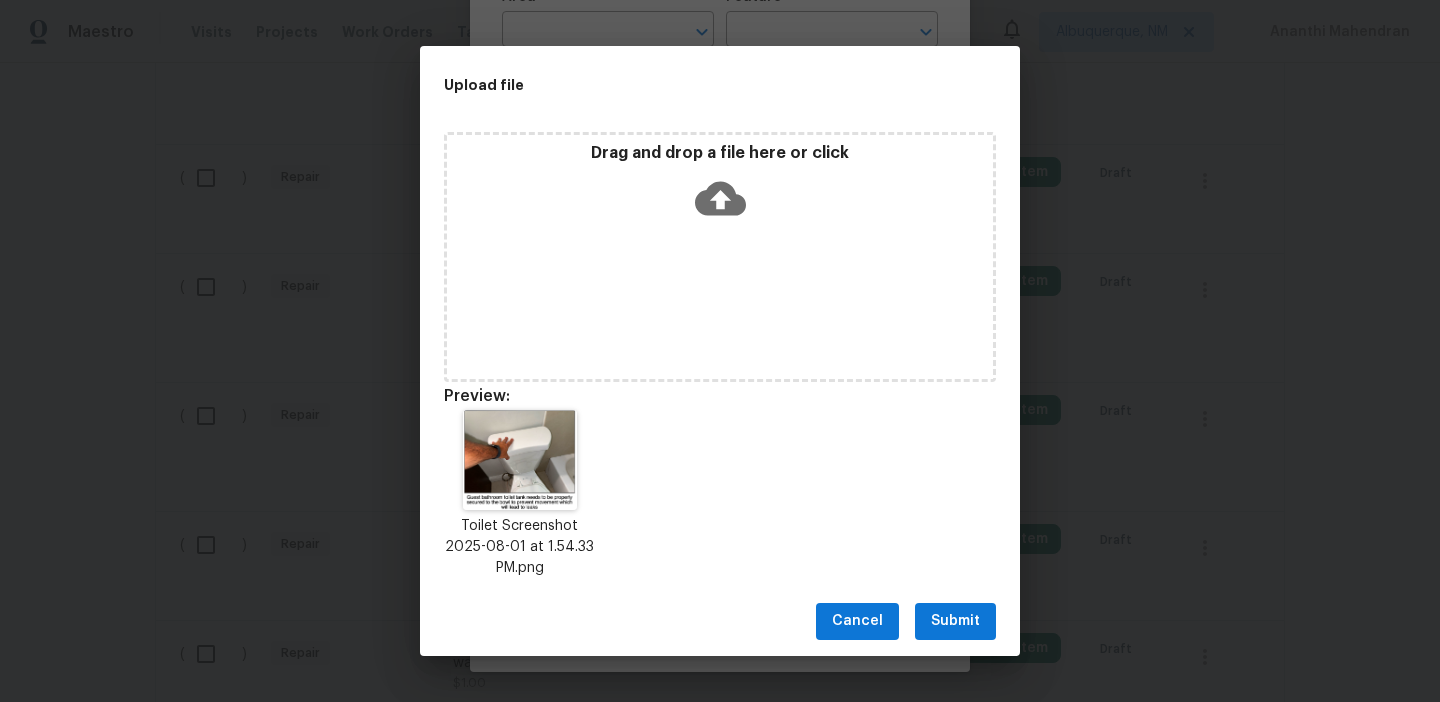 click on "Submit" at bounding box center (955, 621) 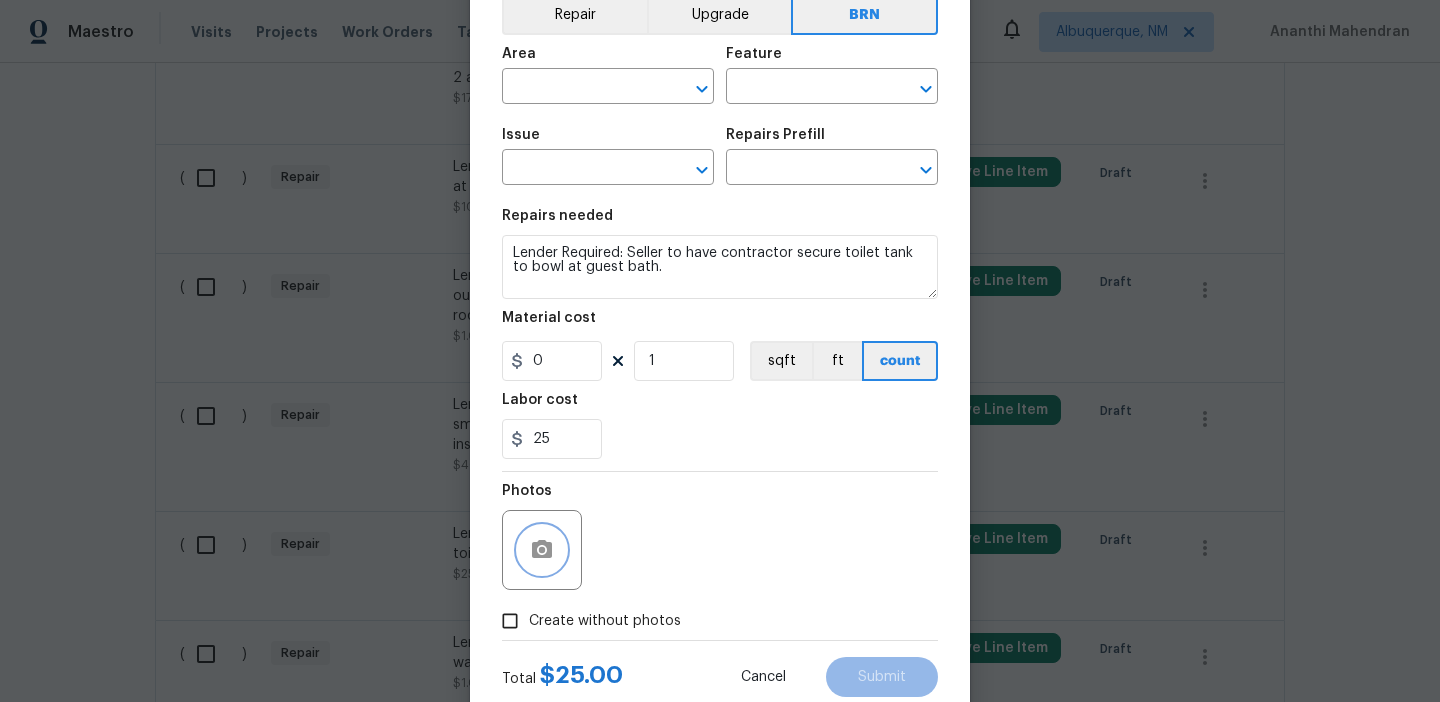 scroll, scrollTop: 63, scrollLeft: 0, axis: vertical 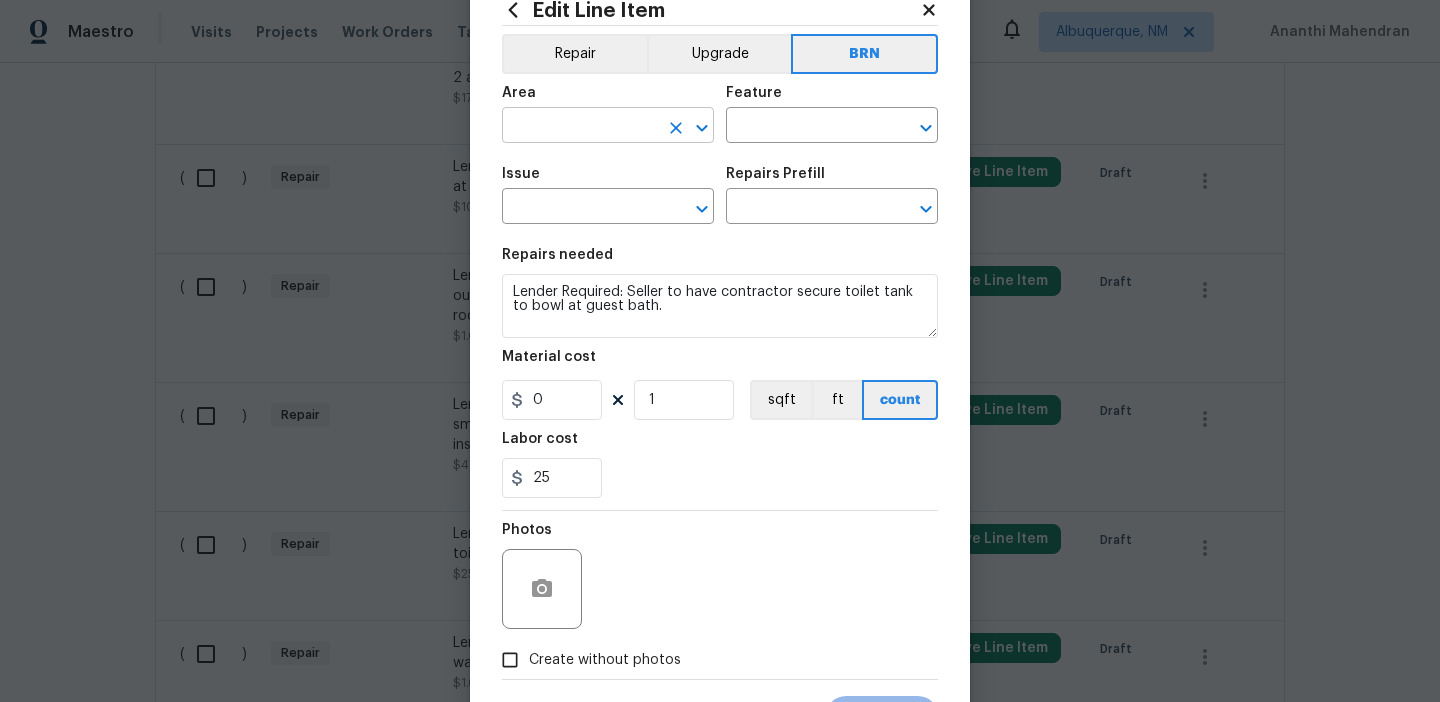 click at bounding box center [580, 127] 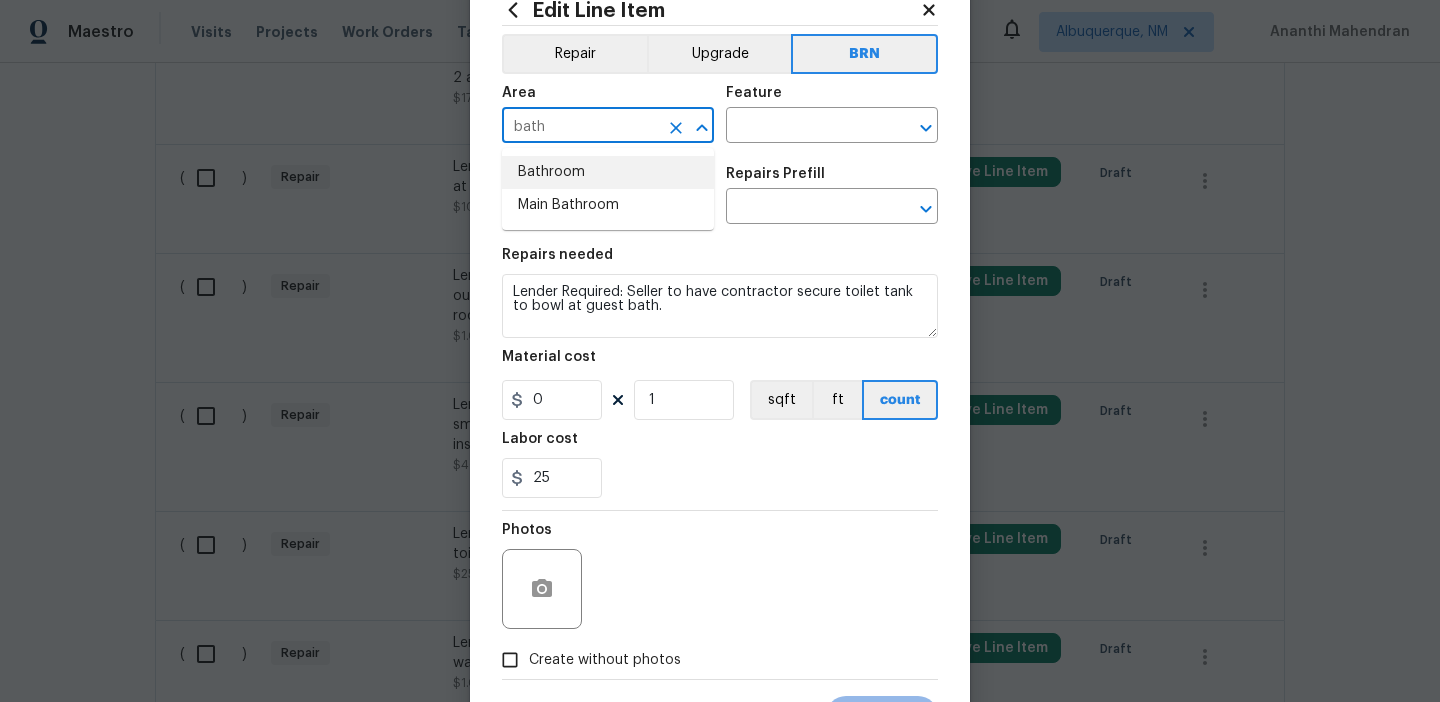 click on "Bathroom" at bounding box center [608, 172] 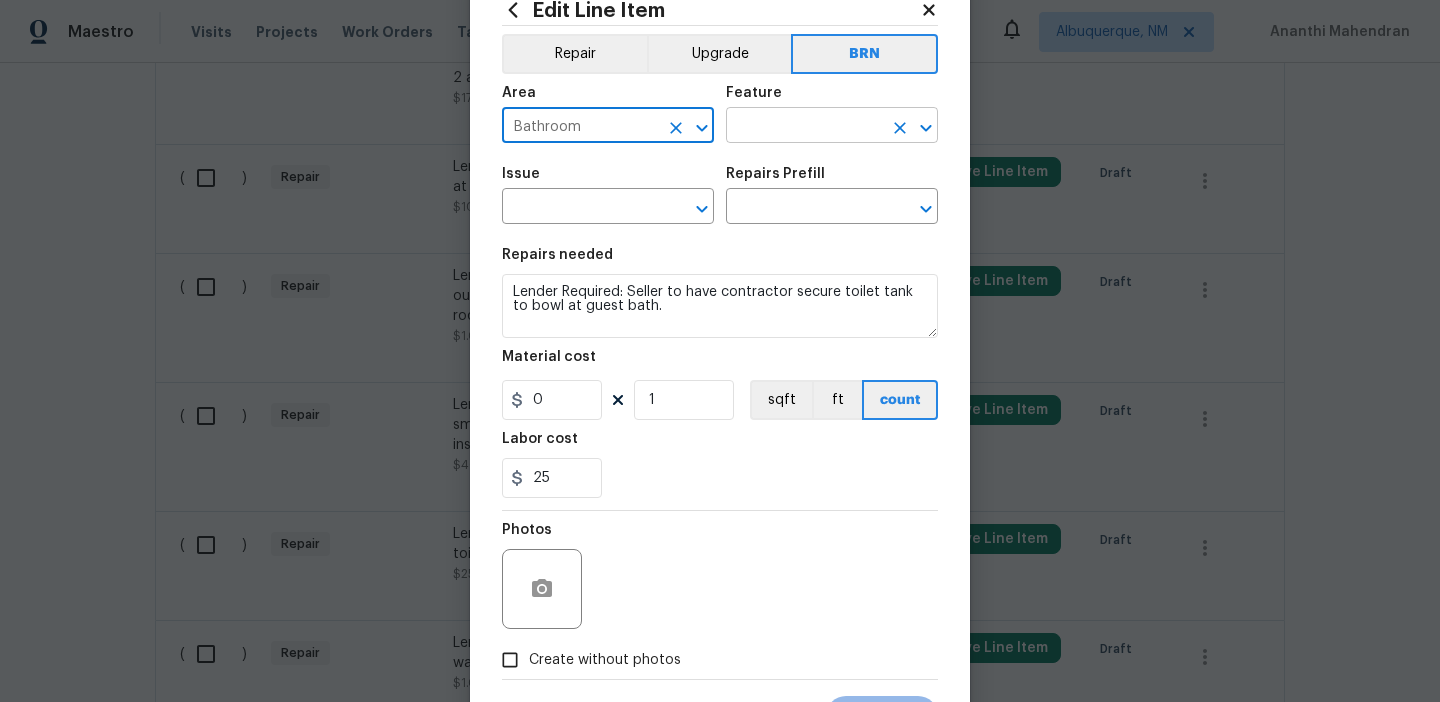 type on "Bathroom" 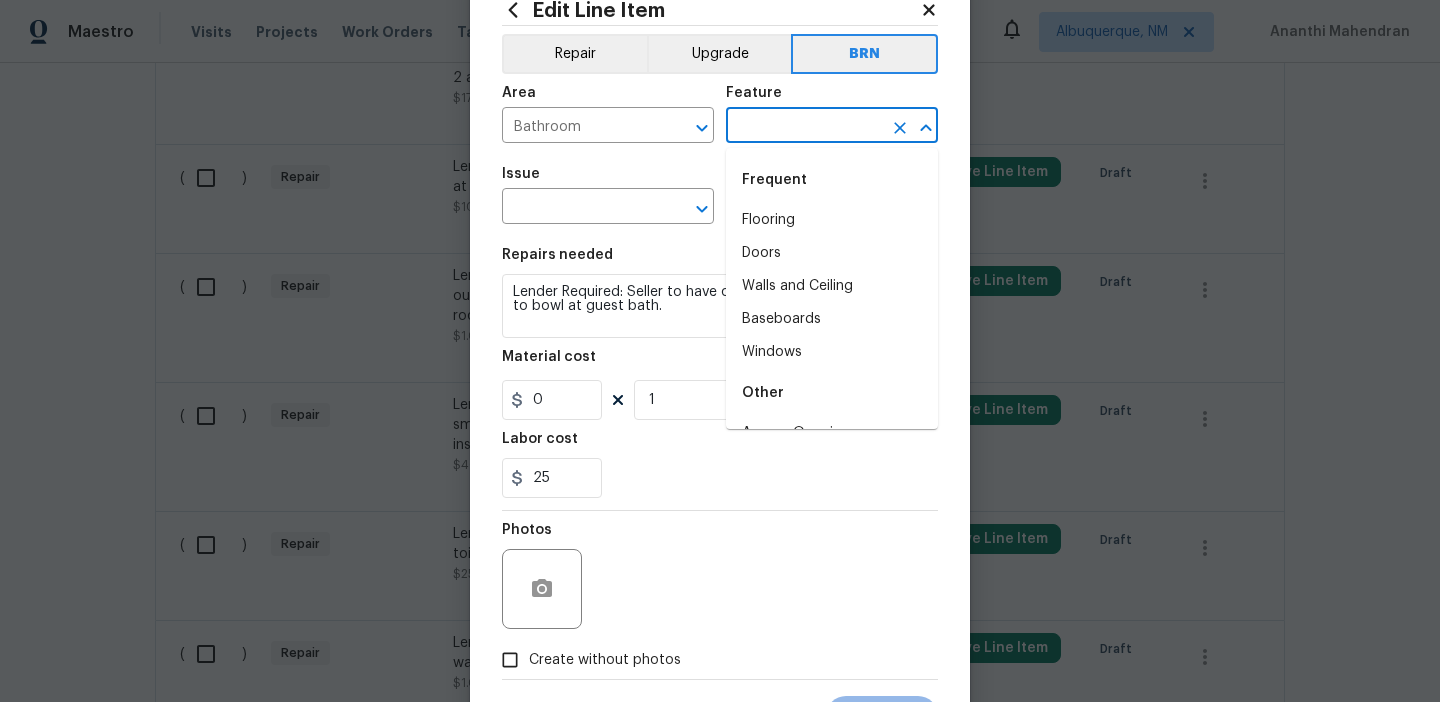 type on "t" 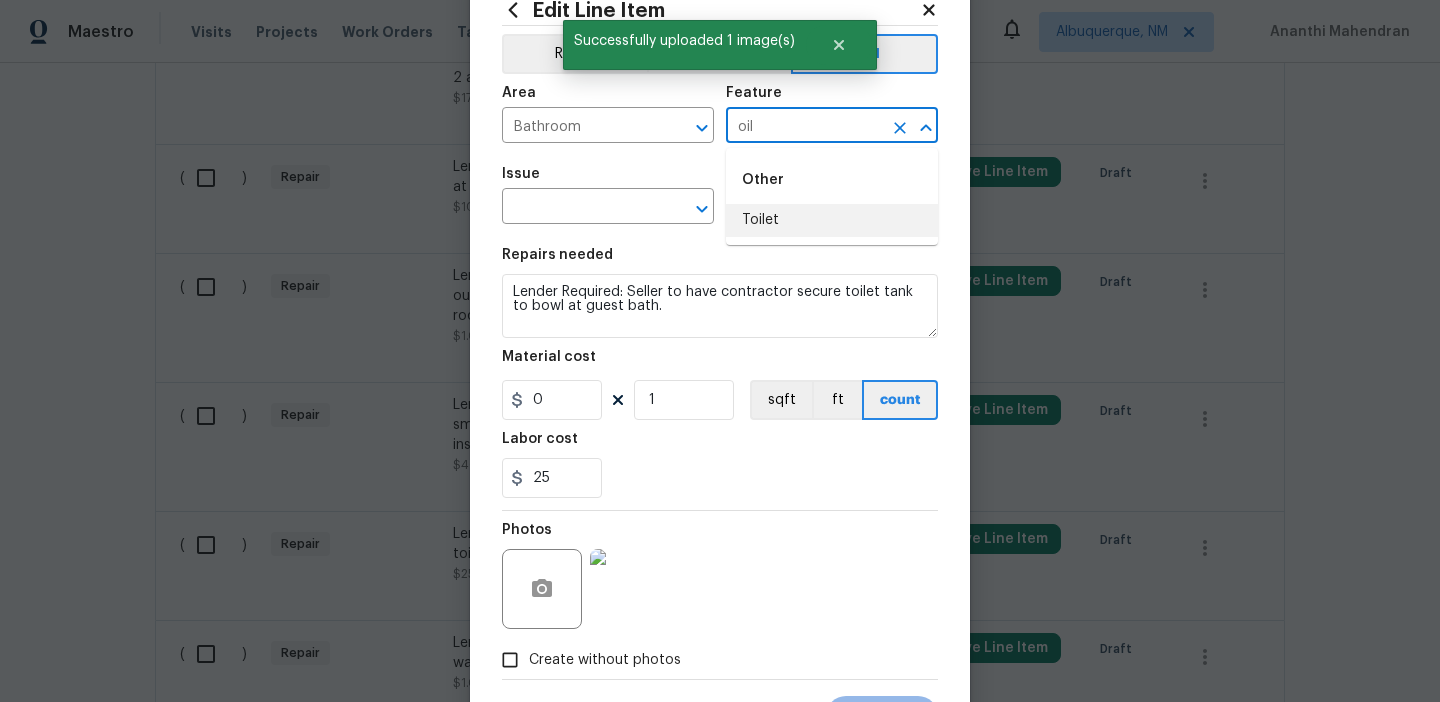 click on "Toilet" at bounding box center (832, 220) 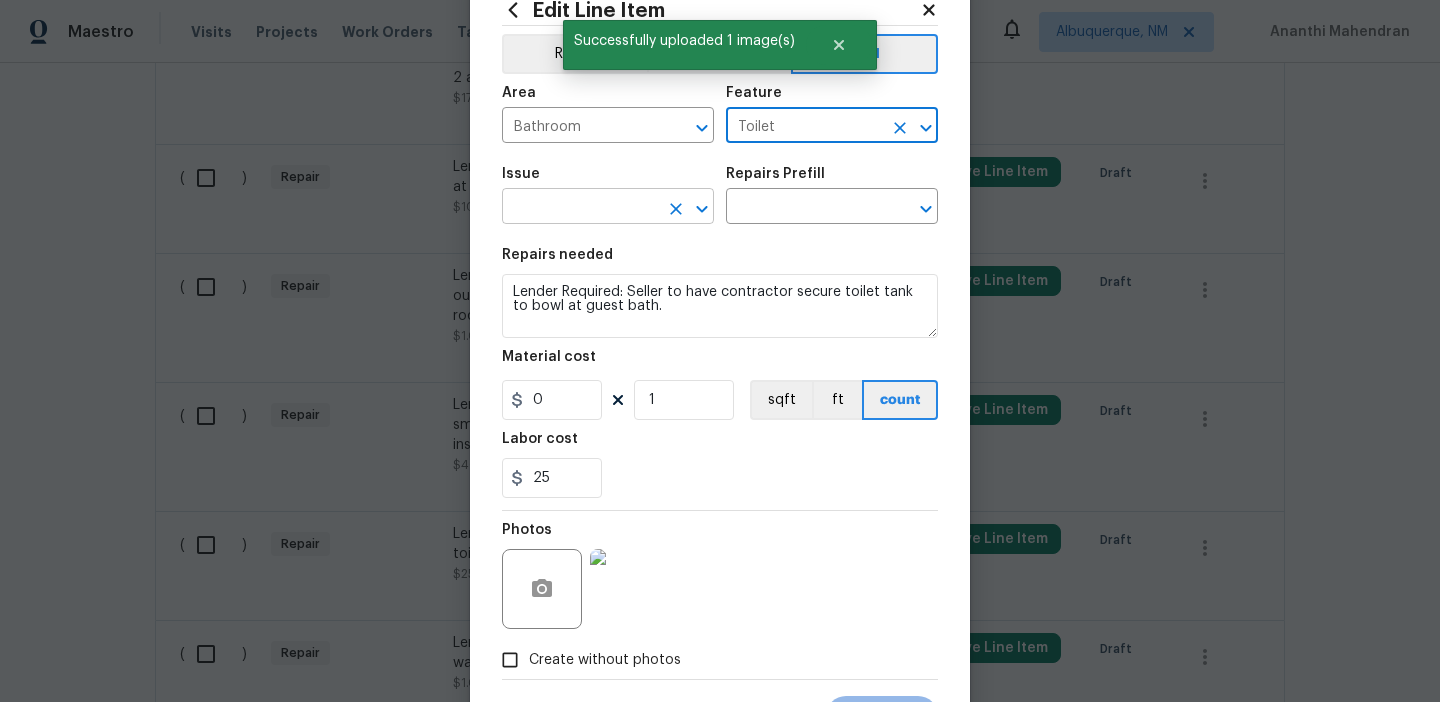 type on "Toilet" 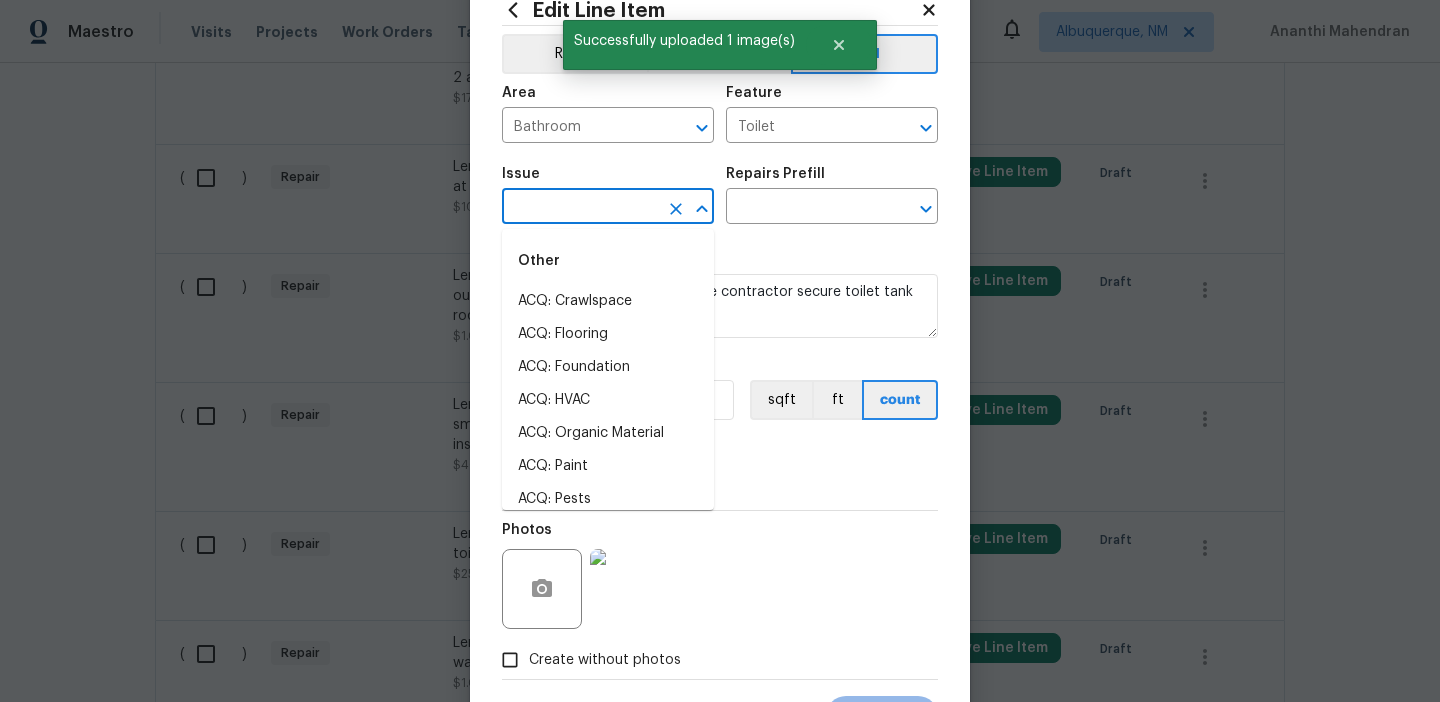 click at bounding box center [580, 208] 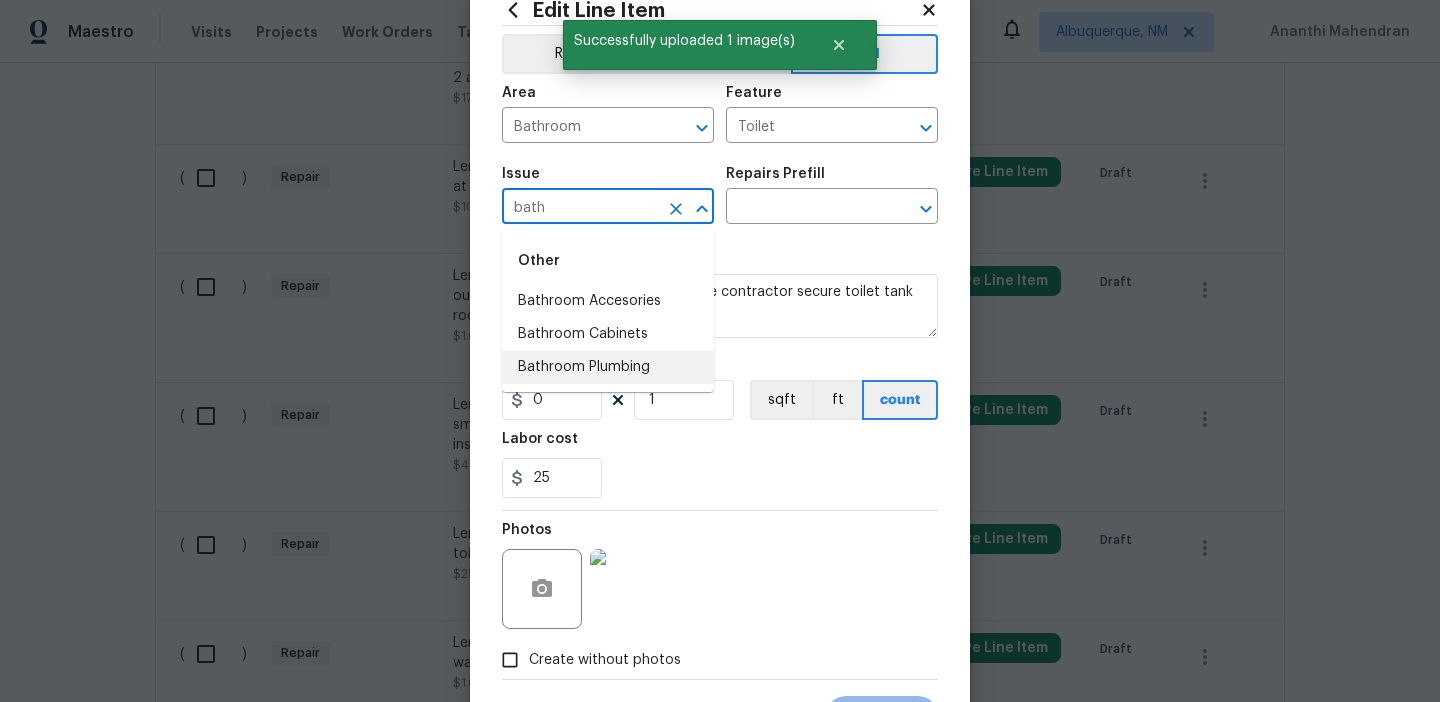 click on "Bathroom Plumbing" at bounding box center (608, 367) 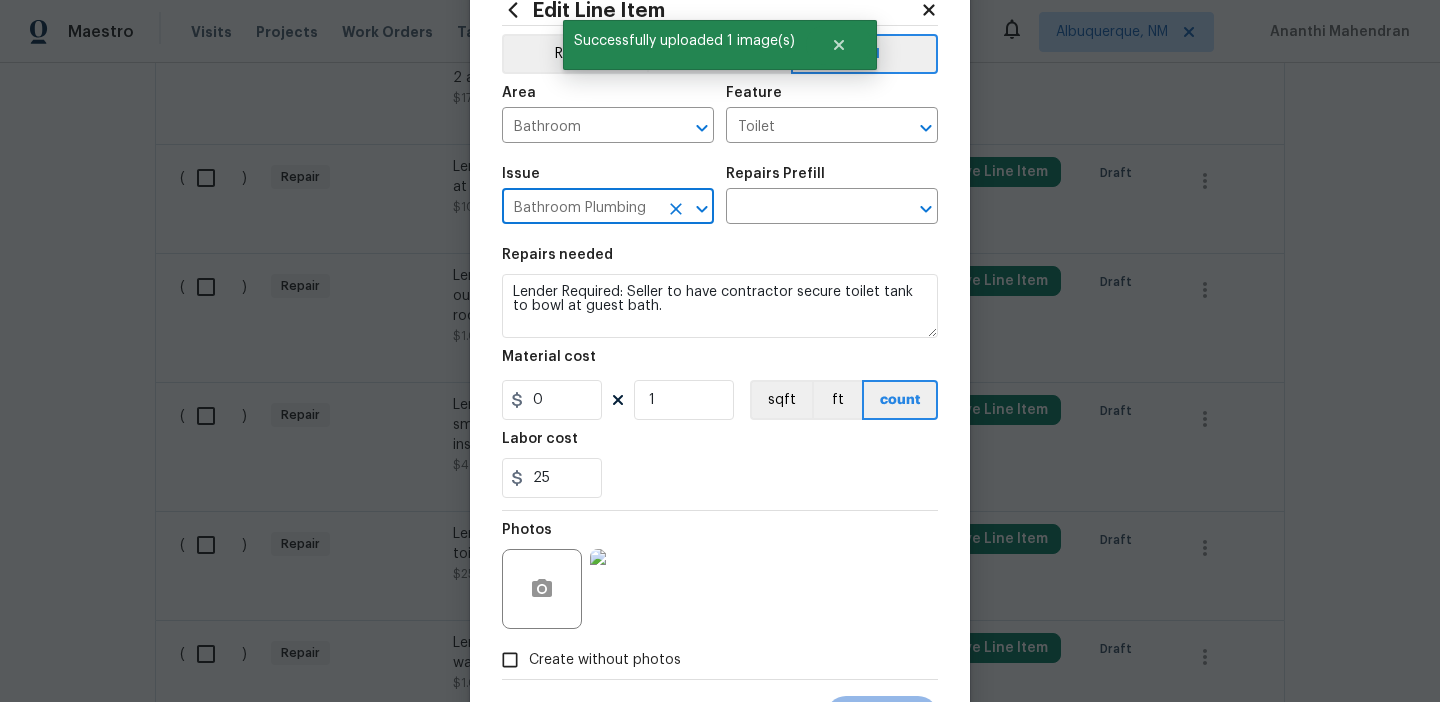 type on "Bathroom Plumbing" 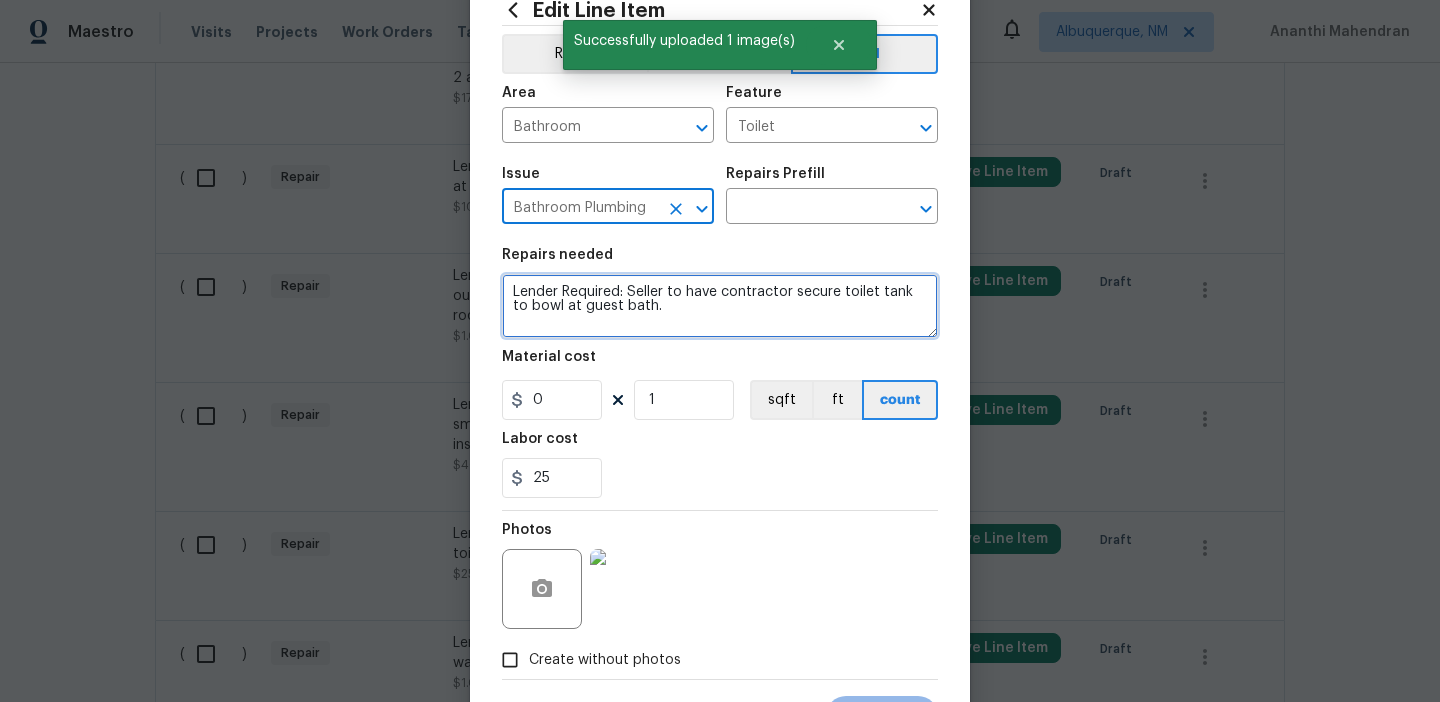 click on "Lender Required: Seller to have contractor secure toilet tank to bowl at guest bath." at bounding box center (720, 306) 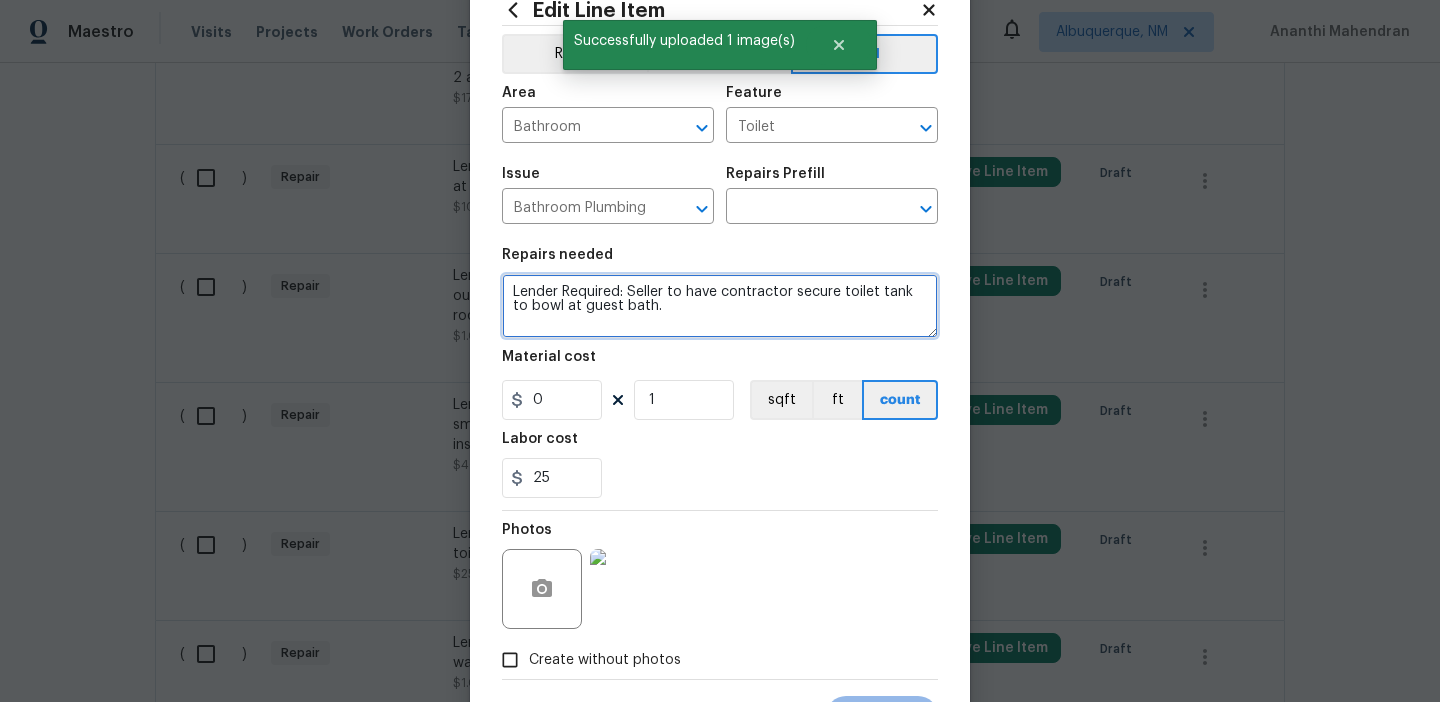 click on "Lender Required: Seller to have contractor secure toilet tank to bowl at guest bath." at bounding box center (720, 306) 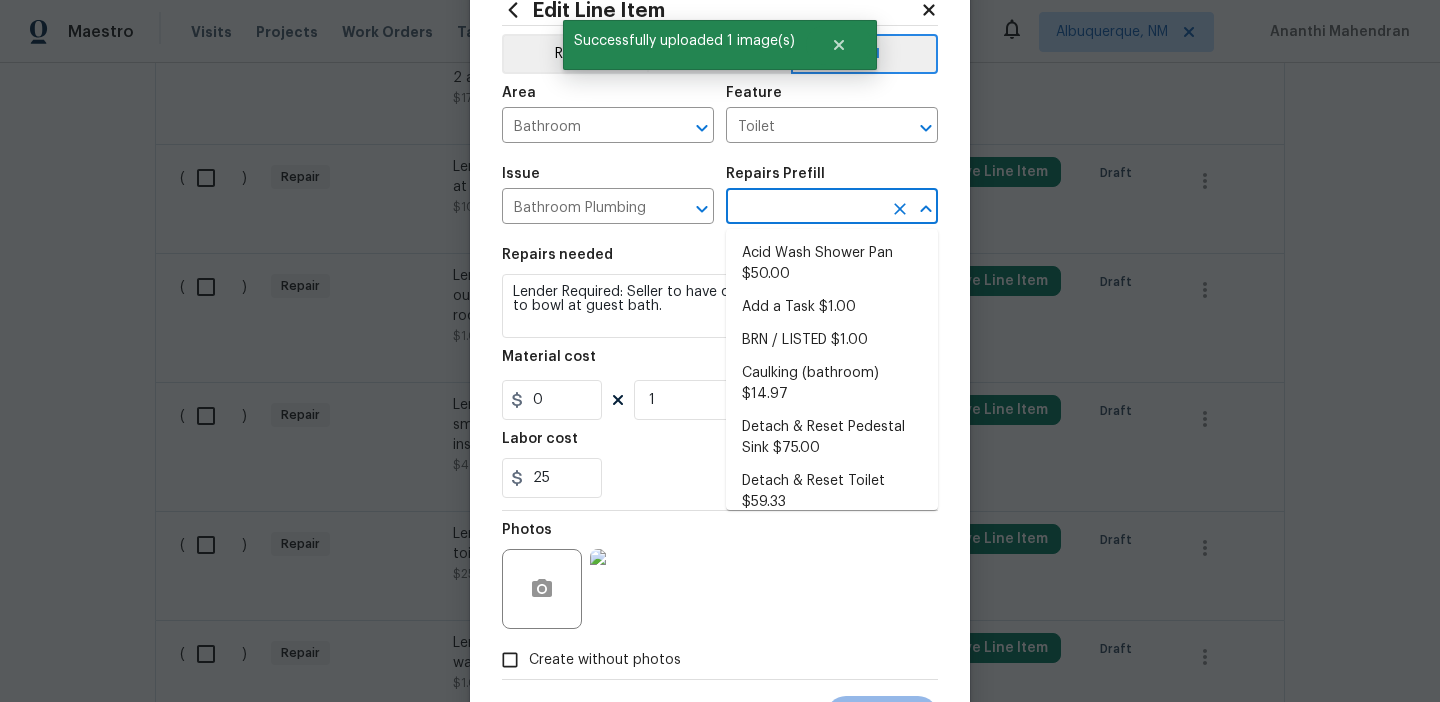 click at bounding box center (804, 208) 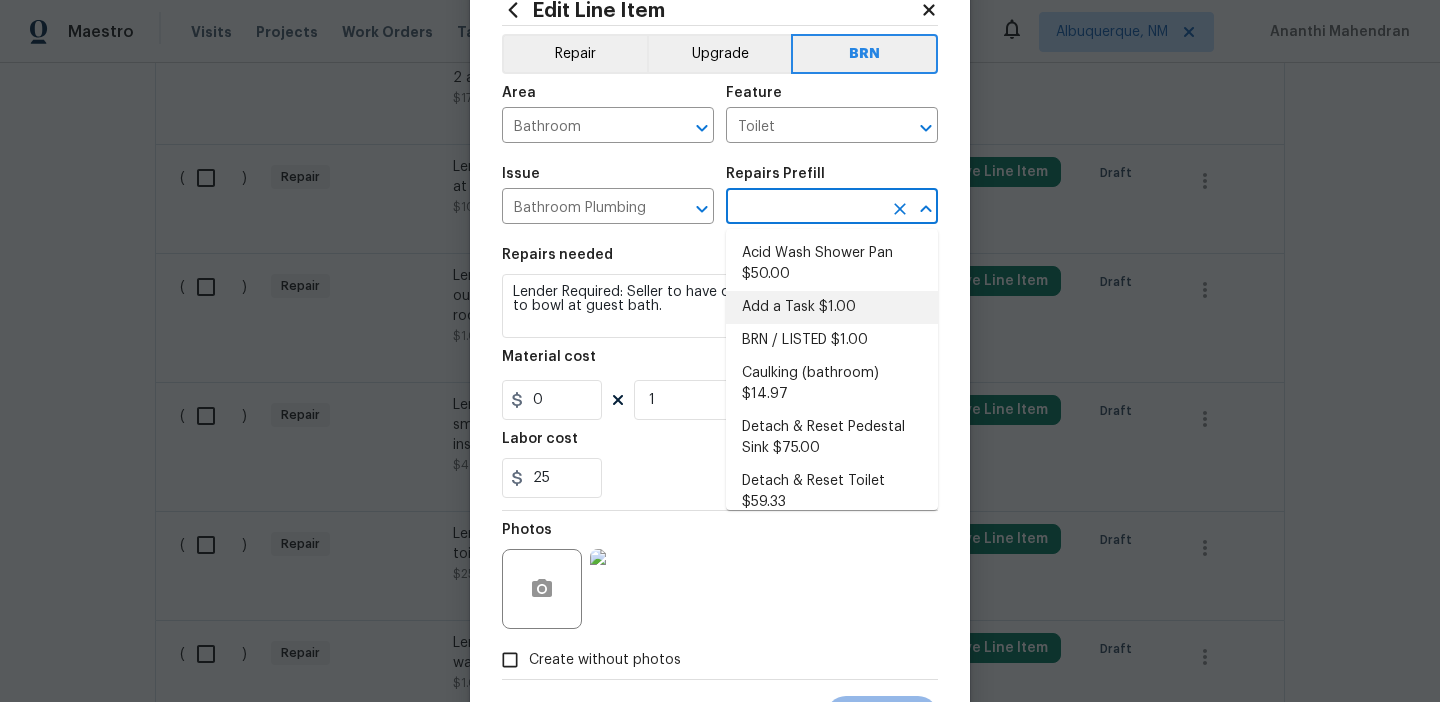 click on "Add a Task $1.00" at bounding box center [832, 307] 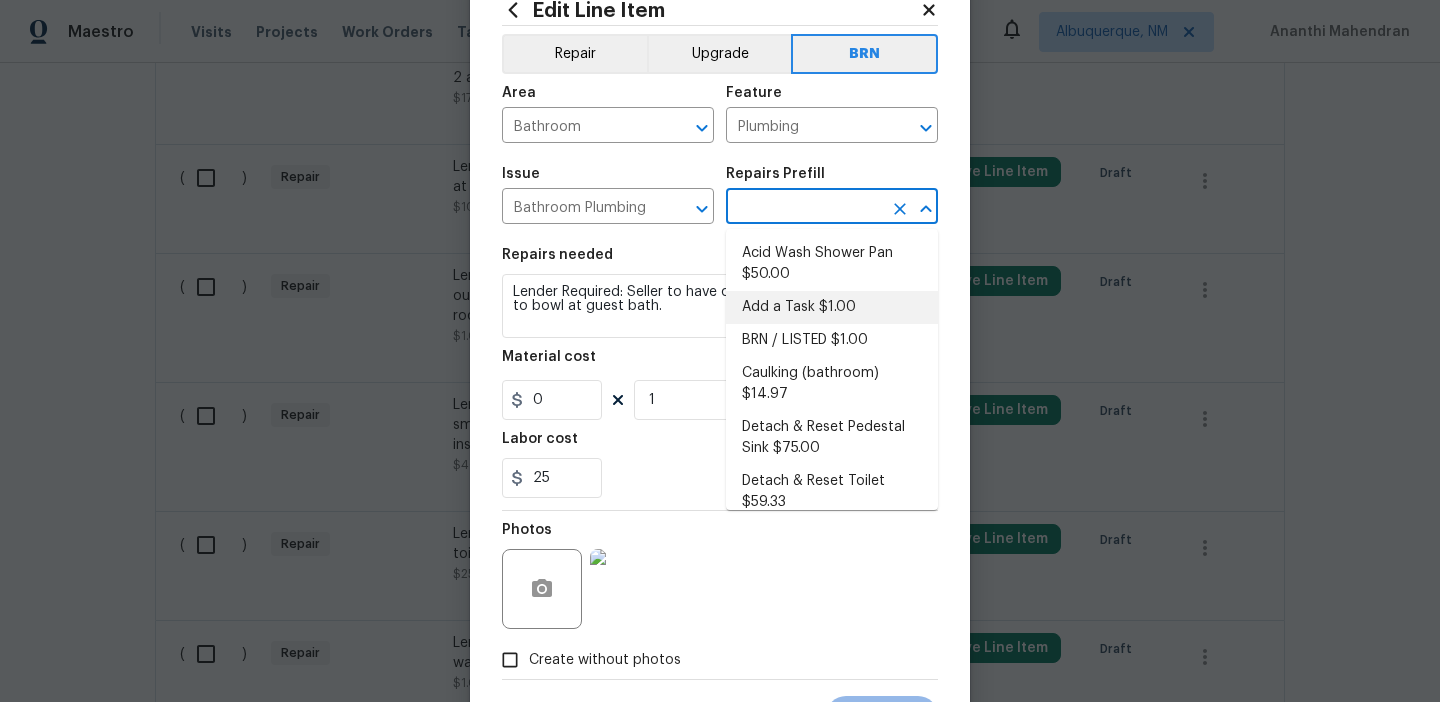 type on "Add a Task $1.00" 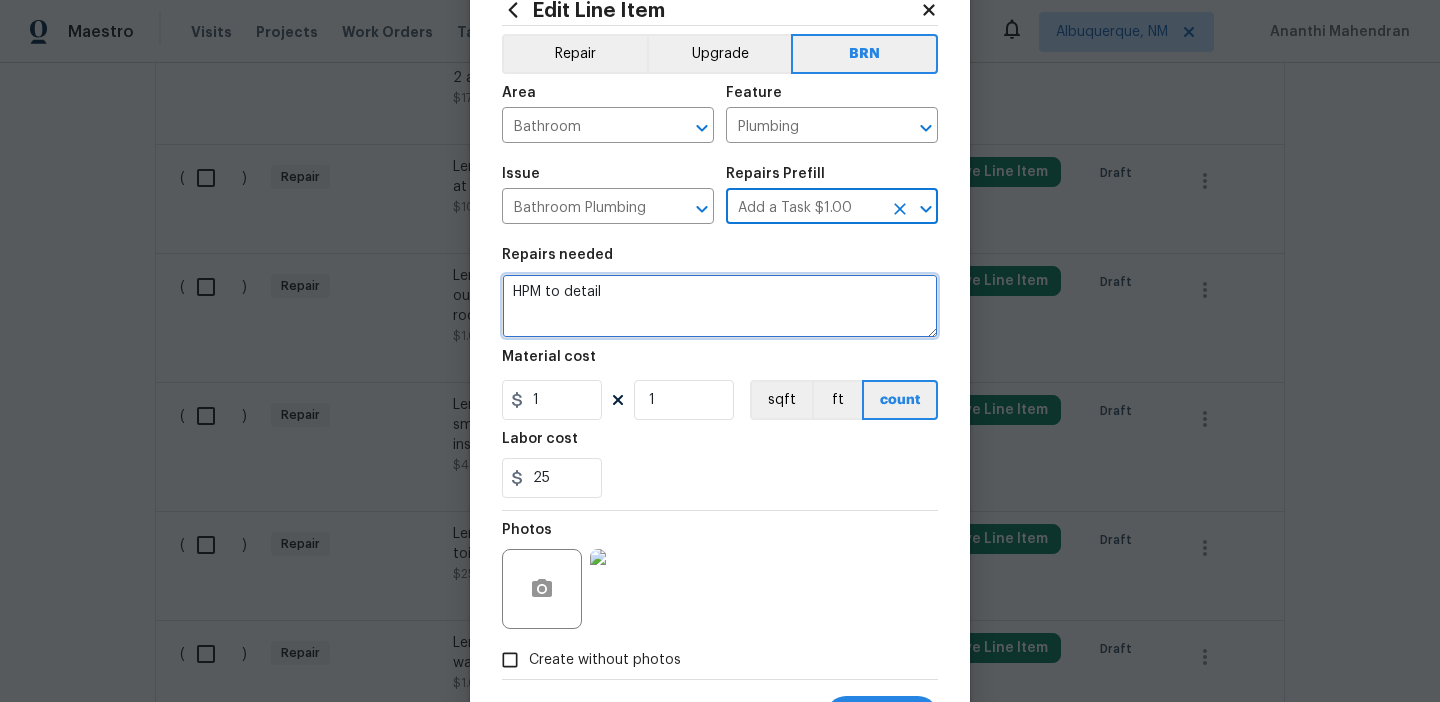 click on "HPM to detail" at bounding box center [720, 306] 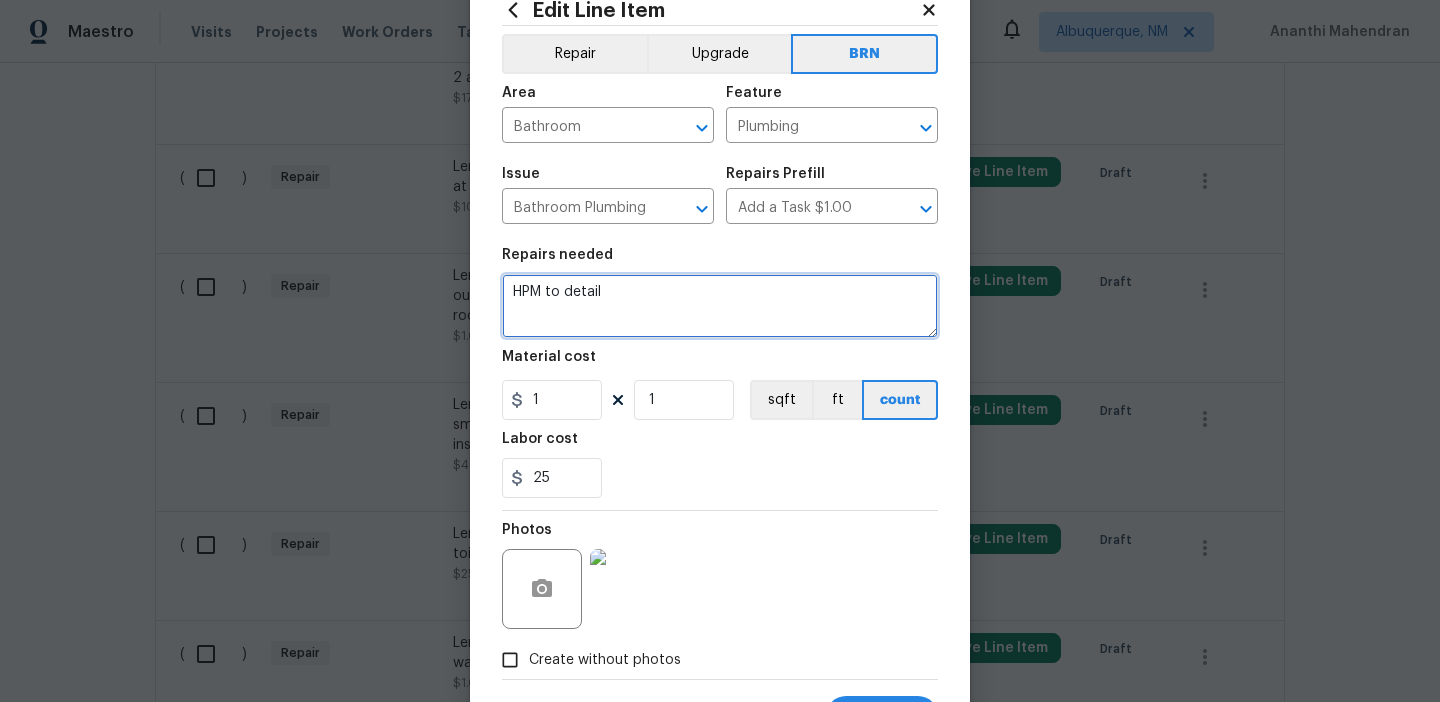 click on "HPM to detail" at bounding box center [720, 306] 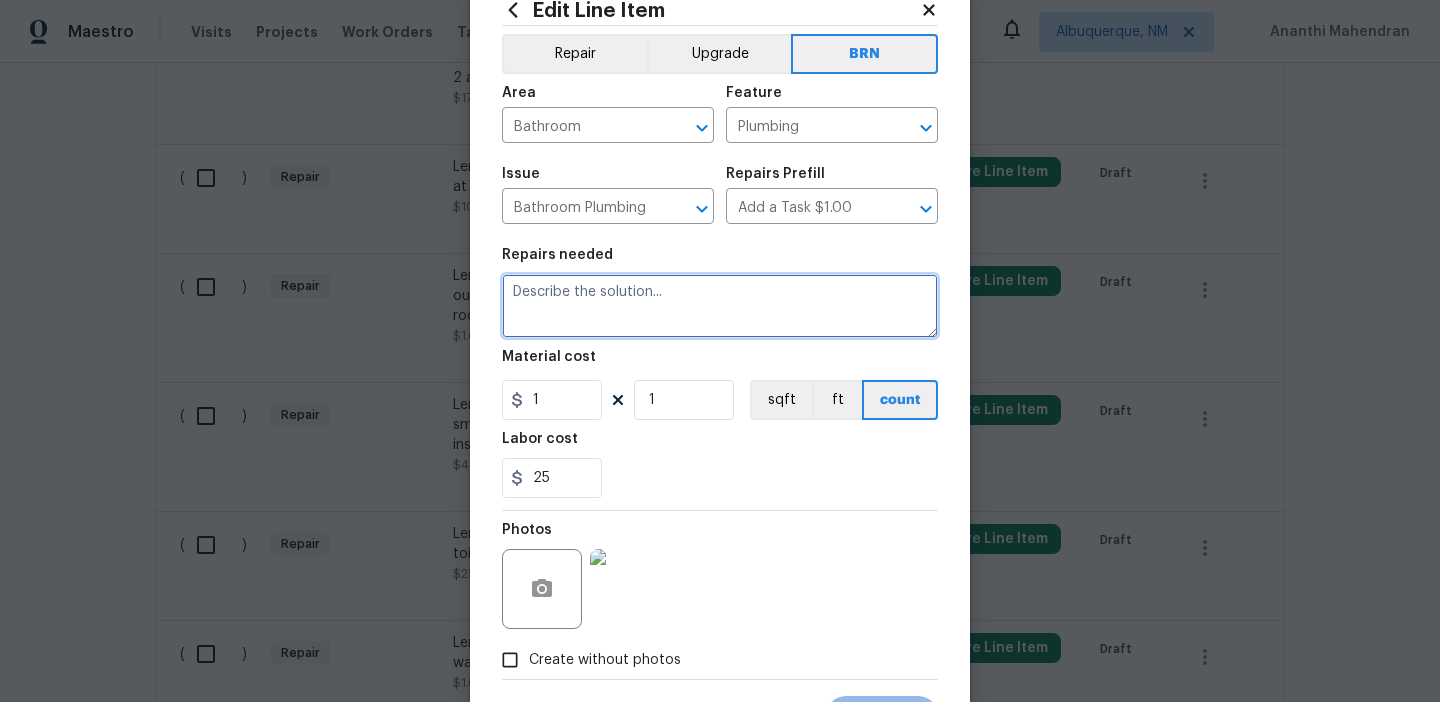 paste on "Lender Required: Seller to have contractor secure toilet tank to bowl at guest bath." 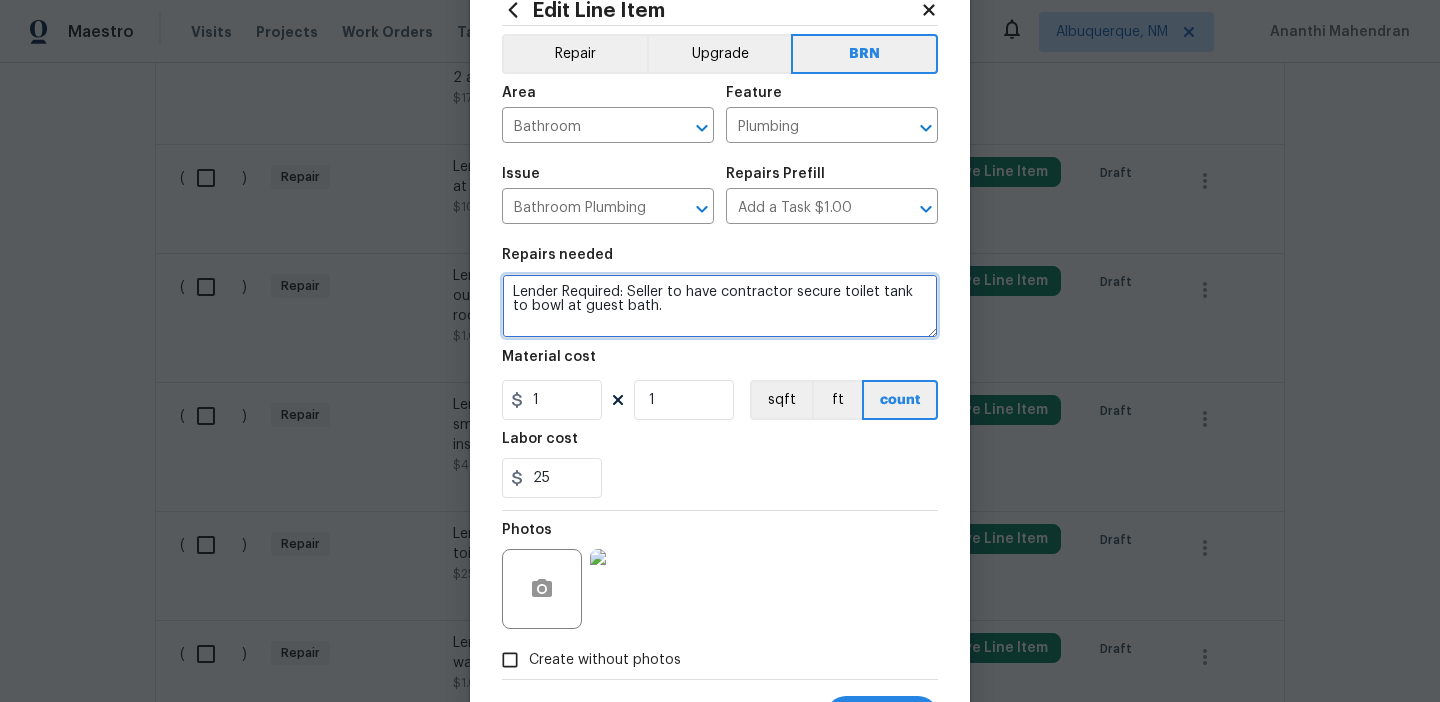 type on "Lender Required: Seller to have contractor secure toilet tank to bowl at guest bath." 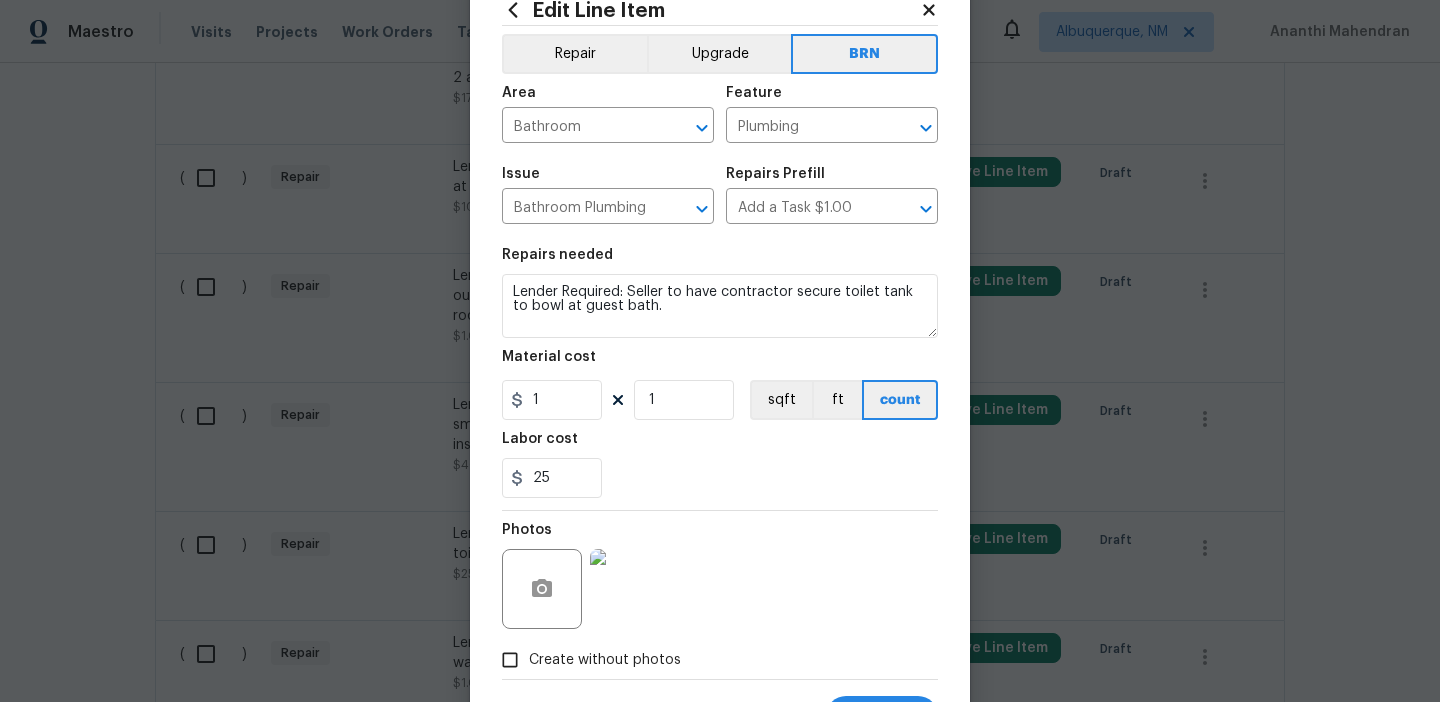 click on "Area Bathroom ​ Feature Plumbing ​" at bounding box center (720, 114) 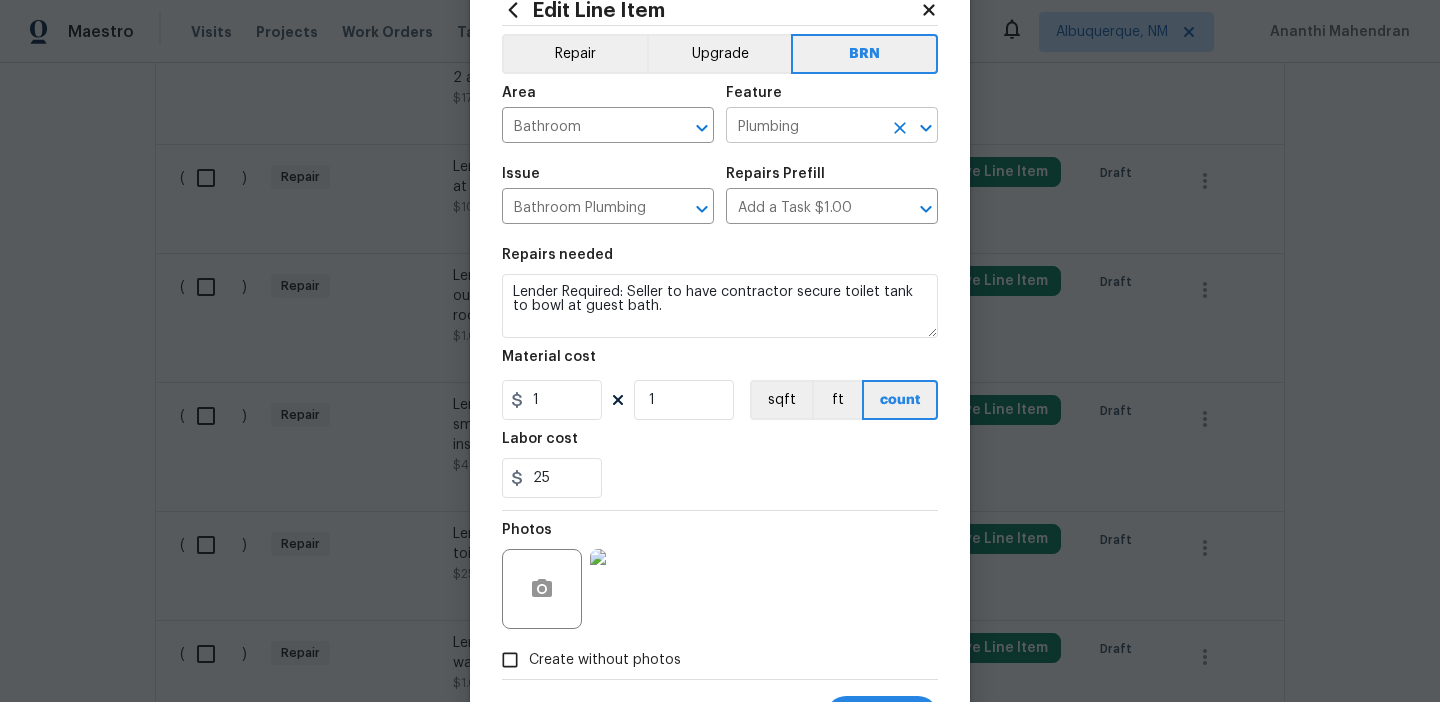click on "Plumbing" at bounding box center [804, 127] 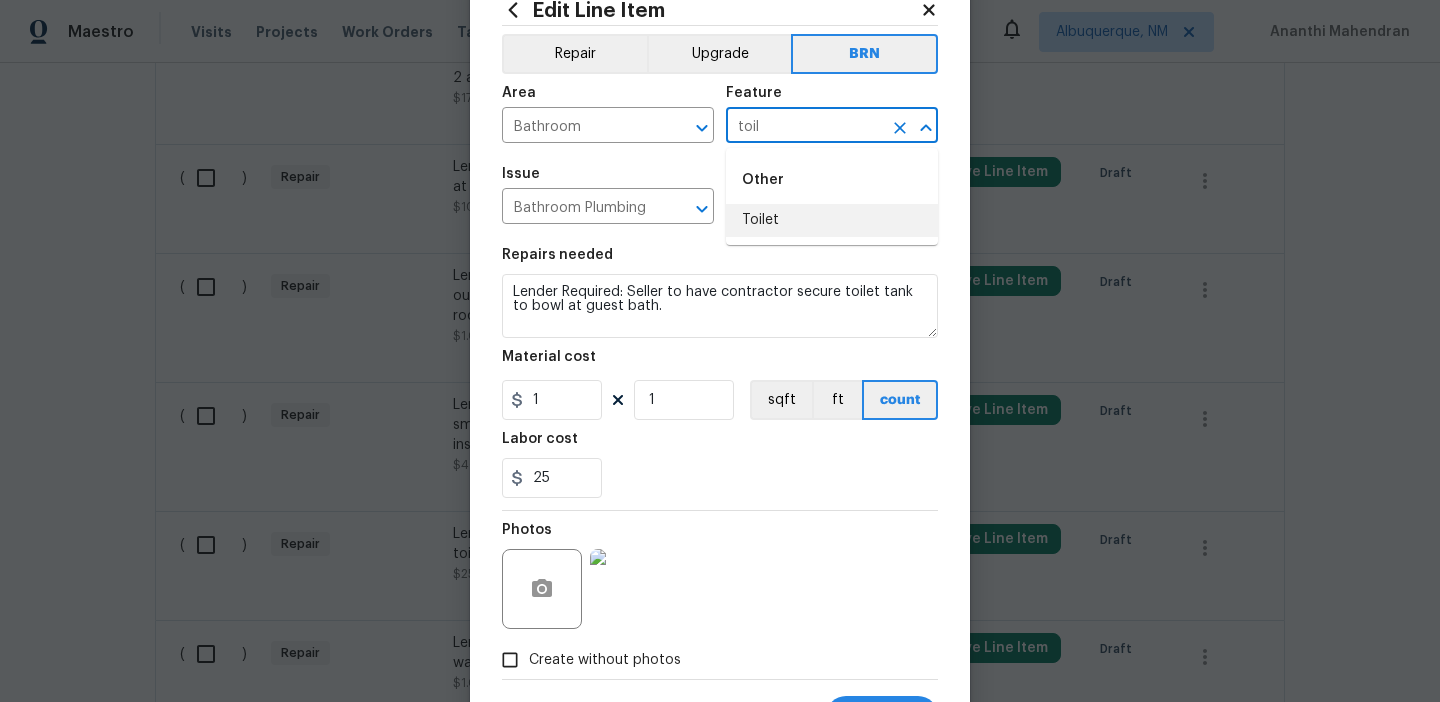 click on "Toilet" at bounding box center (832, 220) 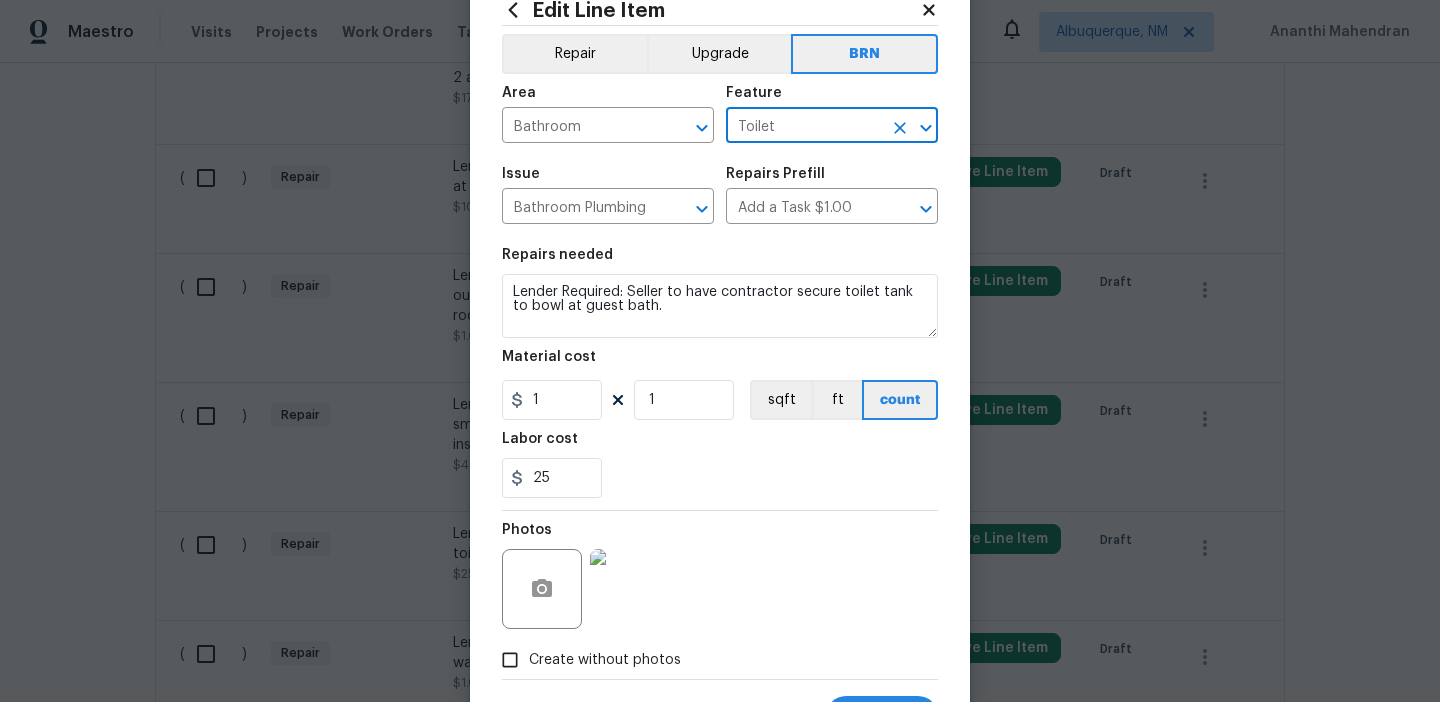 type on "Toilet" 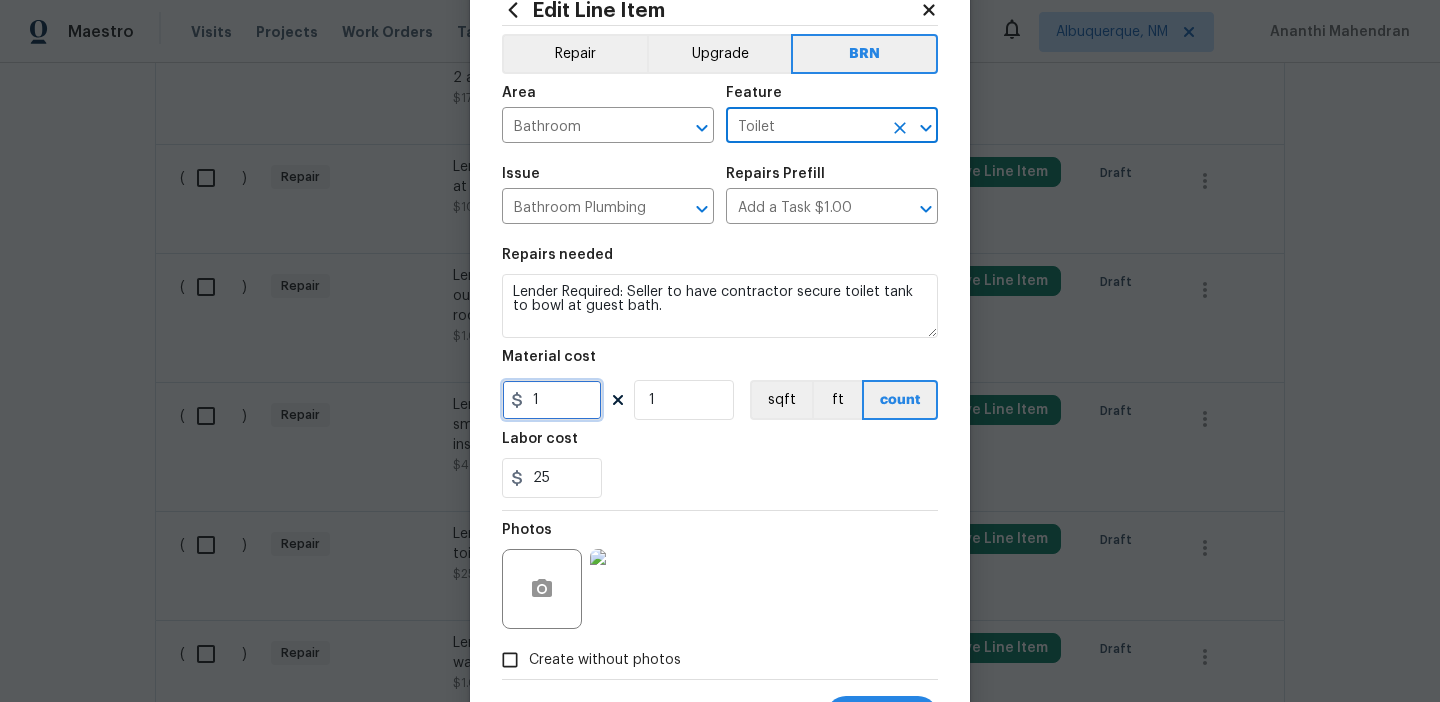 click on "1" at bounding box center (552, 400) 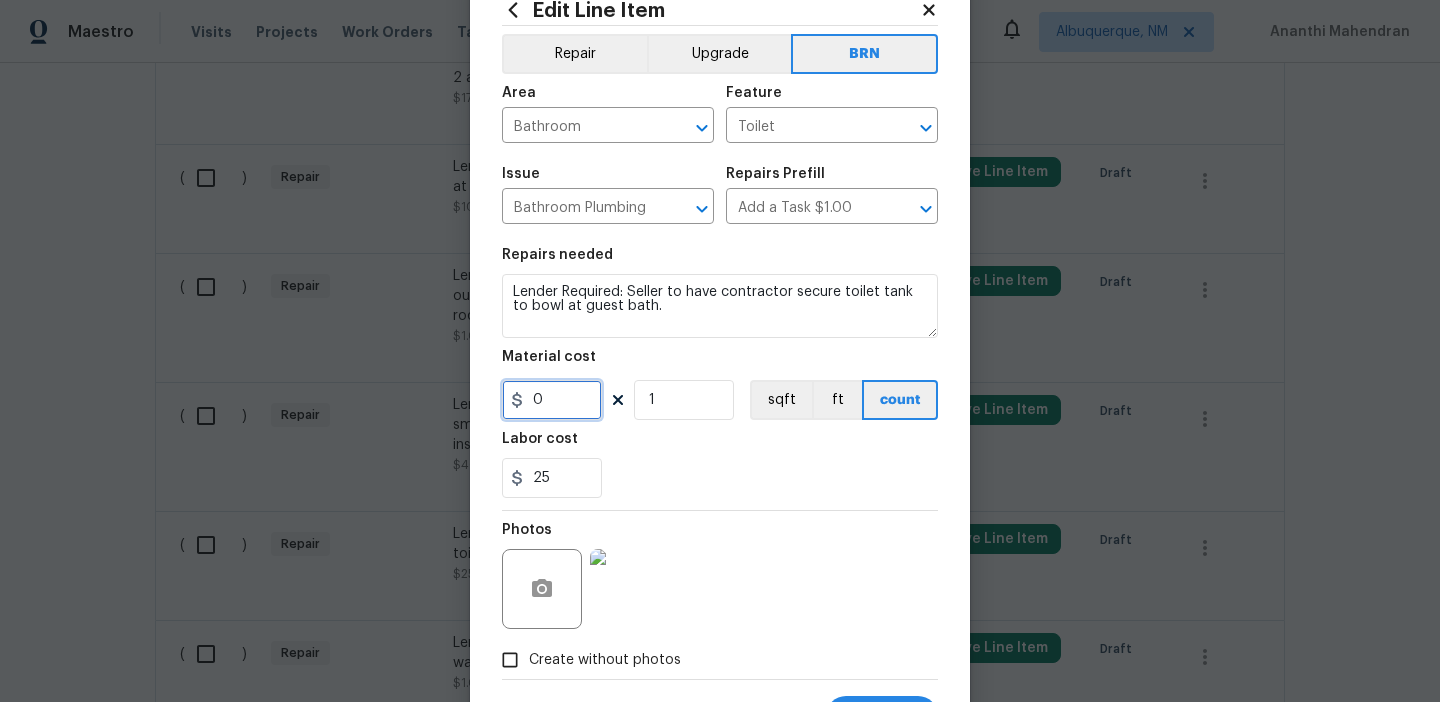 scroll, scrollTop: 160, scrollLeft: 0, axis: vertical 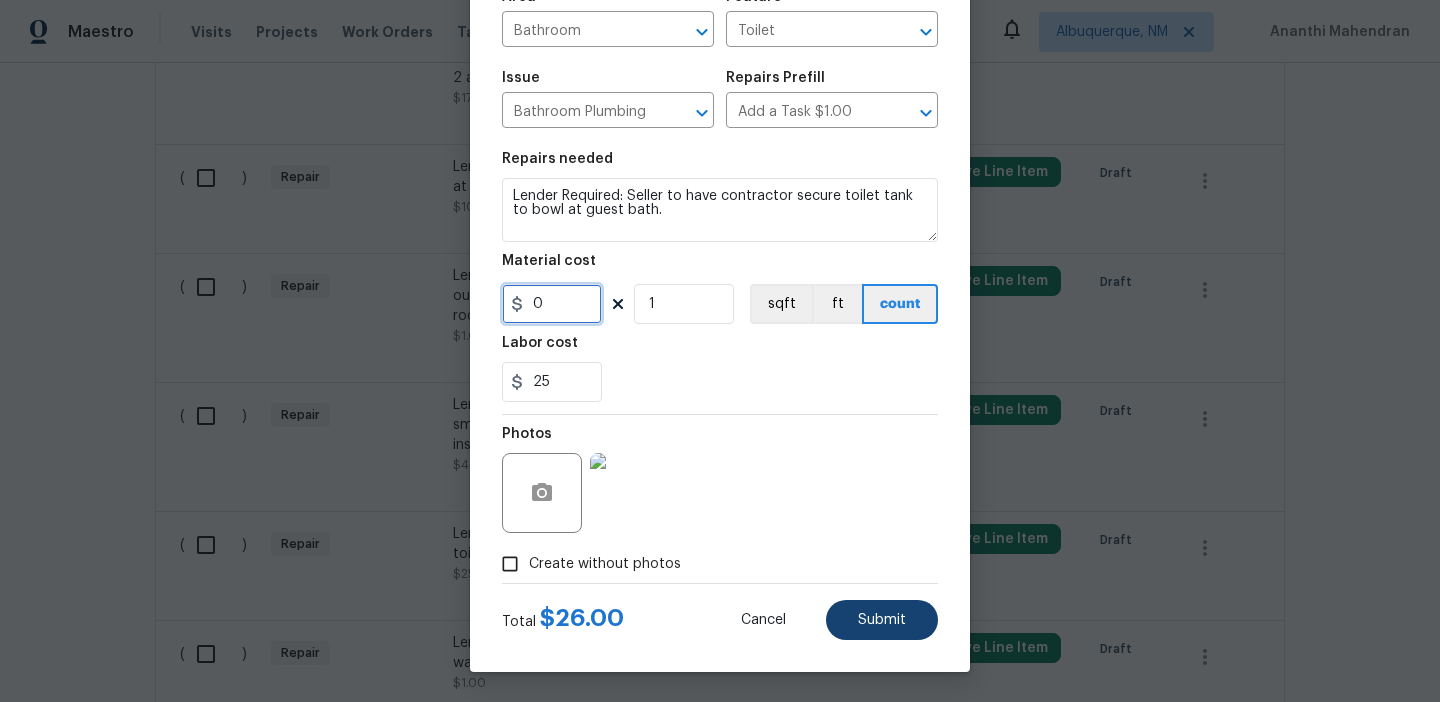 type on "0" 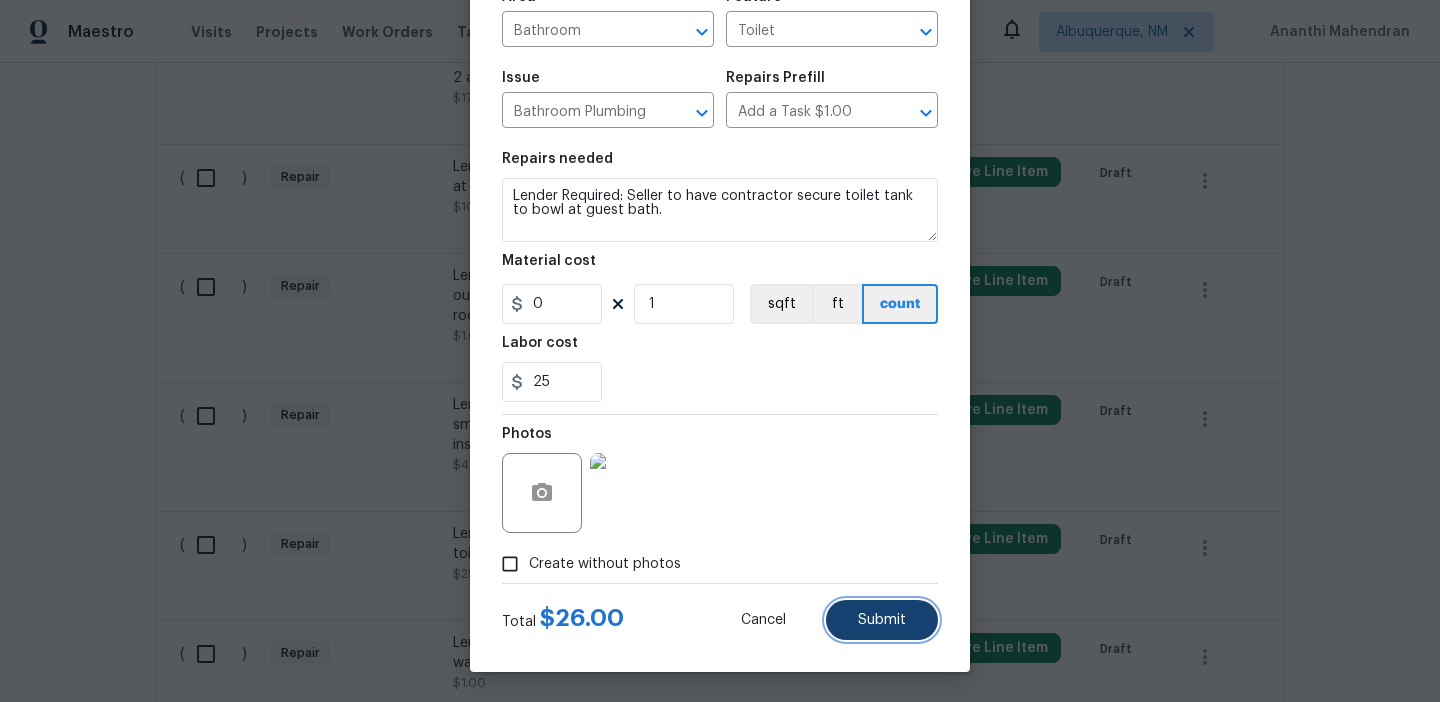 click on "Submit" at bounding box center [882, 620] 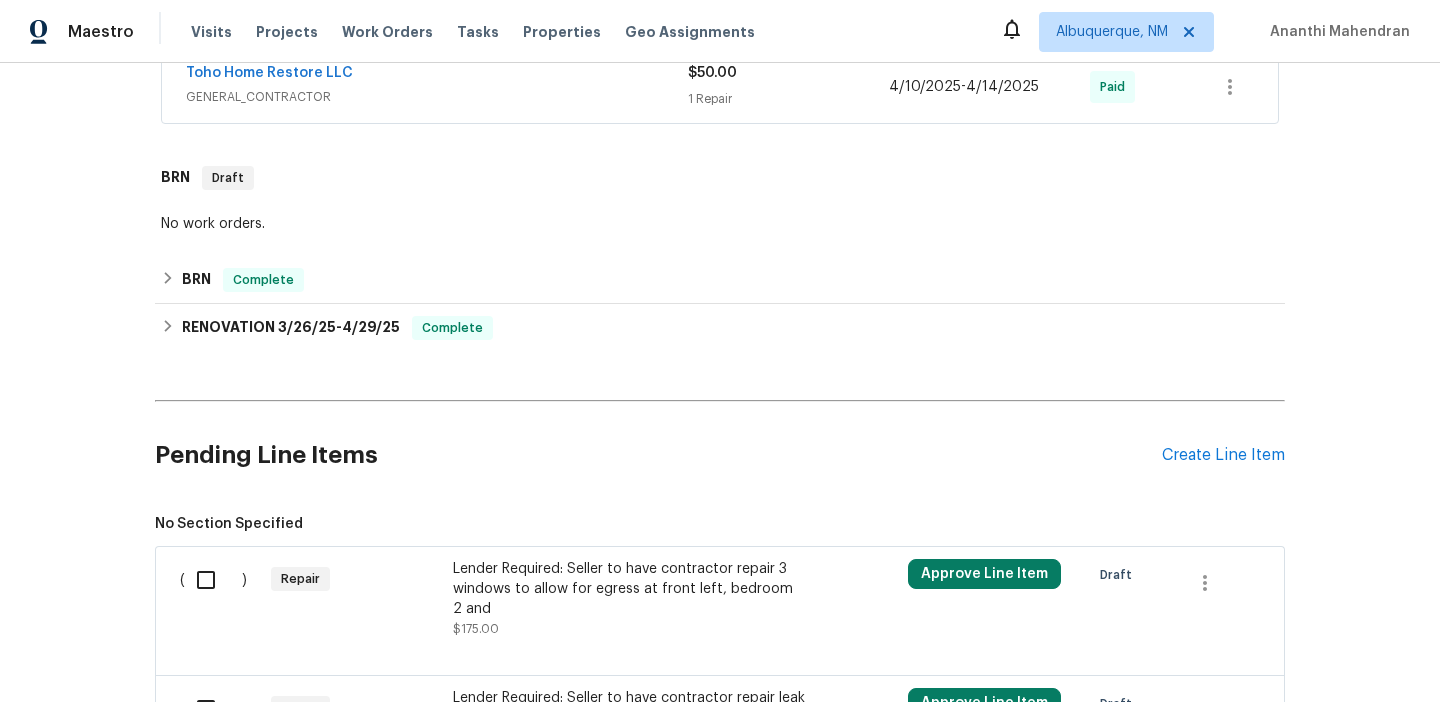 scroll, scrollTop: 1219, scrollLeft: 0, axis: vertical 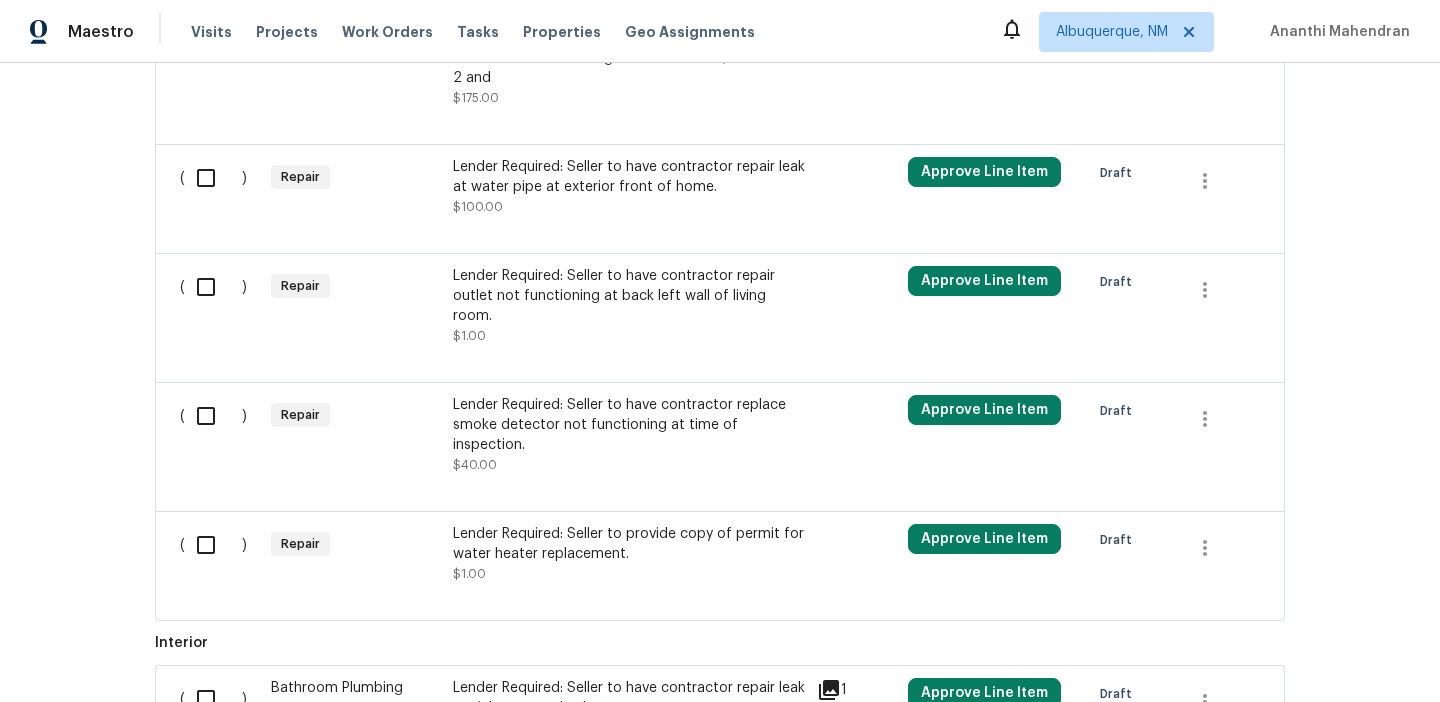 click on "Lender Required: Seller to have contractor repair leak at water pipe at exterior front of home." at bounding box center [629, 177] 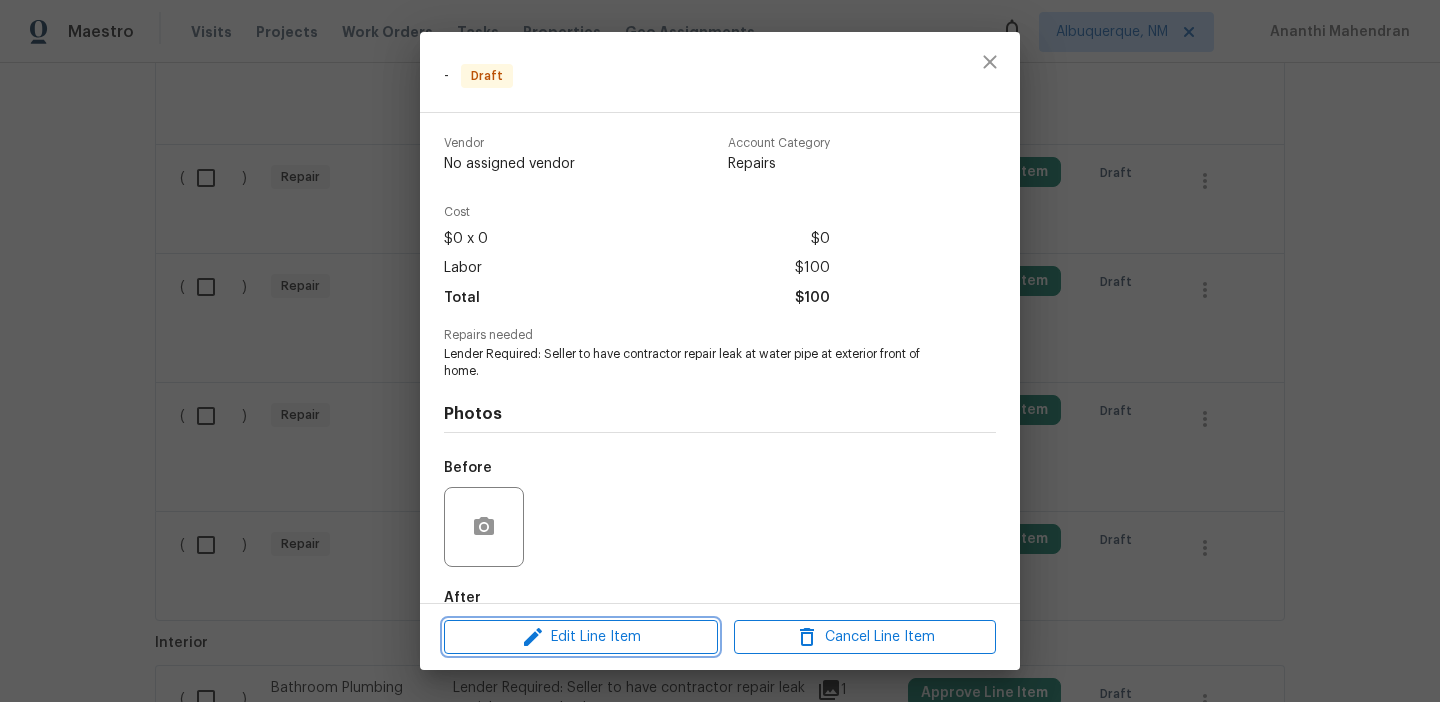 click on "Edit Line Item" at bounding box center (581, 637) 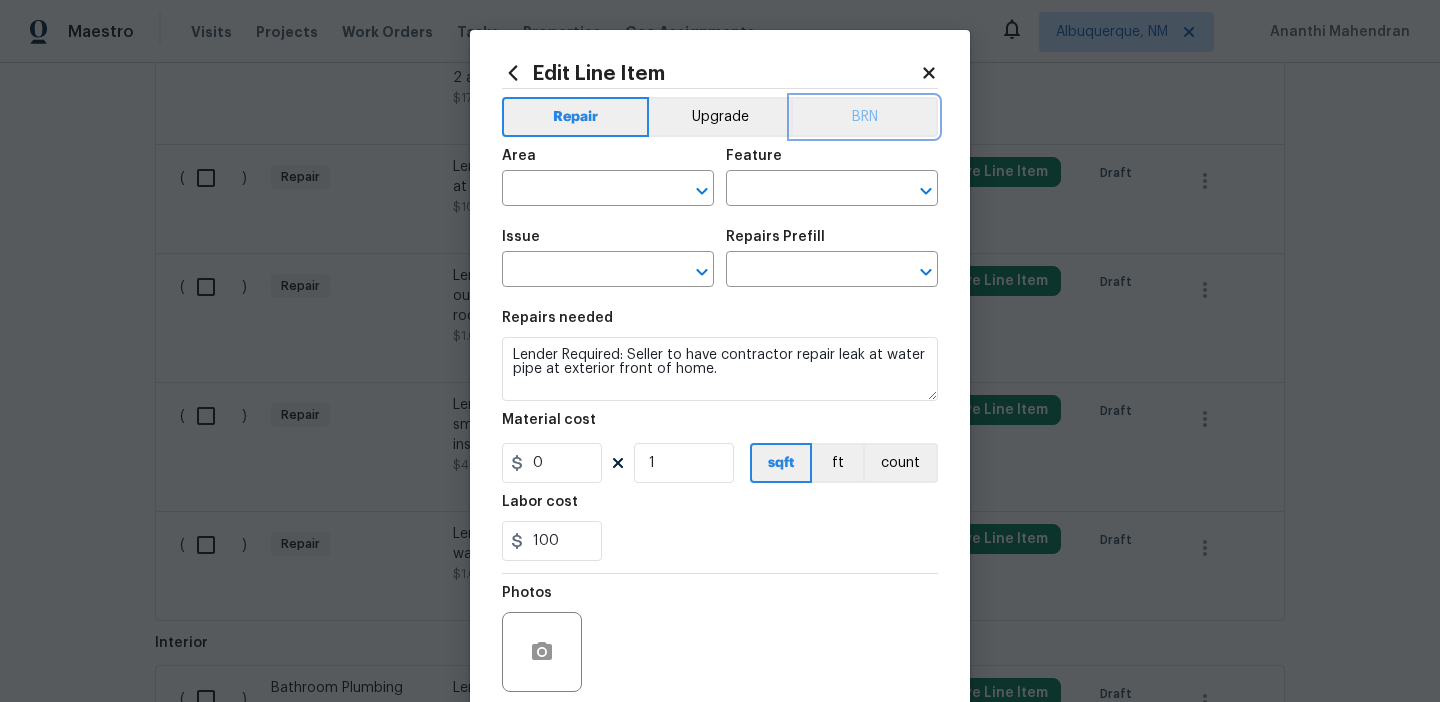 click on "BRN" at bounding box center (864, 117) 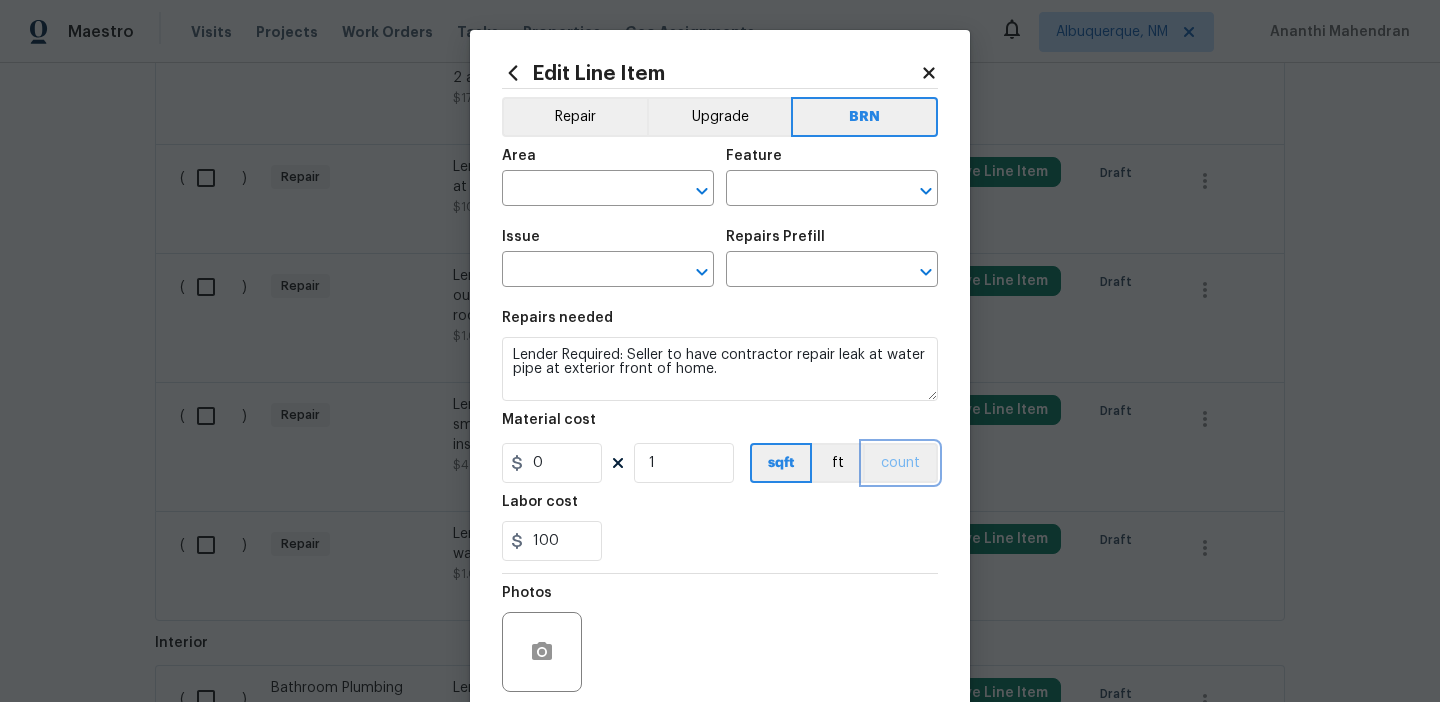 click on "count" at bounding box center [900, 463] 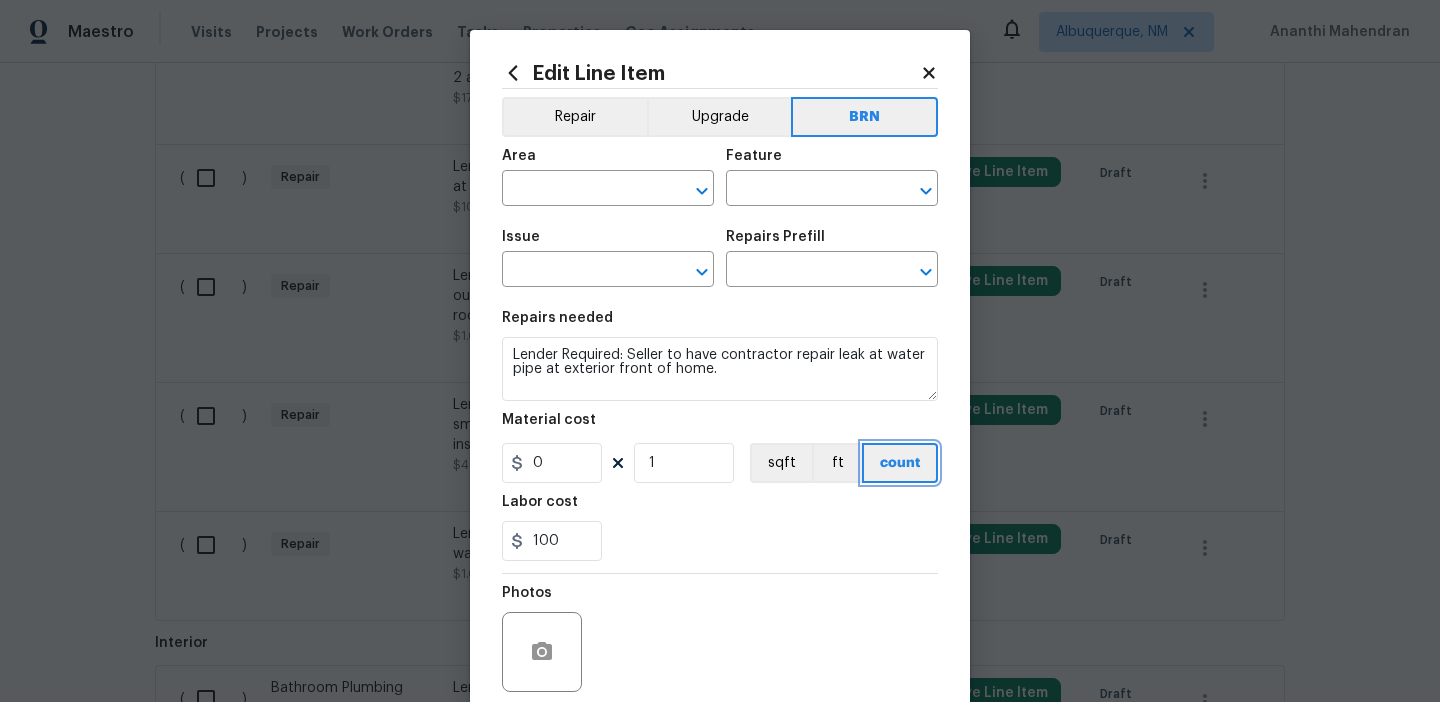 scroll, scrollTop: 160, scrollLeft: 0, axis: vertical 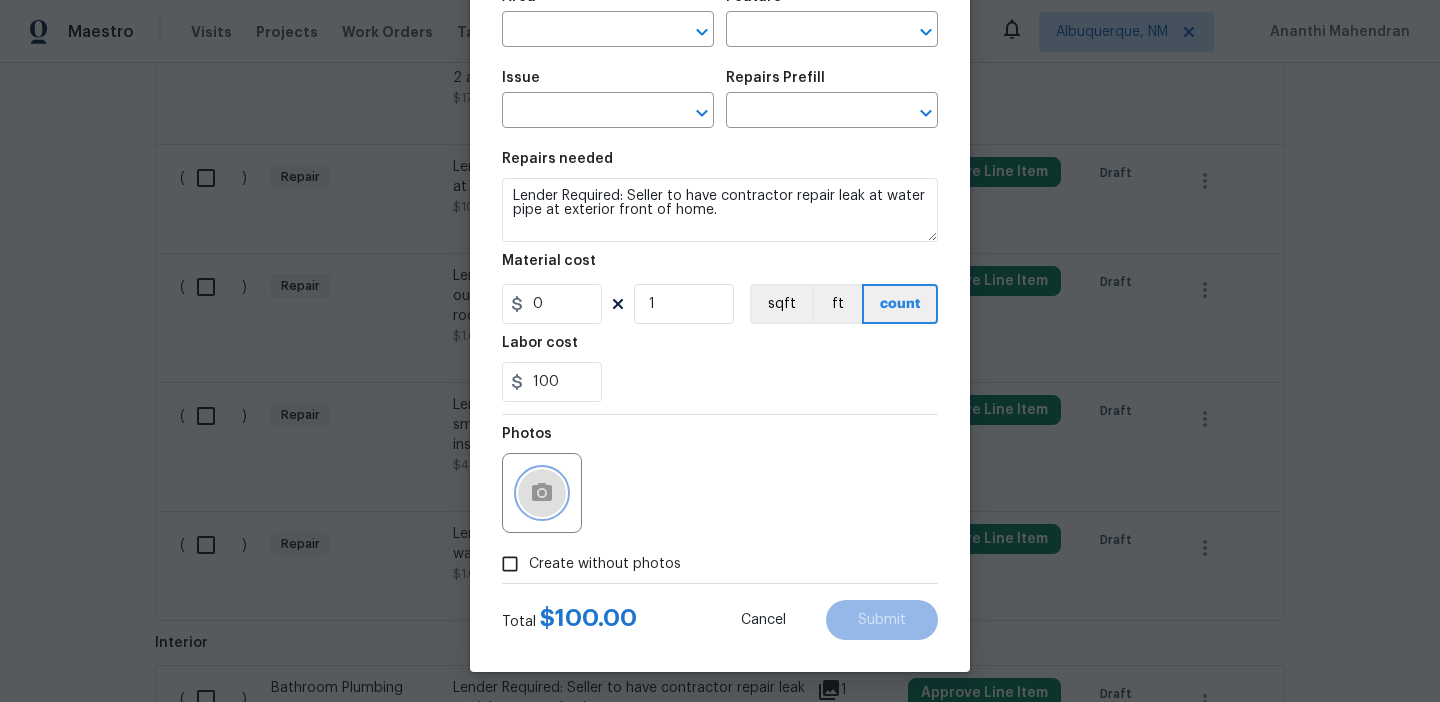 click 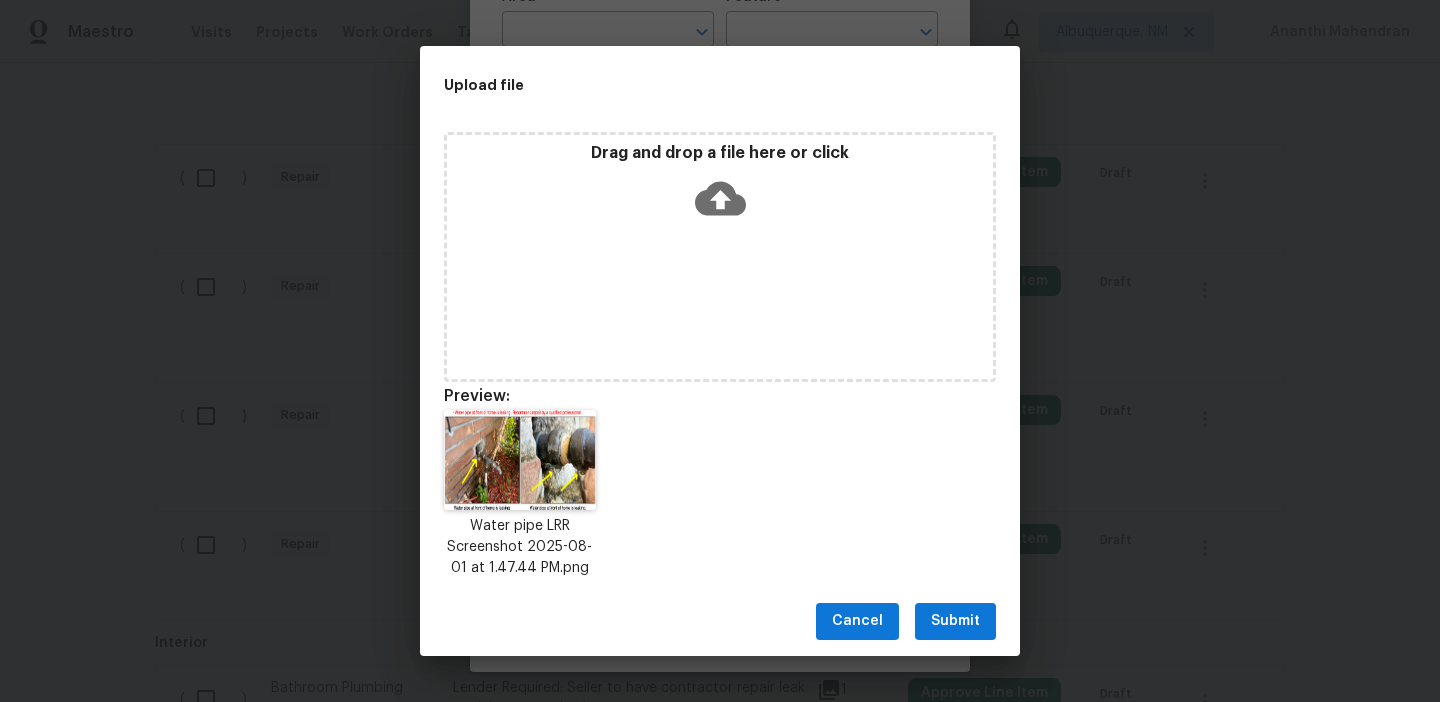 click on "Submit" at bounding box center [955, 621] 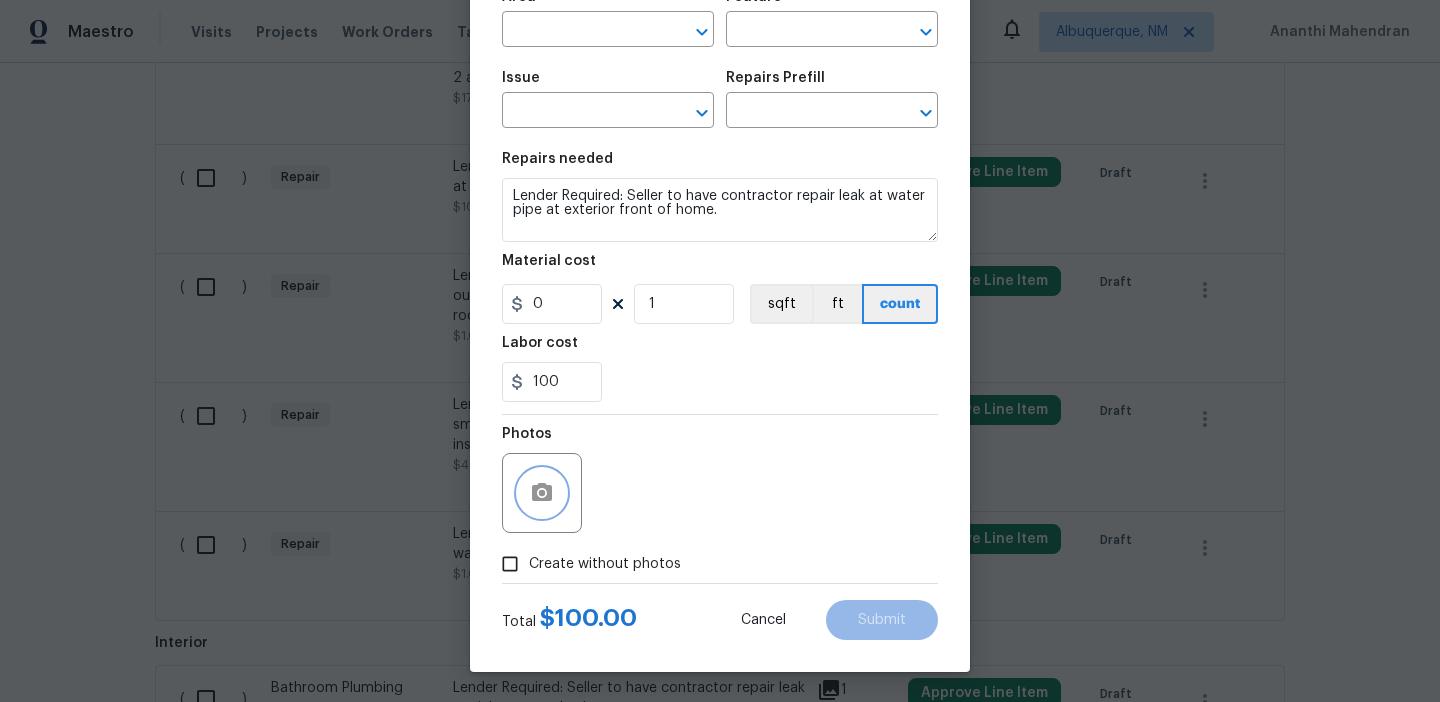 scroll, scrollTop: 155, scrollLeft: 0, axis: vertical 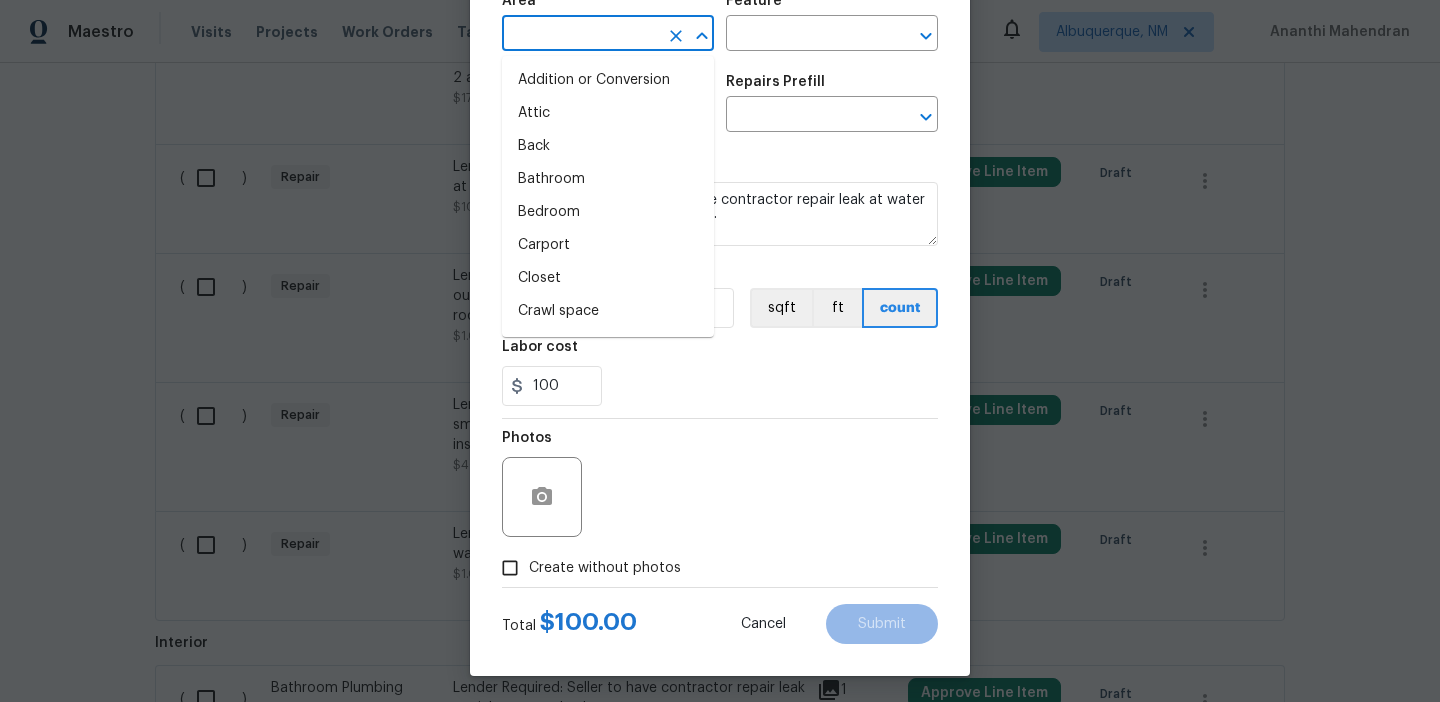 click at bounding box center (580, 35) 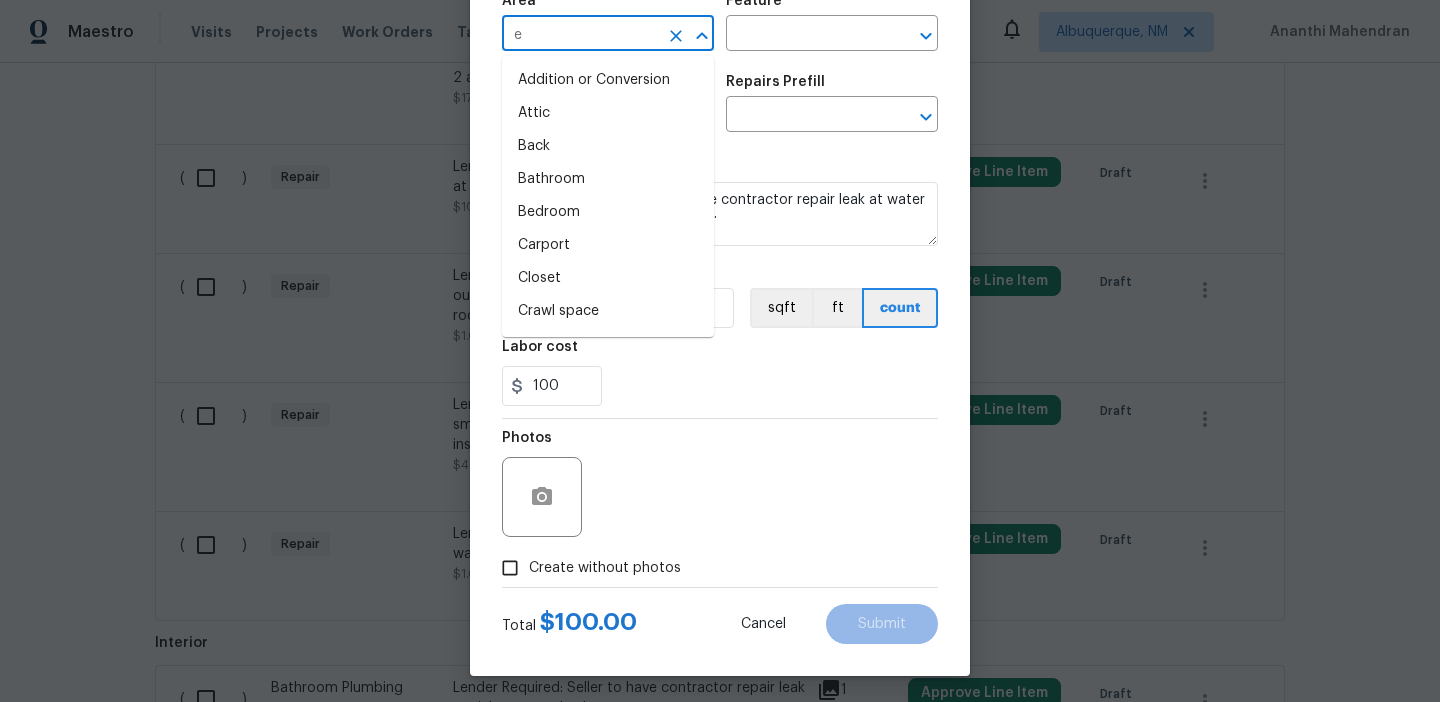 type on "ex" 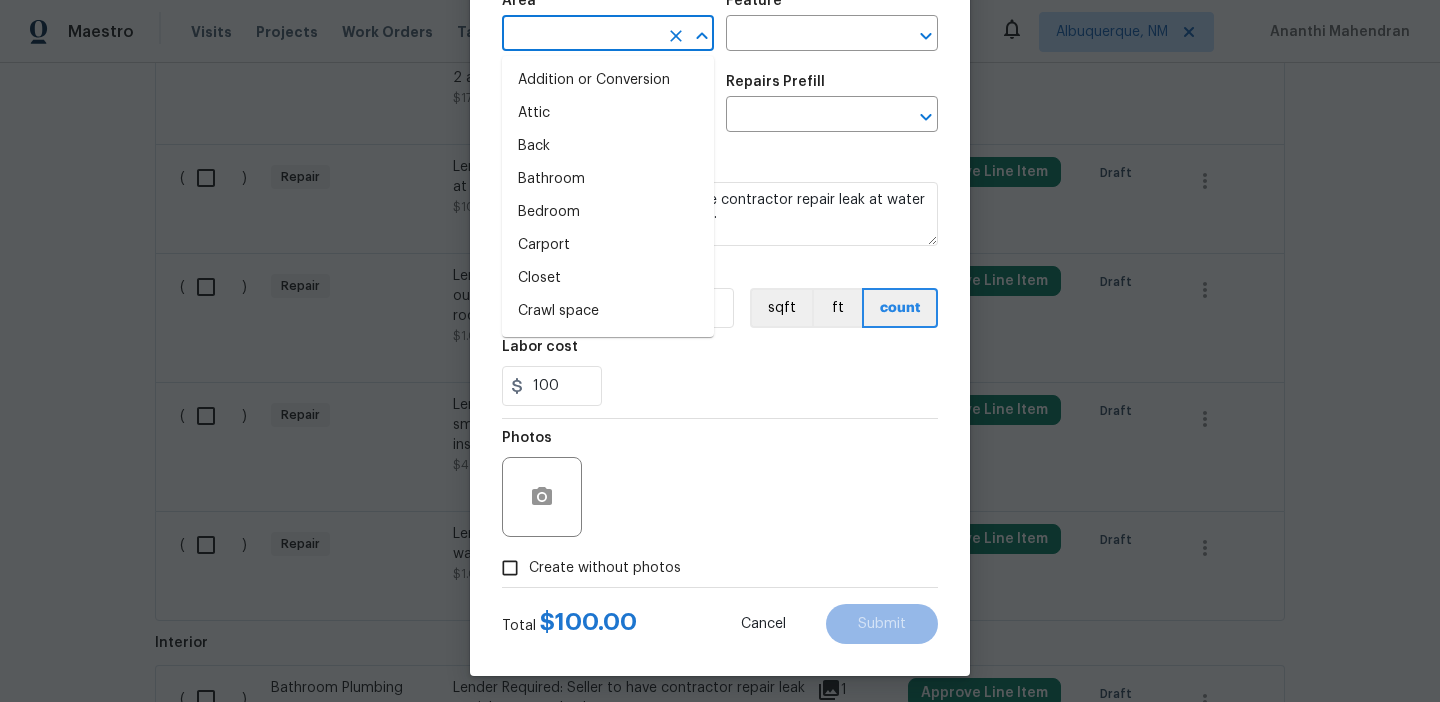 click on "Addition or Conversion" at bounding box center [608, 80] 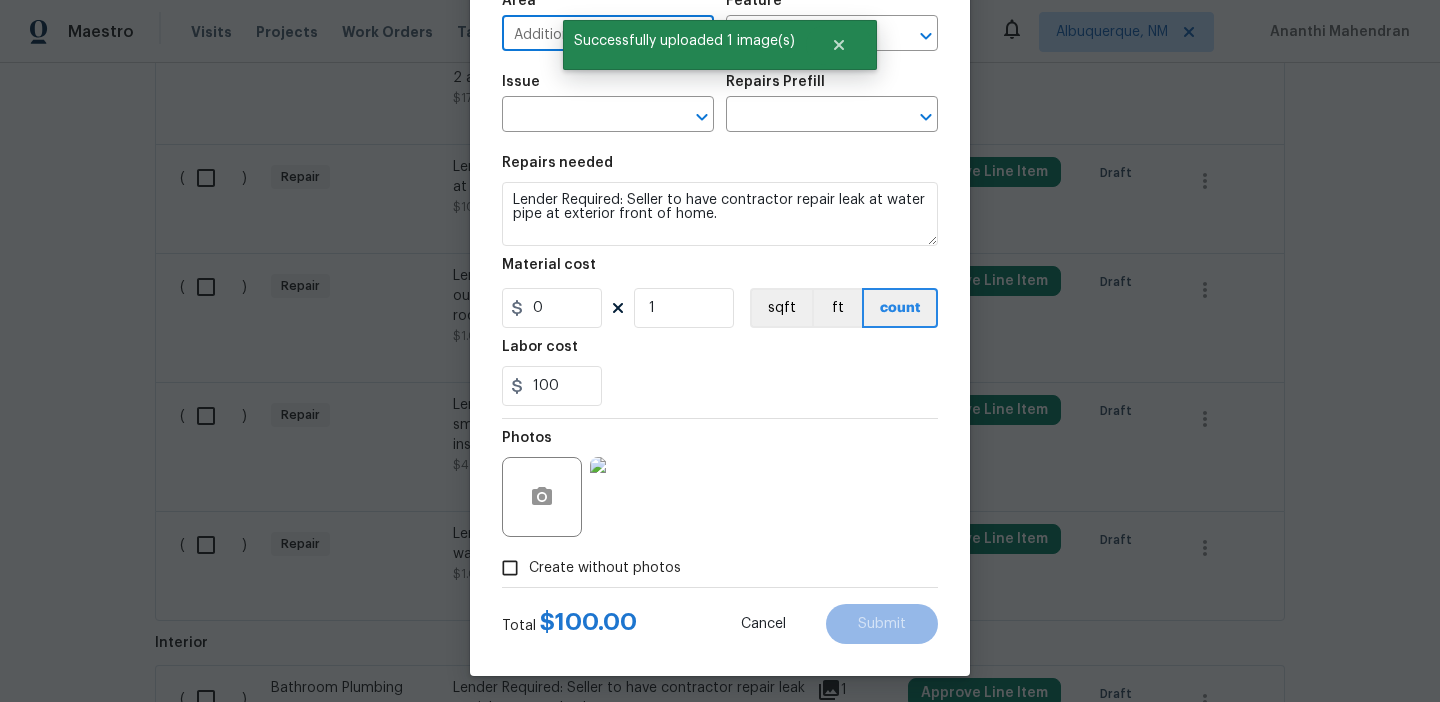 click on "Addition or Conversion" at bounding box center (580, 35) 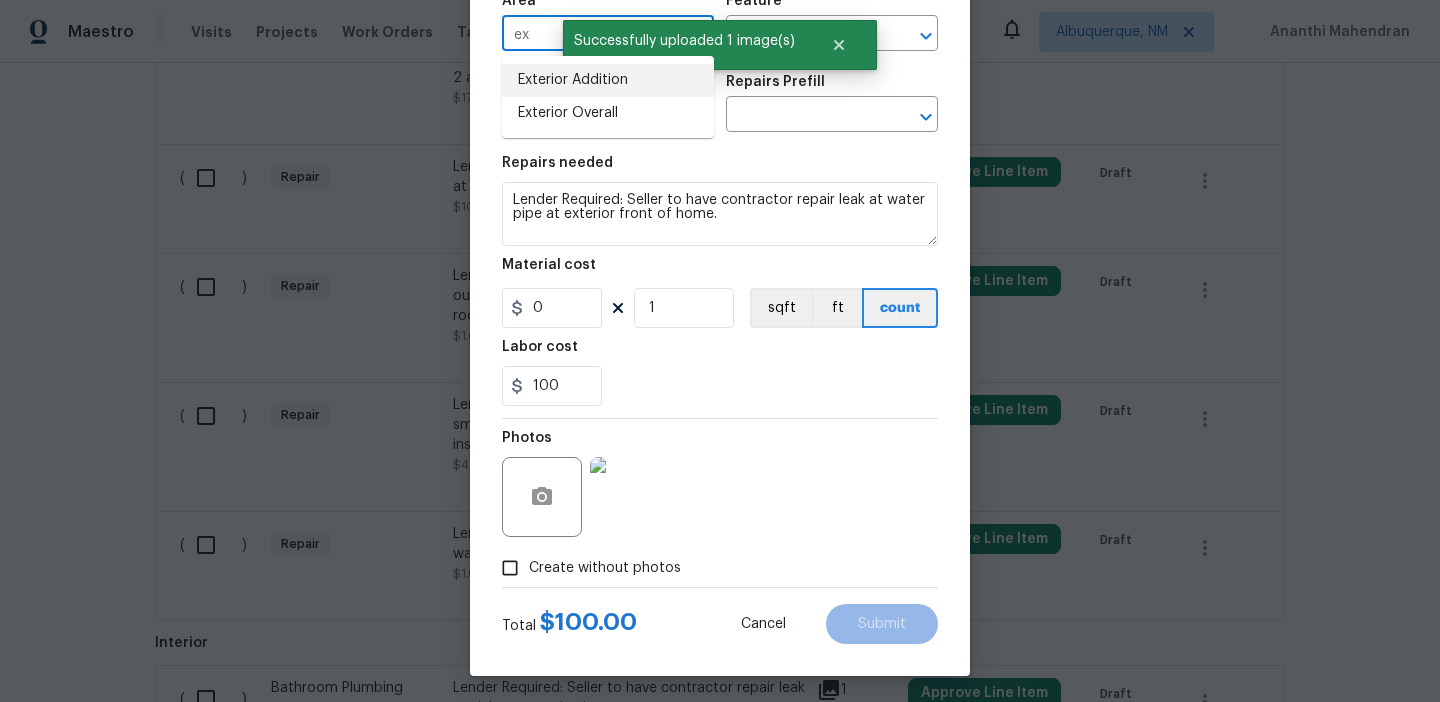 click on "Exterior Addition" at bounding box center (608, 80) 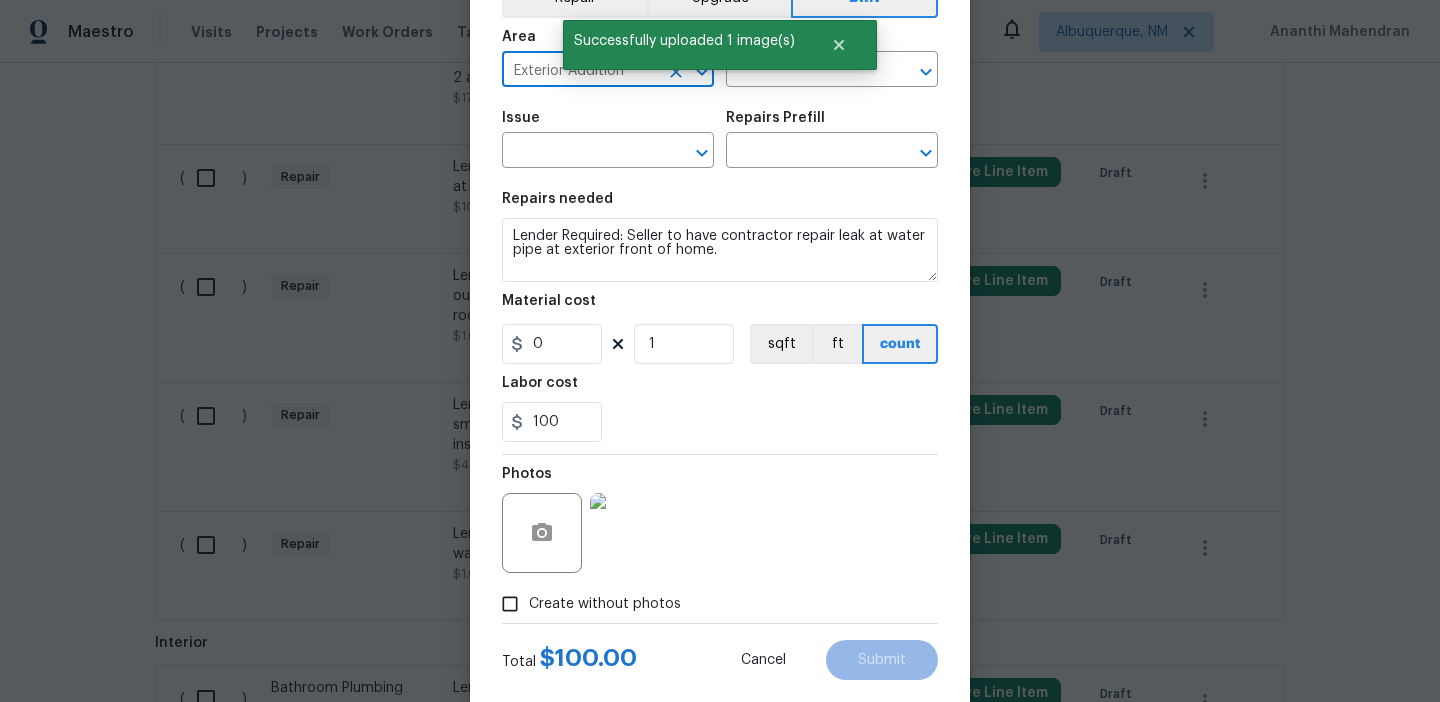 scroll, scrollTop: 69, scrollLeft: 0, axis: vertical 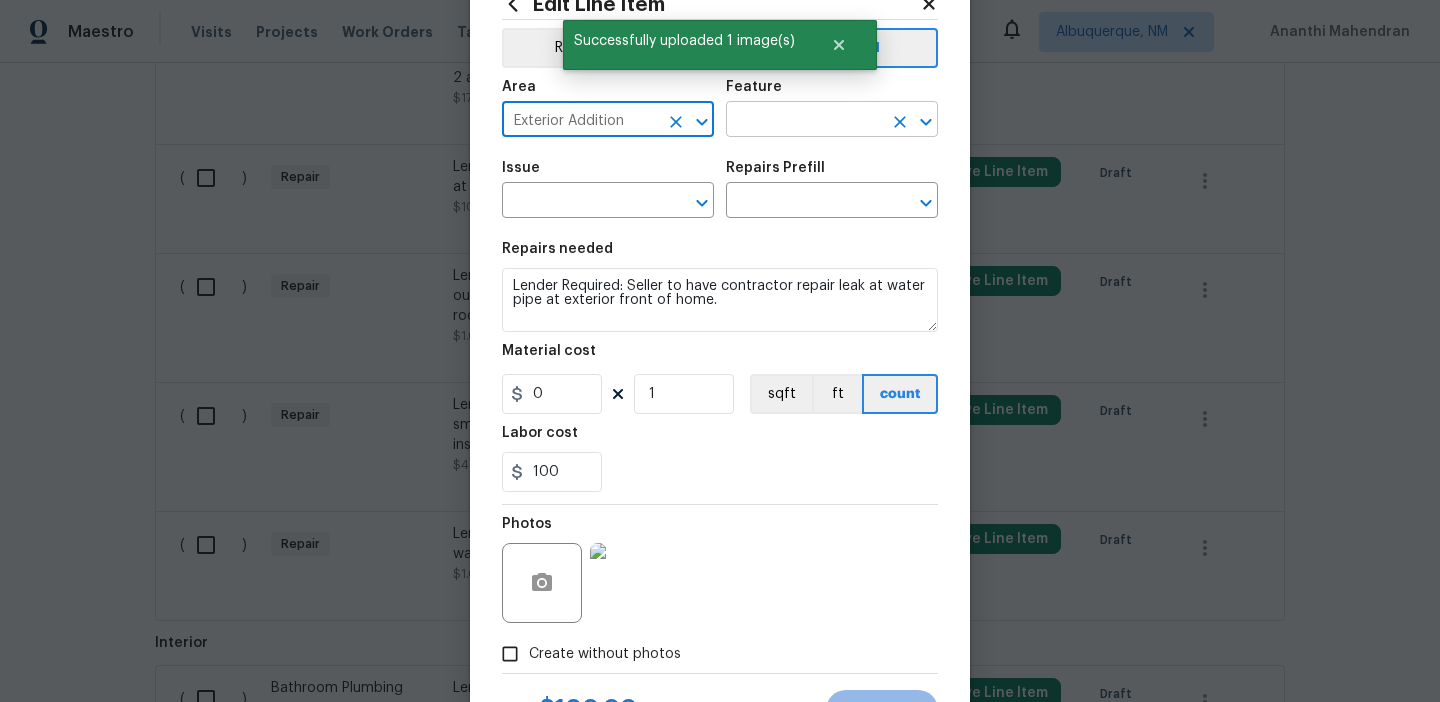 type on "Exterior Addition" 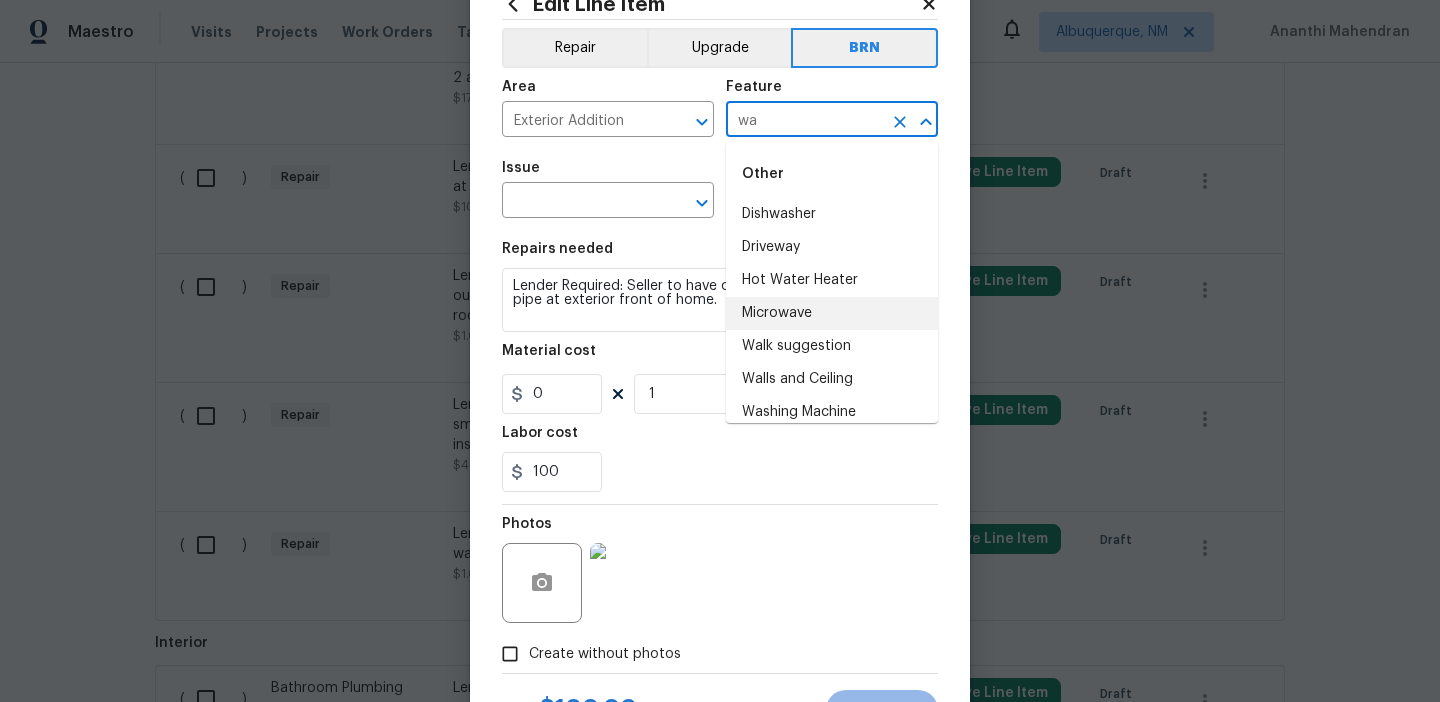 scroll, scrollTop: 80, scrollLeft: 0, axis: vertical 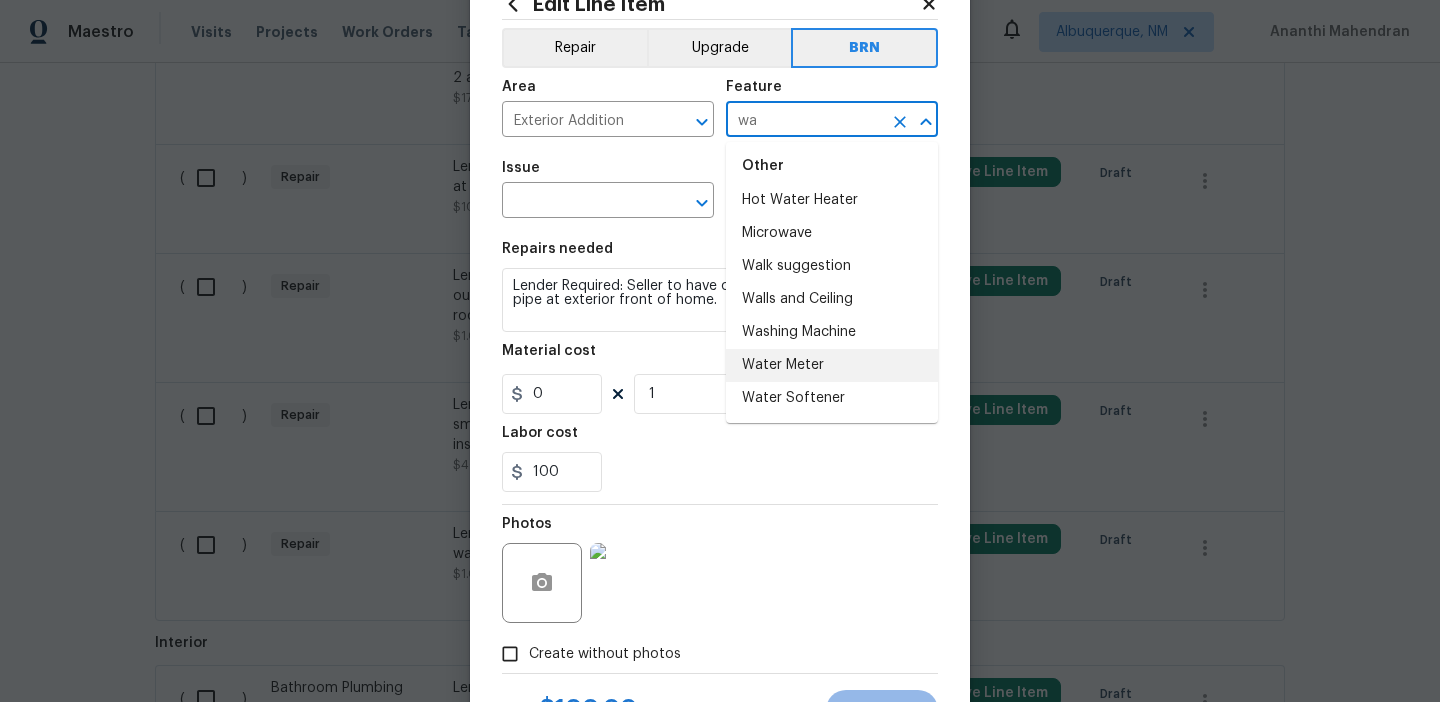 type on "wa" 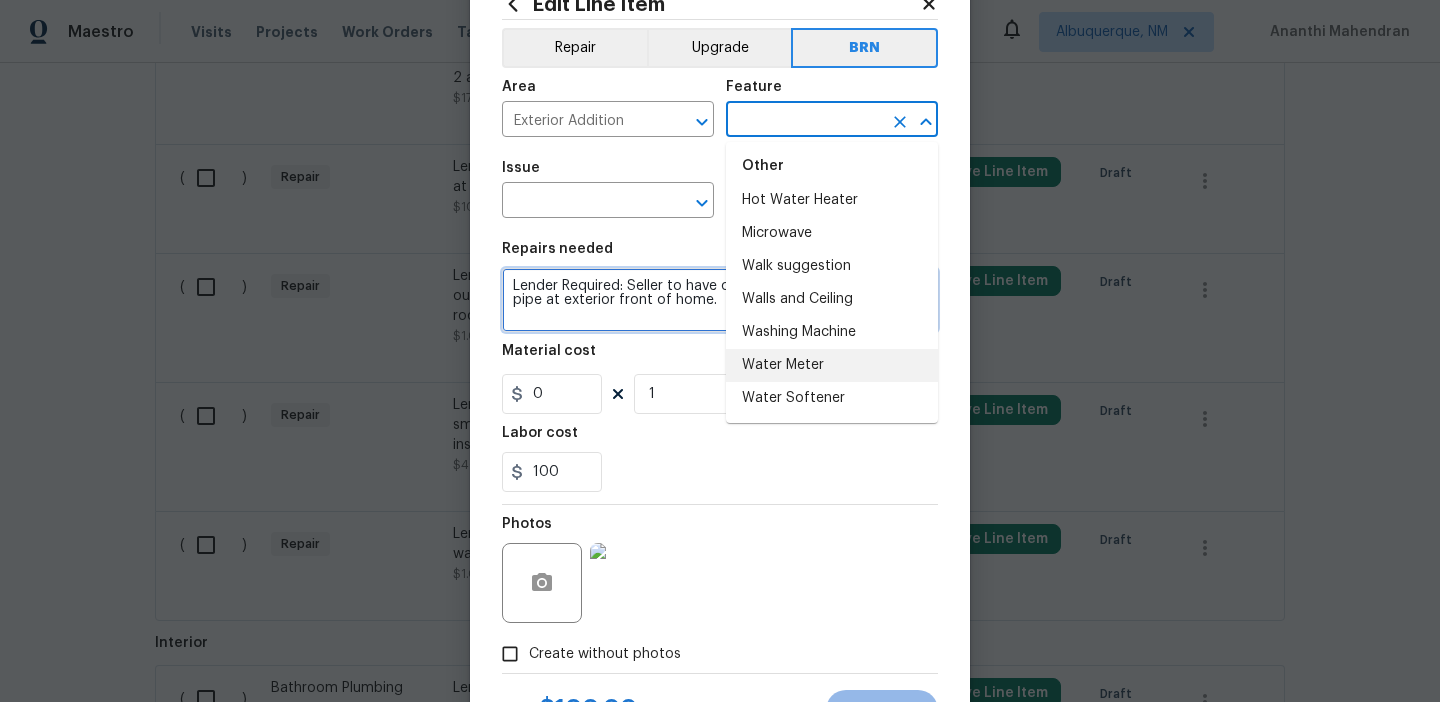 click on "Lender Required: Seller to have contractor repair leak at water pipe at exterior front of home." at bounding box center [720, 300] 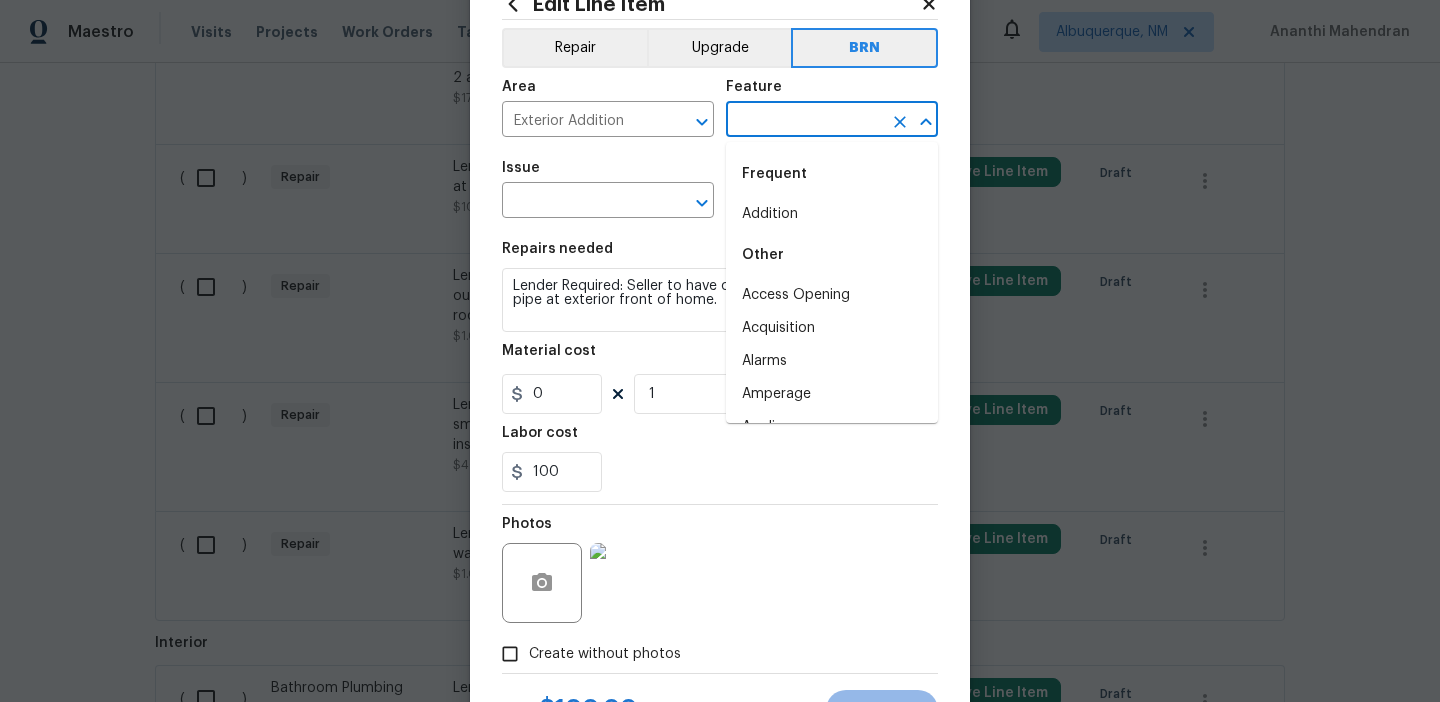 click at bounding box center (804, 121) 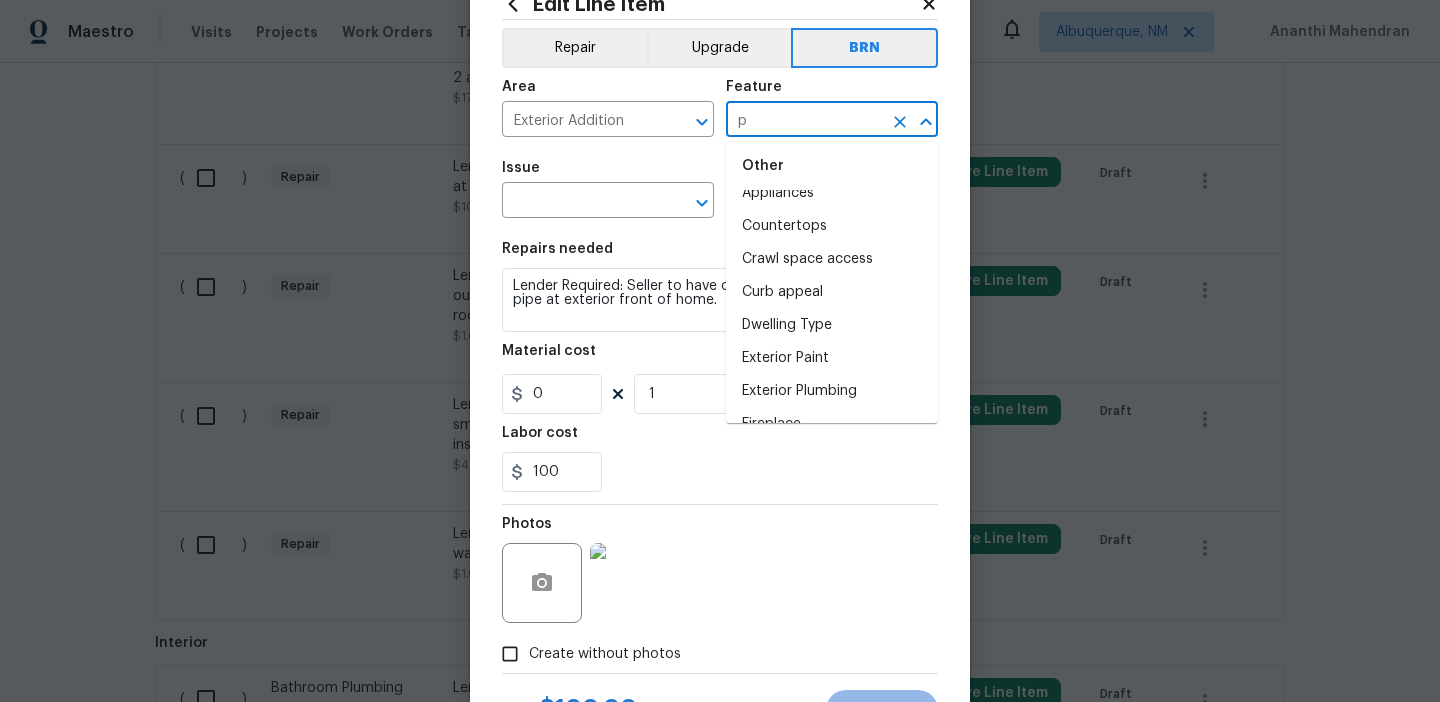 scroll, scrollTop: 0, scrollLeft: 0, axis: both 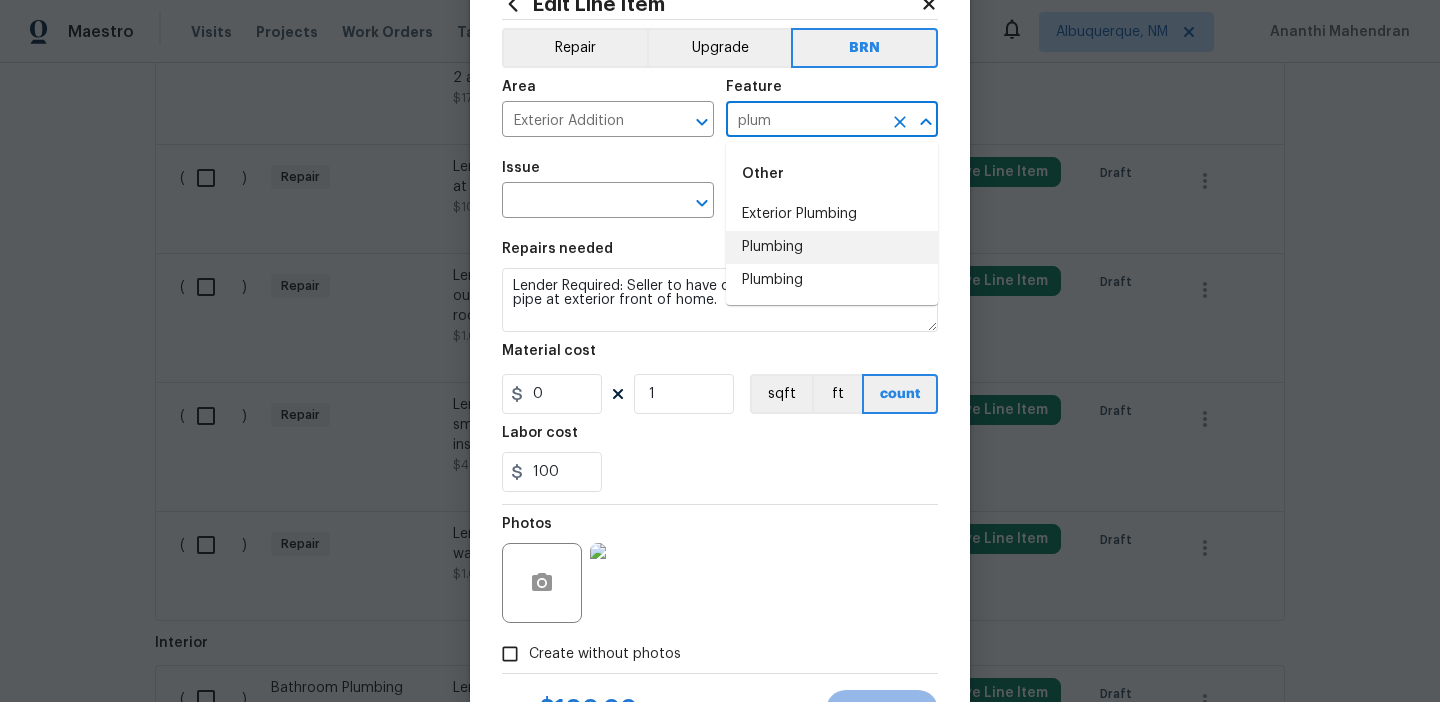 click on "Plumbing" at bounding box center (832, 247) 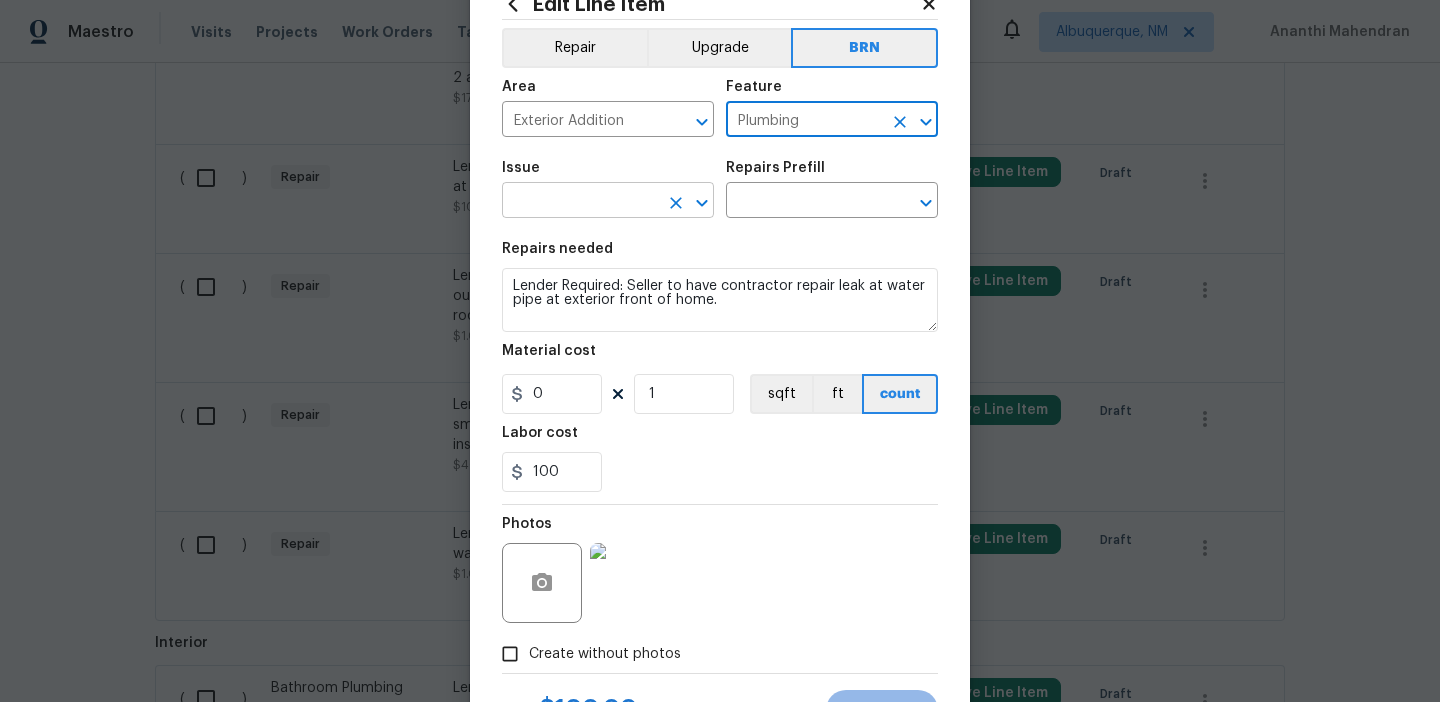 type on "Plumbing" 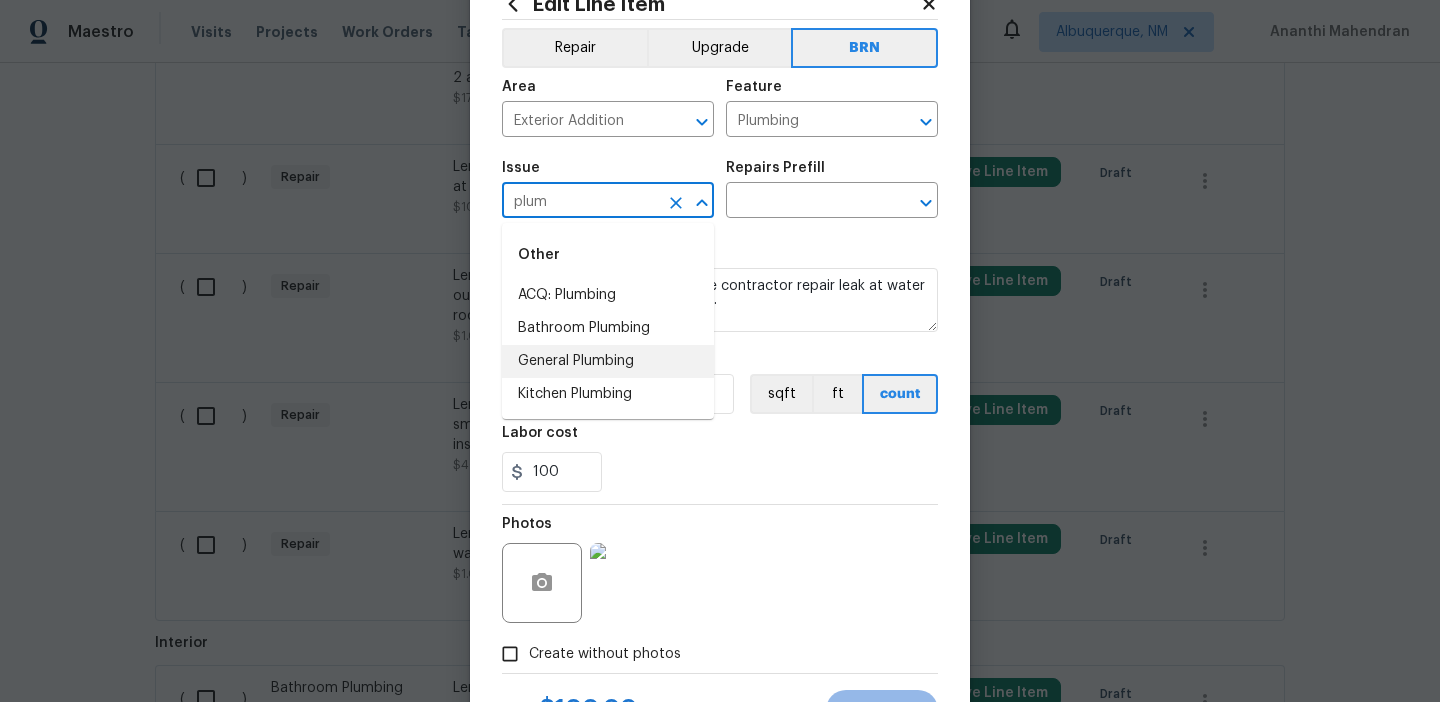 click on "General Plumbing" at bounding box center (608, 361) 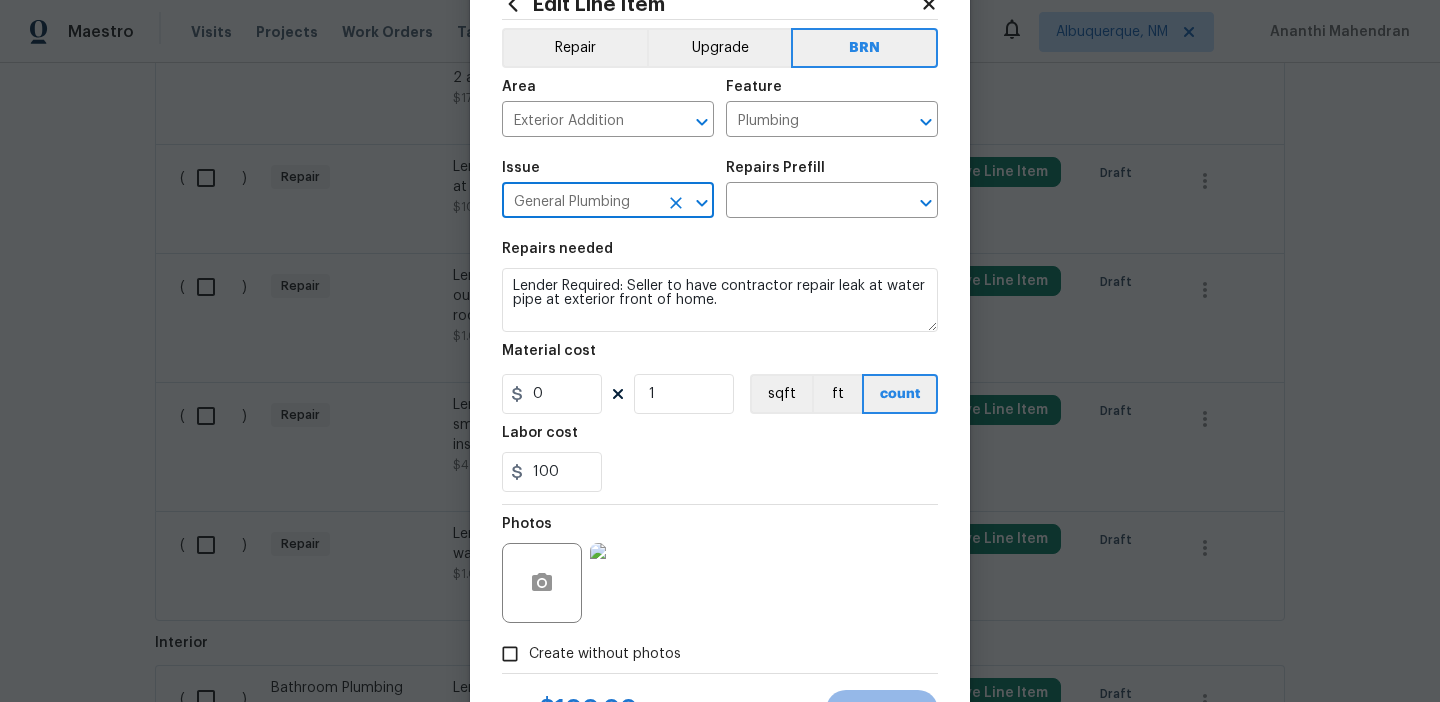 click 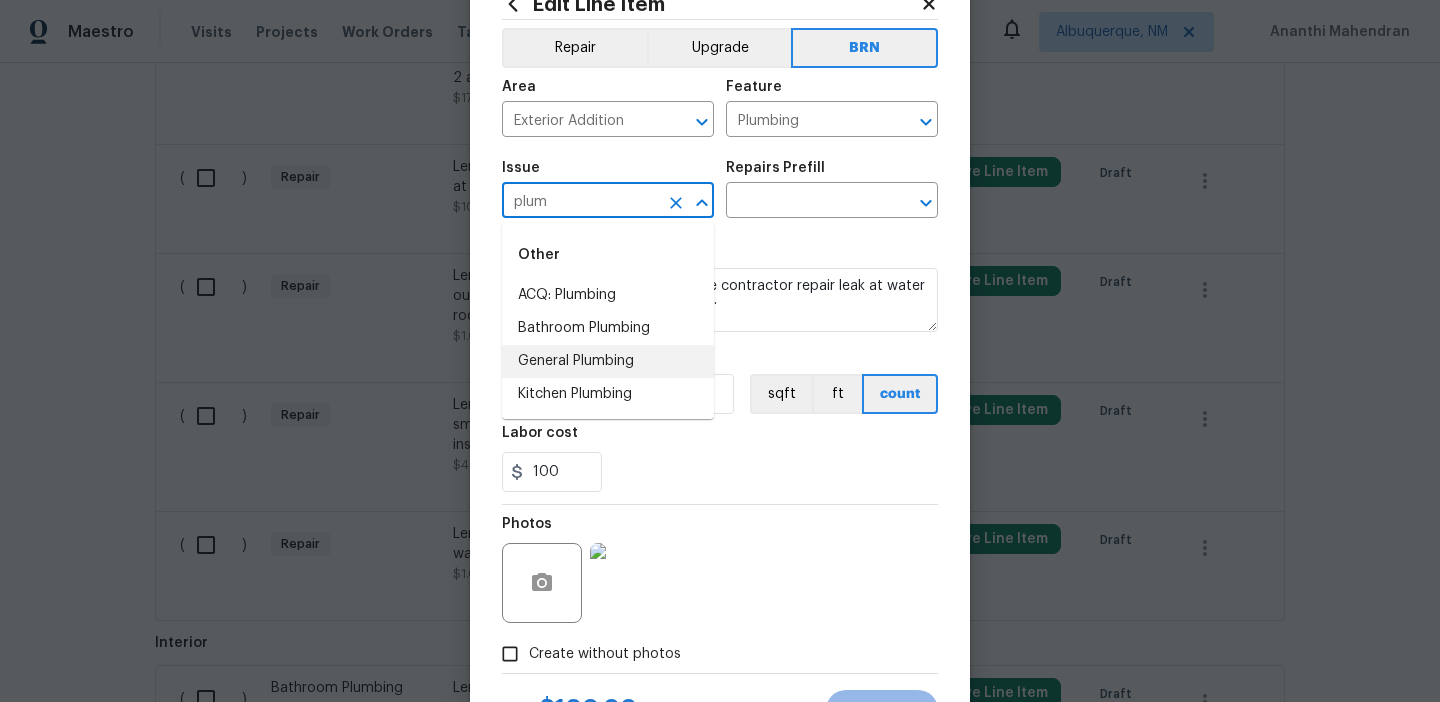 click on "General Plumbing" at bounding box center (608, 361) 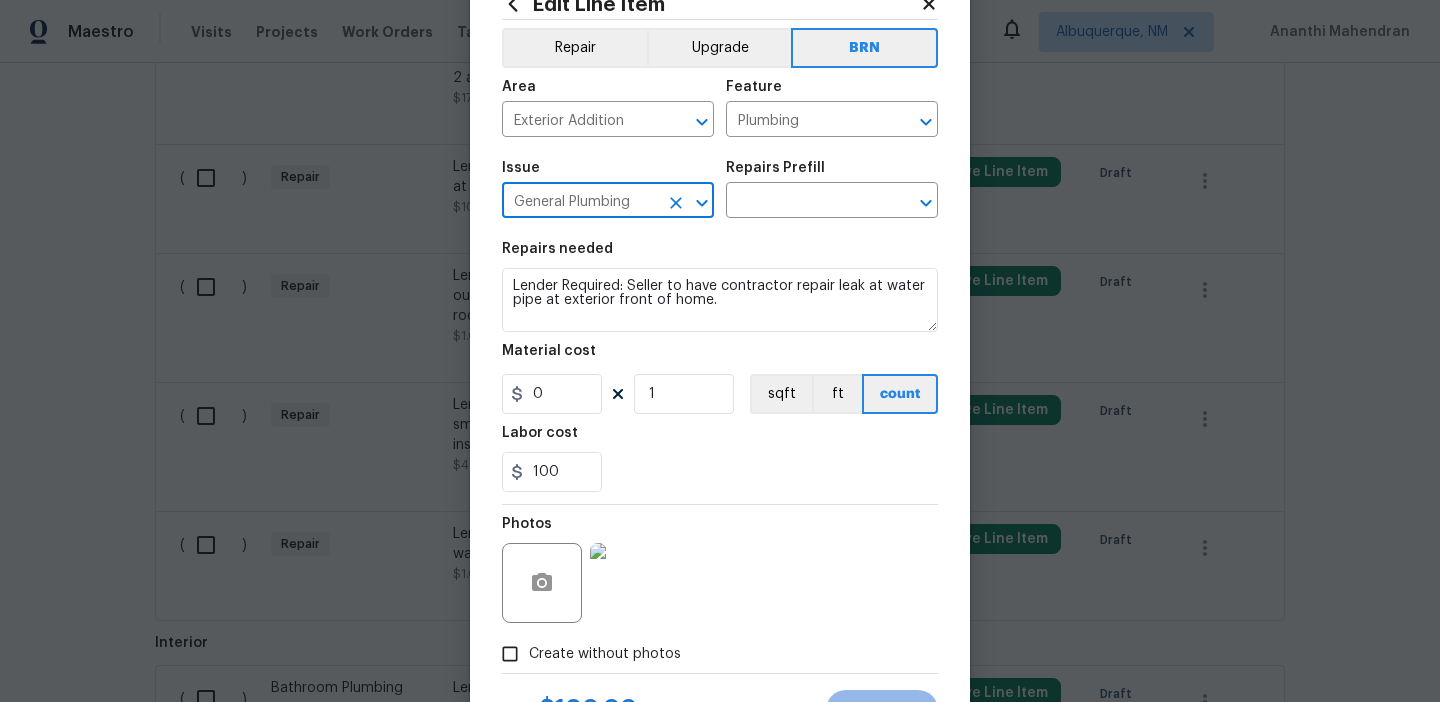 type on "General Plumbing" 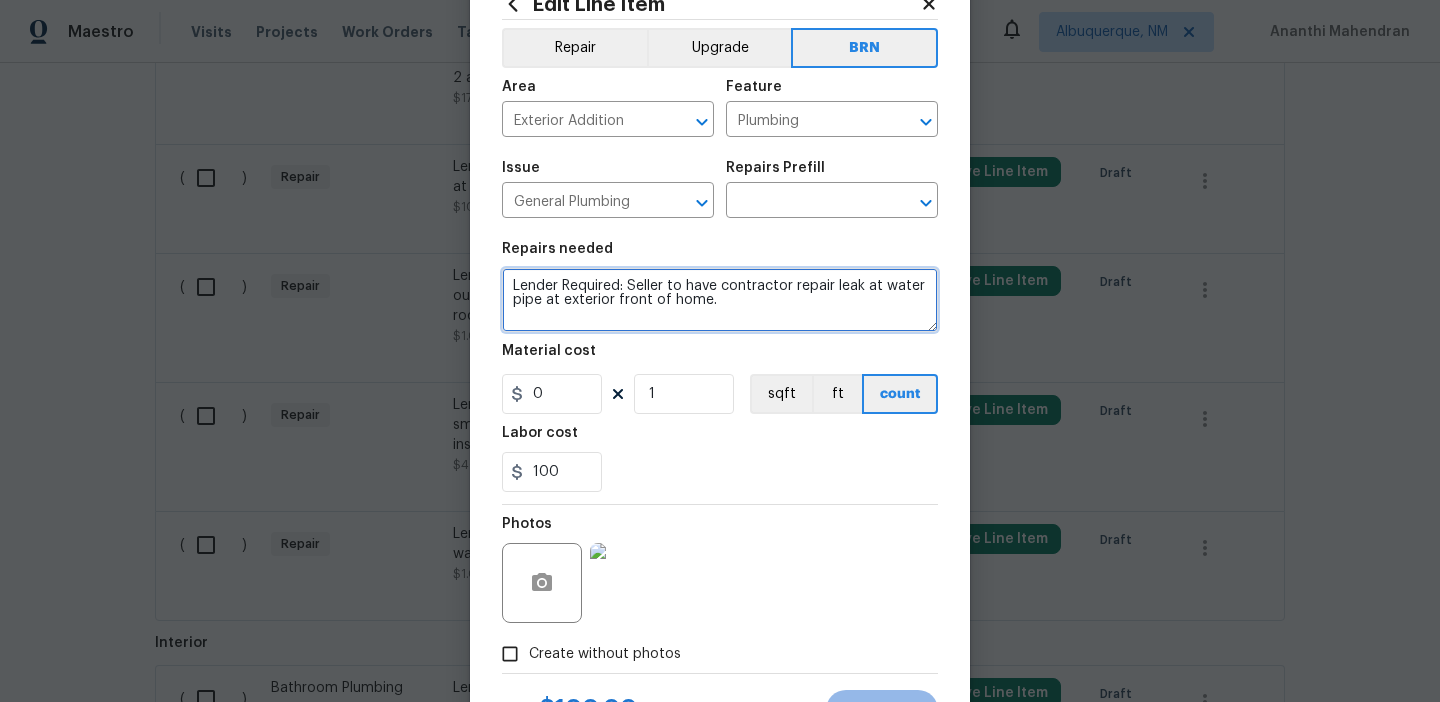 click on "Lender Required: Seller to have contractor repair leak at water pipe at exterior front of home." at bounding box center [720, 300] 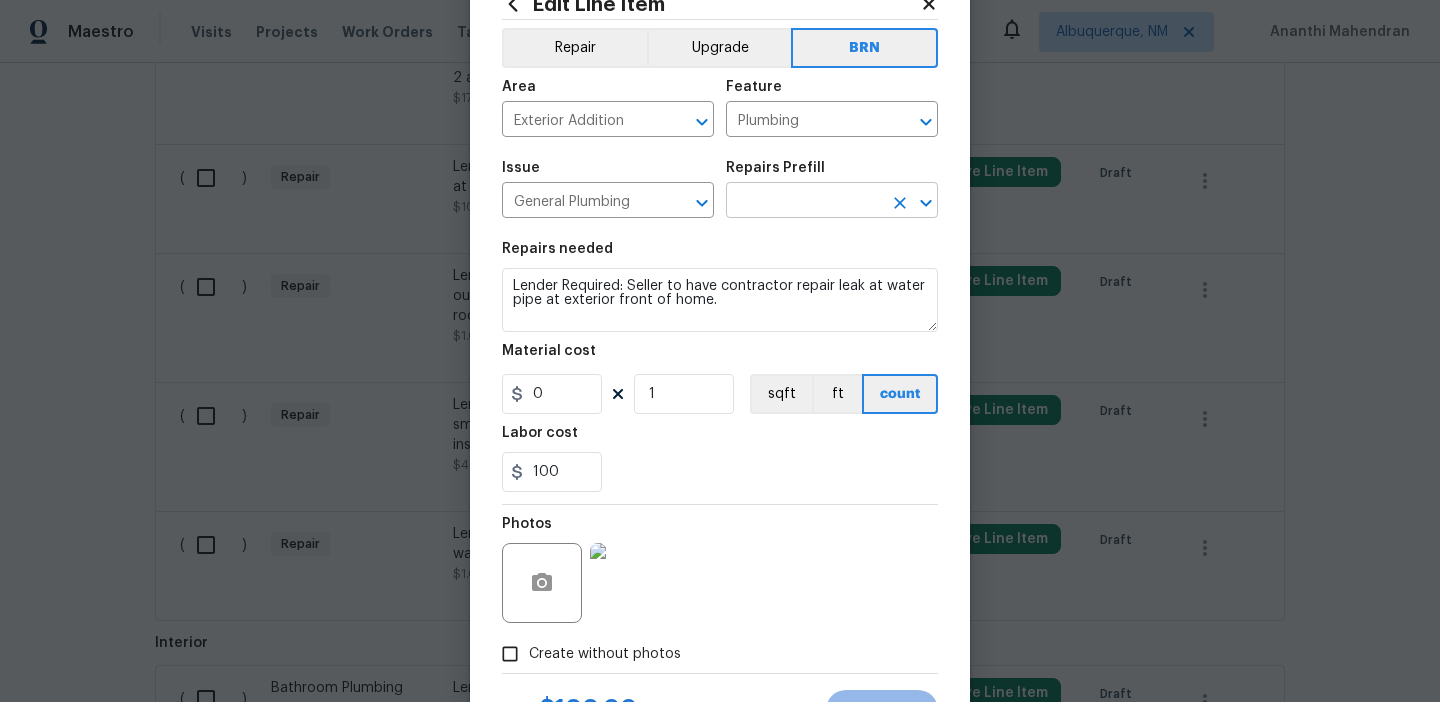 click at bounding box center (804, 202) 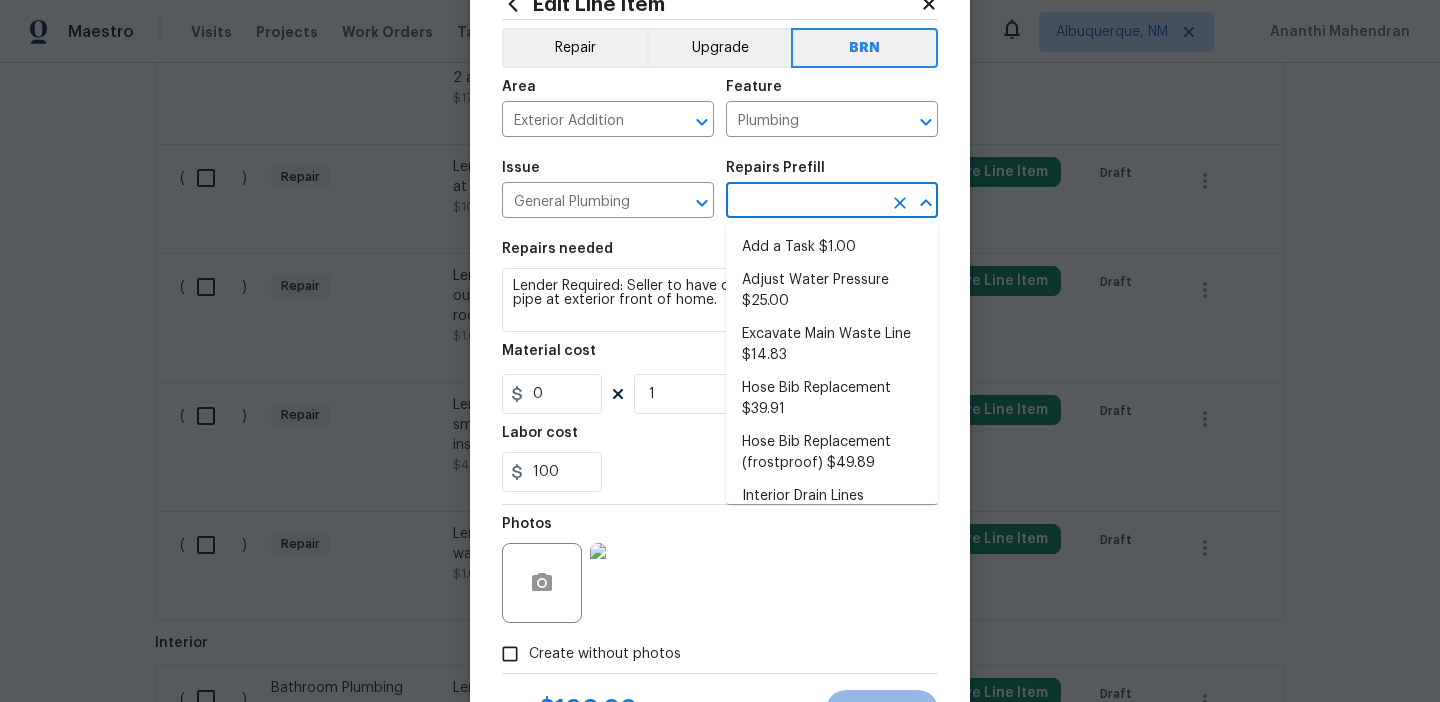 click on "Add a Task $1.00" at bounding box center (832, 247) 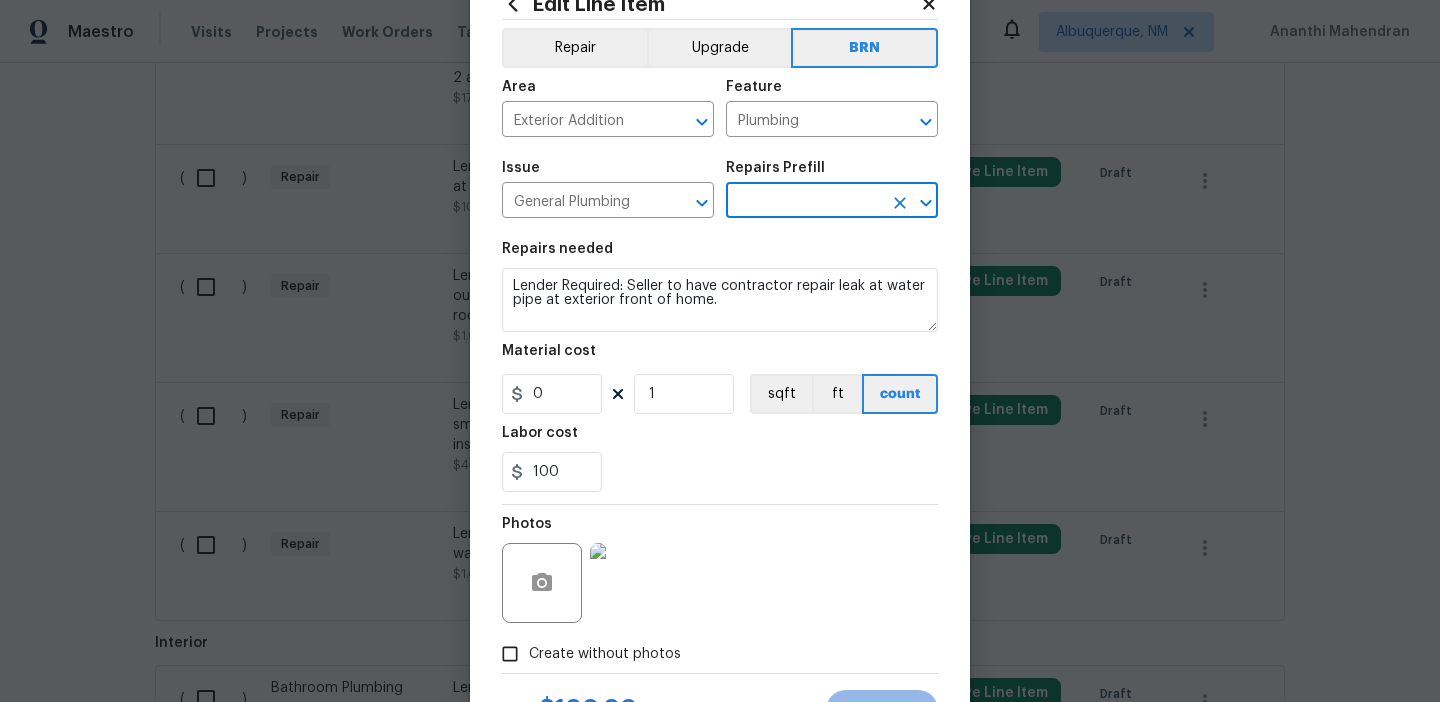 type on "Add a Task $1.00" 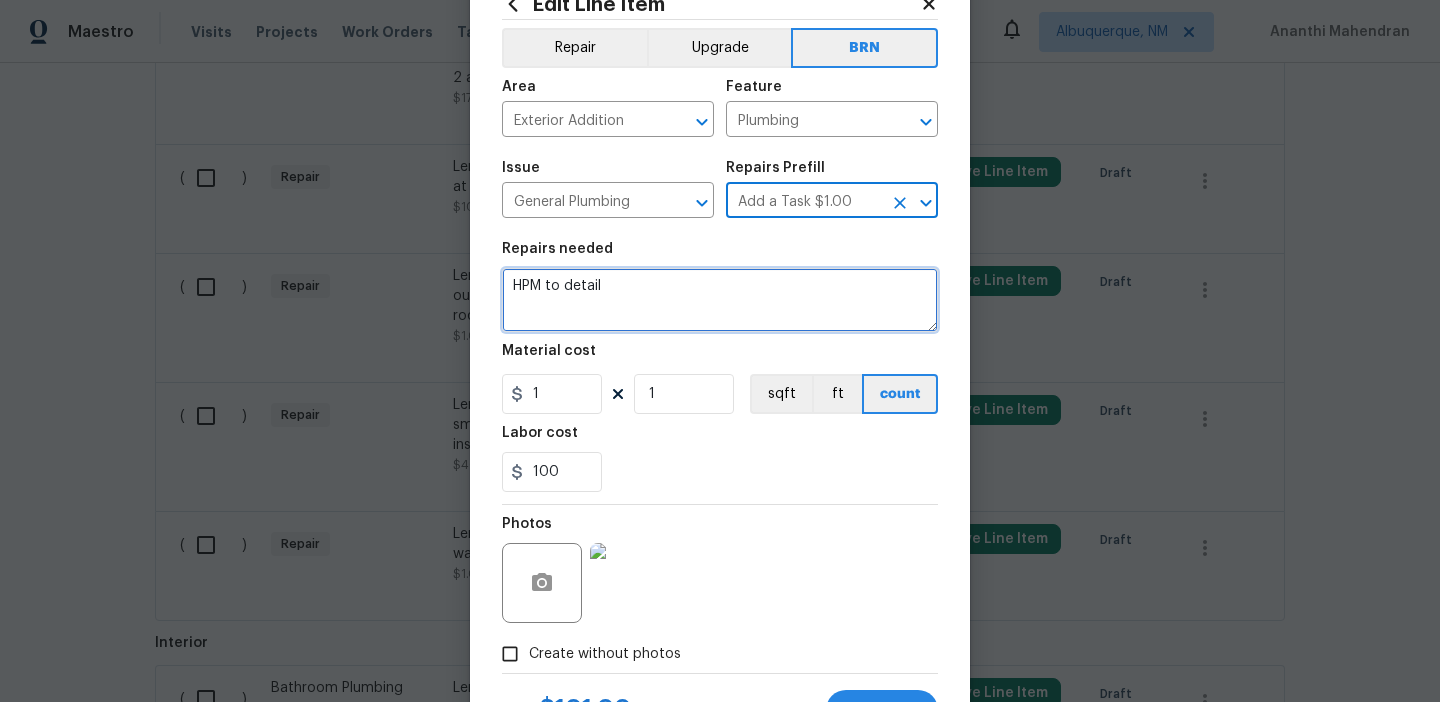 click on "HPM to detail" at bounding box center [720, 300] 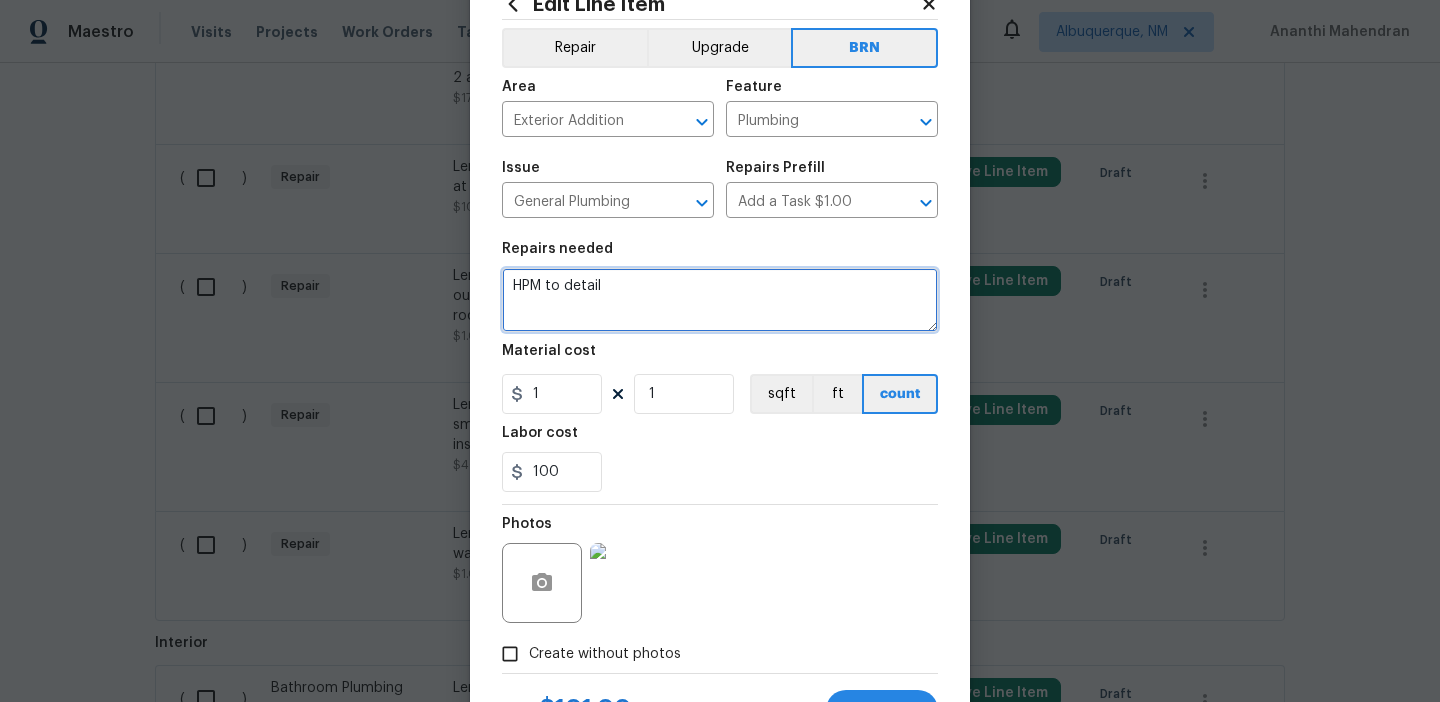 click on "HPM to detail" at bounding box center (720, 300) 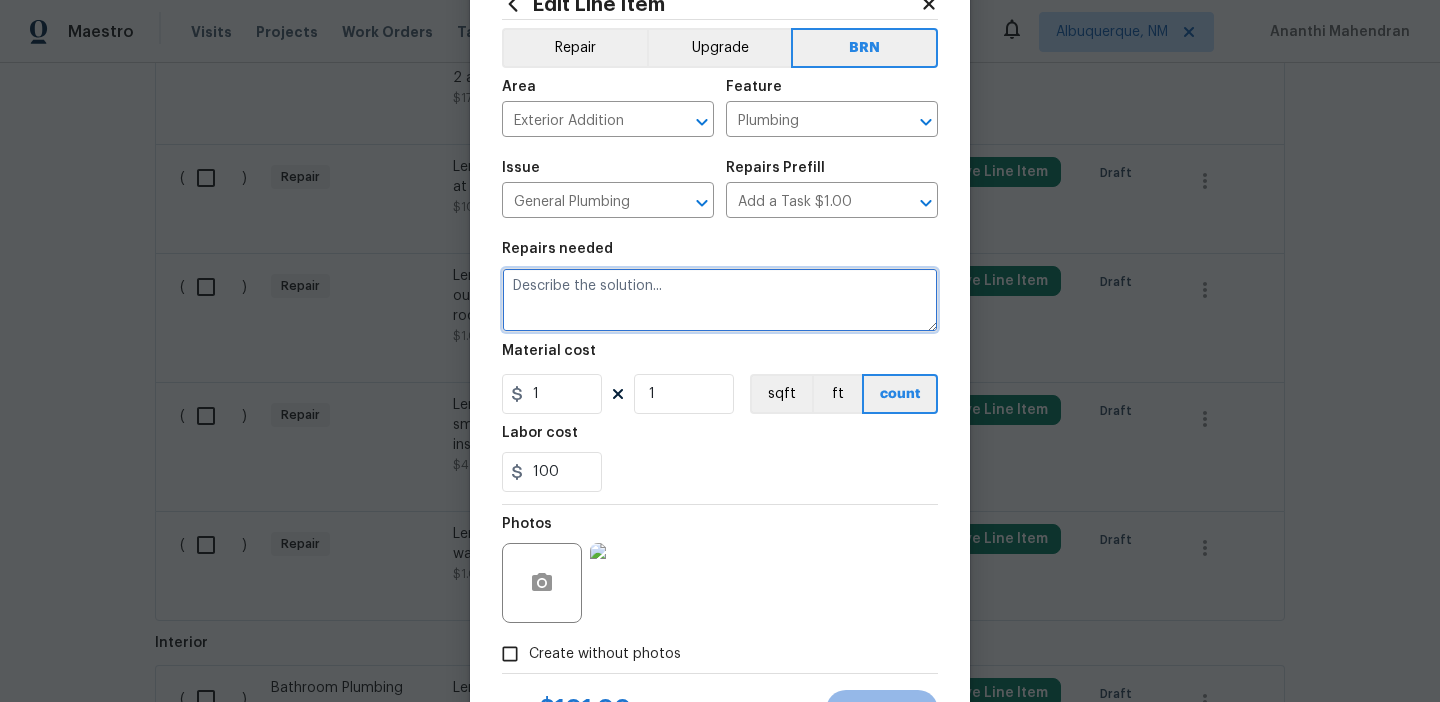 paste on "Lender Required: Seller to have contractor repair leak at water pipe at exterior front of home." 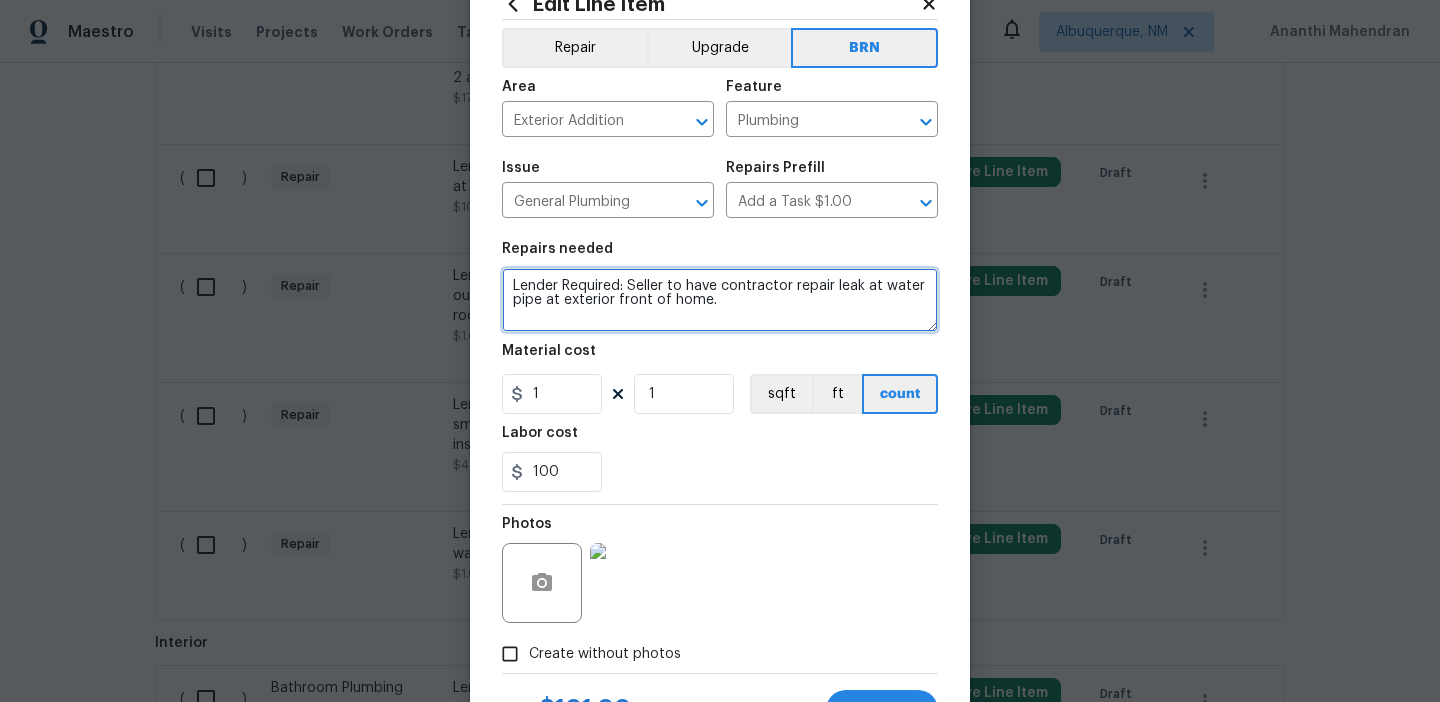 type on "Lender Required: Seller to have contractor repair leak at water pipe at exterior front of home." 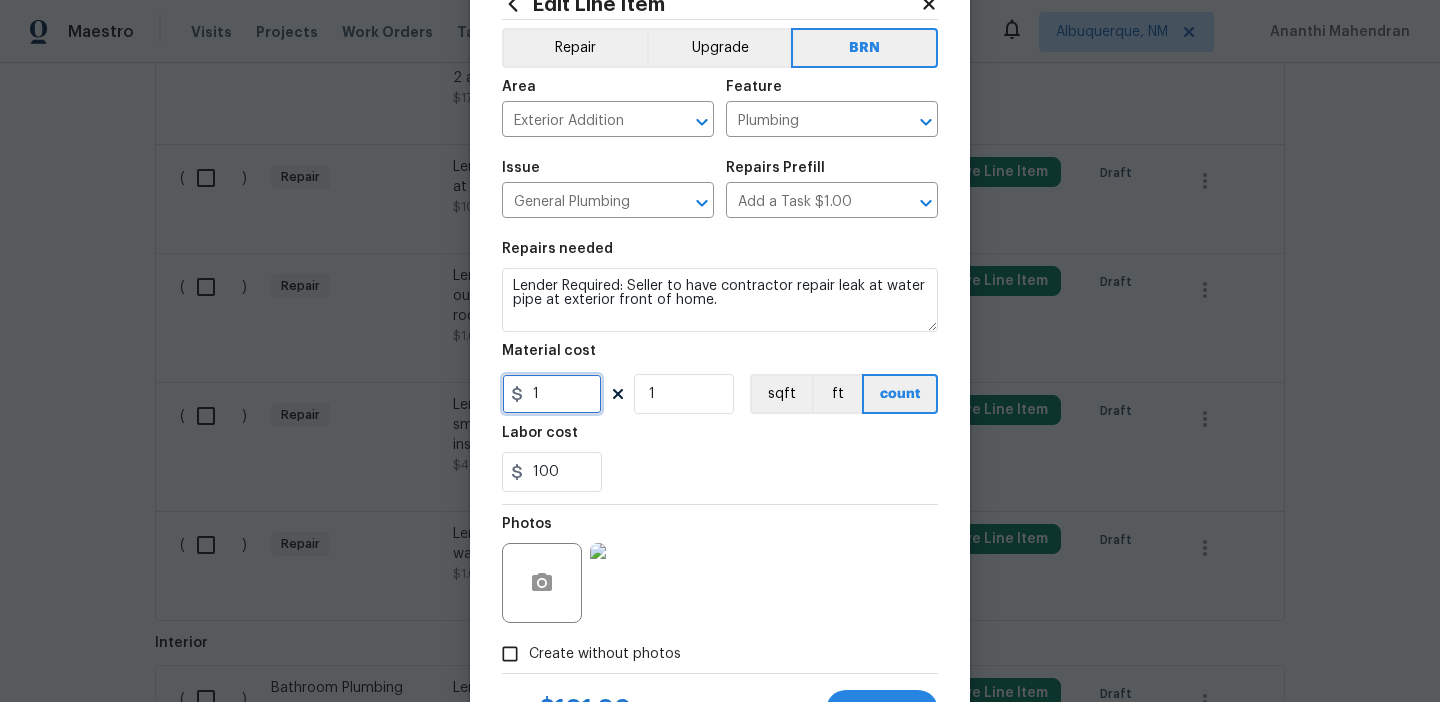 click on "1" at bounding box center (552, 394) 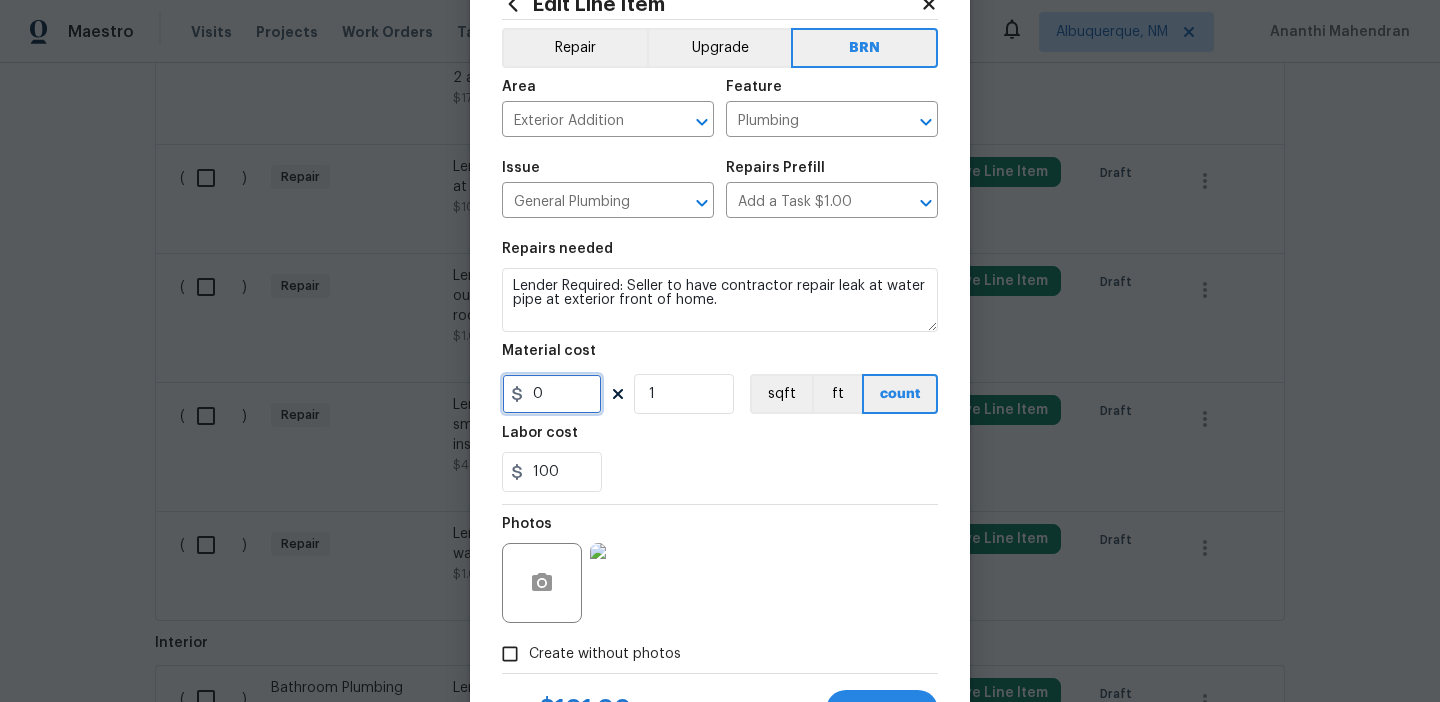 scroll, scrollTop: 160, scrollLeft: 0, axis: vertical 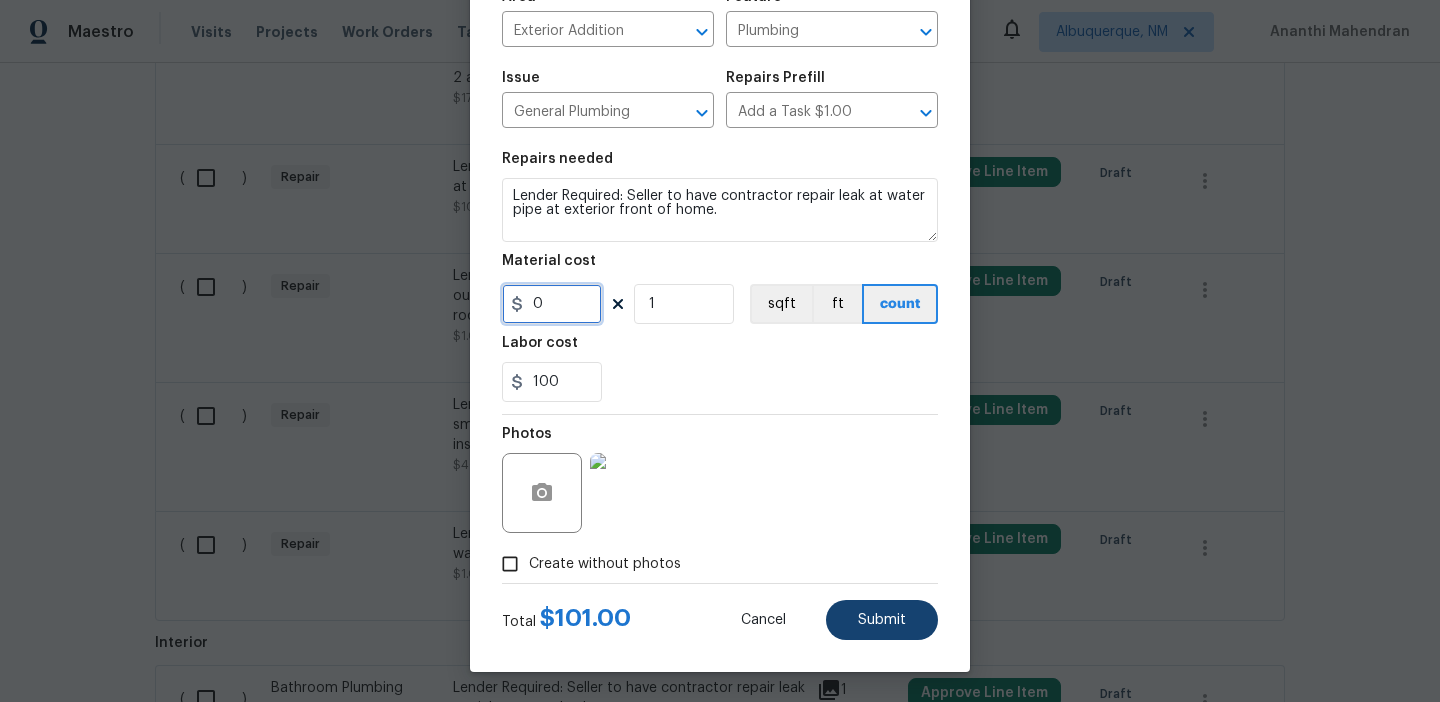 type on "0" 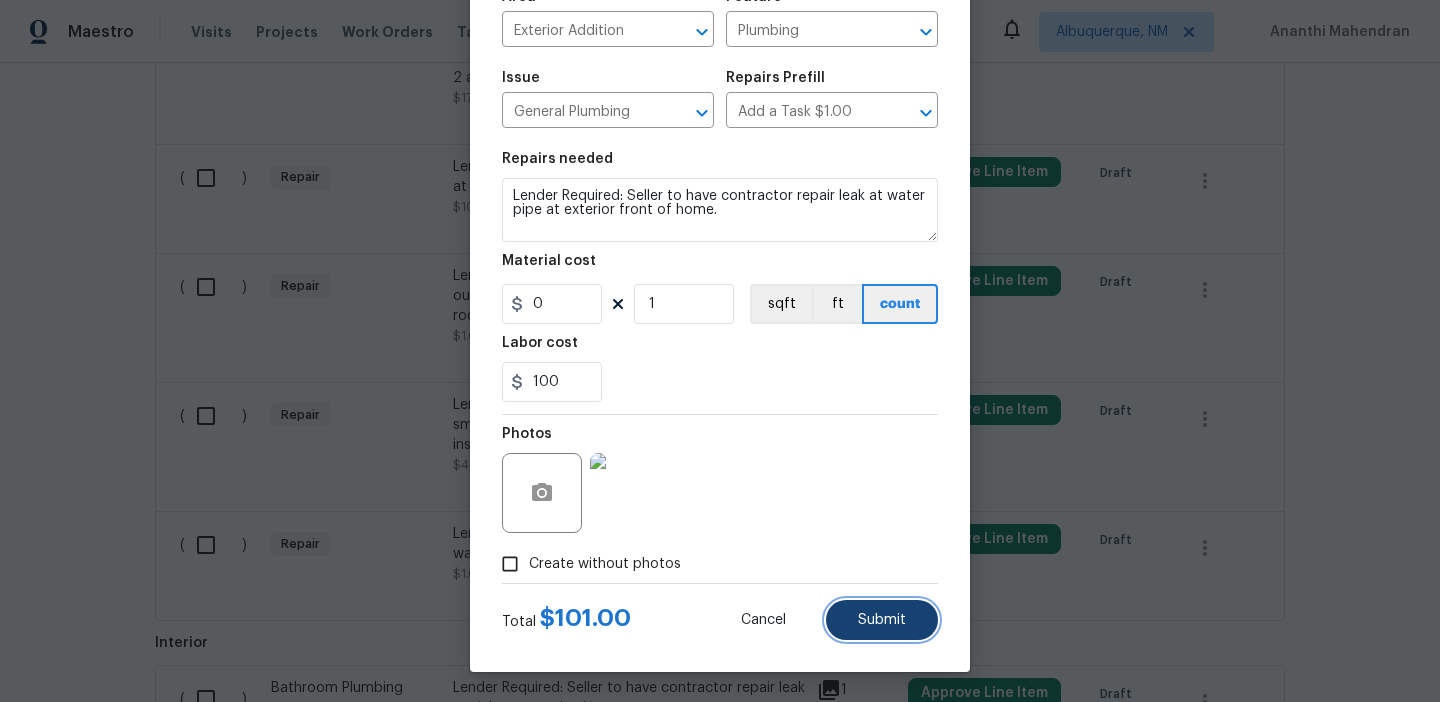 click on "Submit" at bounding box center [882, 620] 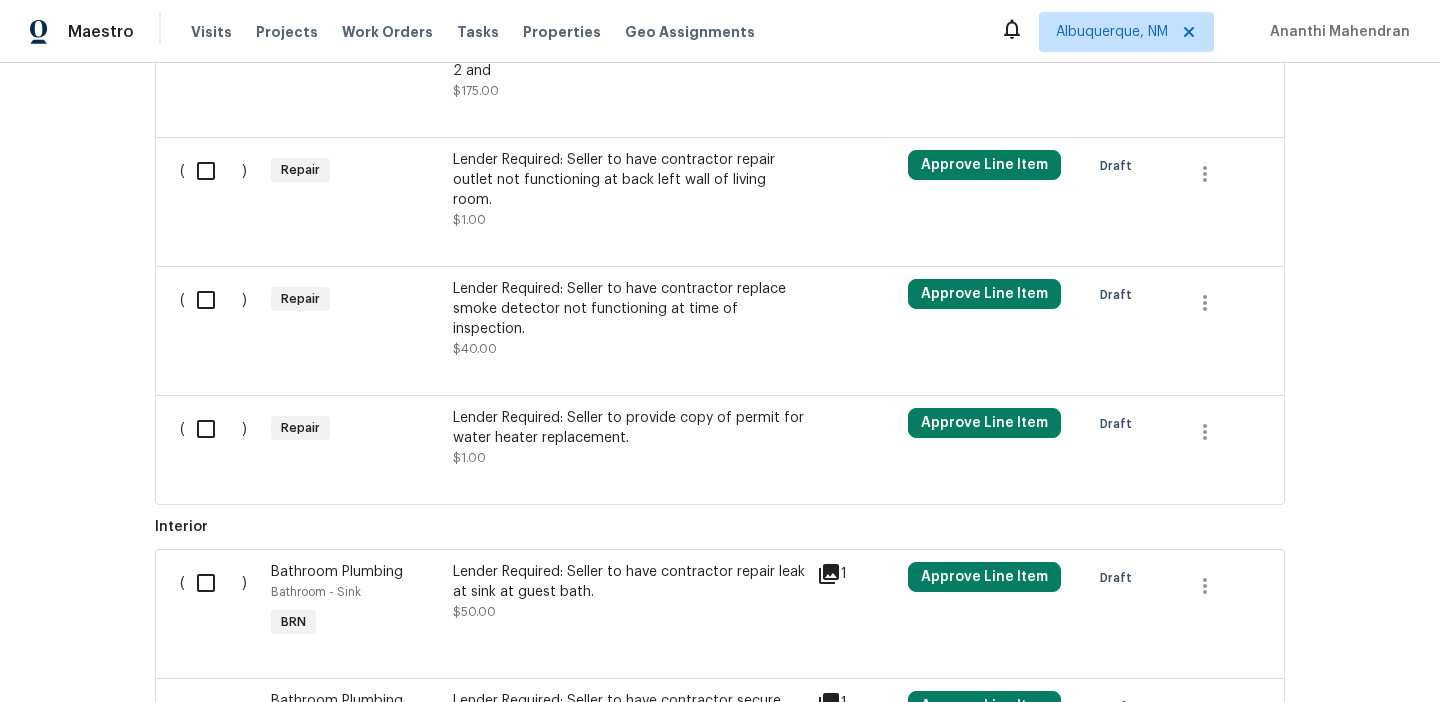 scroll, scrollTop: 1229, scrollLeft: 0, axis: vertical 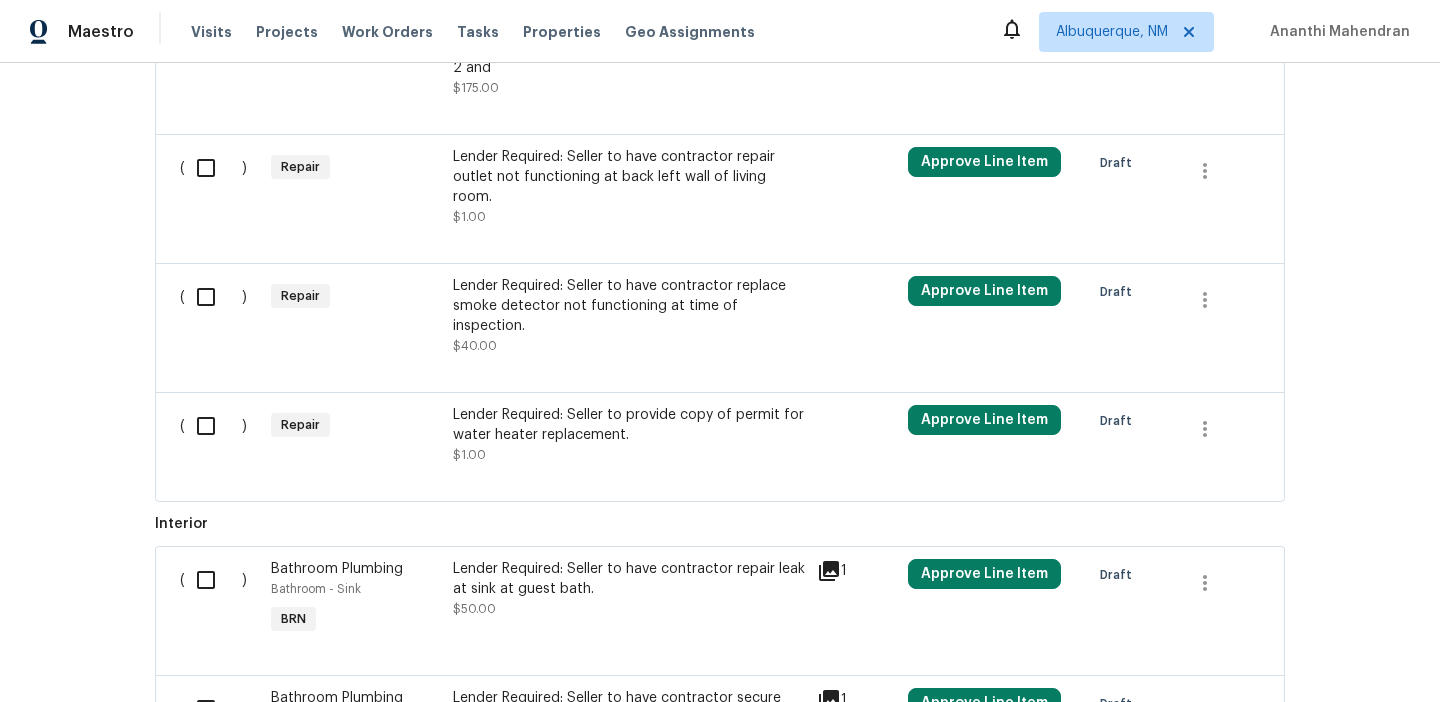 click on "Lender Required: Seller to have contractor replace smoke detector not functioning at time of inspection." at bounding box center [629, 306] 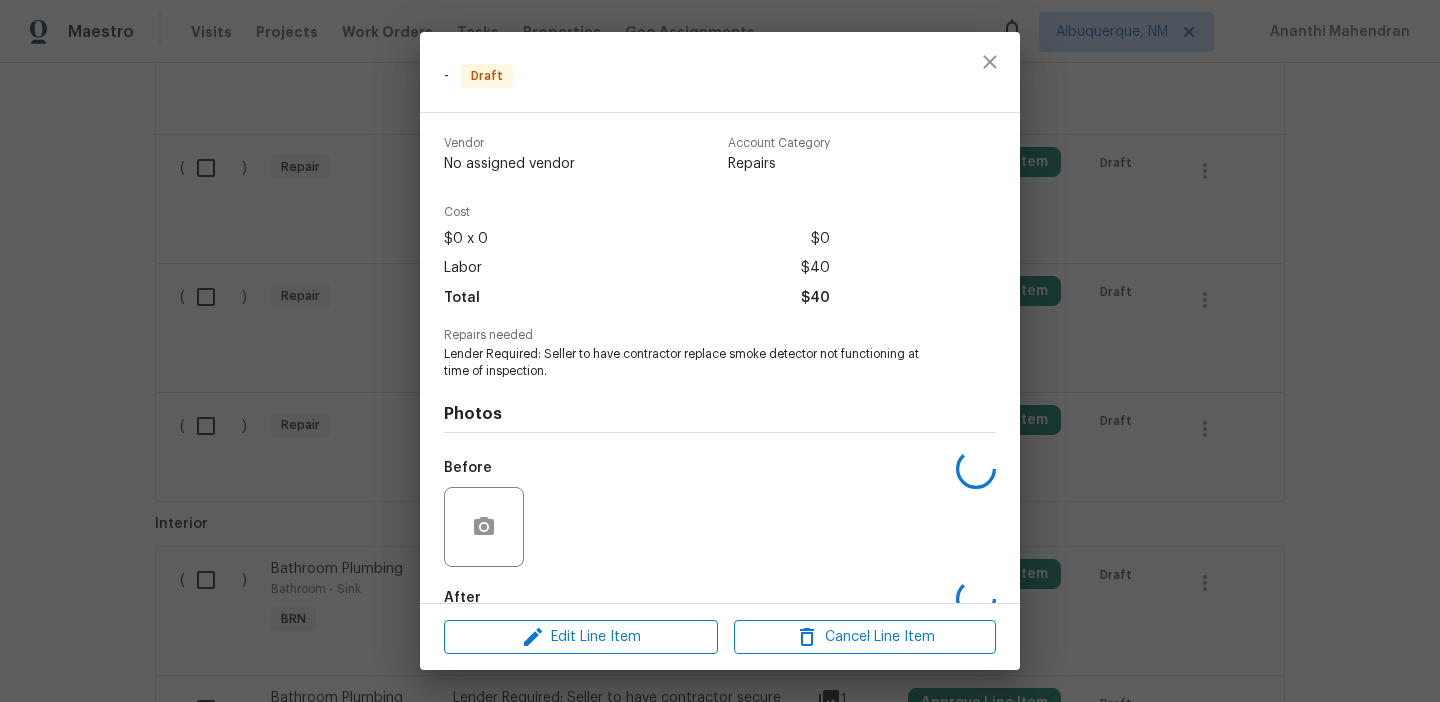 scroll, scrollTop: 114, scrollLeft: 0, axis: vertical 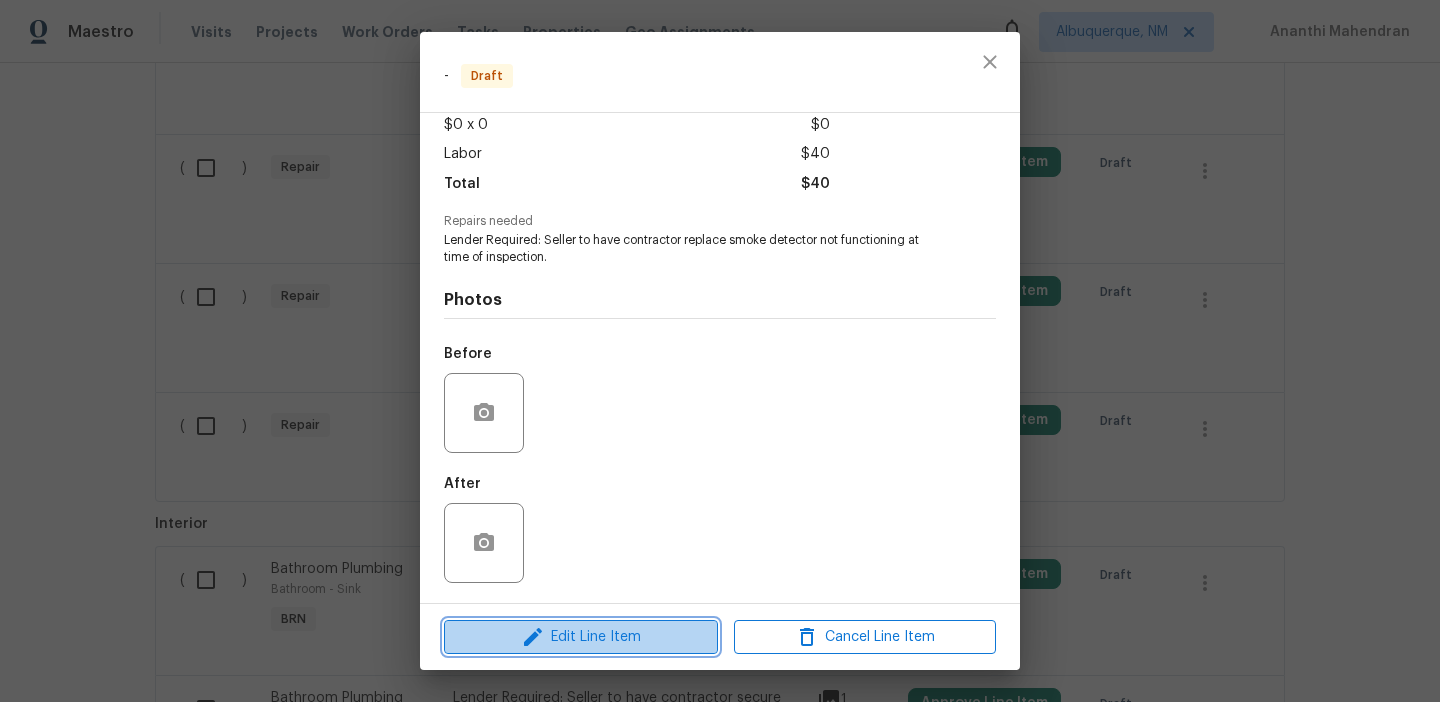 click on "Edit Line Item" at bounding box center (581, 637) 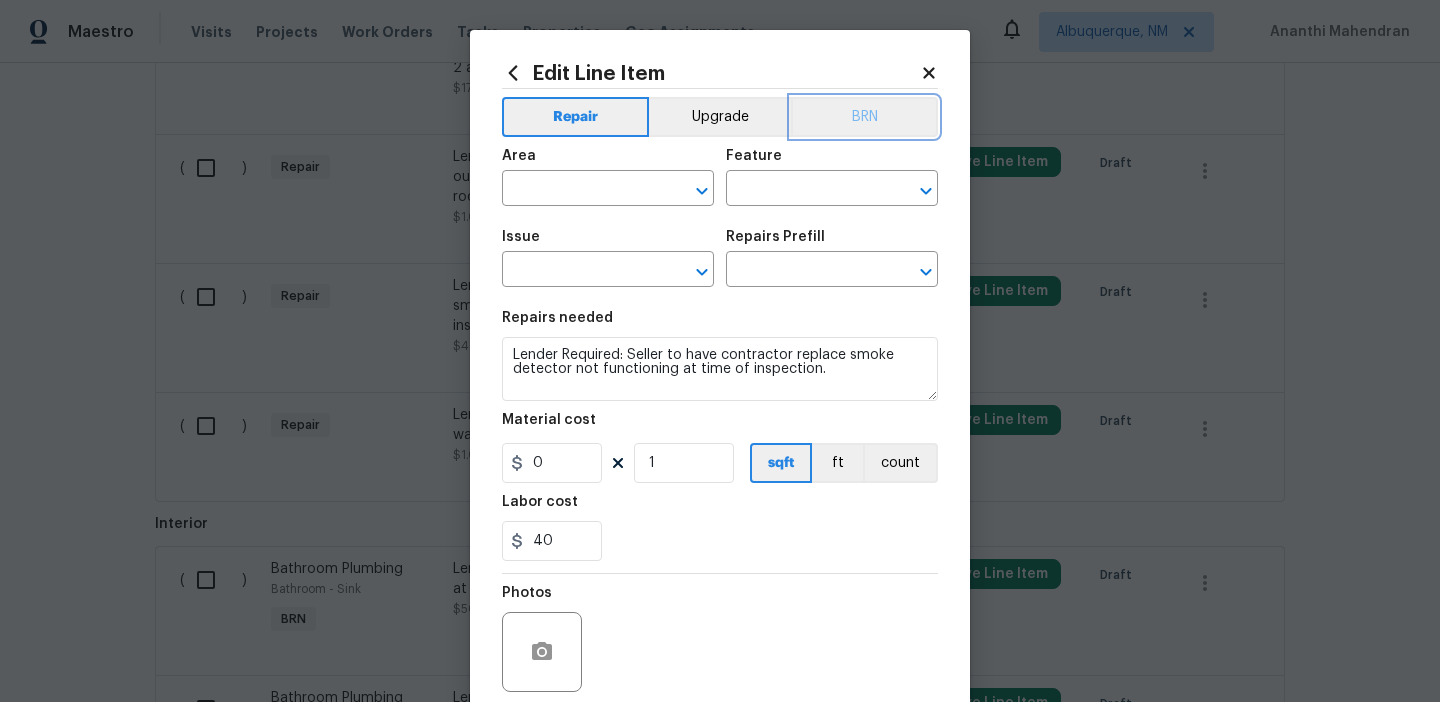 click on "BRN" at bounding box center (864, 117) 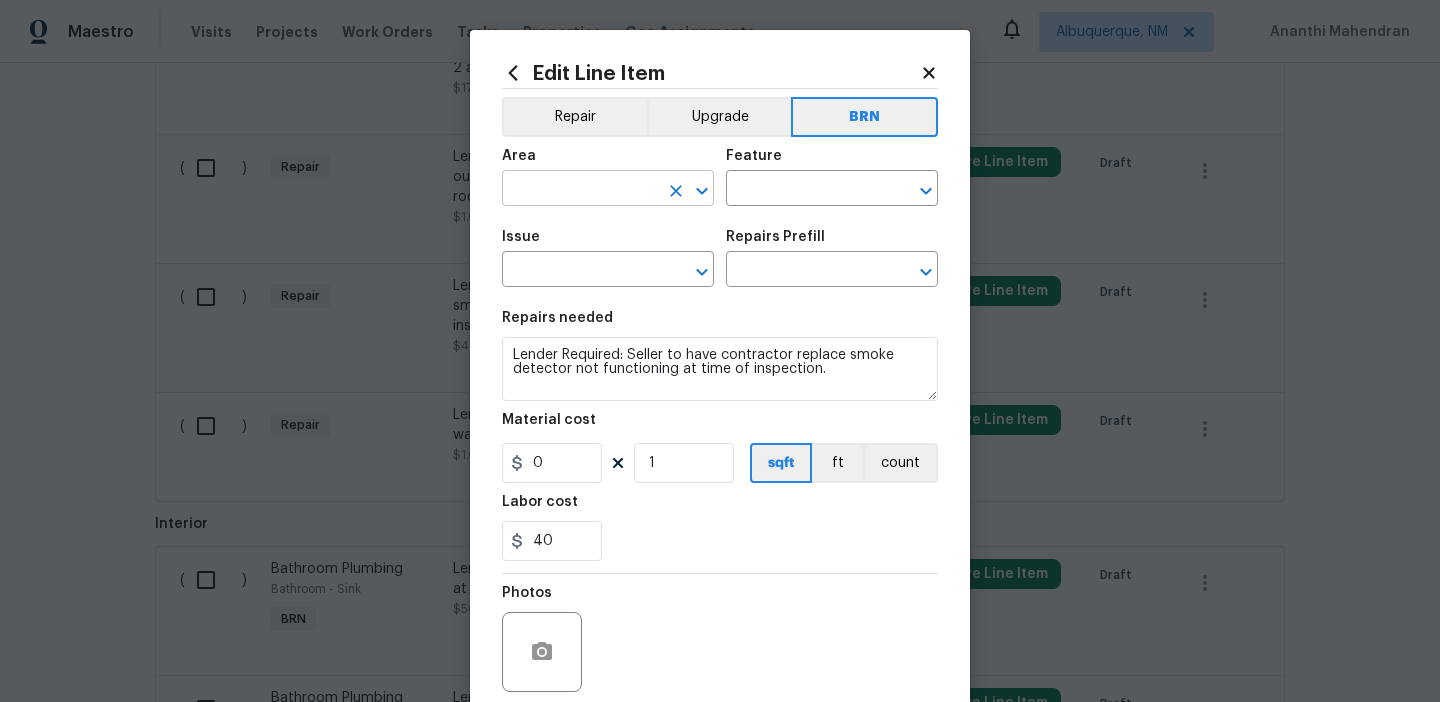 click at bounding box center [580, 190] 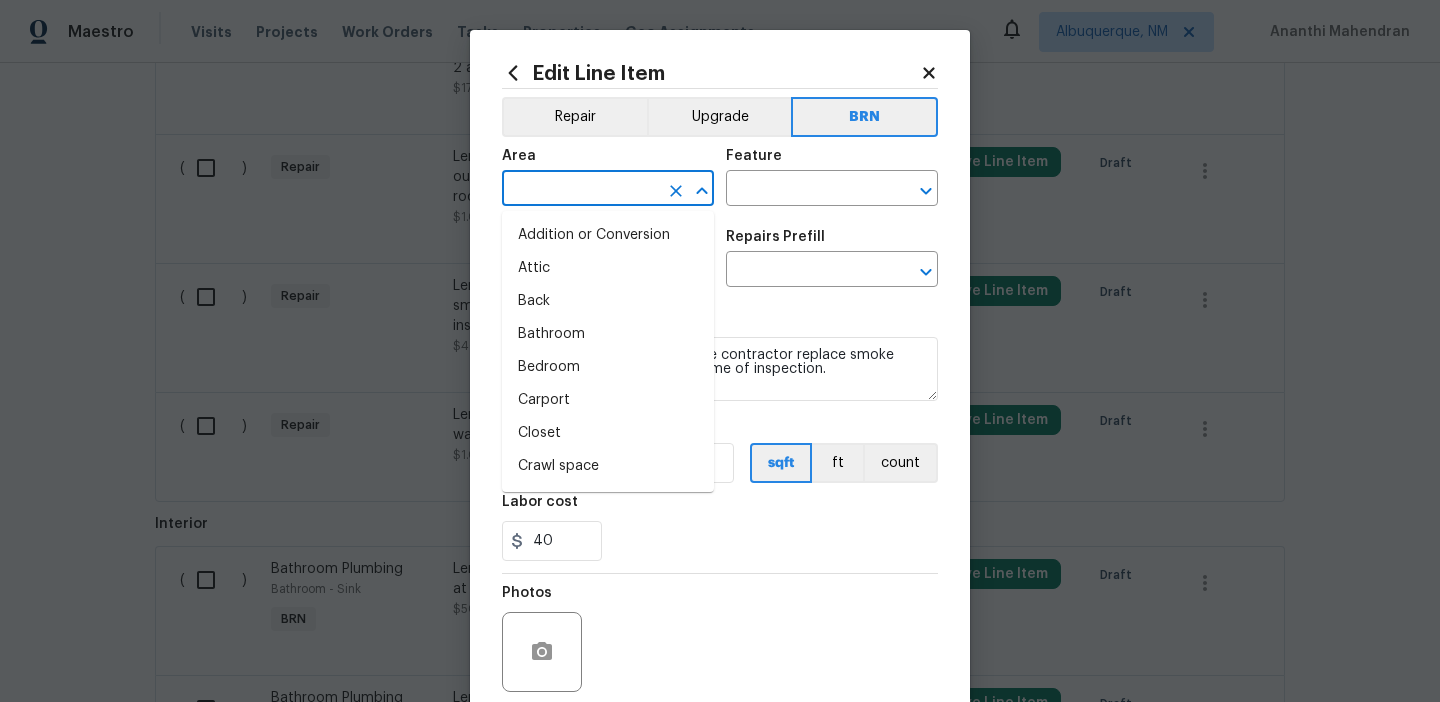 type on "e" 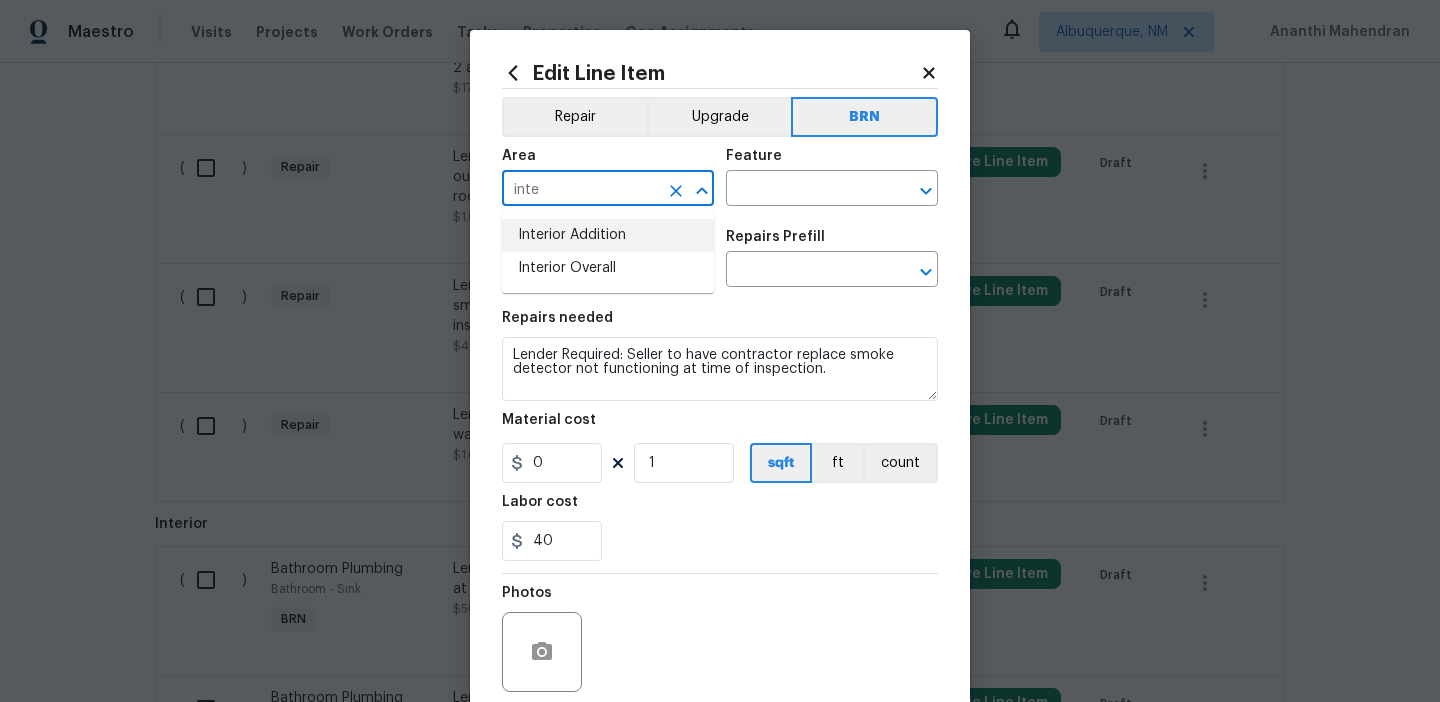 click on "Interior Addition" at bounding box center (608, 235) 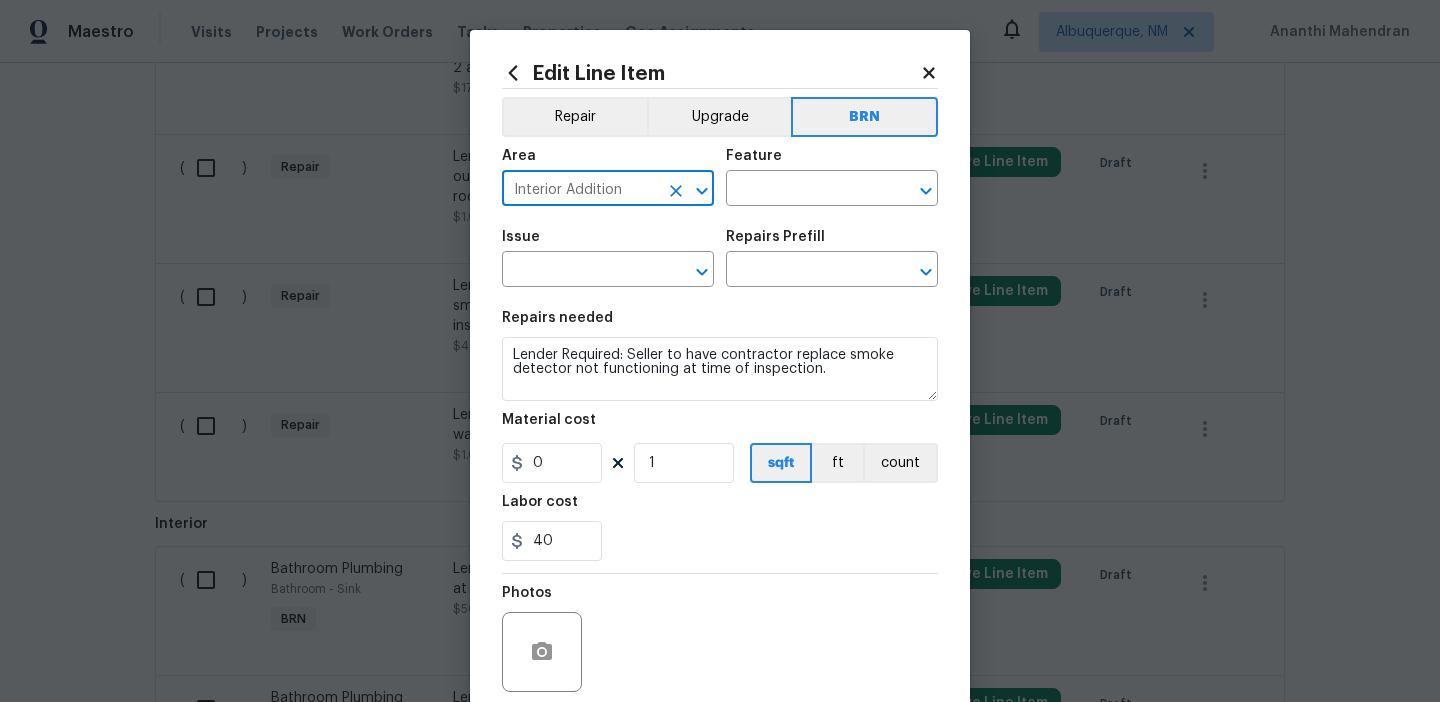 type on "Interior Addition" 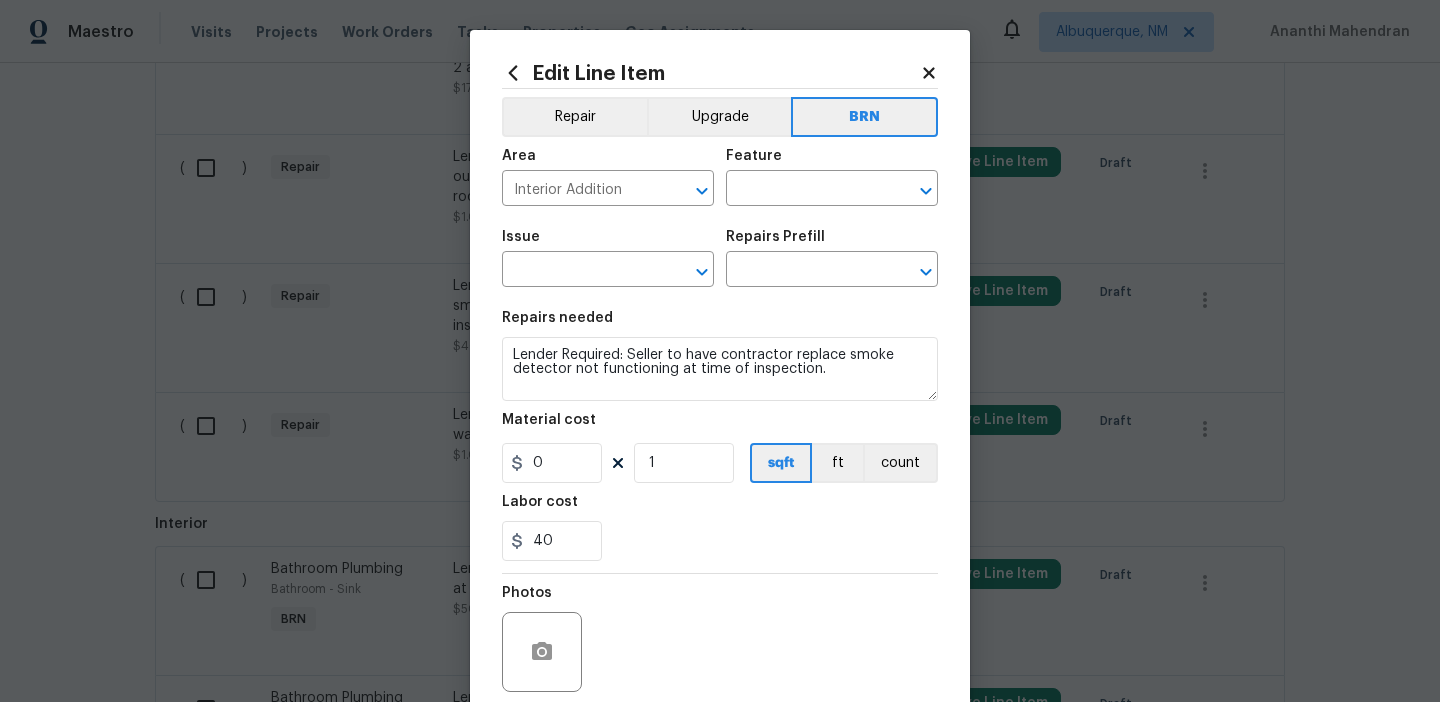 click on "Feature" at bounding box center (832, 162) 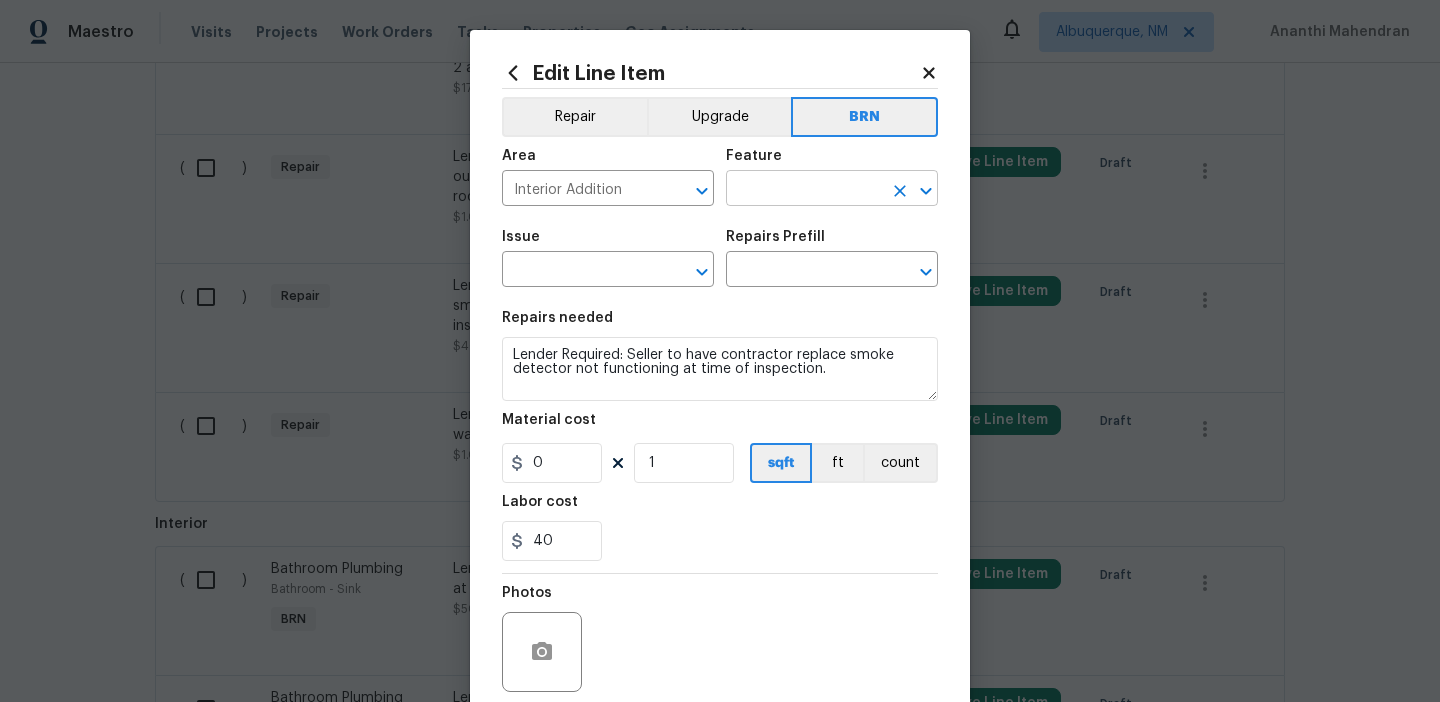 click at bounding box center [804, 190] 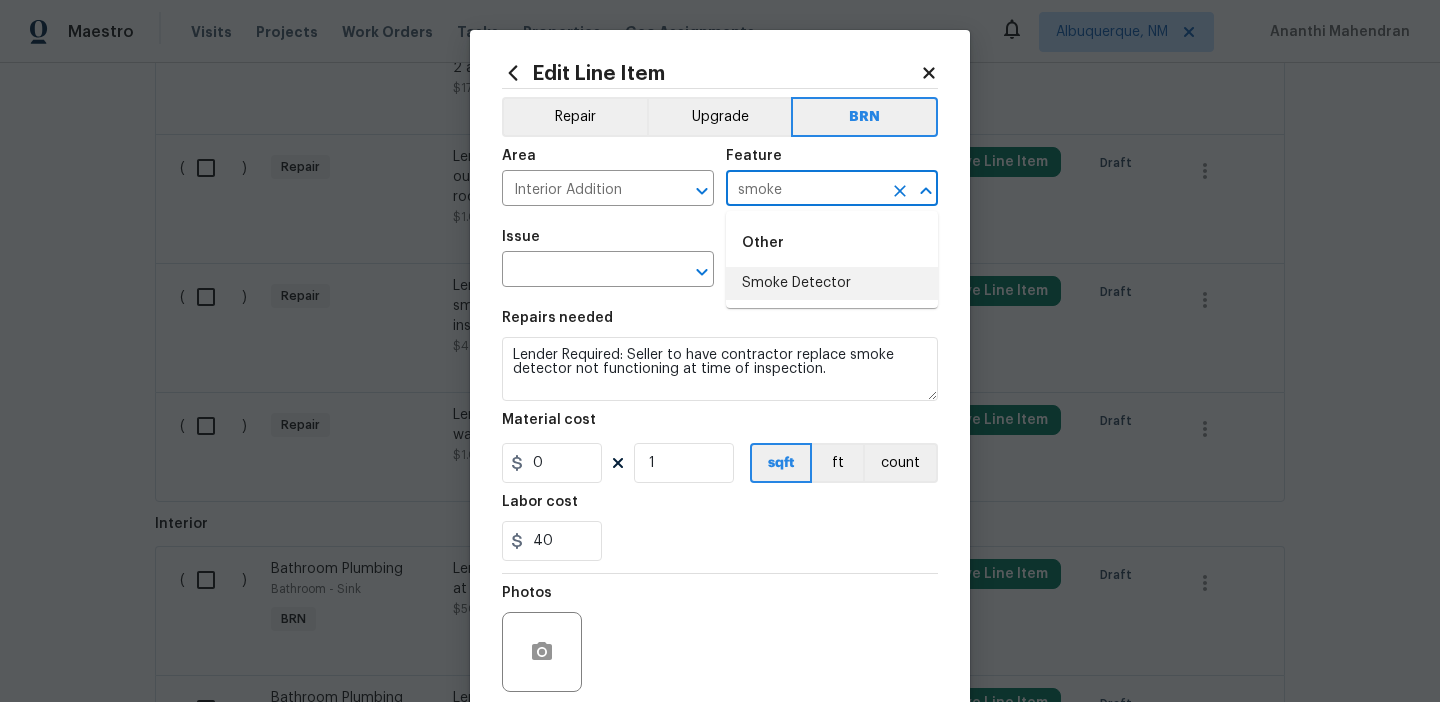 click on "Smoke Detector" at bounding box center [832, 283] 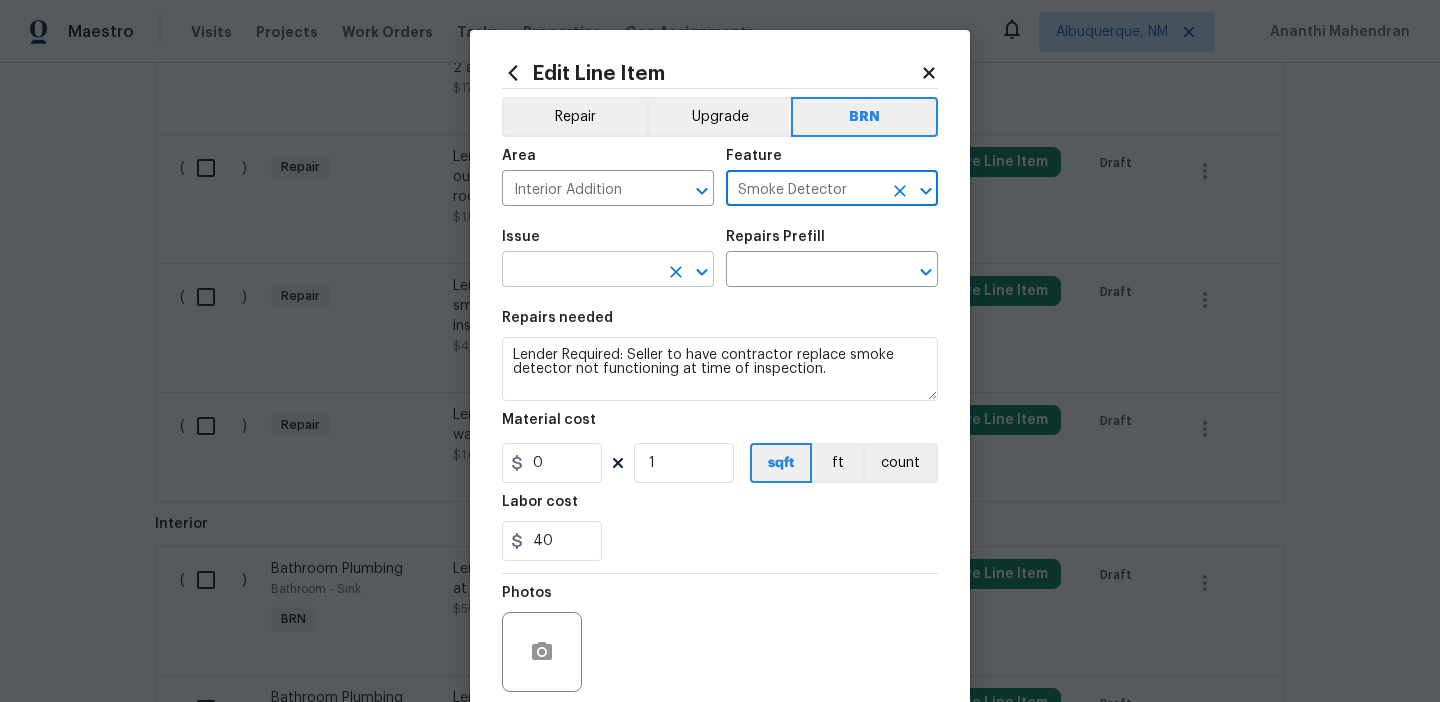 type on "Smoke Detector" 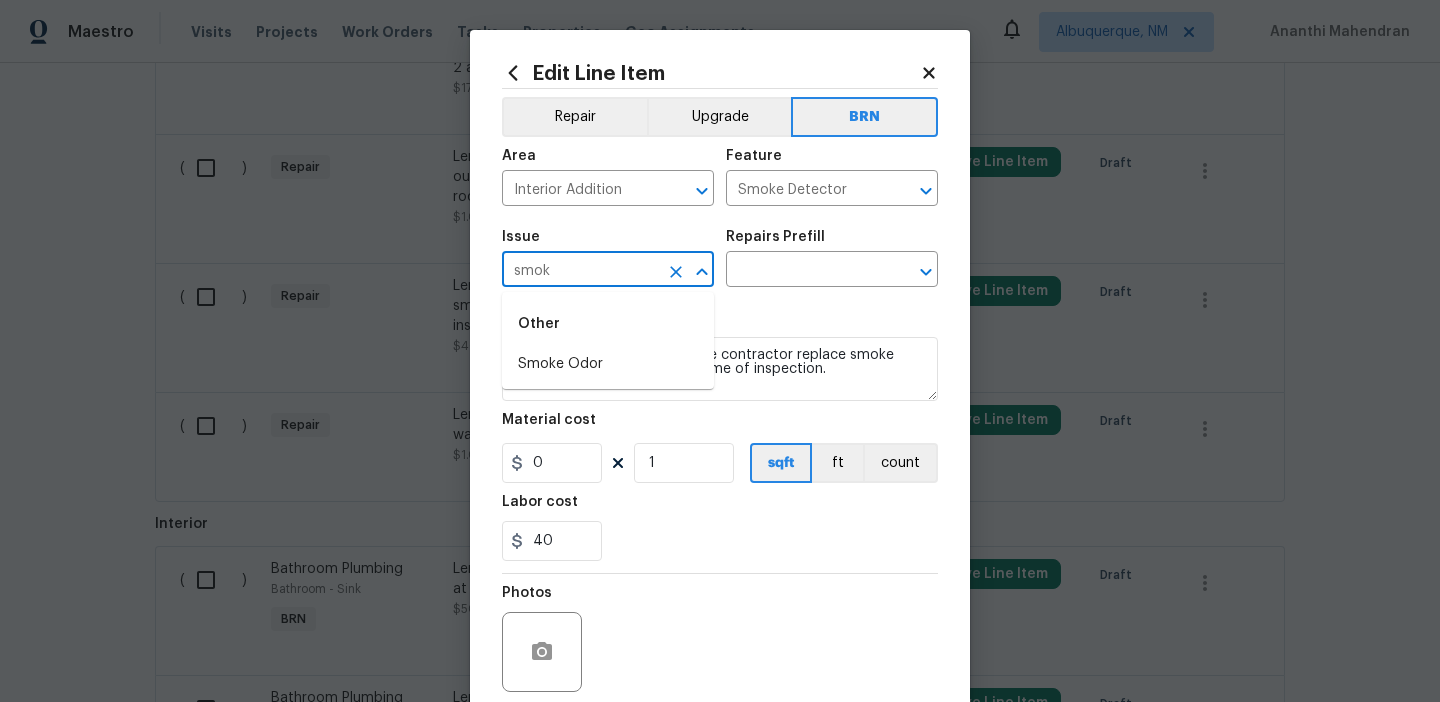 click on "Other" at bounding box center [608, 324] 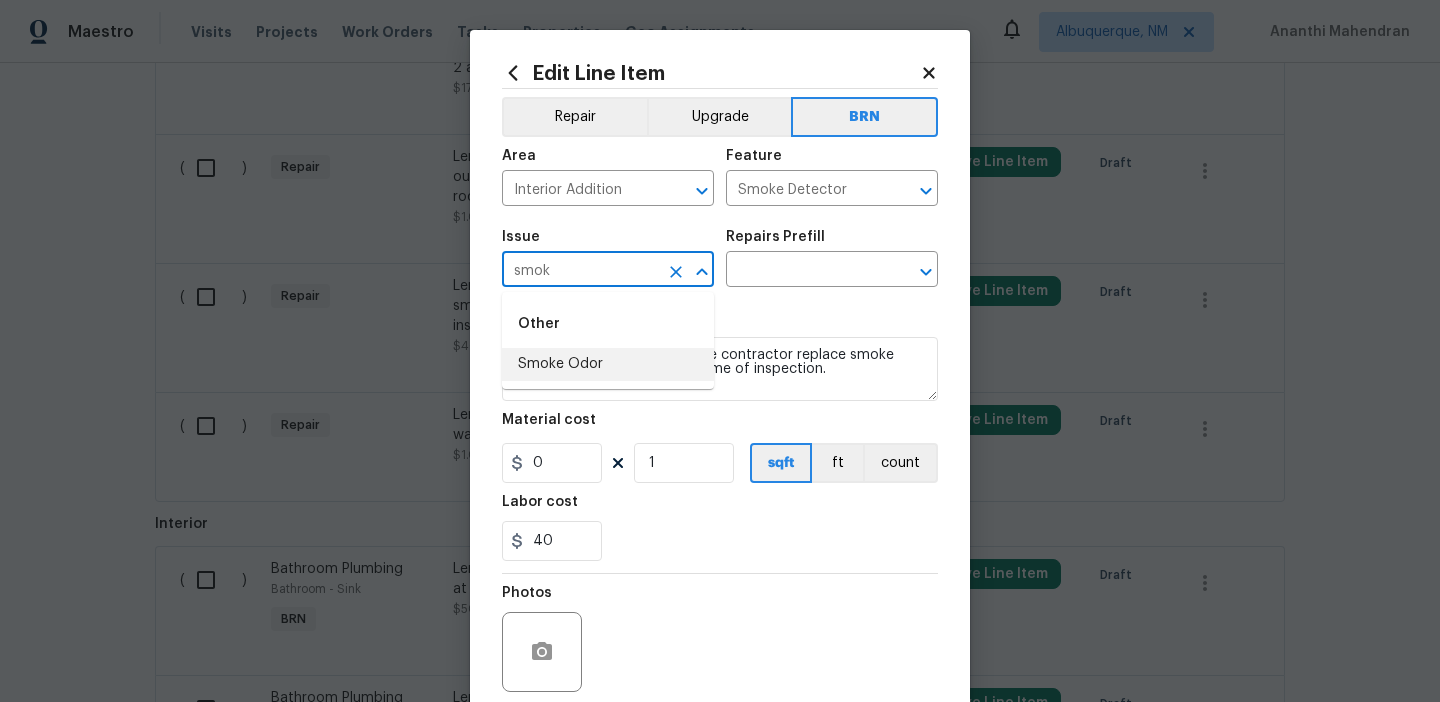 click on "Smoke Odor" at bounding box center (608, 364) 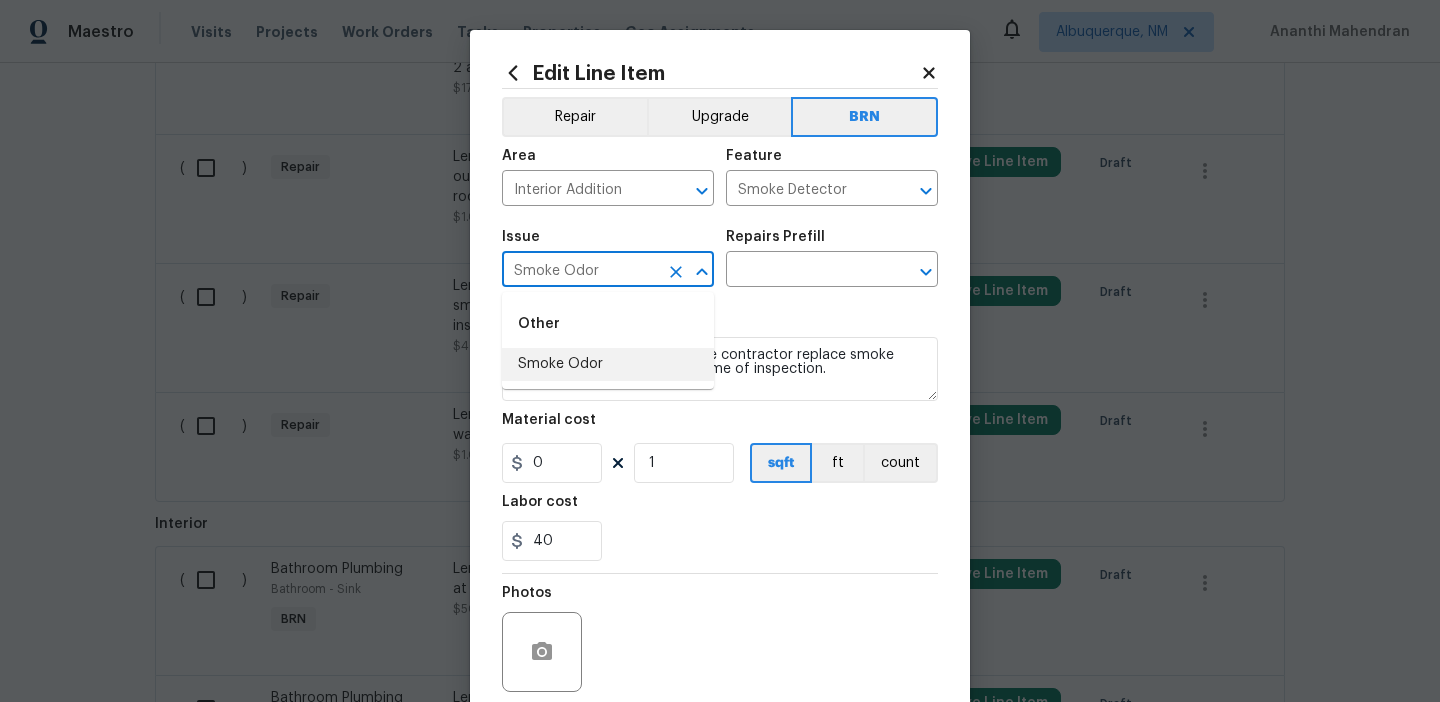 type on "Smoke Odor" 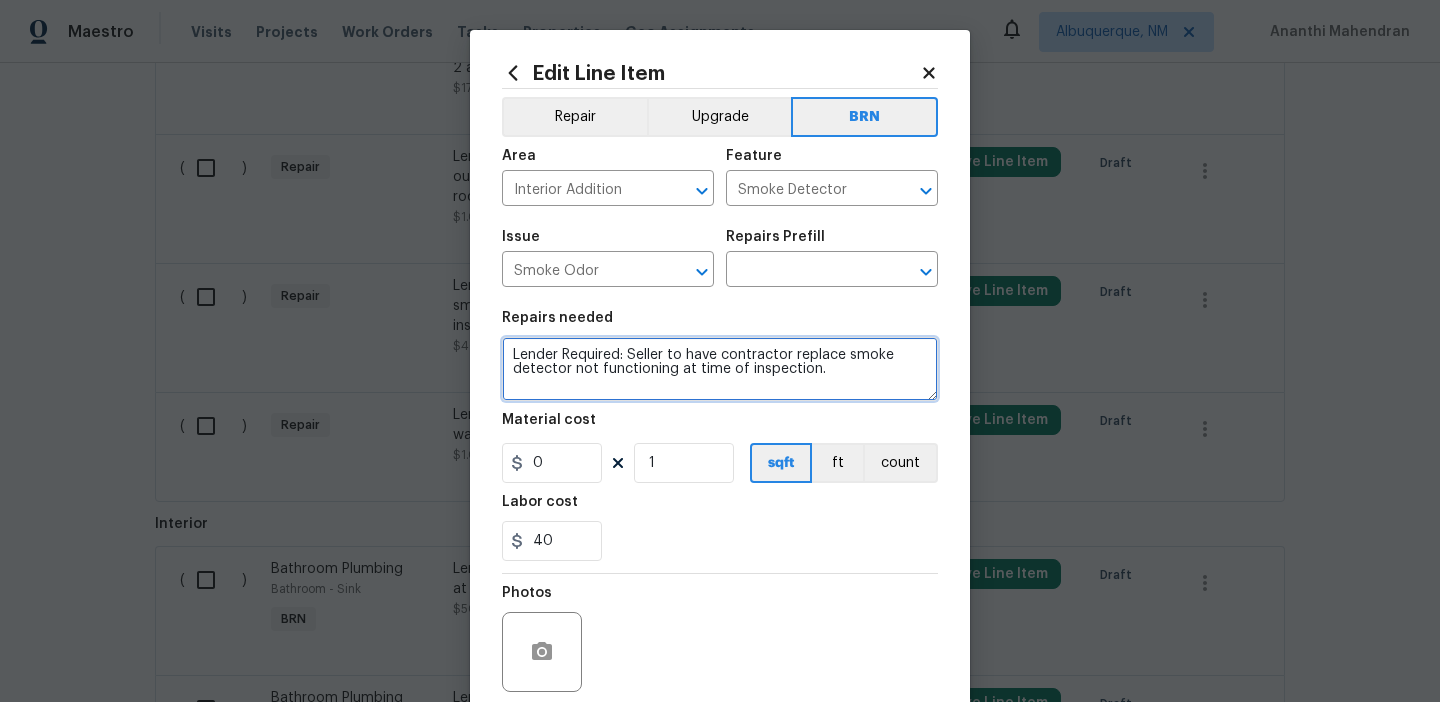click on "Lender Required: Seller to have contractor replace smoke detector not functioning at time of inspection." at bounding box center (720, 369) 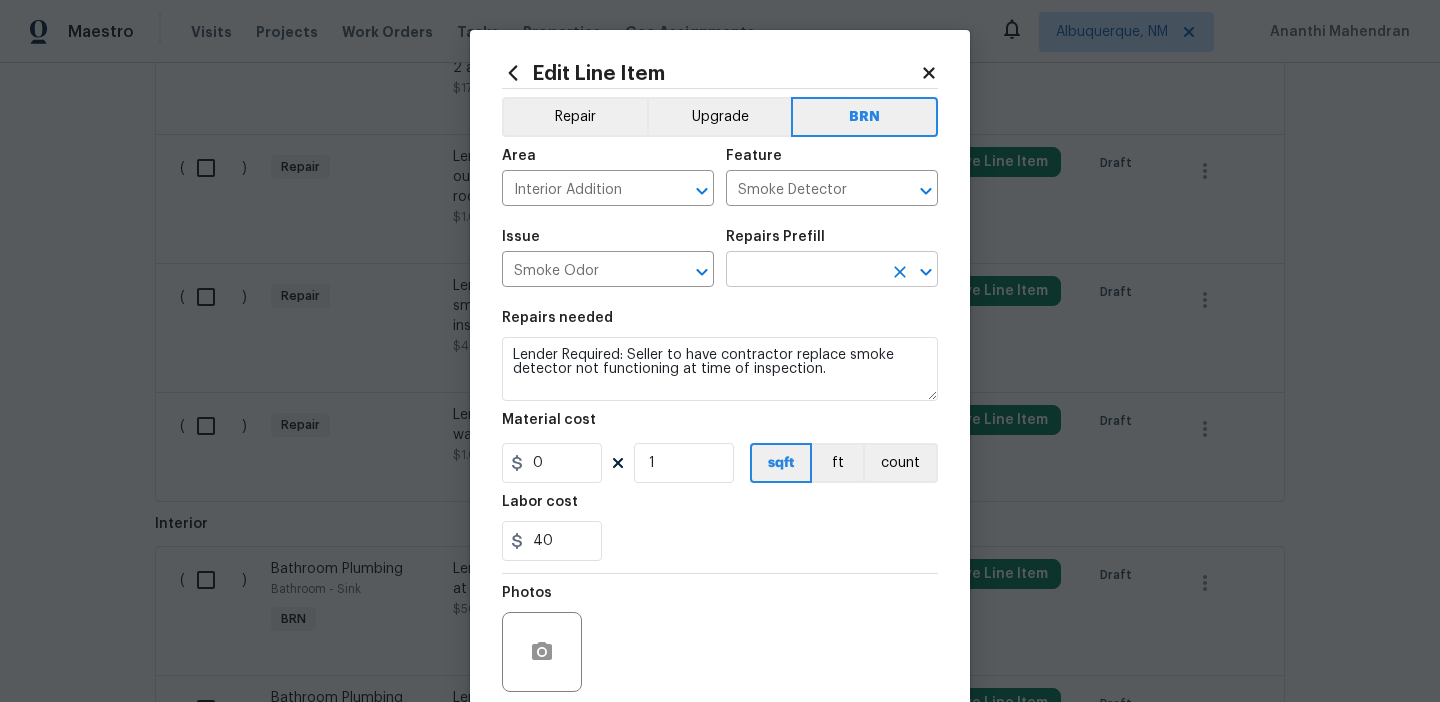 click at bounding box center (804, 271) 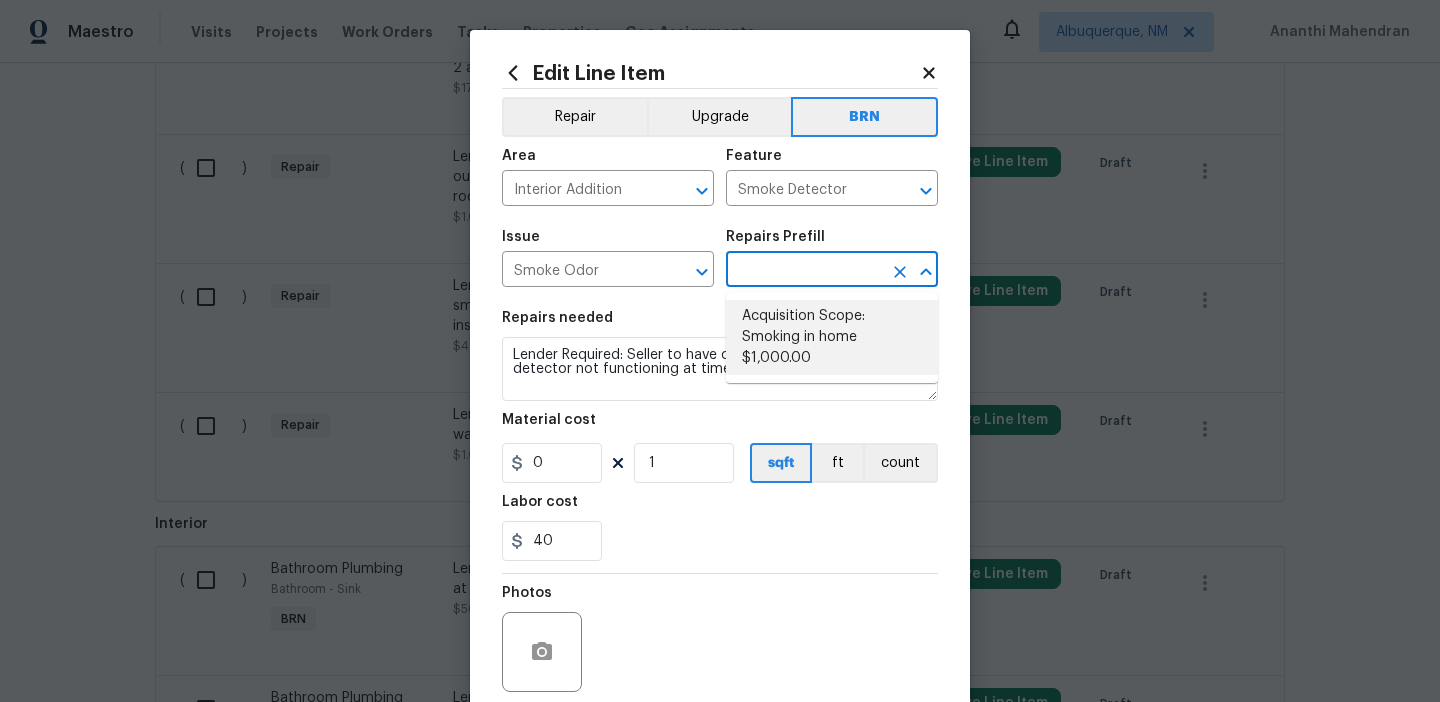 click on "Acquisition Scope: Smoking in home $1,000.00" at bounding box center [832, 337] 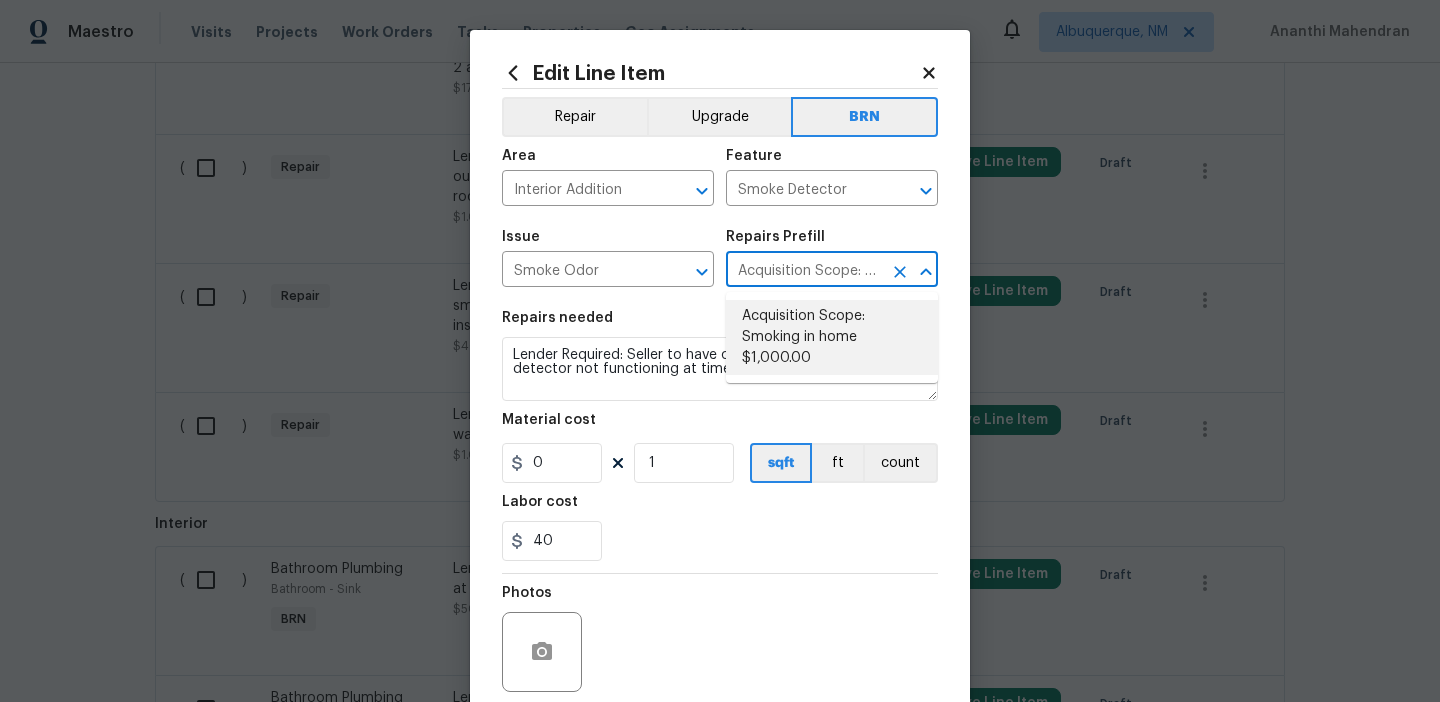 type on "Acquisition Scope: Smoking in home" 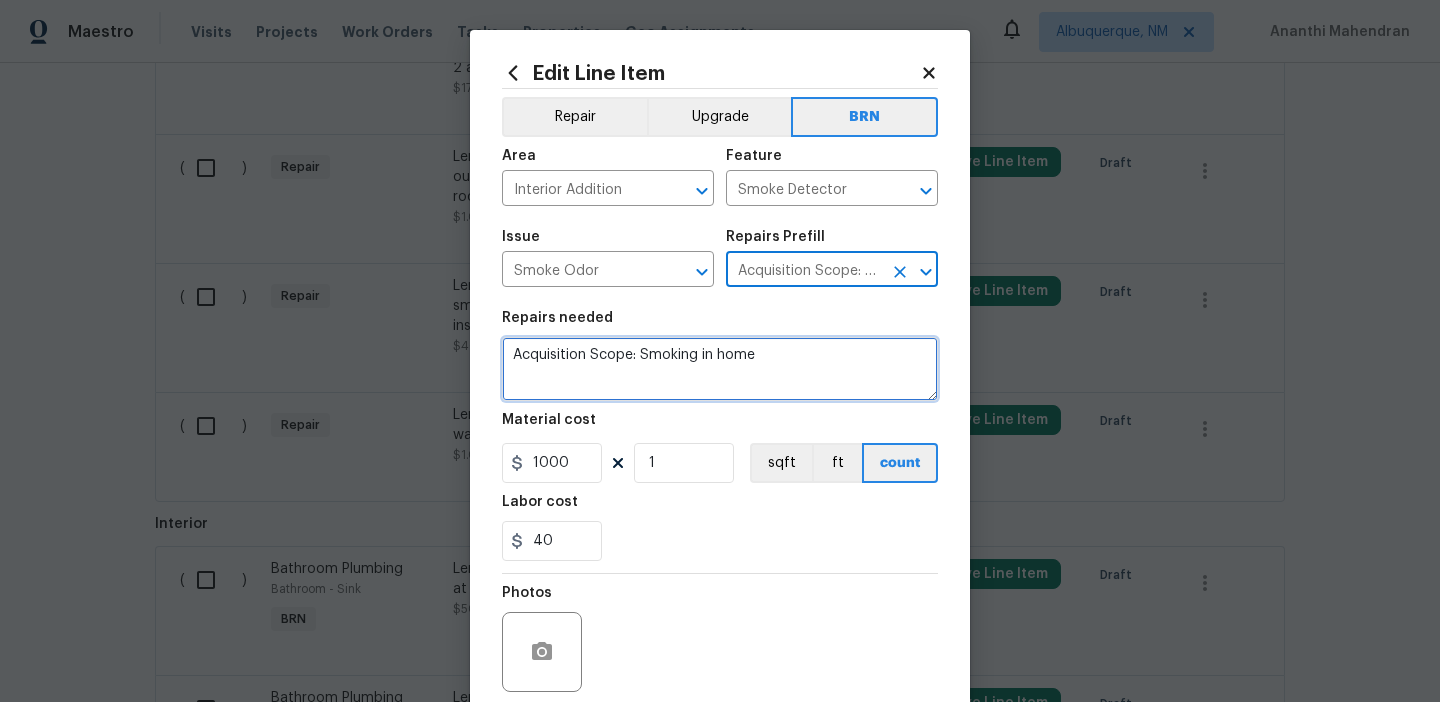 click on "Acquisition Scope: Smoking in home" at bounding box center [720, 369] 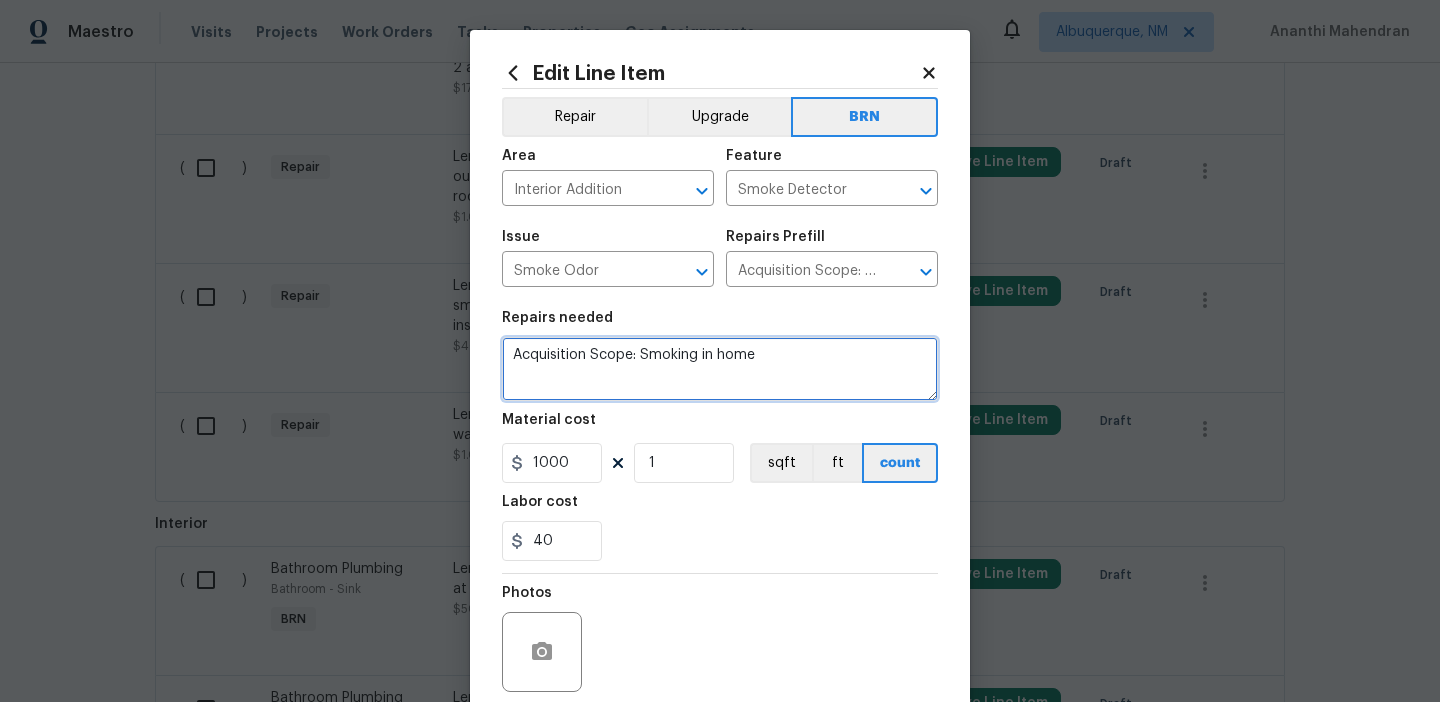 click on "Acquisition Scope: Smoking in home" at bounding box center (720, 369) 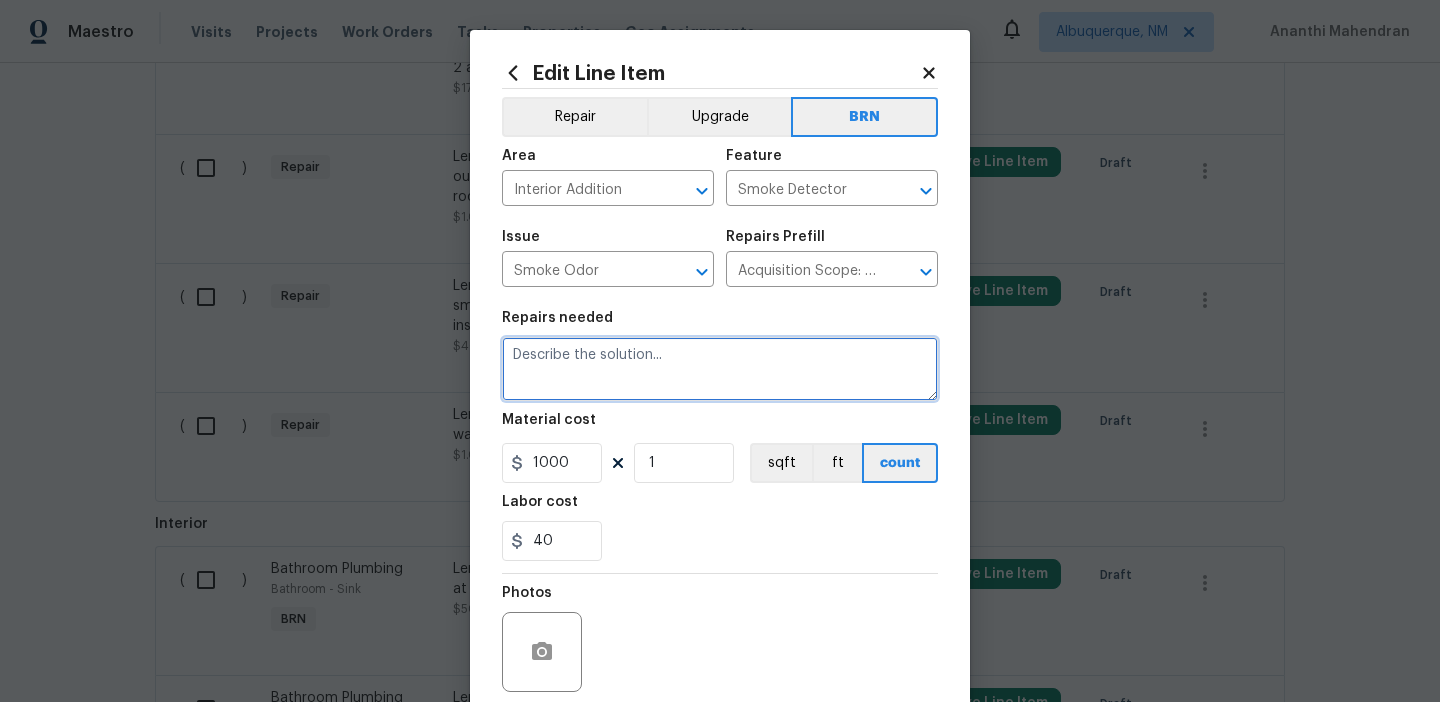 paste on "Lender Required: Seller to have contractor replace smoke detector not functioning at time of inspection." 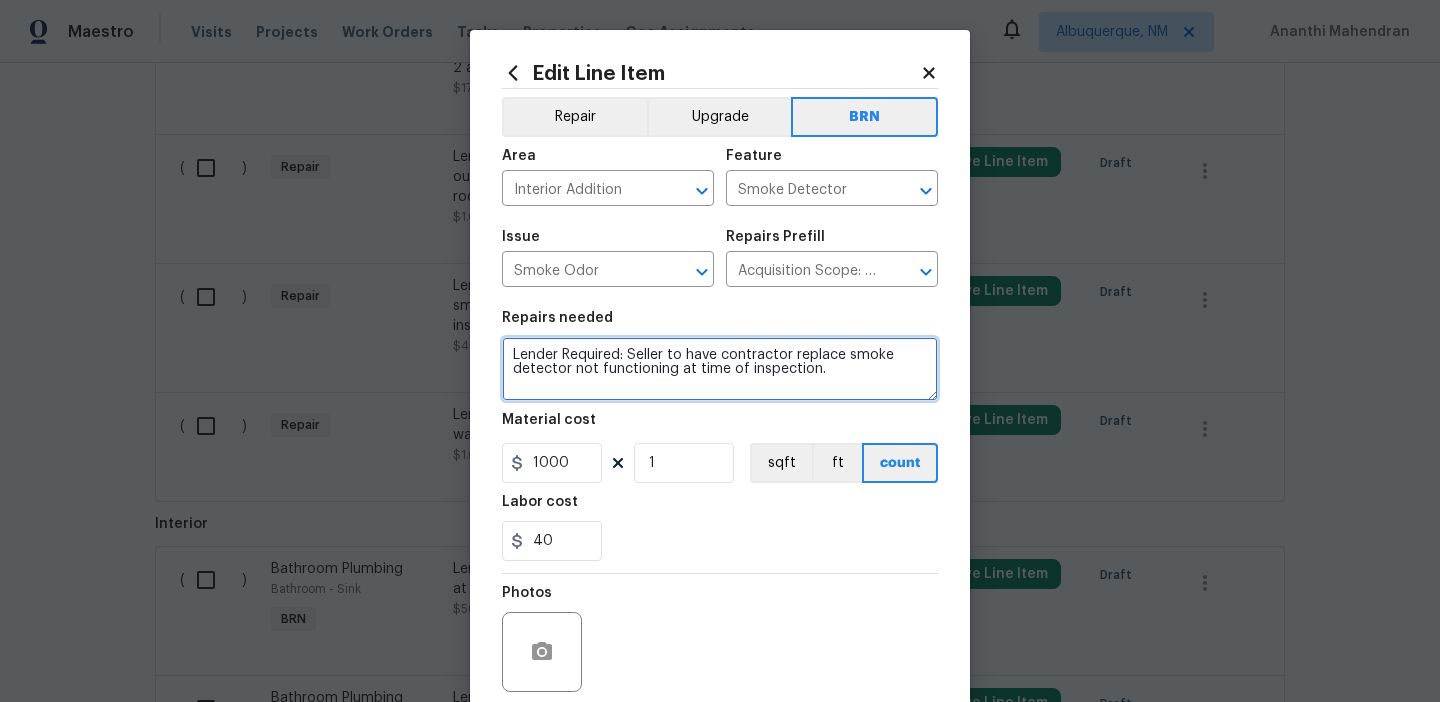 type on "Lender Required: Seller to have contractor replace smoke detector not functioning at time of inspection." 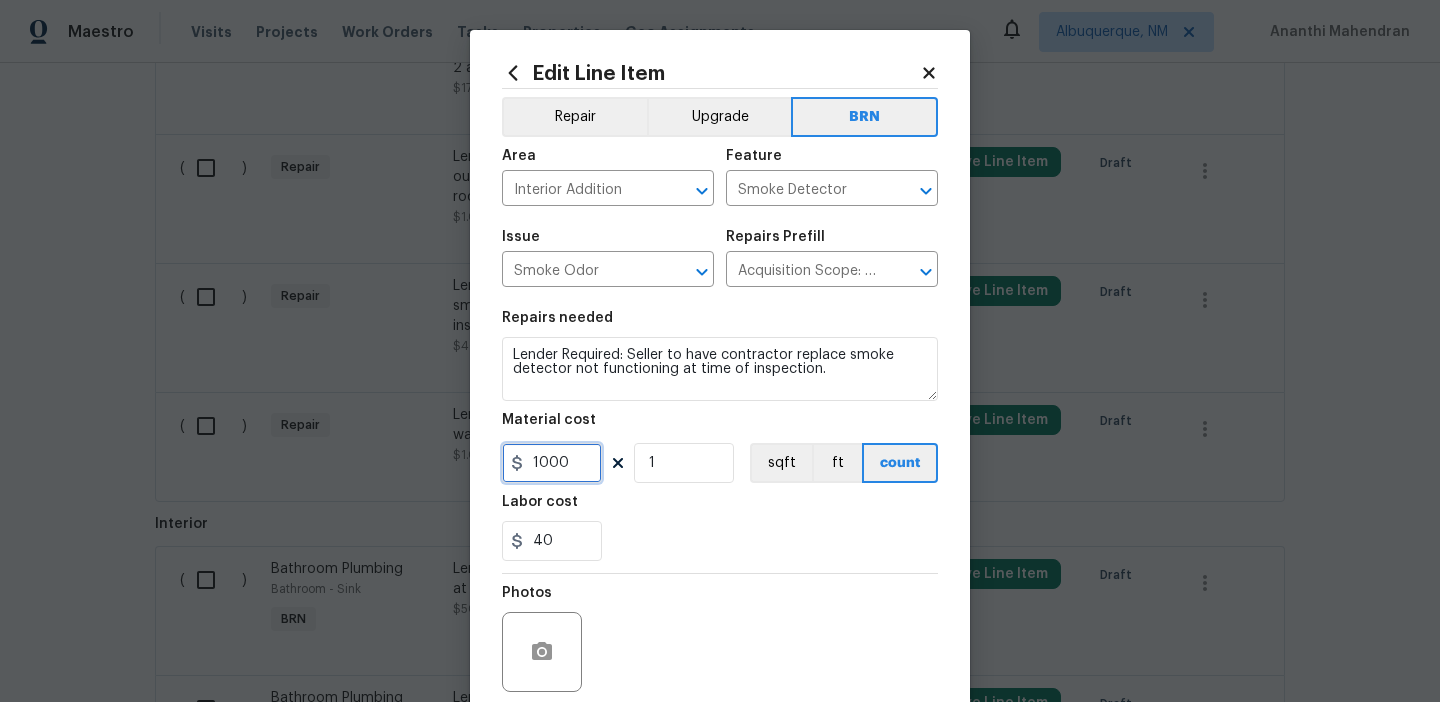 click on "1000" at bounding box center [552, 463] 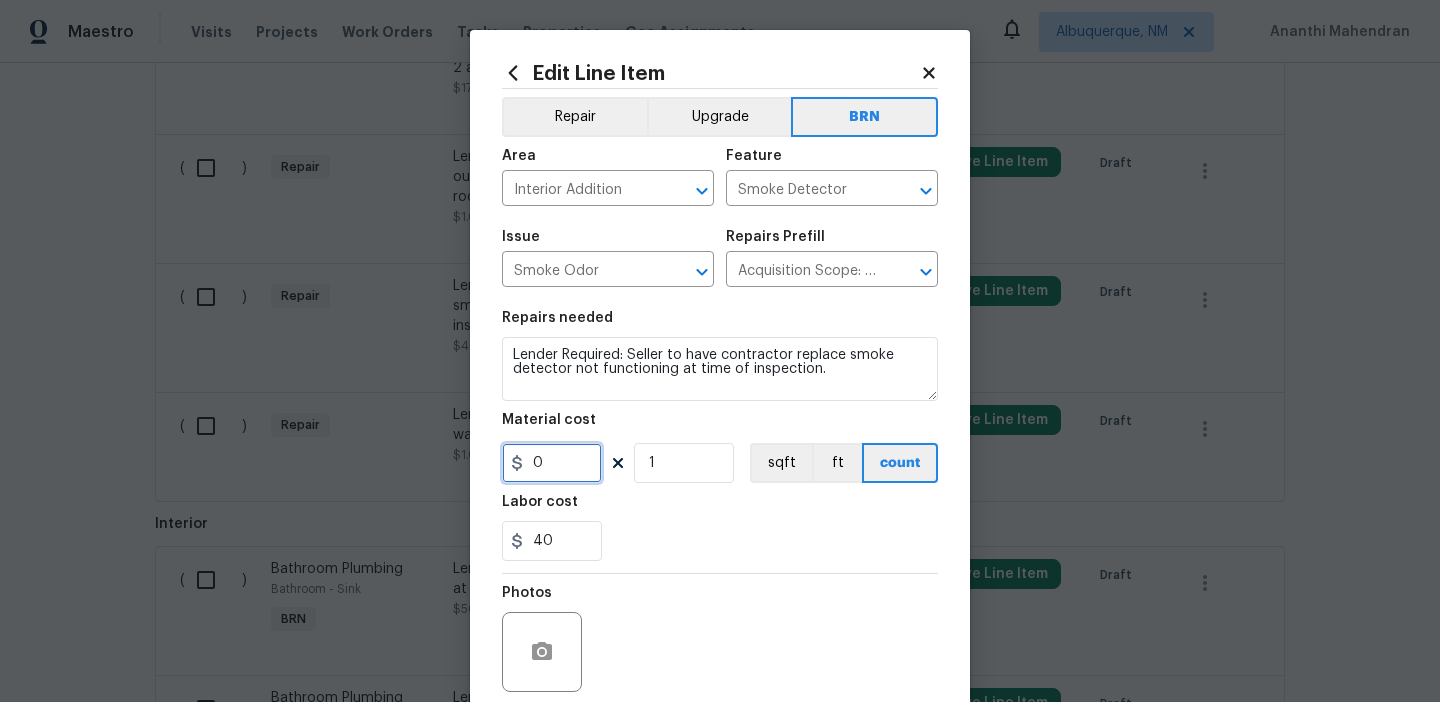 scroll, scrollTop: 160, scrollLeft: 0, axis: vertical 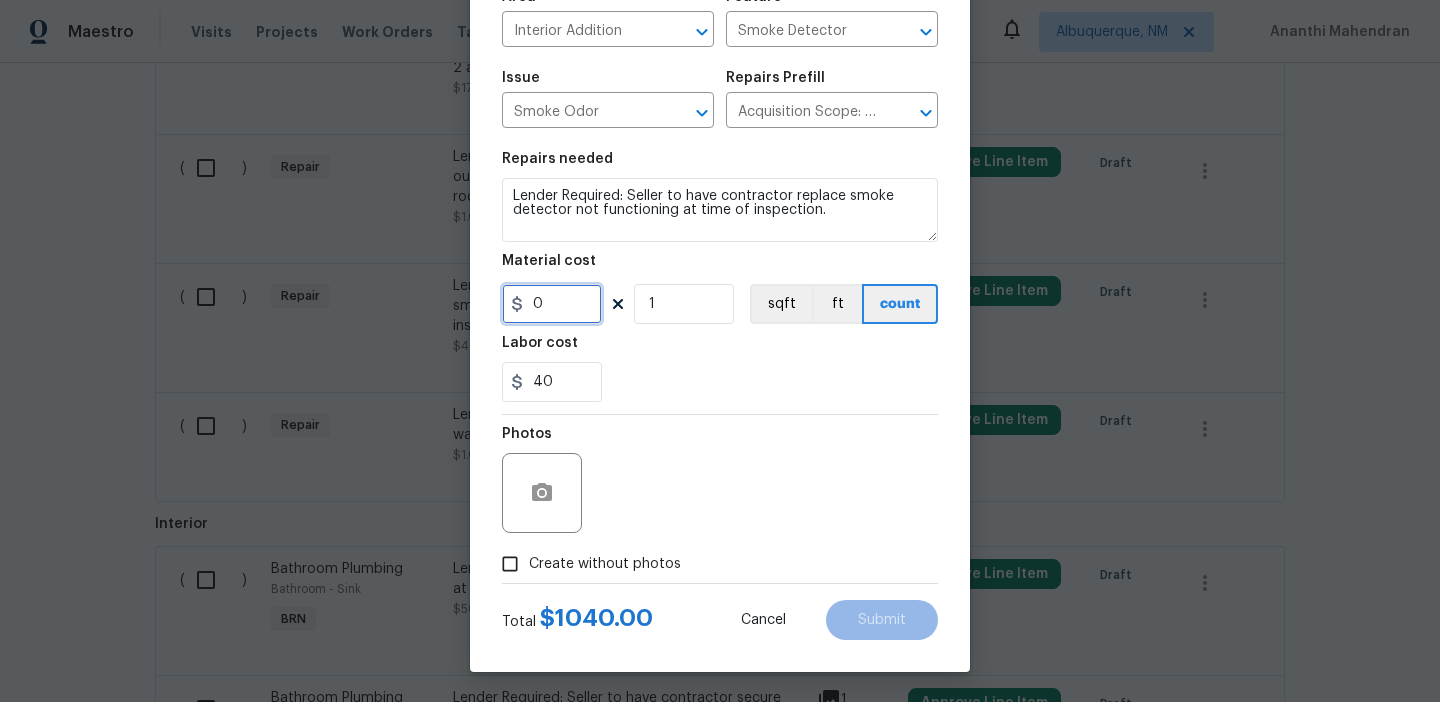 type on "0" 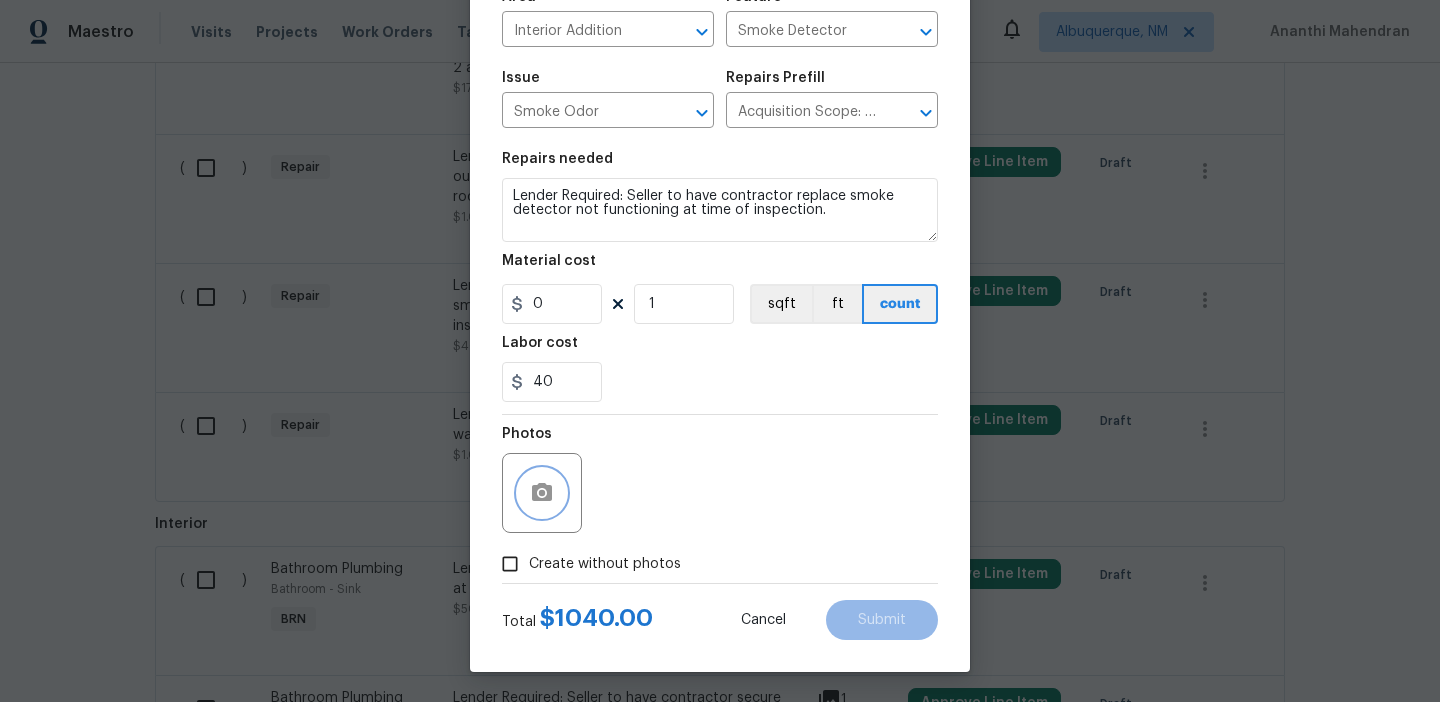 click 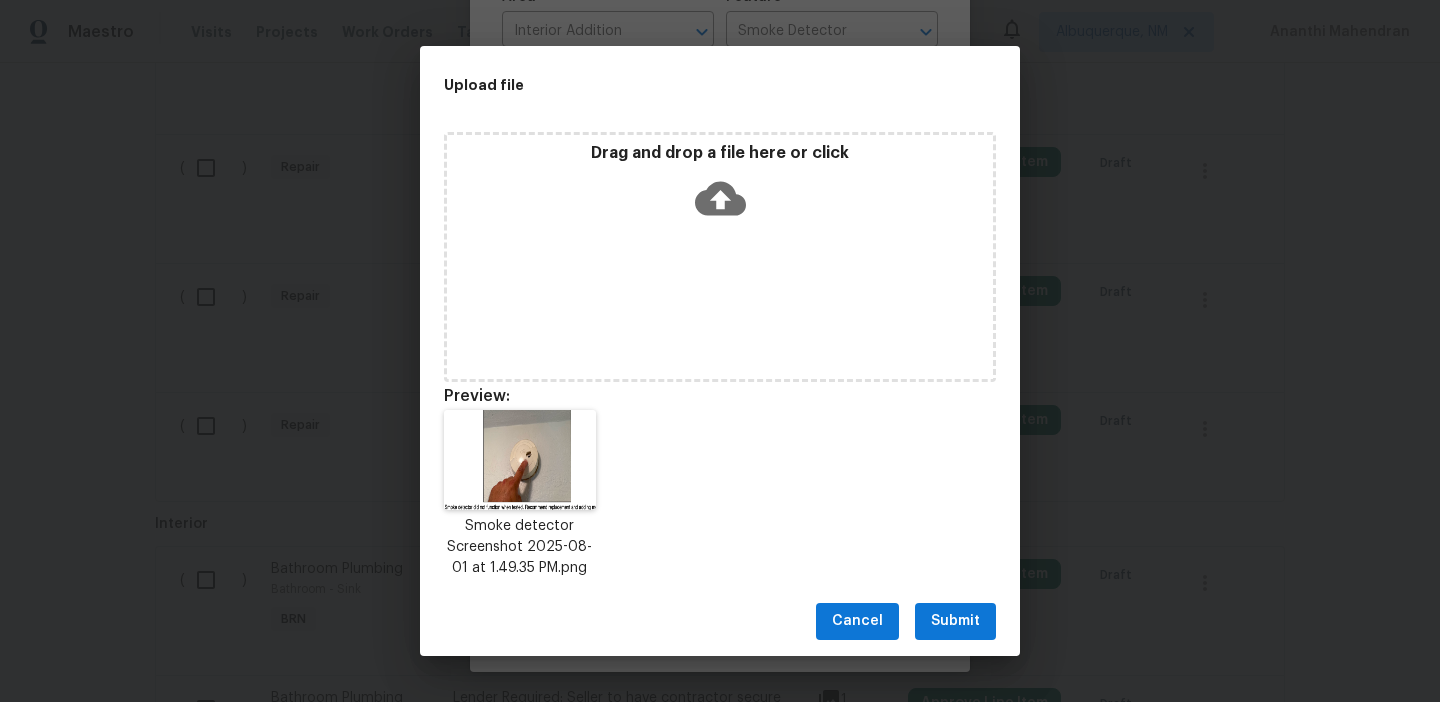 click on "Submit" at bounding box center (955, 621) 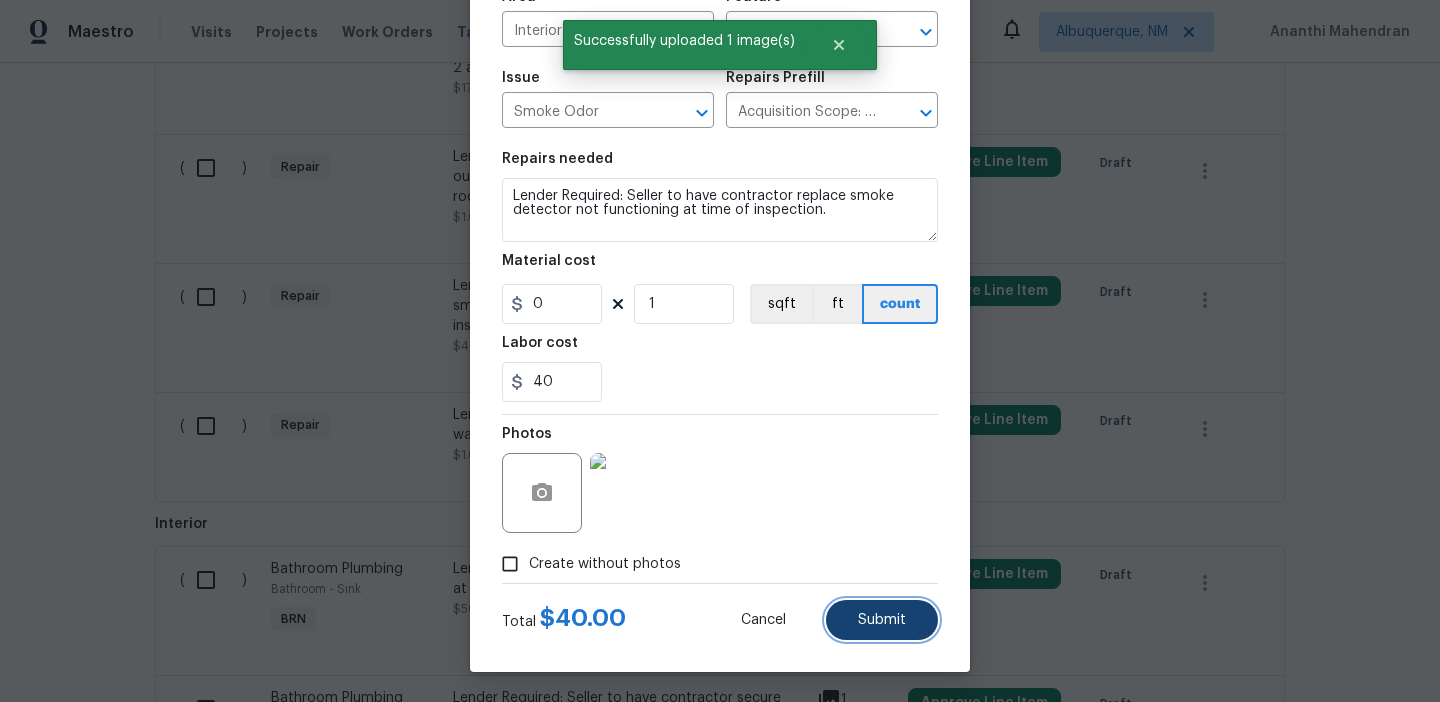 click on "Submit" at bounding box center (882, 620) 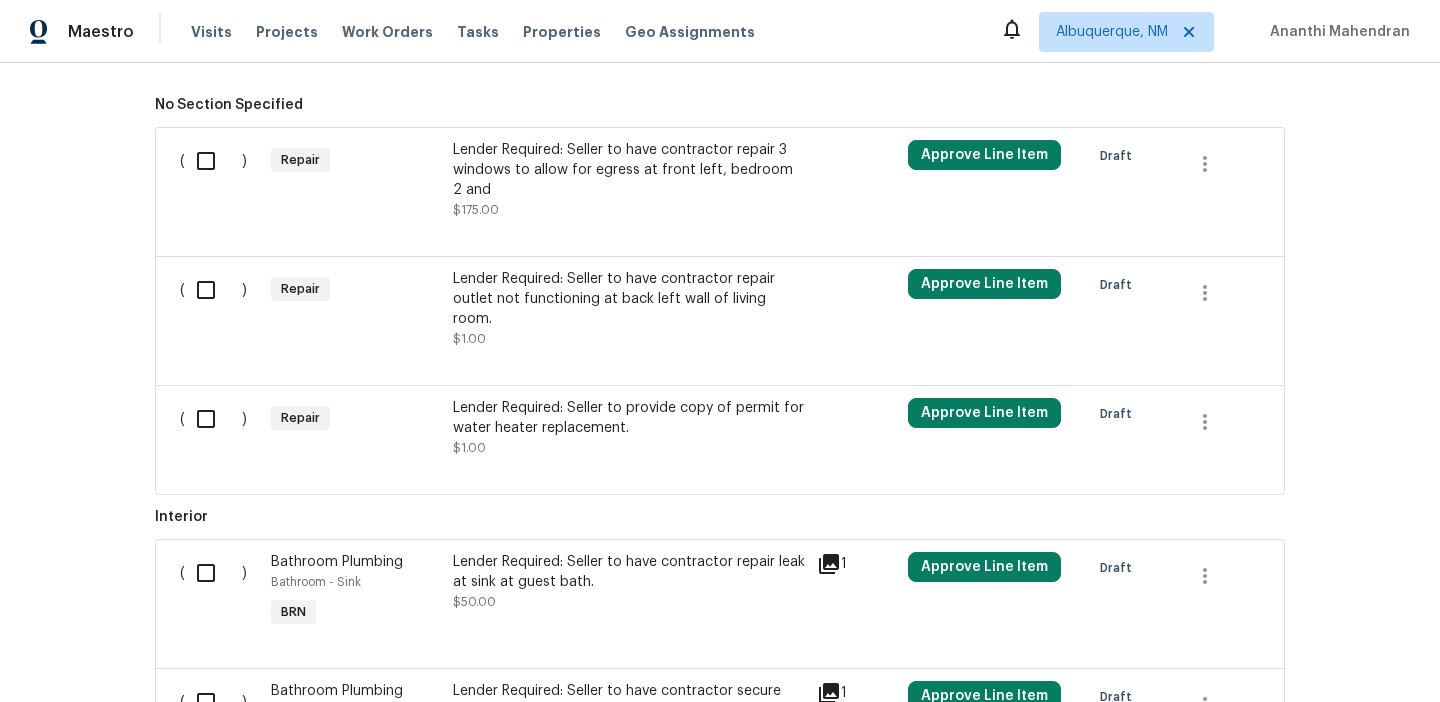 scroll, scrollTop: 1103, scrollLeft: 0, axis: vertical 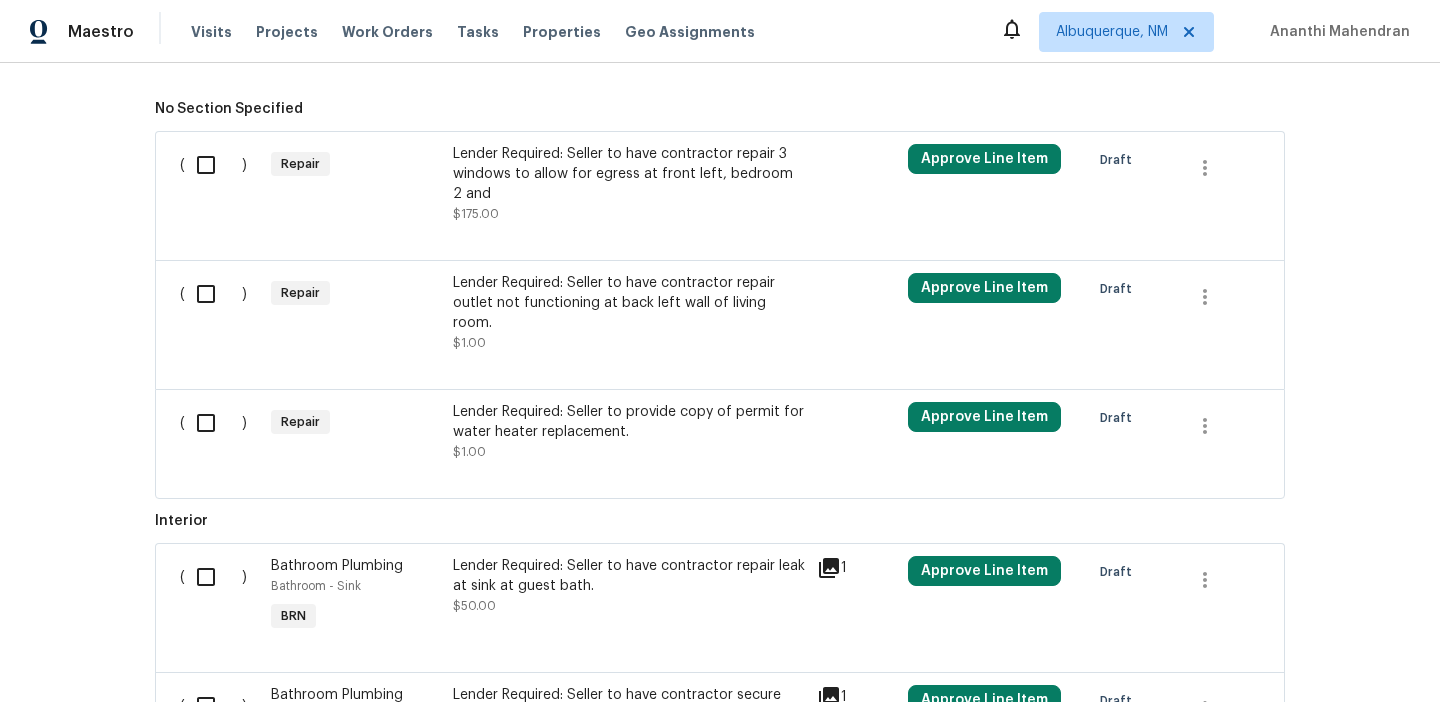 click on "Lender Required: Seller to have contractor repair 3 windows to allow for egress at front left, bedroom 2 and" at bounding box center [629, 174] 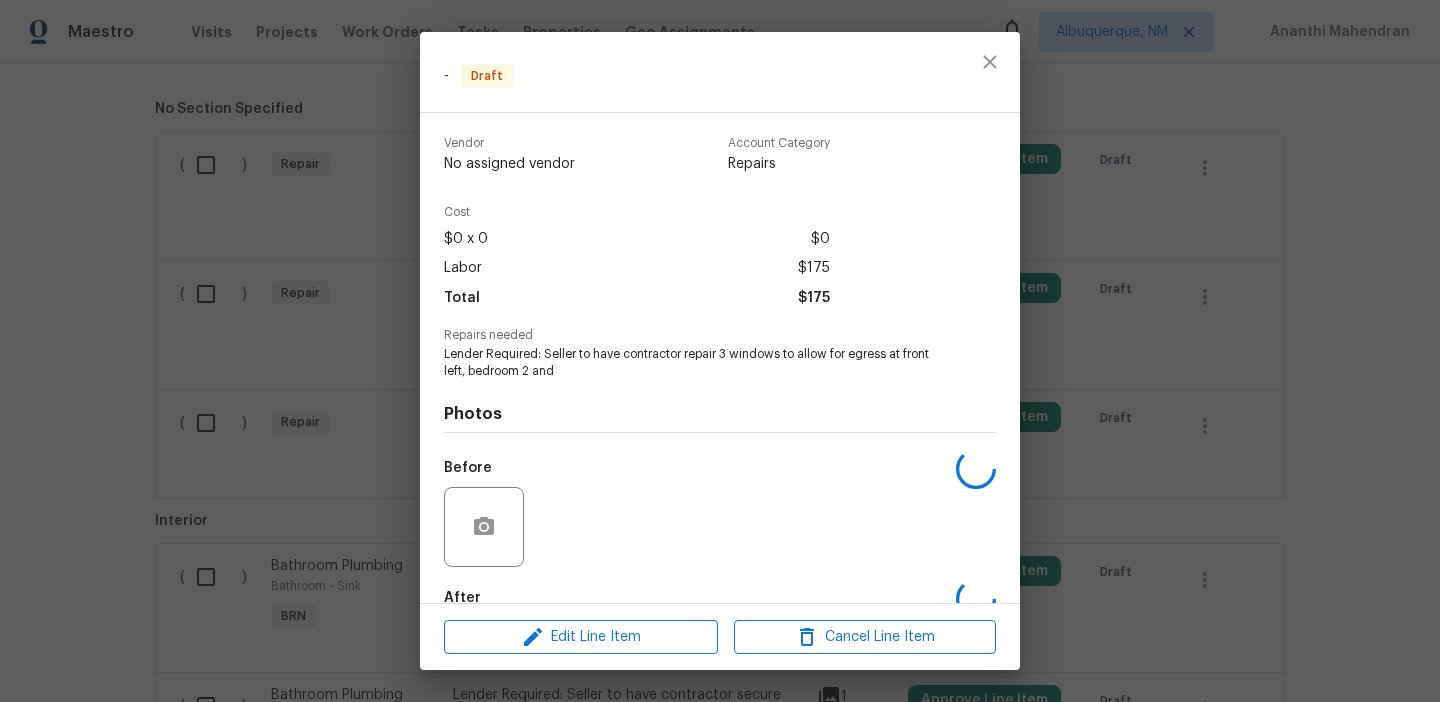 scroll, scrollTop: 114, scrollLeft: 0, axis: vertical 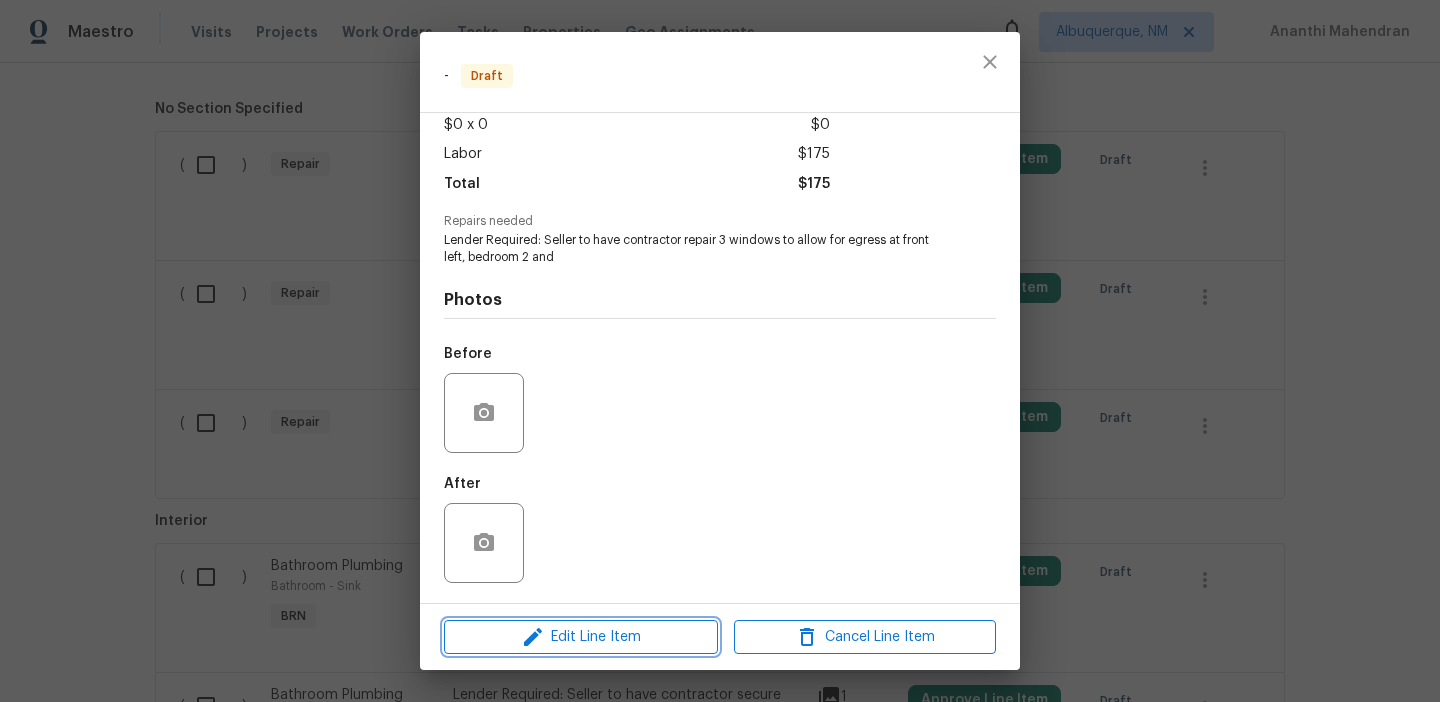 click on "Edit Line Item" at bounding box center (581, 637) 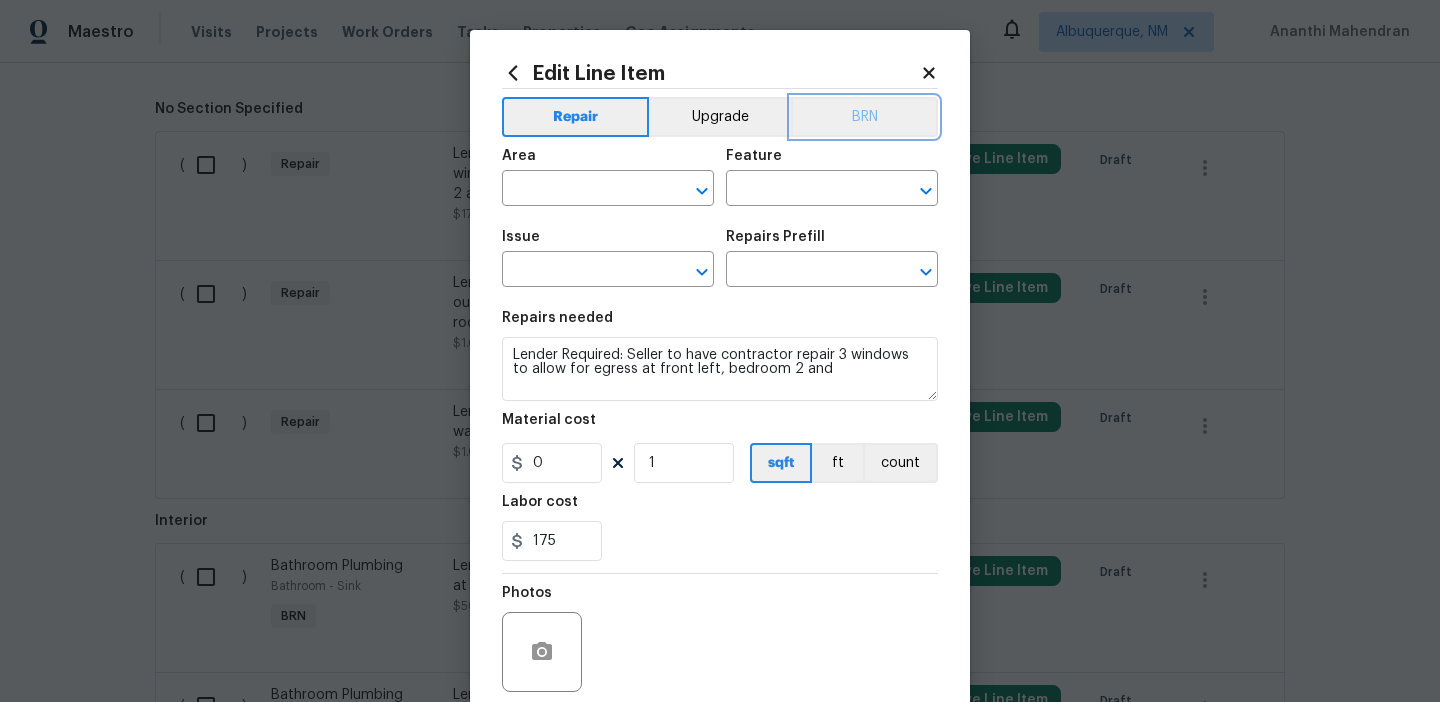 click on "BRN" at bounding box center [864, 117] 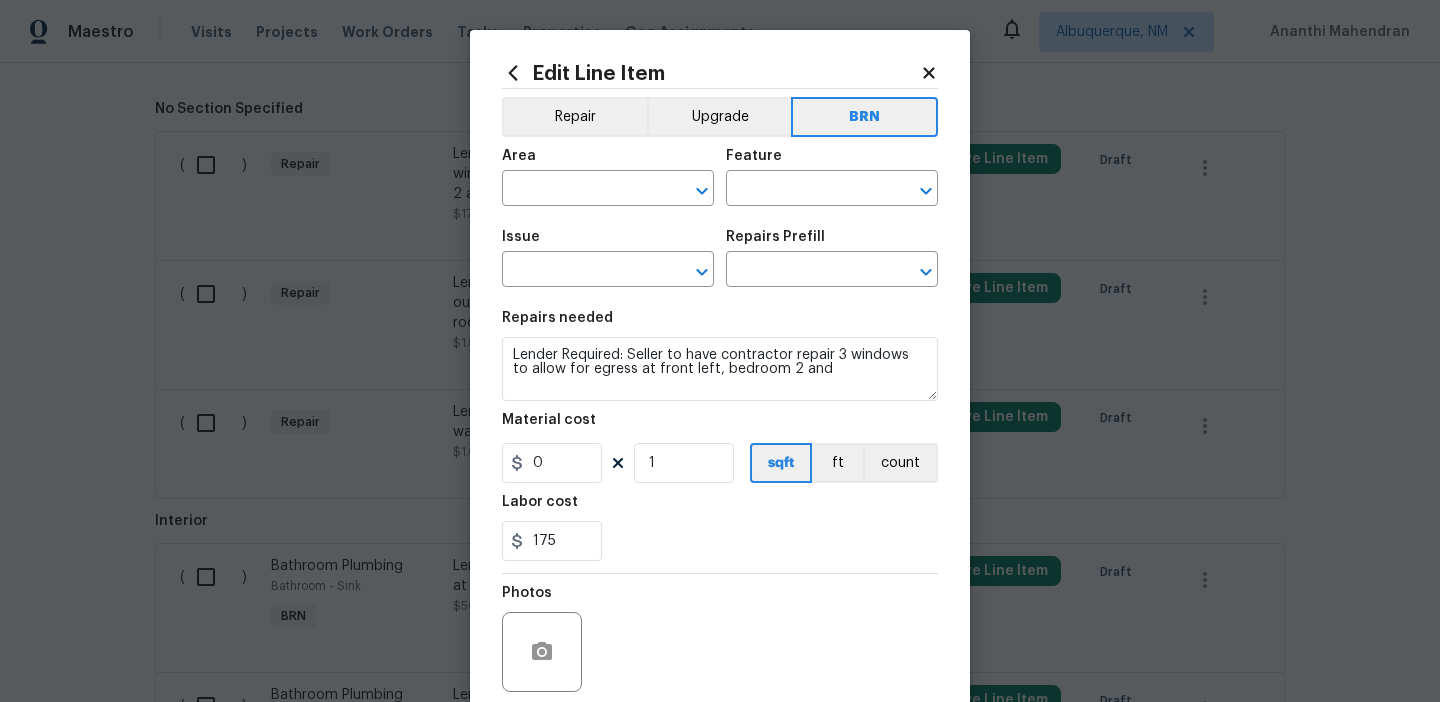 click on "Labor cost" at bounding box center (720, 508) 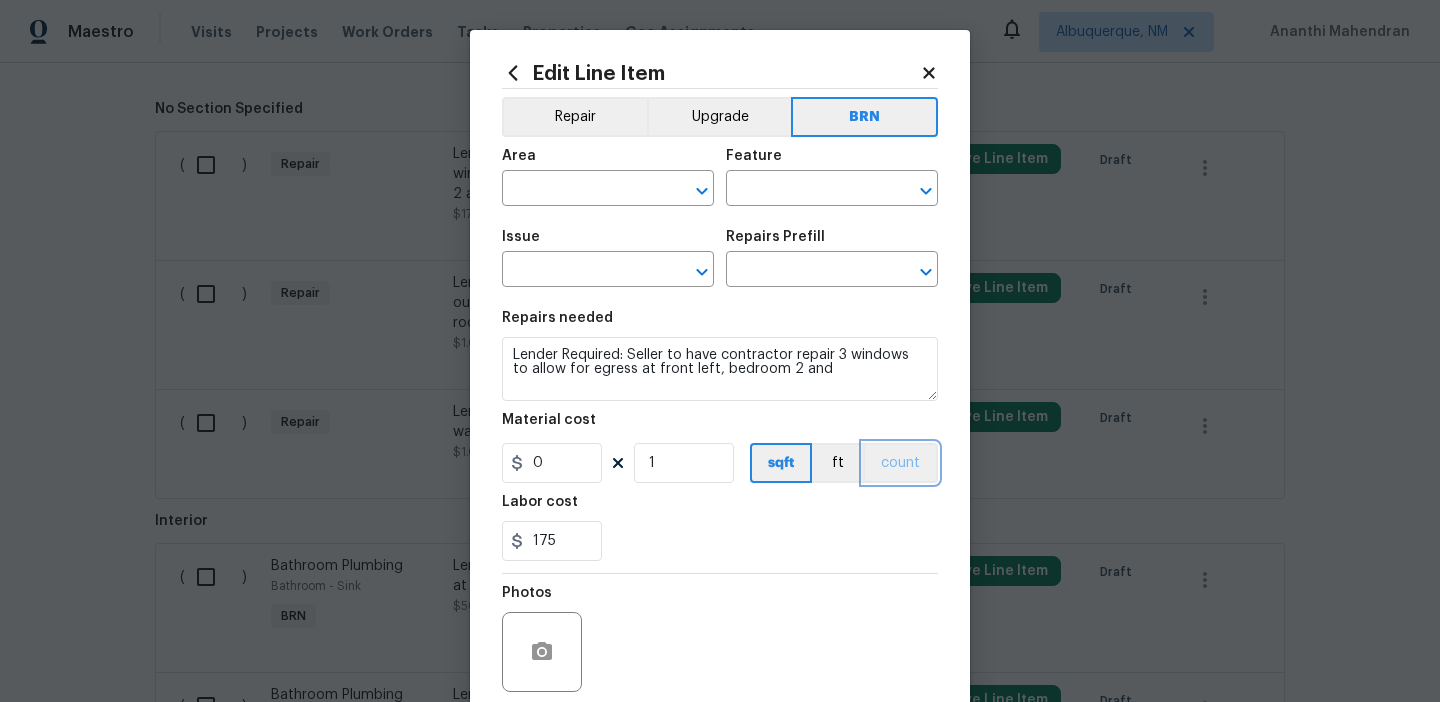click on "count" at bounding box center [900, 463] 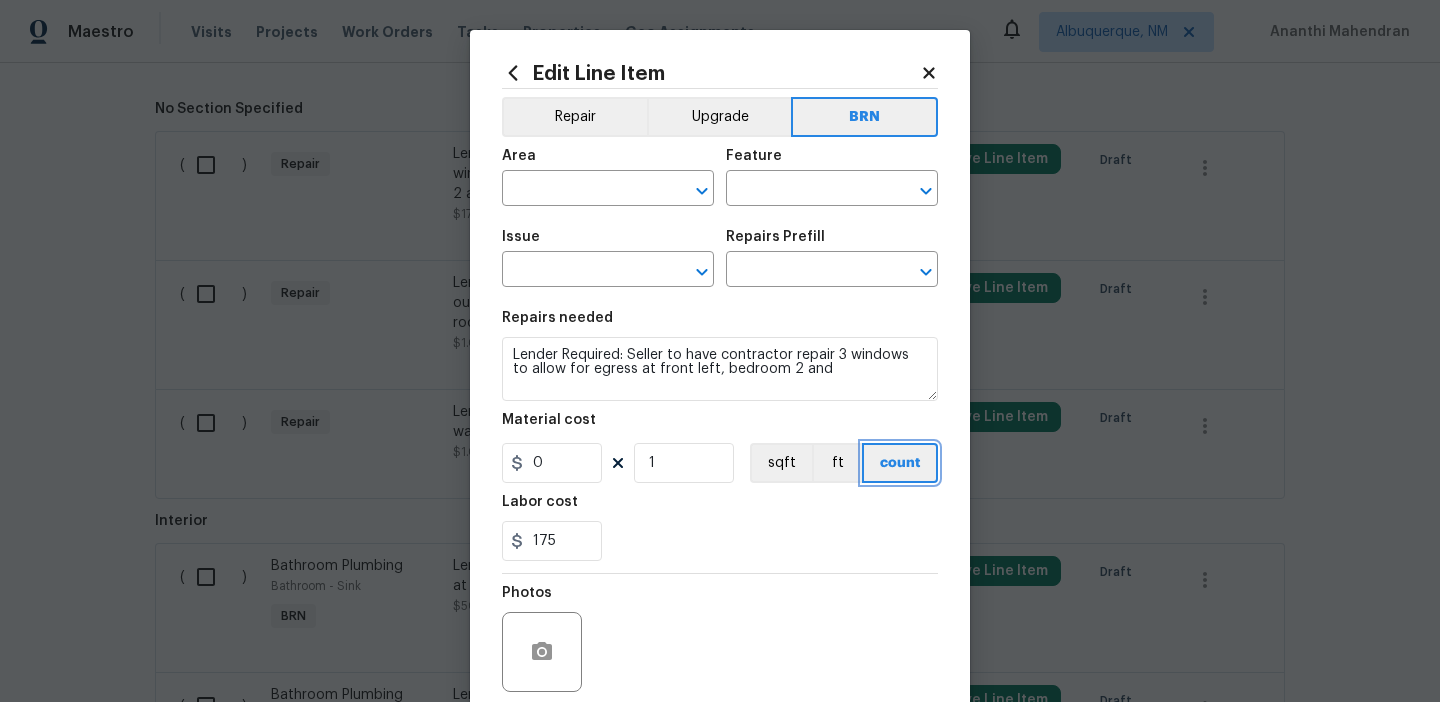 scroll, scrollTop: 160, scrollLeft: 0, axis: vertical 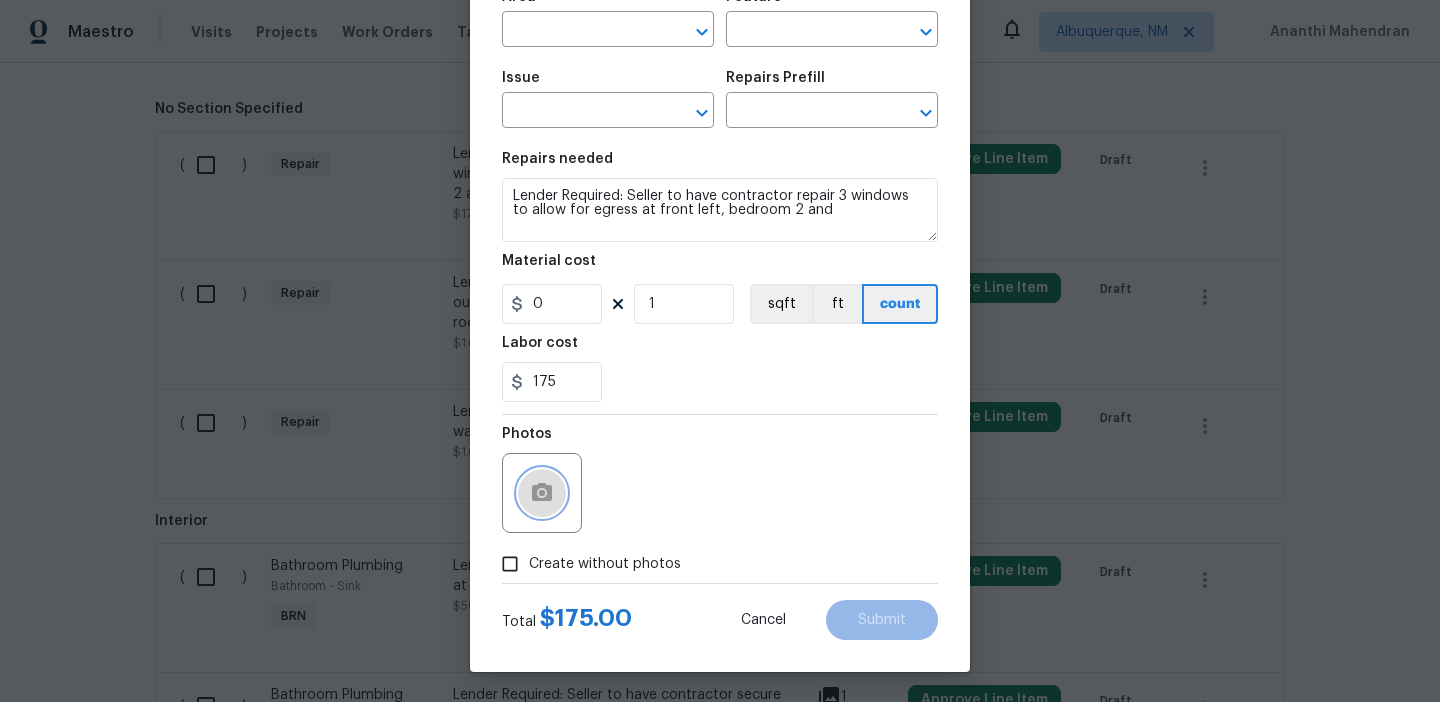 click 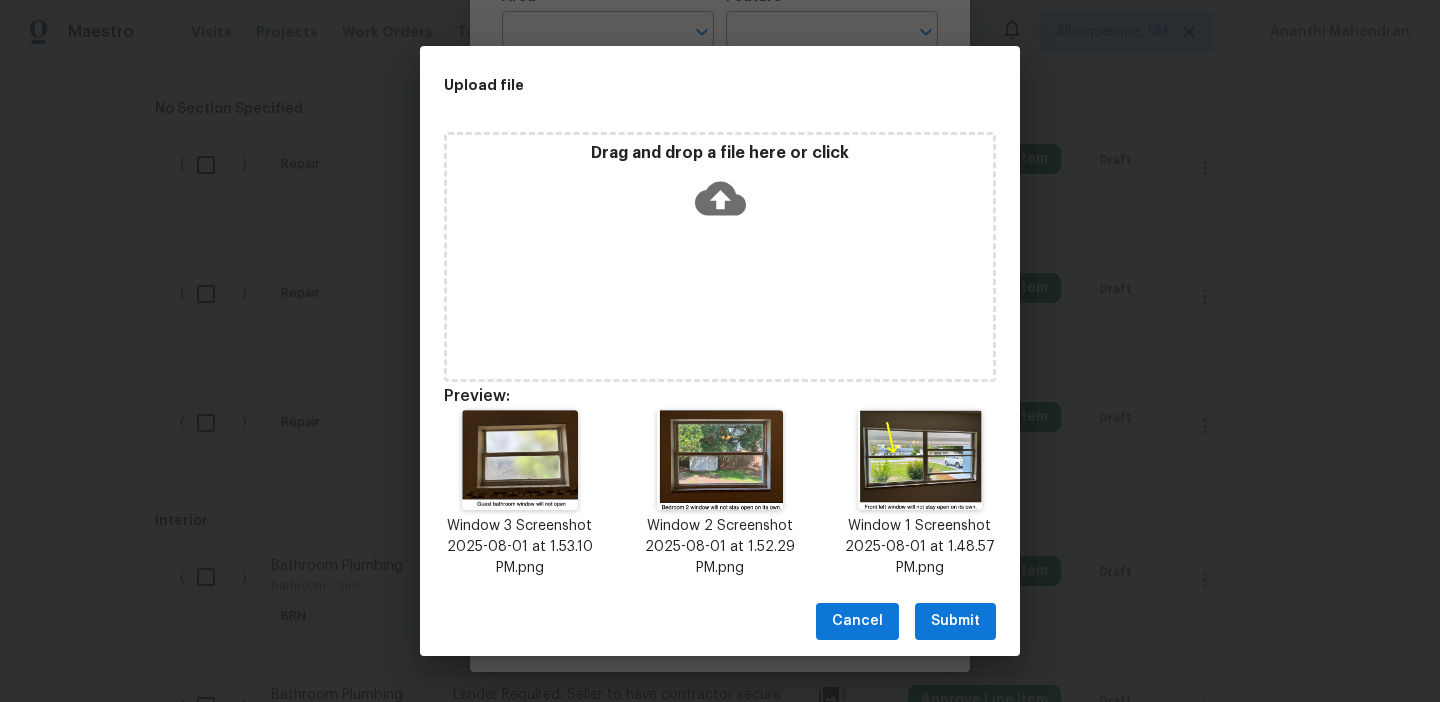 click on "Cancel Submit" at bounding box center (720, 621) 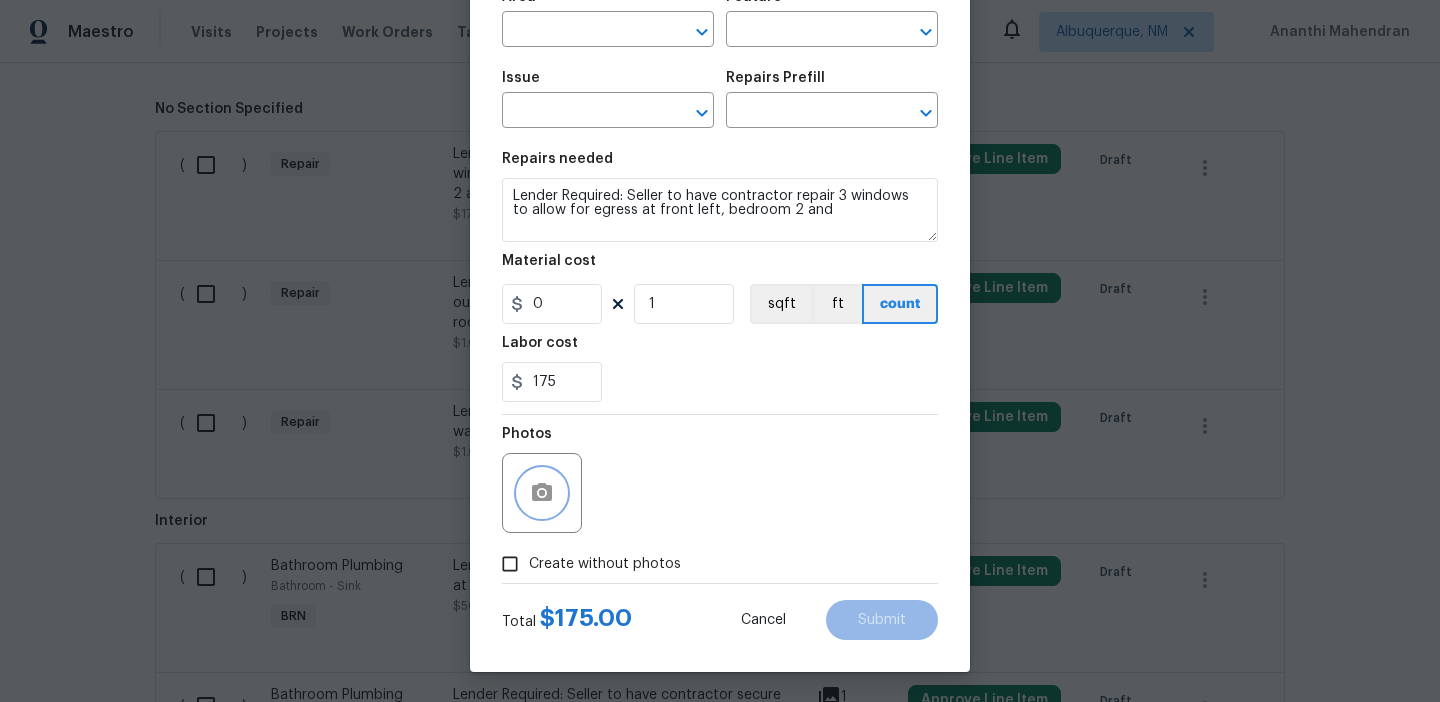 scroll, scrollTop: 0, scrollLeft: 0, axis: both 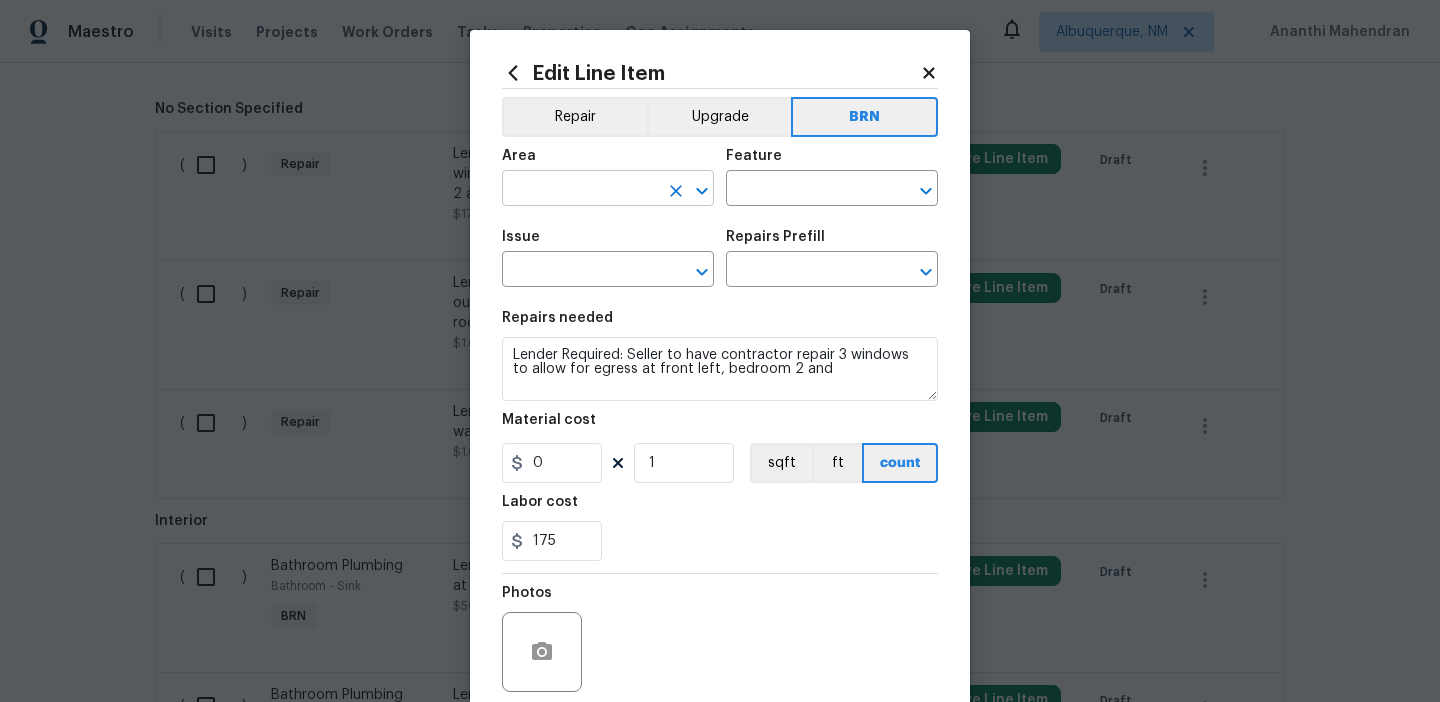 click at bounding box center (580, 190) 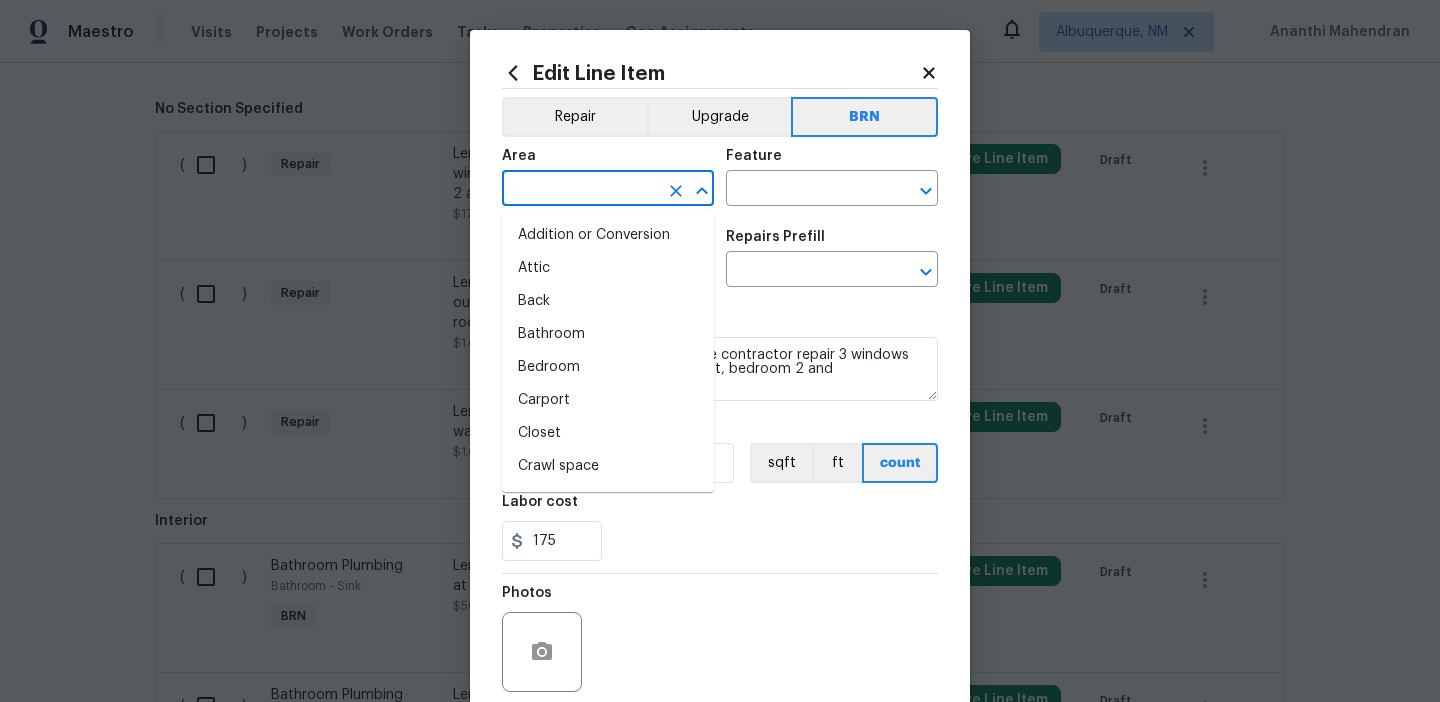 type on "i" 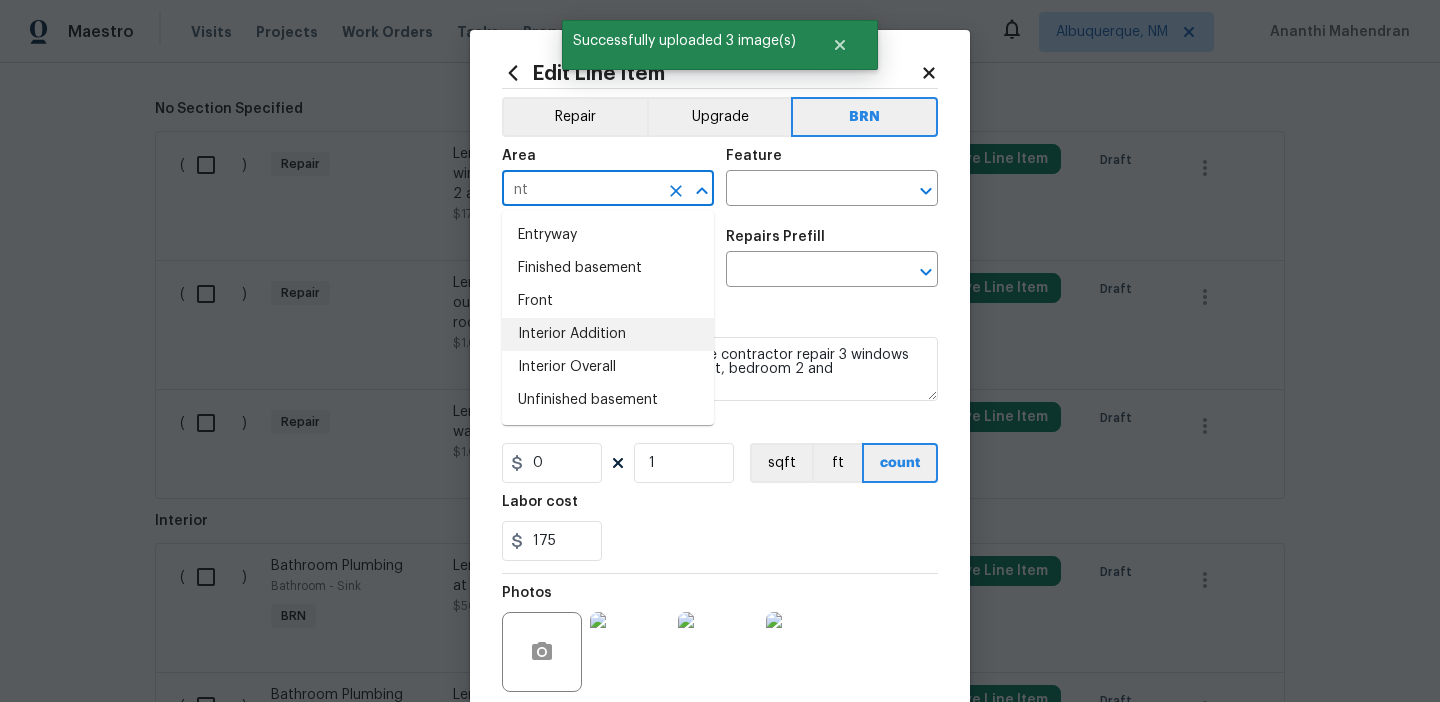 click on "Interior Addition" at bounding box center (608, 334) 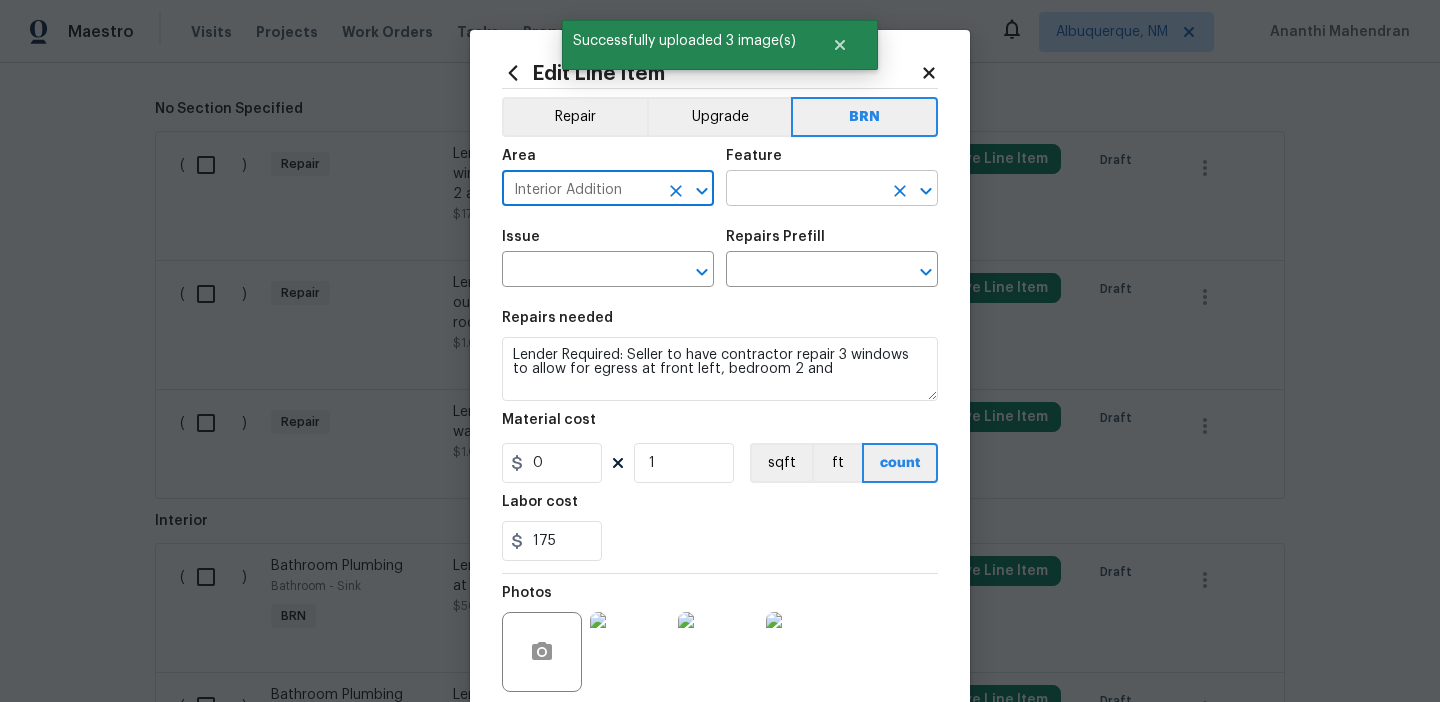type on "Interior Addition" 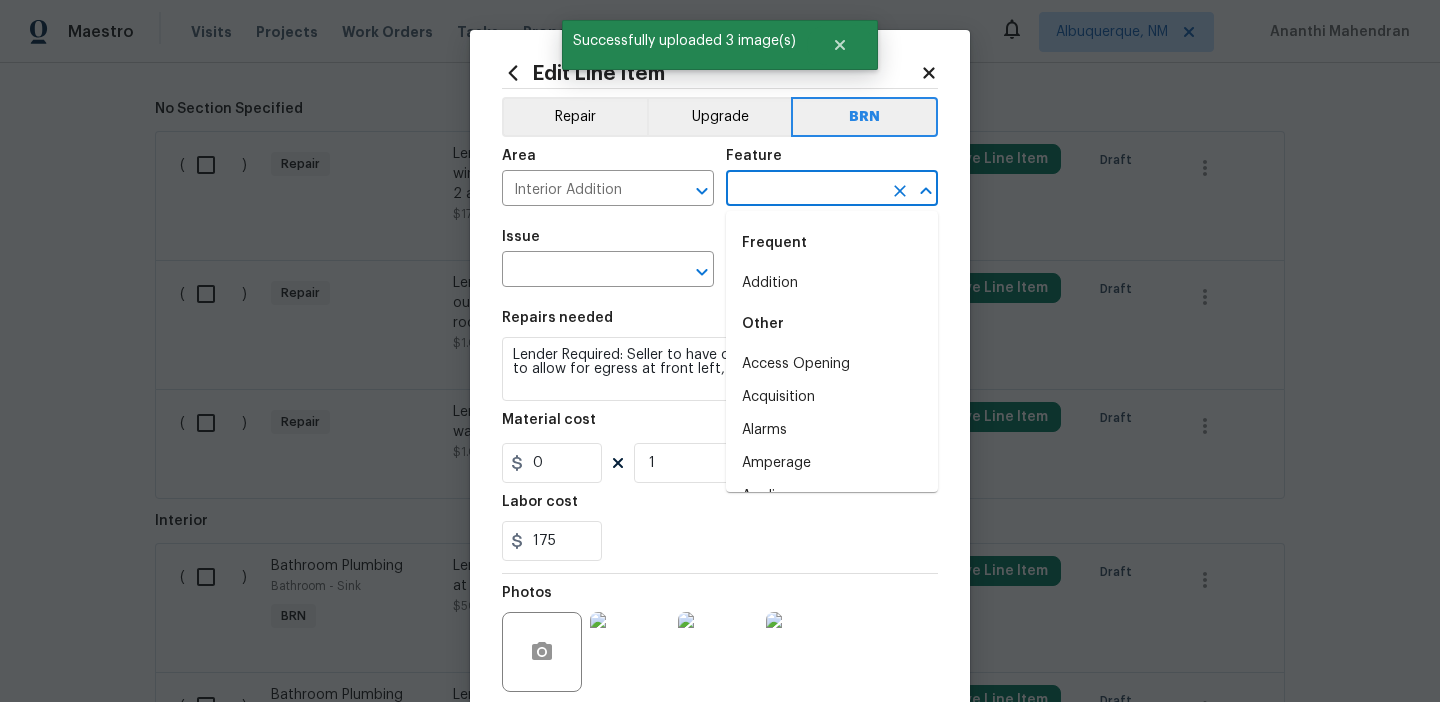 click at bounding box center (804, 190) 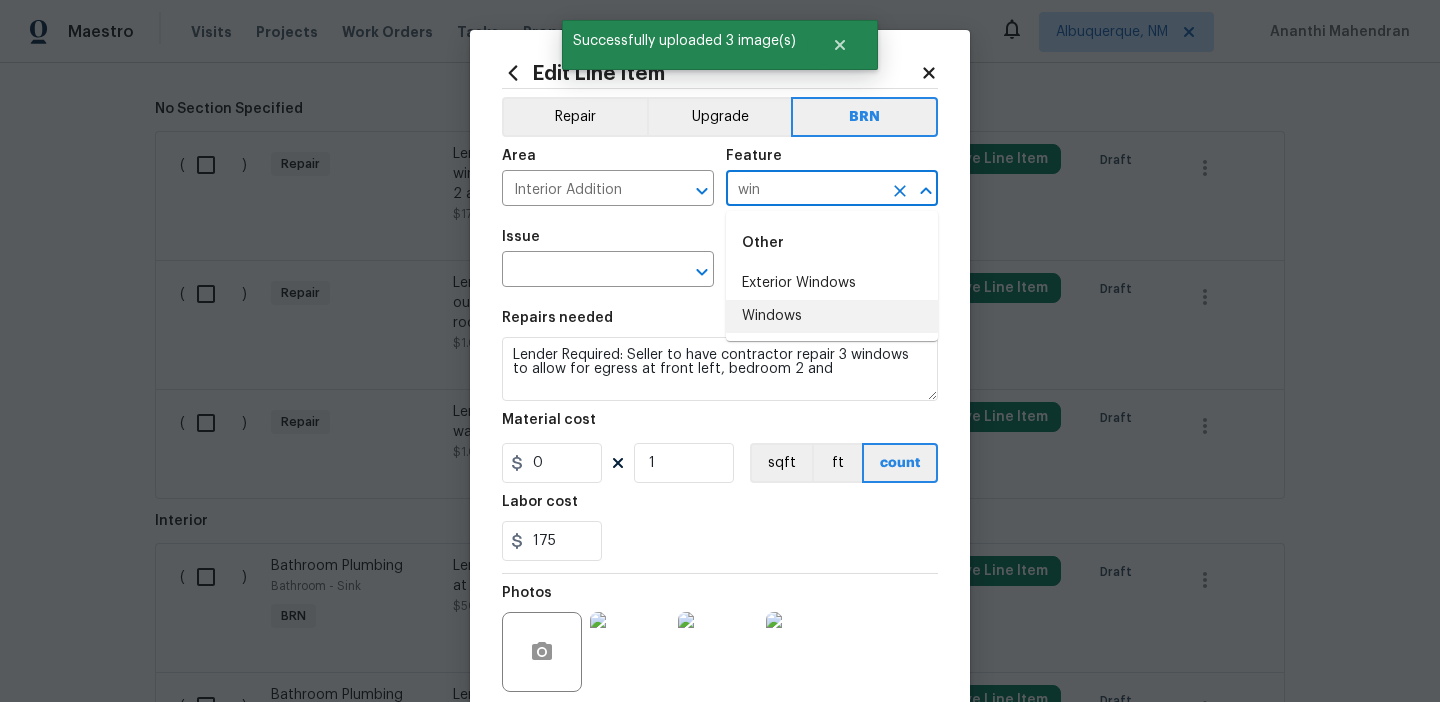 click on "Windows" at bounding box center (832, 316) 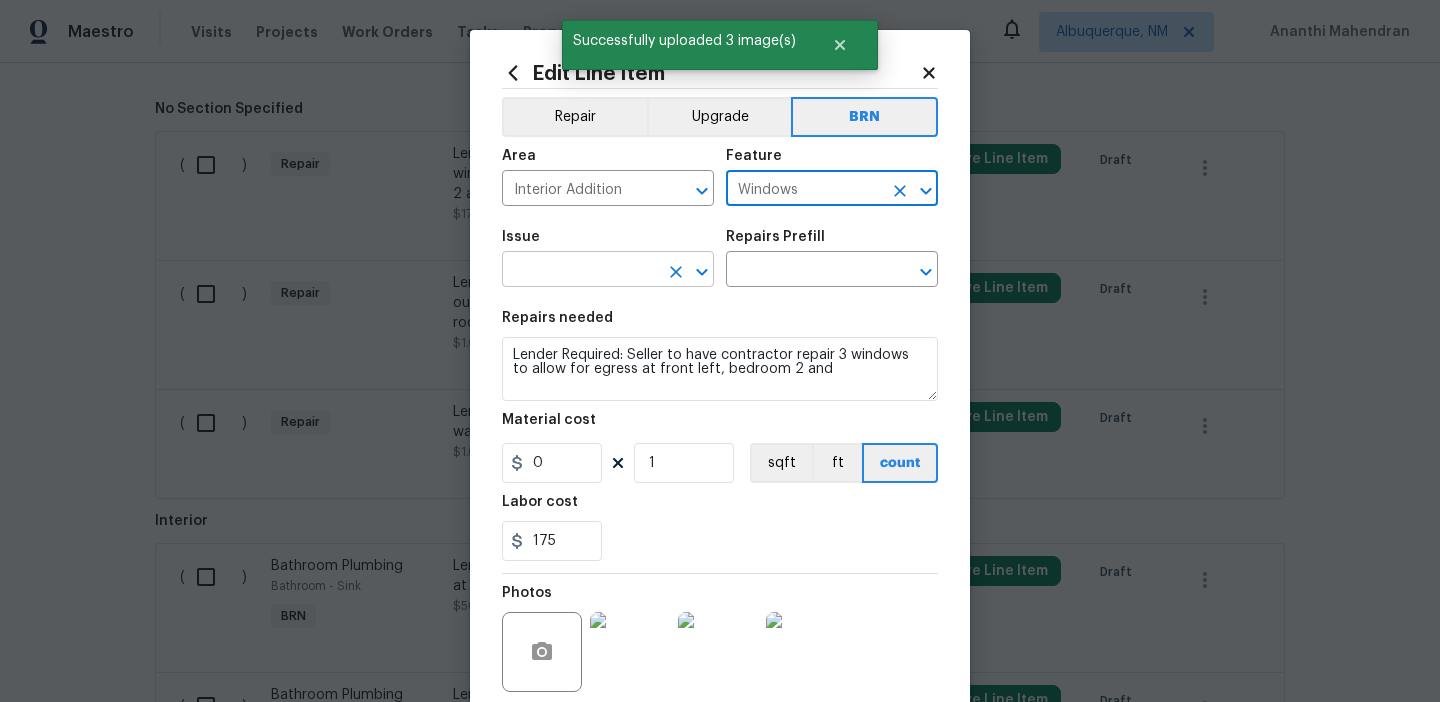 type on "Windows" 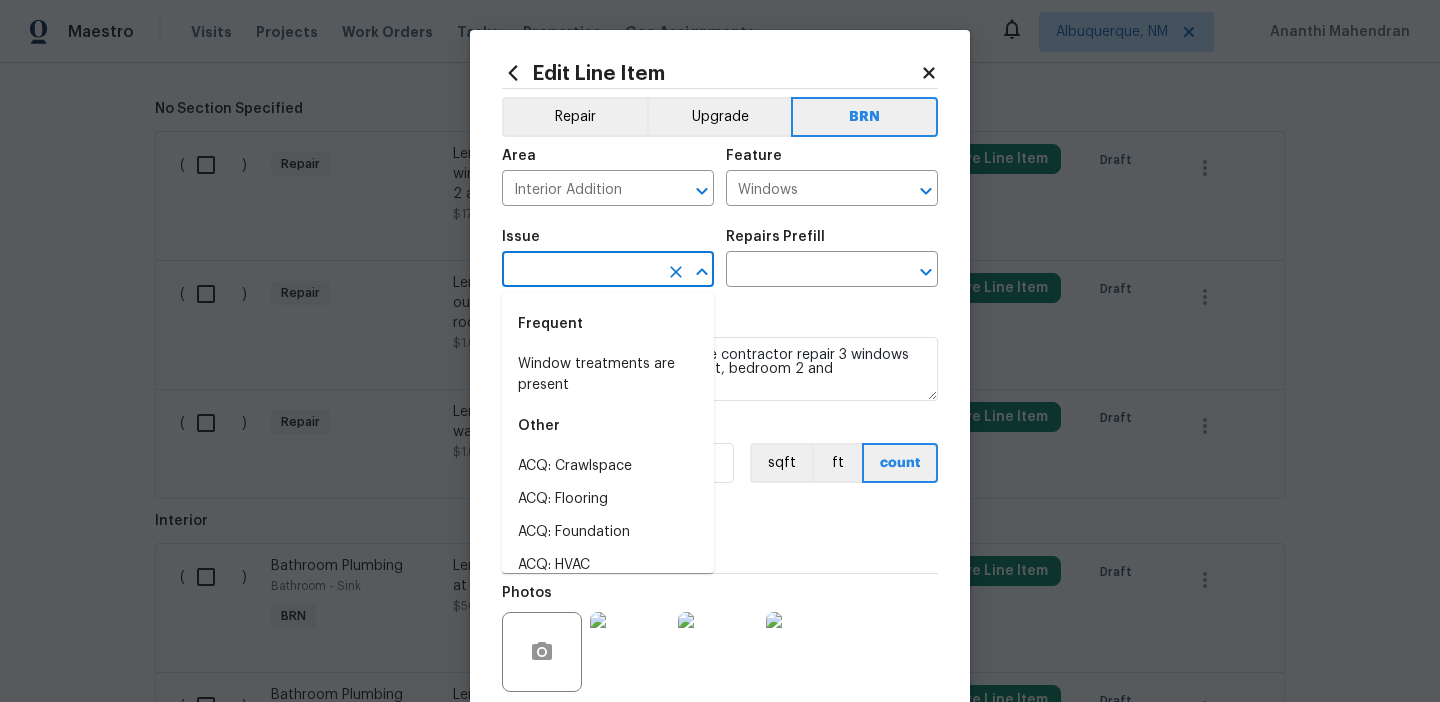 type on "e" 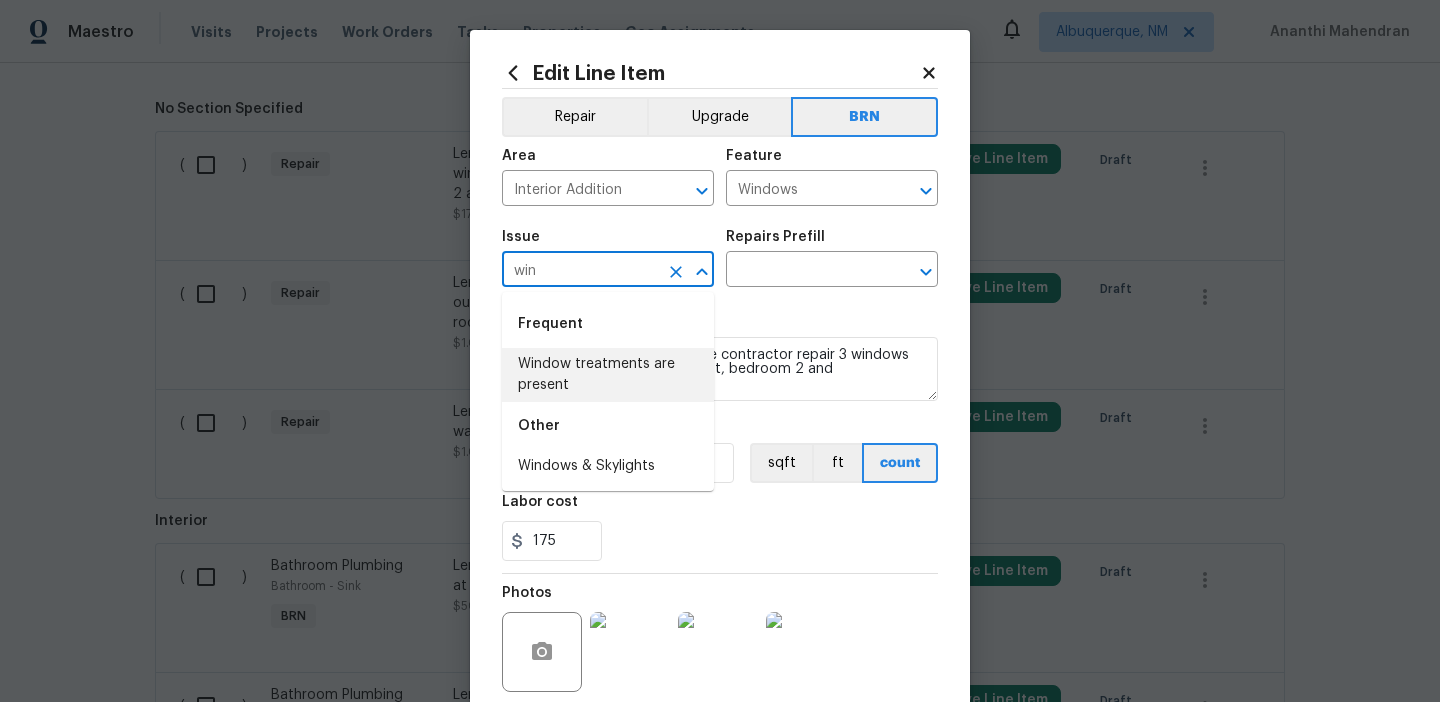 click on "Other" at bounding box center [608, 426] 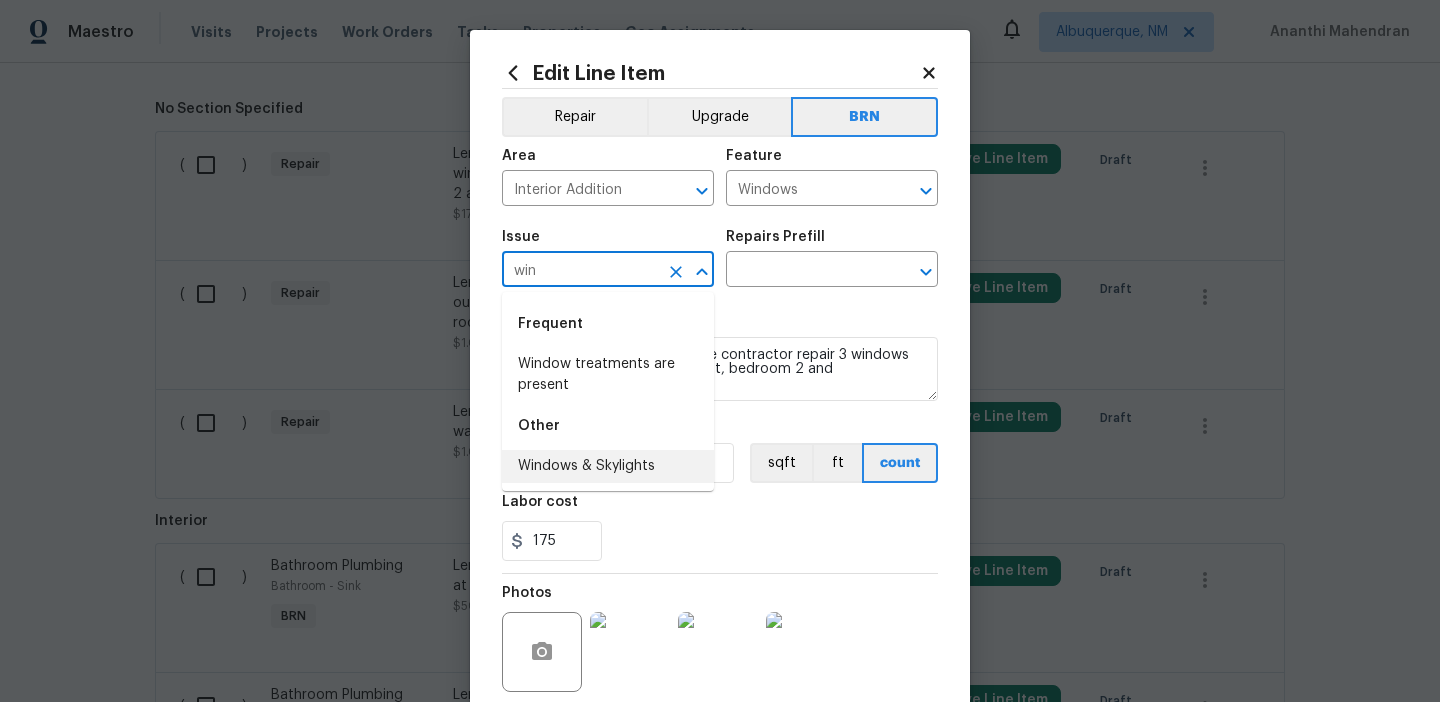click on "Windows & Skylights" at bounding box center (608, 466) 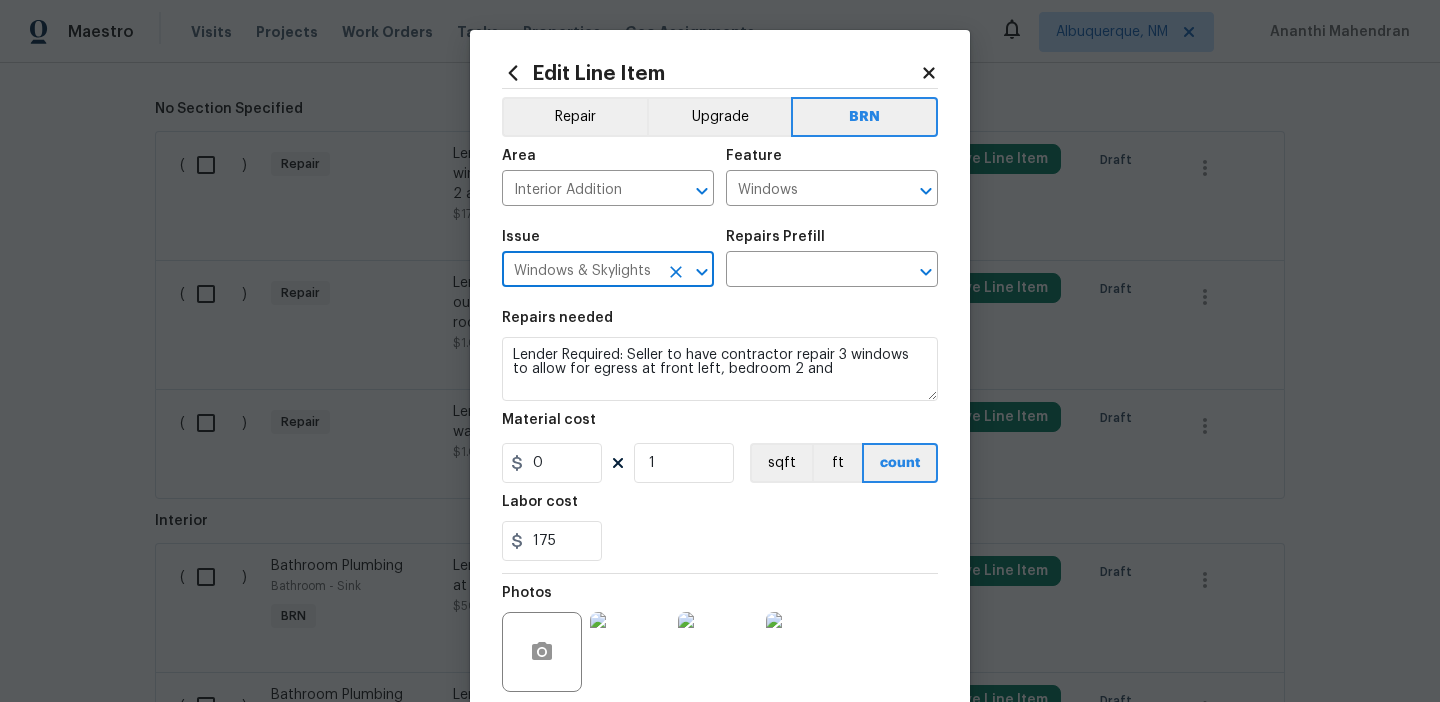 type on "Windows & Skylights" 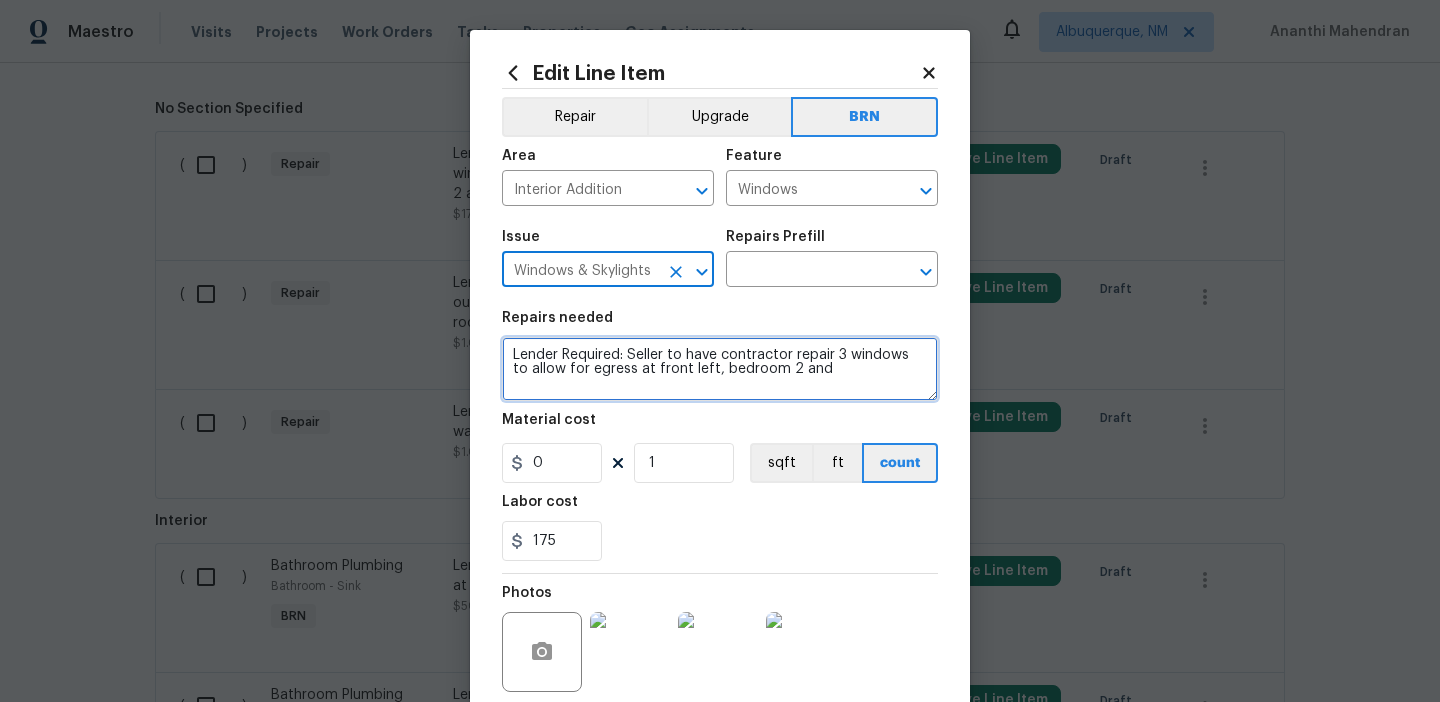 click on "Lender Required: Seller to have contractor repair 3 windows to allow for egress at front left, bedroom 2 and" at bounding box center [720, 369] 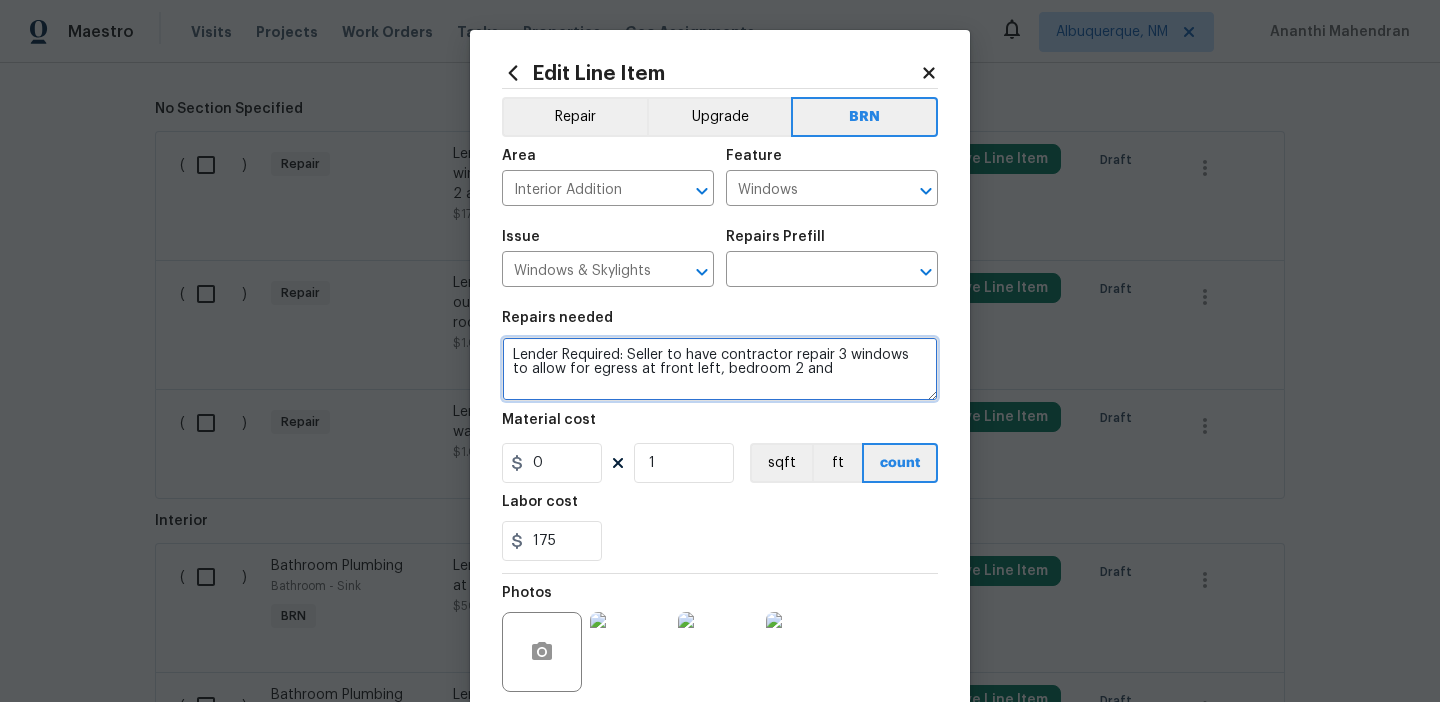 click on "Lender Required: Seller to have contractor repair 3 windows to allow for egress at front left, bedroom 2 and" at bounding box center (720, 369) 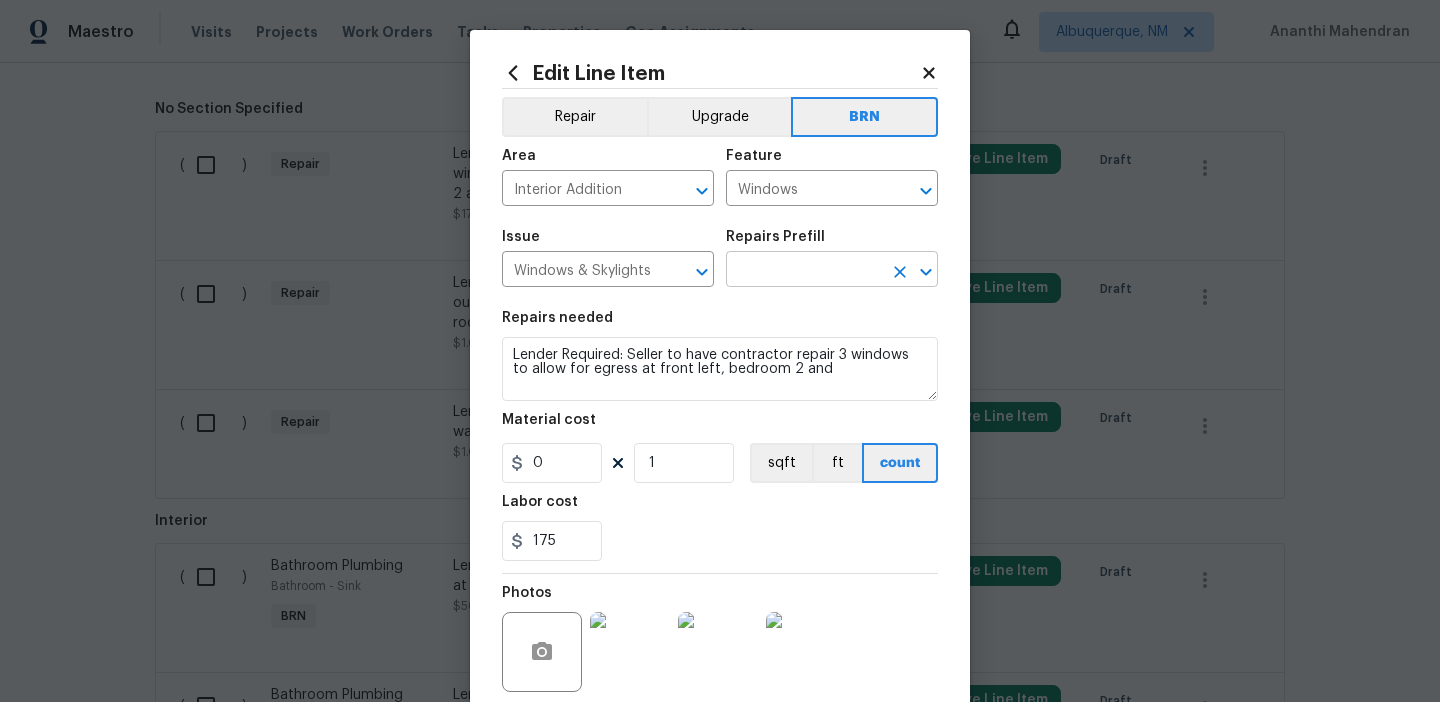 click at bounding box center (804, 271) 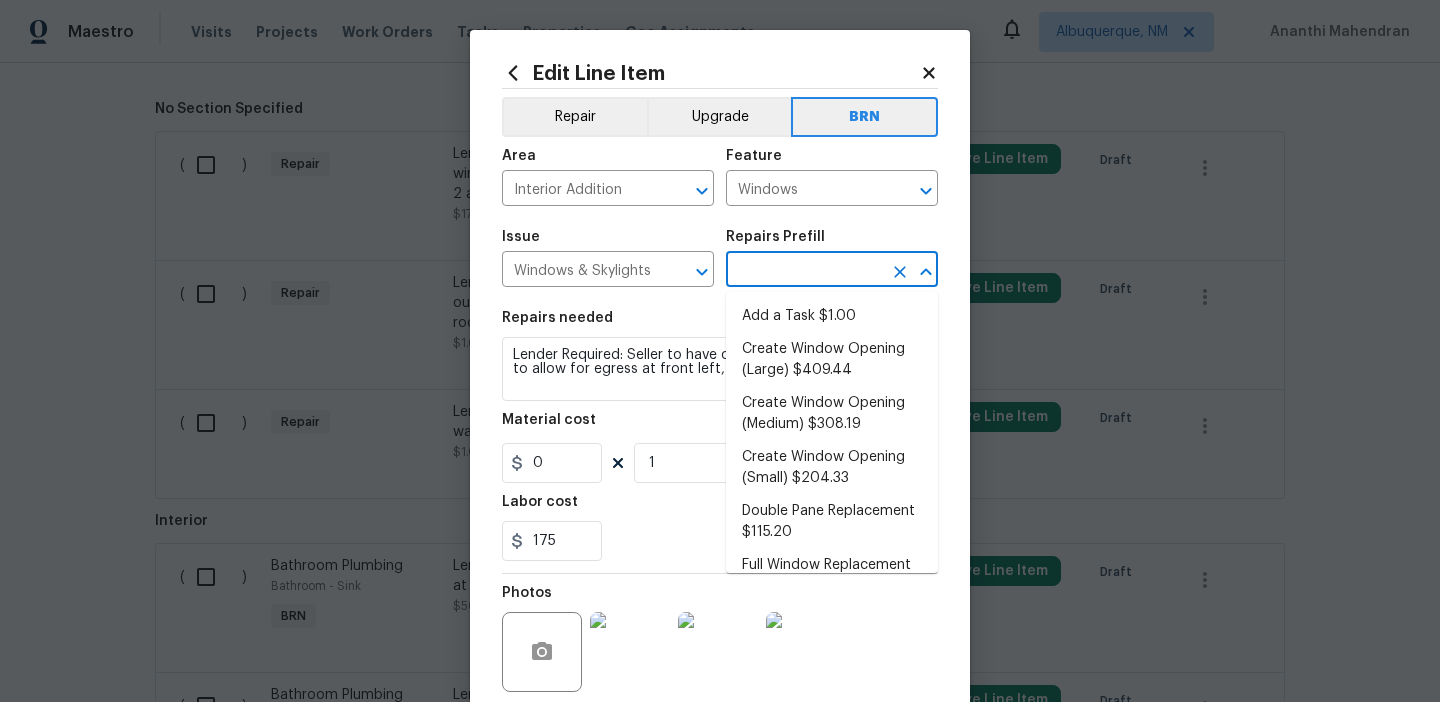 click on "Add a Task $1.00" at bounding box center (832, 316) 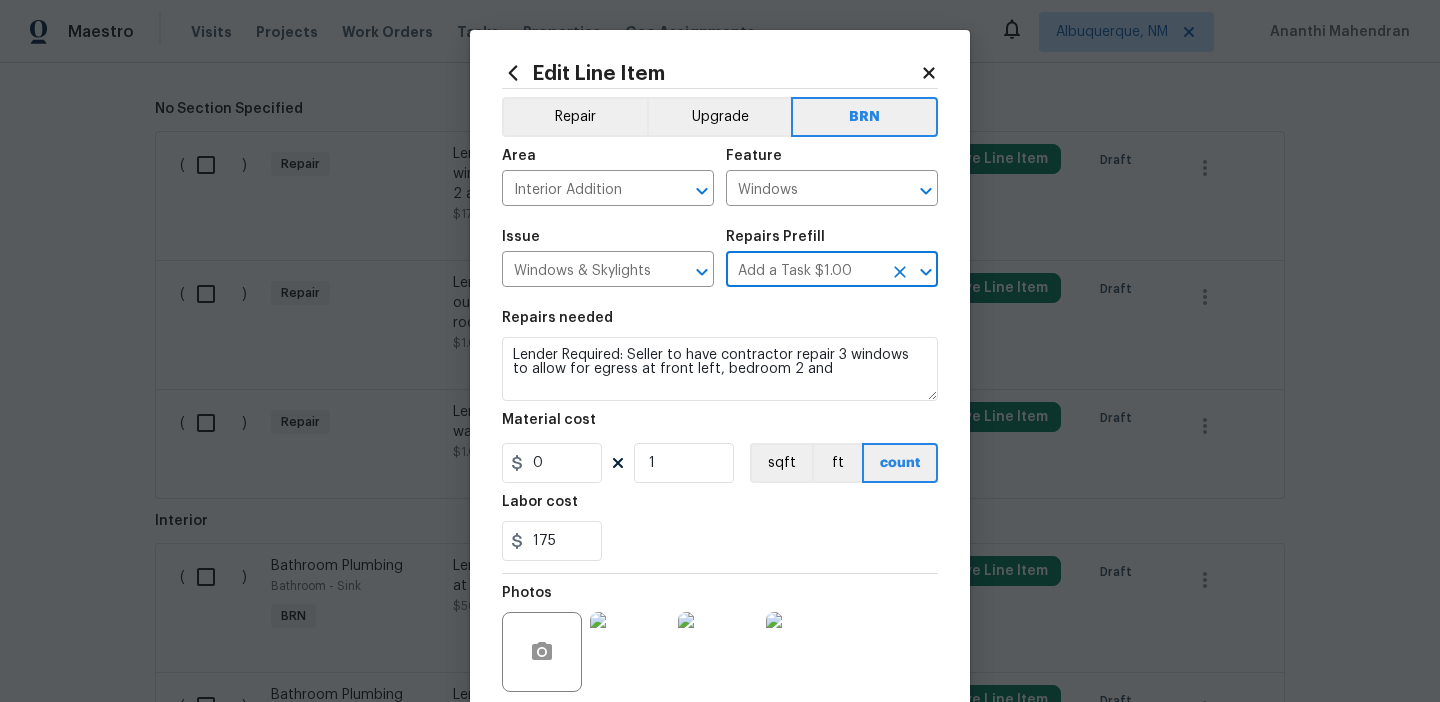 type on "Add a Task $1.00" 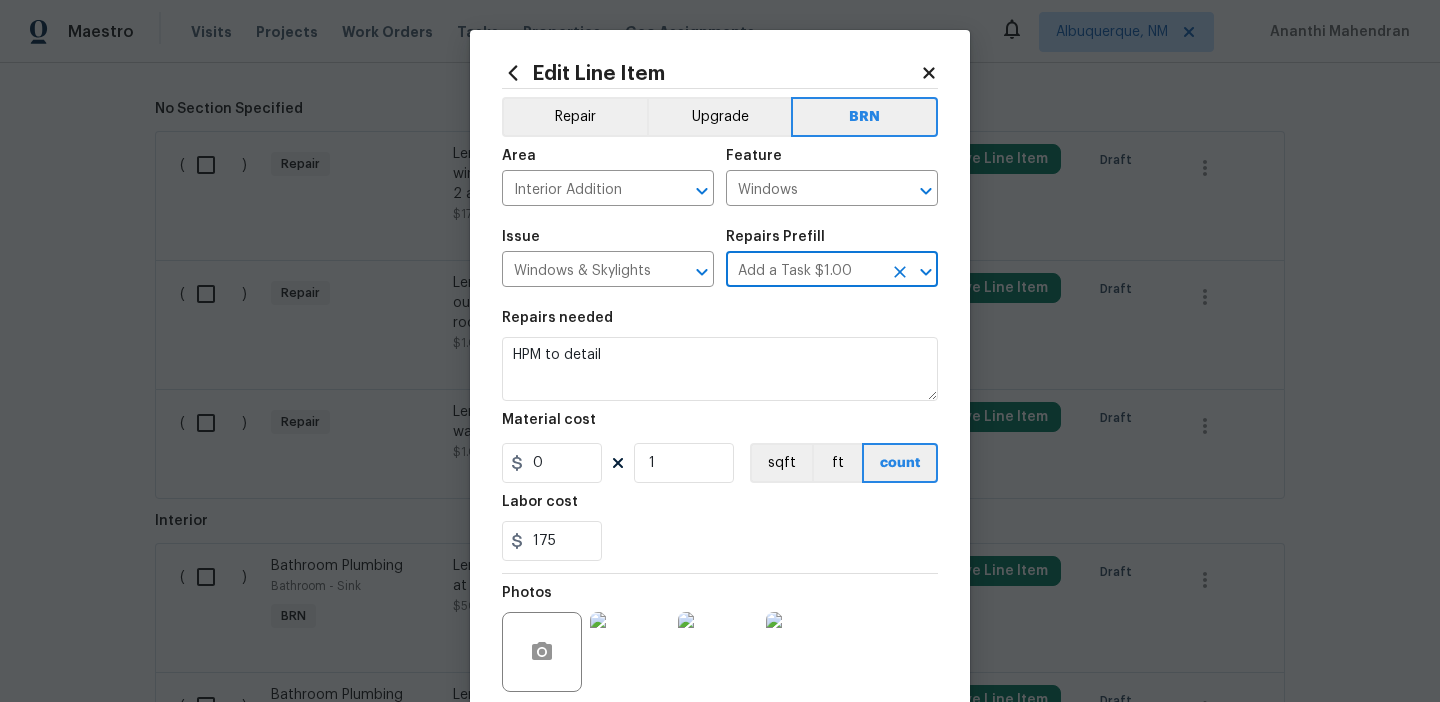 type on "1" 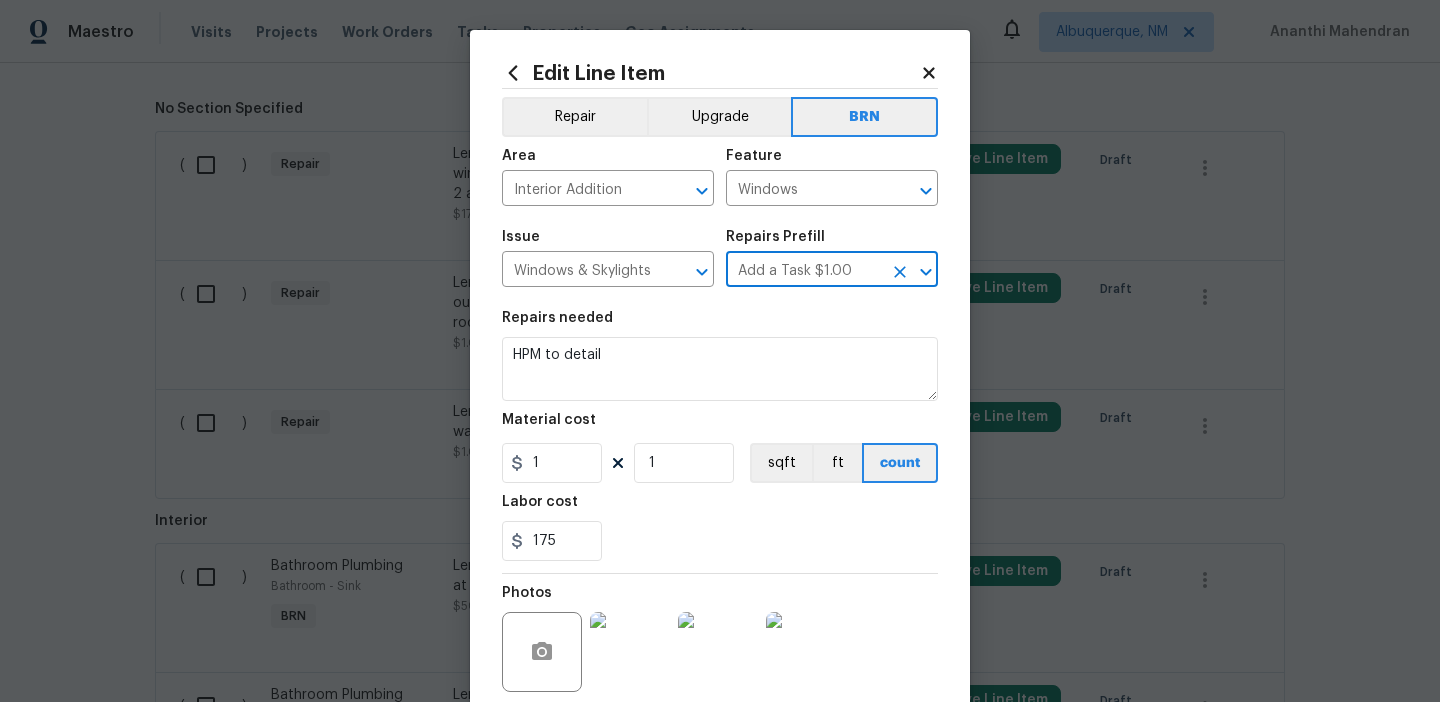 click on "Repairs needed" at bounding box center [720, 324] 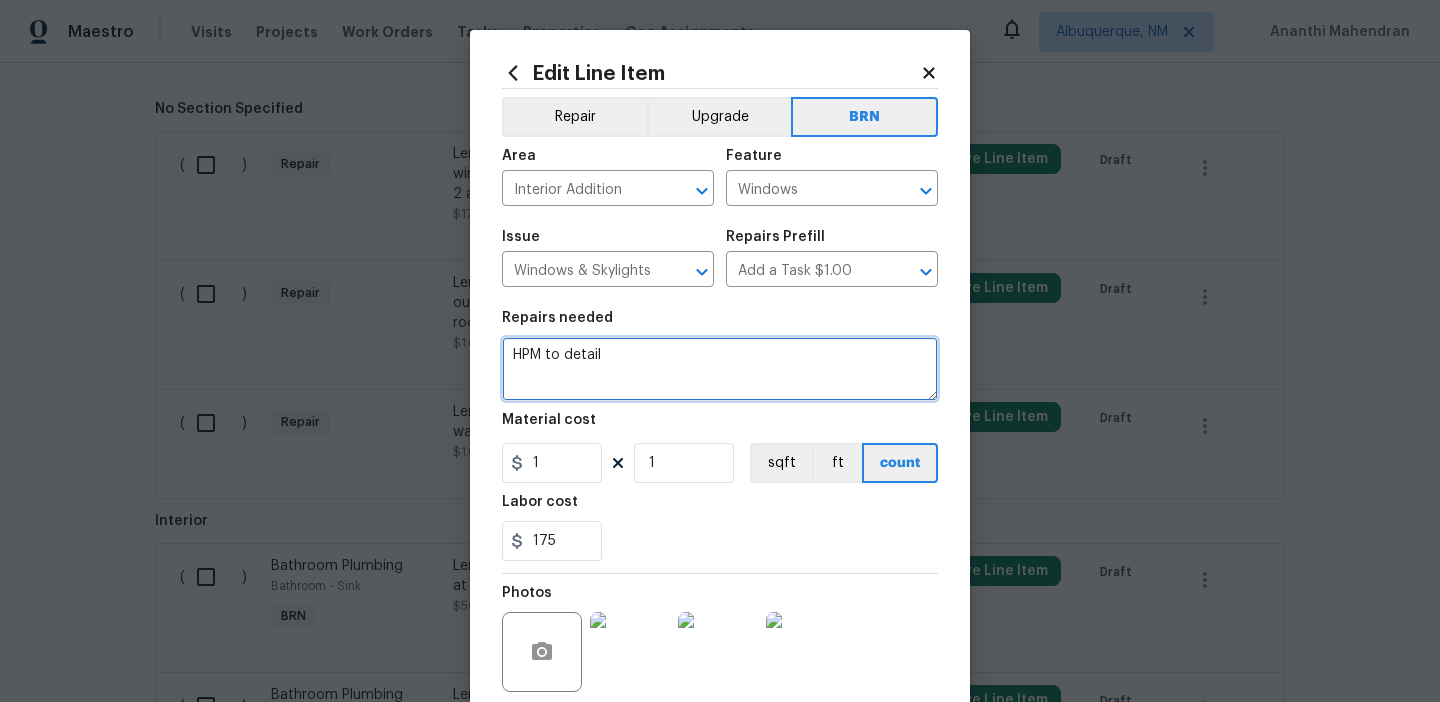 click on "HPM to detail" at bounding box center (720, 369) 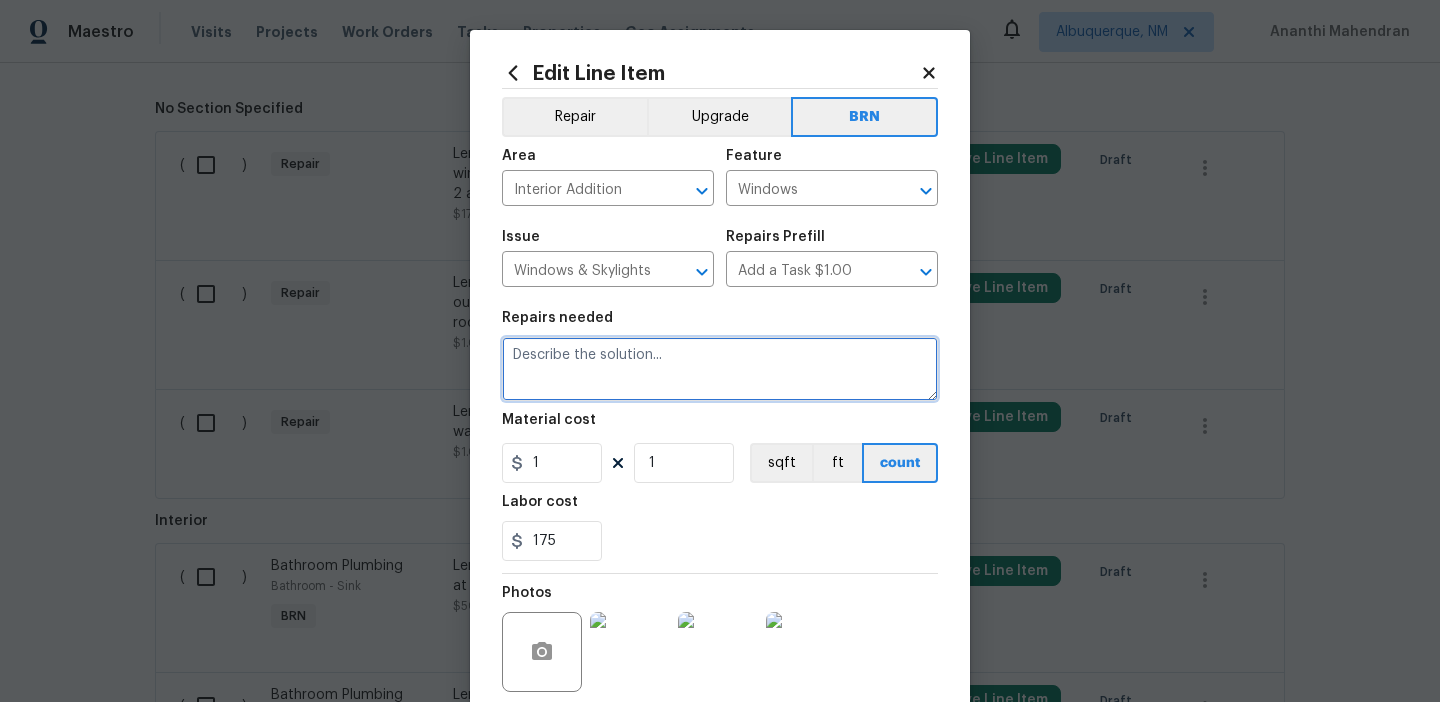 paste on "Lender Required: Seller to have contractor repair 3 windows to allow for egress at front left, bedroom 2 and" 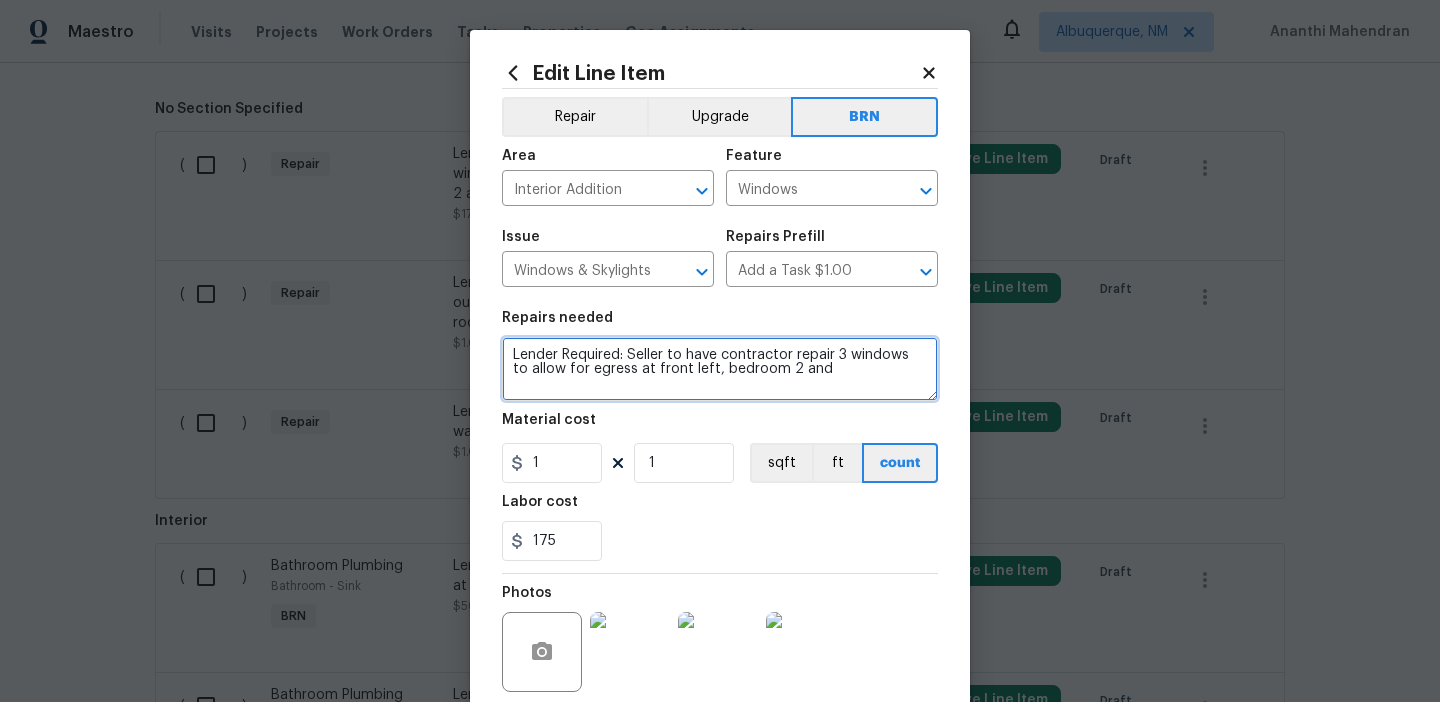 type on "Lender Required: Seller to have contractor repair 3 windows to allow for egress at front left, bedroom 2 and" 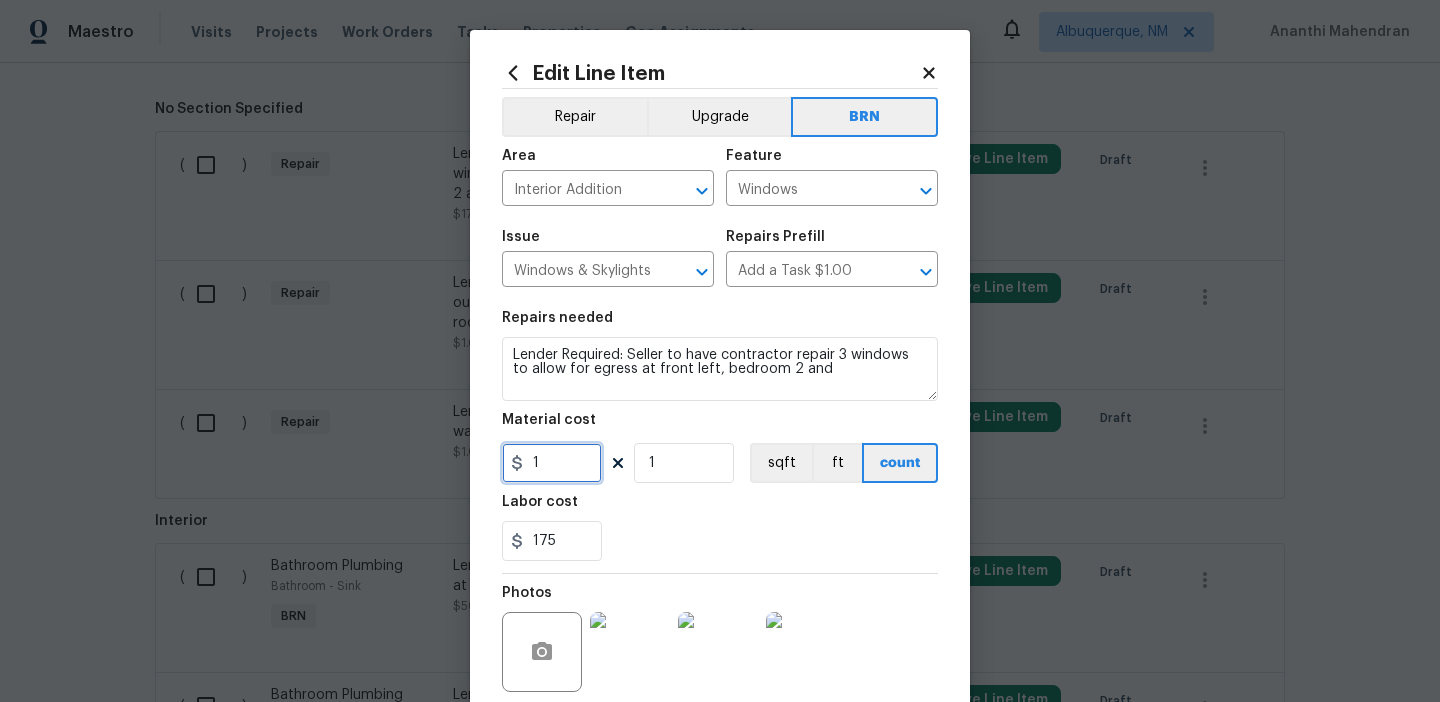 click on "1" at bounding box center [552, 463] 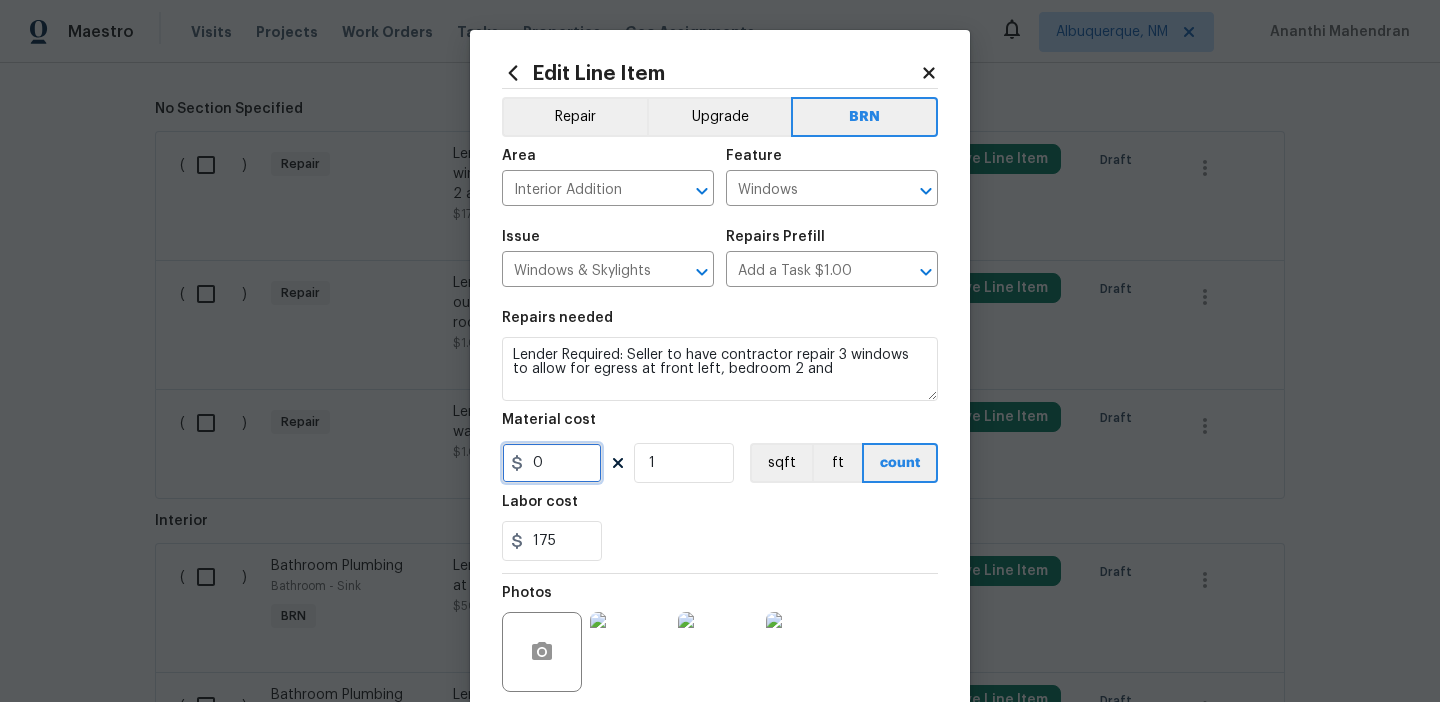 scroll, scrollTop: 160, scrollLeft: 0, axis: vertical 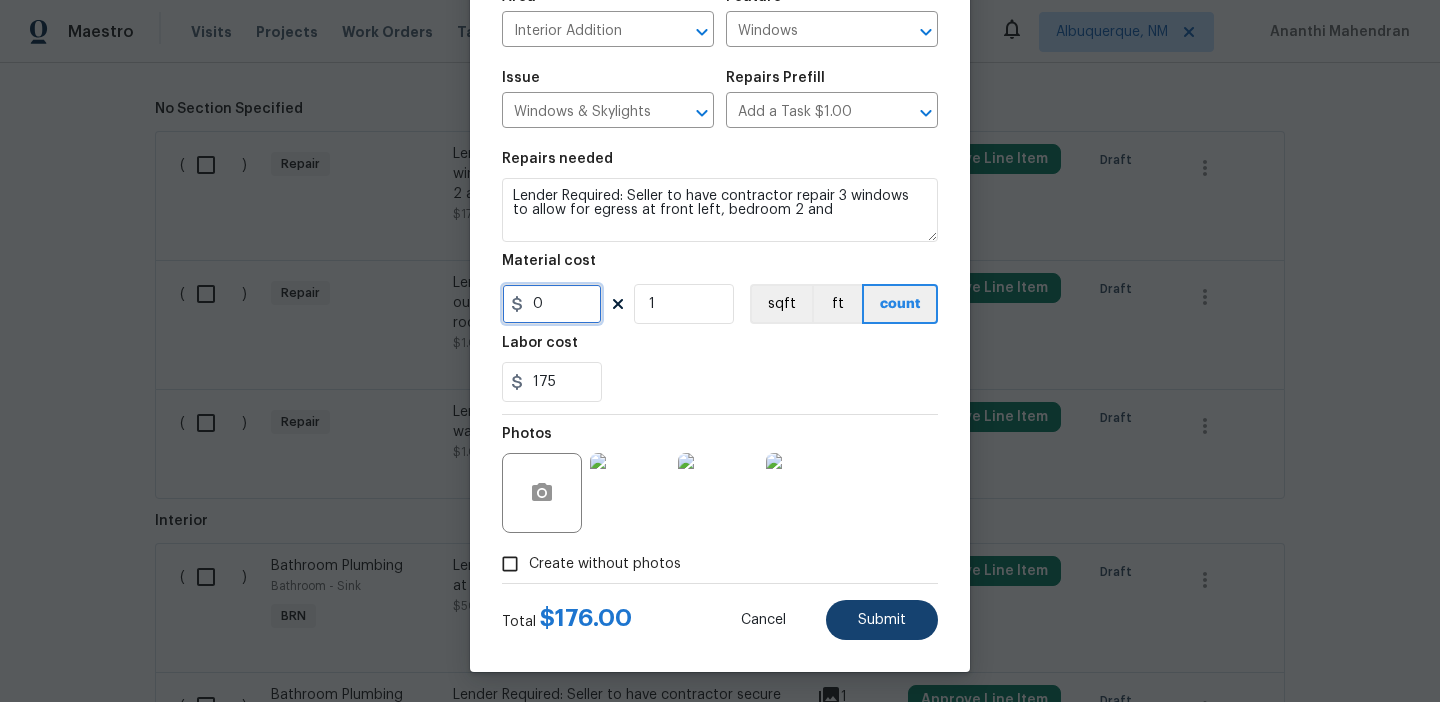 type on "0" 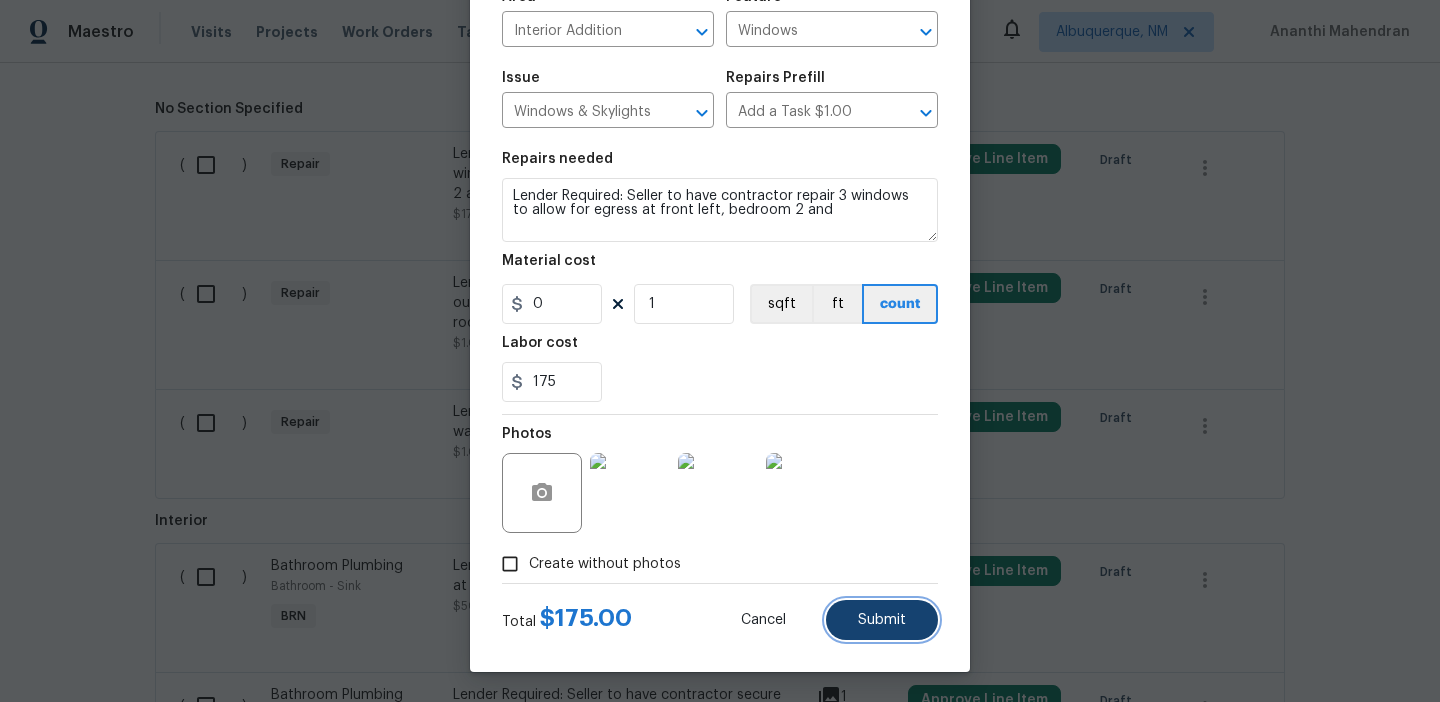 click on "Submit" at bounding box center [882, 620] 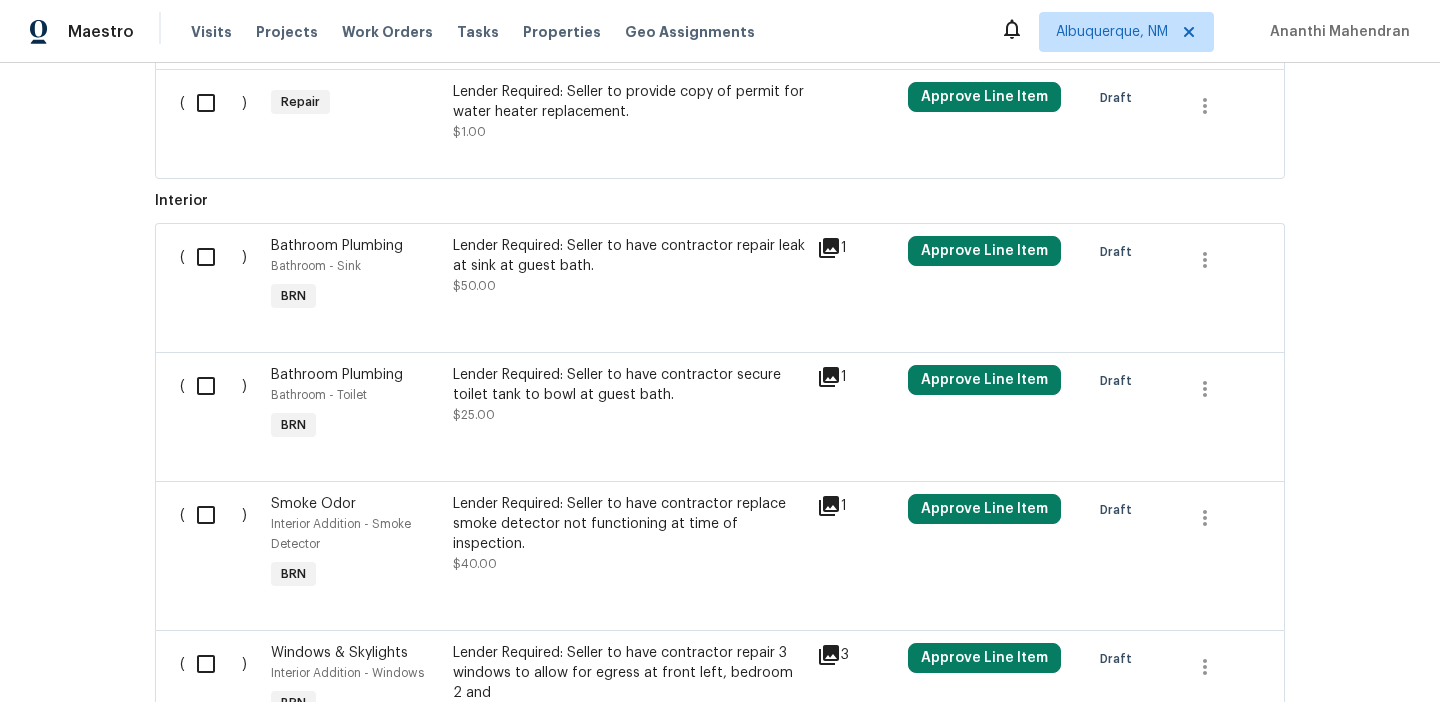 scroll, scrollTop: 1312, scrollLeft: 0, axis: vertical 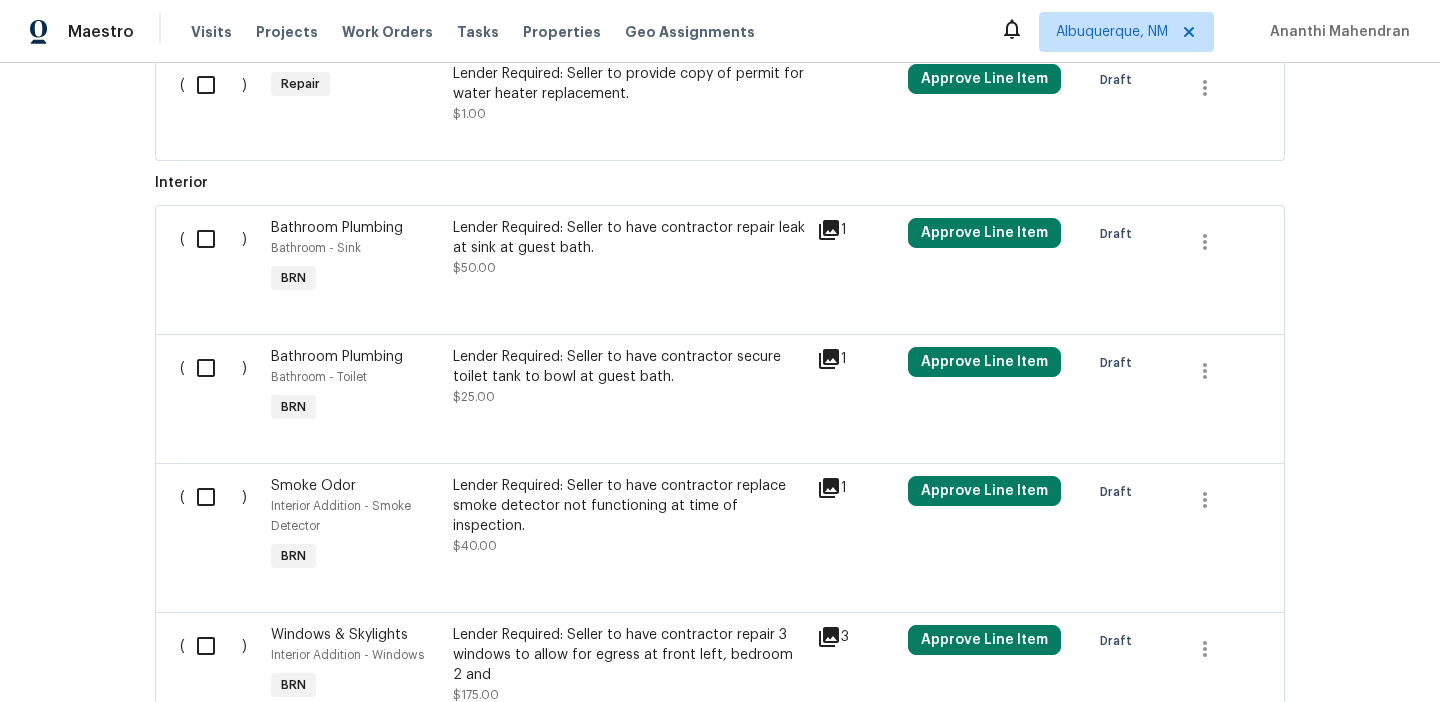 click at bounding box center [213, 239] 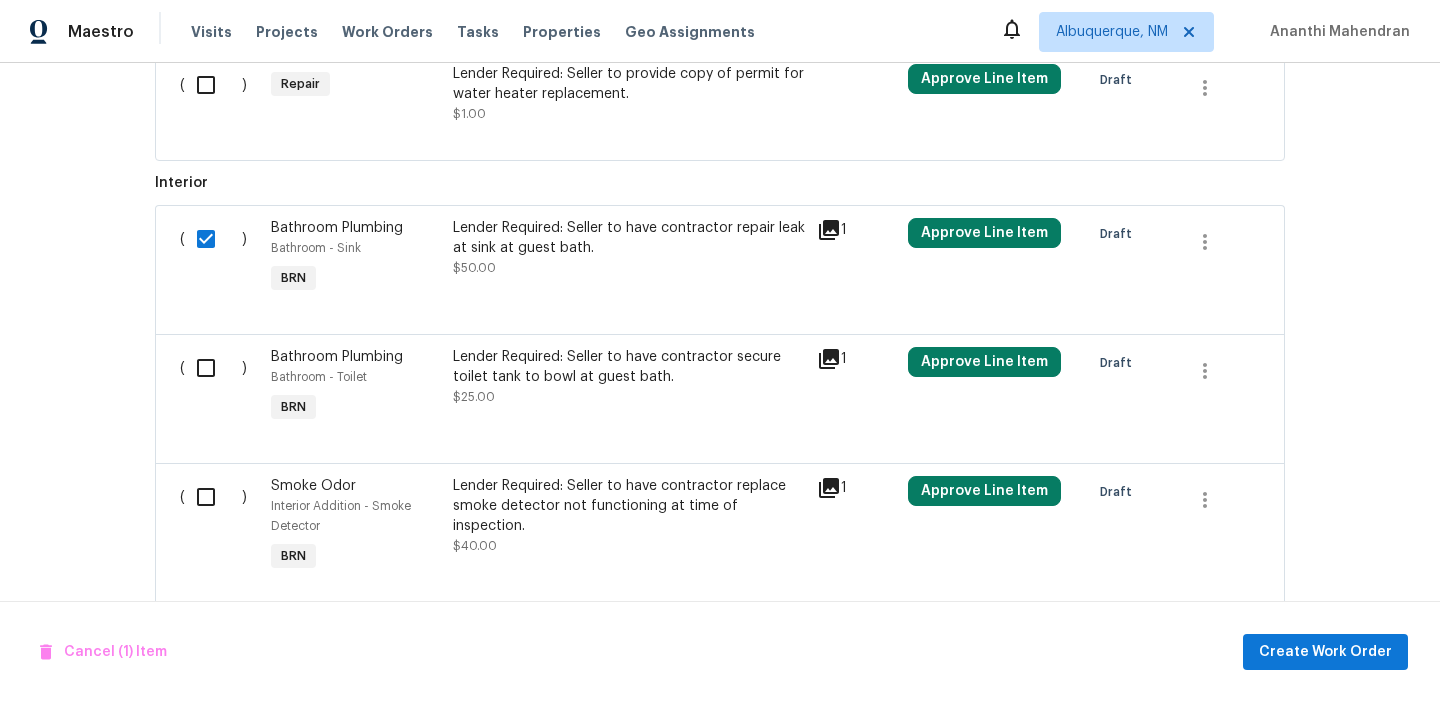 click at bounding box center [213, 368] 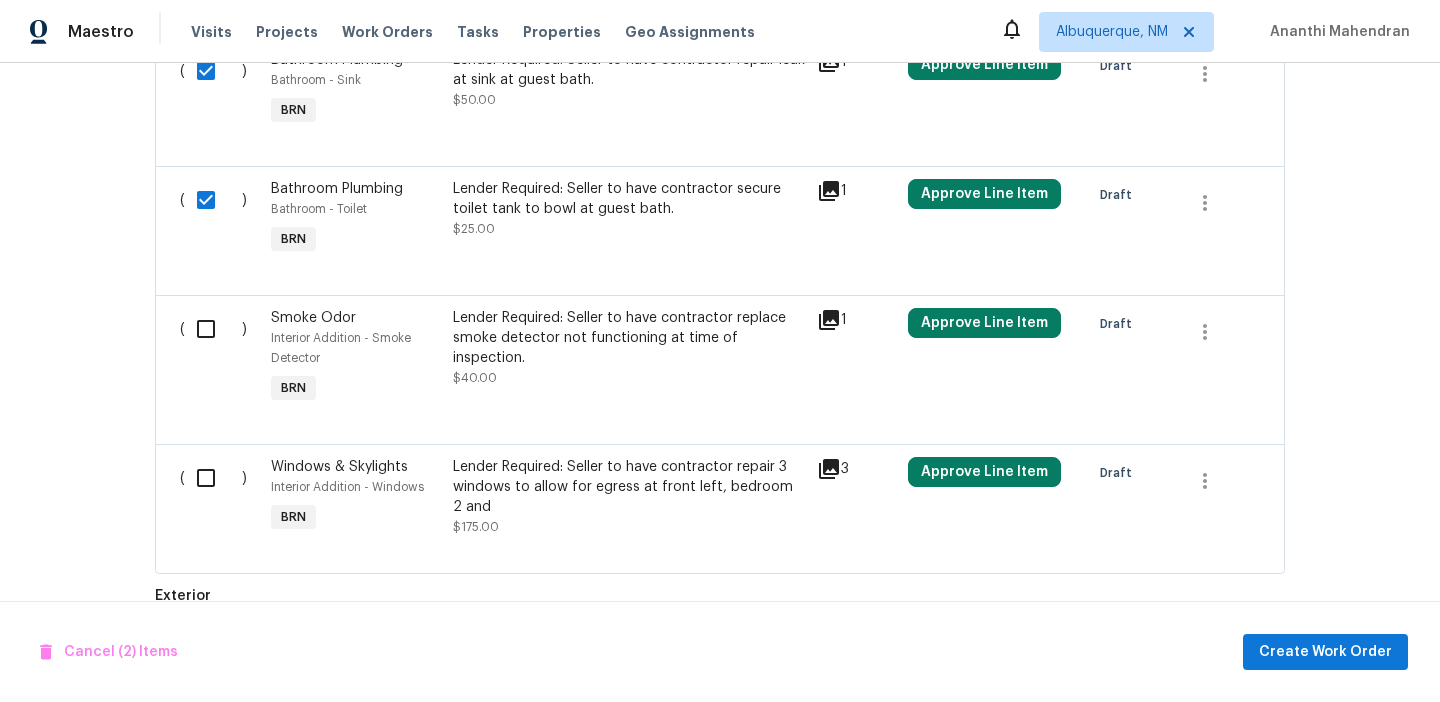 click at bounding box center (213, 329) 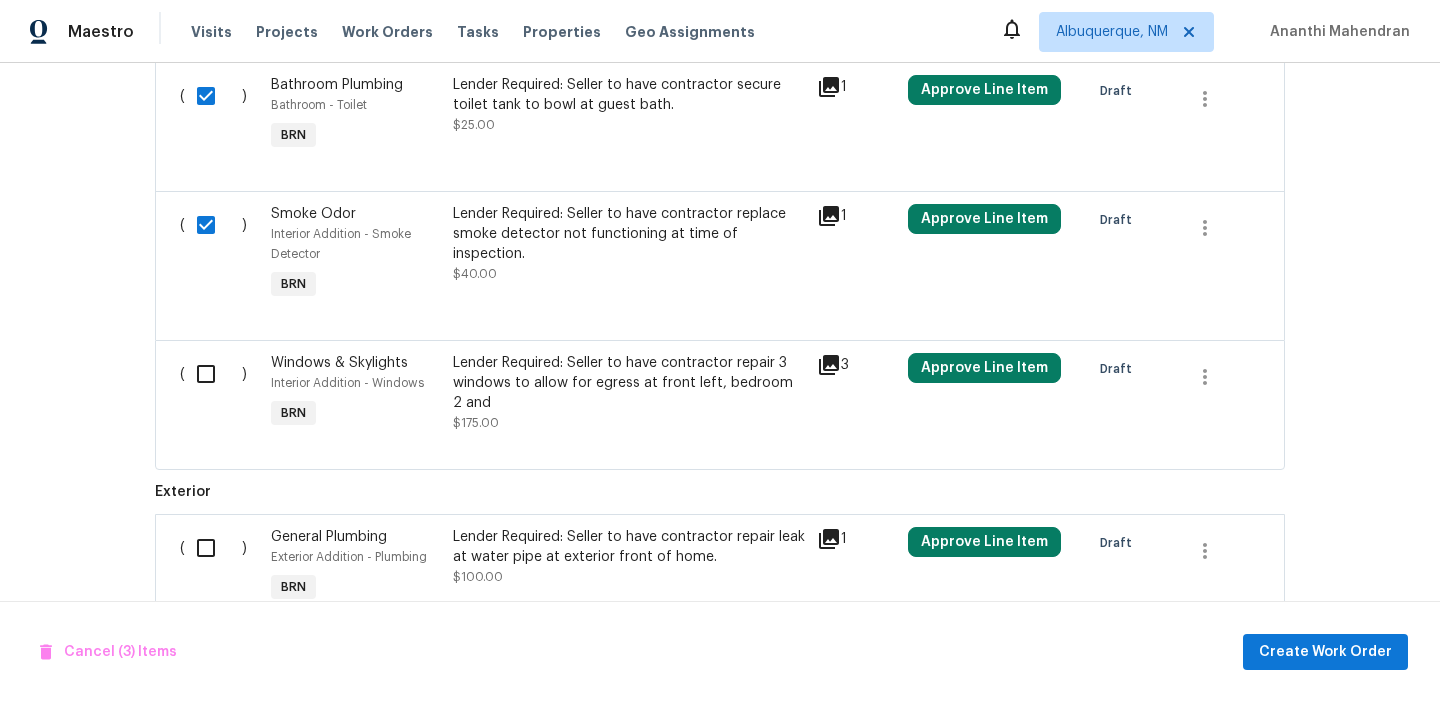 click at bounding box center (213, 374) 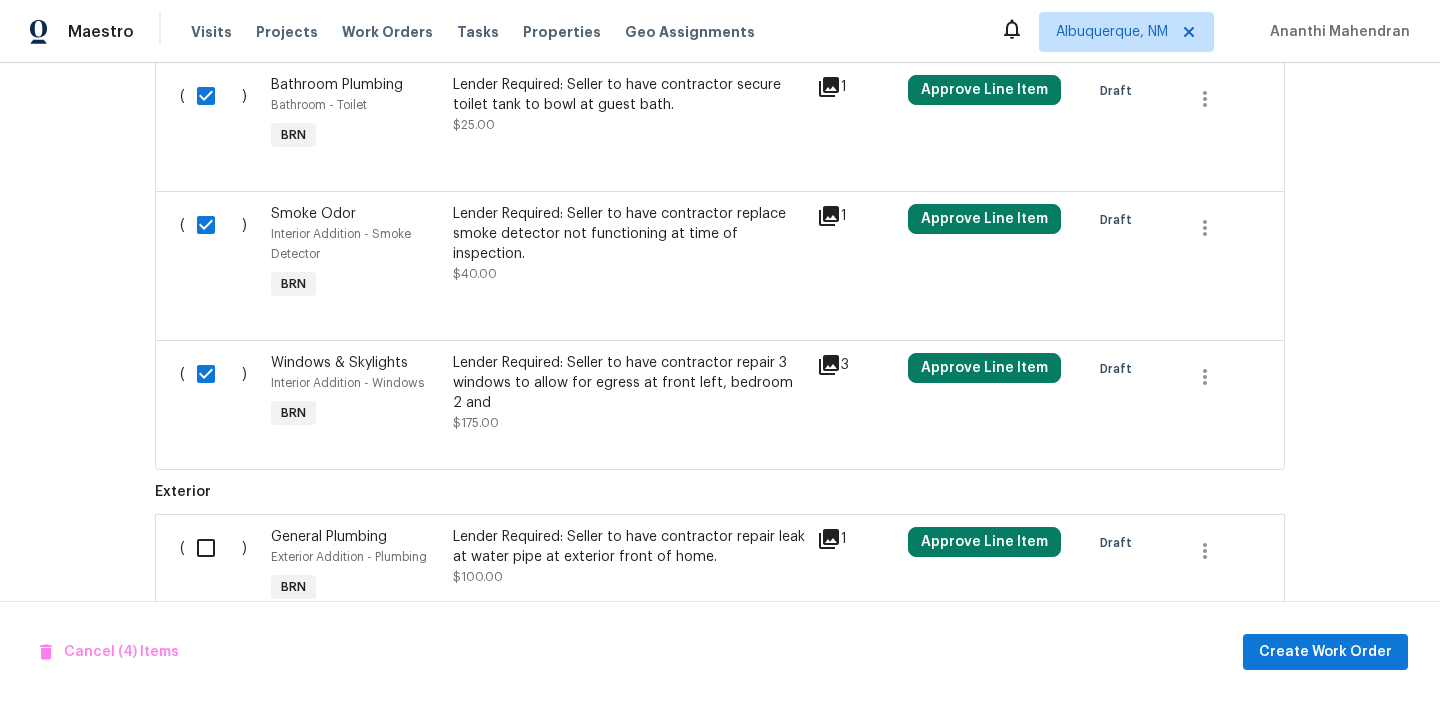 scroll, scrollTop: 1646, scrollLeft: 0, axis: vertical 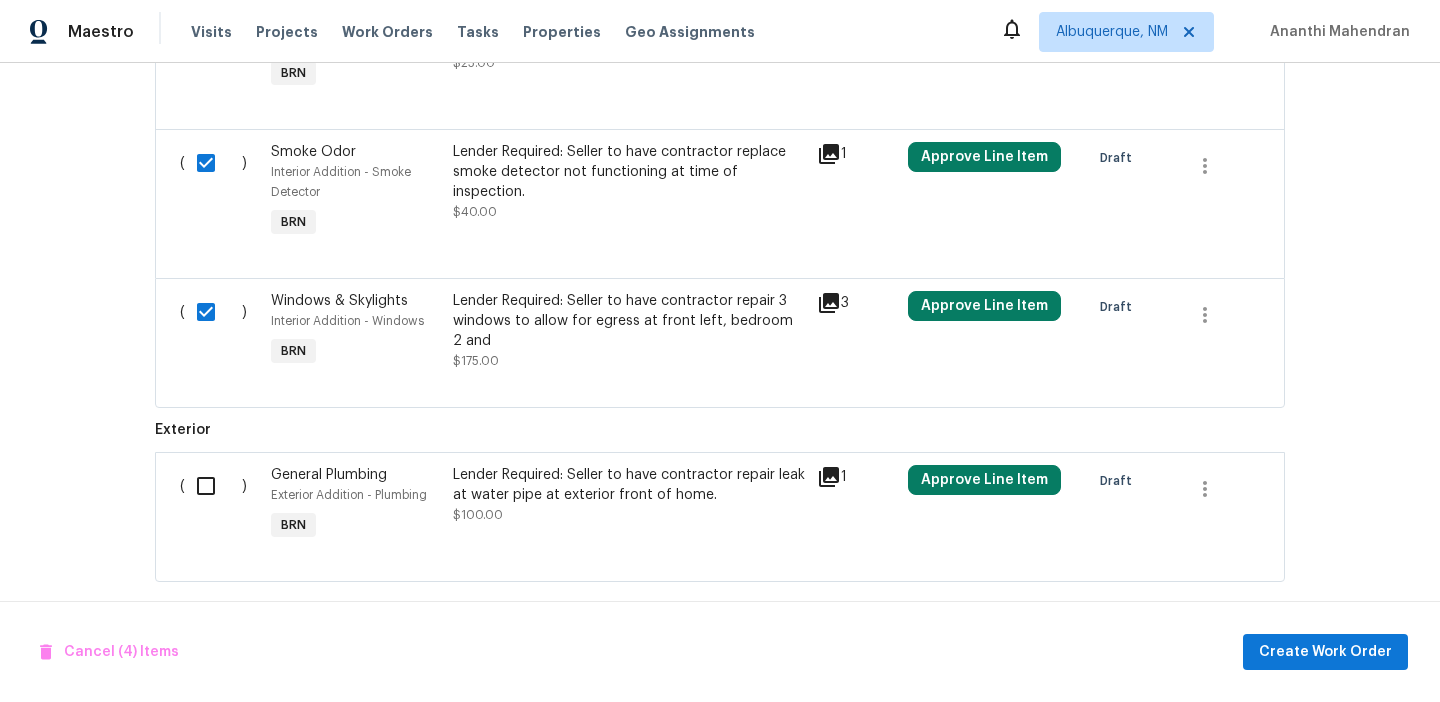 click at bounding box center [213, 486] 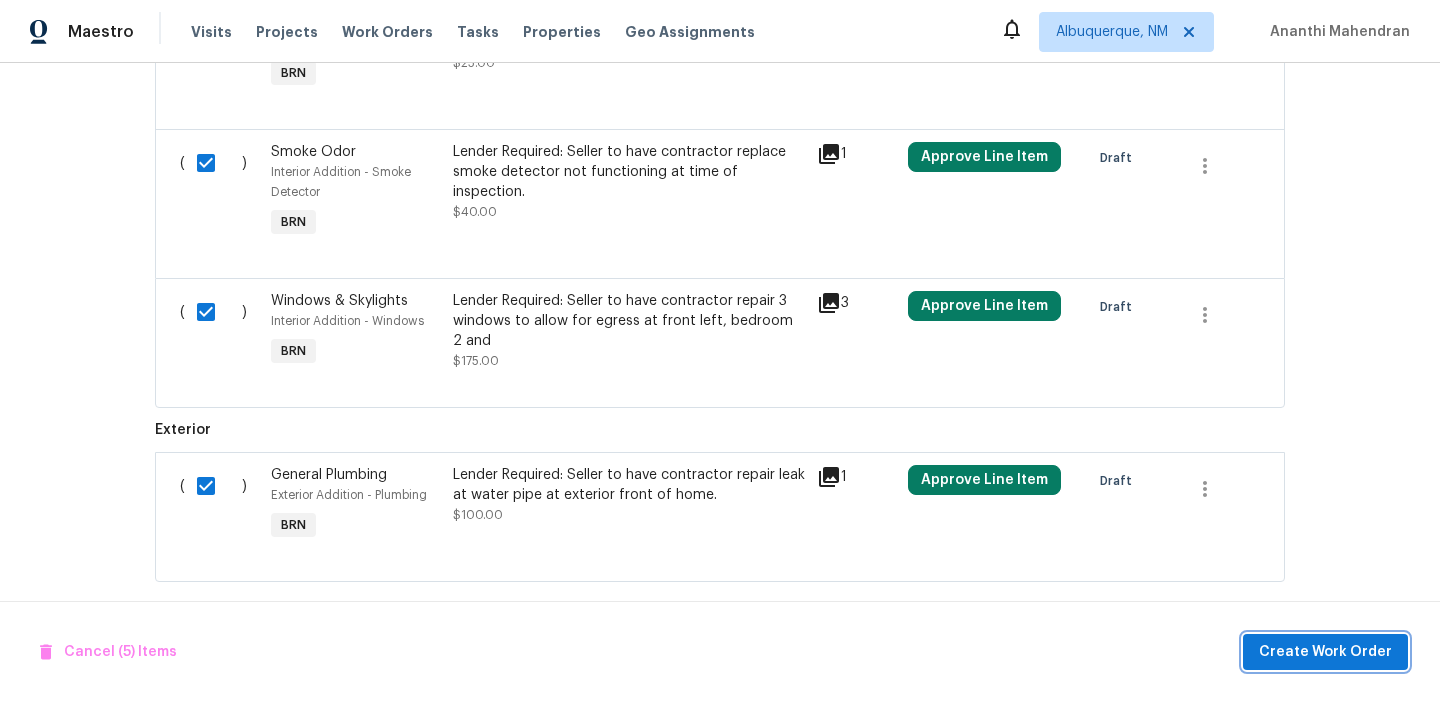 click on "Create Work Order" at bounding box center [1325, 652] 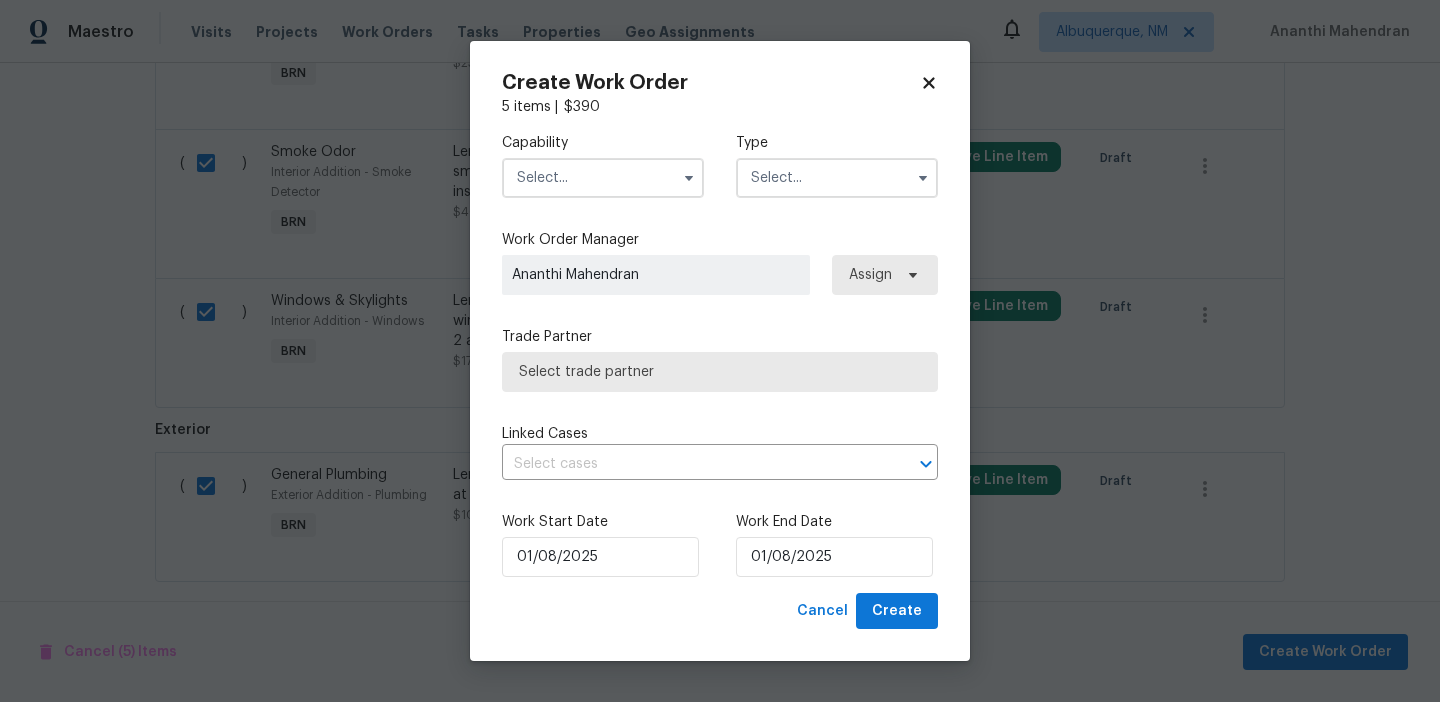 click at bounding box center (603, 178) 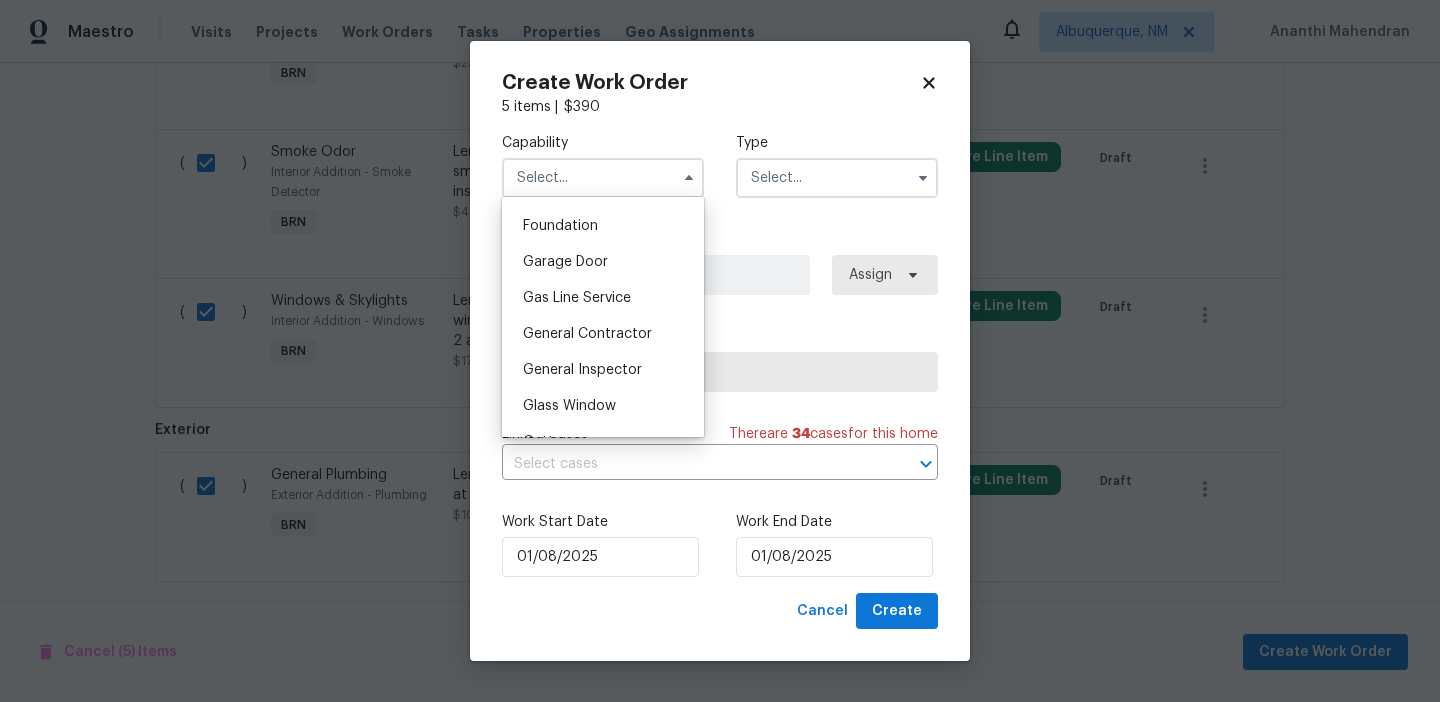 scroll, scrollTop: 844, scrollLeft: 0, axis: vertical 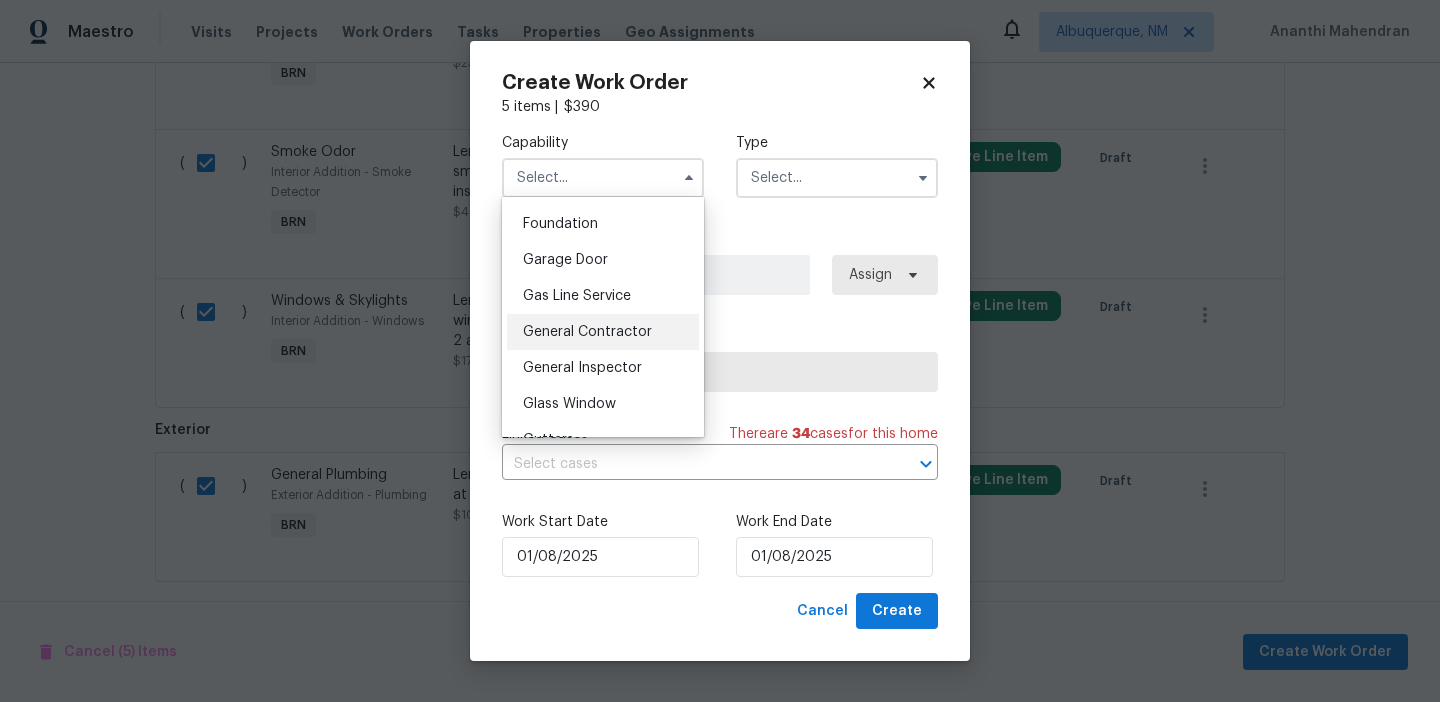 click on "General Contractor" at bounding box center [587, 332] 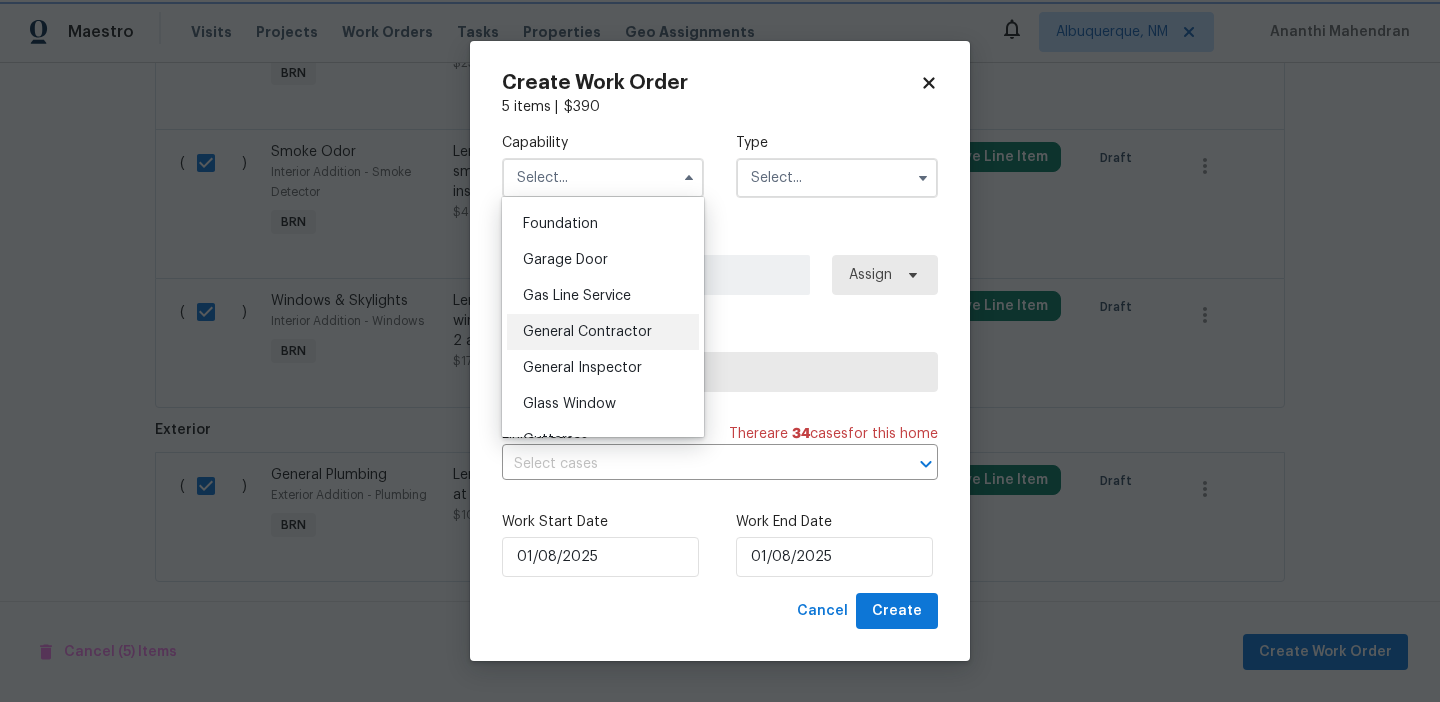 type on "General Contractor" 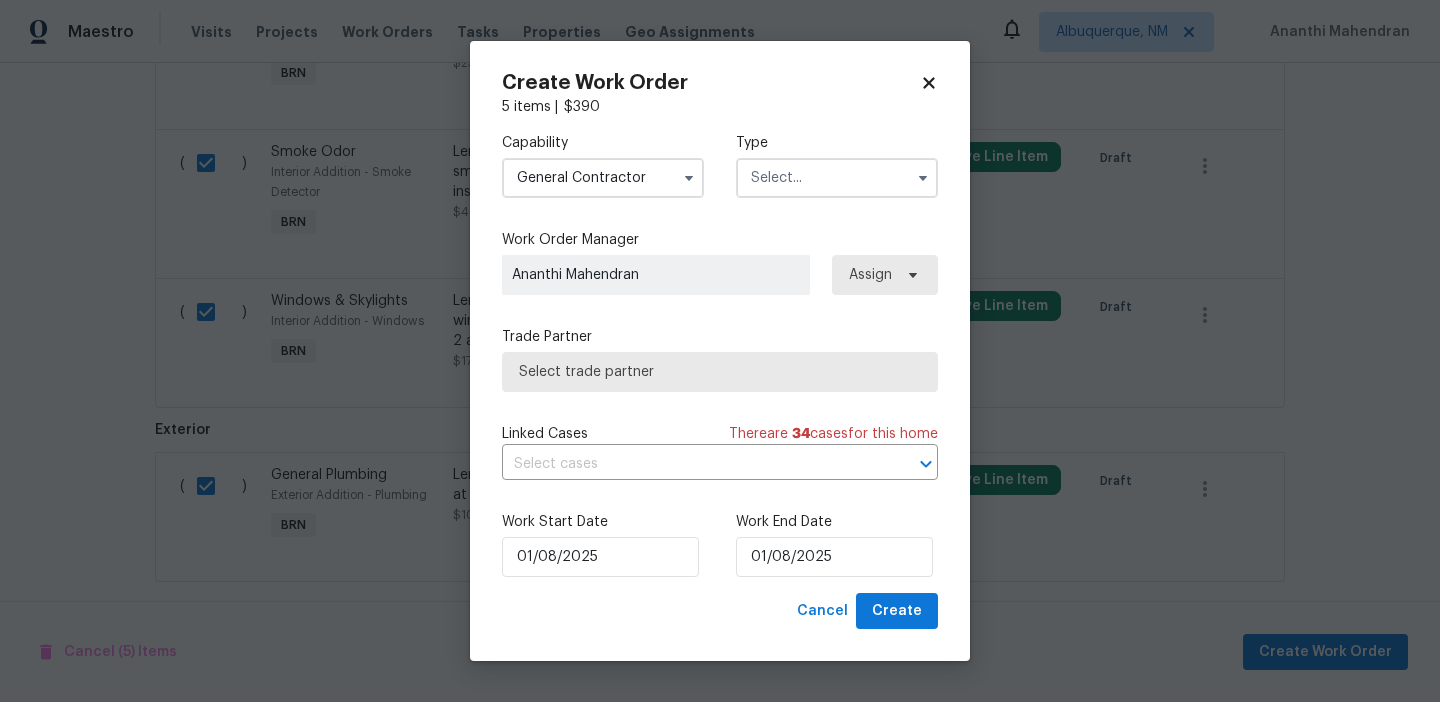 click on "Type" at bounding box center [837, 143] 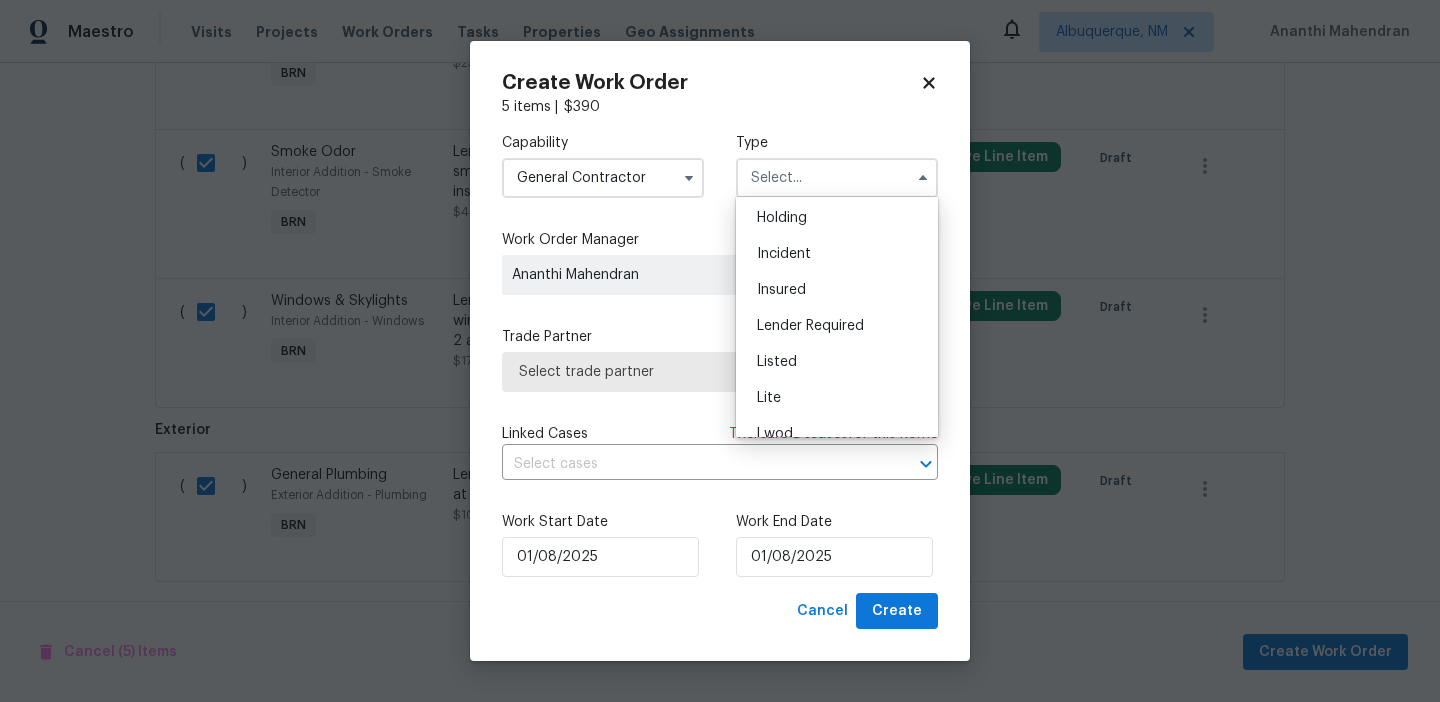 scroll, scrollTop: 140, scrollLeft: 0, axis: vertical 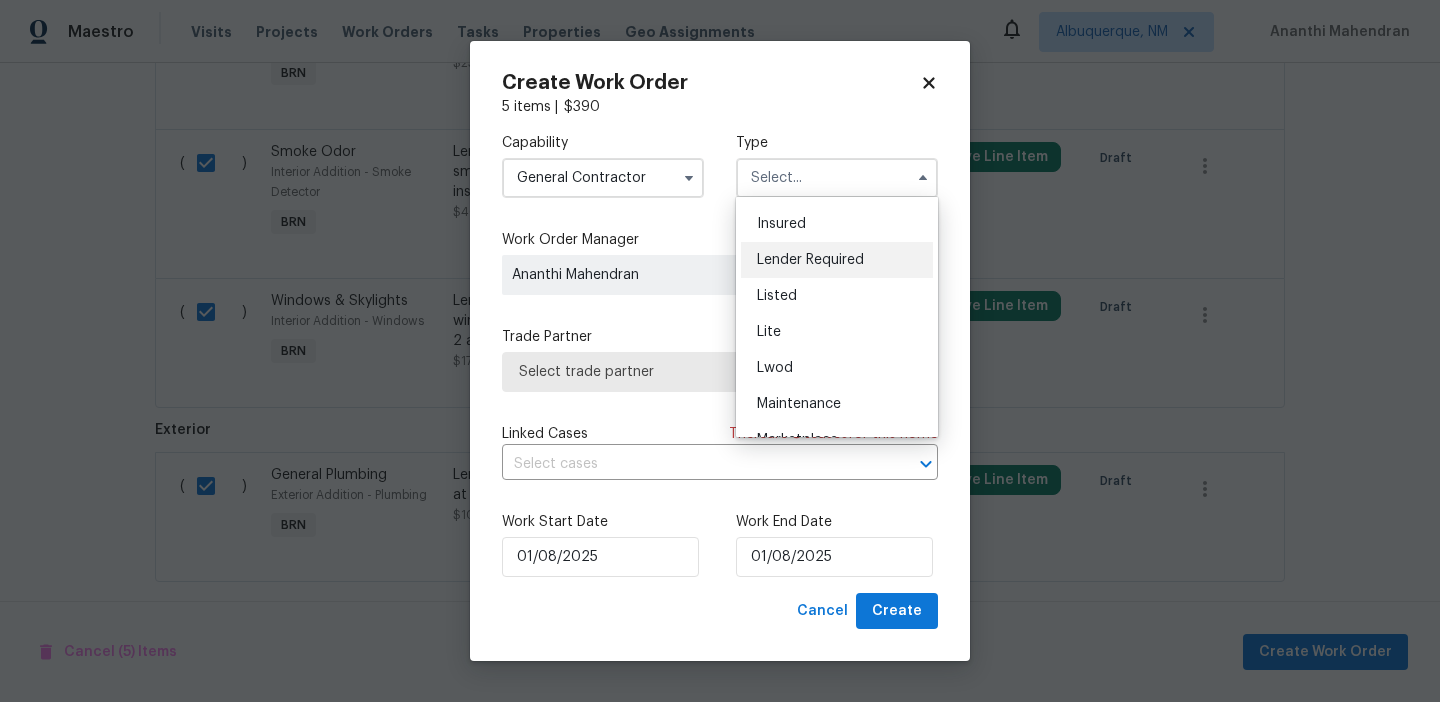 click on "Lender Required" at bounding box center [837, 260] 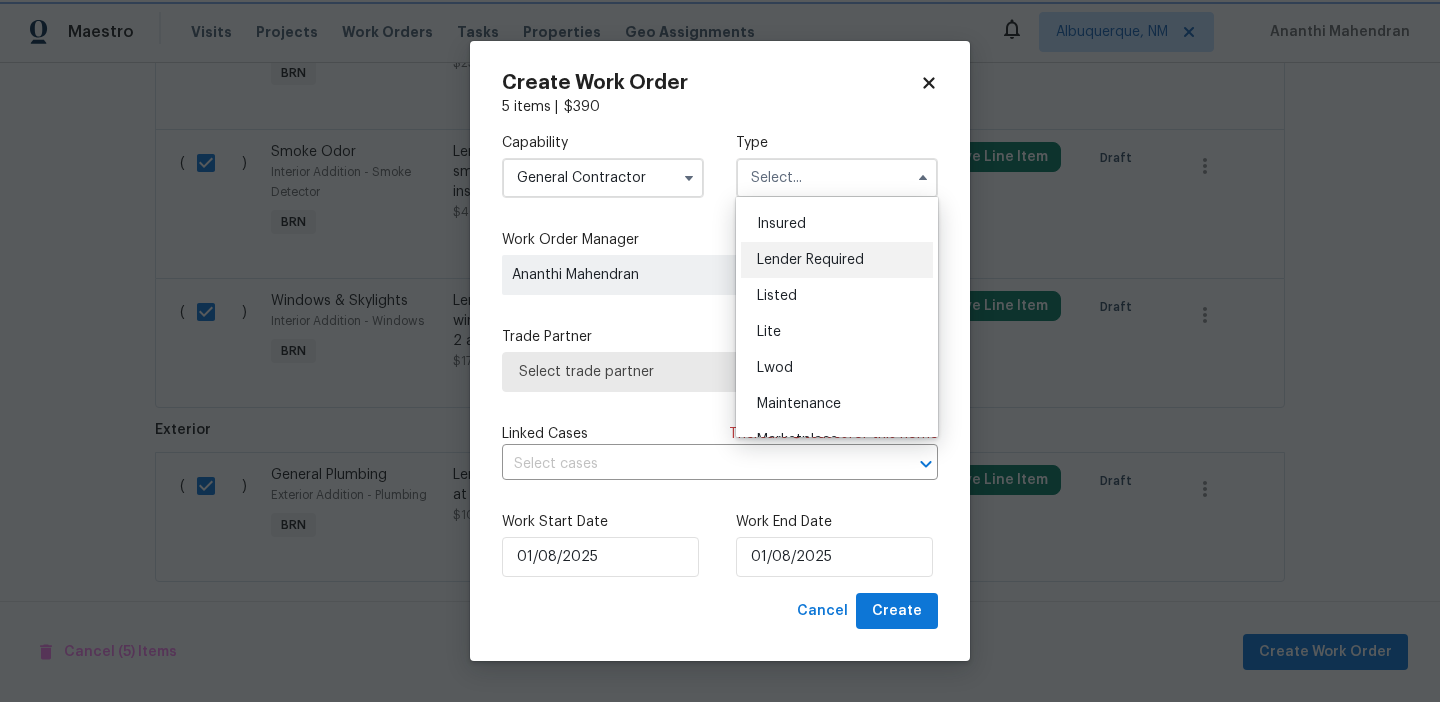 type on "Lender Required" 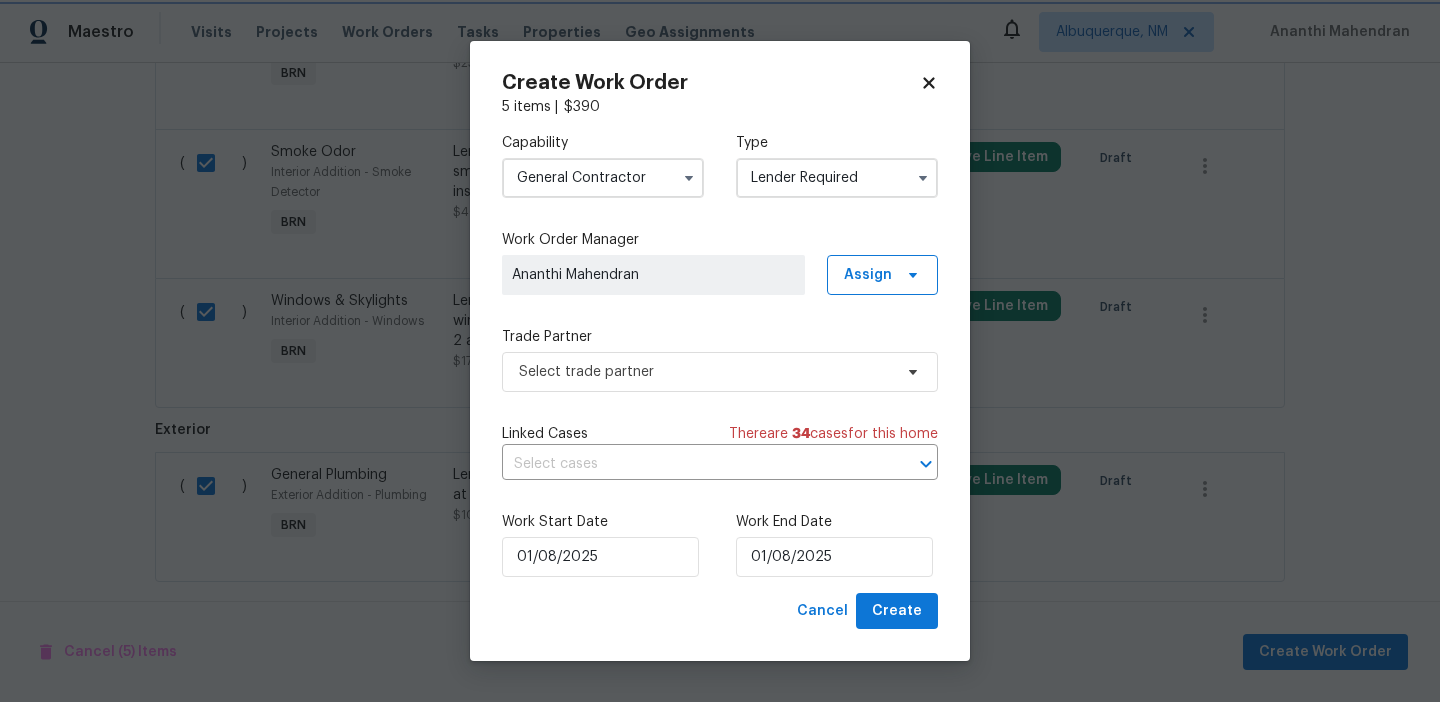 scroll, scrollTop: 0, scrollLeft: 0, axis: both 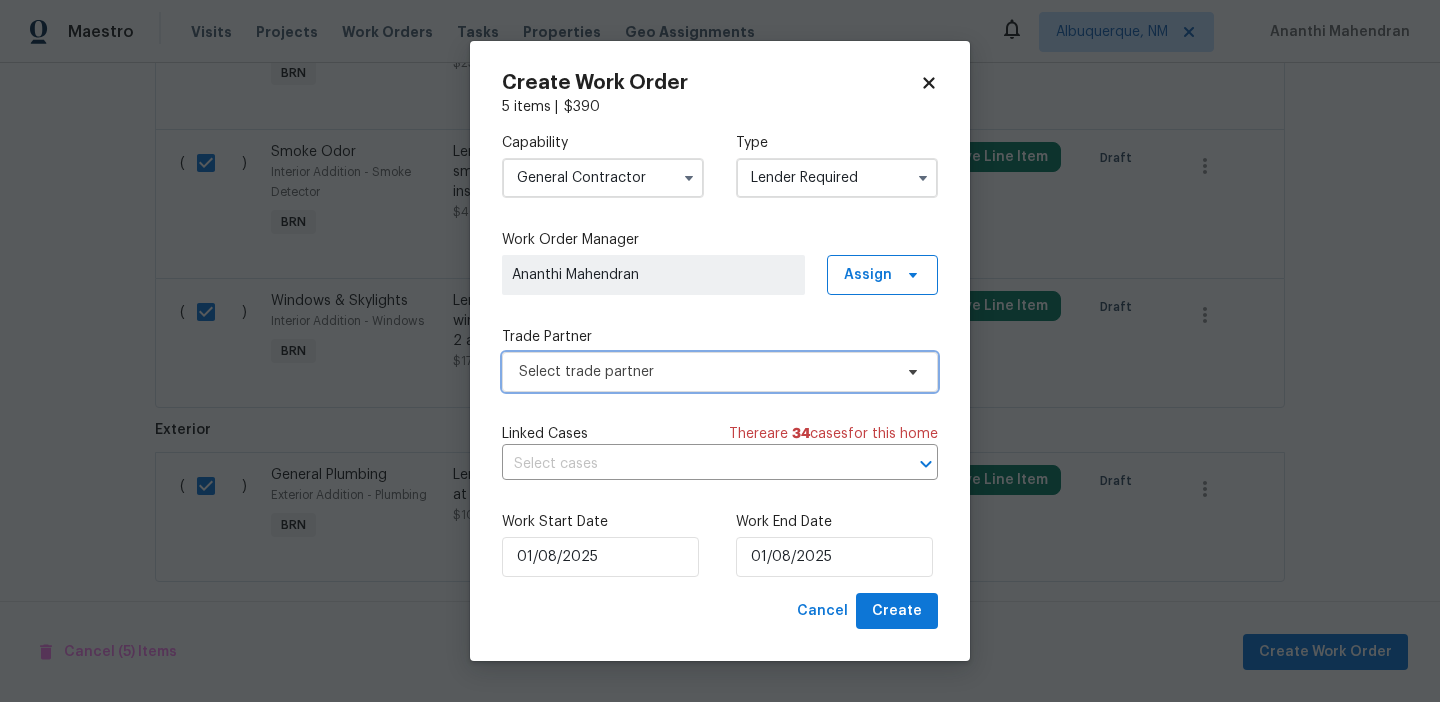 click on "Select trade partner" at bounding box center (705, 372) 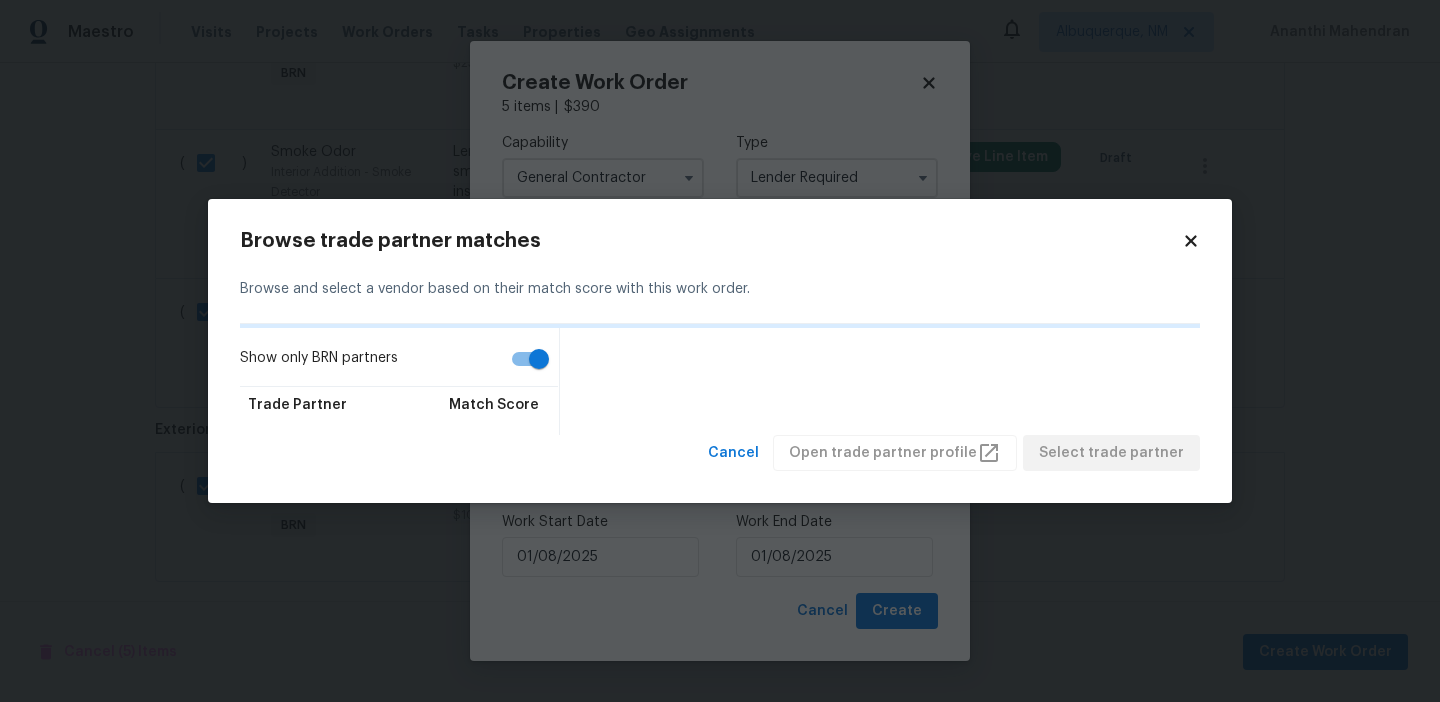 click on "Show only BRN partners" at bounding box center [539, 359] 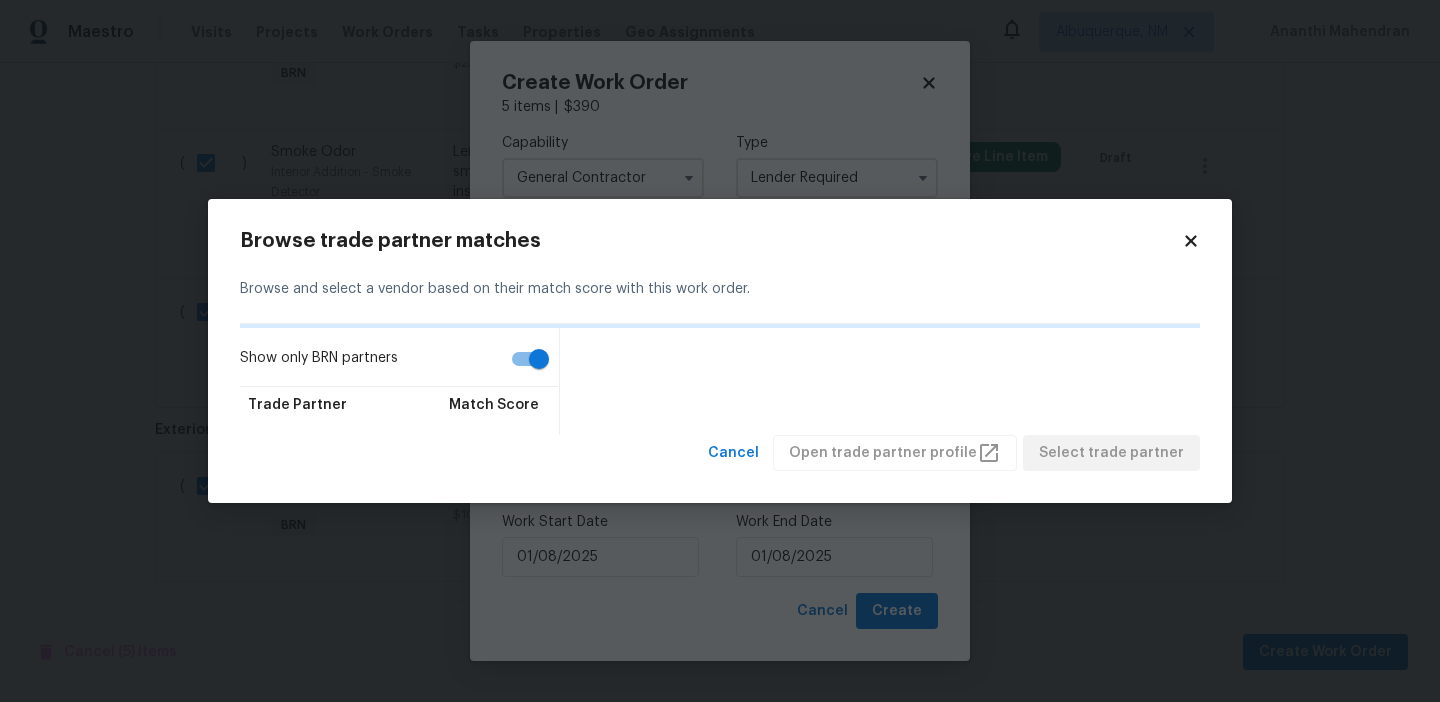 checkbox on "false" 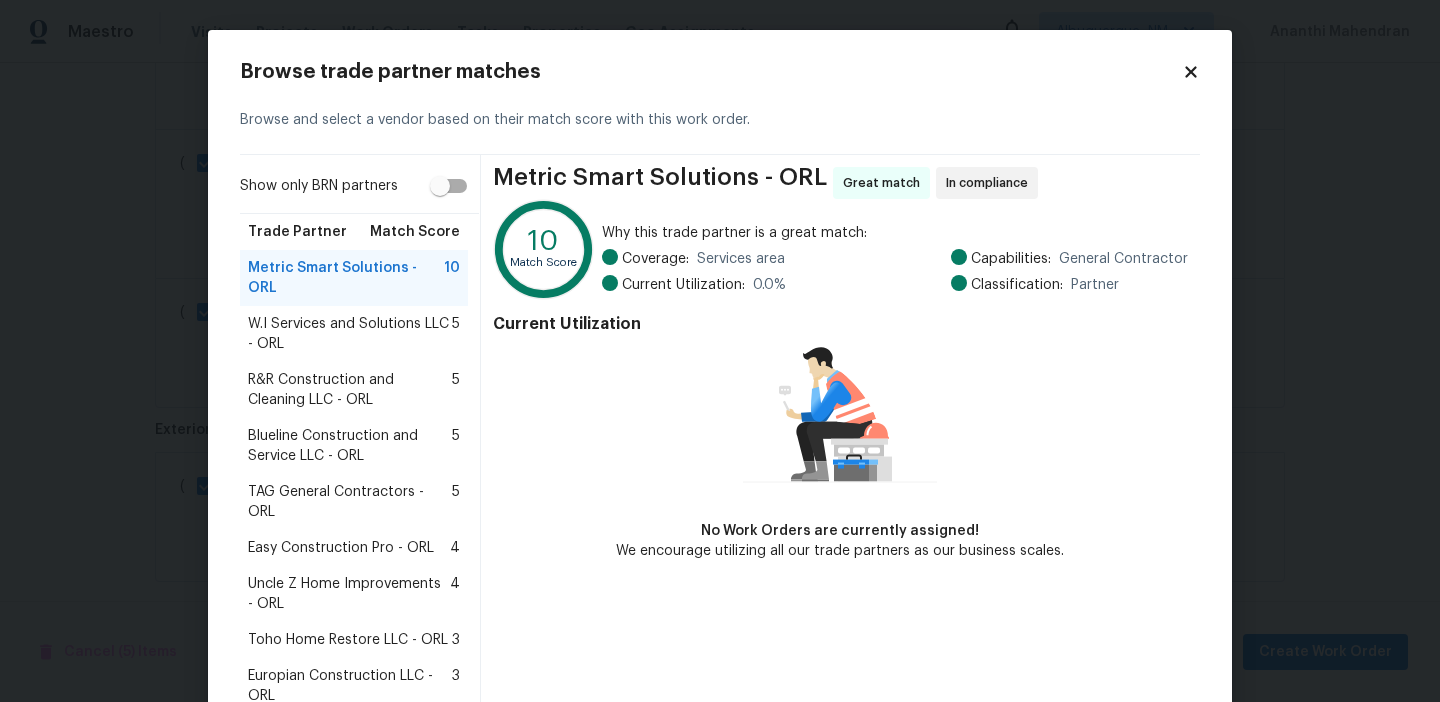 click on "Blueline Construction and Service LLC - ORL" at bounding box center (350, 446) 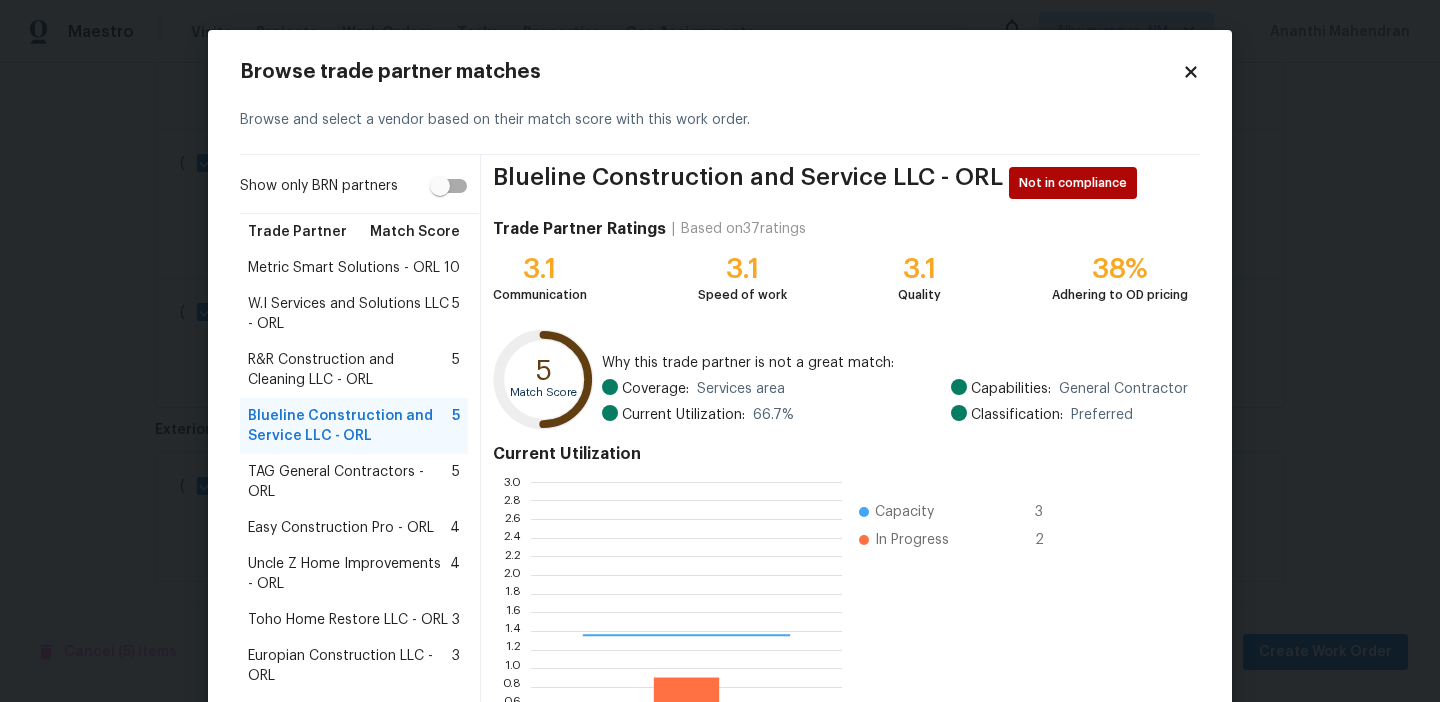 scroll, scrollTop: 2, scrollLeft: 1, axis: both 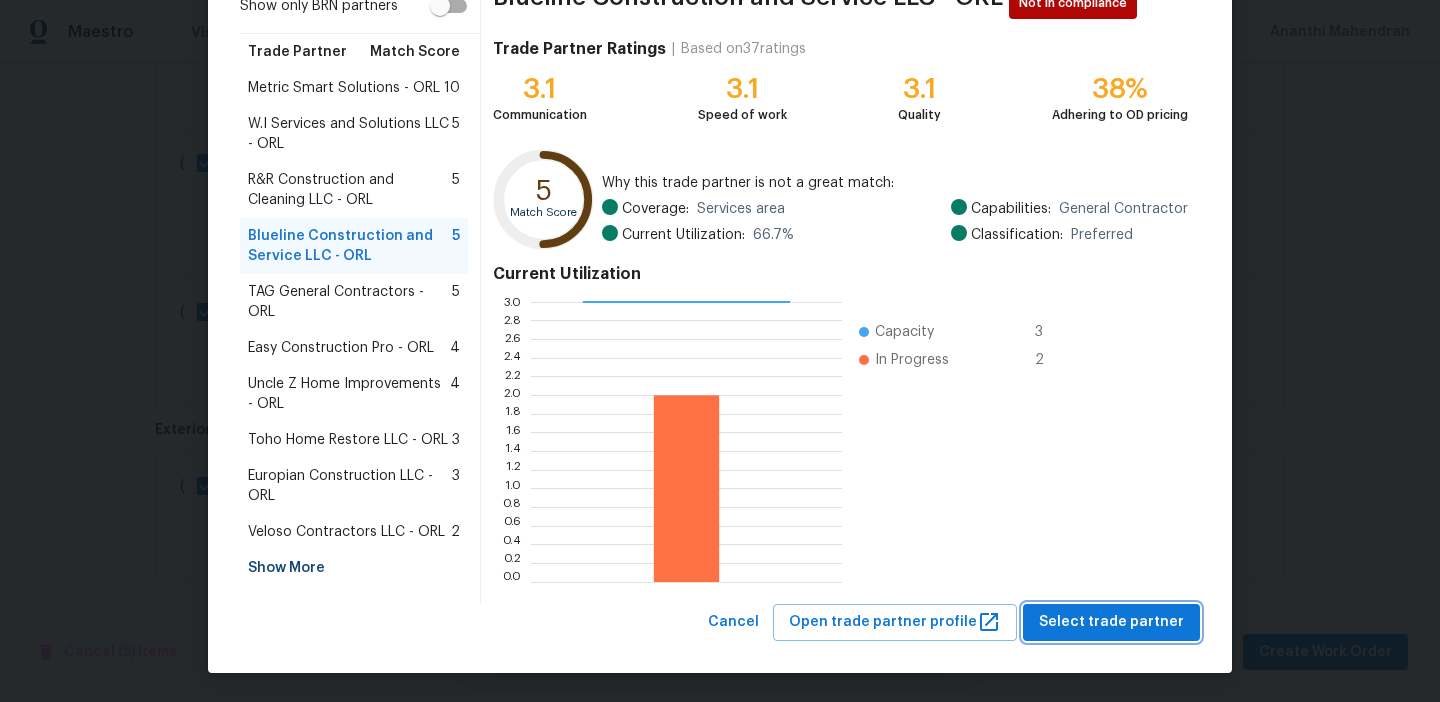 click on "Select trade partner" at bounding box center [1111, 622] 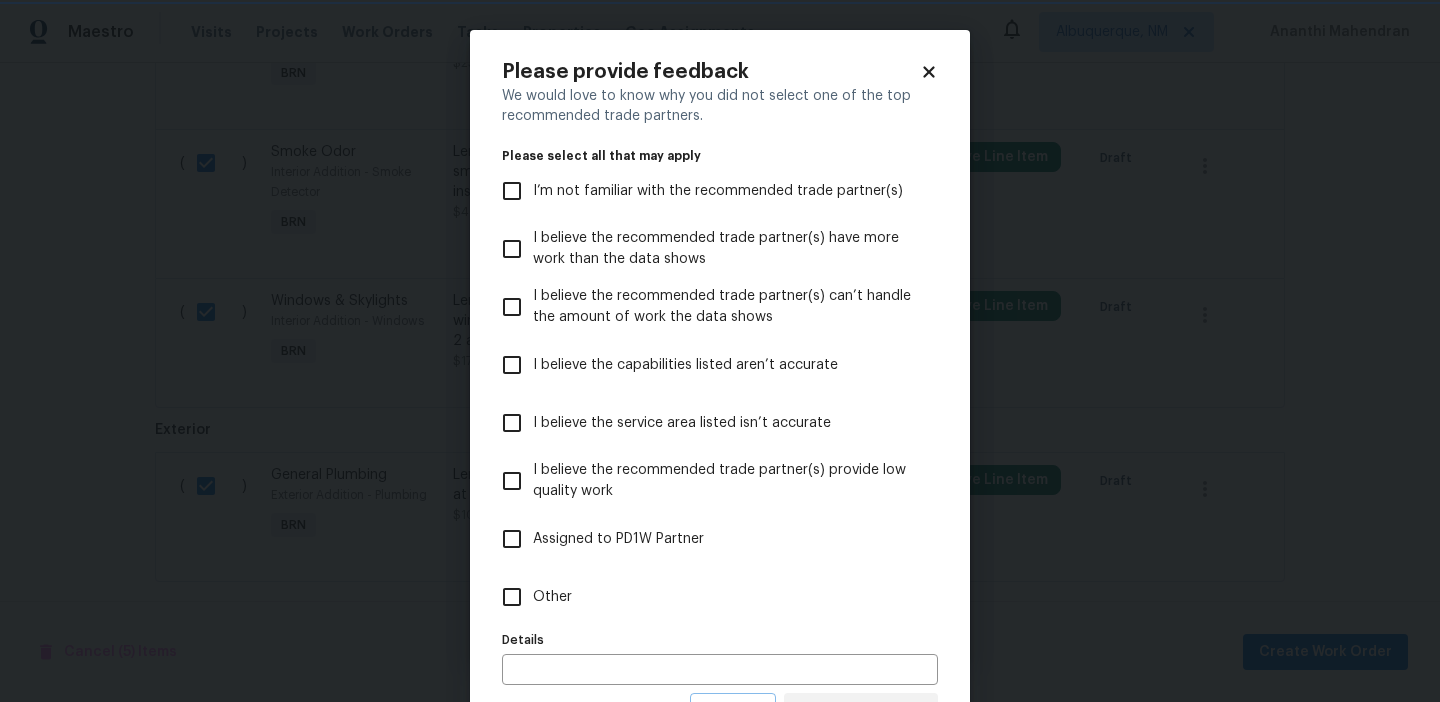 scroll, scrollTop: 0, scrollLeft: 0, axis: both 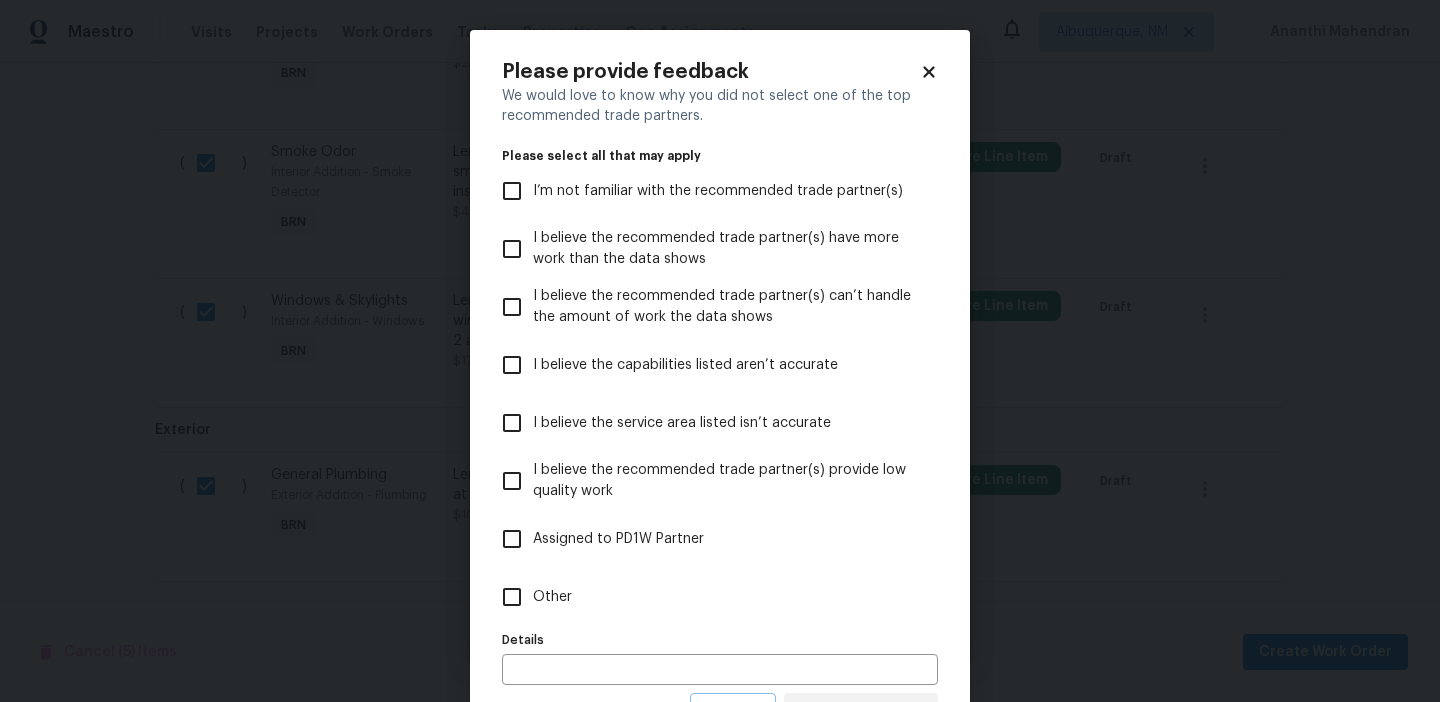 click on "Please provide feedback We would love to know why you did not select one of the top recommended trade partners. Please select all that may apply I’m not familiar with the recommended trade partner(s) I believe the recommended trade partner(s) have more work than the data shows I believe the recommended trade partner(s) can’t handle the amount of work the data shows I believe the capabilities listed aren’t accurate I believe the service area listed isn’t accurate I believe the recommended trade partner(s) provide low quality work Assigned to PD1W Partner Other Details Details Dismiss Submit Feedback" at bounding box center [720, 396] 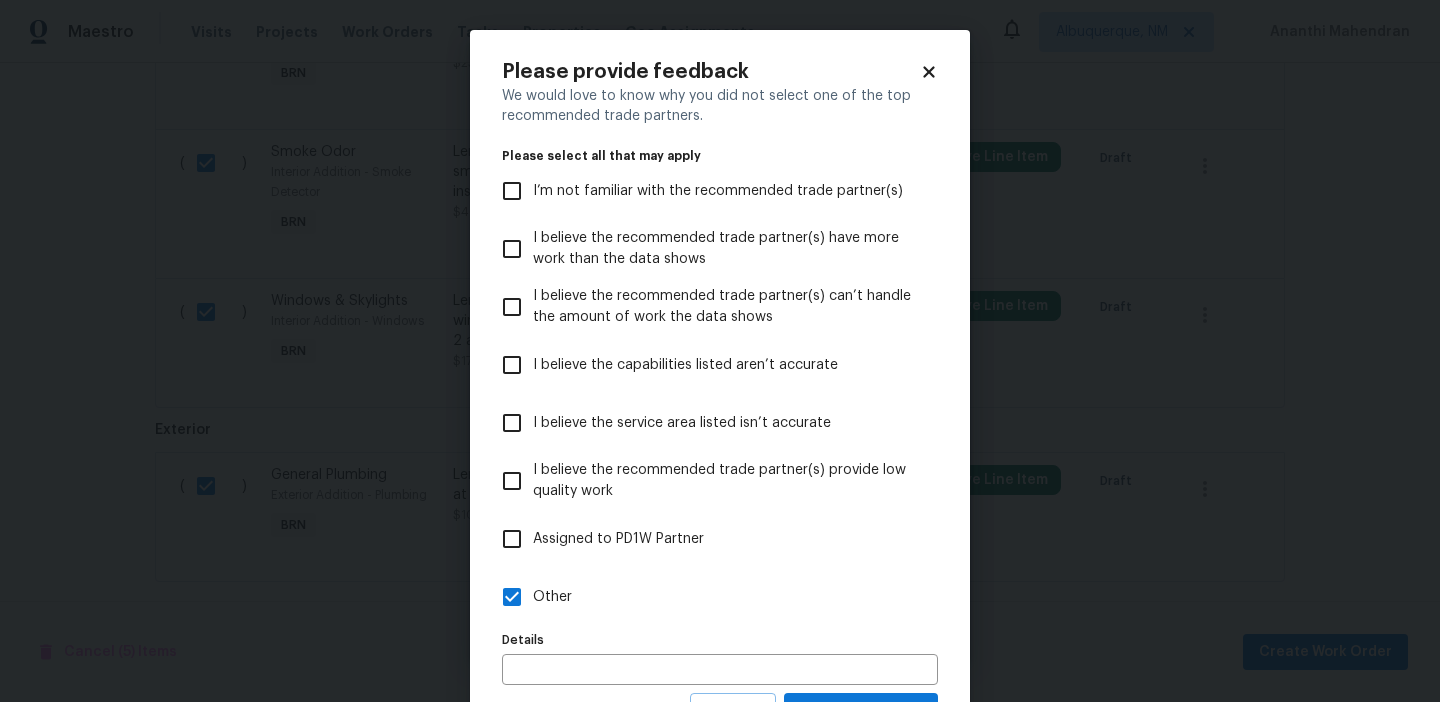 scroll, scrollTop: 90, scrollLeft: 0, axis: vertical 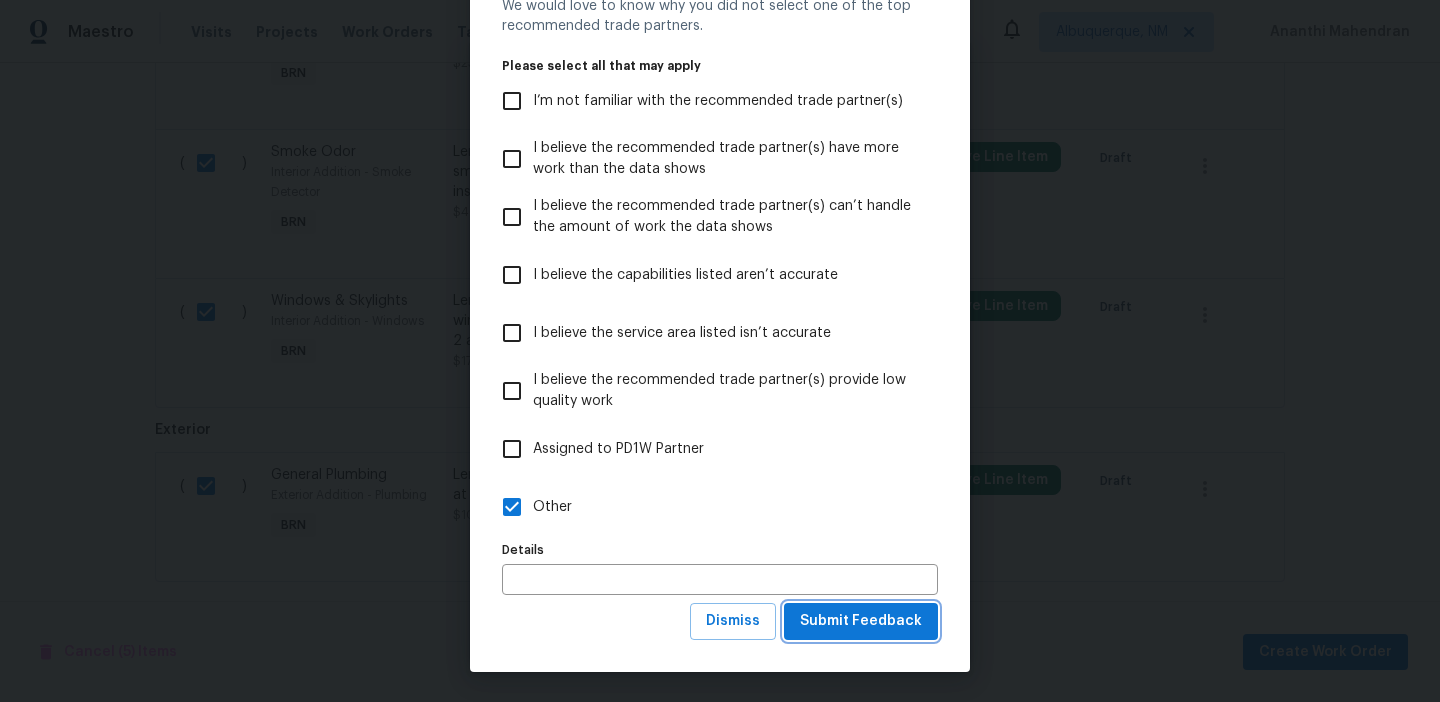 click on "Submit Feedback" at bounding box center [861, 621] 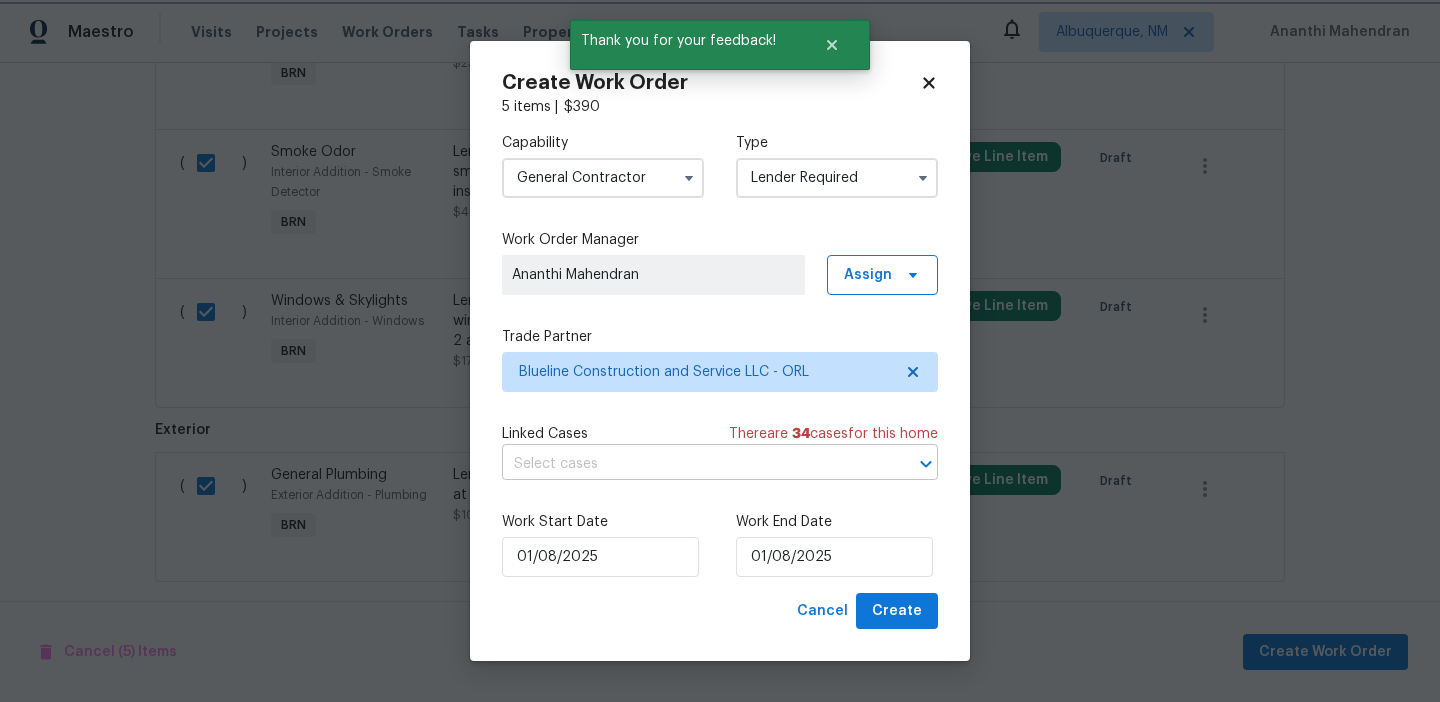 scroll, scrollTop: 0, scrollLeft: 0, axis: both 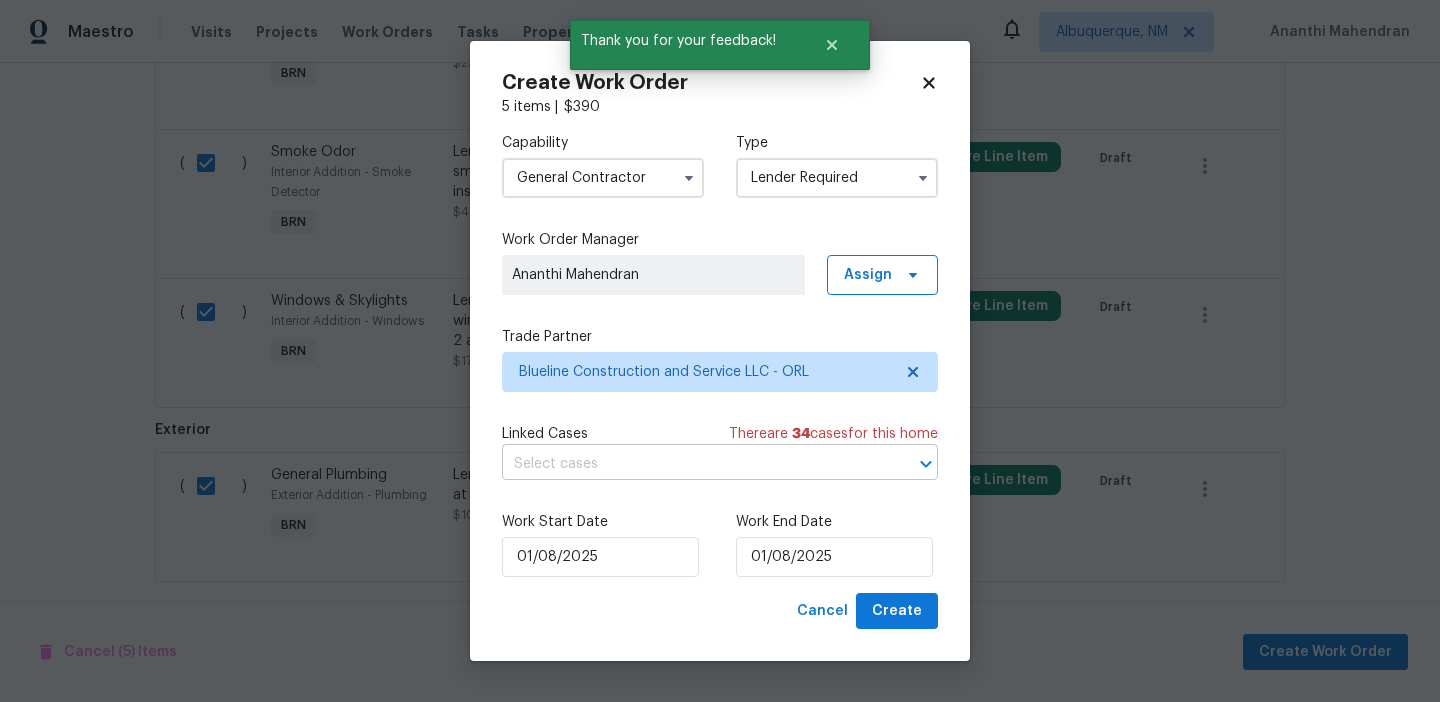 click at bounding box center [692, 464] 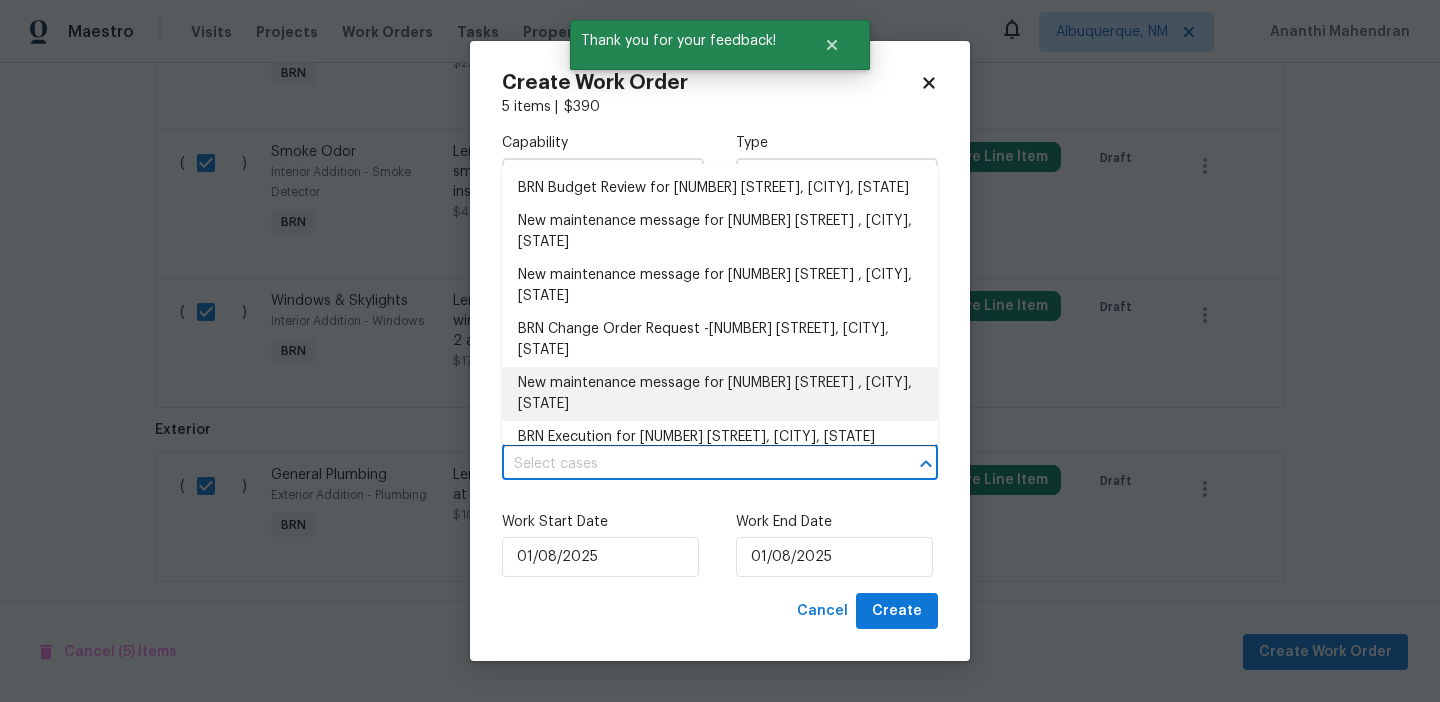 checkbox on "false" 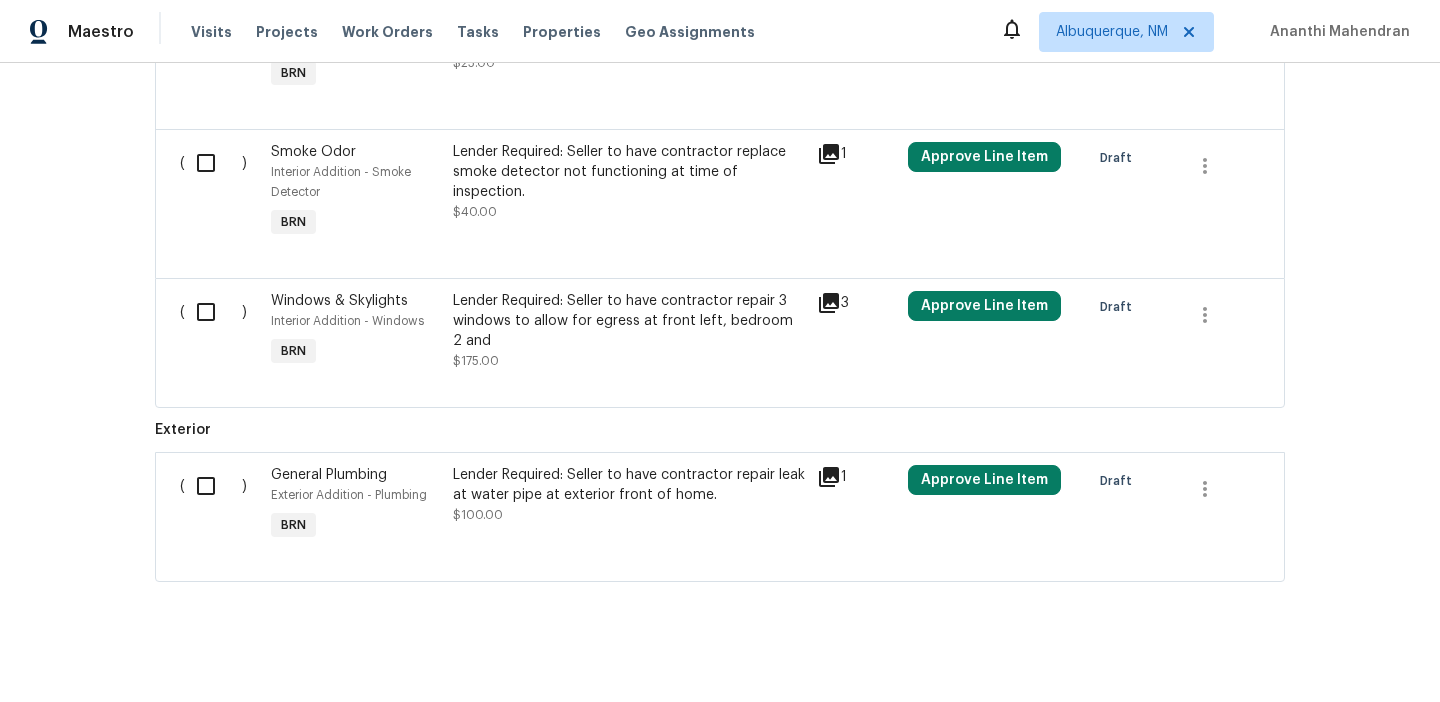 click at bounding box center (213, 486) 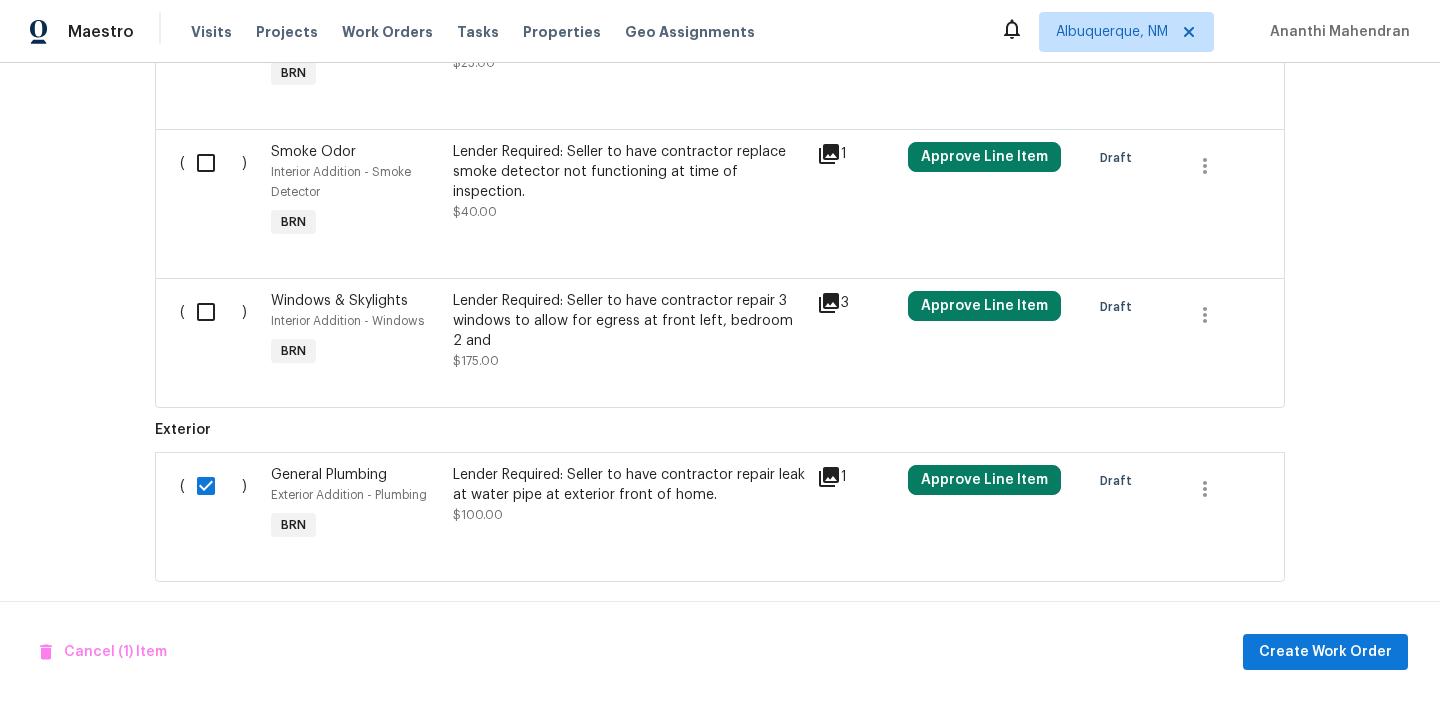 click at bounding box center [213, 312] 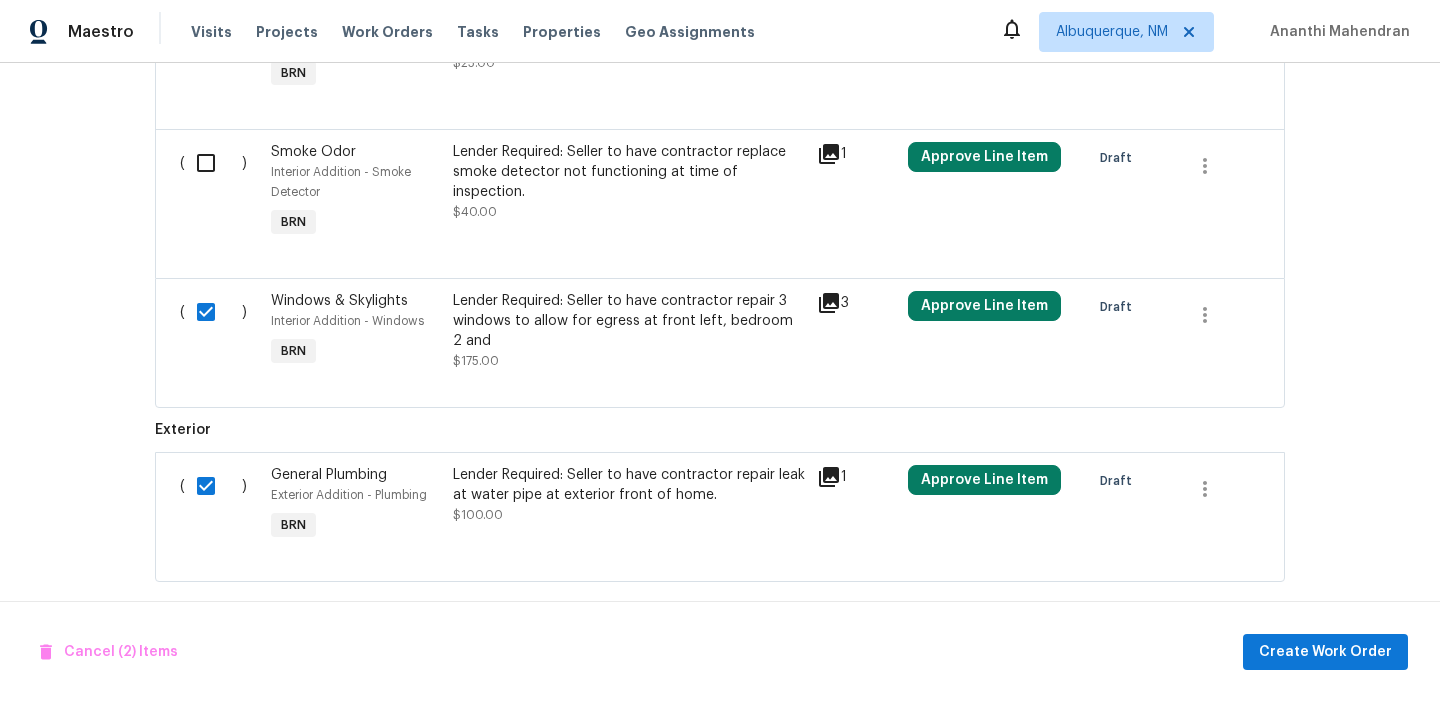 scroll, scrollTop: 1580, scrollLeft: 0, axis: vertical 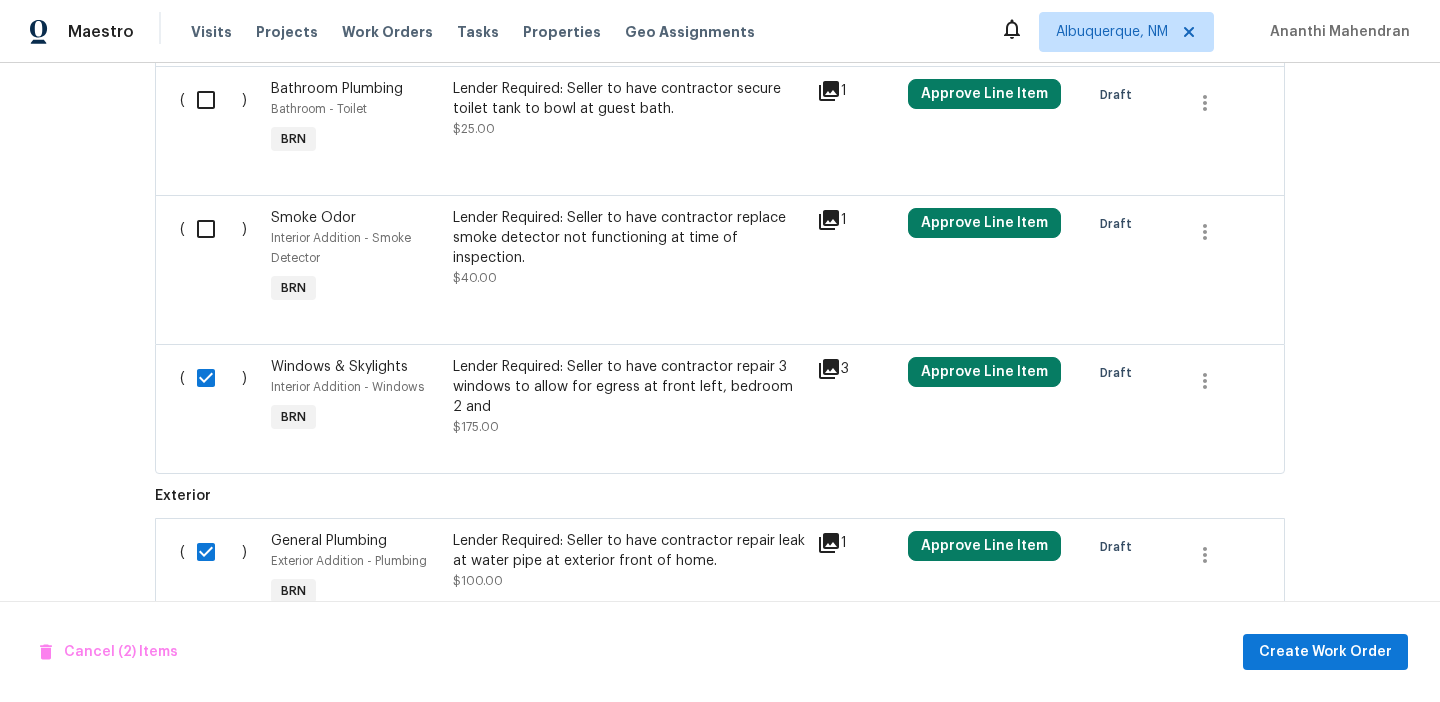 click at bounding box center (213, 229) 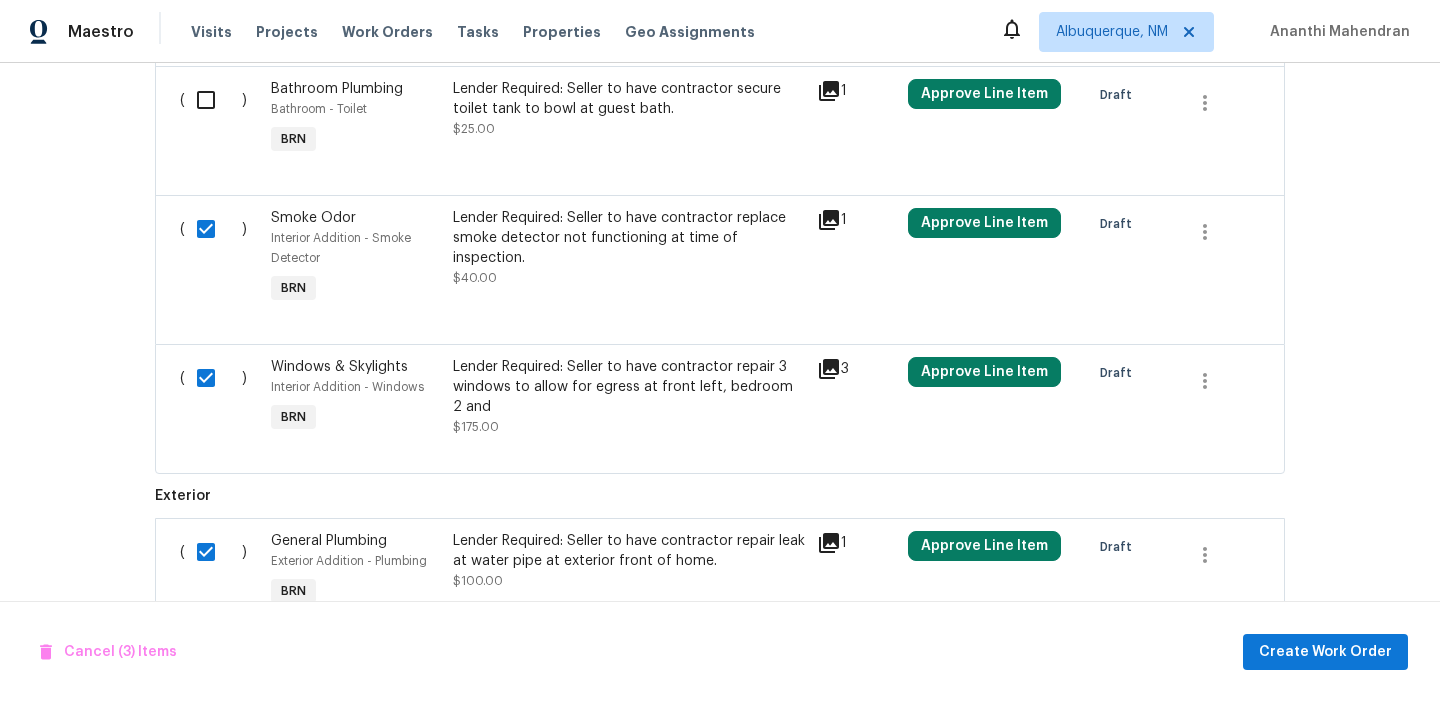 click on "( )" at bounding box center [219, 119] 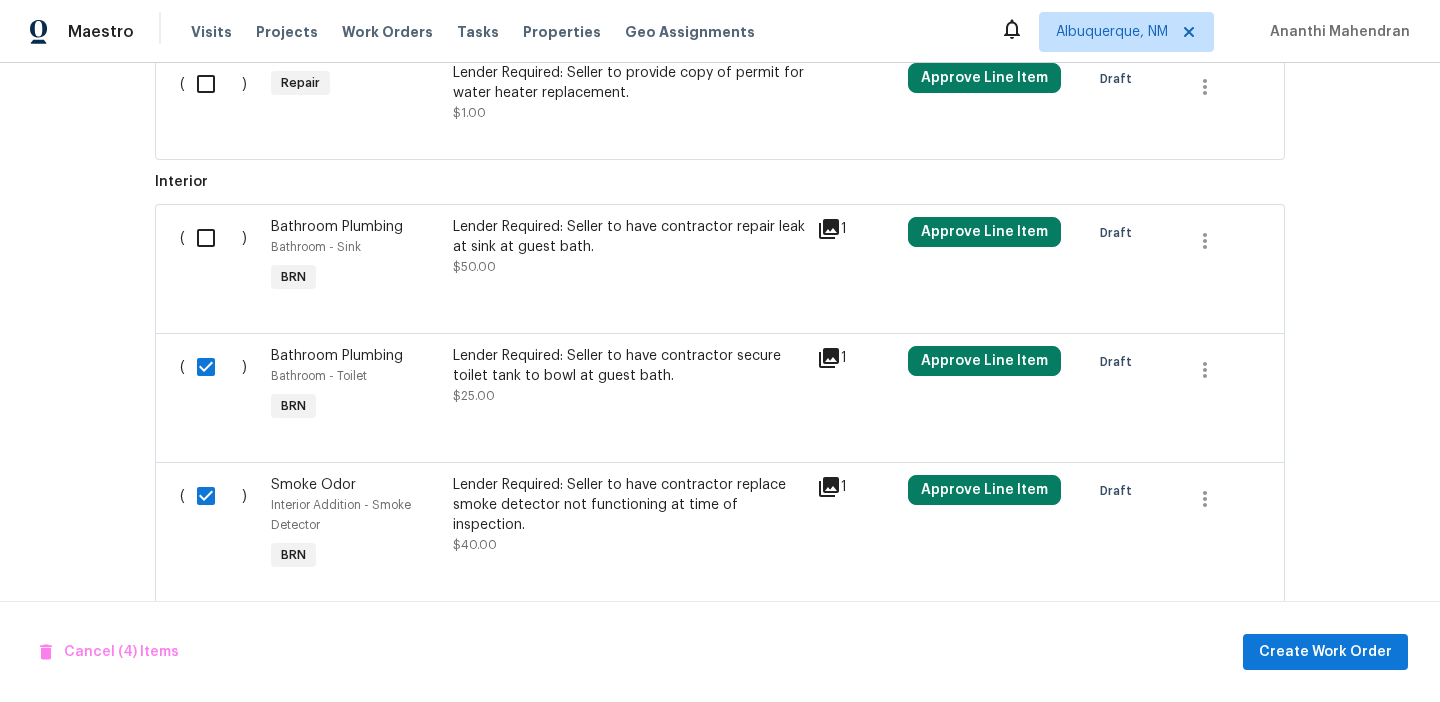 scroll, scrollTop: 1278, scrollLeft: 0, axis: vertical 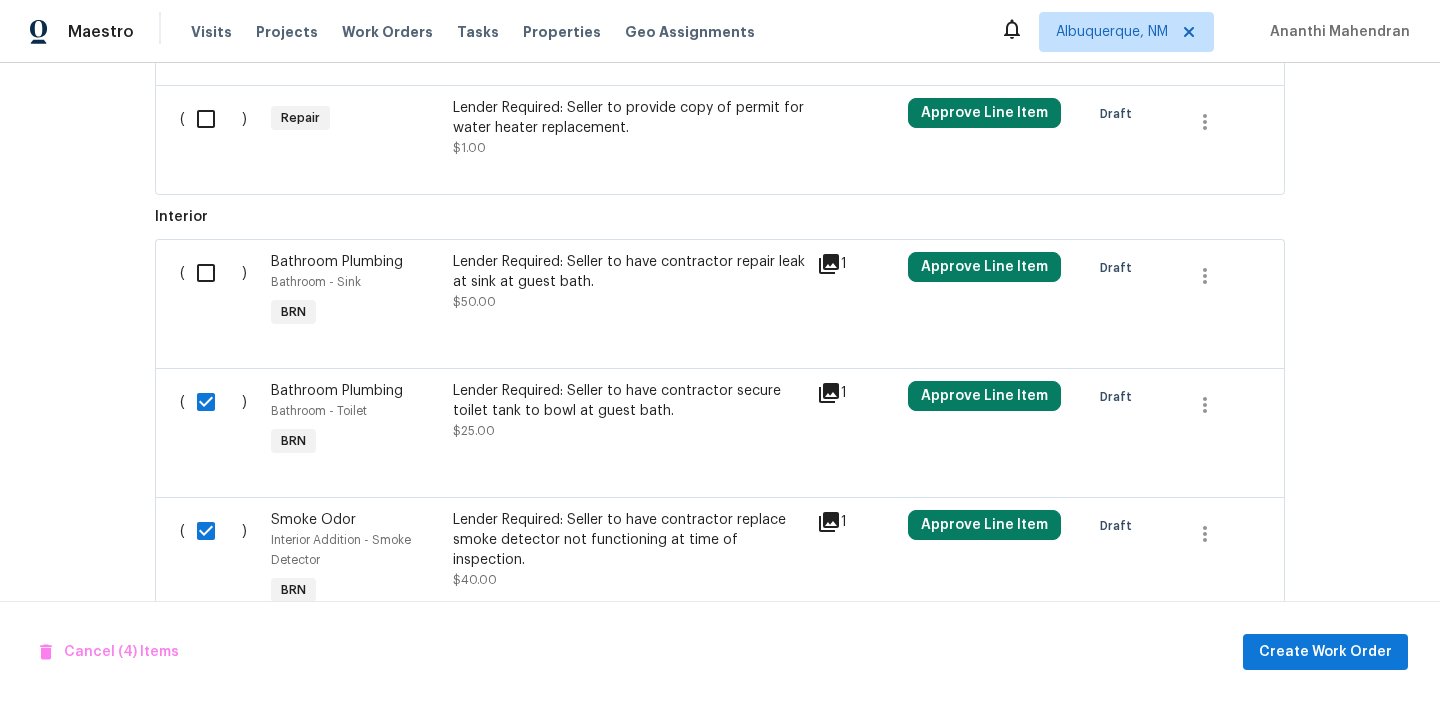 click at bounding box center (213, 273) 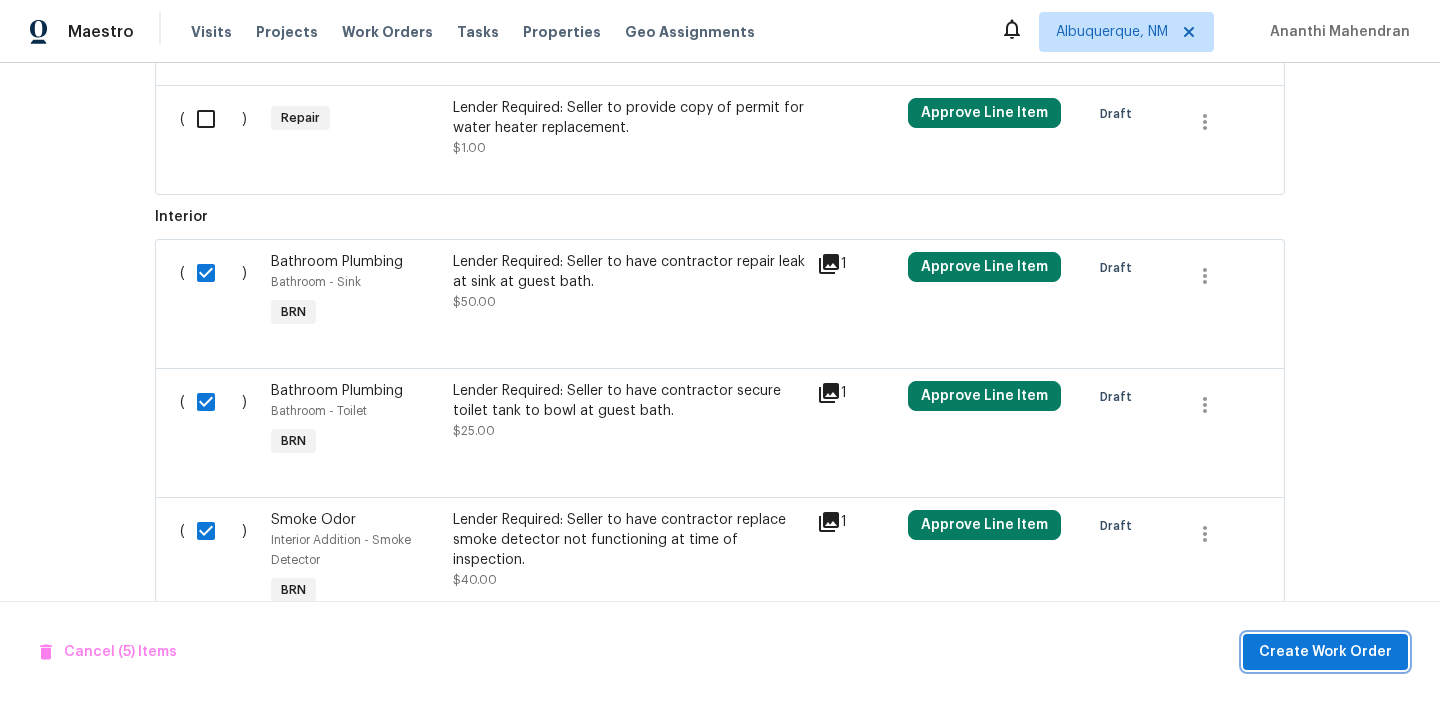 click on "Create Work Order" at bounding box center (1325, 652) 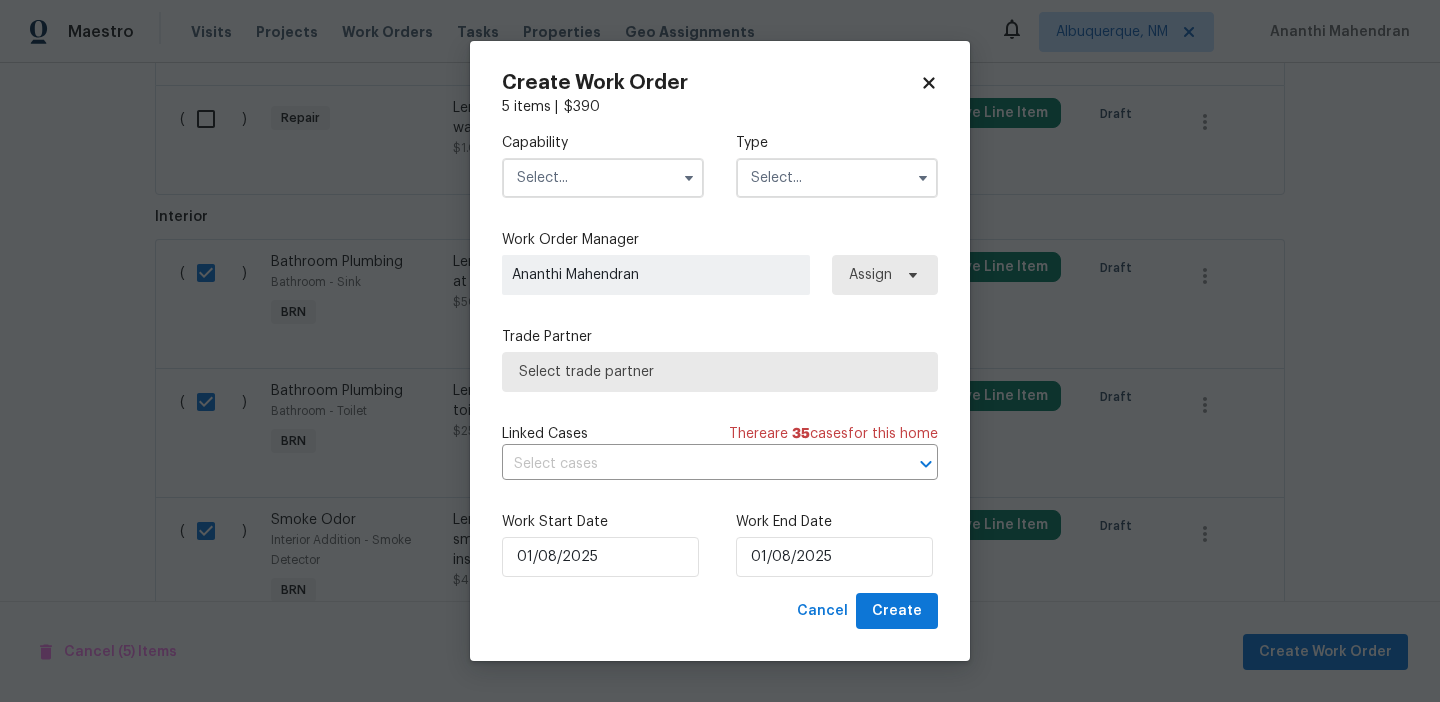 click at bounding box center [603, 178] 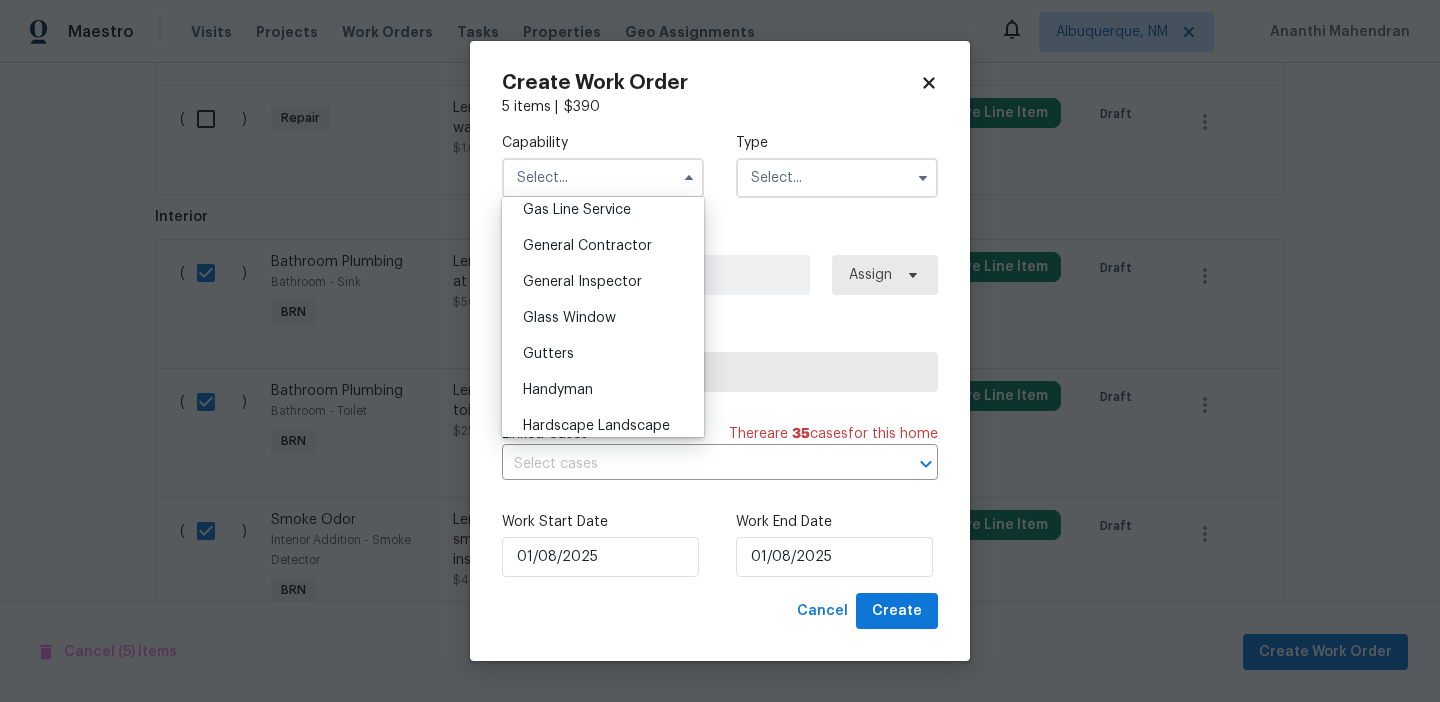 scroll, scrollTop: 944, scrollLeft: 0, axis: vertical 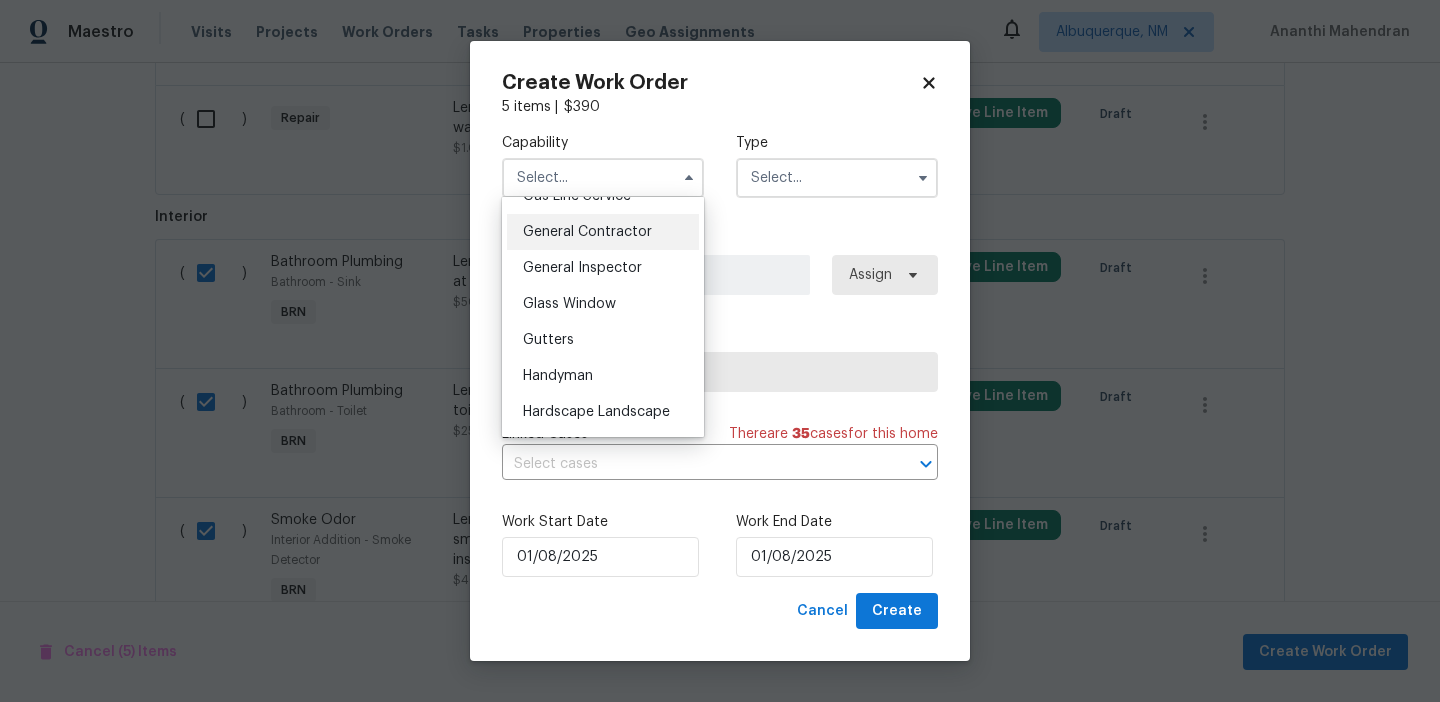 click on "General Contractor" at bounding box center (587, 232) 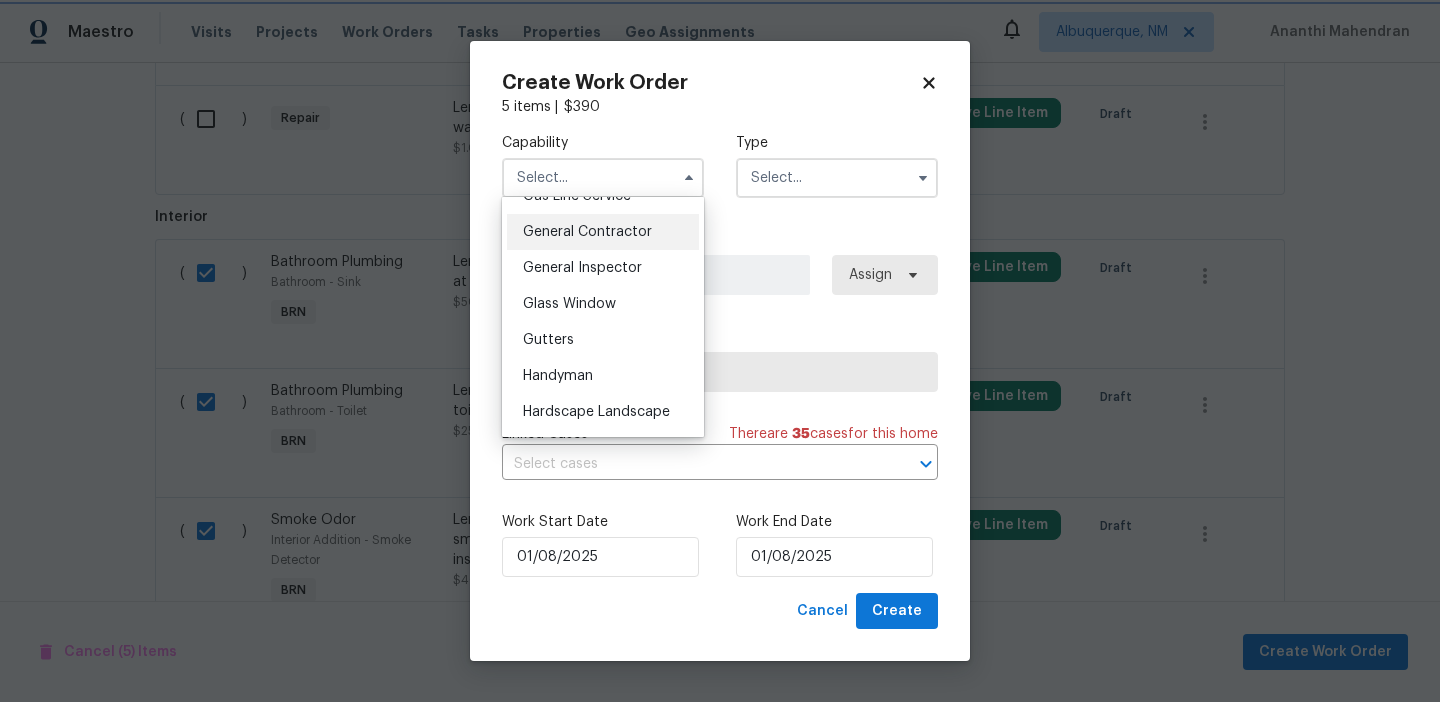 type on "General Contractor" 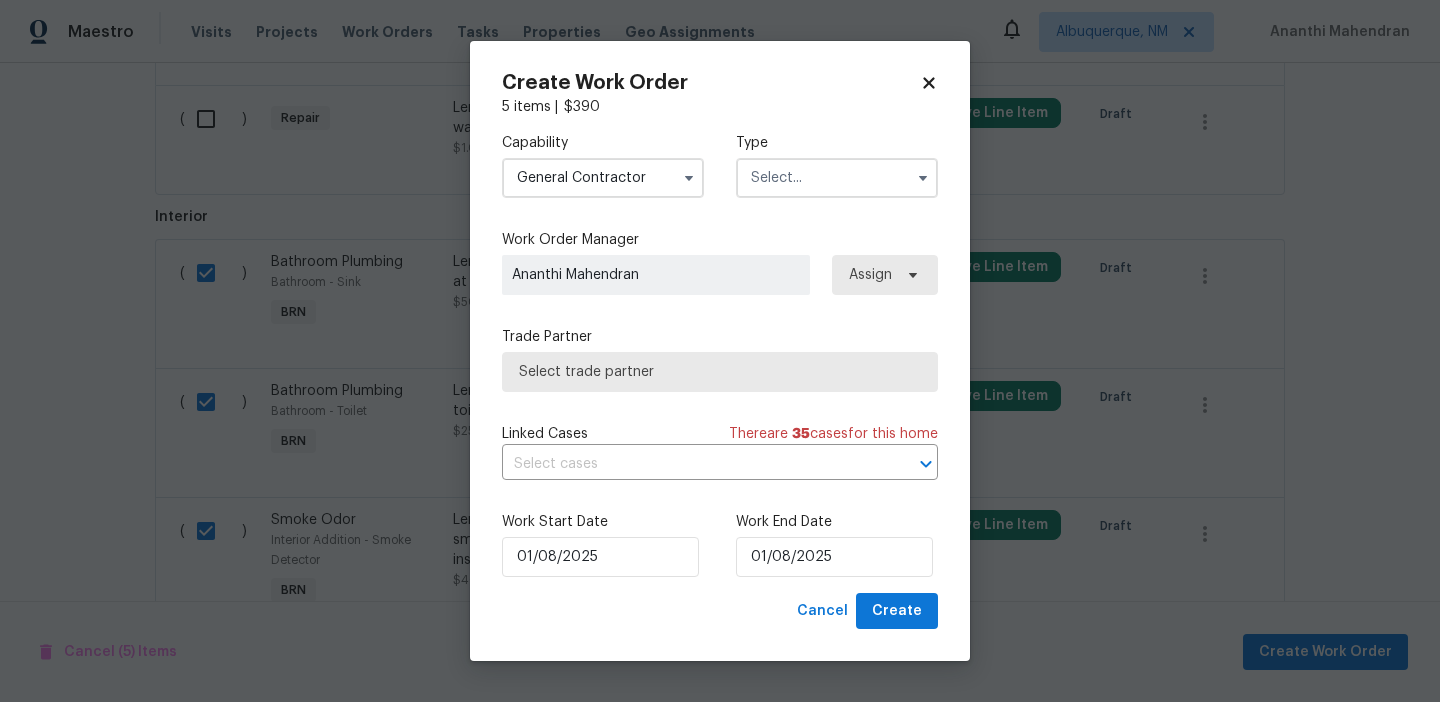 click on "Capability   General Contractor Type" at bounding box center (720, 165) 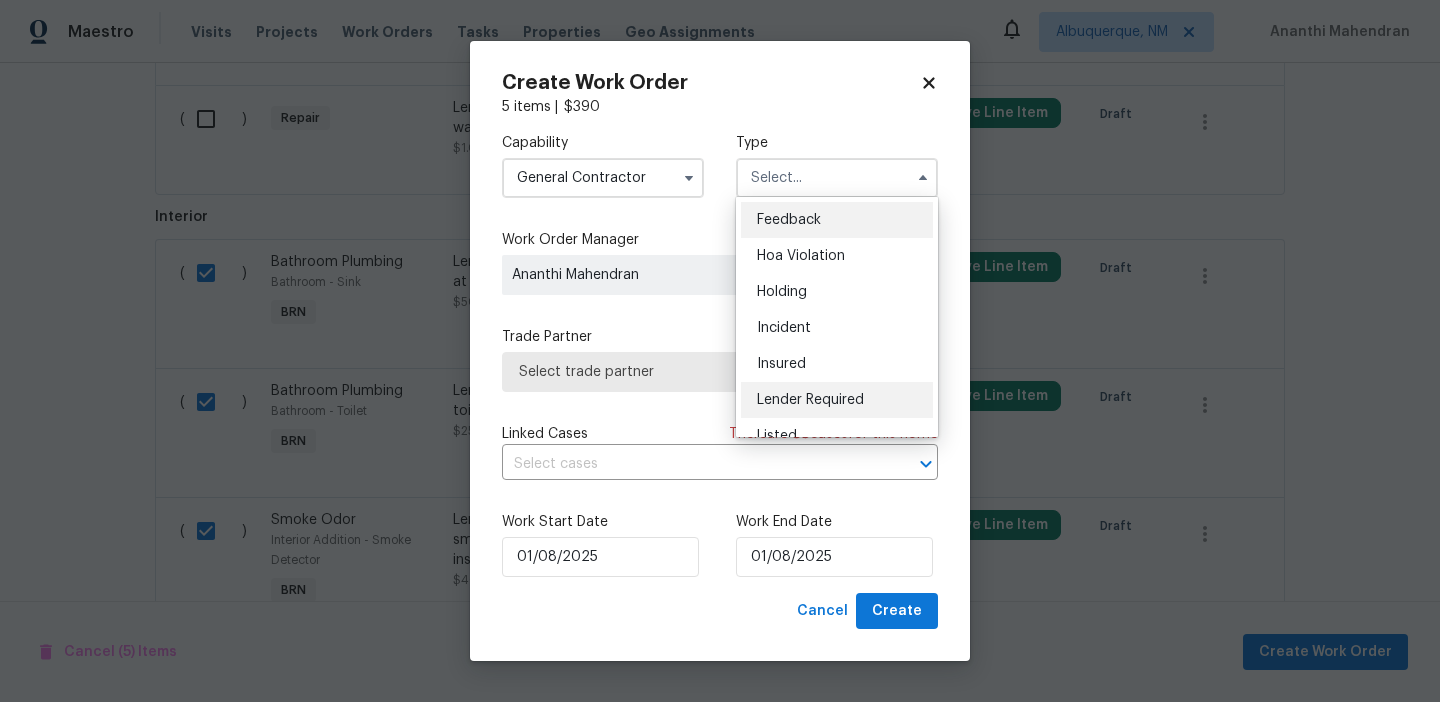 click on "Lender Required" at bounding box center [837, 400] 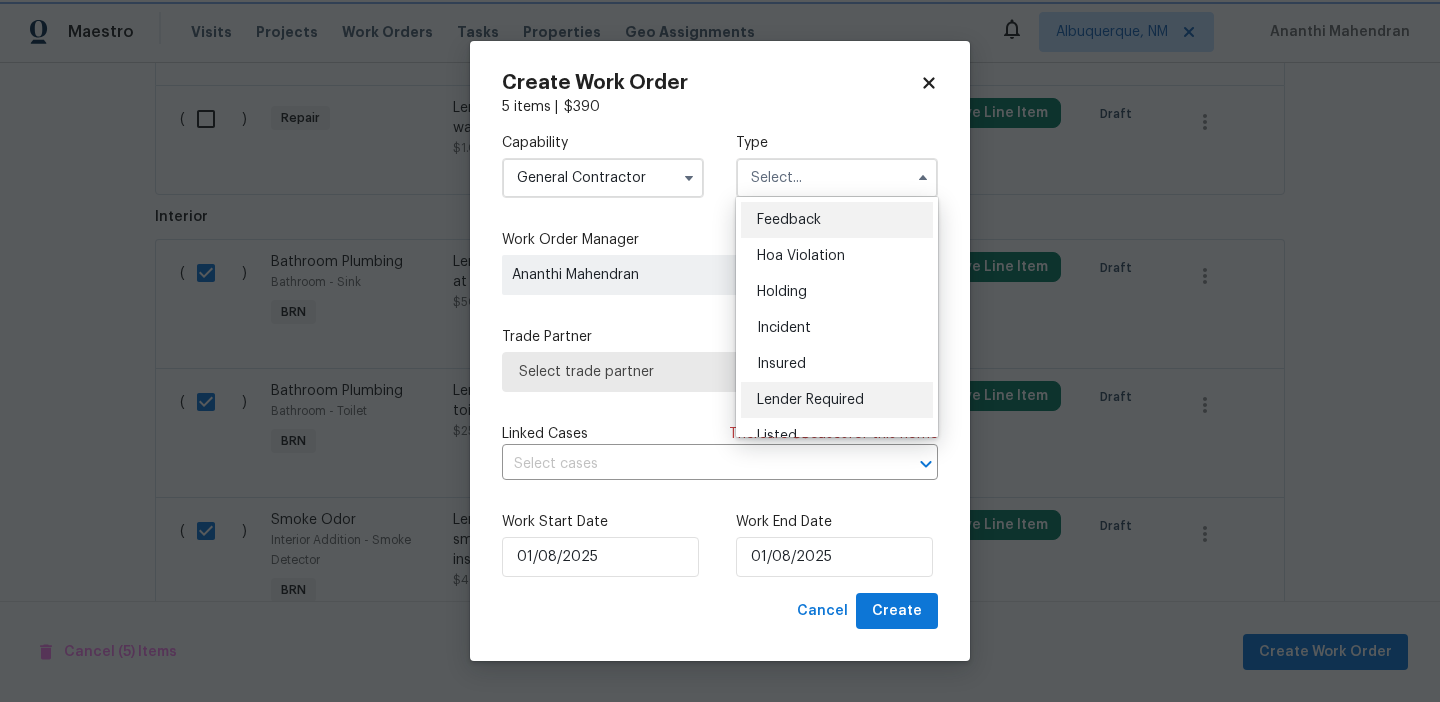 type on "Lender Required" 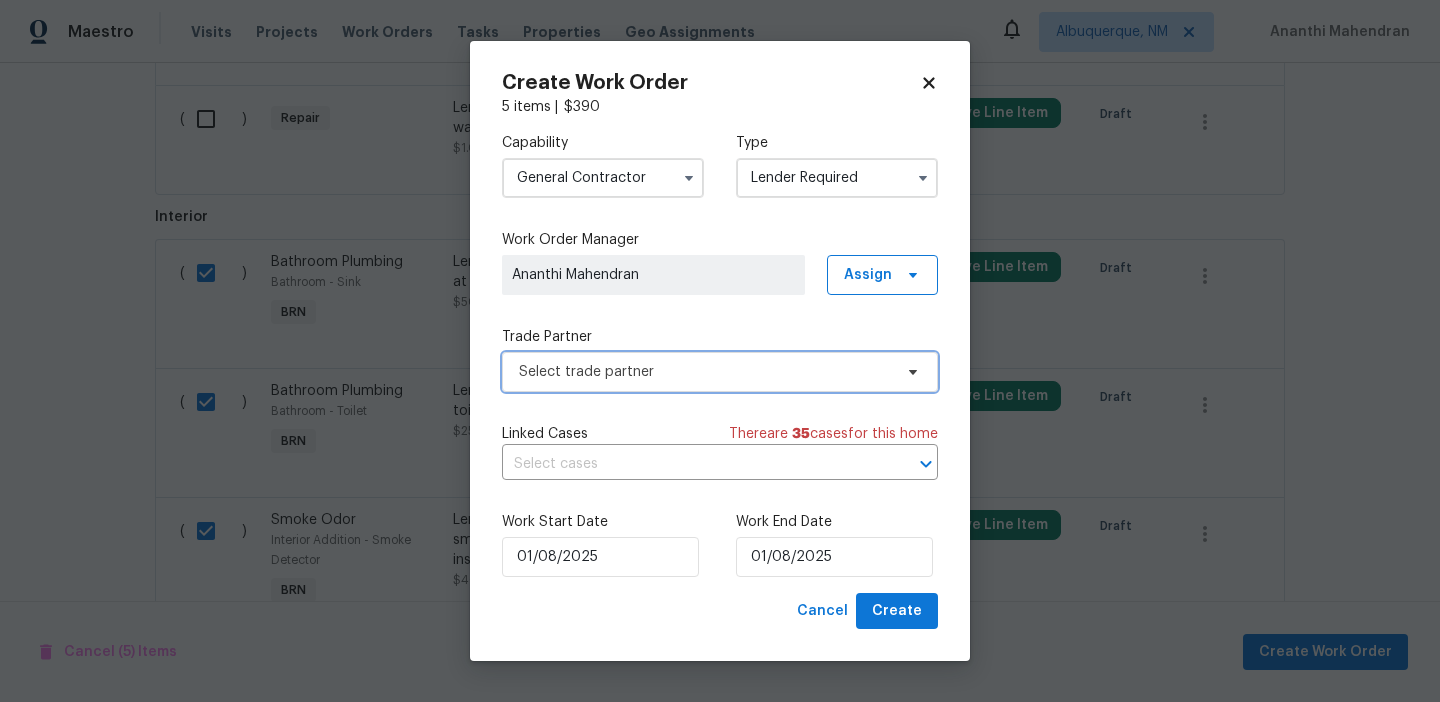 click on "Select trade partner" at bounding box center (705, 372) 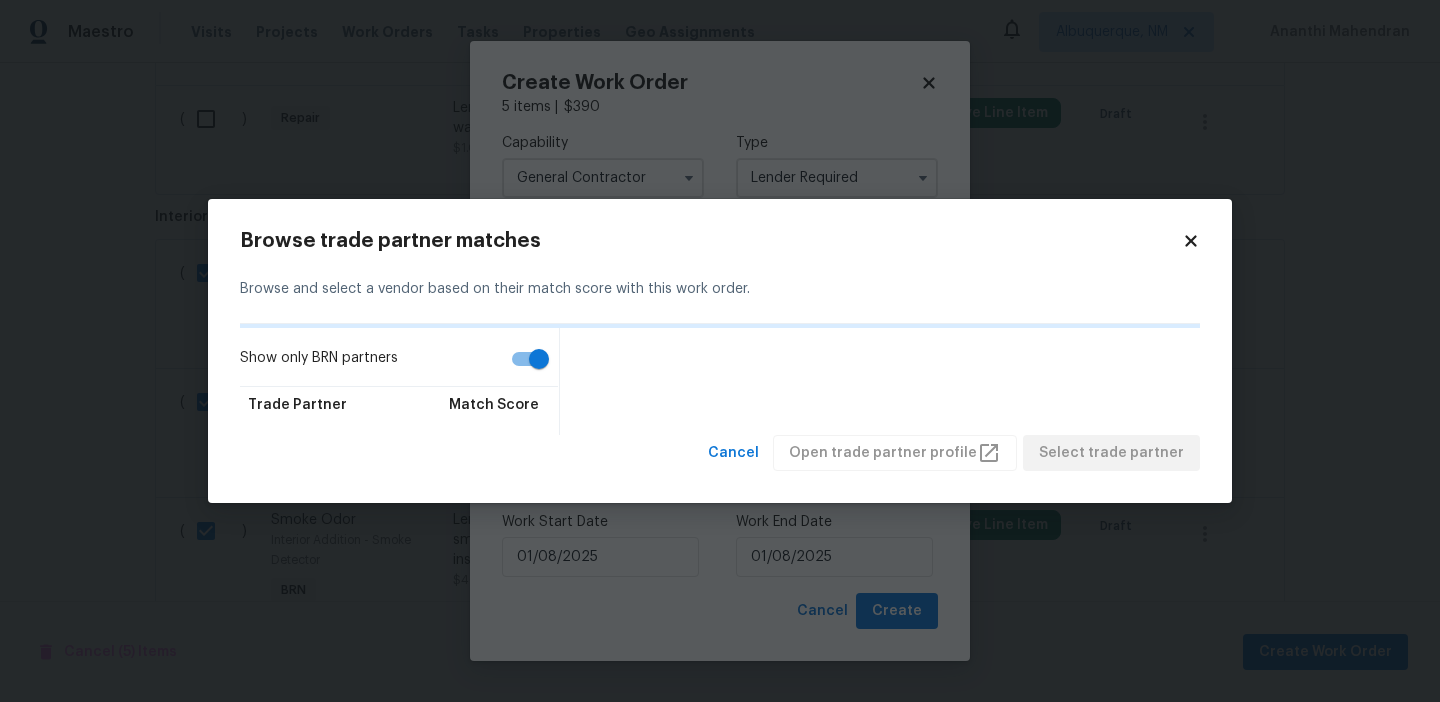 click on "Show only BRN partners Trade Partner Match Score" at bounding box center [400, 381] 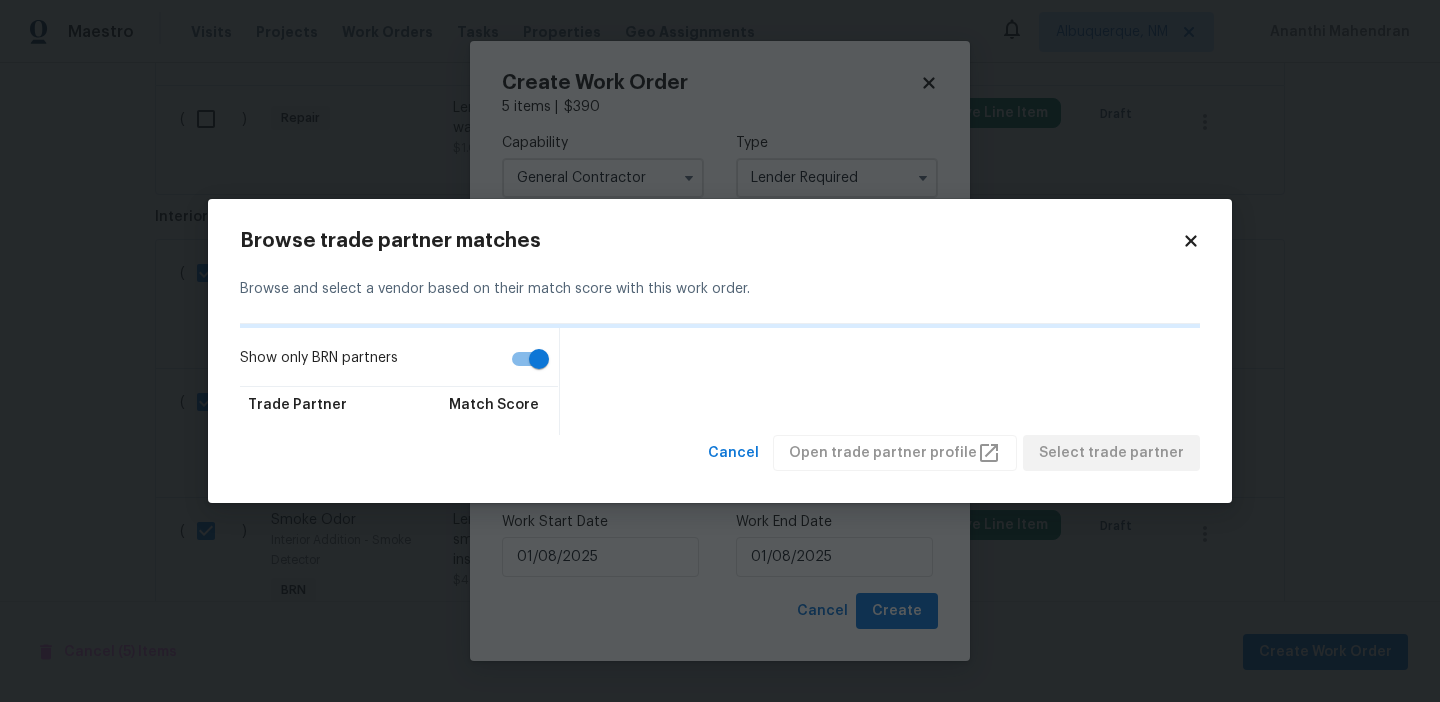 click on "Show only BRN partners" at bounding box center (539, 359) 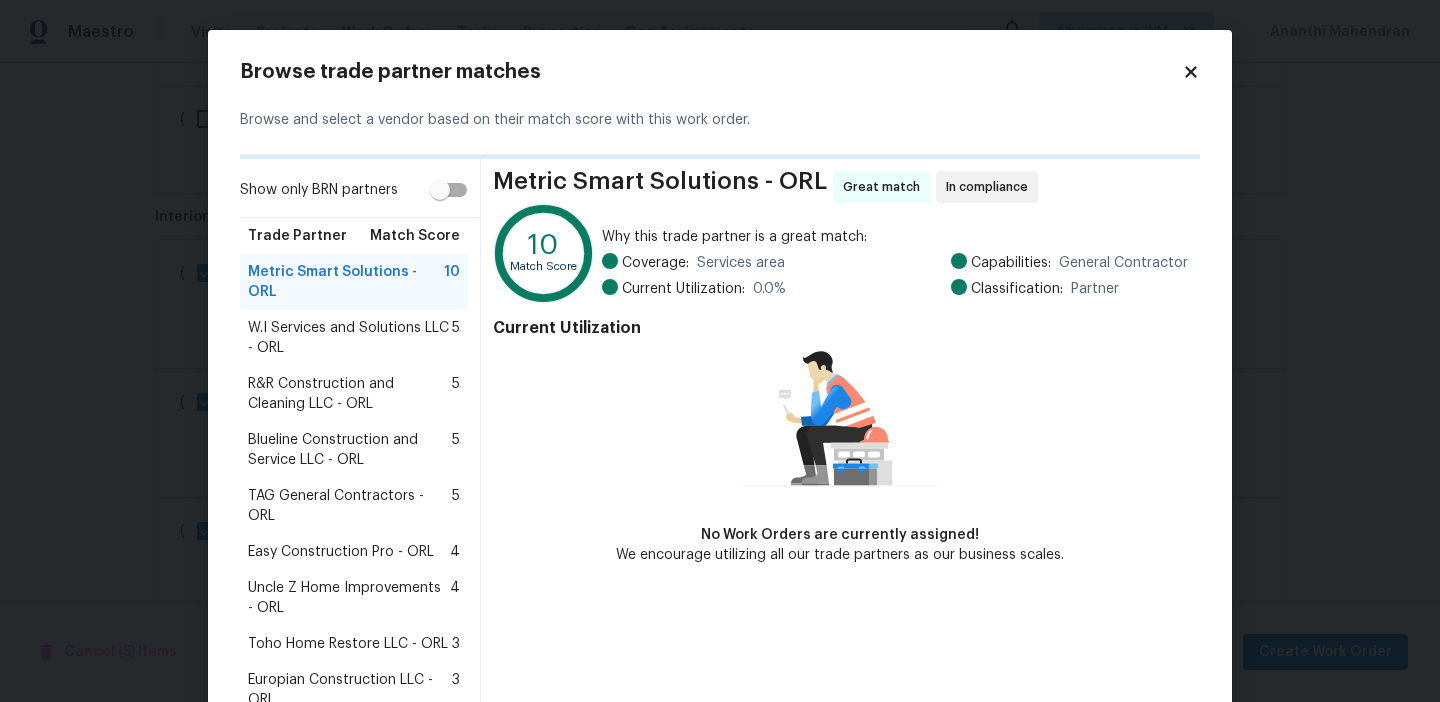 click on "Blueline Construction and Service LLC - ORL" at bounding box center [350, 450] 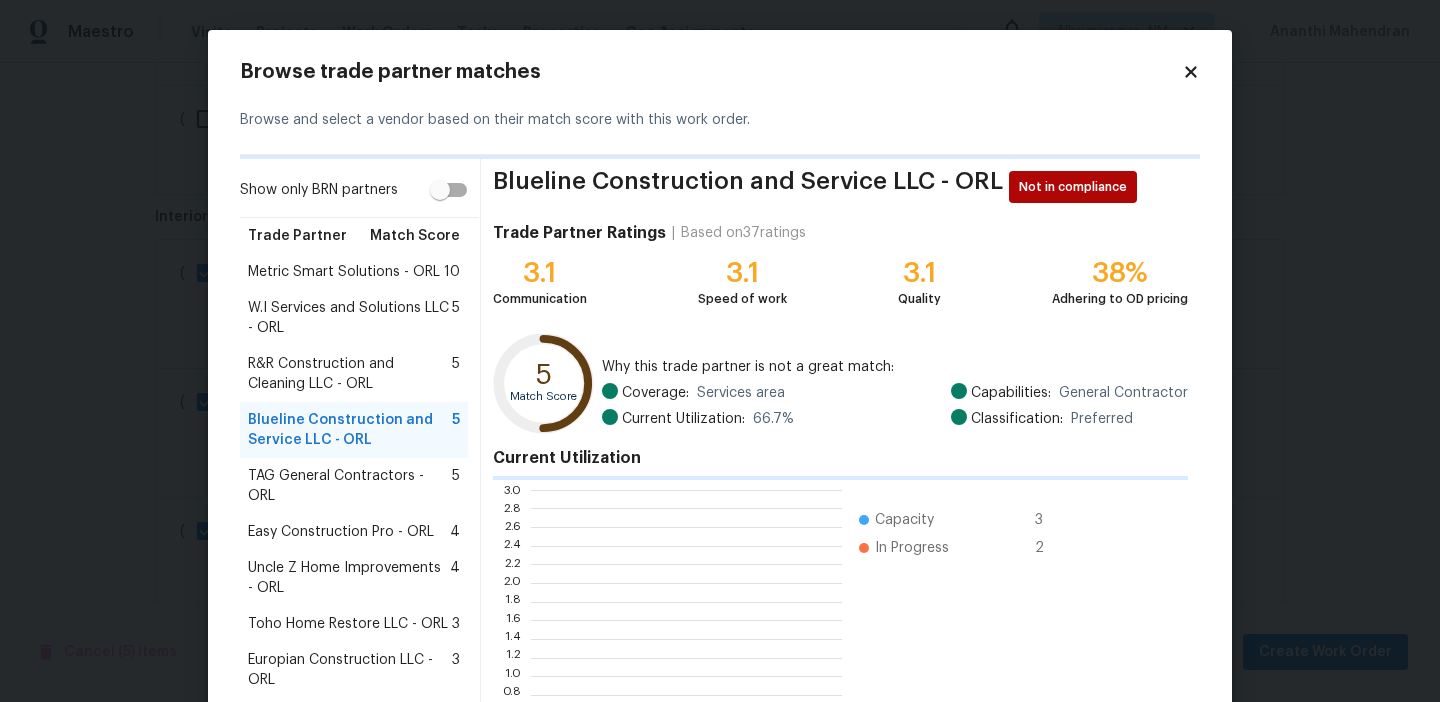 scroll, scrollTop: 2, scrollLeft: 1, axis: both 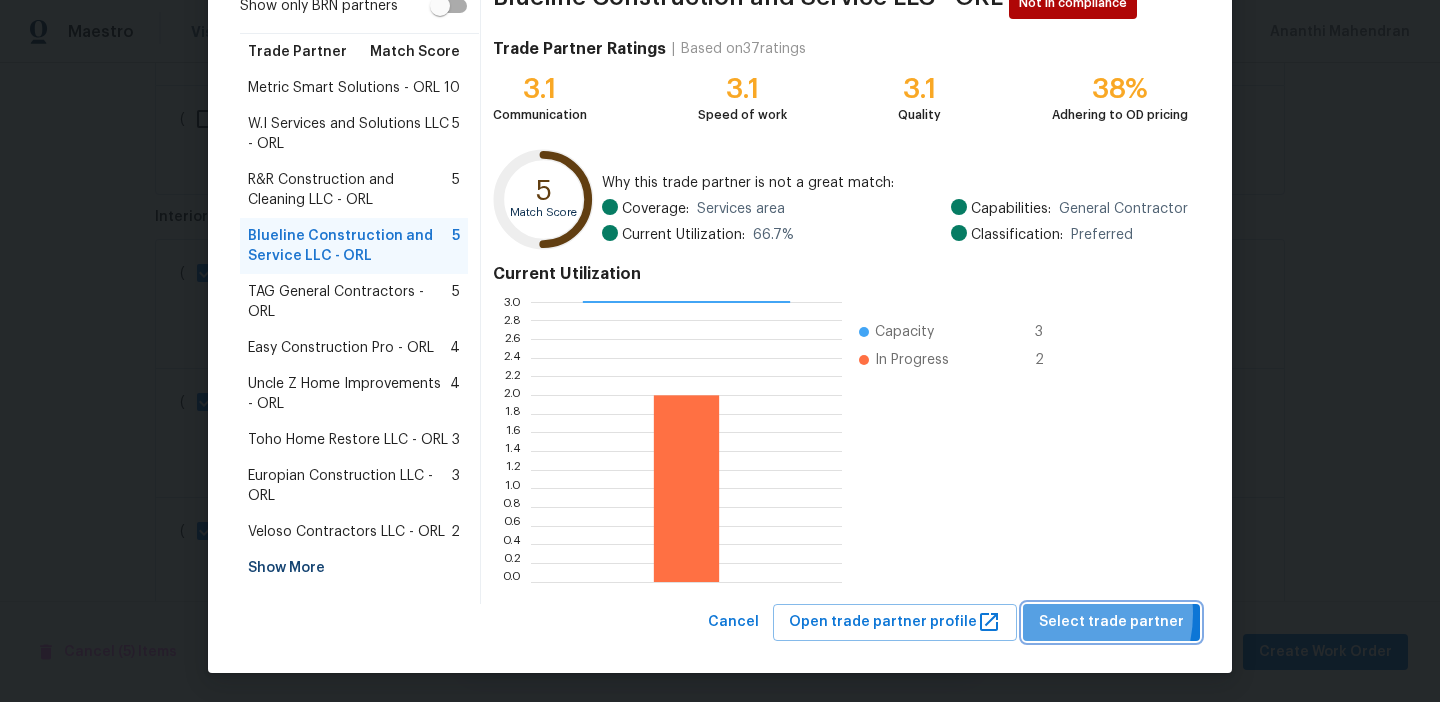 click on "Select trade partner" at bounding box center (1111, 622) 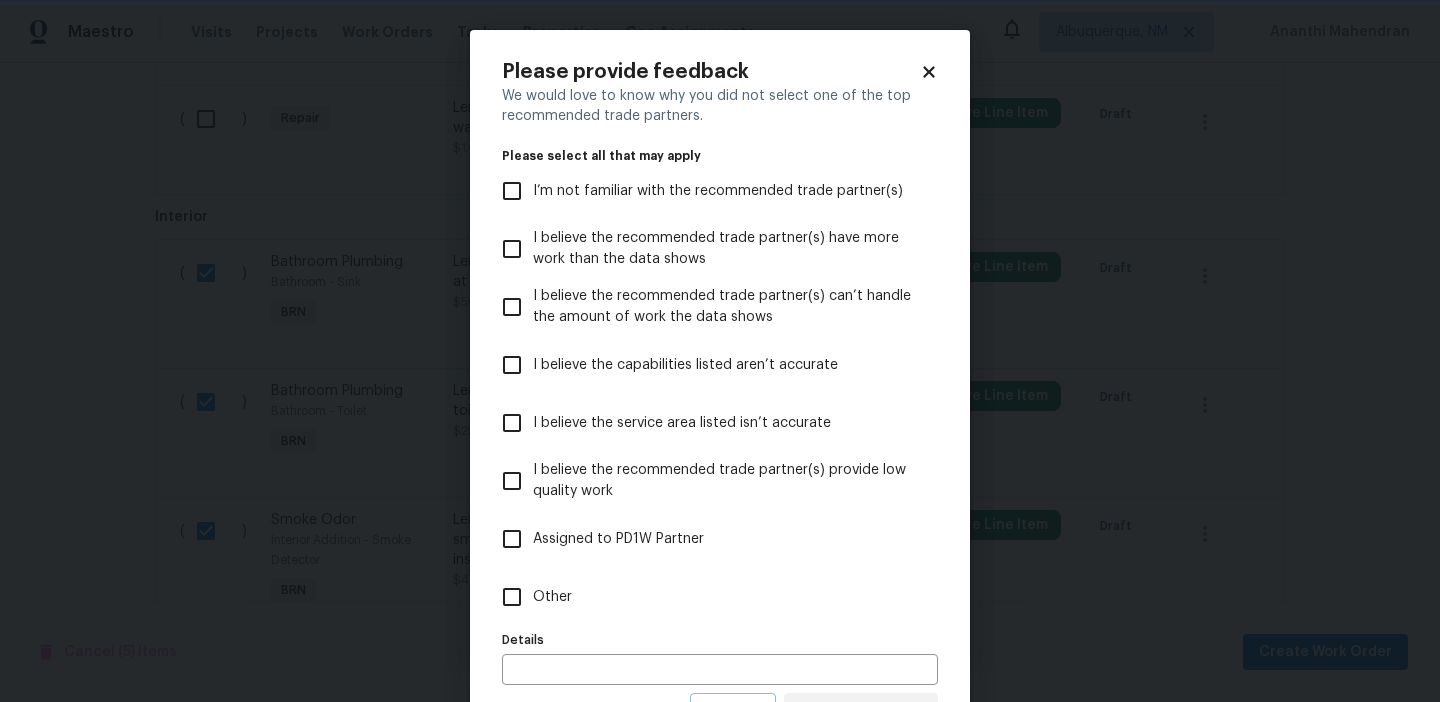 scroll, scrollTop: 0, scrollLeft: 0, axis: both 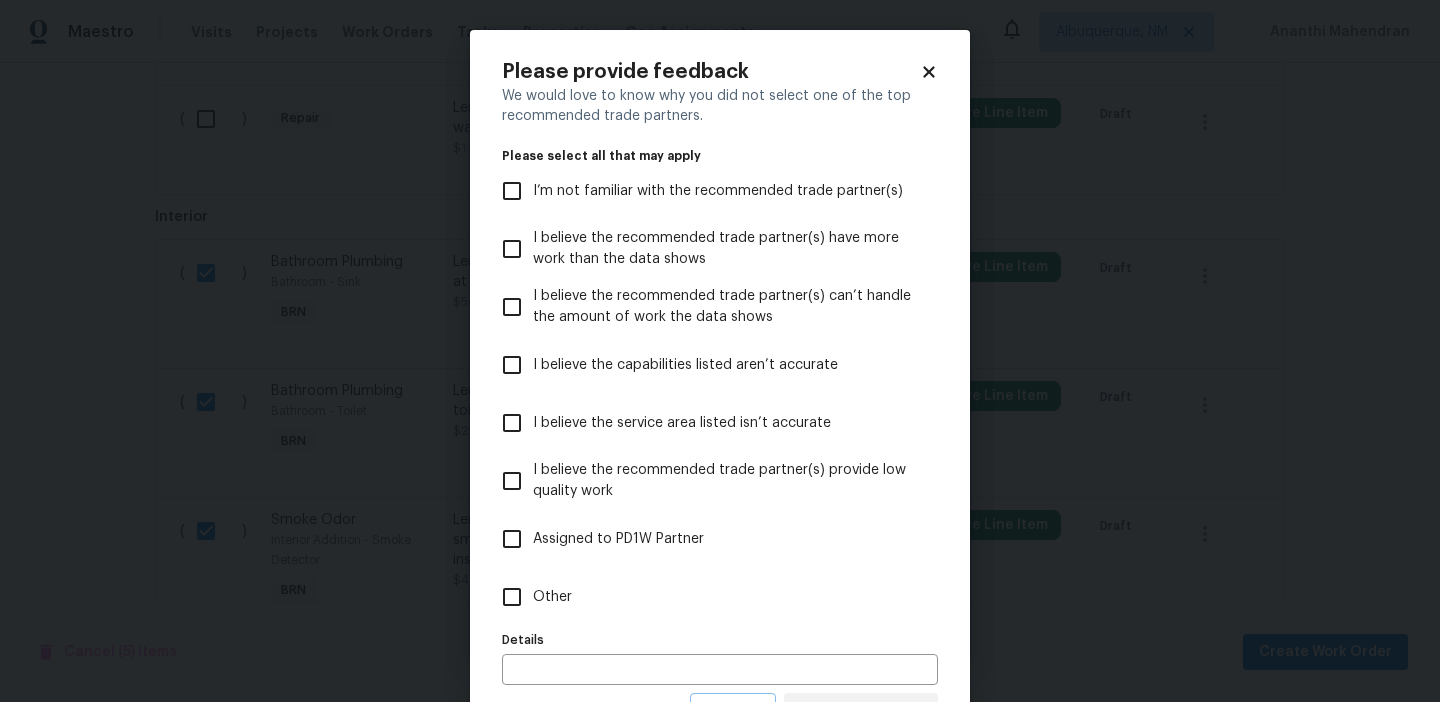 click on "Other" at bounding box center [706, 597] 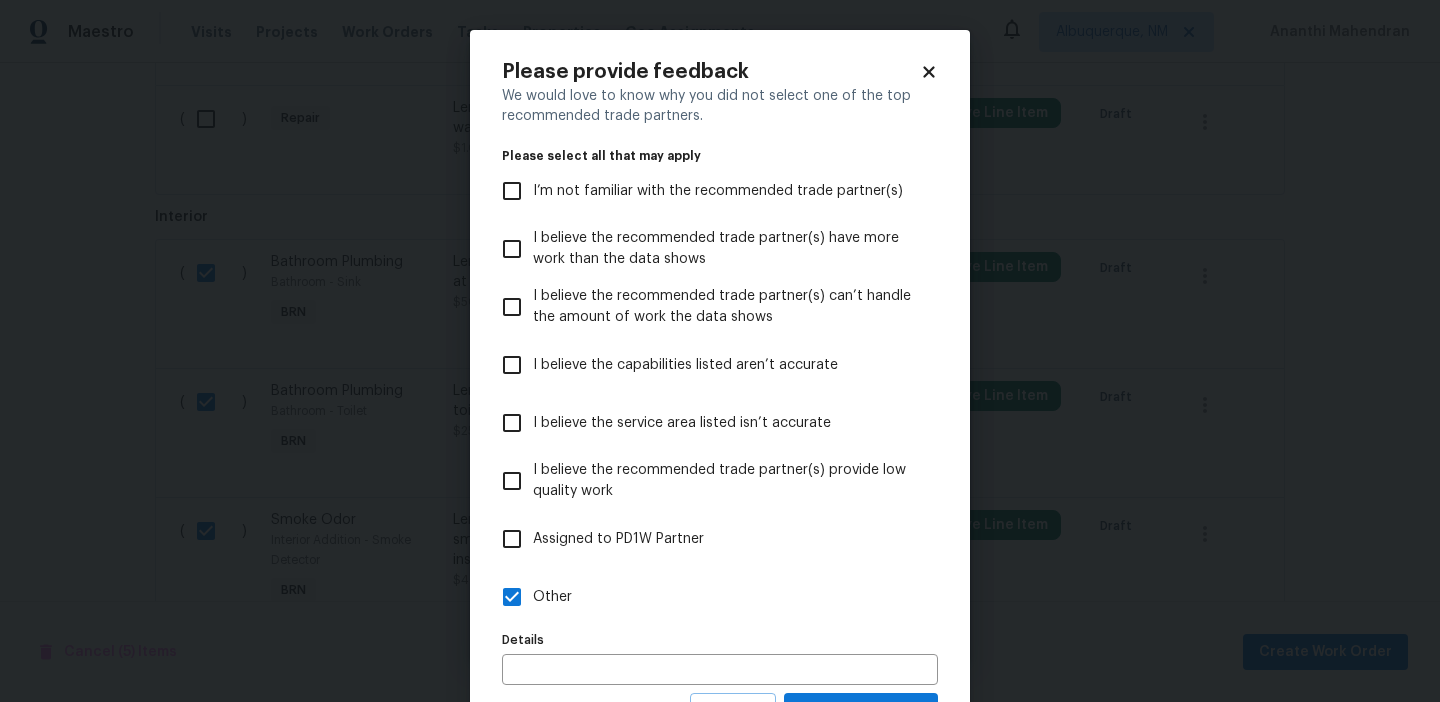 scroll, scrollTop: 90, scrollLeft: 0, axis: vertical 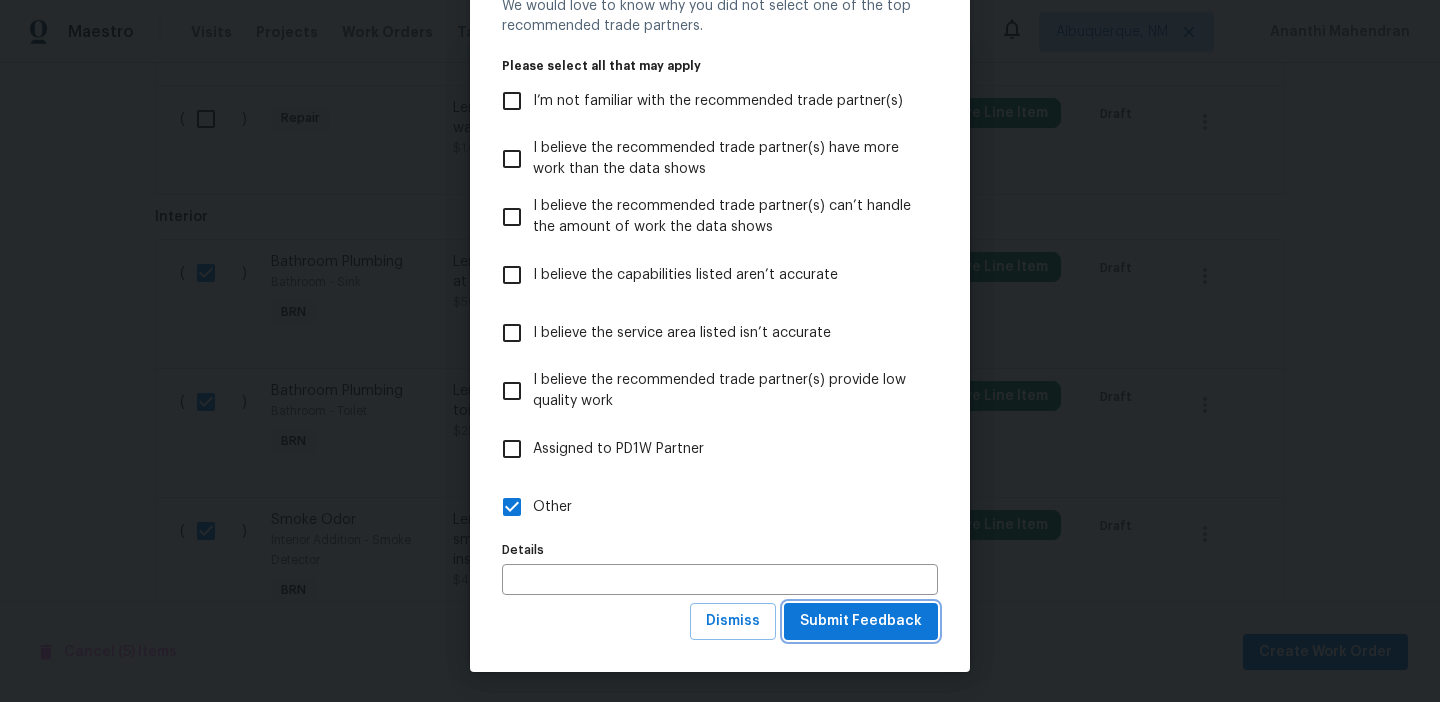 click on "Submit Feedback" at bounding box center [861, 621] 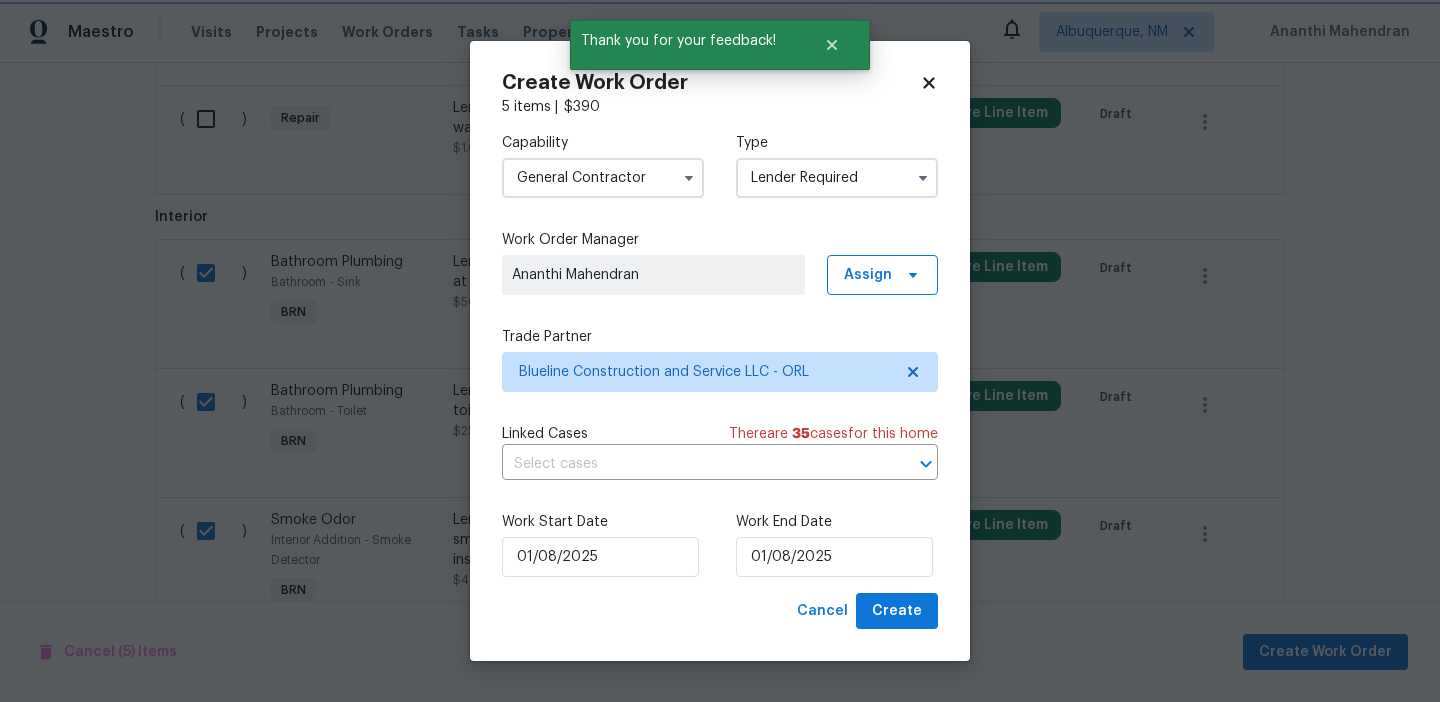 scroll, scrollTop: 0, scrollLeft: 0, axis: both 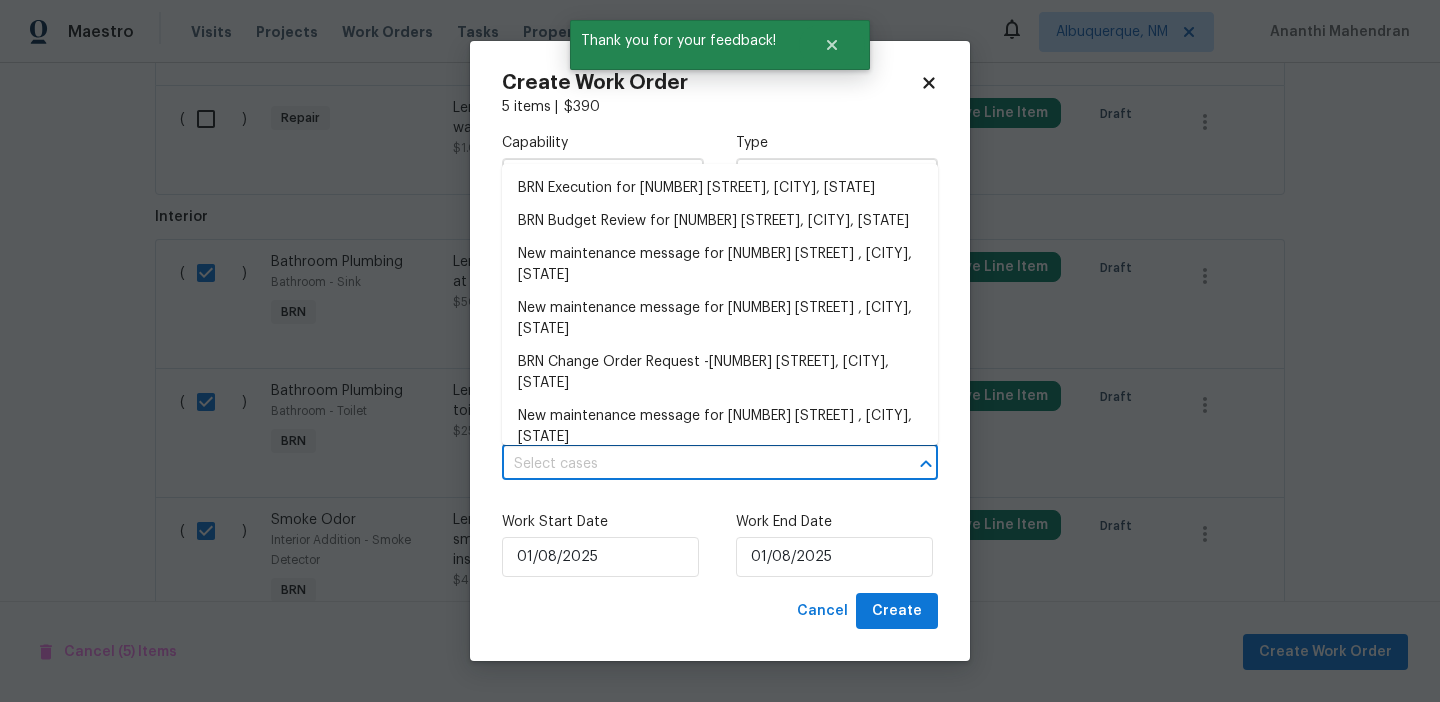 click at bounding box center (692, 464) 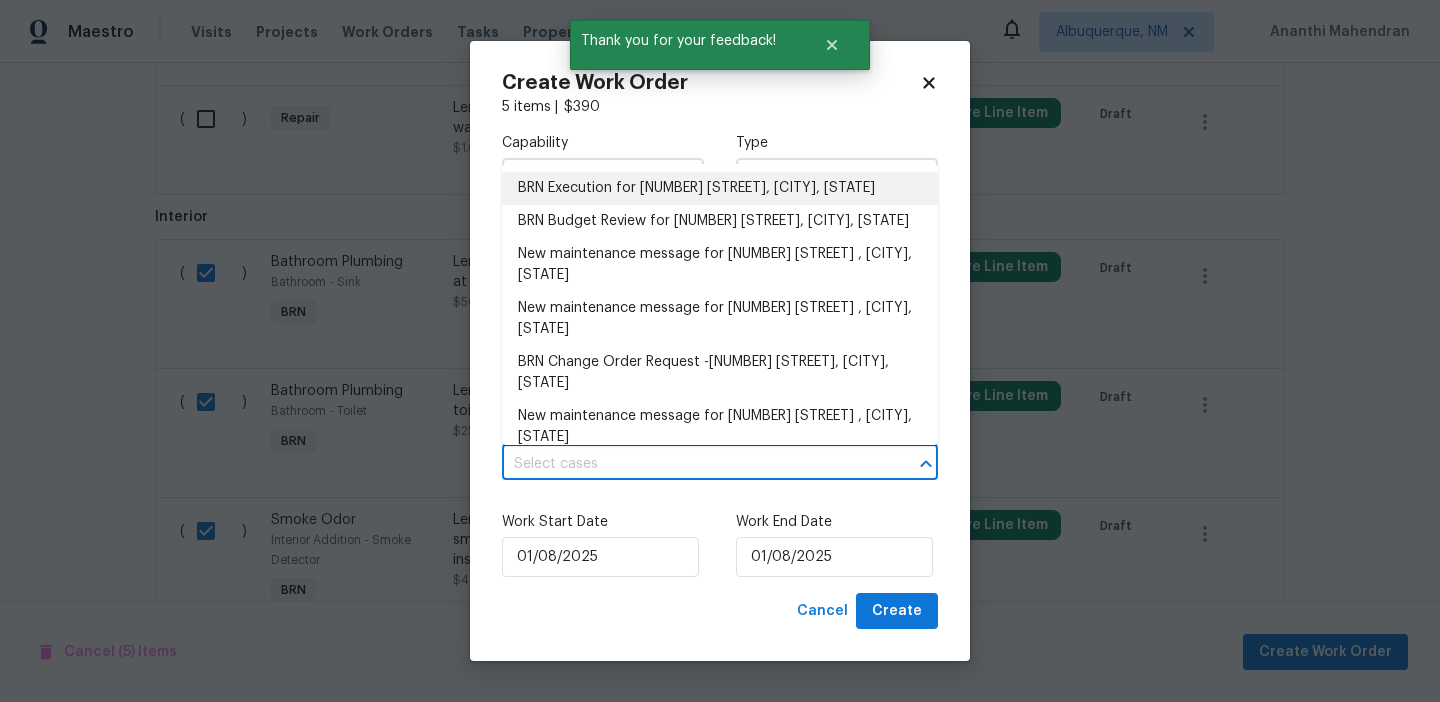 click on "BRN Execution for 3614 Blarney Dr, Orlando, FL 32808" at bounding box center (720, 188) 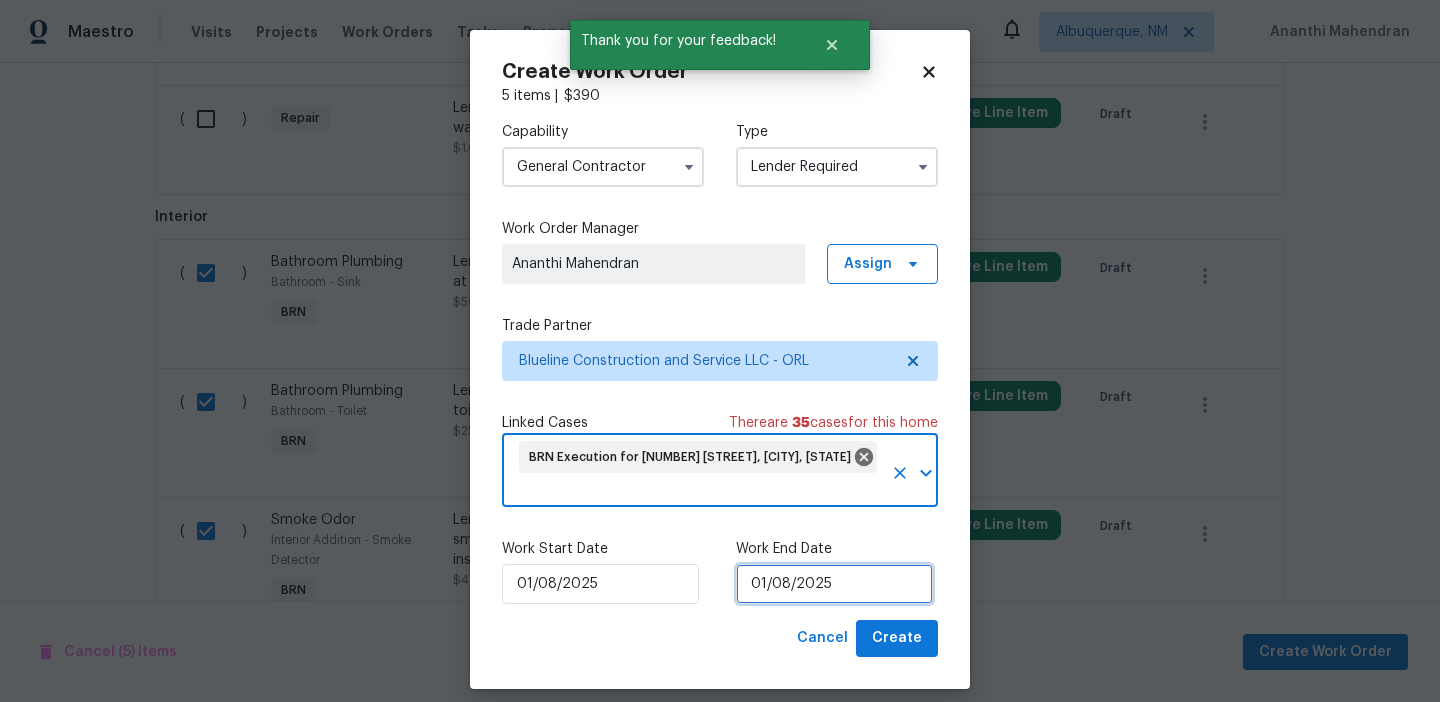 click on "01/08/2025" at bounding box center (834, 584) 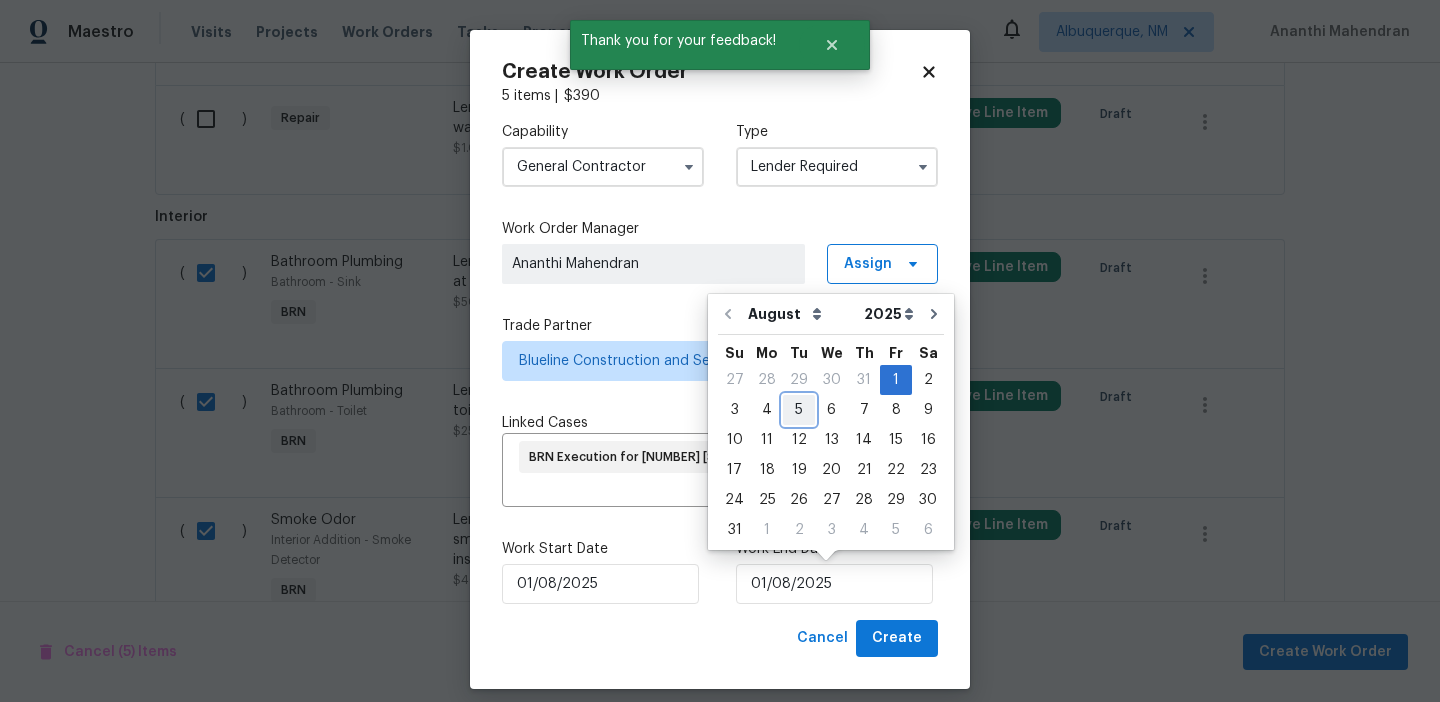 click on "5" at bounding box center [799, 410] 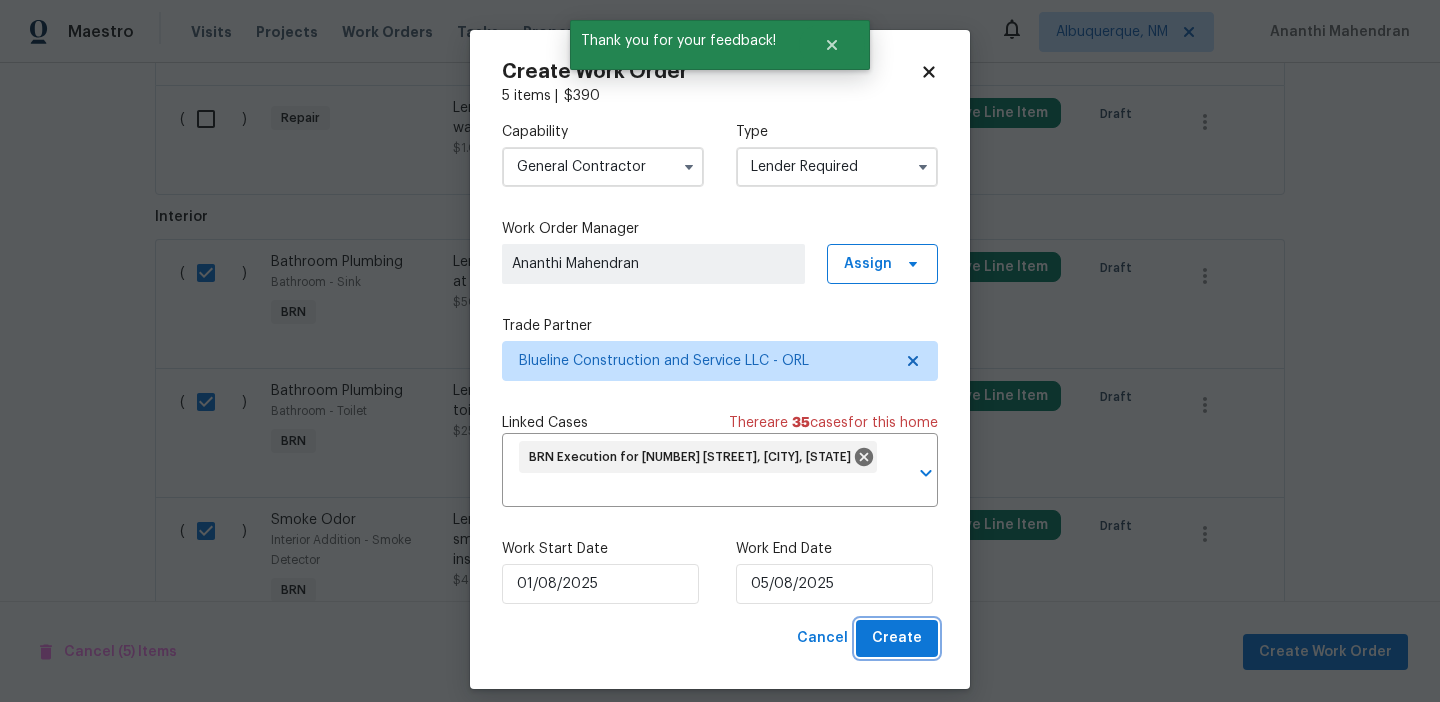 click on "Create" at bounding box center [897, 638] 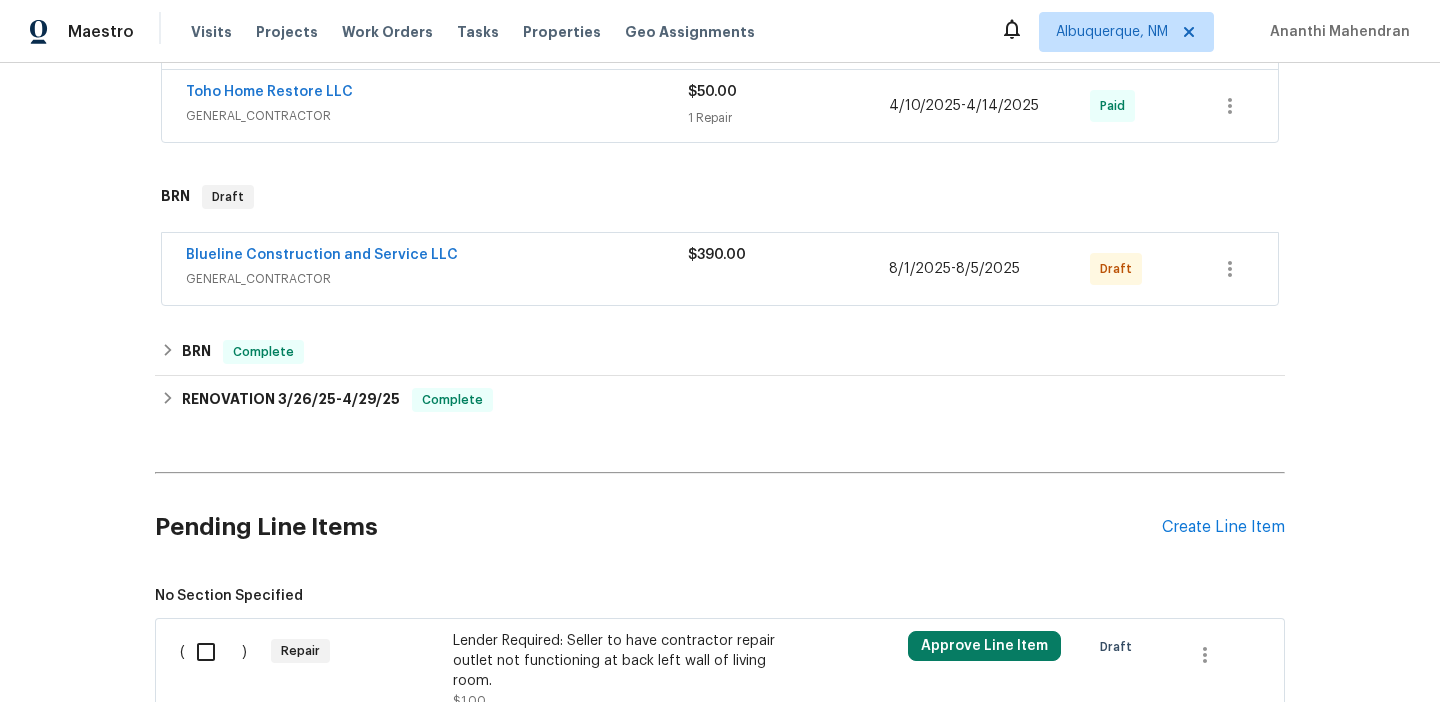 scroll, scrollTop: 649, scrollLeft: 0, axis: vertical 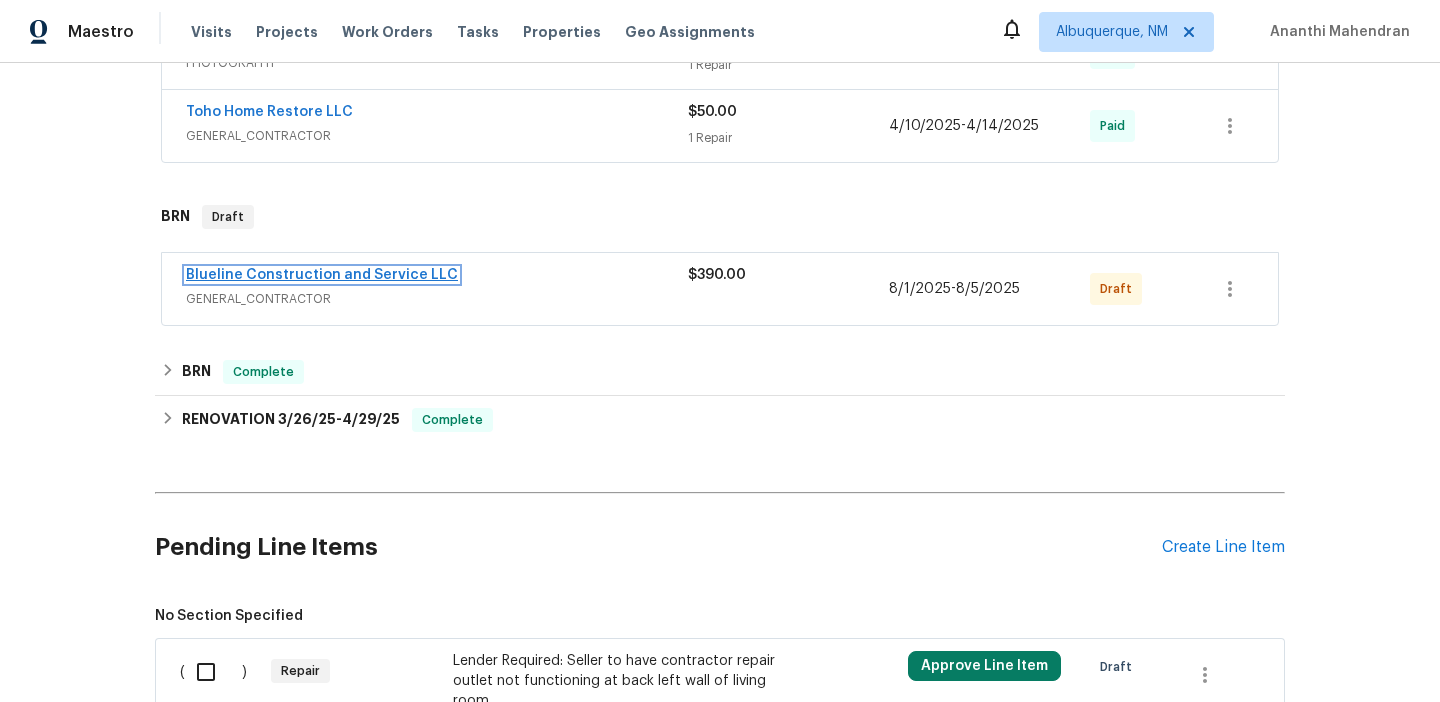 click on "Blueline Construction and Service LLC" at bounding box center [322, 275] 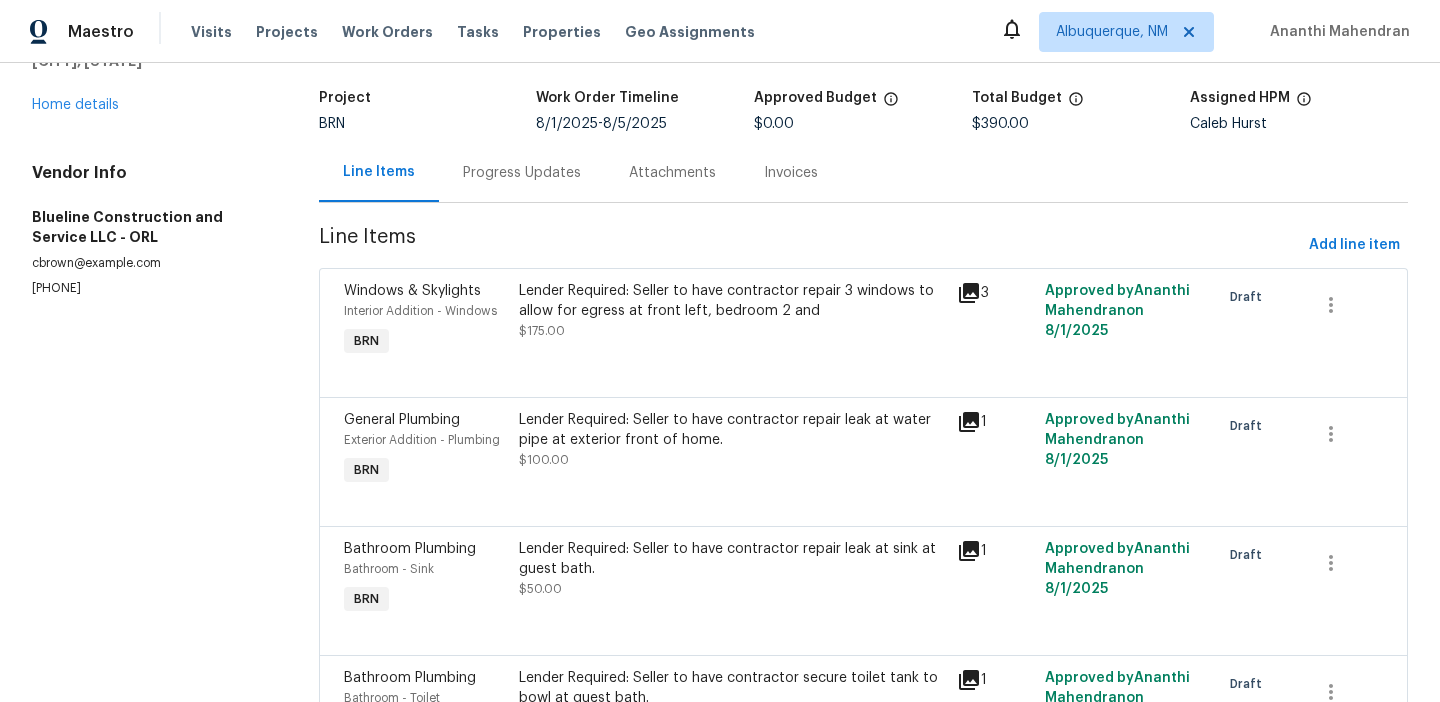 click on "Progress Updates" at bounding box center [522, 173] 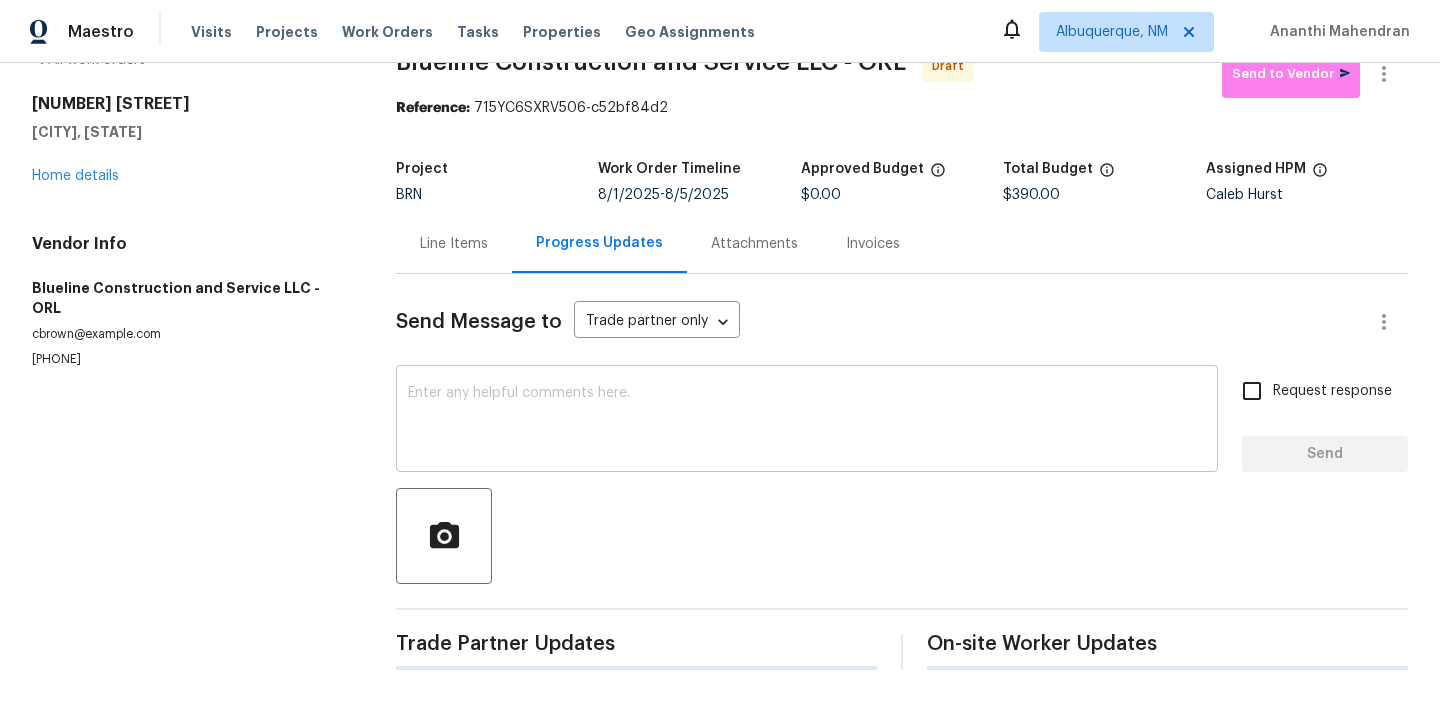 click at bounding box center (807, 421) 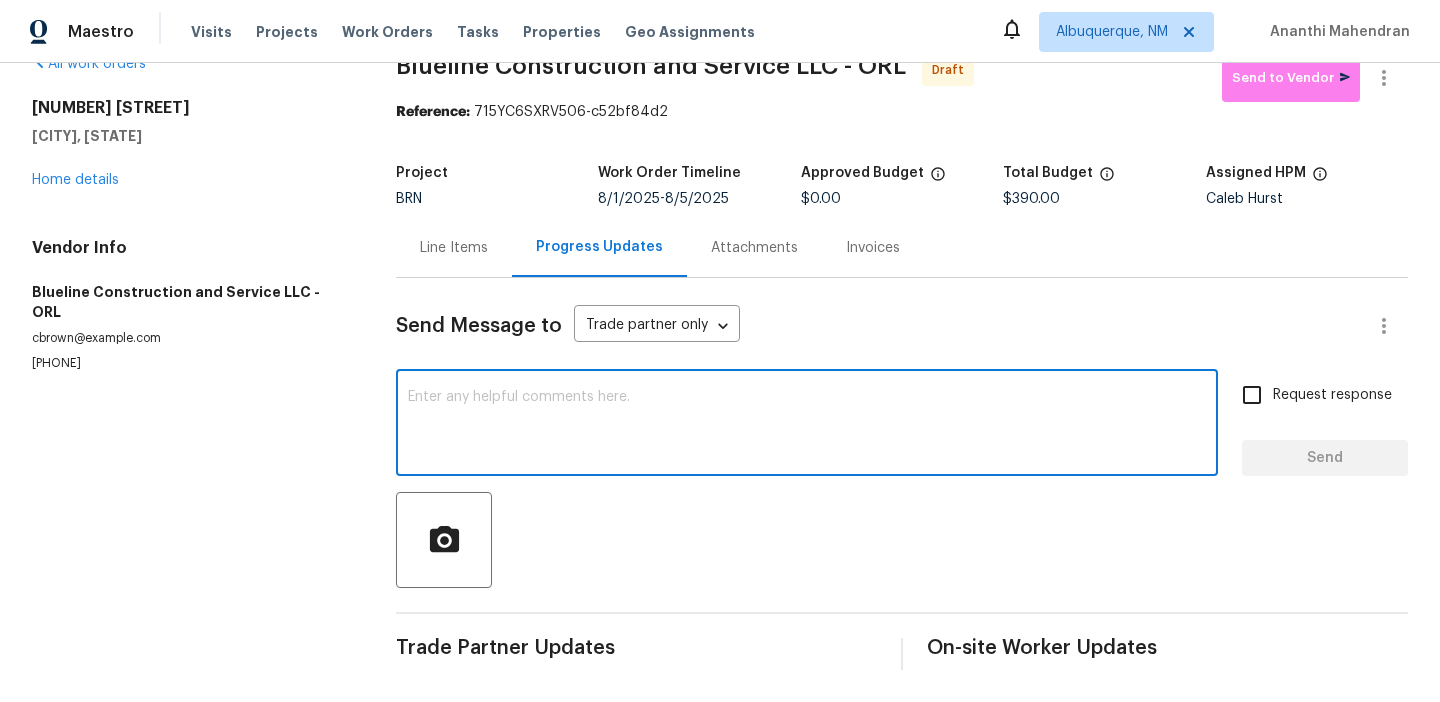 scroll, scrollTop: 41, scrollLeft: 0, axis: vertical 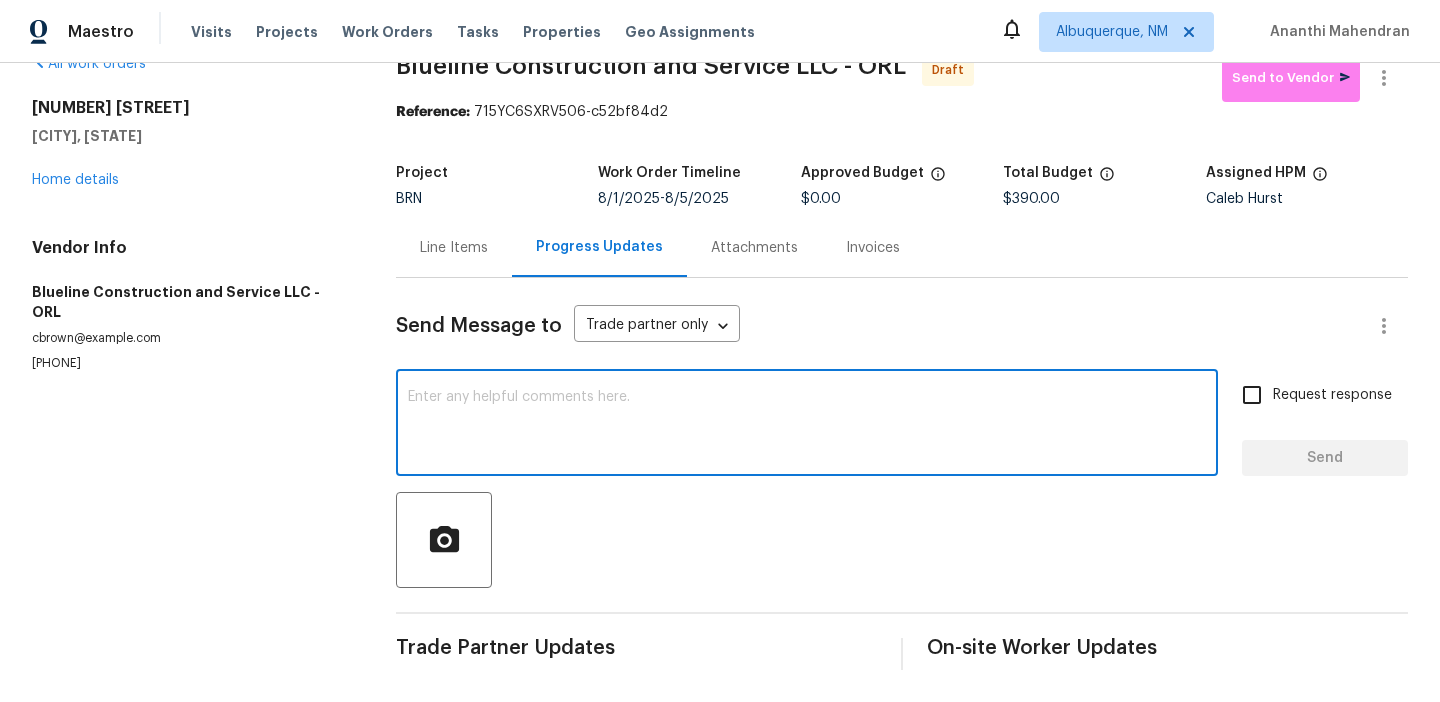 paste on "Hi, I'm Ananthi from Opendoor. Just wanted to check if you received the WO for (Property address), due on (Target date). Please review and accept it within 24 hours and provide a schedule by then. Reach out to me via the portal or call/text at 650-800-9524 for any questions or additional details and change orders for this work order." 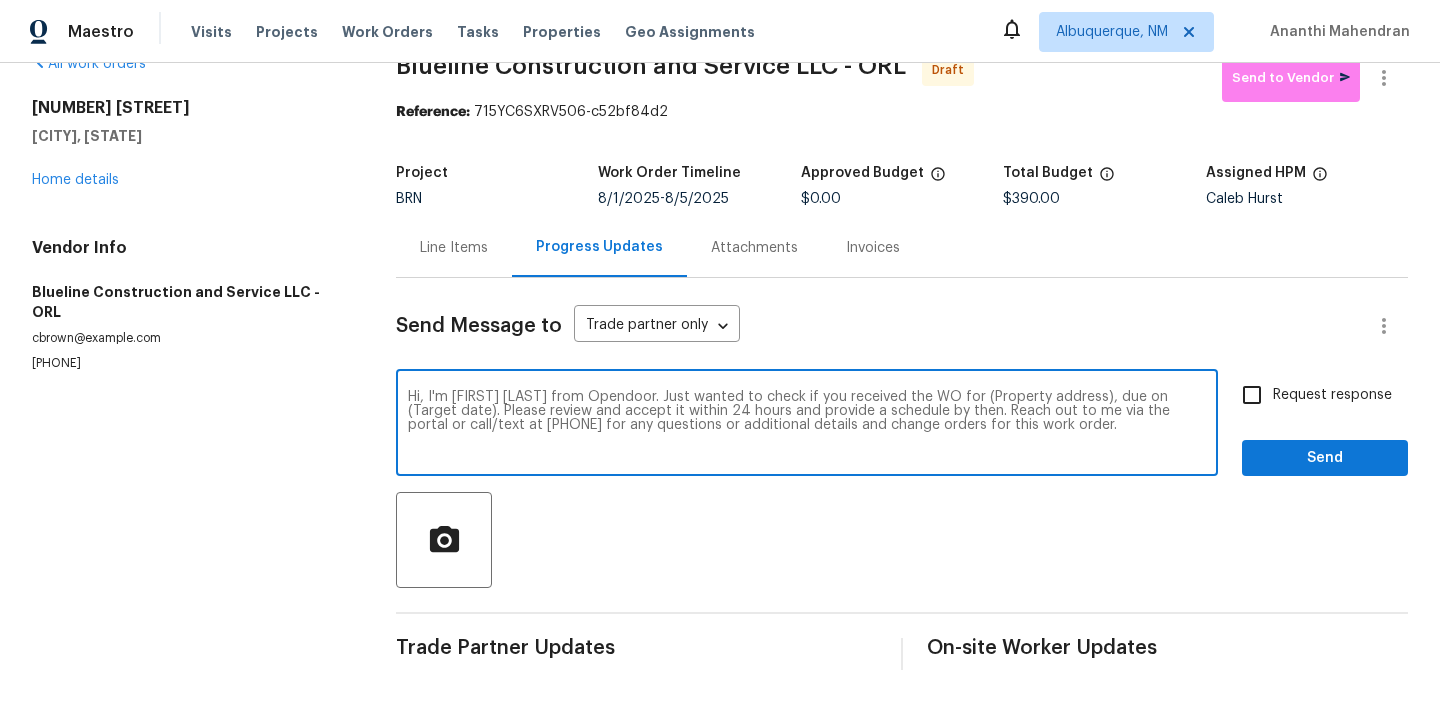 drag, startPoint x: 1051, startPoint y: 394, endPoint x: 948, endPoint y: 392, distance: 103.01942 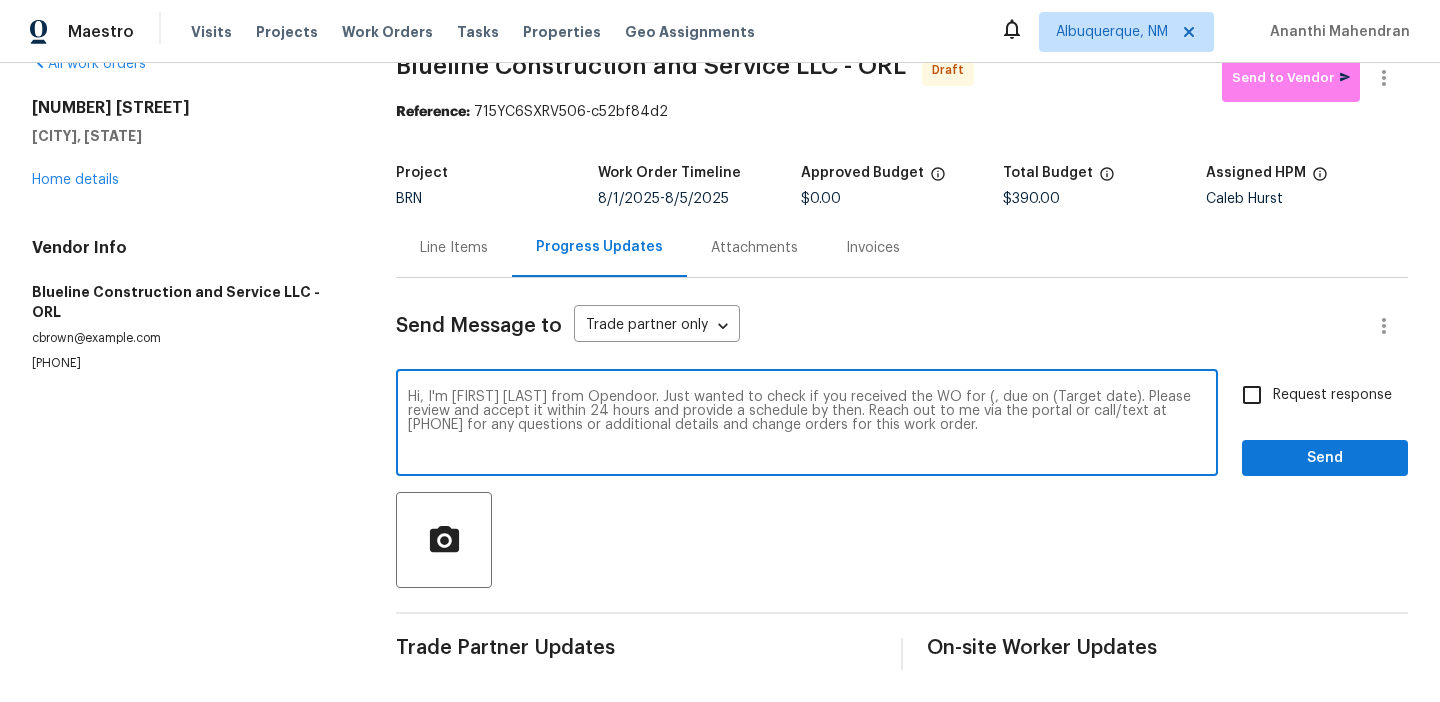 paste on "3614 Blarney Dr, Orlando, FL 32808" 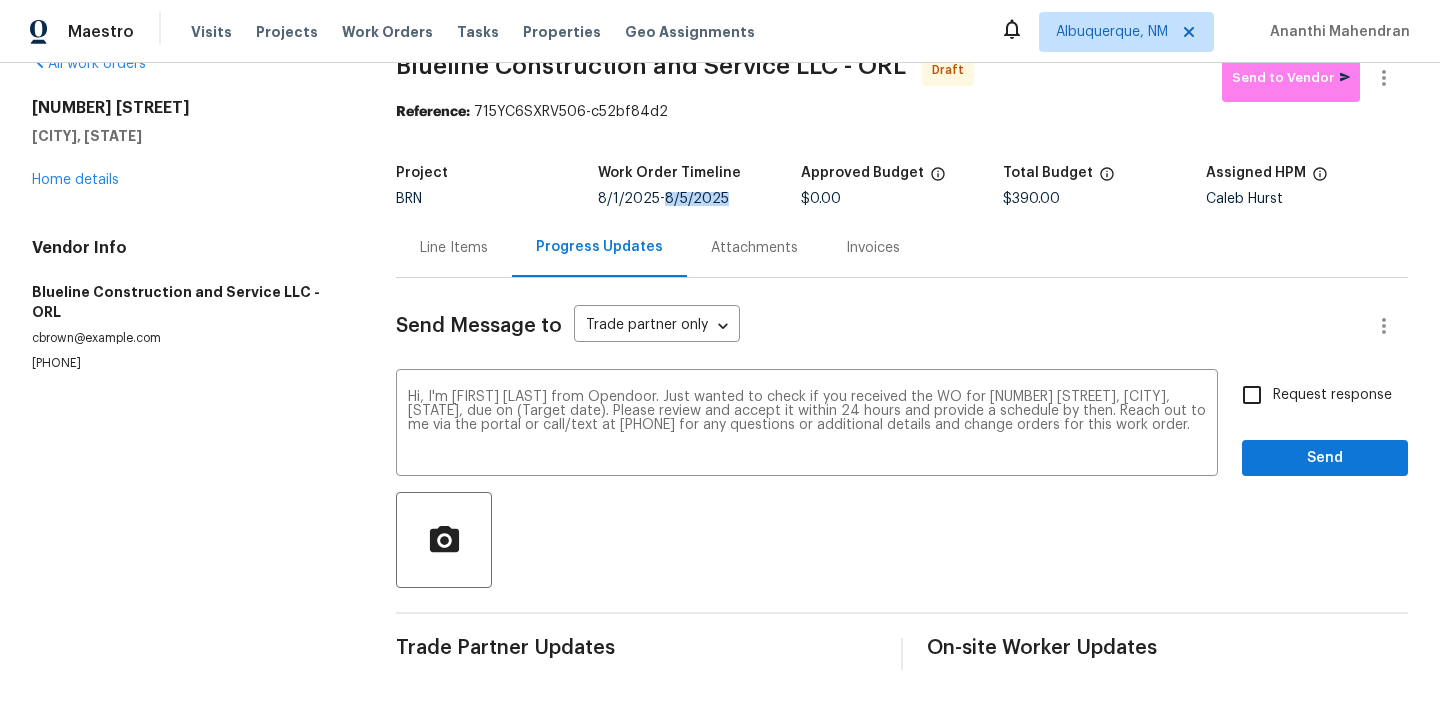 drag, startPoint x: 668, startPoint y: 197, endPoint x: 727, endPoint y: 197, distance: 59 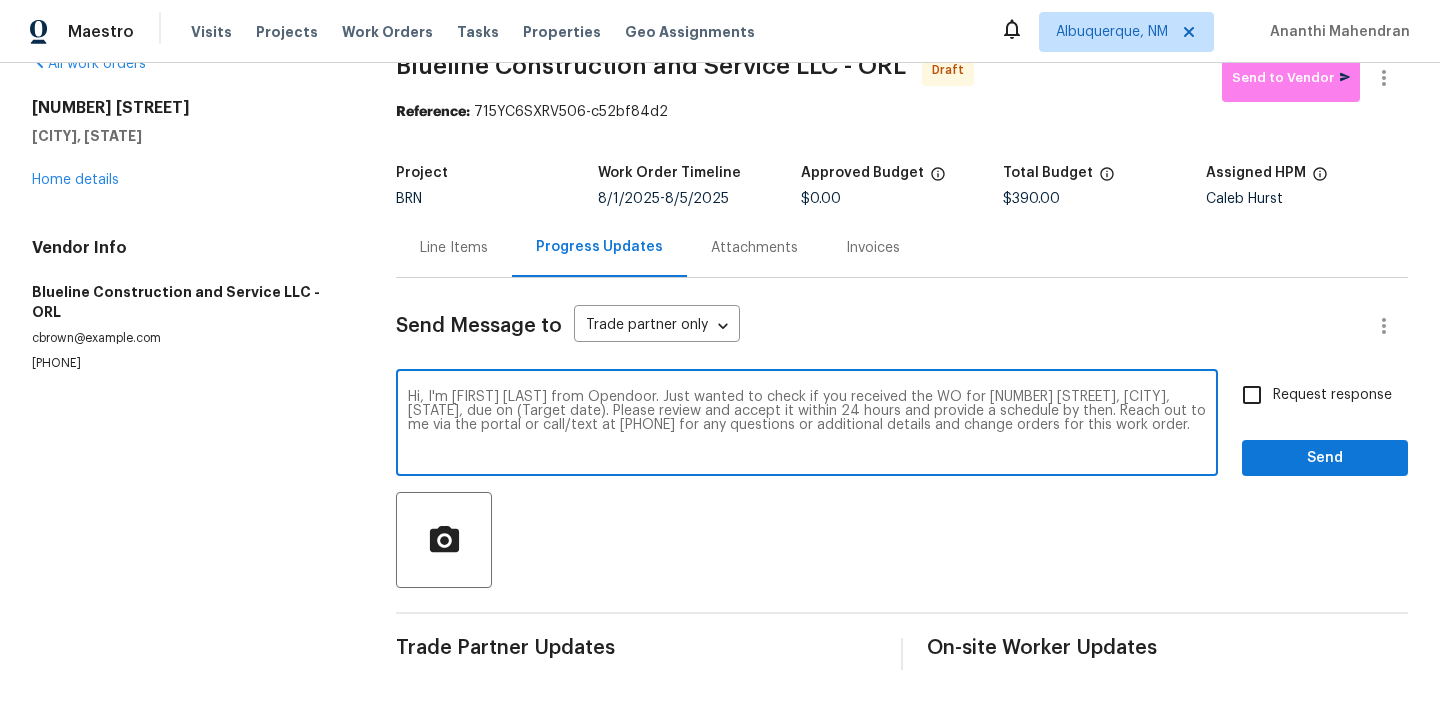 drag, startPoint x: 506, startPoint y: 408, endPoint x: 432, endPoint y: 410, distance: 74.02702 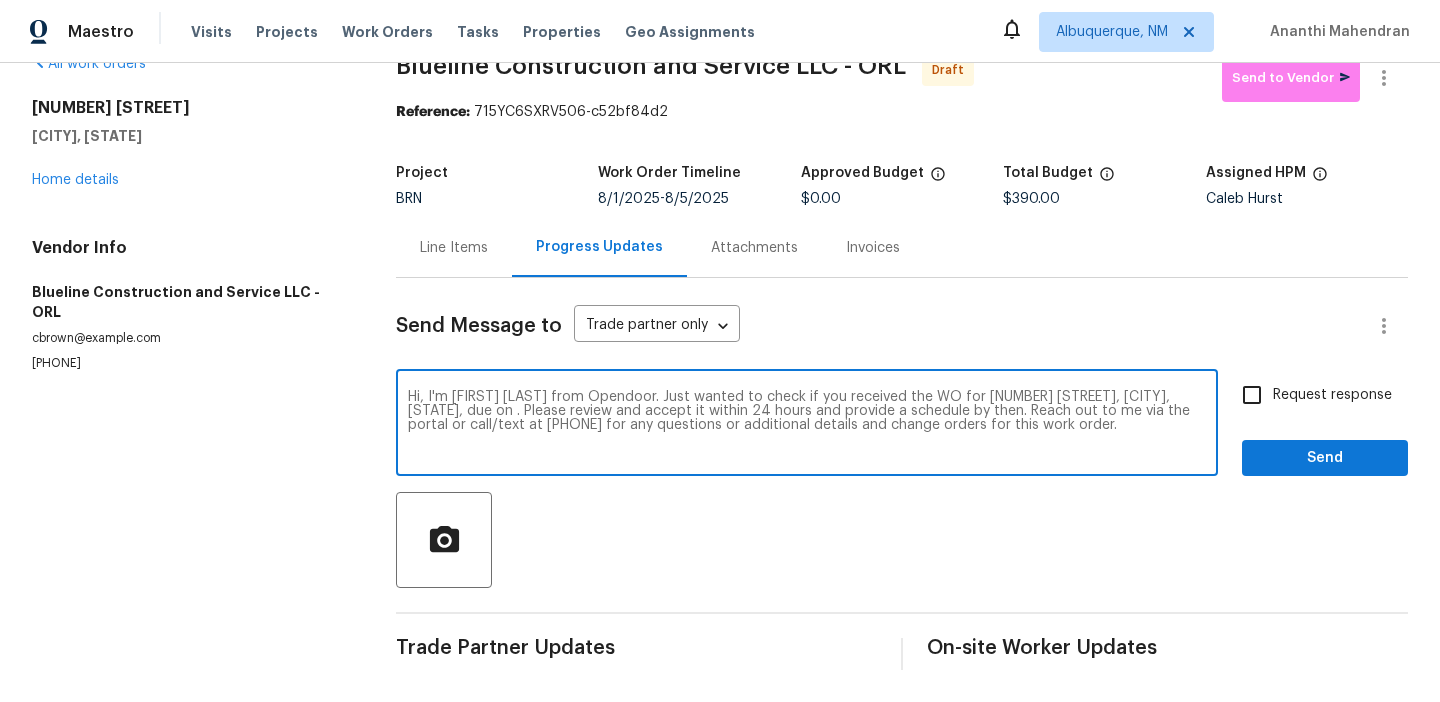 paste on "8/5/2025" 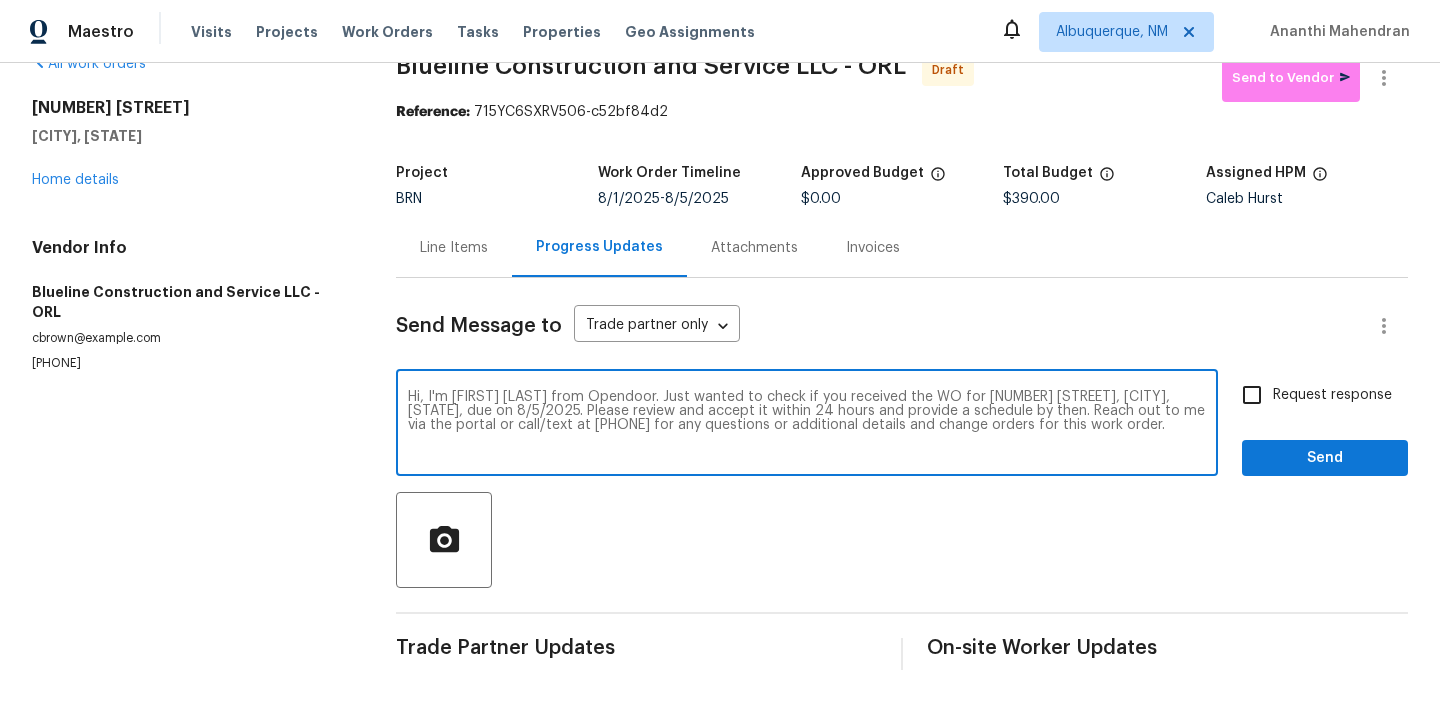 type on "Hi, I'm Ananthi from Opendoor. Just wanted to check if you received the WO for 3614 Blarney Dr, Orlando, FL 32808, due on 8/5/2025. Please review and accept it within 24 hours and provide a schedule by then. Reach out to me via the portal or call/text at 650-800-9524 for any questions or additional details and change orders for this work order." 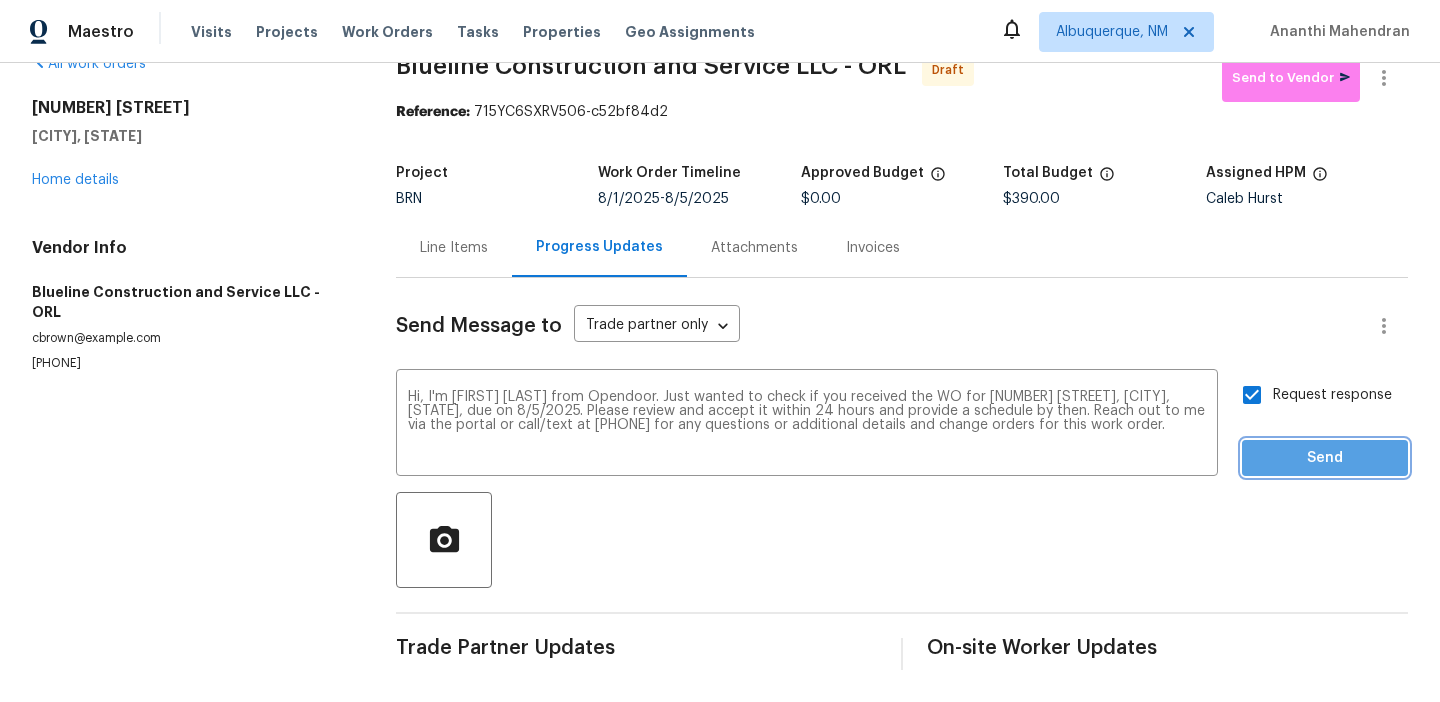 click on "Send" at bounding box center [1325, 458] 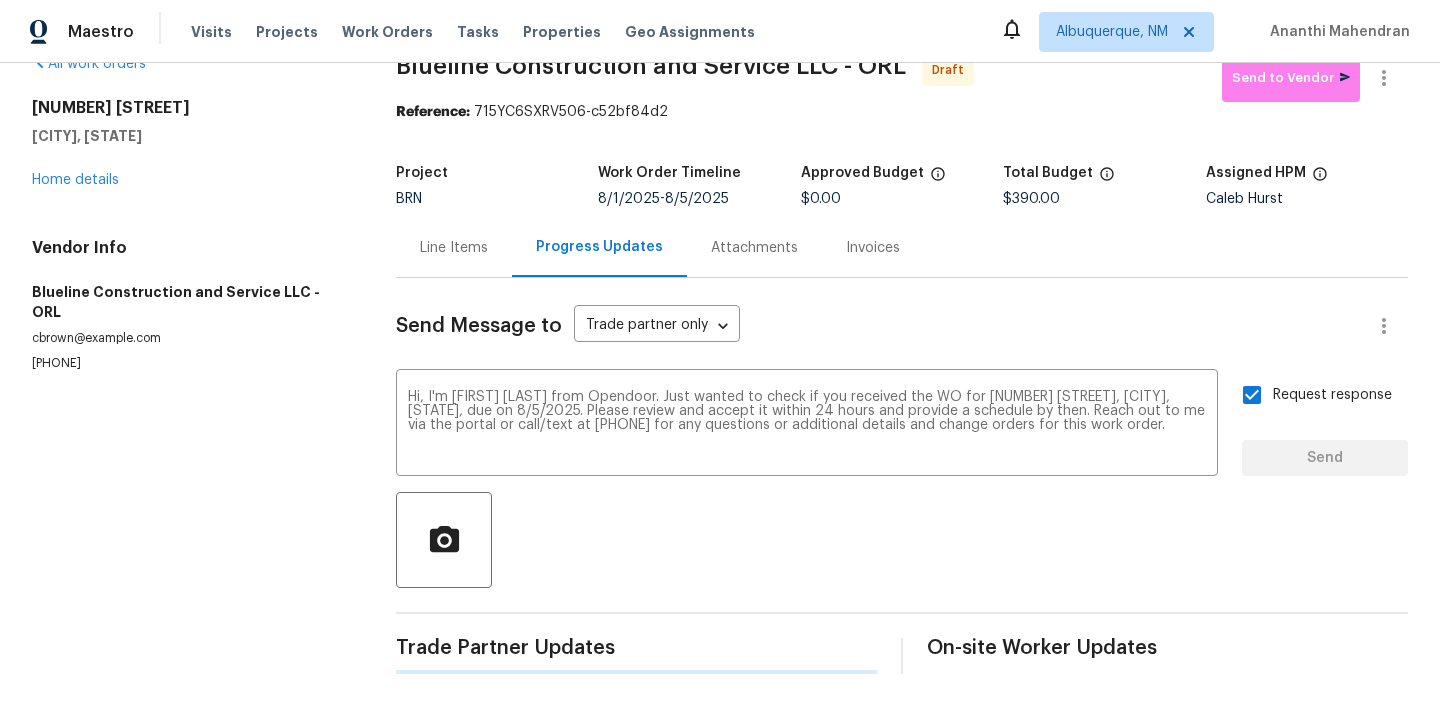type 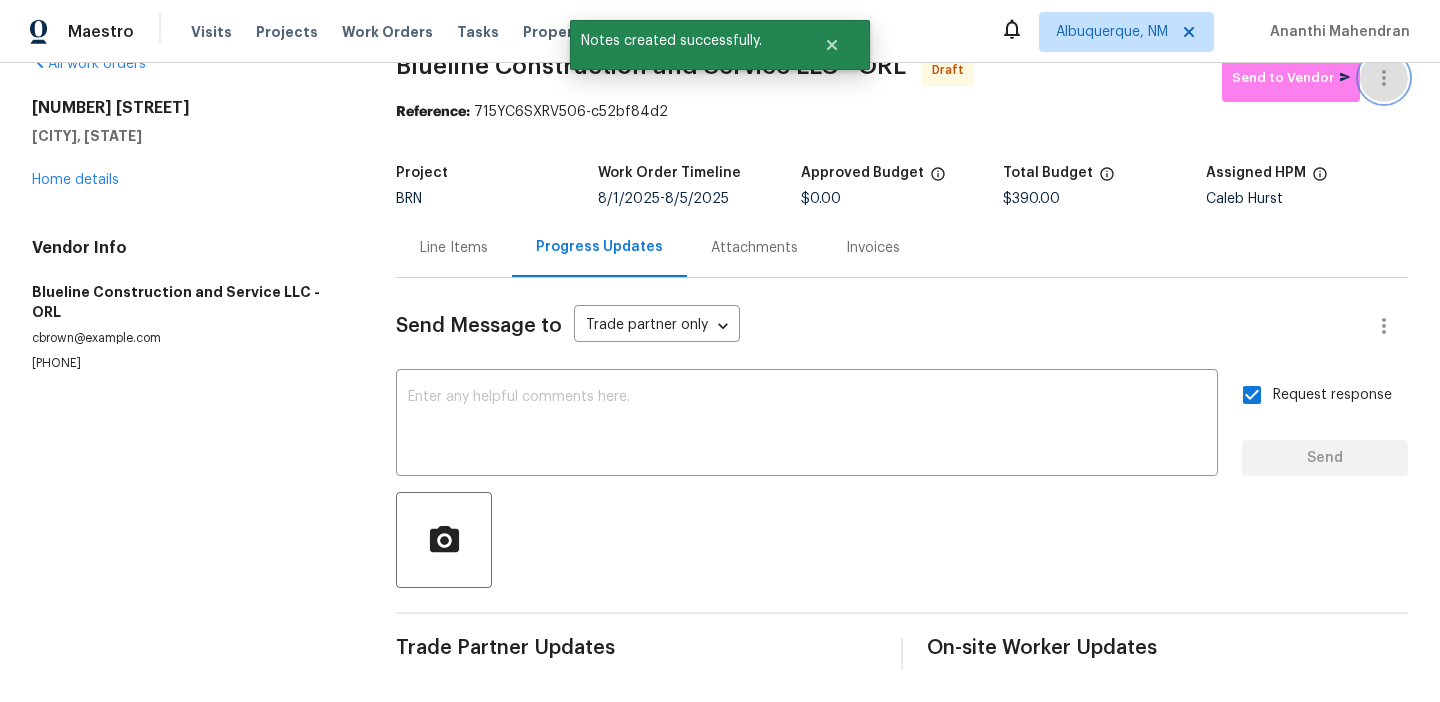 click 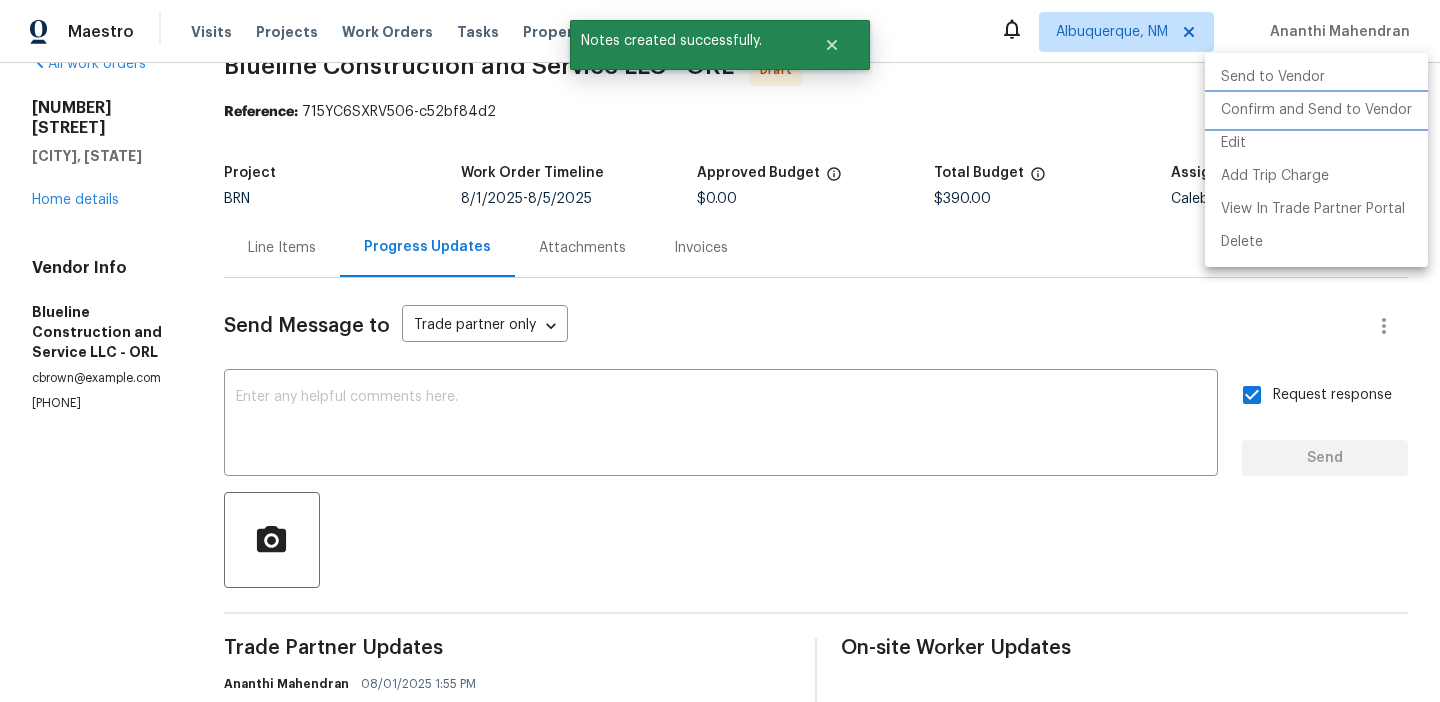 click on "Confirm and Send to Vendor" at bounding box center (1316, 110) 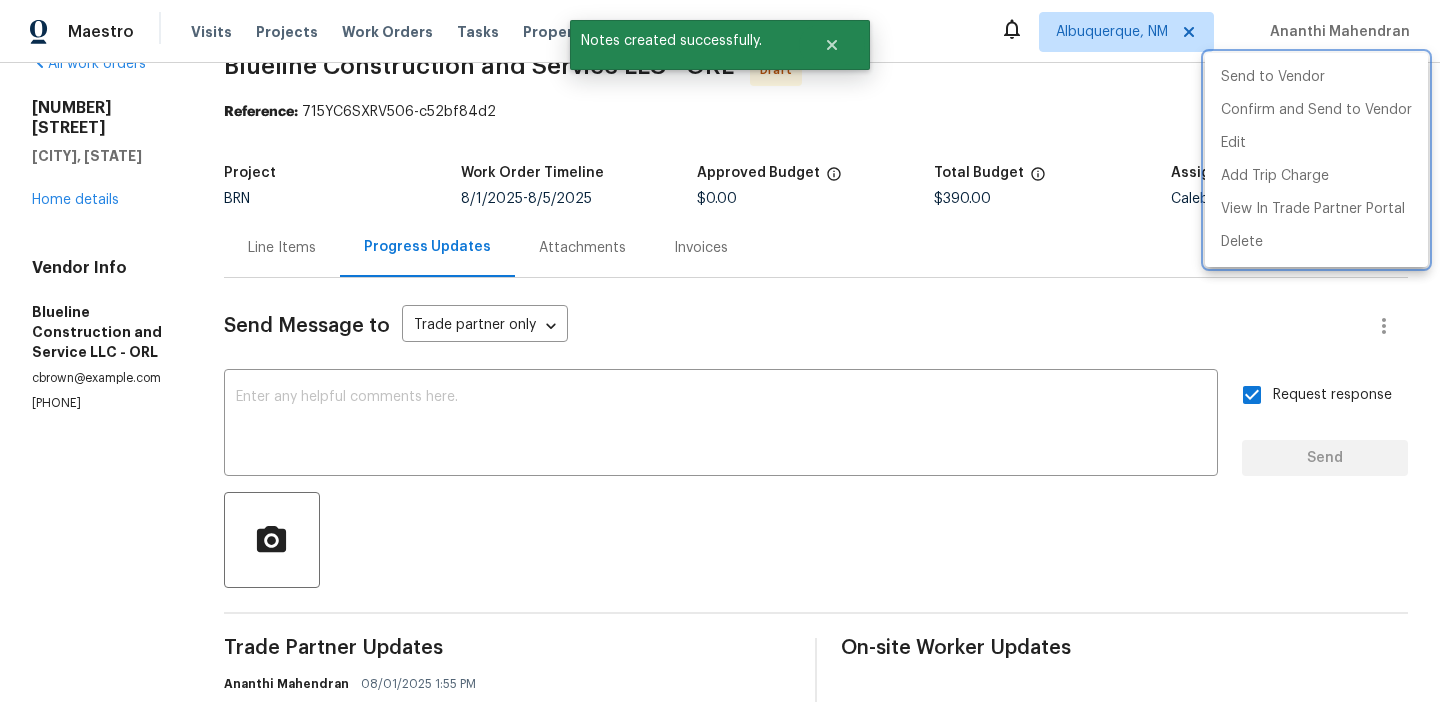 click at bounding box center (720, 351) 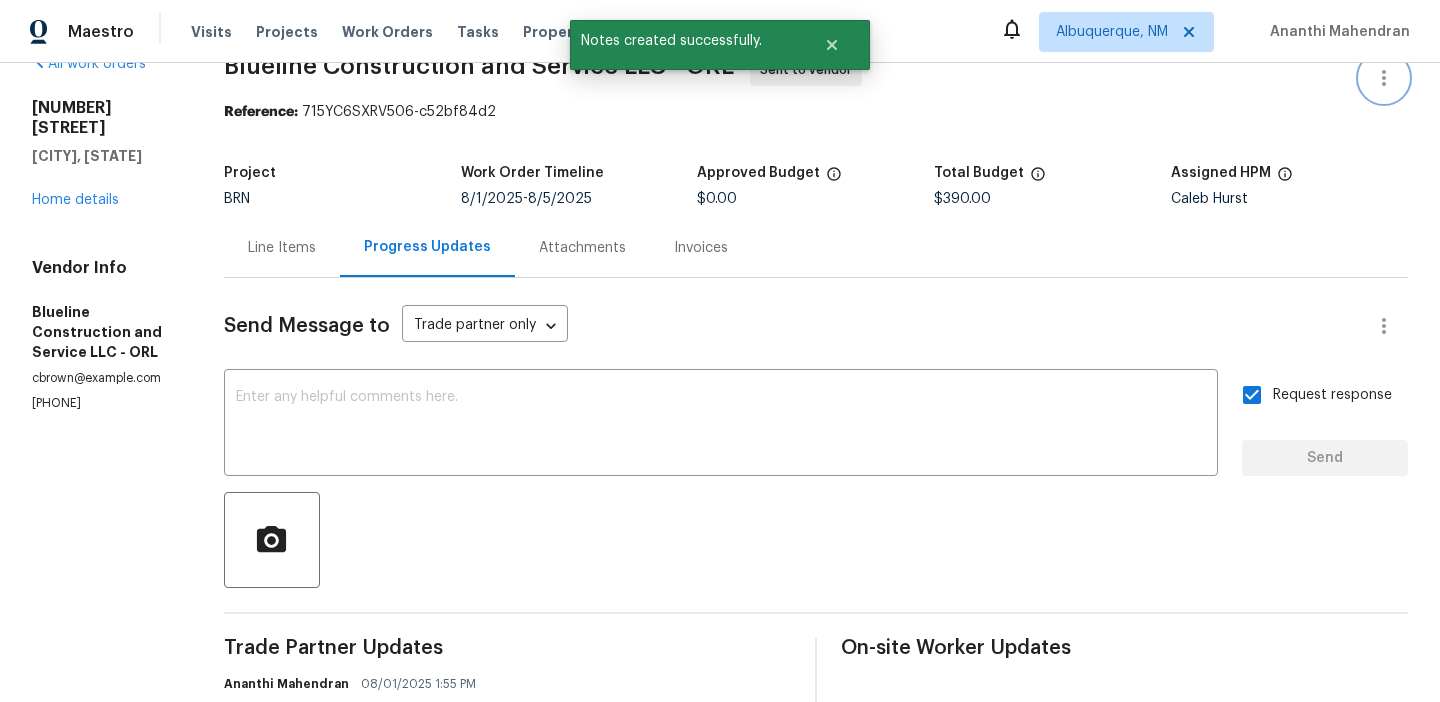 scroll, scrollTop: 32, scrollLeft: 0, axis: vertical 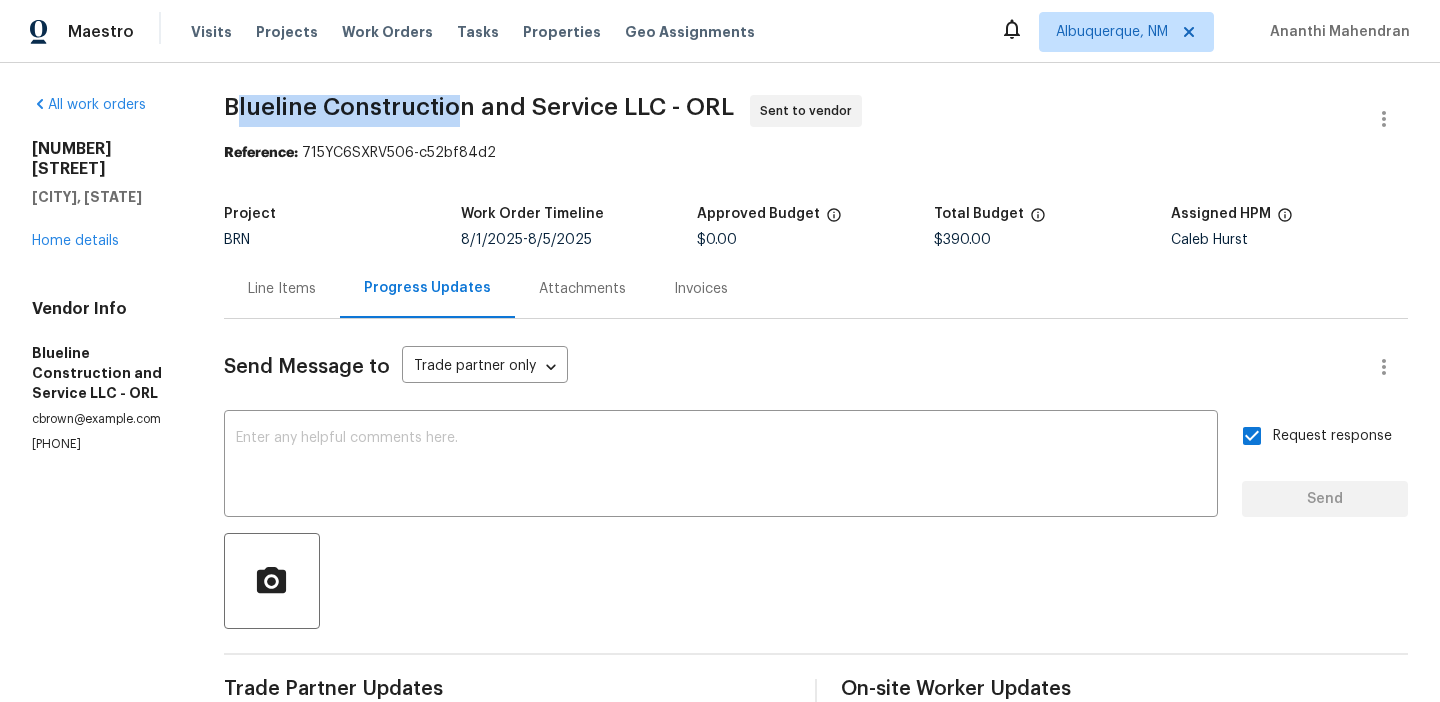 drag, startPoint x: 280, startPoint y: 116, endPoint x: 506, endPoint y: 99, distance: 226.63847 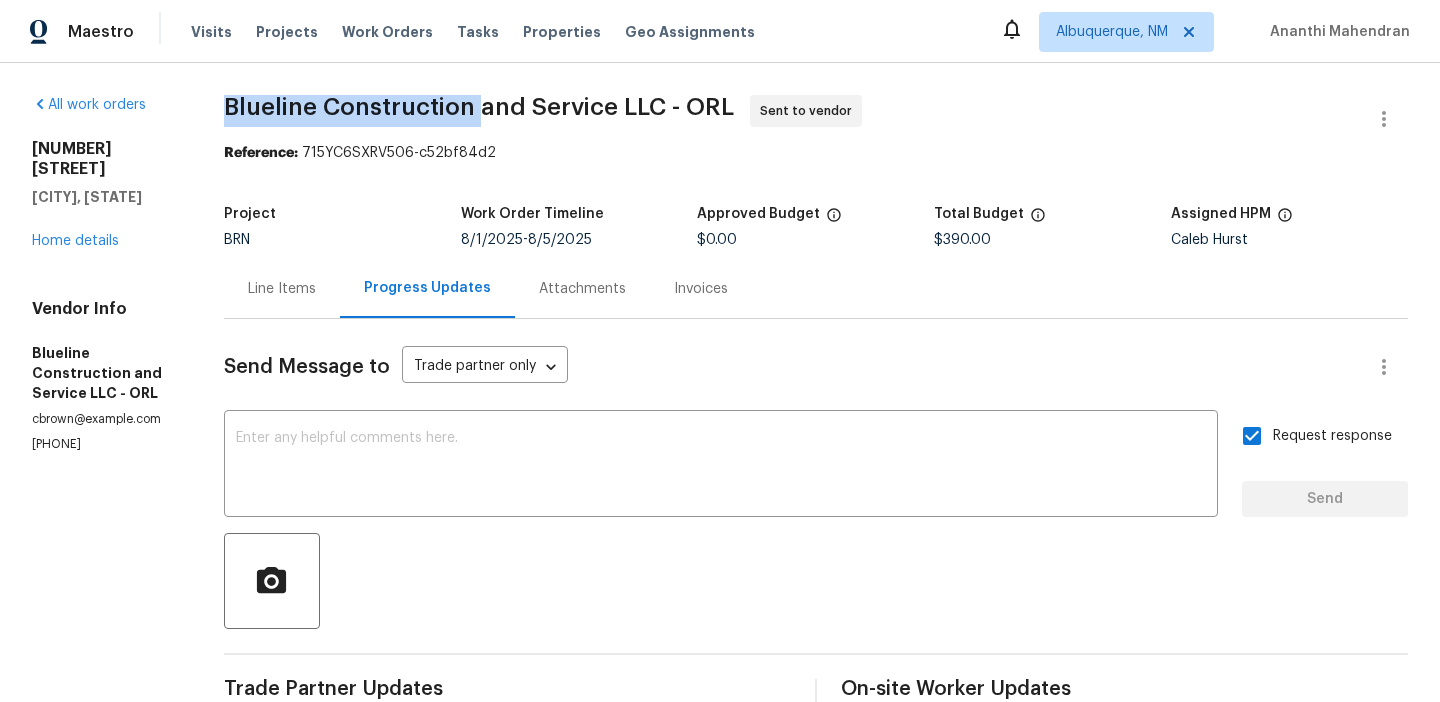 drag, startPoint x: 523, startPoint y: 106, endPoint x: 266, endPoint y: 97, distance: 257.15753 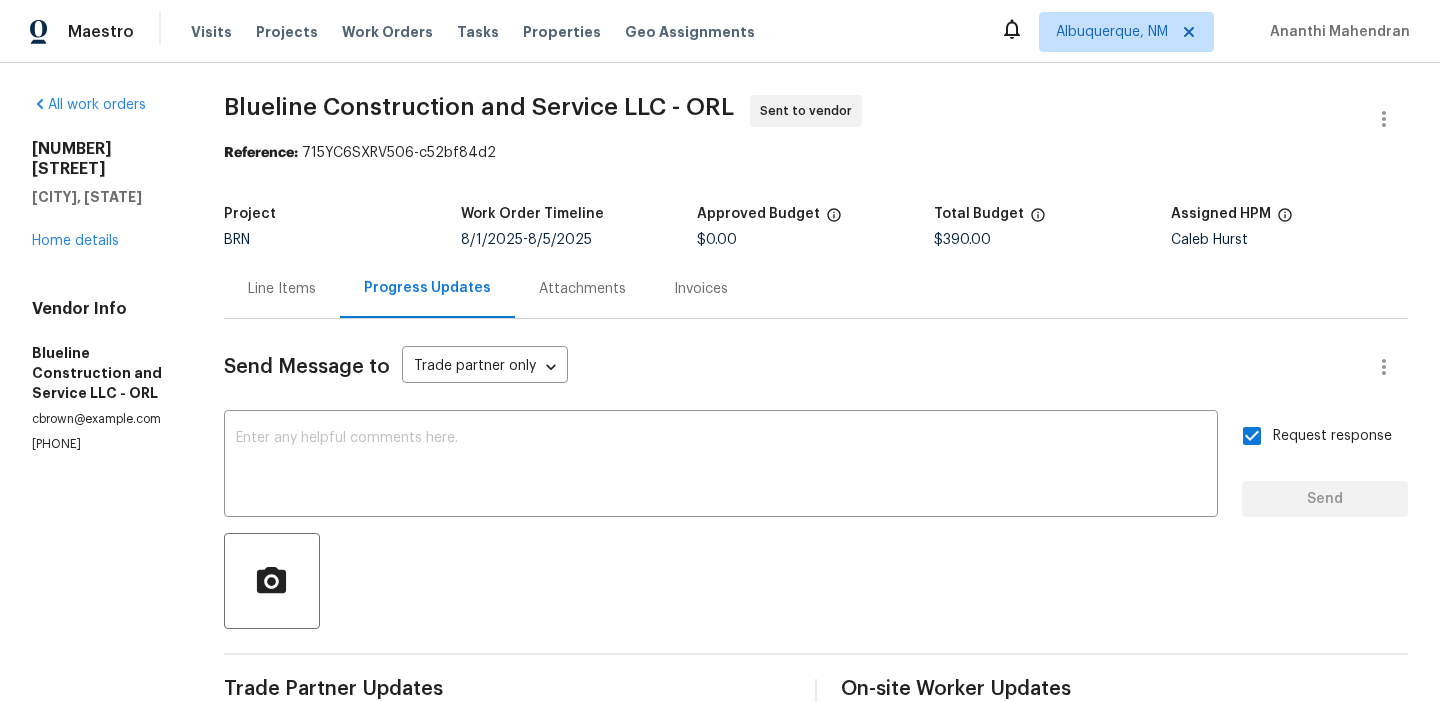 click on "Blueline Construction and Service LLC - ORL Sent to vendor" at bounding box center (792, 119) 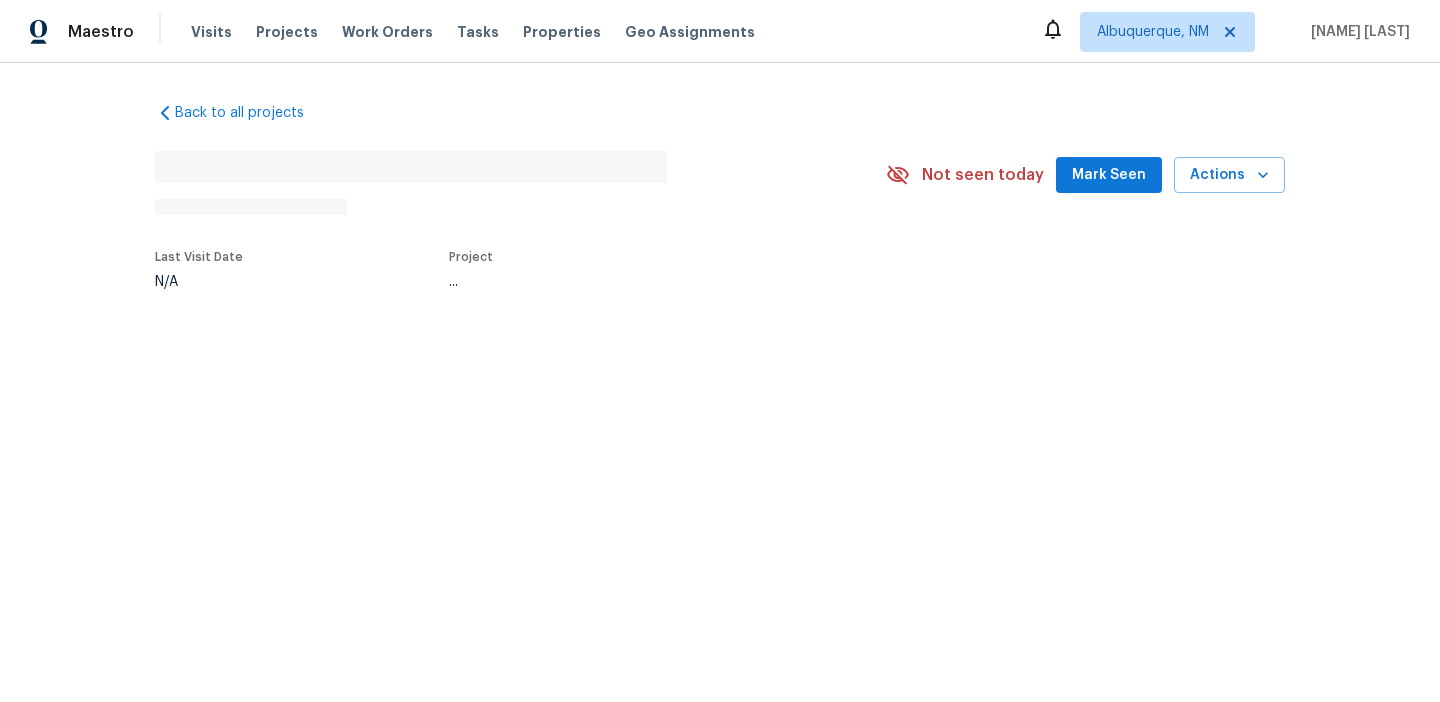 scroll, scrollTop: 0, scrollLeft: 0, axis: both 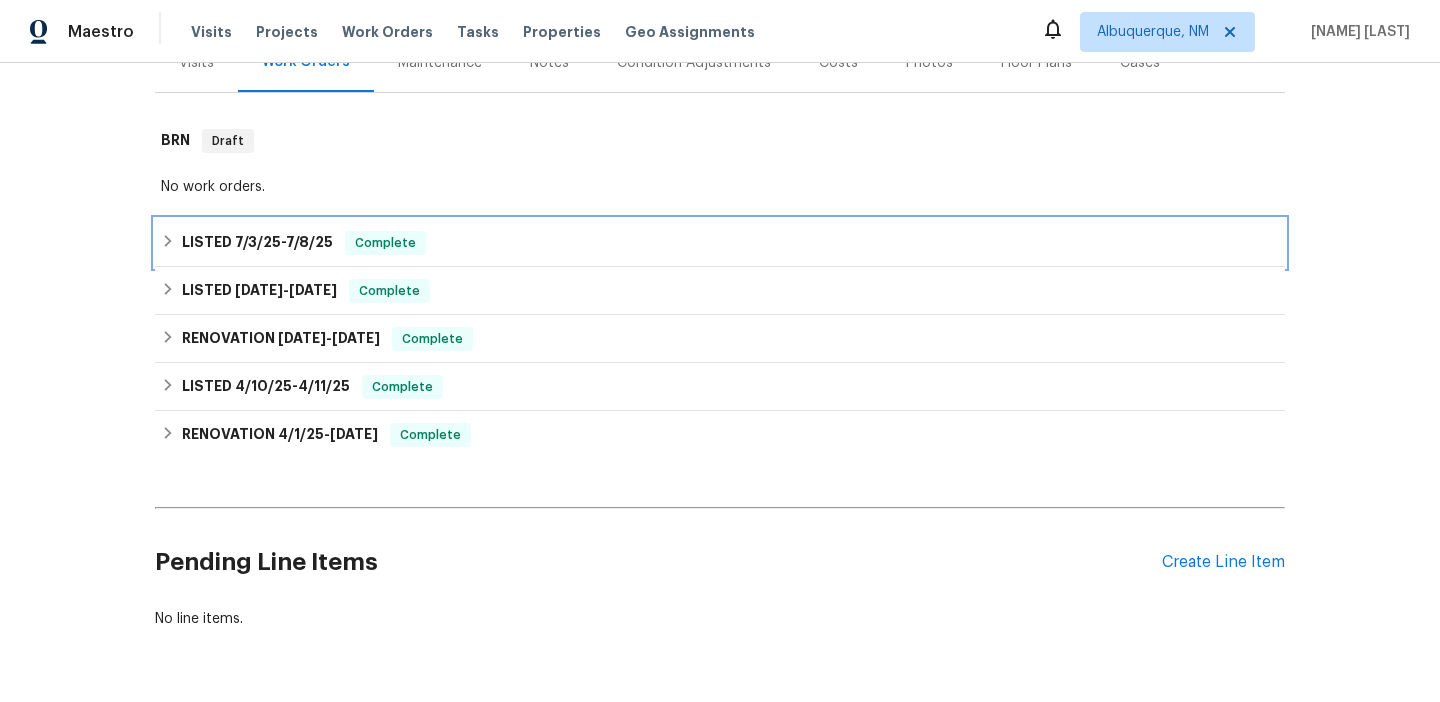 click on "LISTED [DATE] - [DATE]" at bounding box center (257, 243) 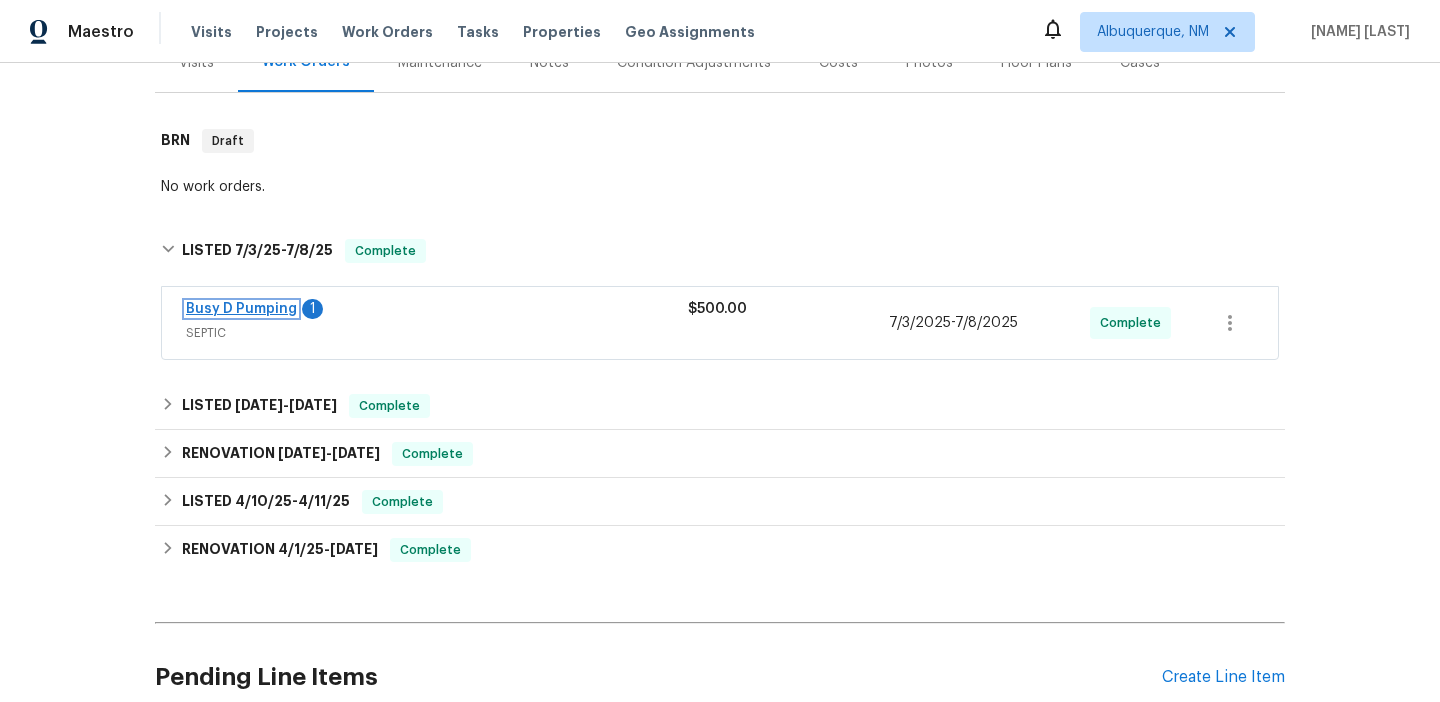 click on "Busy D Pumping" at bounding box center (241, 309) 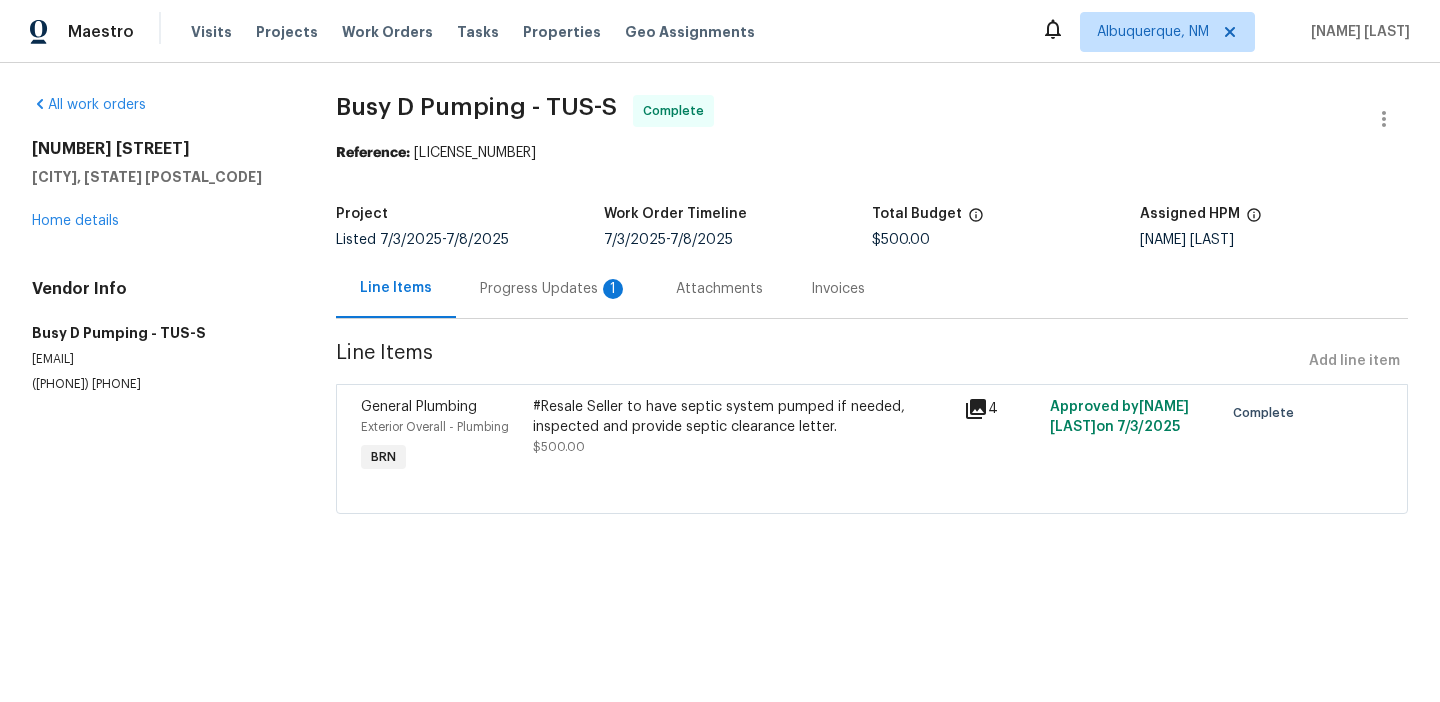 click on "Progress Updates 1" at bounding box center (554, 288) 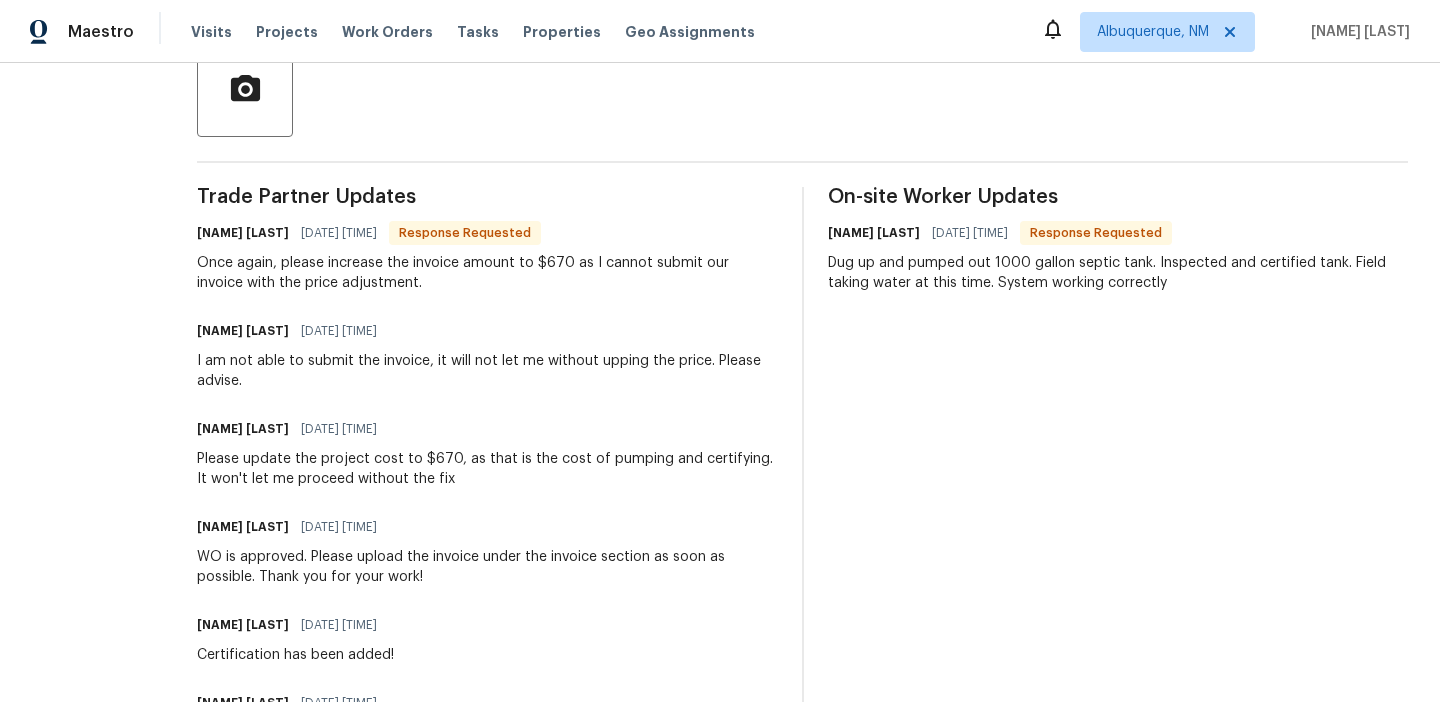 scroll, scrollTop: 0, scrollLeft: 0, axis: both 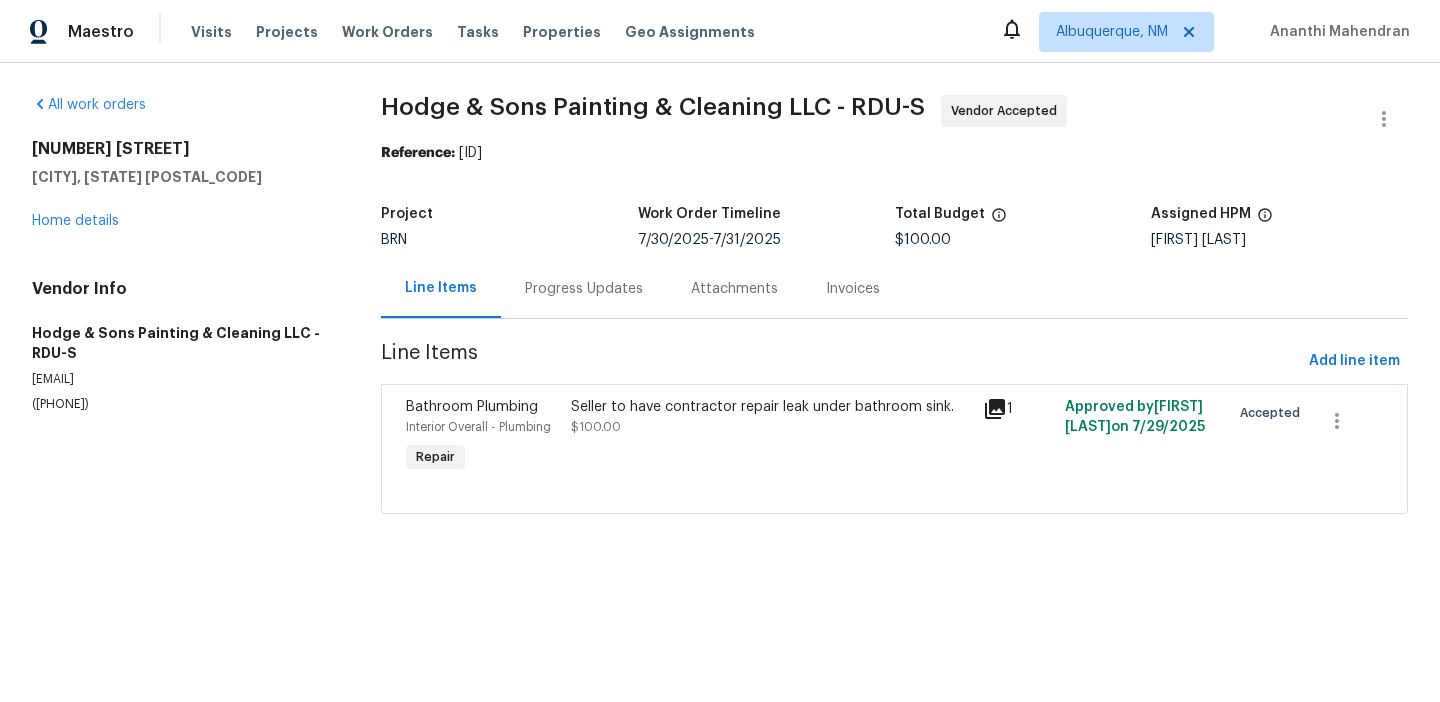 click on "Progress Updates" at bounding box center (584, 289) 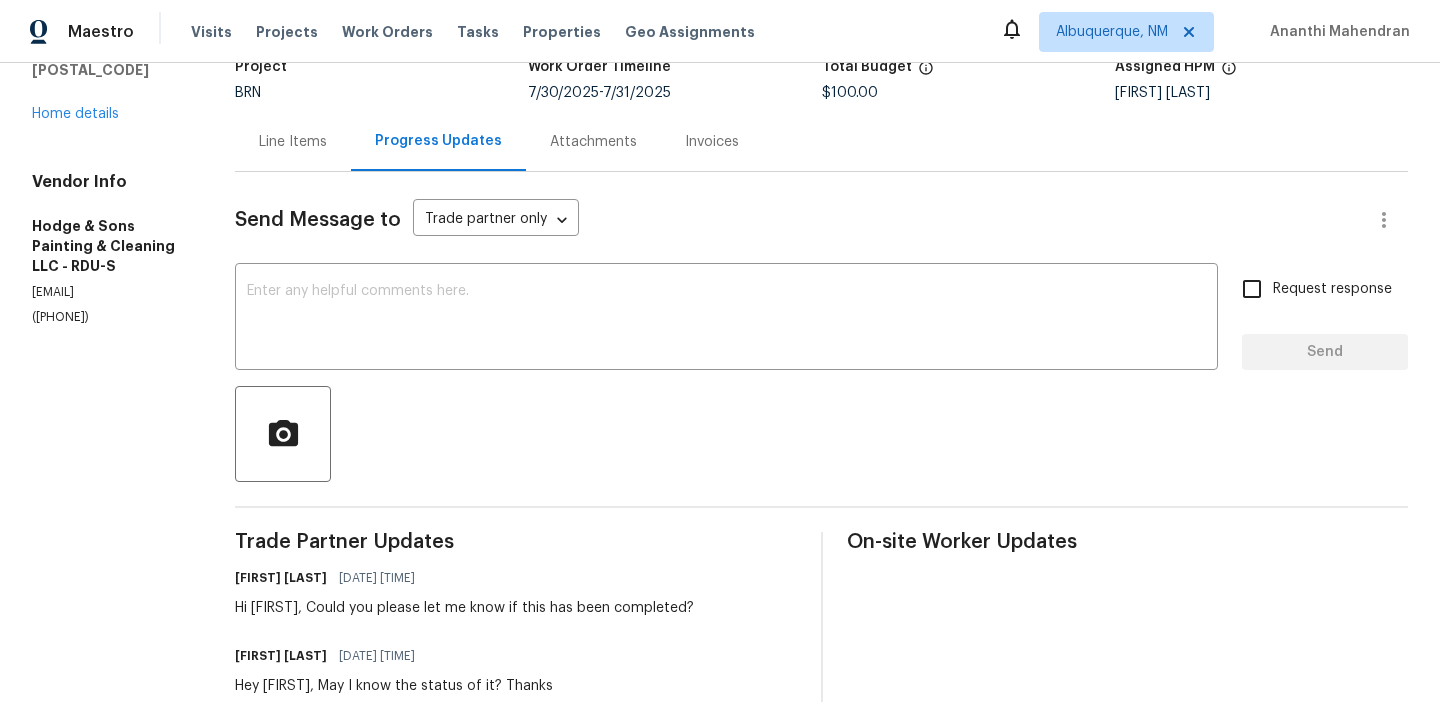 scroll, scrollTop: 177, scrollLeft: 0, axis: vertical 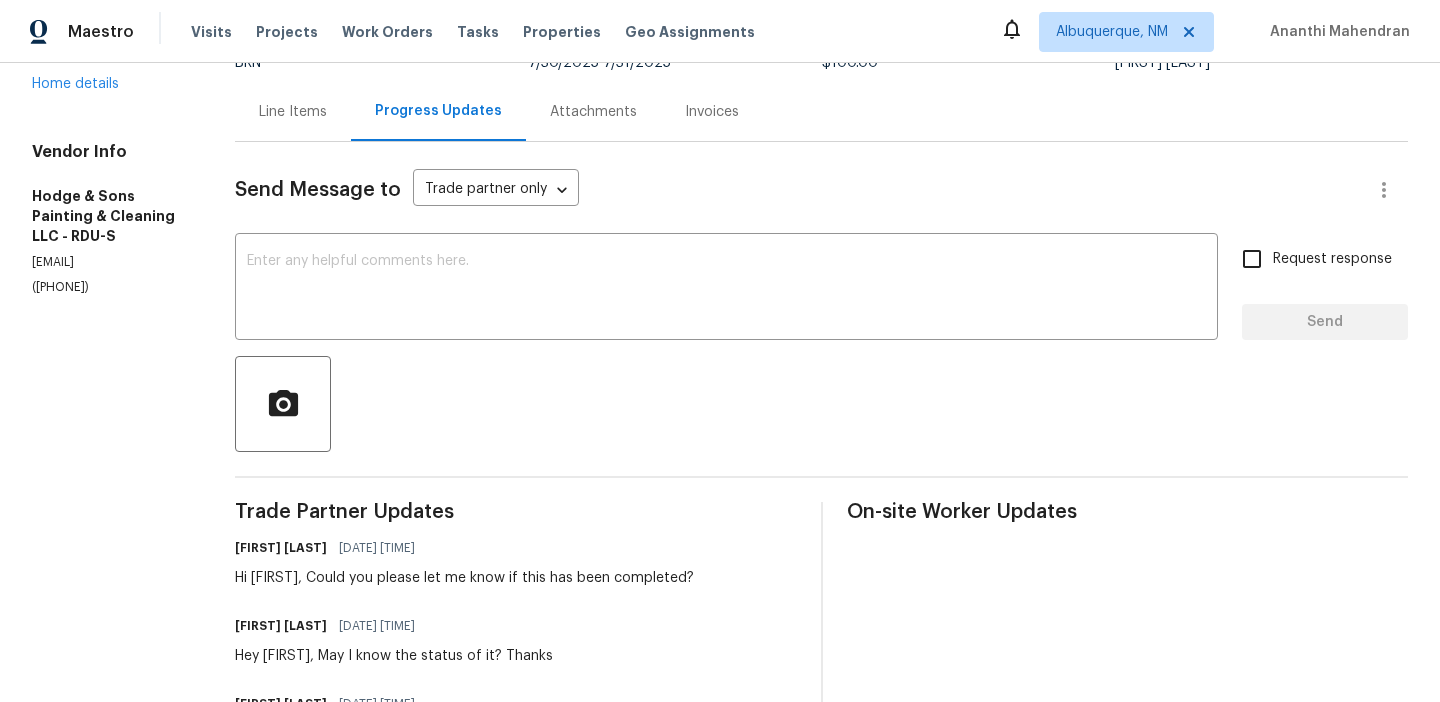 click on "([PHONE])" at bounding box center (109, 287) 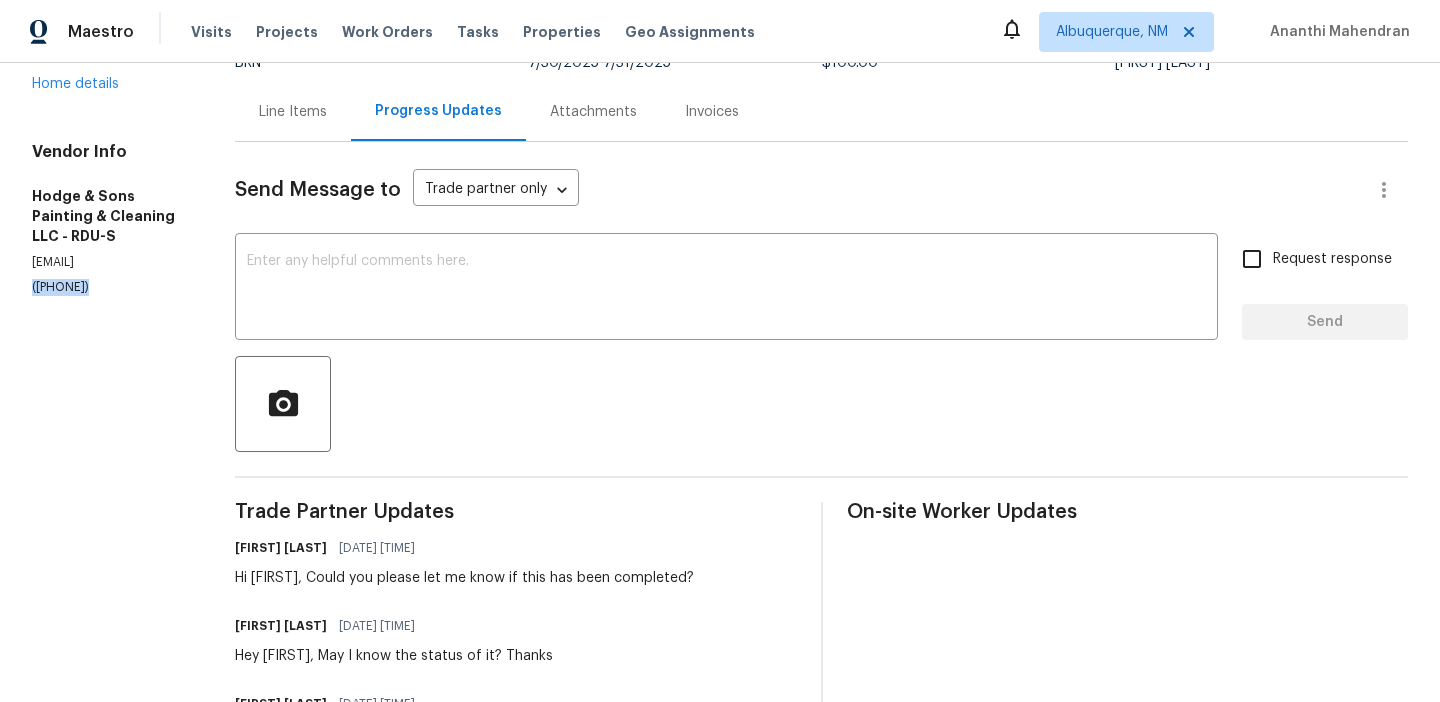 click on "(919) 671-9990" at bounding box center [109, 287] 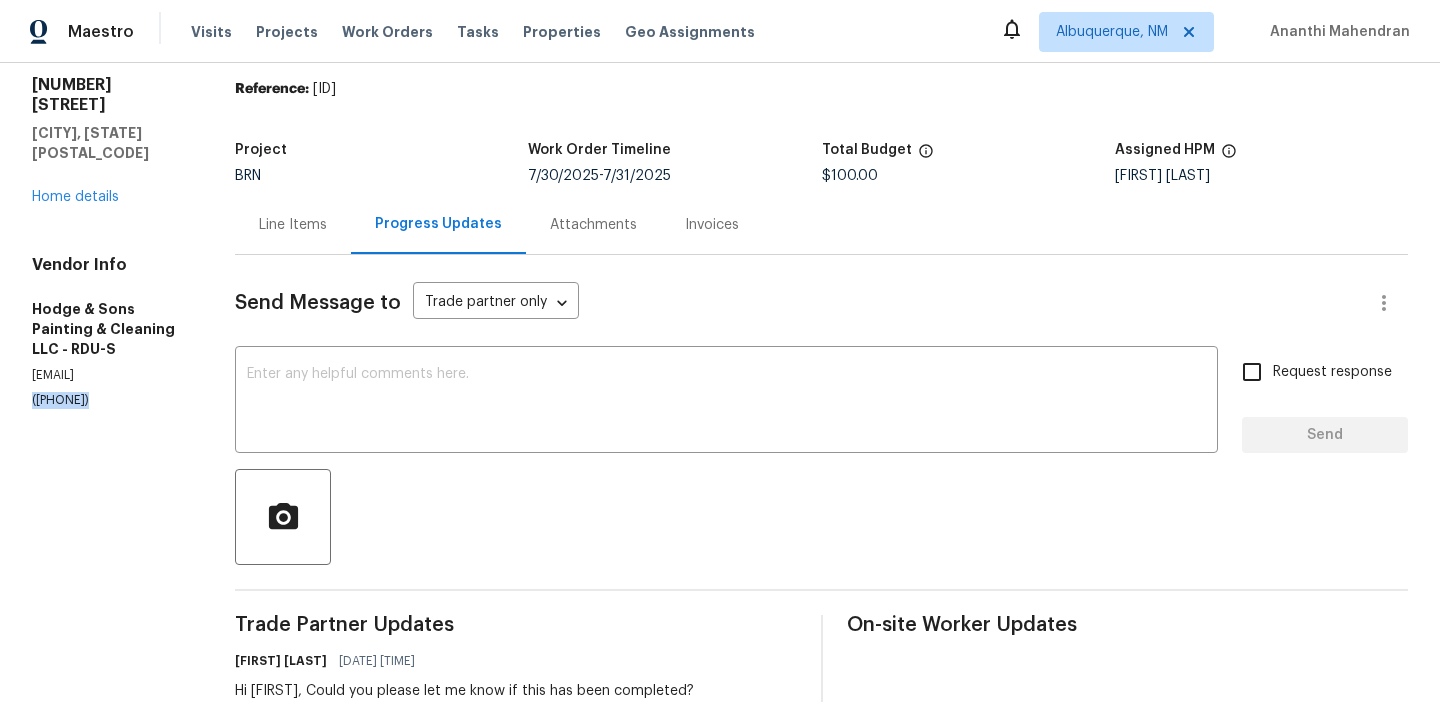 scroll, scrollTop: 0, scrollLeft: 0, axis: both 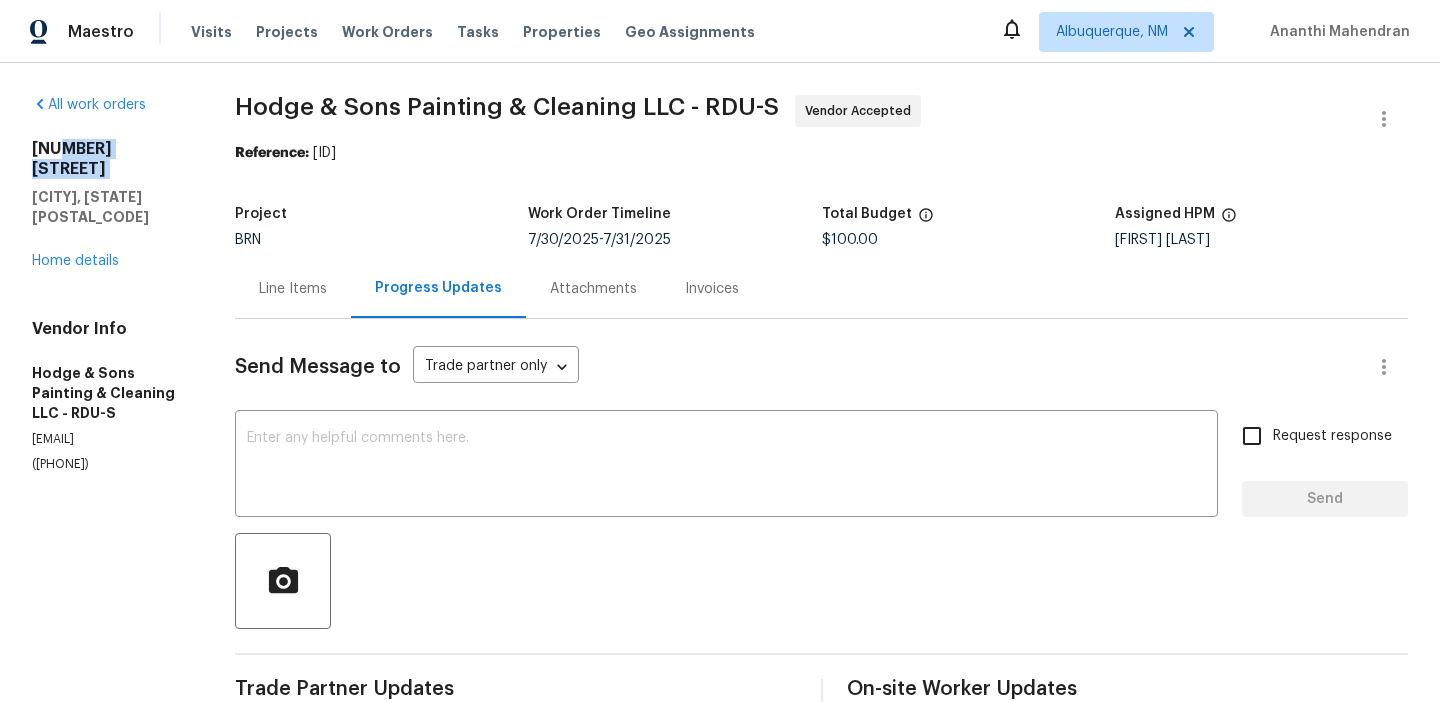 drag, startPoint x: 164, startPoint y: 166, endPoint x: 66, endPoint y: 145, distance: 100.22475 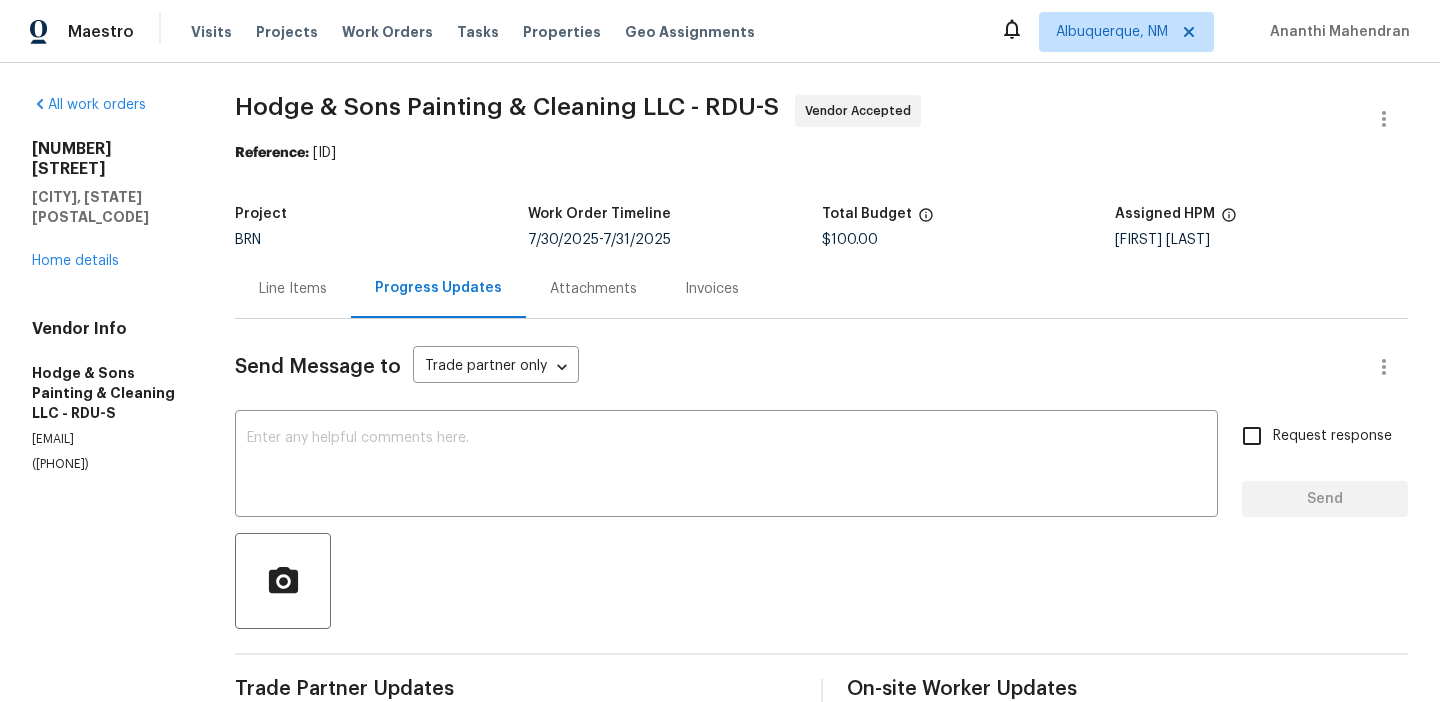 click on "All work orders 3223 Polite Ln Raleigh, NC 27610 Home details Vendor Info Hodge & Sons Painting & Cleaning LLC - RDU-S elisastrick7@gmail.com (919) 671-9990 Hodge & Sons Painting & Cleaning LLC - RDU-S Vendor Accepted Reference:   3QANB1RY7ZCWH-01895c9d2 Project BRN   Work Order Timeline 7/30/2025  -  7/31/2025 Total Budget $100.00 Assigned HPM Amanda Horton Line Items Progress Updates Attachments Invoices Send Message to Trade partner only Trade partner only ​ x ​ Request response Send Trade Partner Updates Akshay Ajaya Kumar A 08/01/2025 12:15 PM Hi Elisa, Could you please let me know if this has been completed? Akshay Ajaya Kumar A 07/31/2025 10:45 AM Hey Elisa, May I know the status of it? Thanks Akshay Ajaya Kumar A 07/30/2025 5:27 PM Hi, Were you able to check the lockbox? Akshay Ajaya Kumar A 07/29/2025 5:42 PM The Opendoor lockbox was moved to the gas meter on the side of the house. was that the one you tried? Akshay Ajaya Kumar A 07/29/2025 4:26 PM Elisa Hodge 07/29/2025 3:43 PM Elisa Hodge" at bounding box center (720, 843) 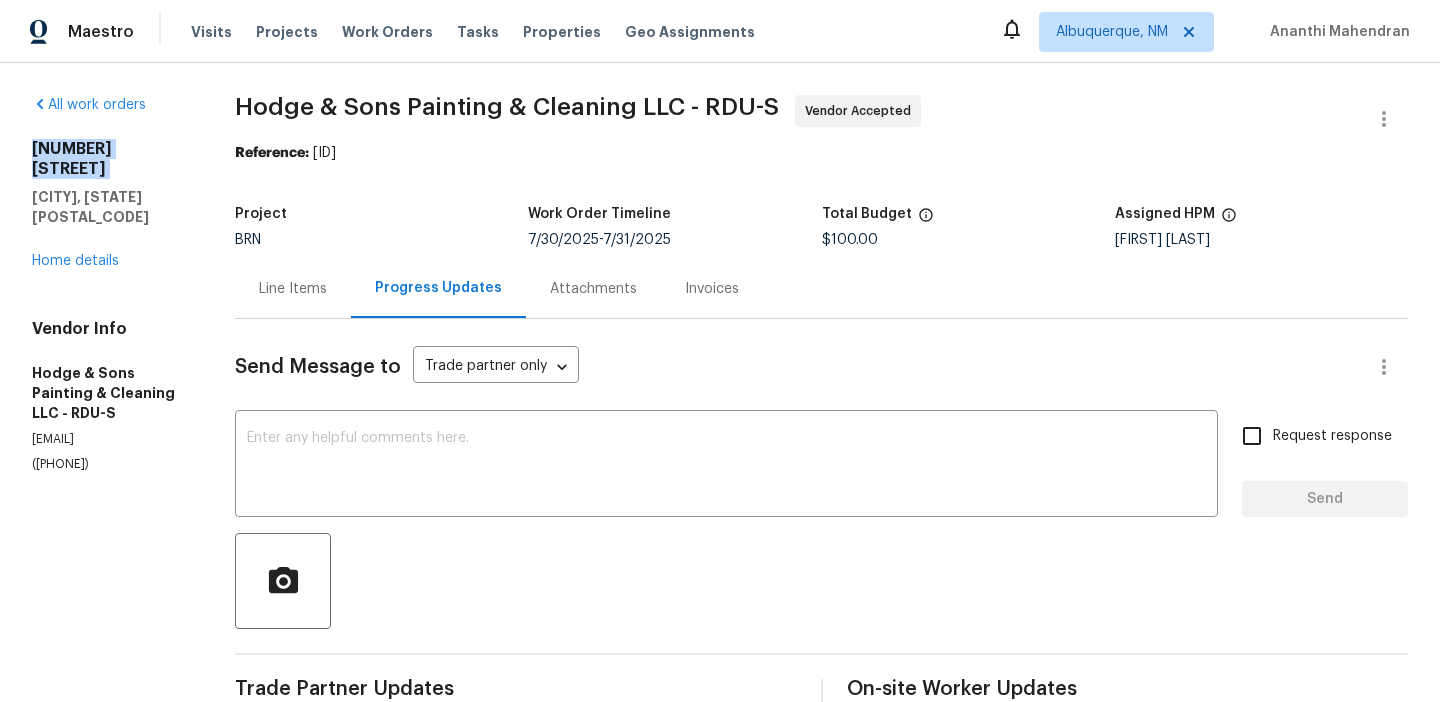 drag, startPoint x: 19, startPoint y: 145, endPoint x: 164, endPoint y: 166, distance: 146.5128 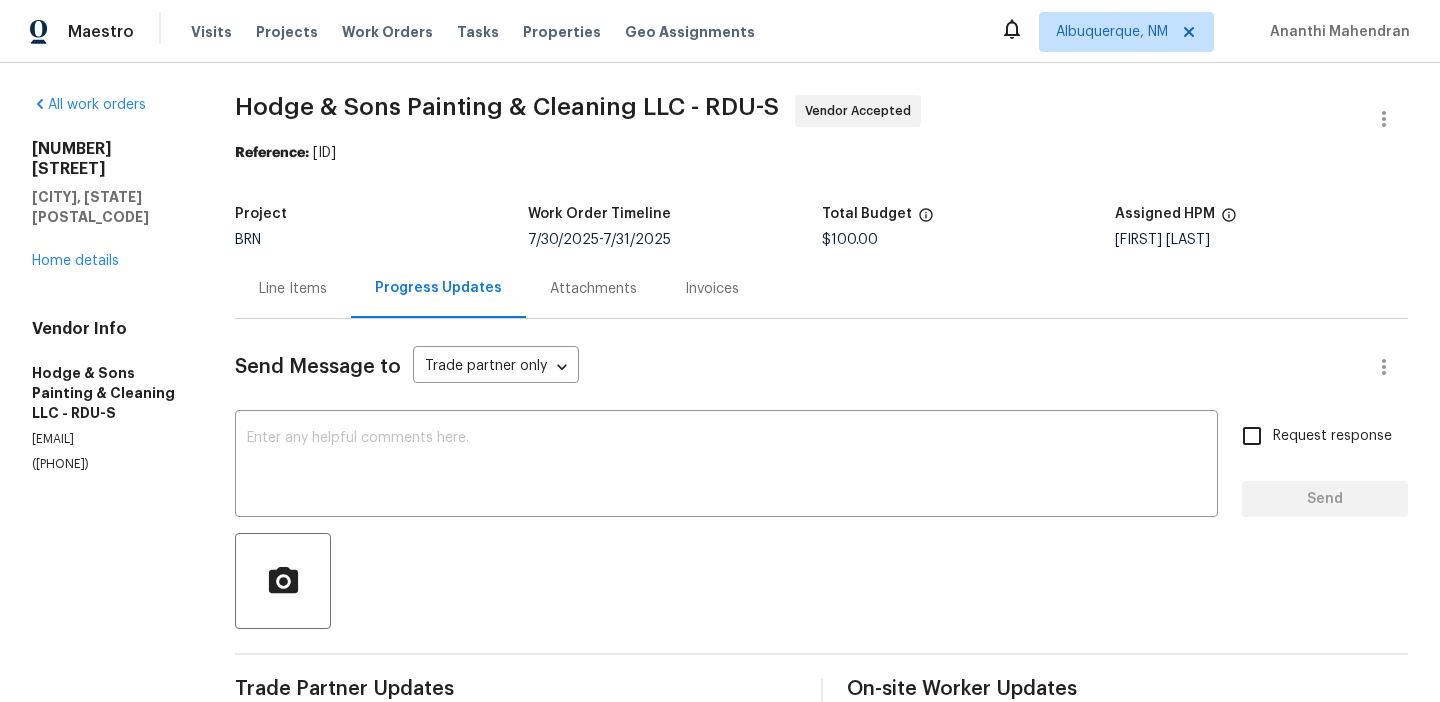 drag, startPoint x: 164, startPoint y: 164, endPoint x: 101, endPoint y: 161, distance: 63.07139 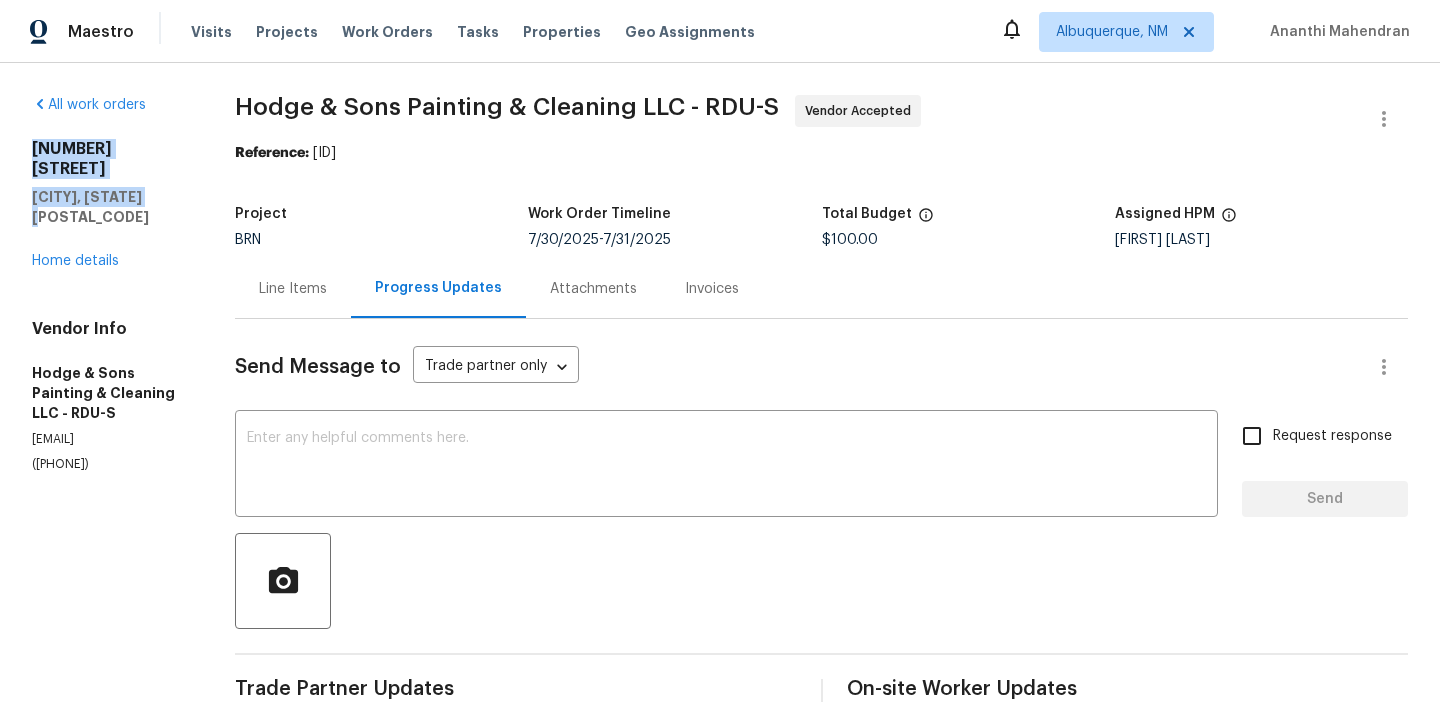 drag, startPoint x: 157, startPoint y: 181, endPoint x: 26, endPoint y: 146, distance: 135.59499 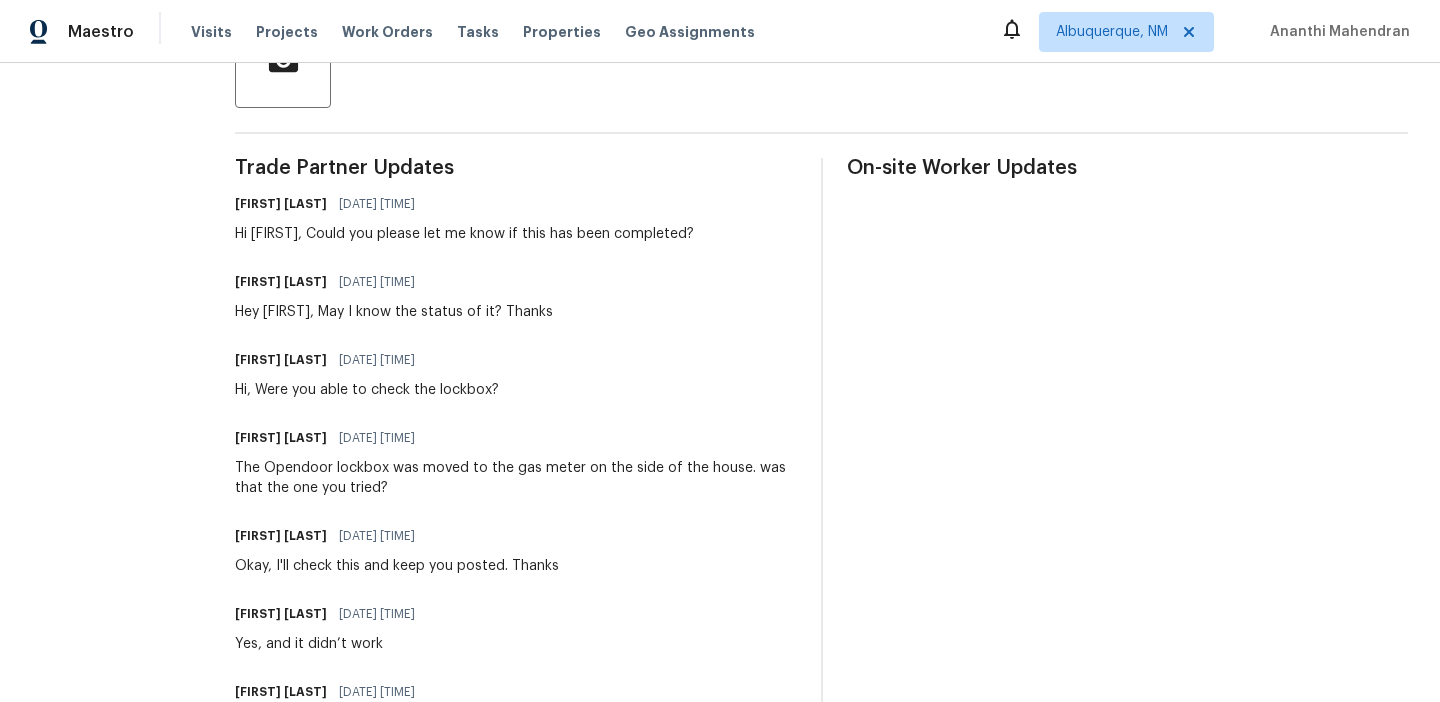 scroll, scrollTop: 523, scrollLeft: 0, axis: vertical 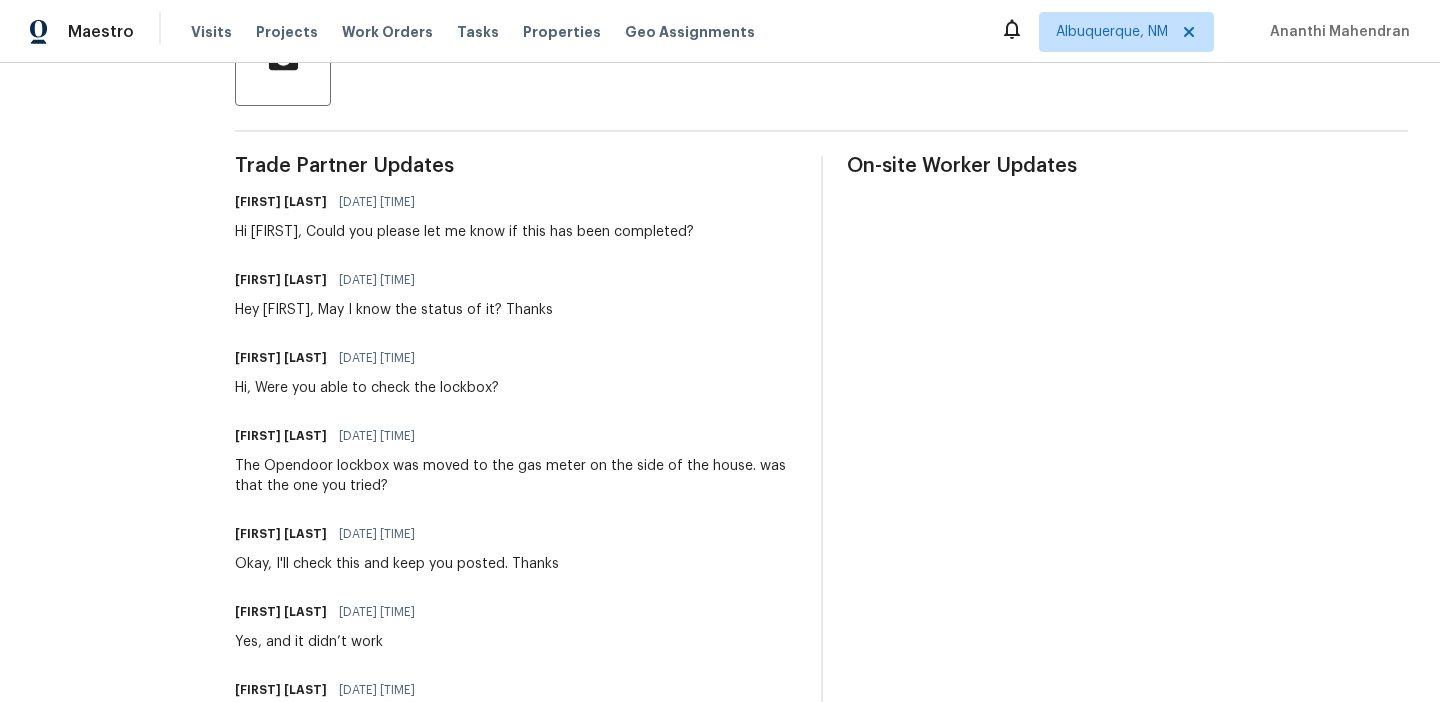 click on "Akshay Ajaya Kumar A 08/01/2025 12:15 PM Hi Elisa, Could you please let me know if this has been completed?" at bounding box center [464, 215] 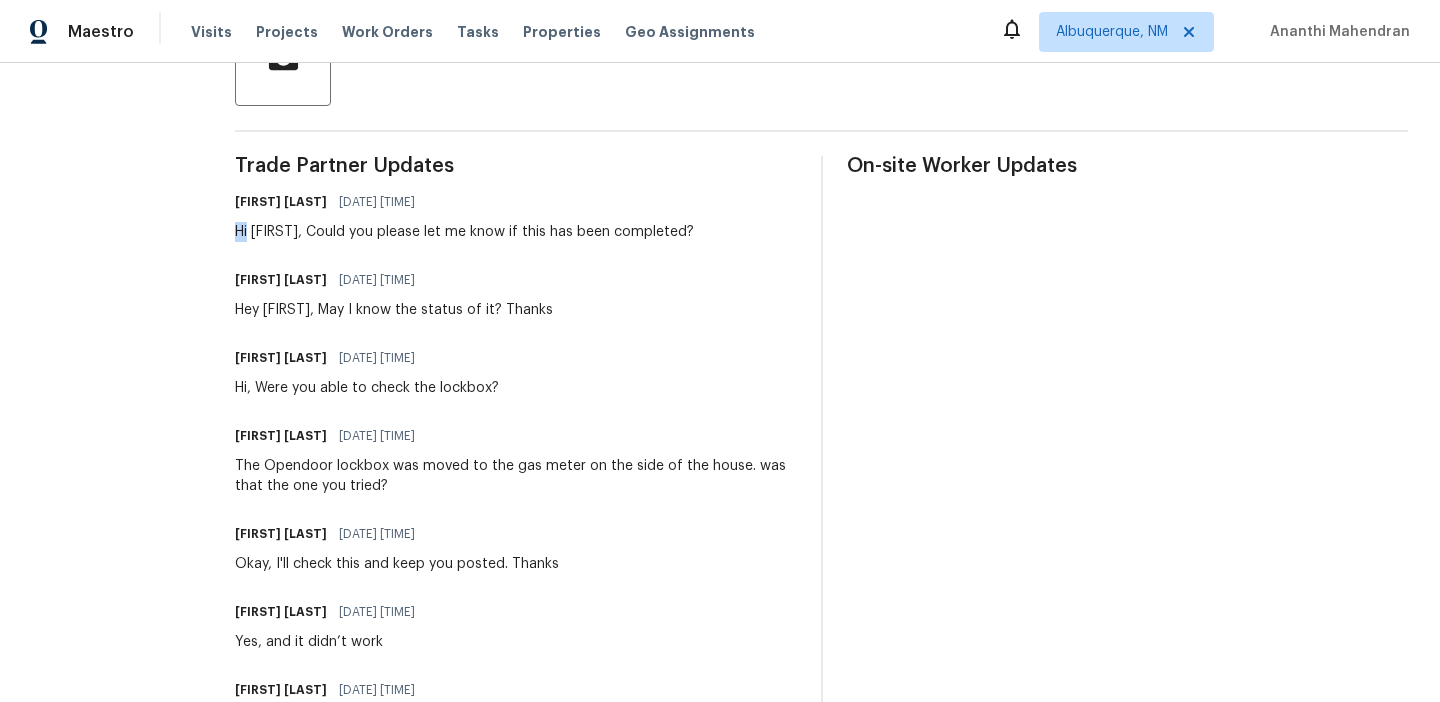 click on "Akshay Ajaya Kumar A 08/01/2025 12:15 PM Hi Elisa, Could you please let me know if this has been completed?" at bounding box center [464, 215] 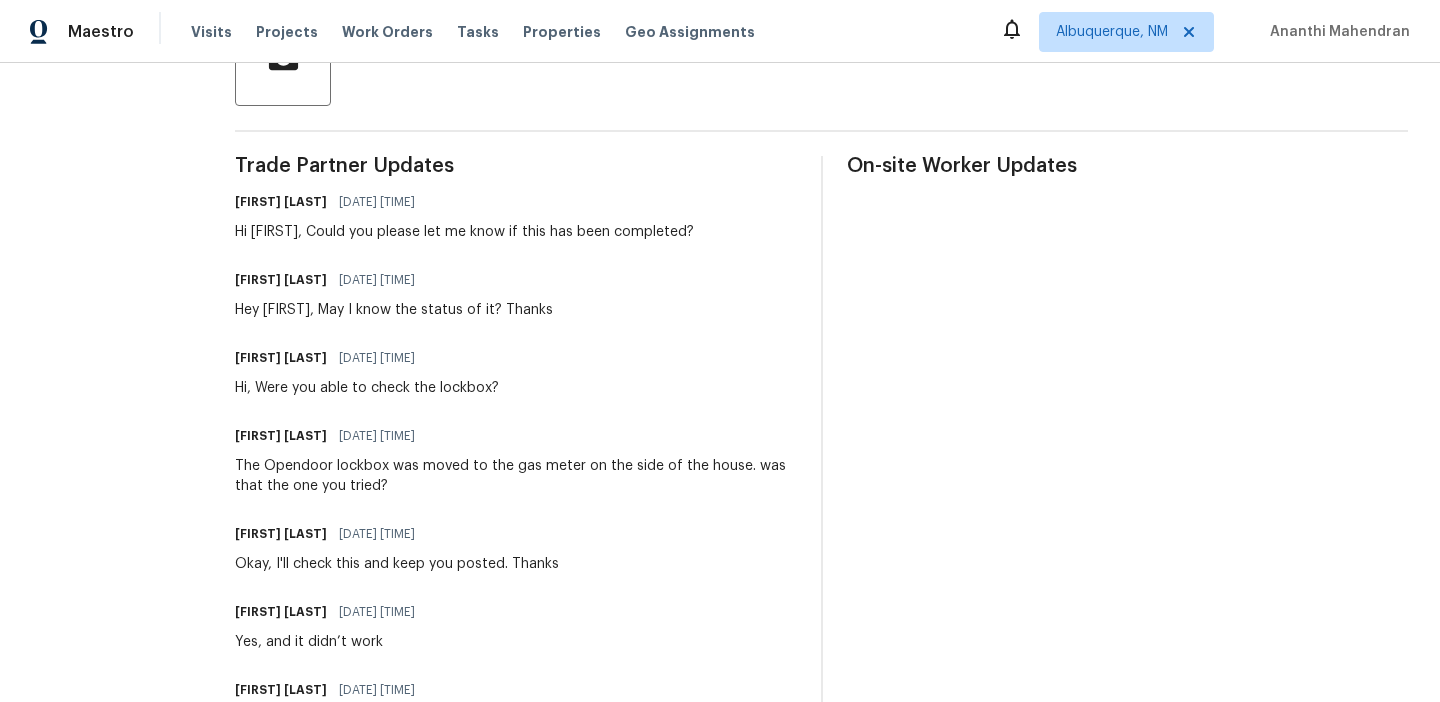 click on "Hi Elisa, Could you please let me know if this has been completed?" at bounding box center [464, 232] 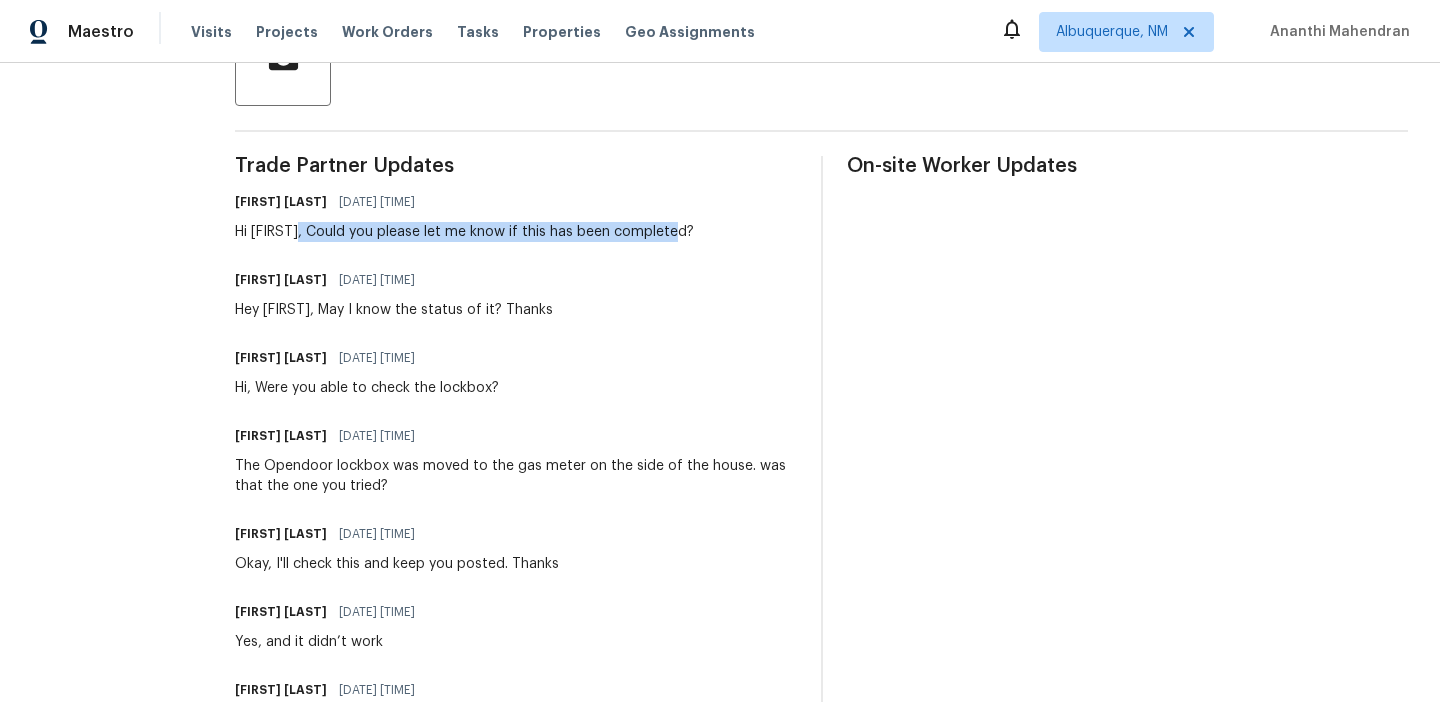 drag, startPoint x: 288, startPoint y: 232, endPoint x: 670, endPoint y: 228, distance: 382.02094 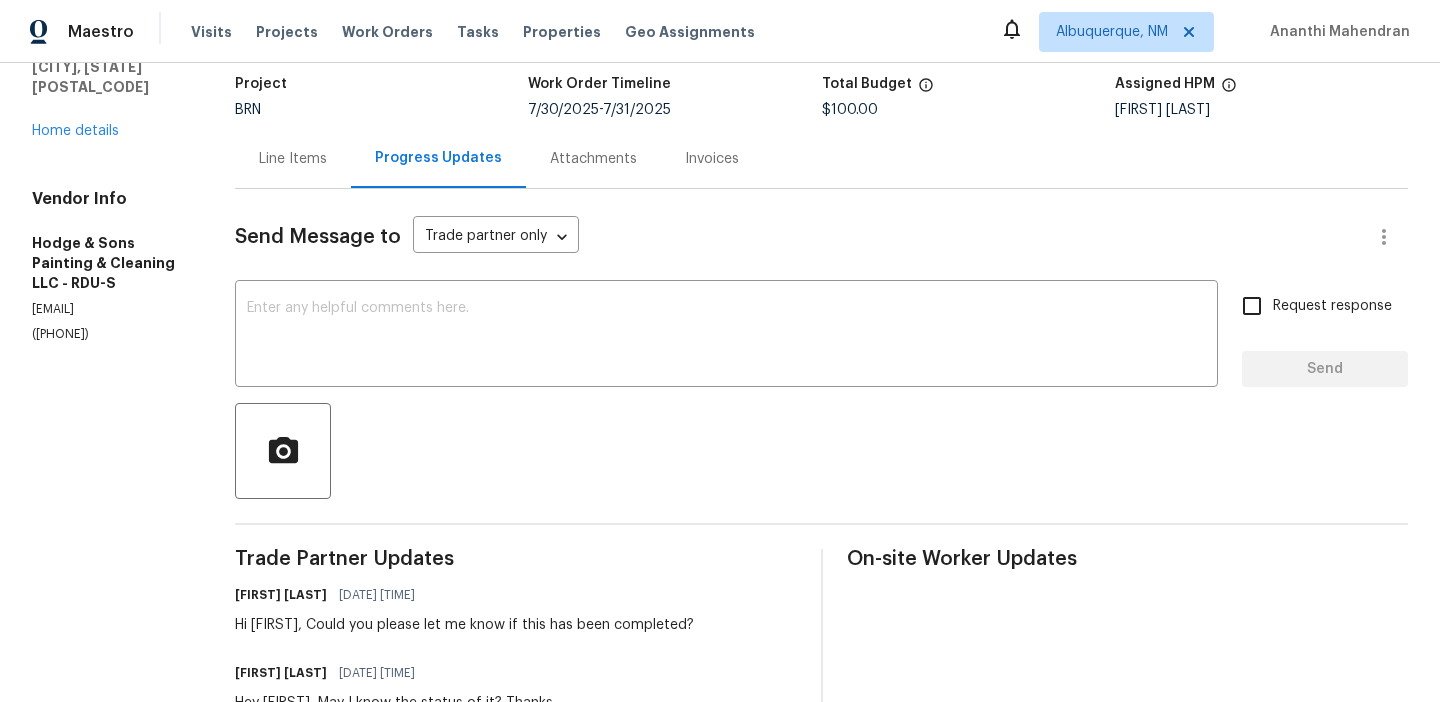 click on "All work orders 3223 Polite Ln Raleigh, NC 27610 Home details Vendor Info Hodge & Sons Painting & Cleaning LLC - RDU-S elisastrick7@gmail.com (919) 671-9990" at bounding box center (109, 713) 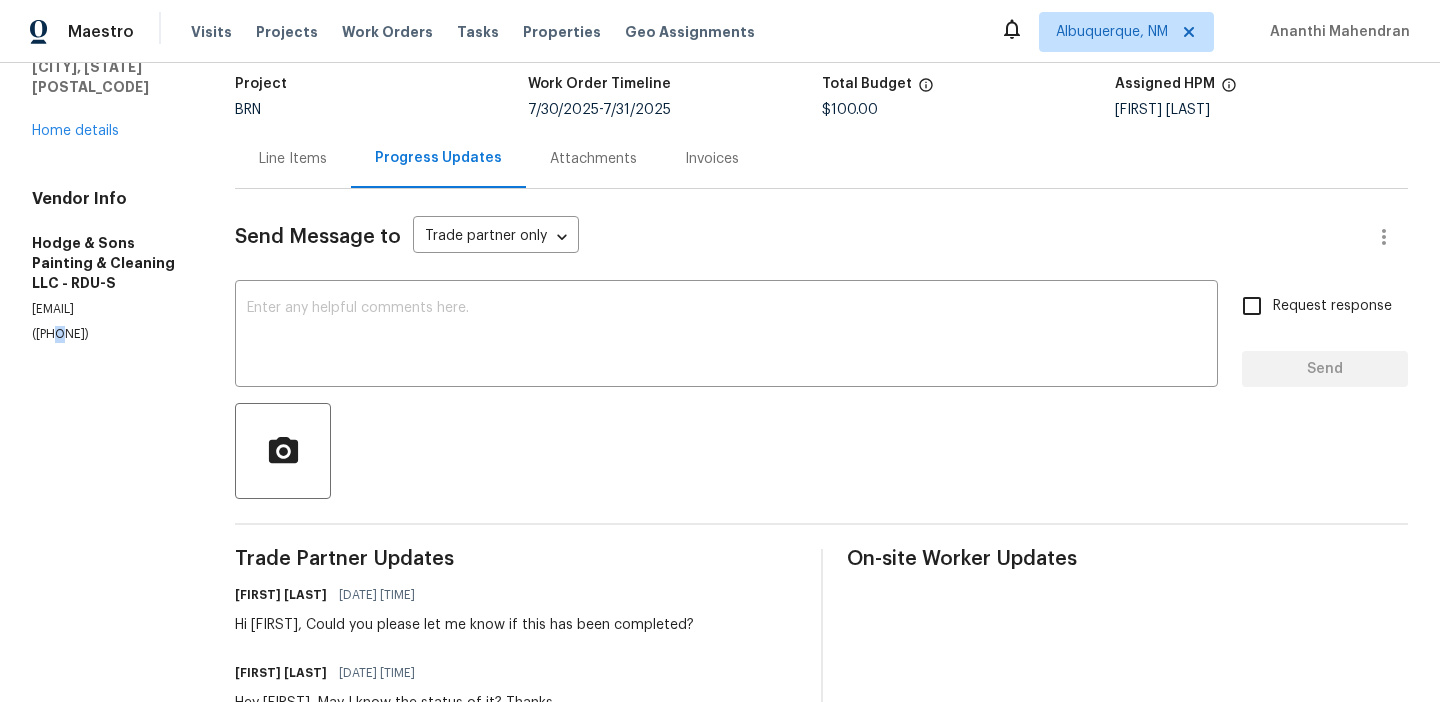 click on "(919) 671-9990" at bounding box center [109, 334] 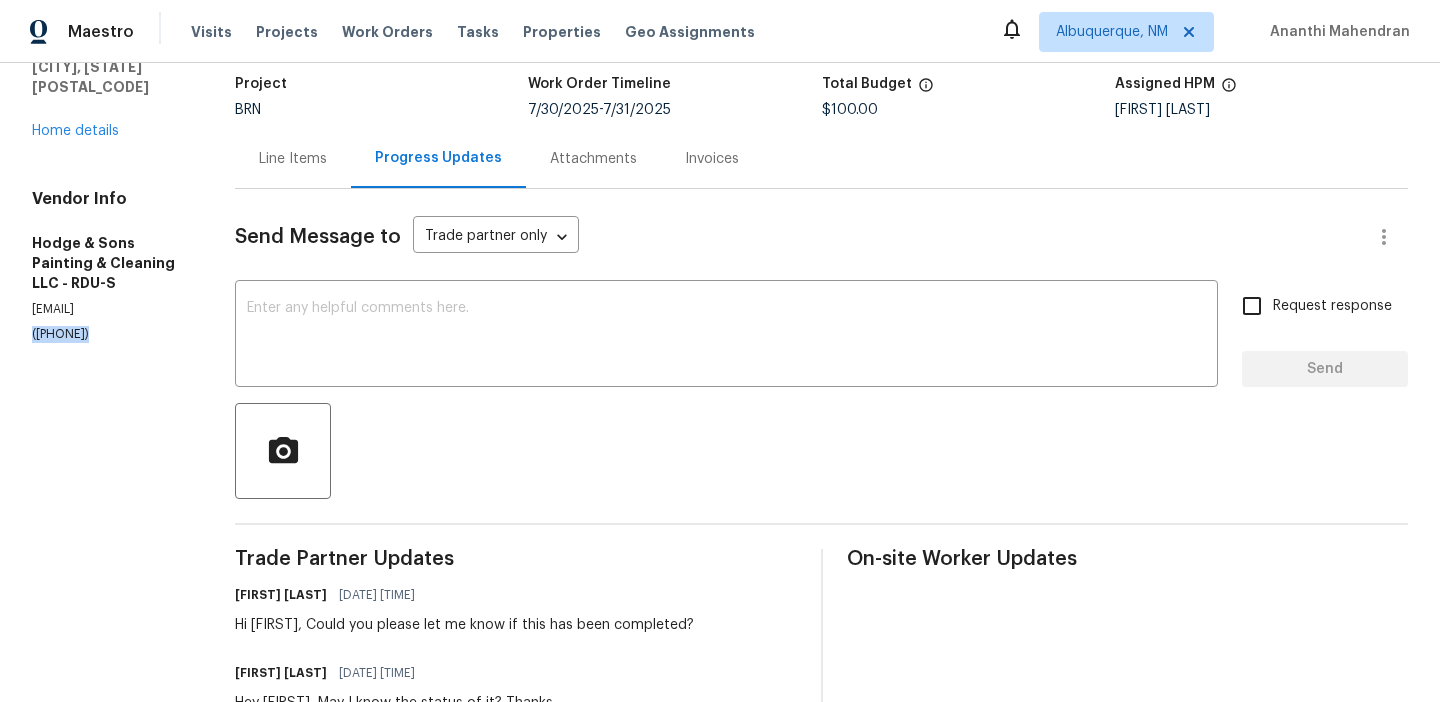 click on "(919) 671-9990" at bounding box center [109, 334] 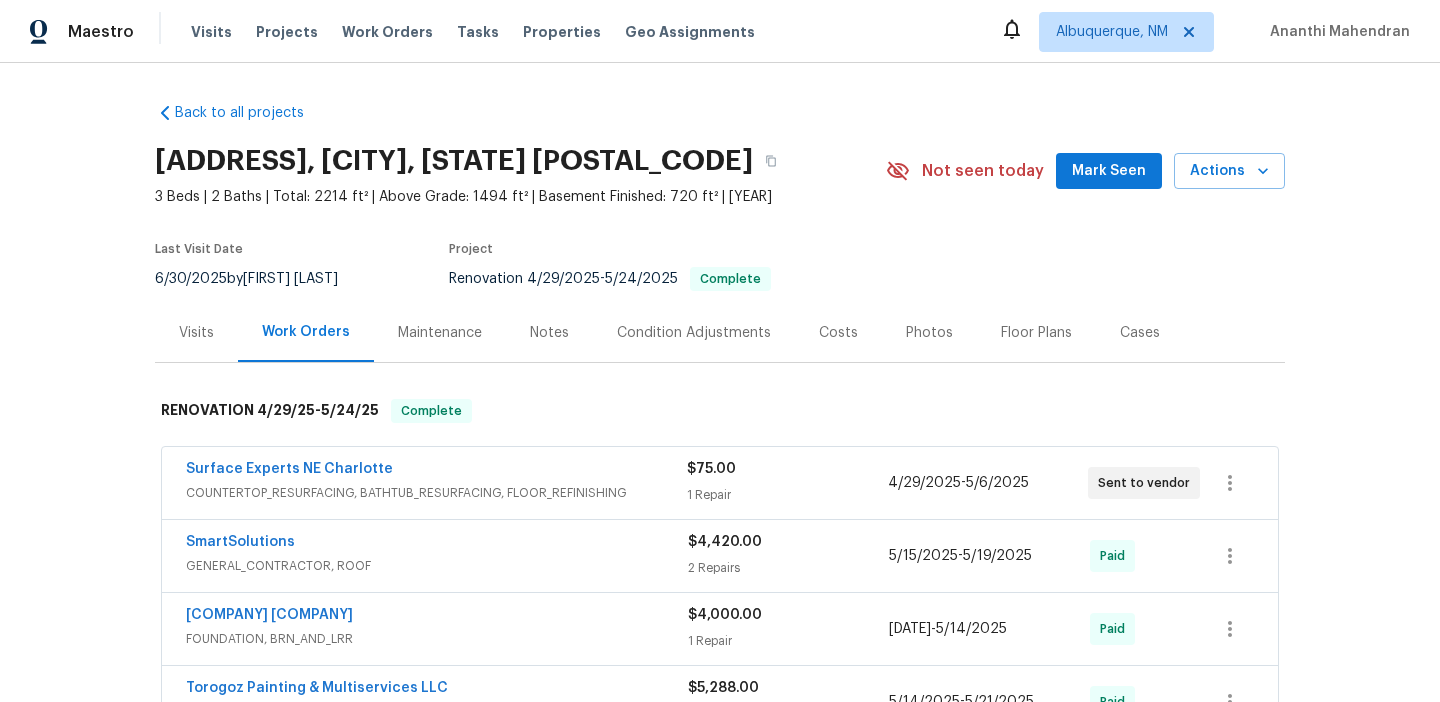 scroll, scrollTop: 0, scrollLeft: 0, axis: both 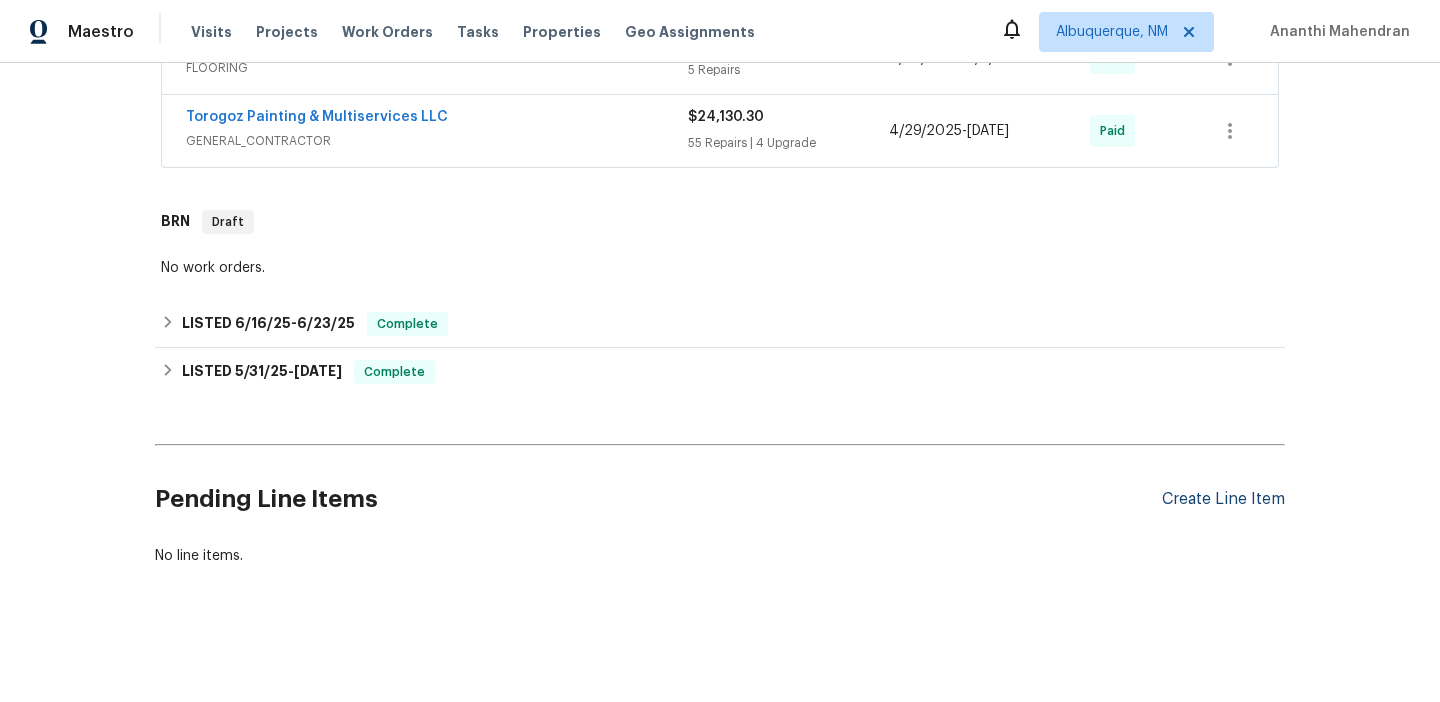 click on "Create Line Item" at bounding box center (1223, 499) 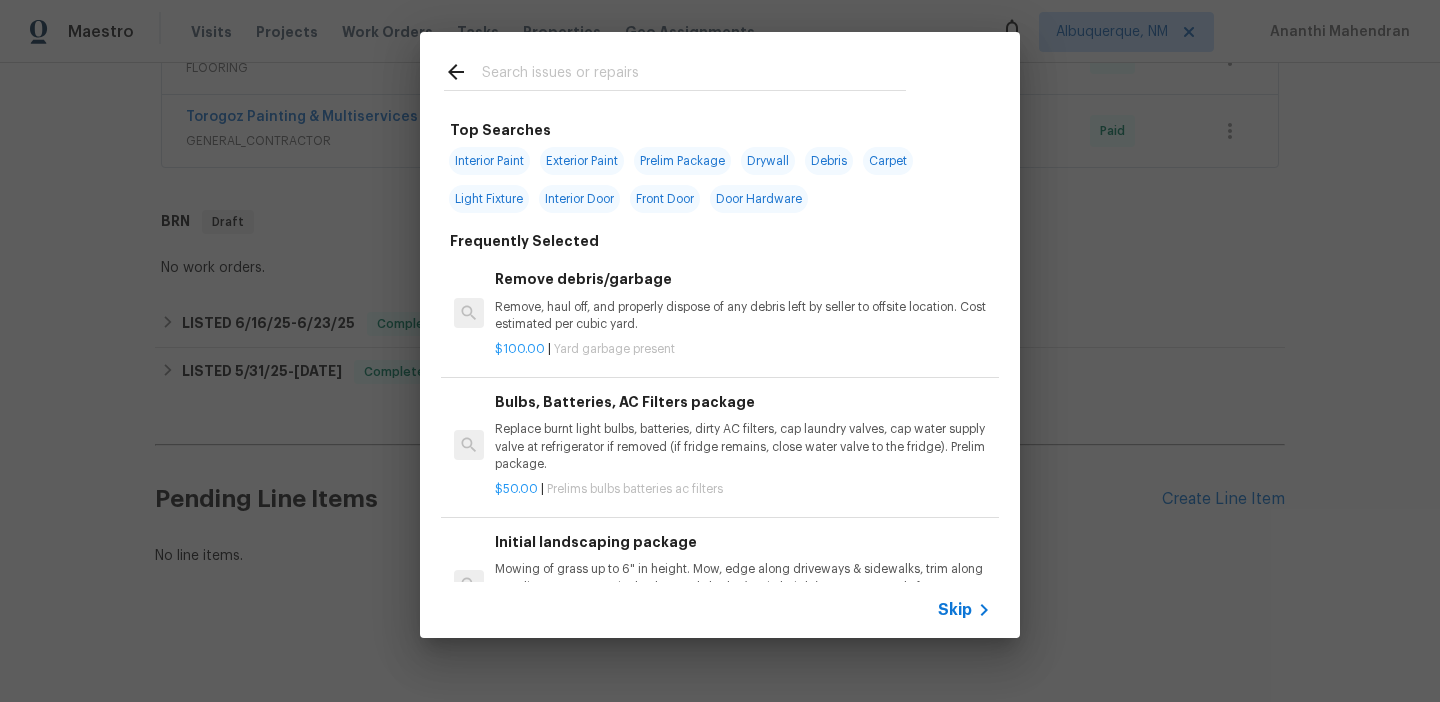 click on "Skip" at bounding box center (955, 610) 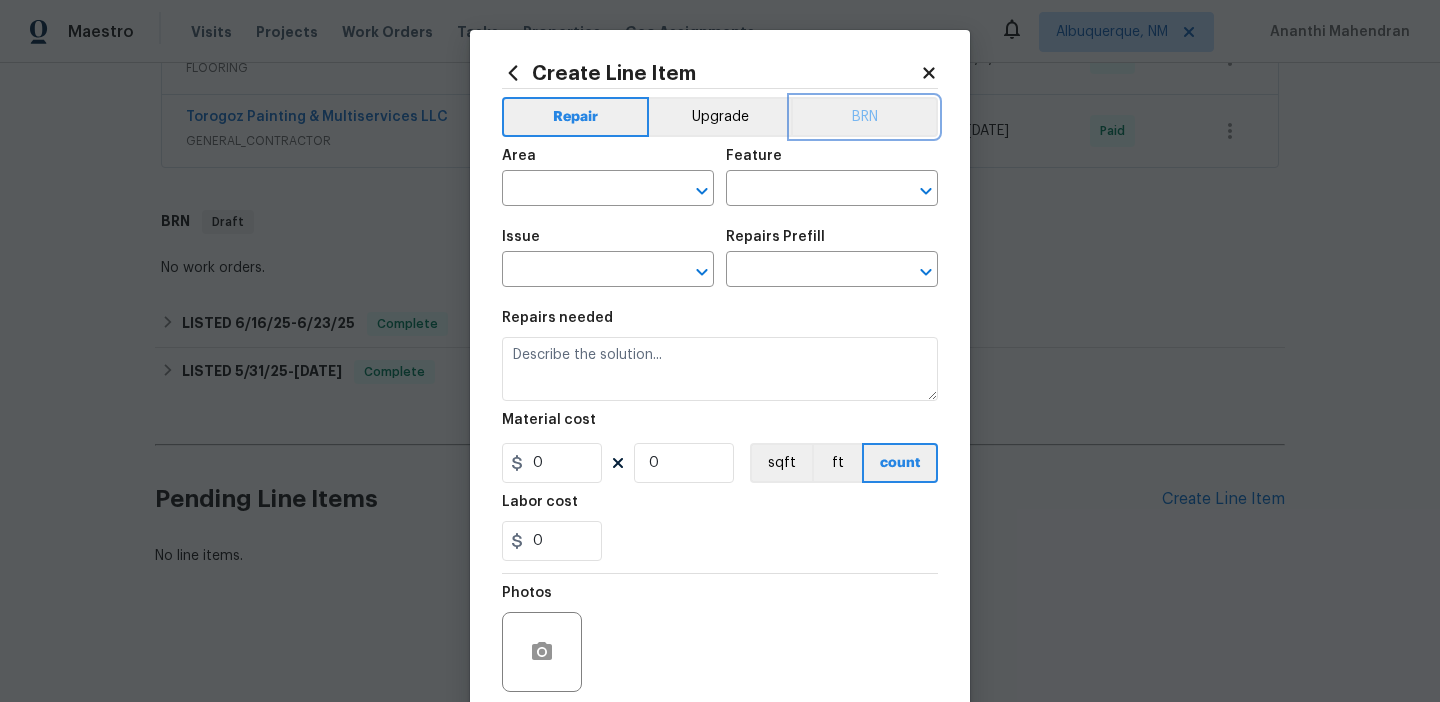 click on "BRN" at bounding box center (864, 117) 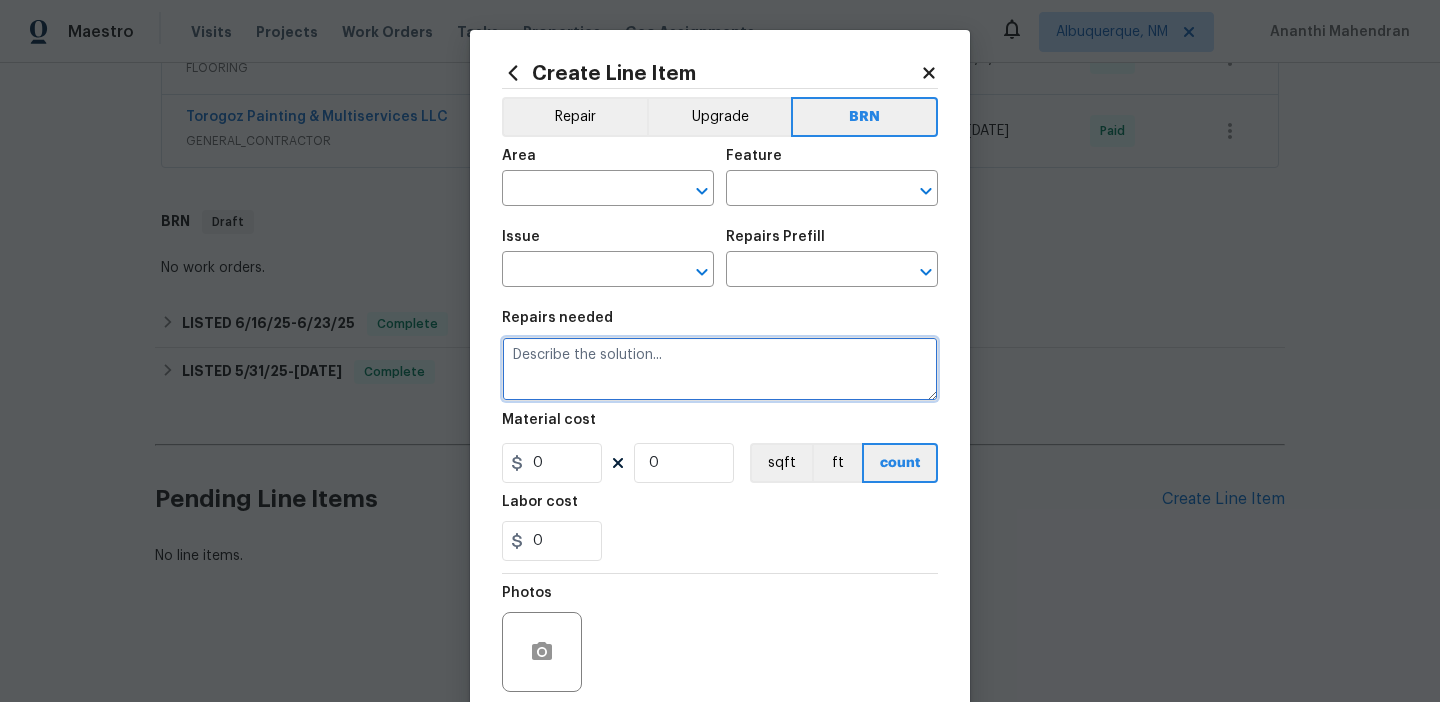 click at bounding box center (720, 369) 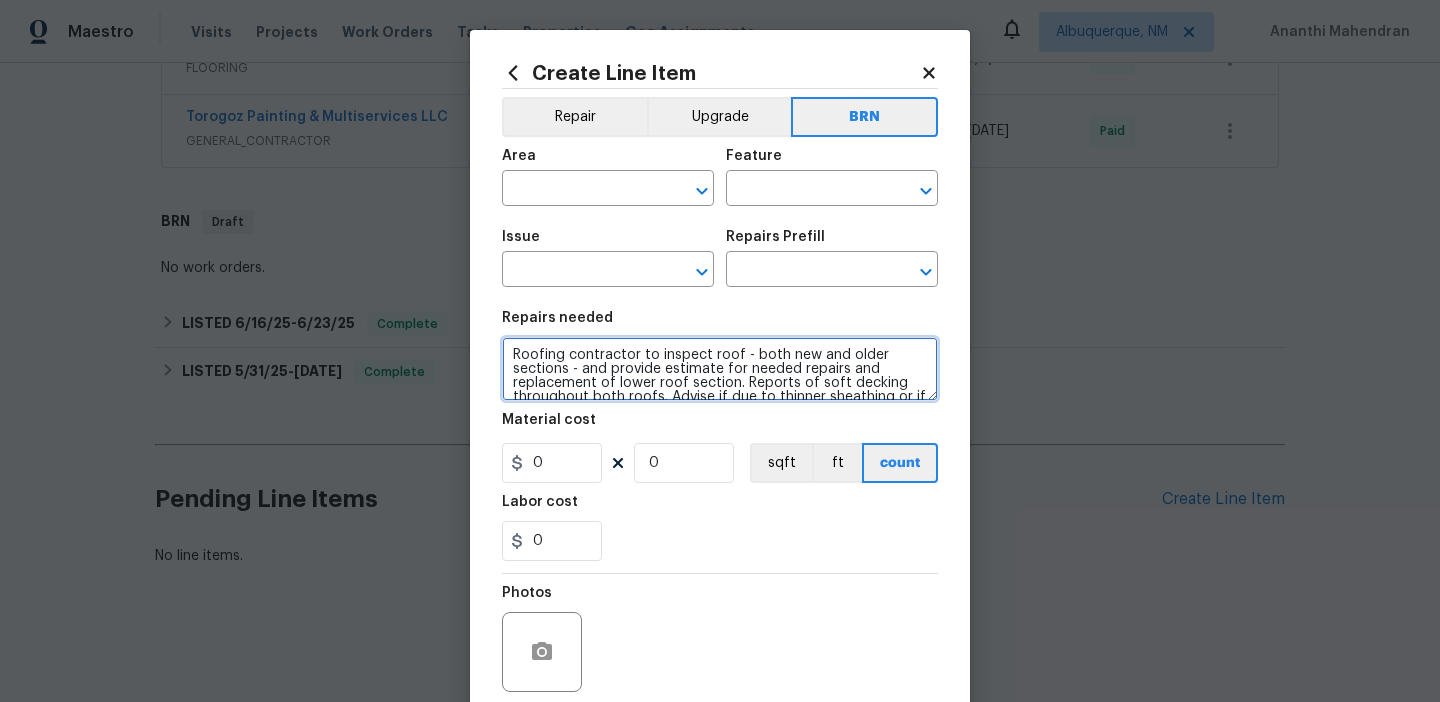 scroll, scrollTop: 18, scrollLeft: 0, axis: vertical 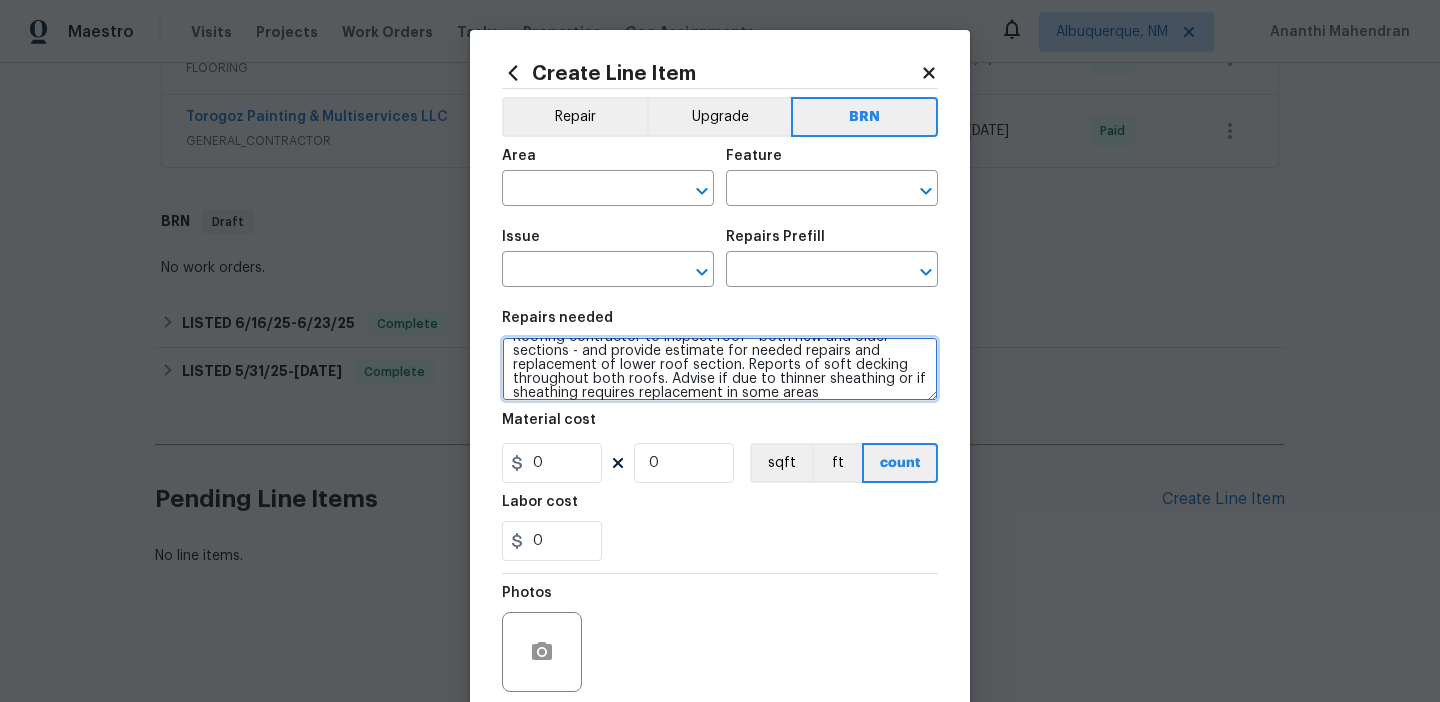 type on "Roofing contractor to inspect roof - both new and older sections - and provide estimate for needed repairs and replacement of lower roof section. Reports of soft decking throughout both roofs. Advise if due to thinner sheathing or if sheathing requires replacement in some areas" 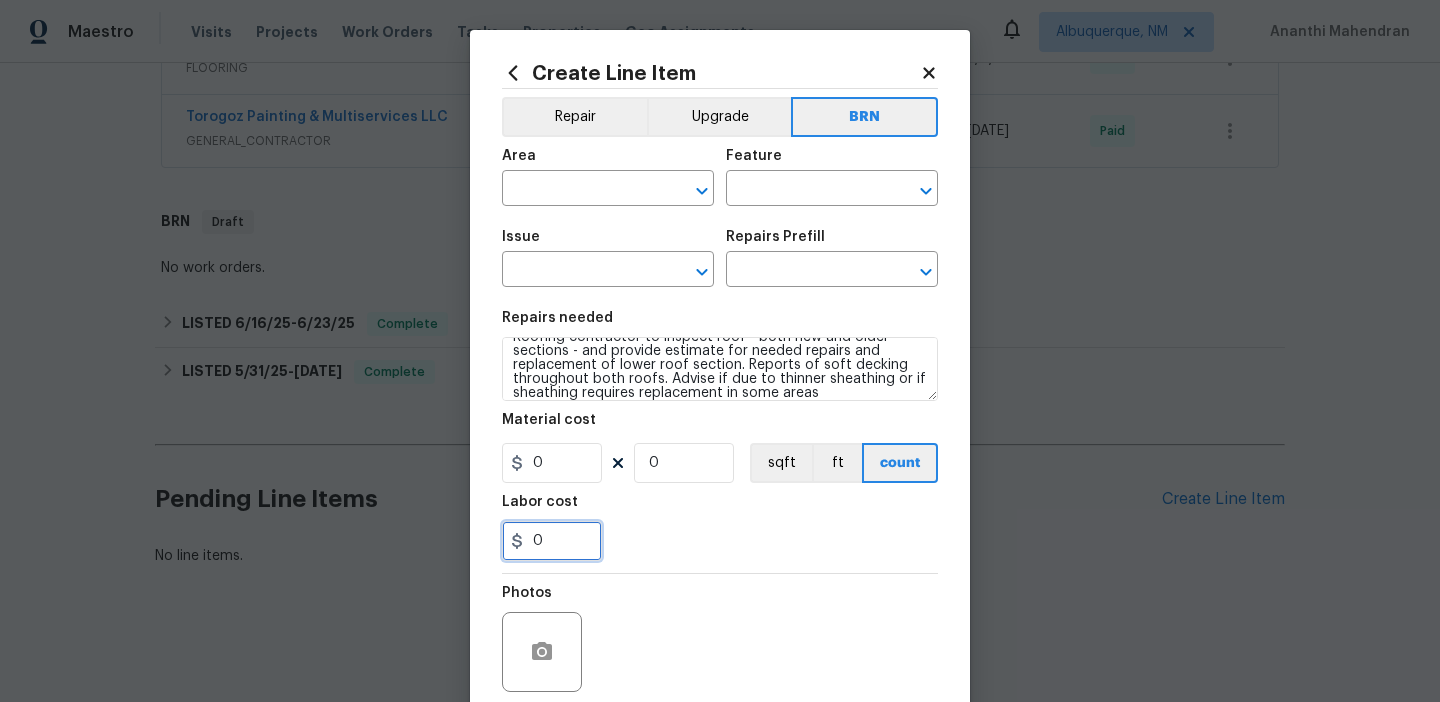click on "0" at bounding box center [552, 541] 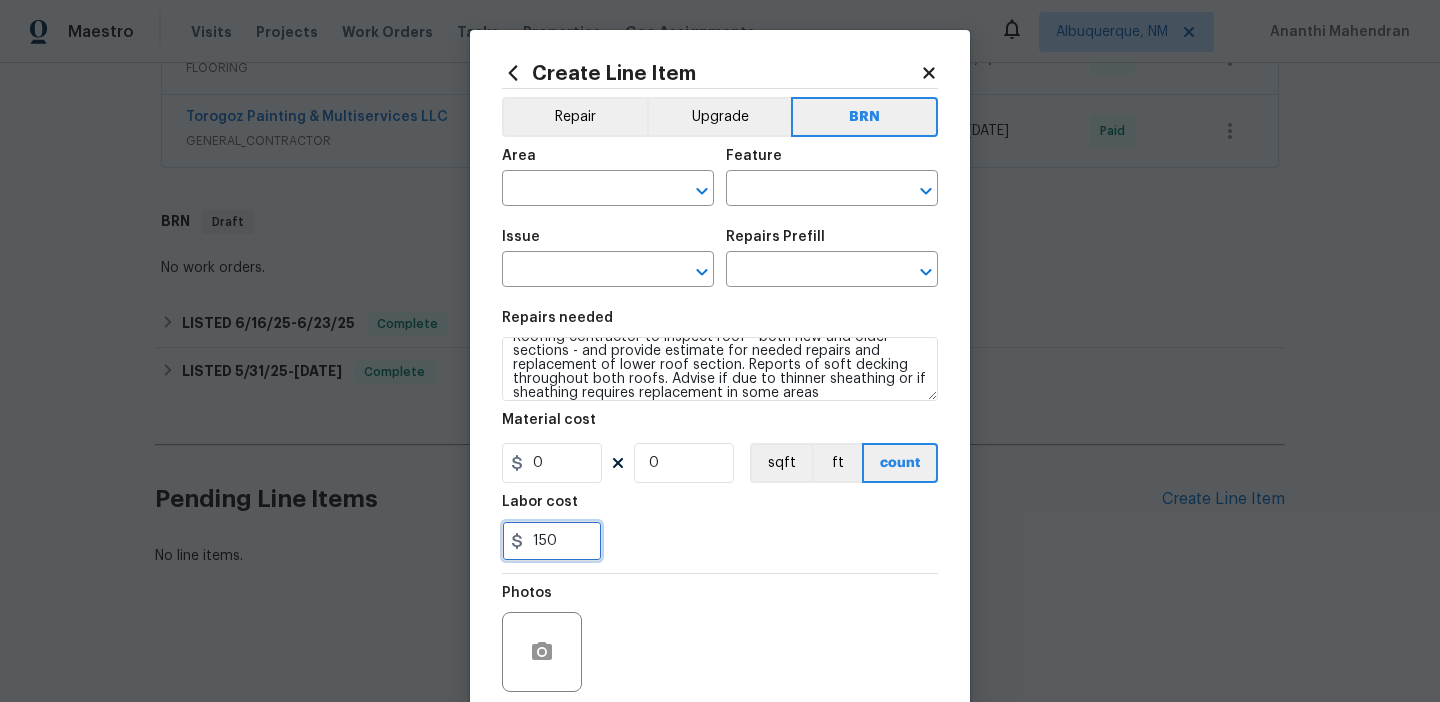 type on "150" 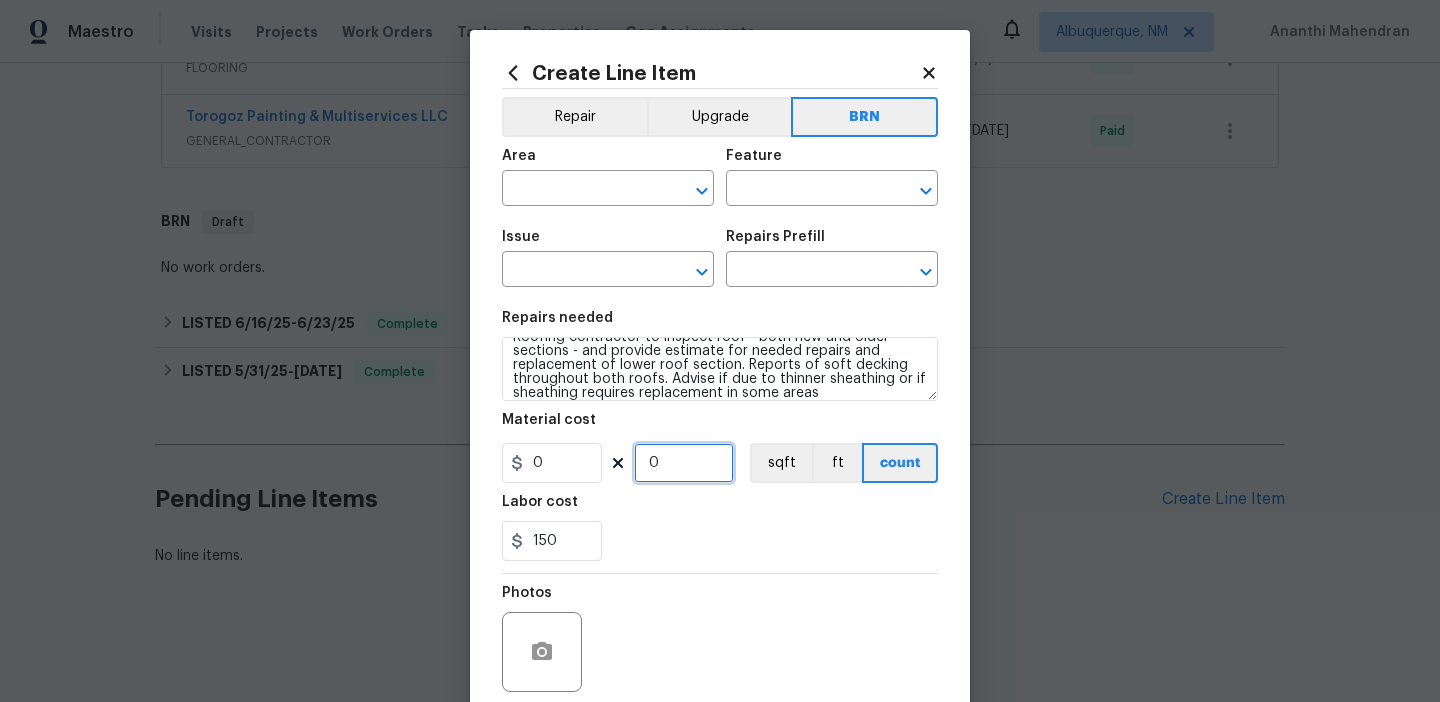 click on "0" at bounding box center (684, 463) 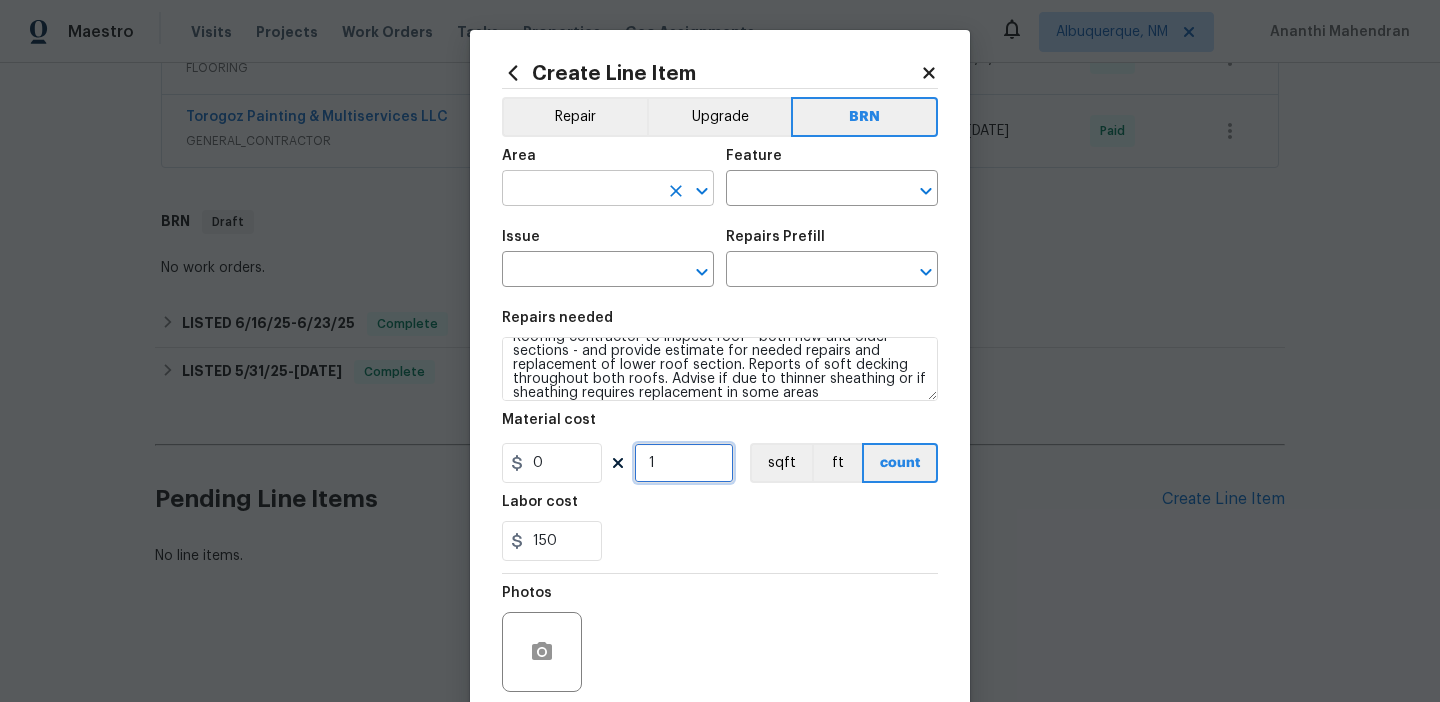type on "1" 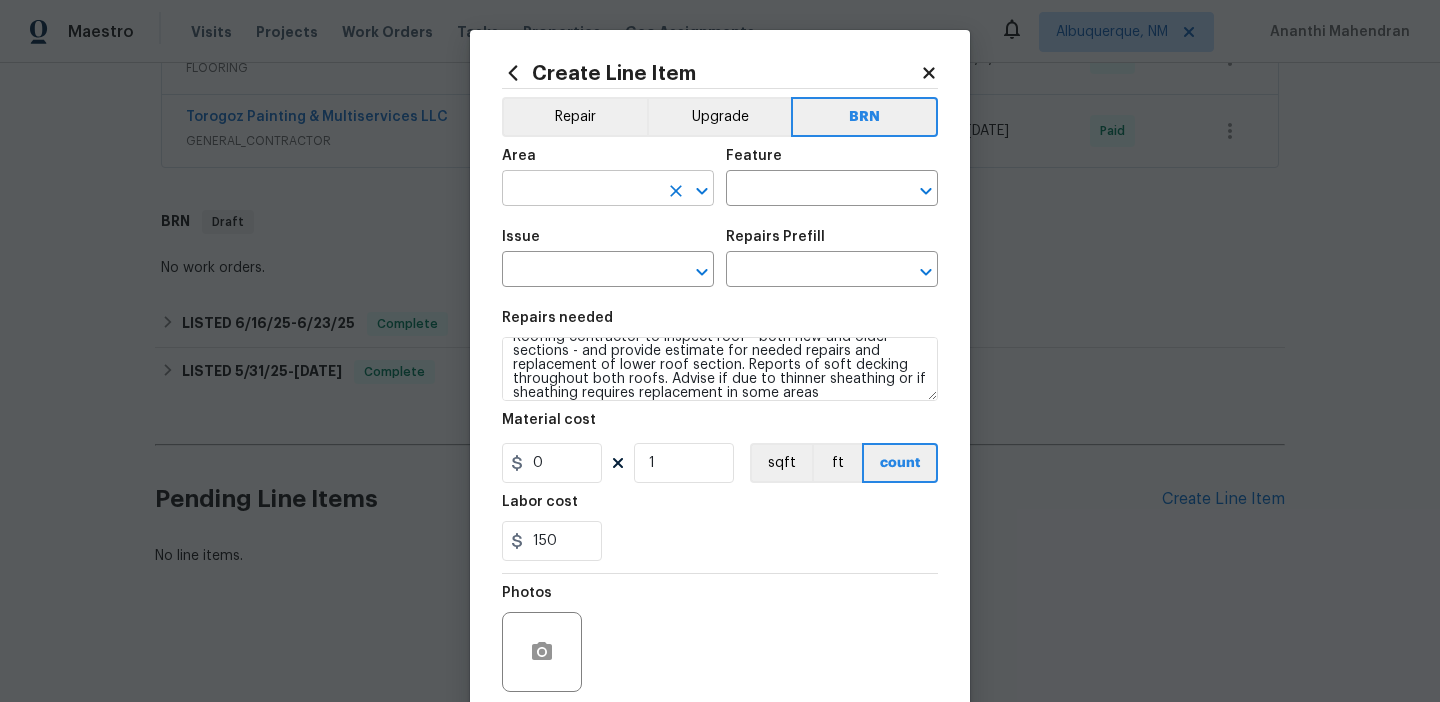click at bounding box center (580, 190) 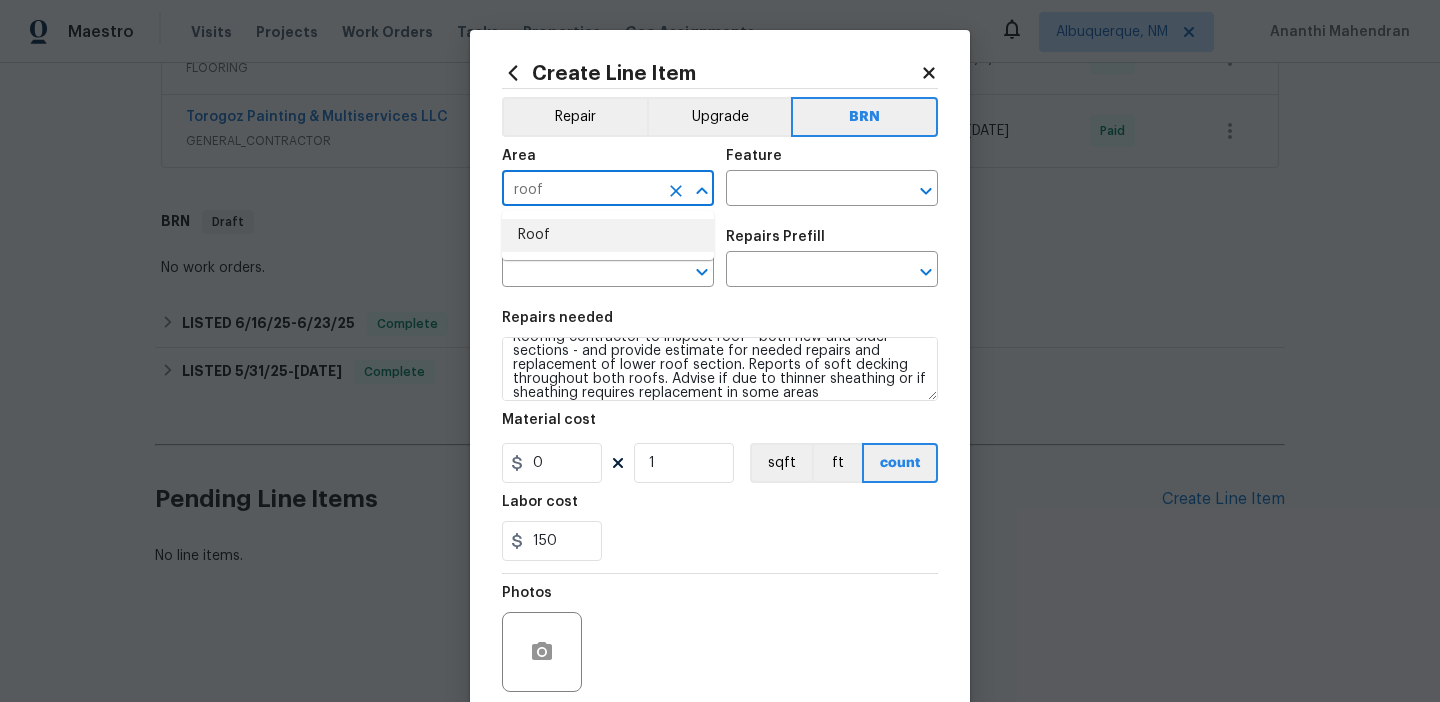 click on "Roof" at bounding box center (608, 235) 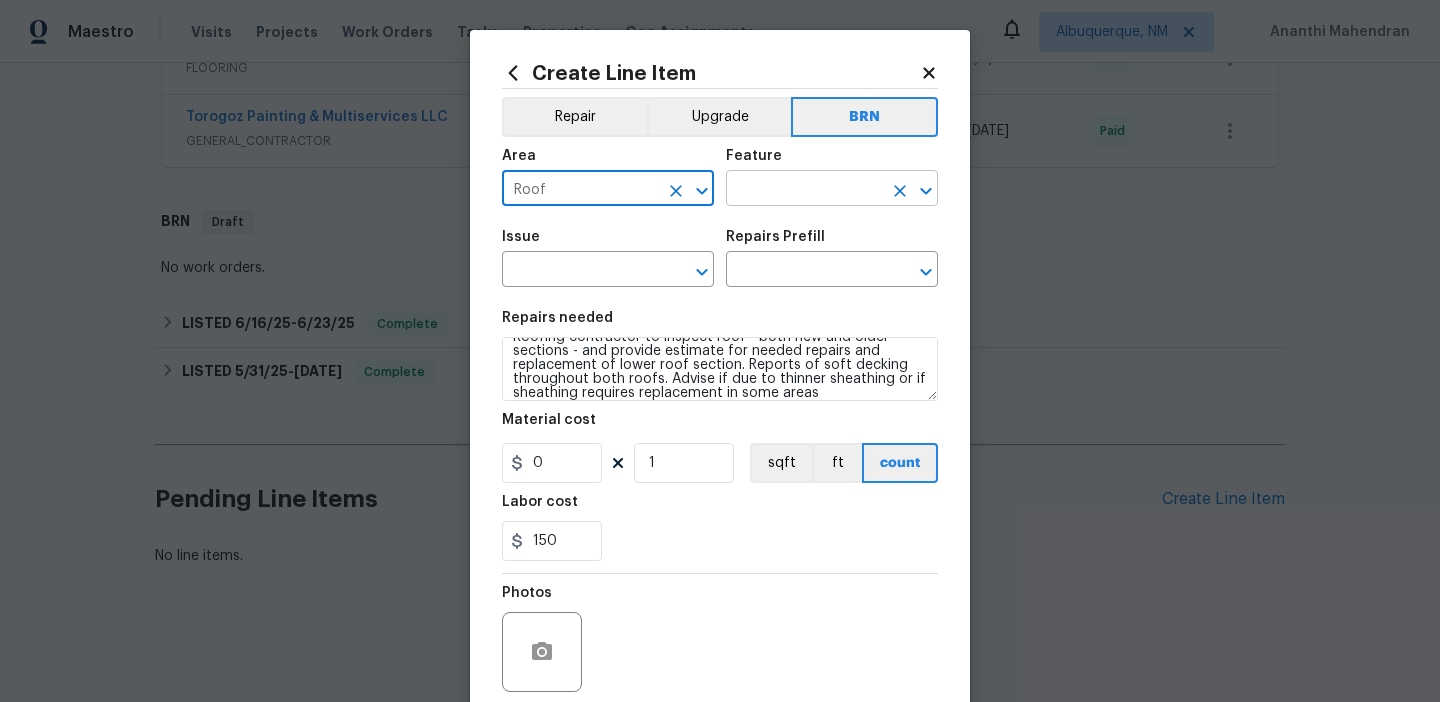 type on "Roof" 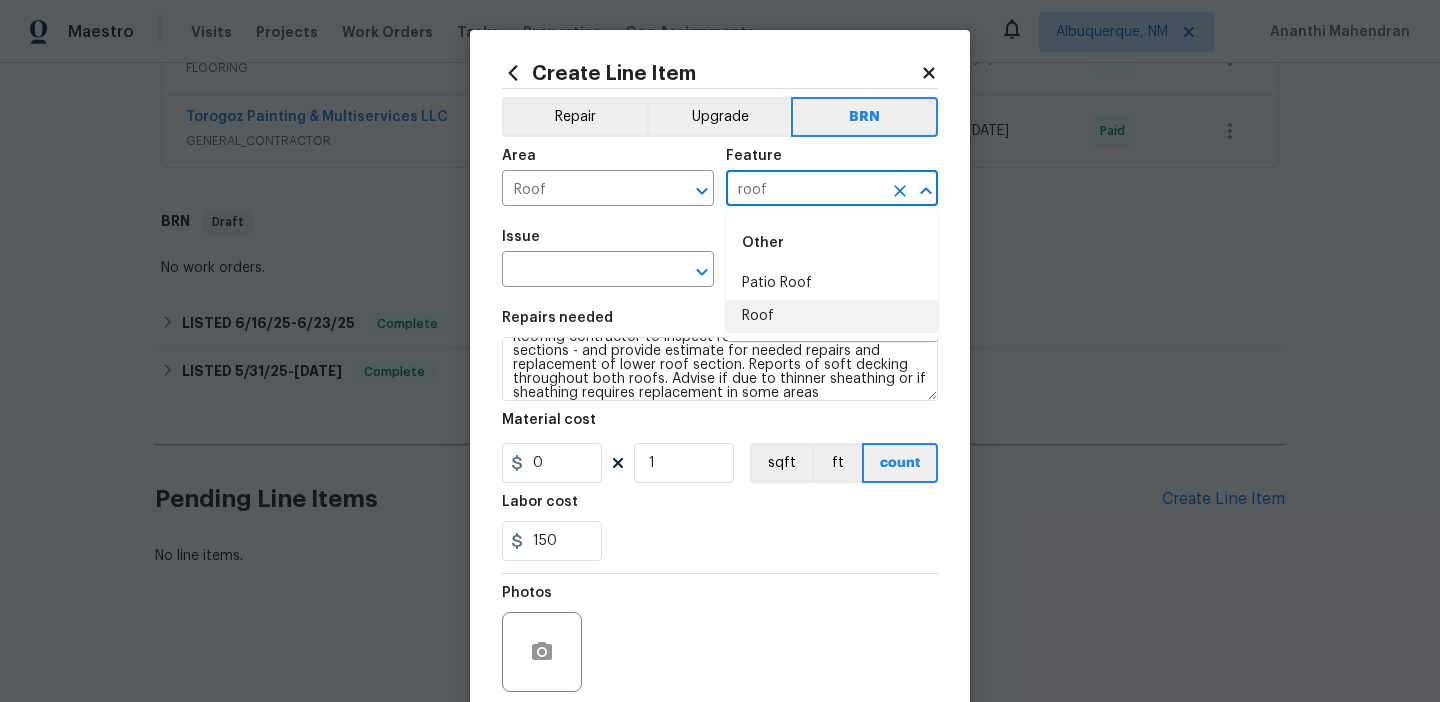click on "Roof" at bounding box center (832, 316) 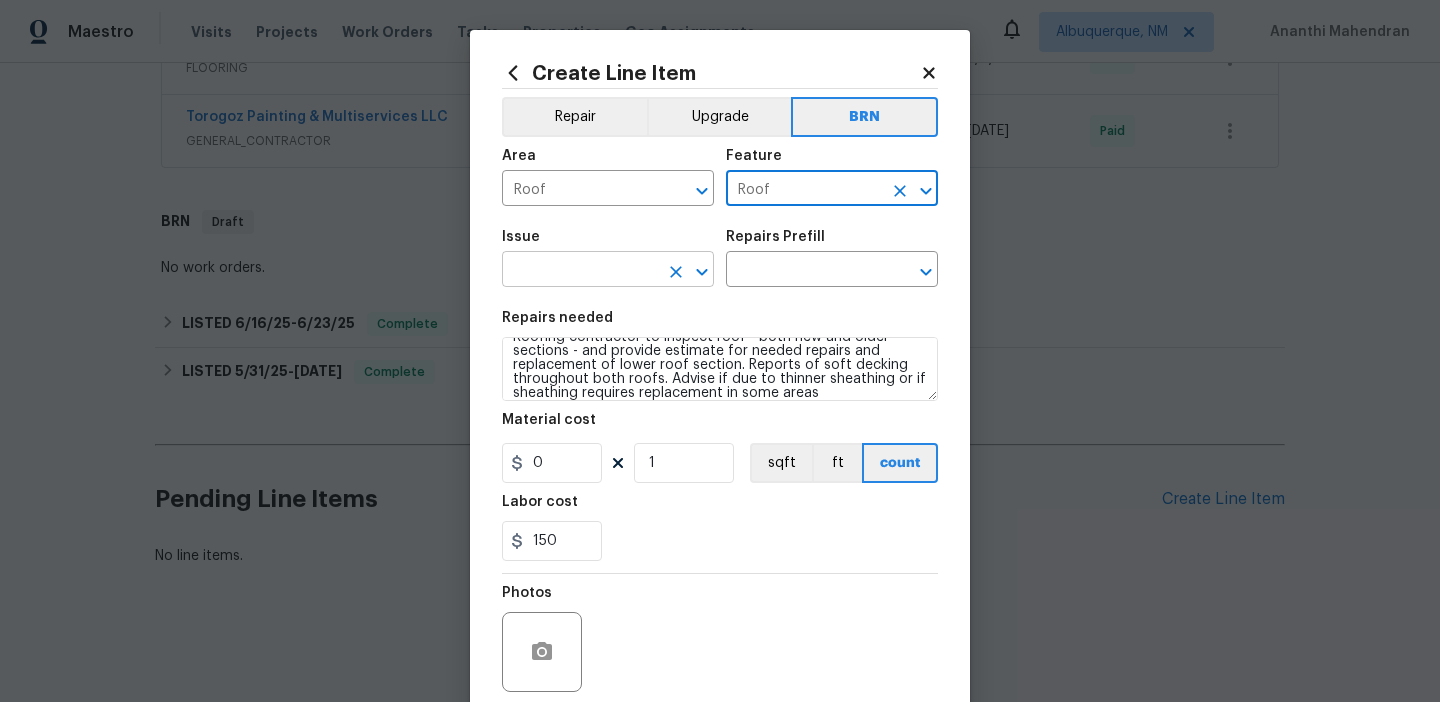 type on "Roof" 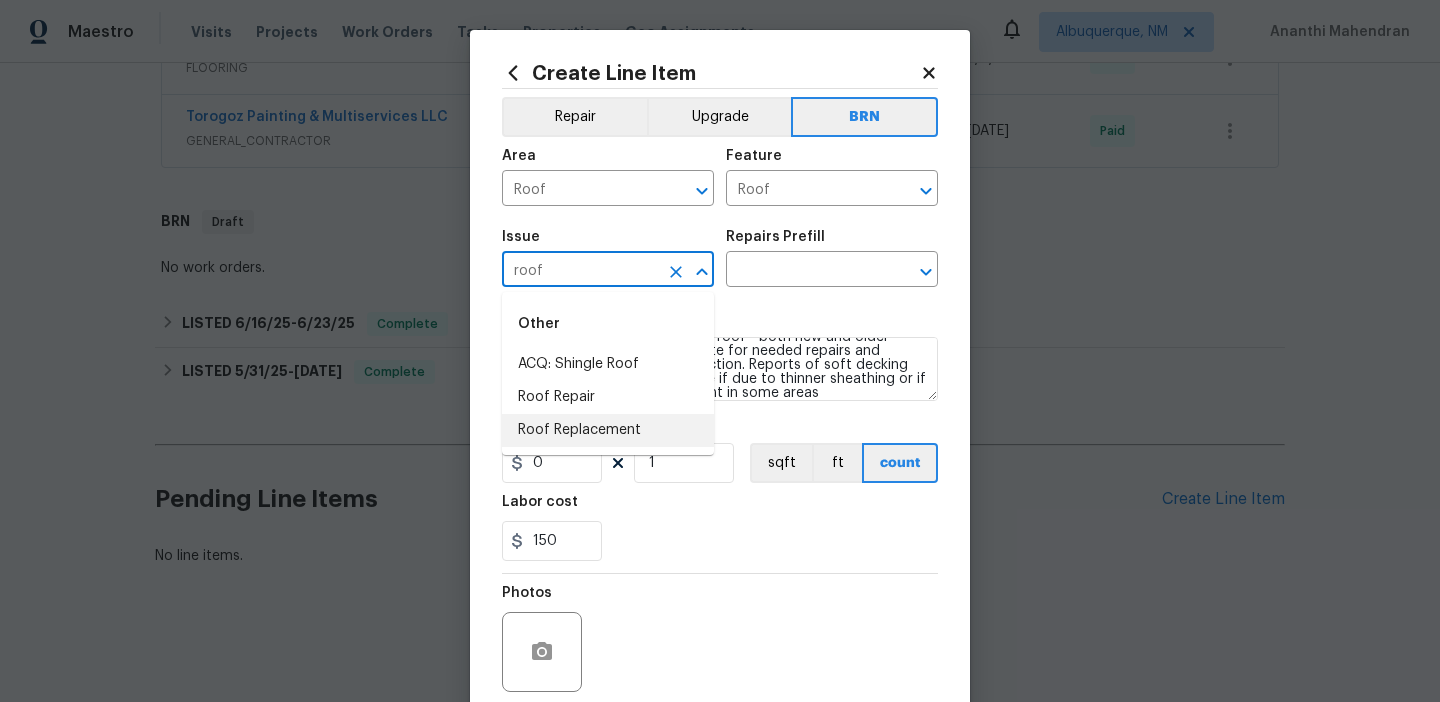 click on "Roof Replacement" at bounding box center [608, 430] 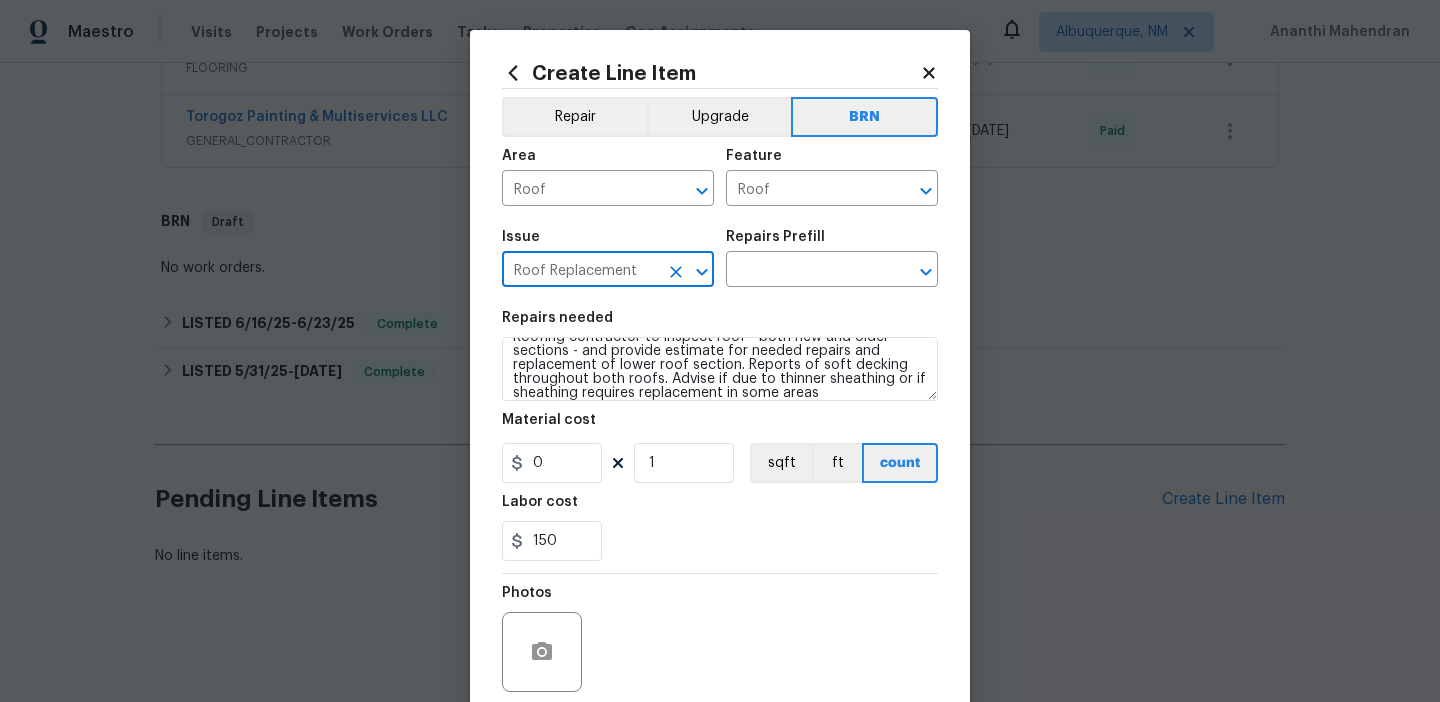 type on "Roof Replacement" 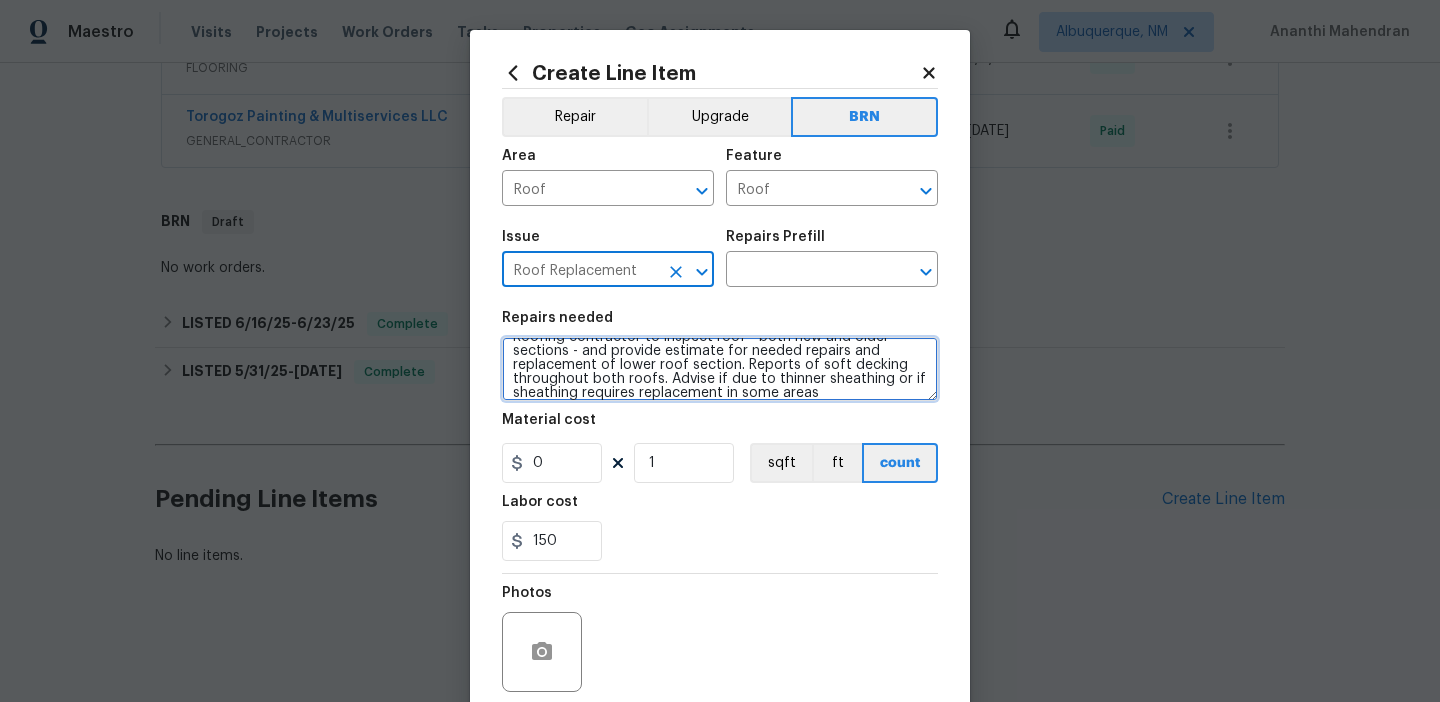 click on "Roofing contractor to inspect roof - both new and older sections - and provide estimate for needed repairs and replacement of lower roof section. Reports of soft decking throughout both roofs. Advise if due to thinner sheathing or if sheathing requires replacement in some areas" at bounding box center [720, 369] 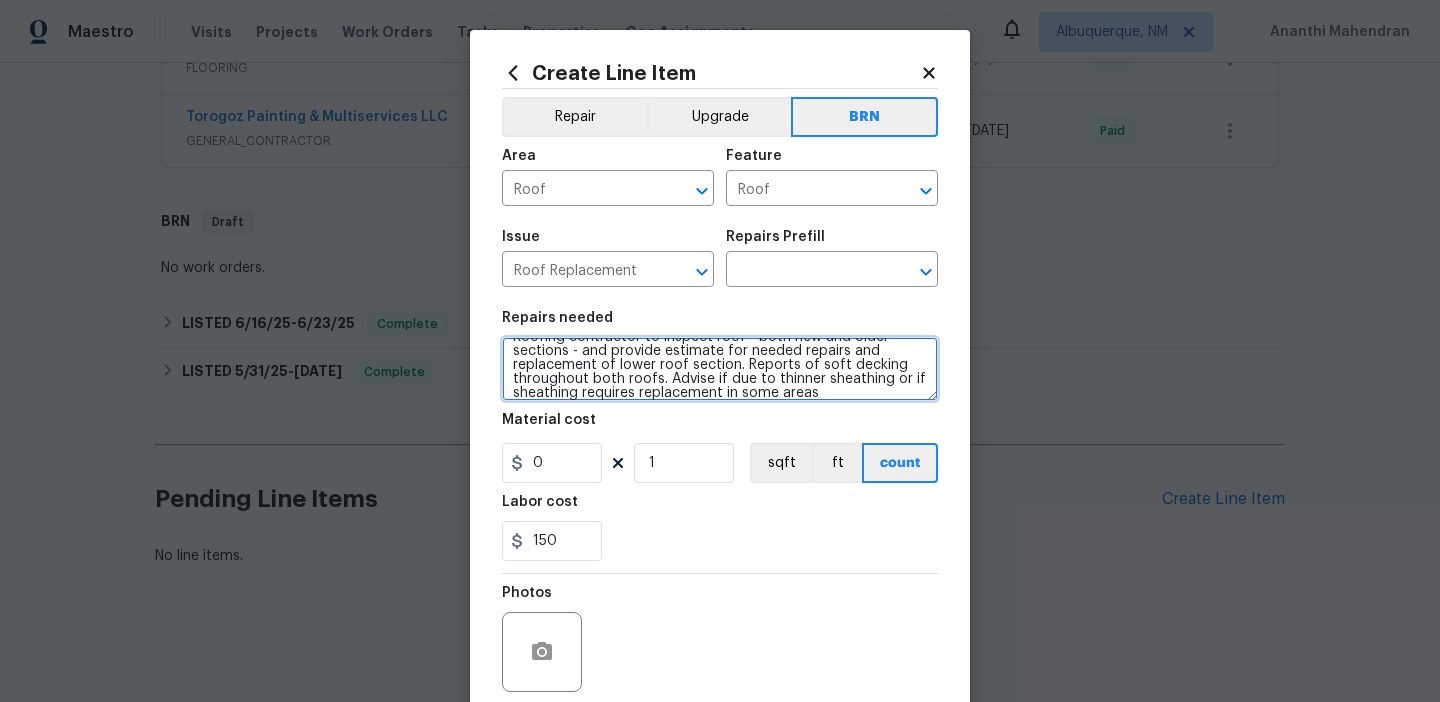 click on "Roofing contractor to inspect roof - both new and older sections - and provide estimate for needed repairs and replacement of lower roof section. Reports of soft decking throughout both roofs. Advise if due to thinner sheathing or if sheathing requires replacement in some areas" at bounding box center (720, 369) 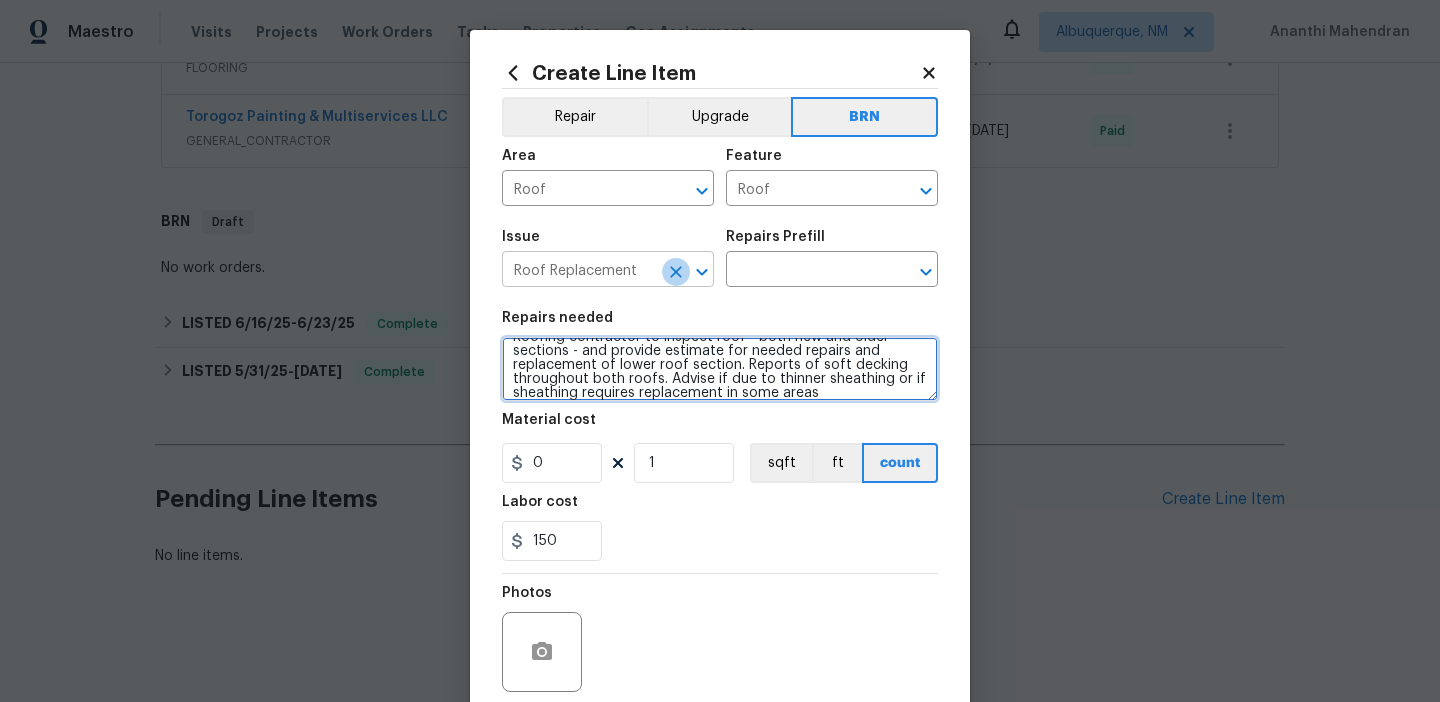 click 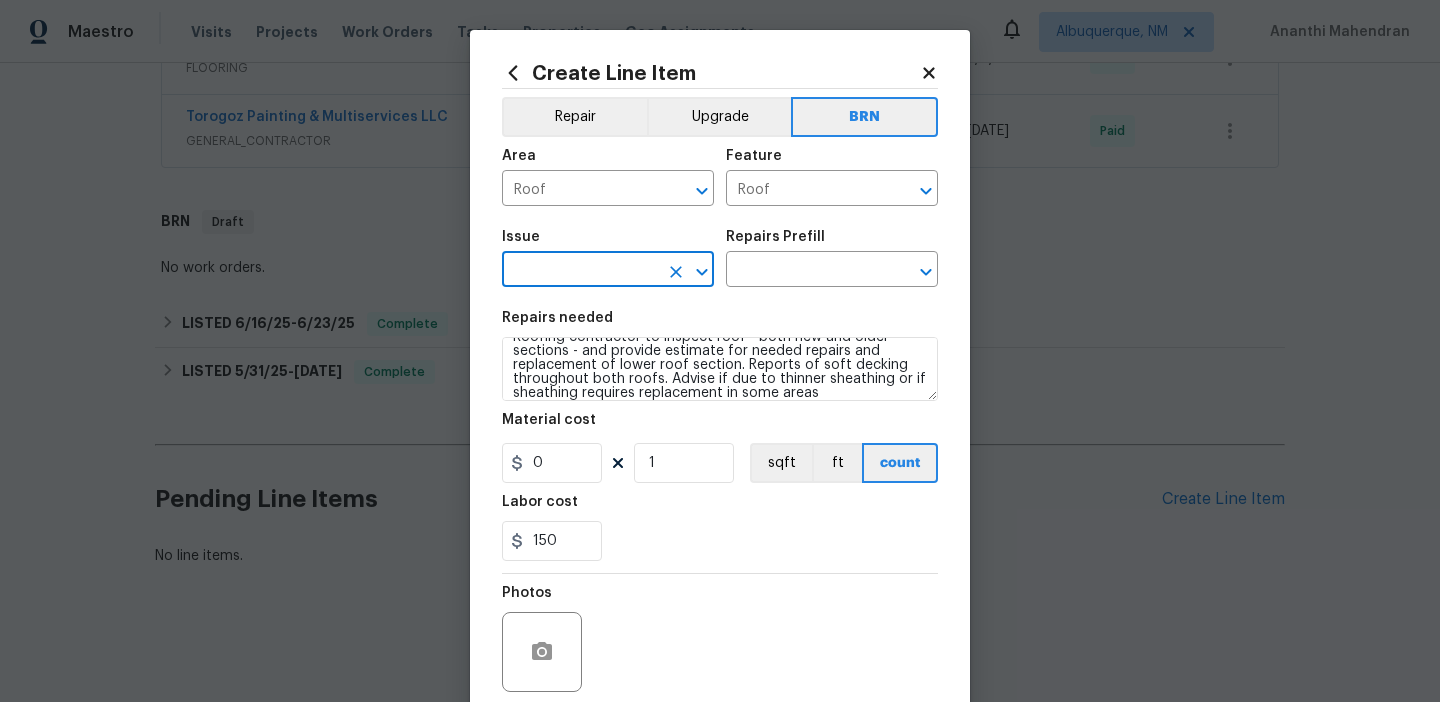 type on "e" 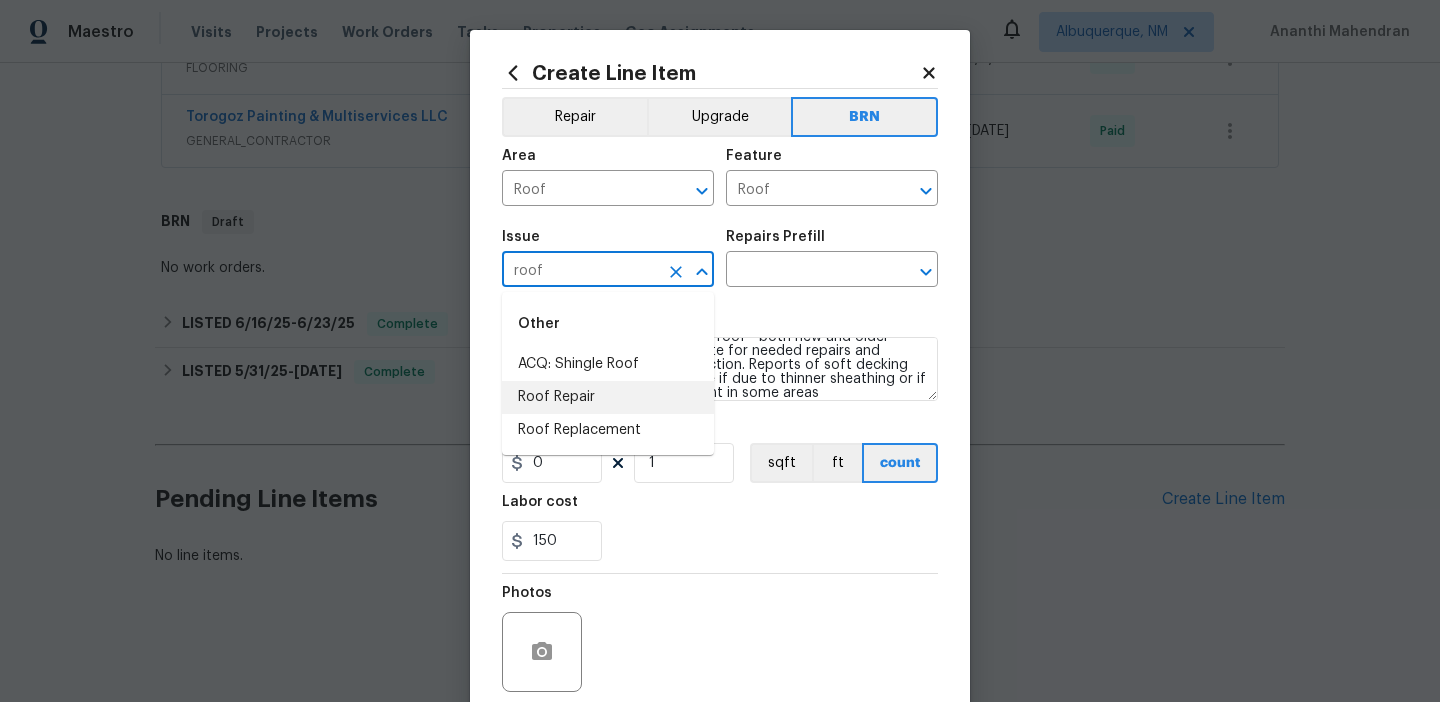 click on "Roof Repair" at bounding box center (608, 397) 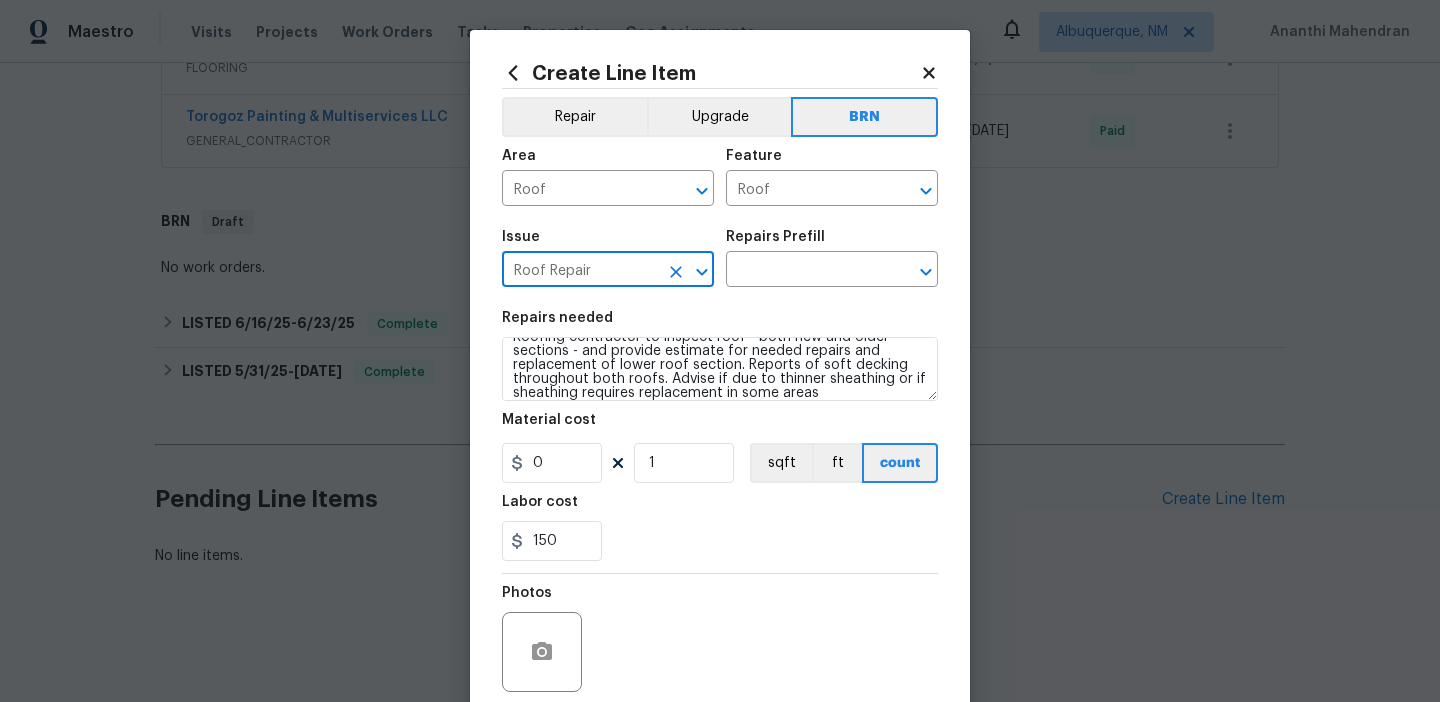 type on "Roof Repair" 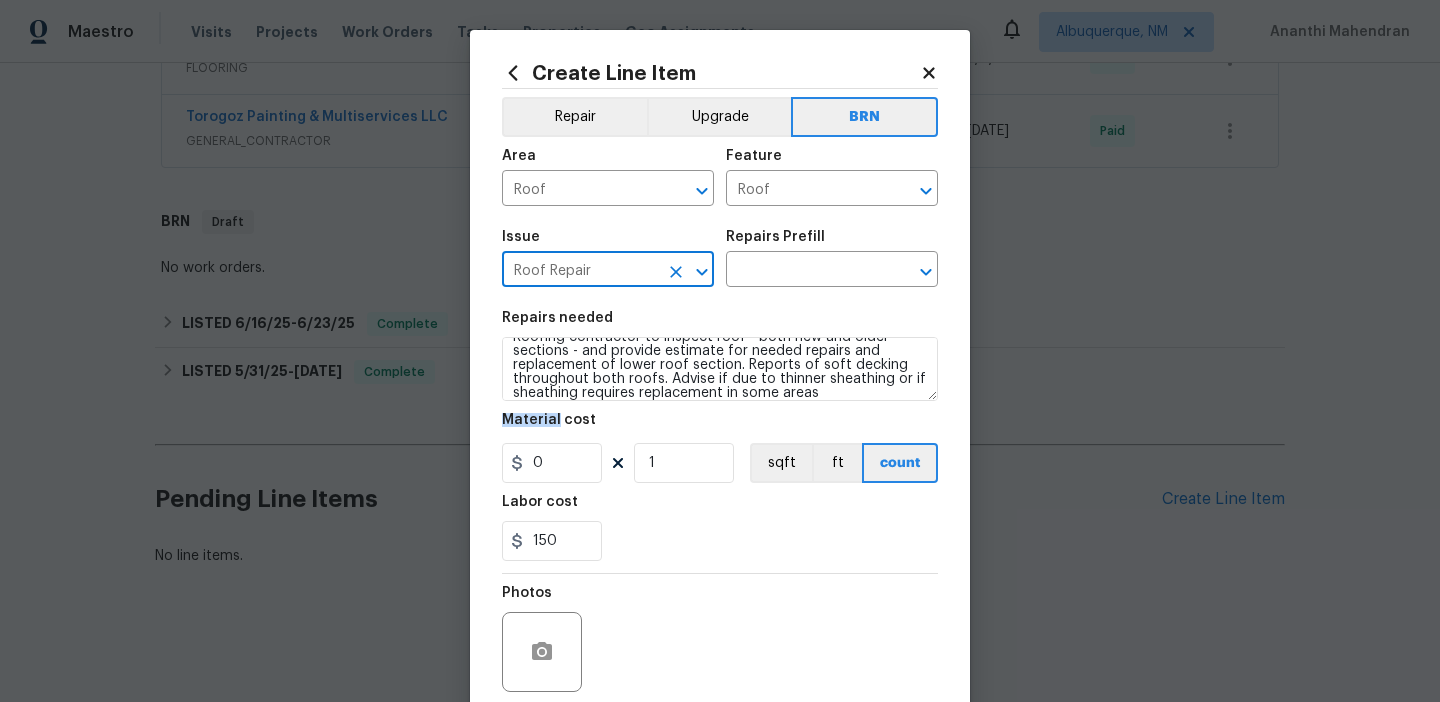click on "Repairs needed Roofing contractor to inspect roof - both new and older sections - and provide estimate for needed repairs and replacement of lower roof section. Reports of soft decking throughout both roofs. Advise if due to thinner sheathing or if sheathing requires replacement in some areas Material cost 0 1 sqft ft count Labor cost 150" at bounding box center [720, 436] 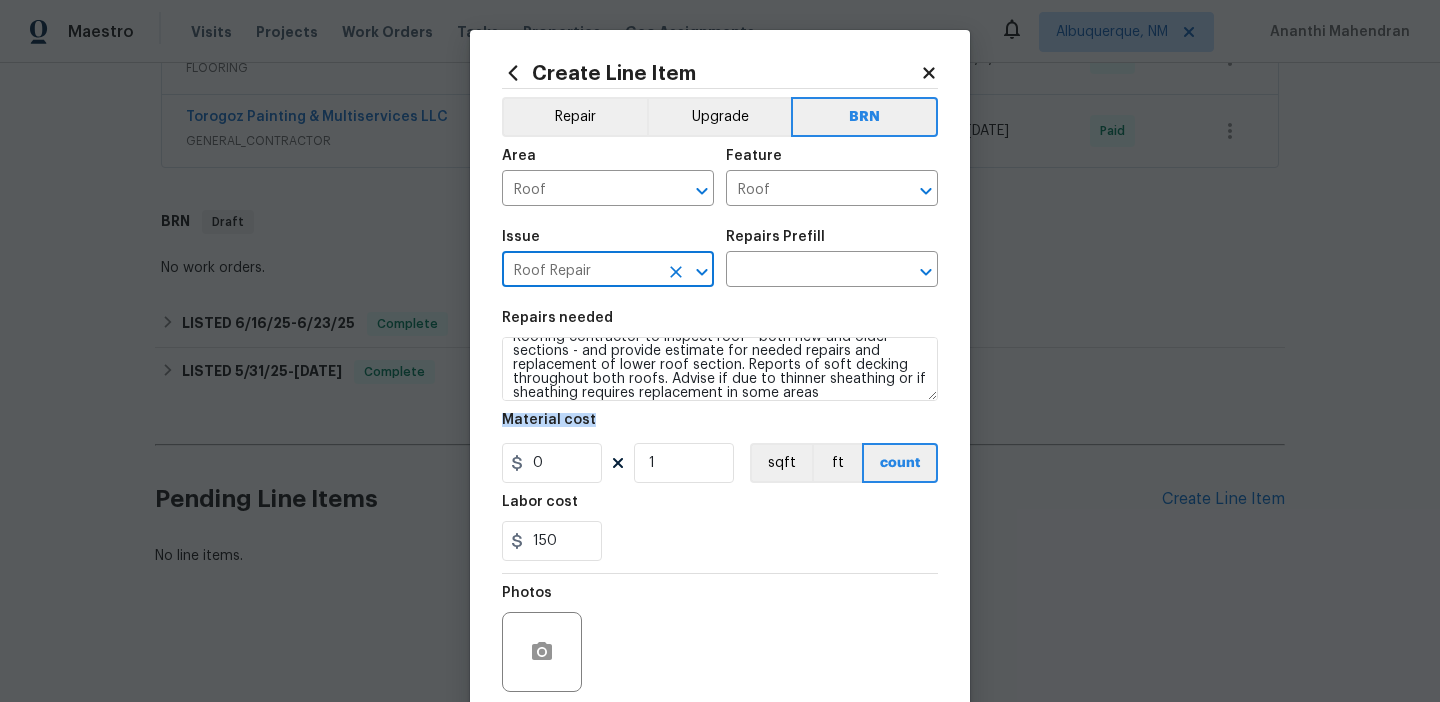 click on "Repairs needed Roofing contractor to inspect roof - both new and older sections - and provide estimate for needed repairs and replacement of lower roof section. Reports of soft decking throughout both roofs. Advise if due to thinner sheathing or if sheathing requires replacement in some areas Material cost 0 1 sqft ft count Labor cost 150" at bounding box center (720, 436) 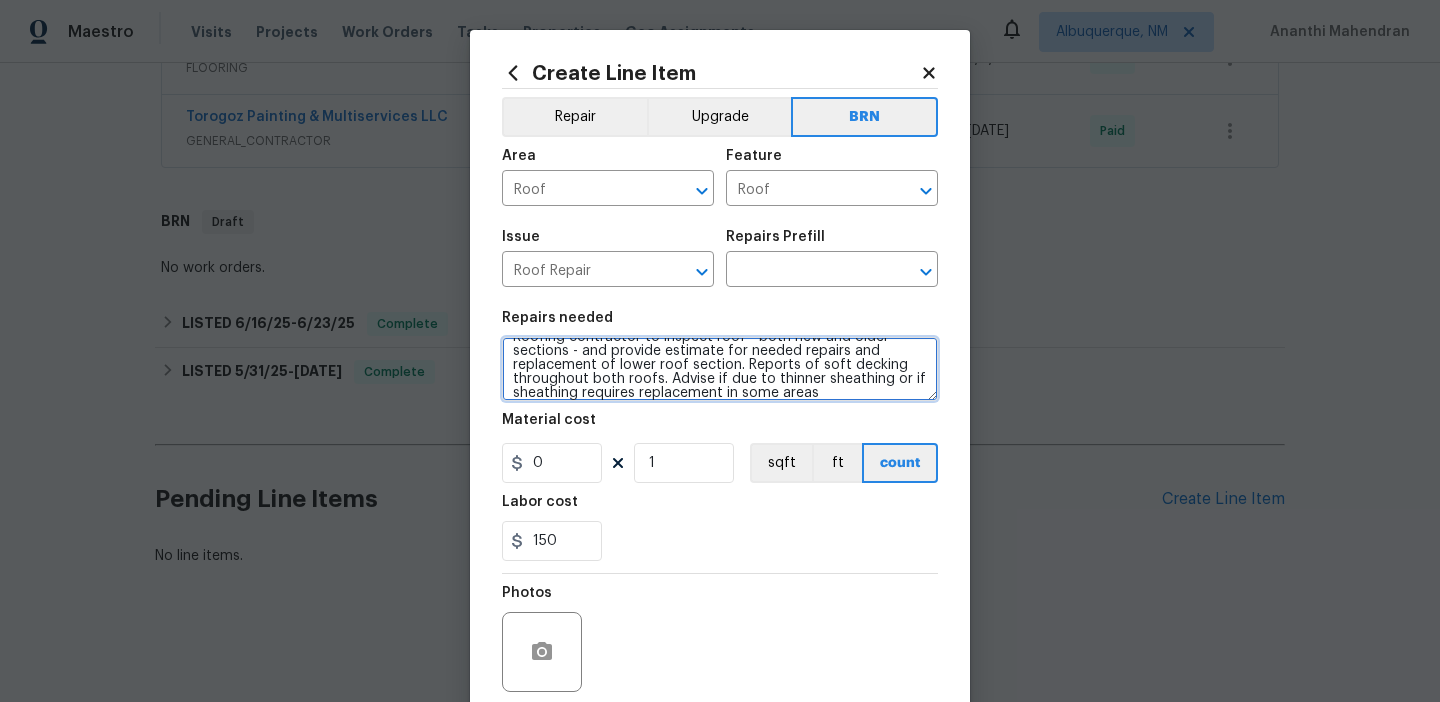 click on "Roofing contractor to inspect roof - both new and older sections - and provide estimate for needed repairs and replacement of lower roof section. Reports of soft decking throughout both roofs. Advise if due to thinner sheathing or if sheathing requires replacement in some areas" at bounding box center [720, 369] 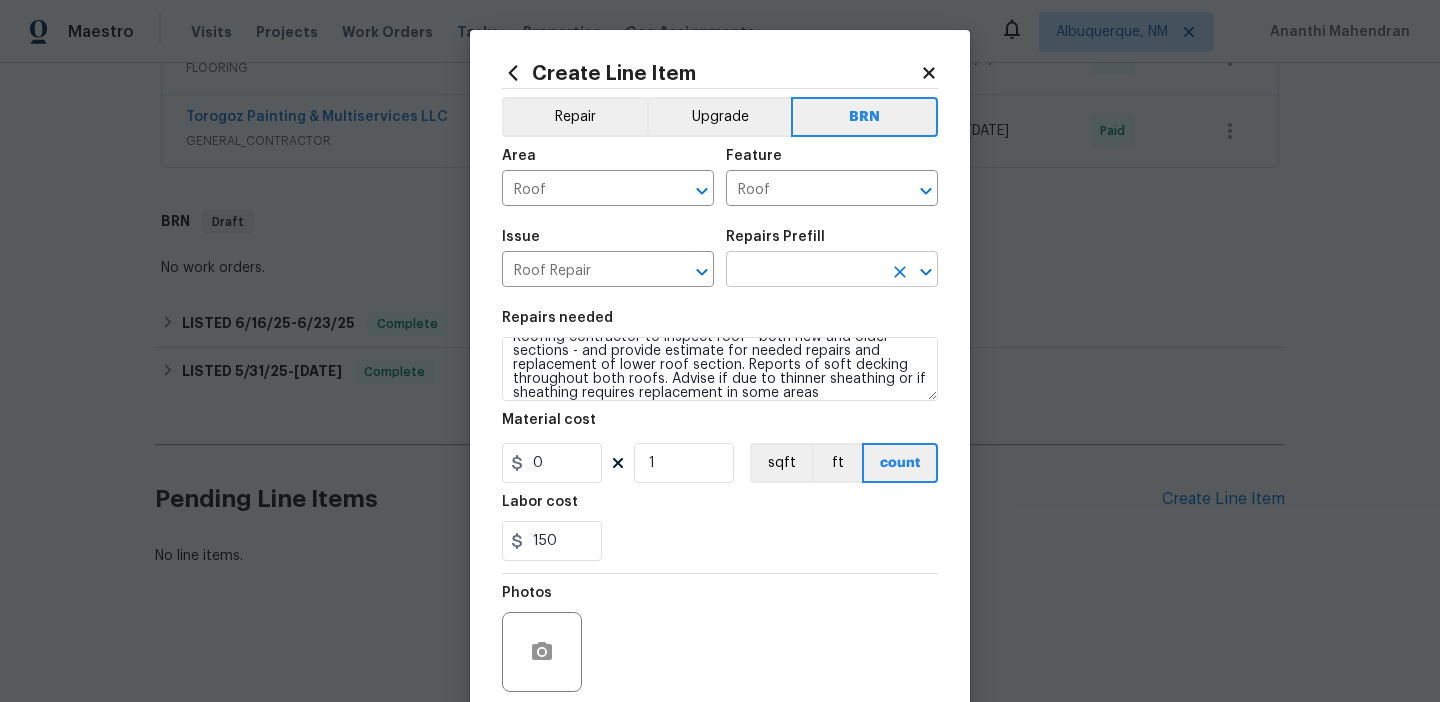 click at bounding box center [804, 271] 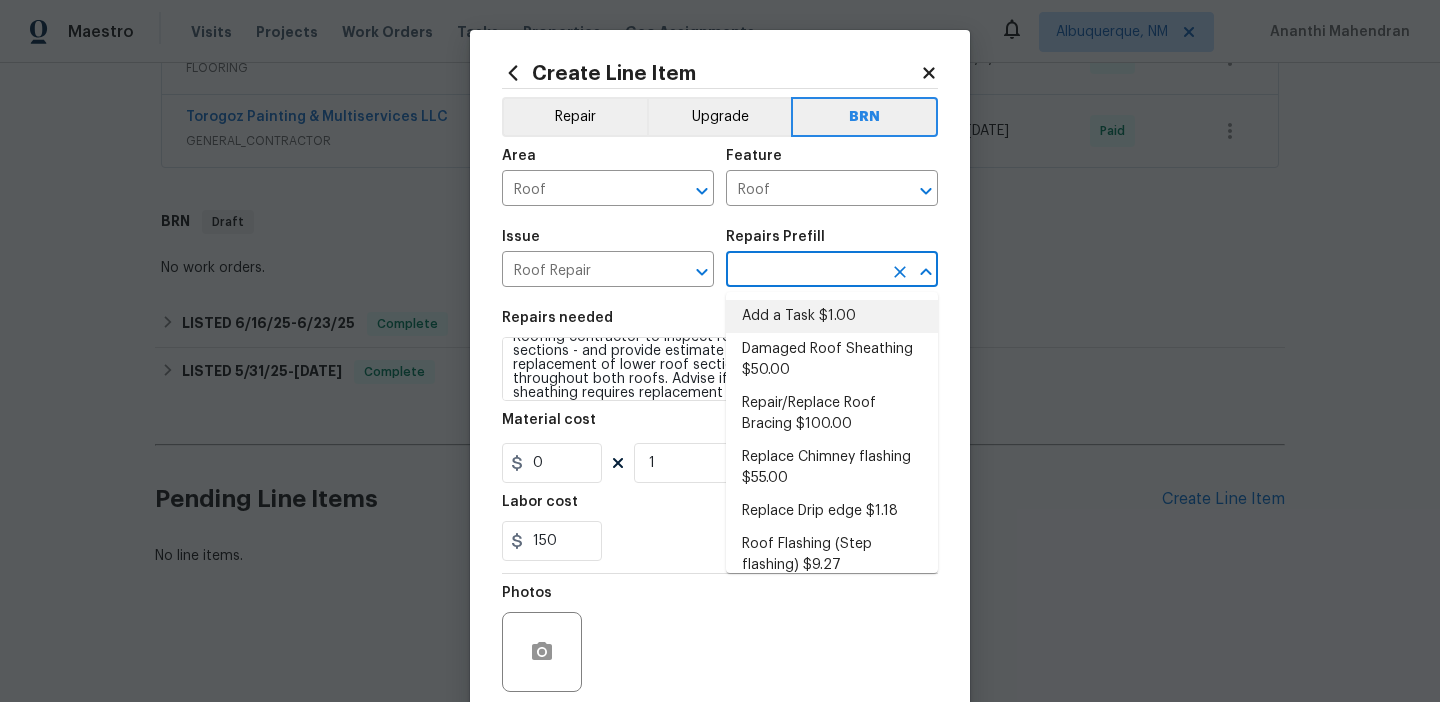 click on "Add a Task $1.00" at bounding box center [832, 316] 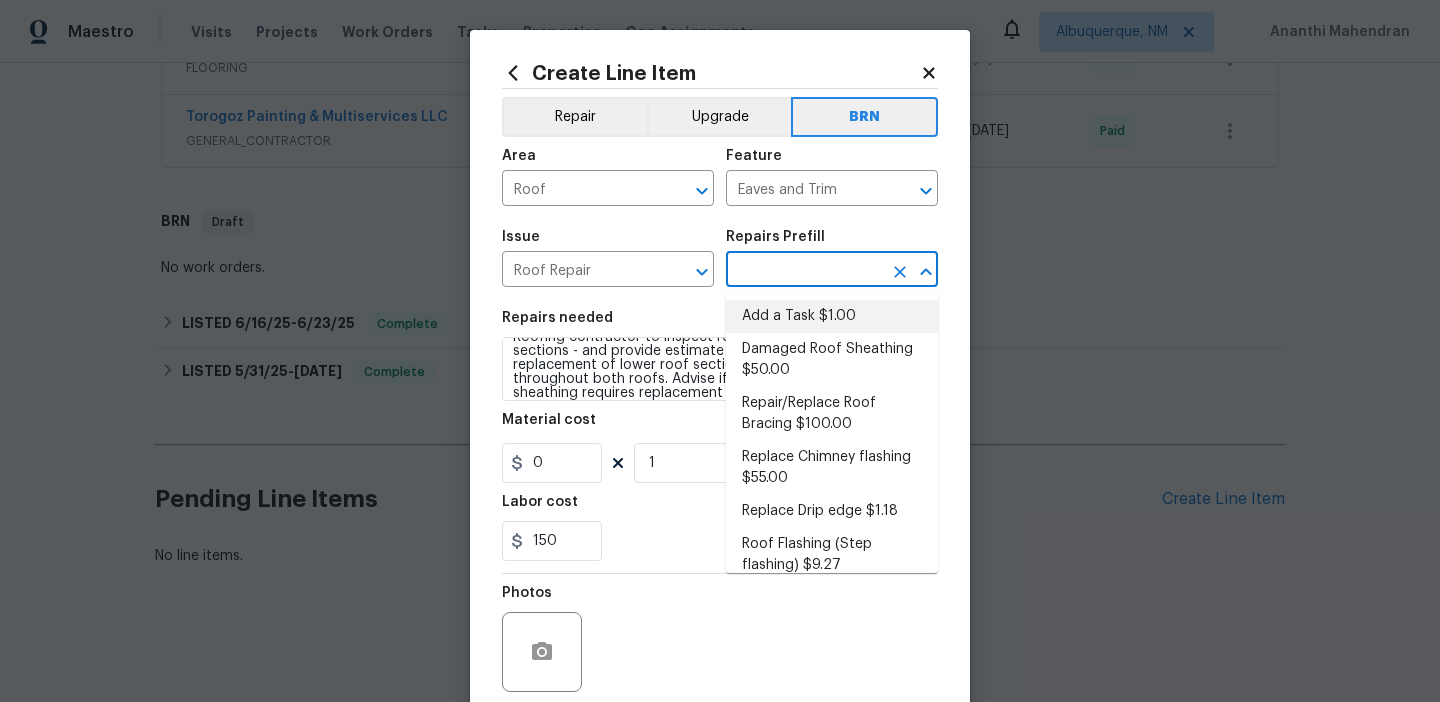 type on "Add a Task $1.00" 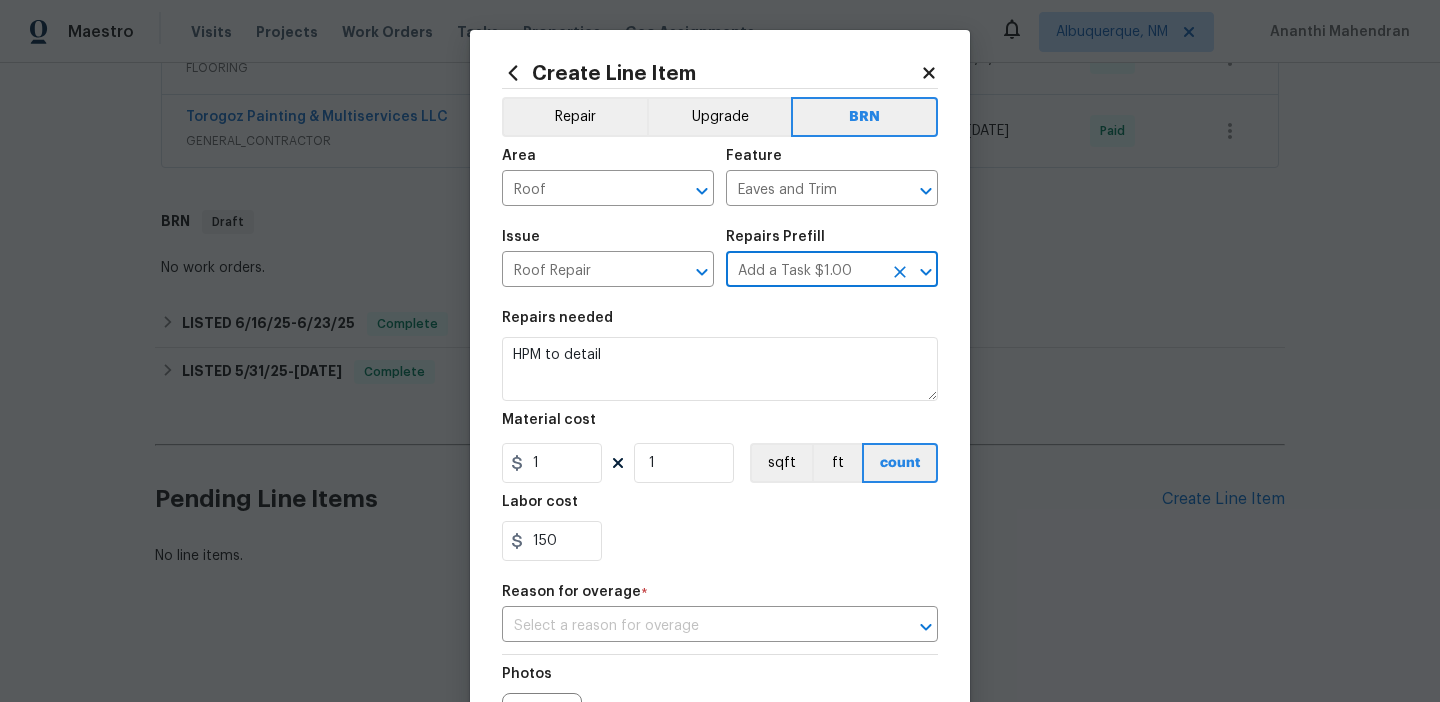 scroll, scrollTop: 0, scrollLeft: 0, axis: both 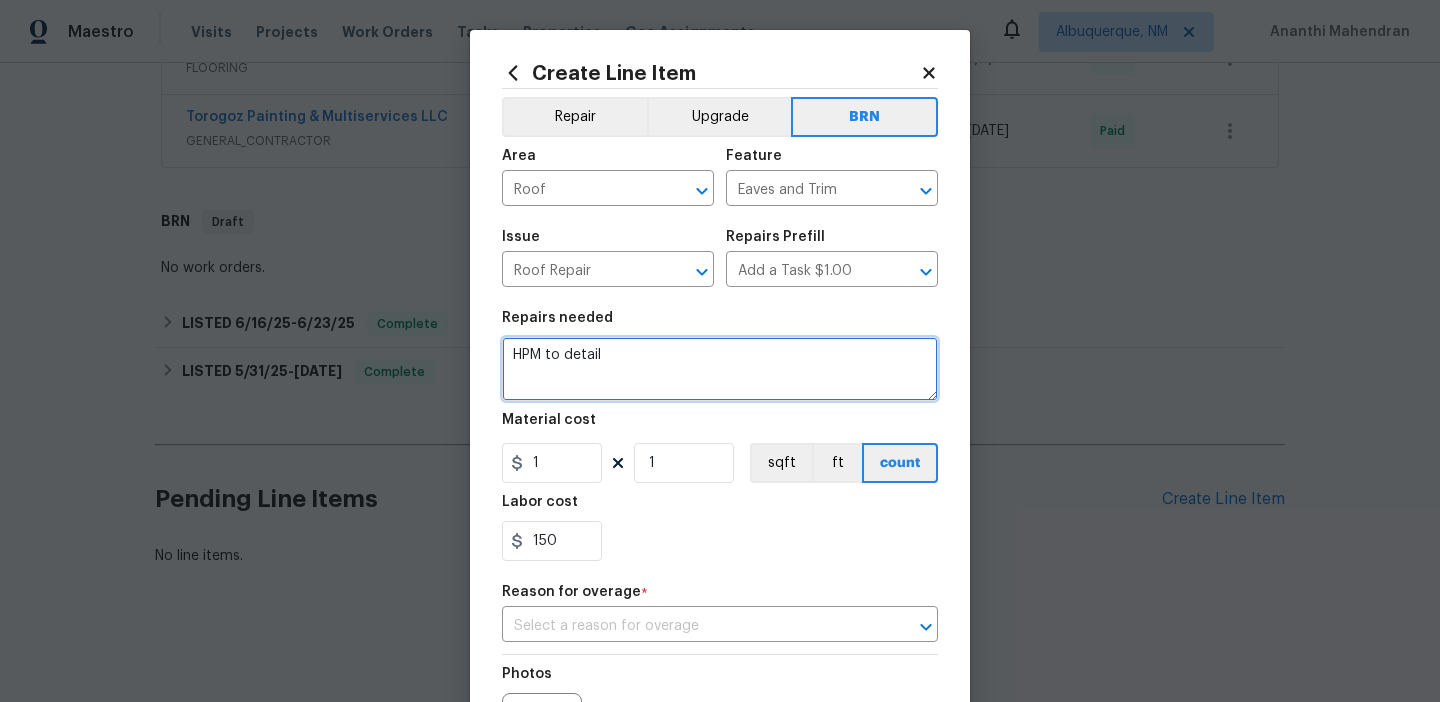 click on "HPM to detail" at bounding box center (720, 369) 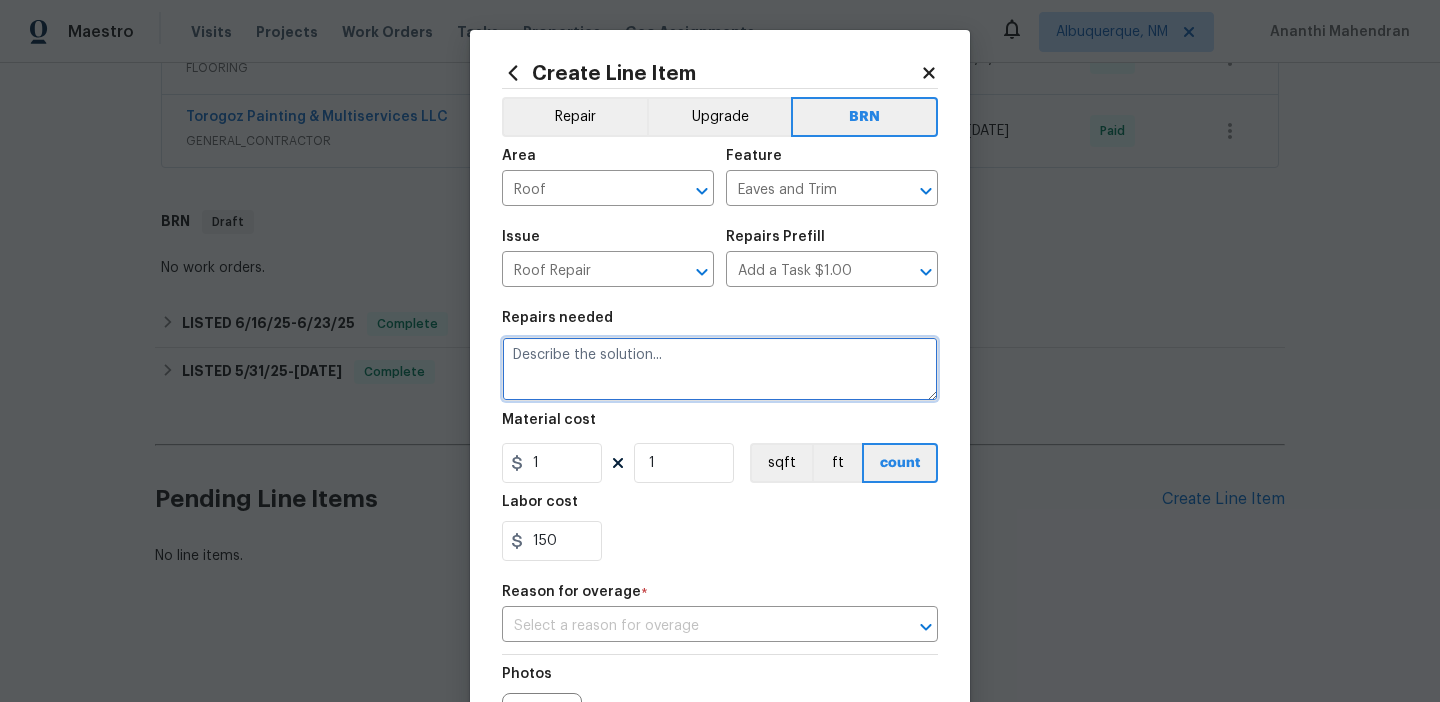 paste on "Roofing contractor to inspect roof - both new and older sections - and provide estimate for needed repairs and replacement of lower roof section. Reports of soft decking throughout both roofs. Advise if due to thinner sheathing or if sheathing requires replacement in some areas" 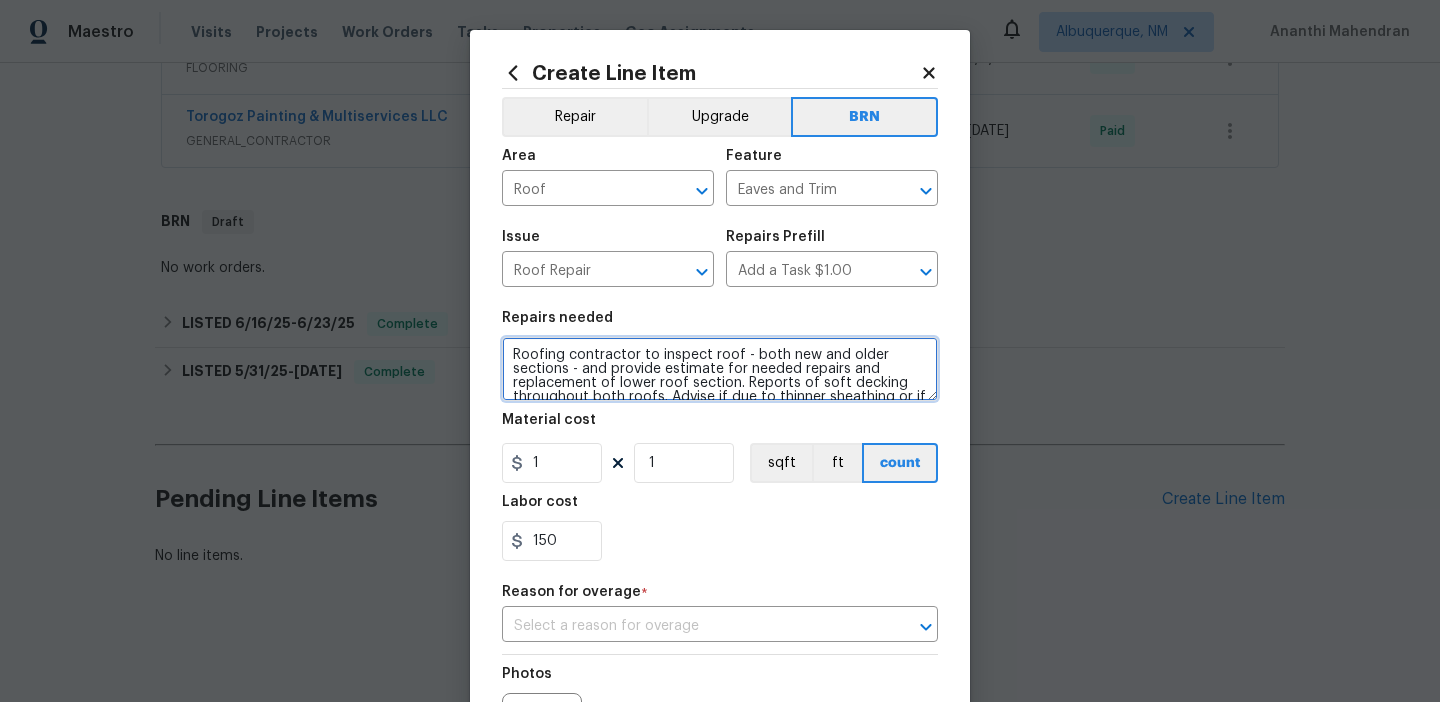 scroll, scrollTop: 18, scrollLeft: 0, axis: vertical 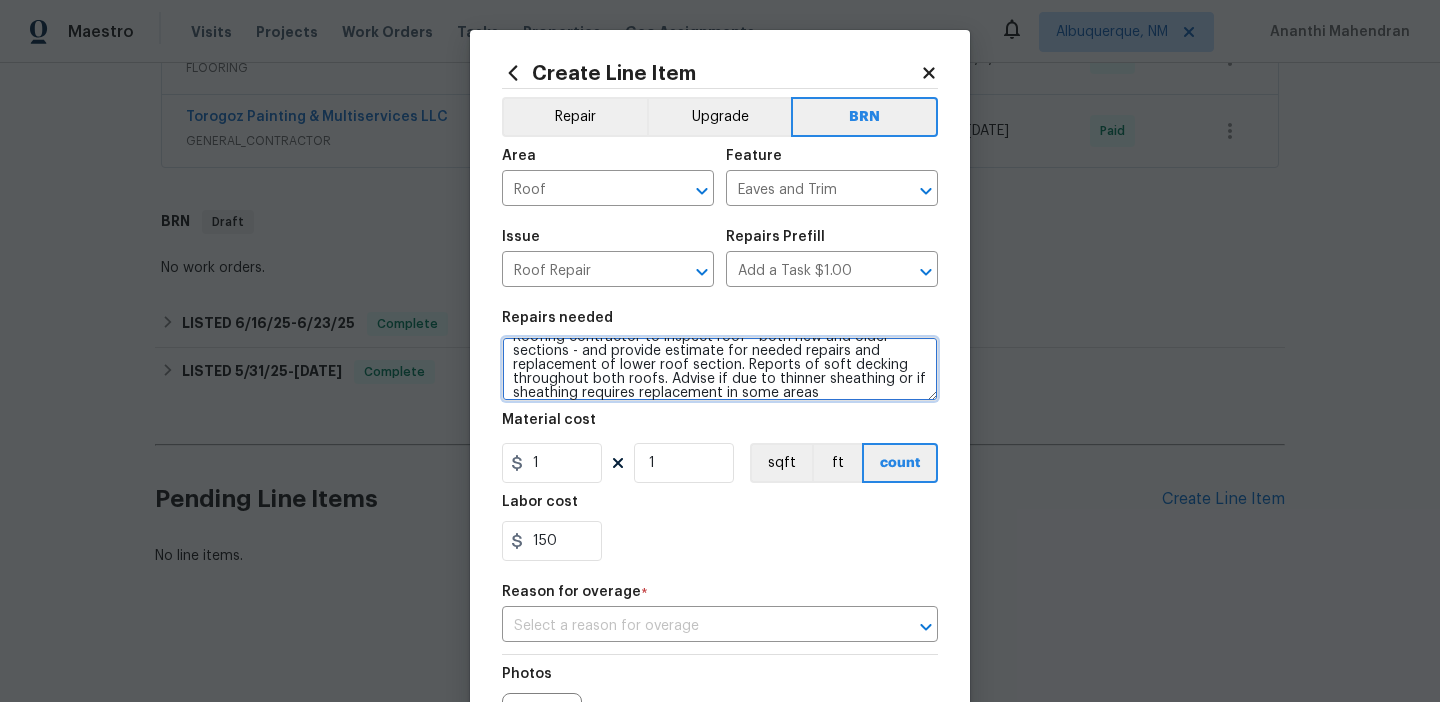 type on "Roofing contractor to inspect roof - both new and older sections - and provide estimate for needed repairs and replacement of lower roof section. Reports of soft decking throughout both roofs. Advise if due to thinner sheathing or if sheathing requires replacement in some areas" 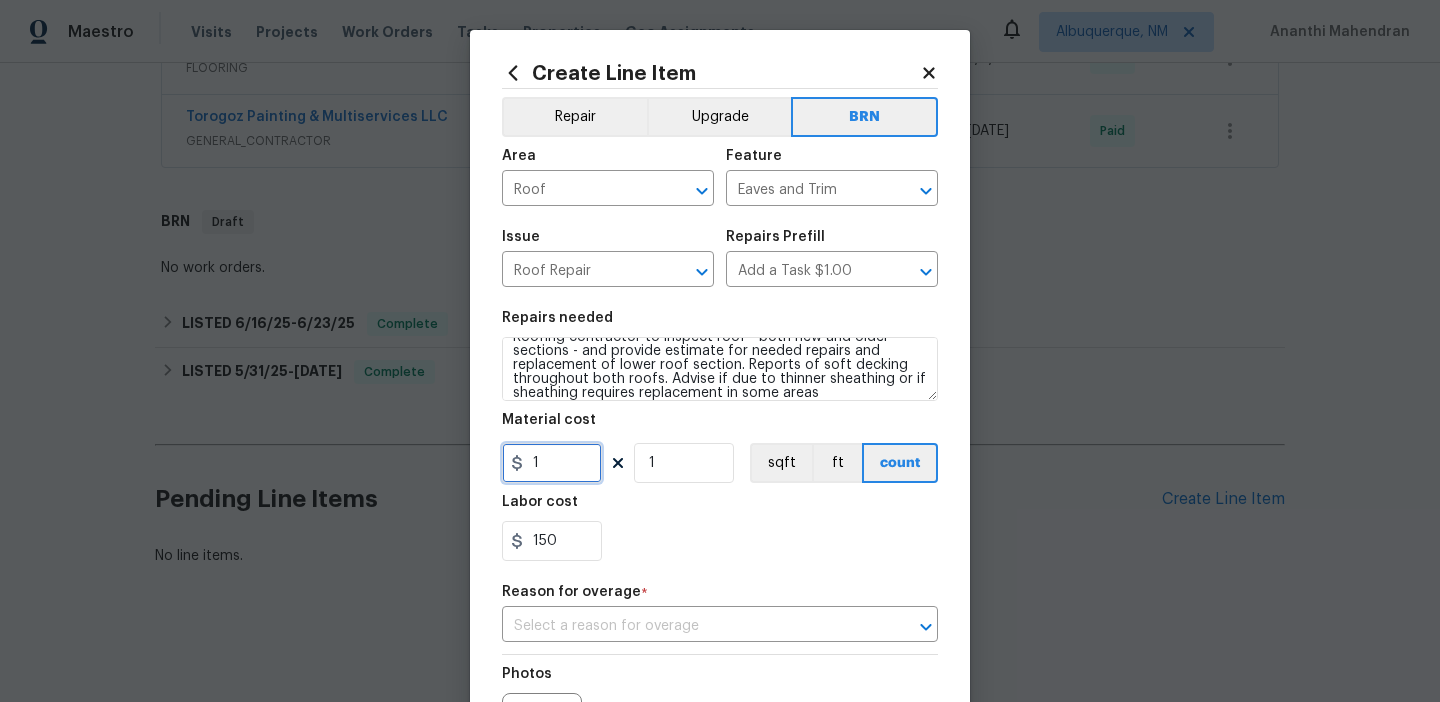 click on "1" at bounding box center (552, 463) 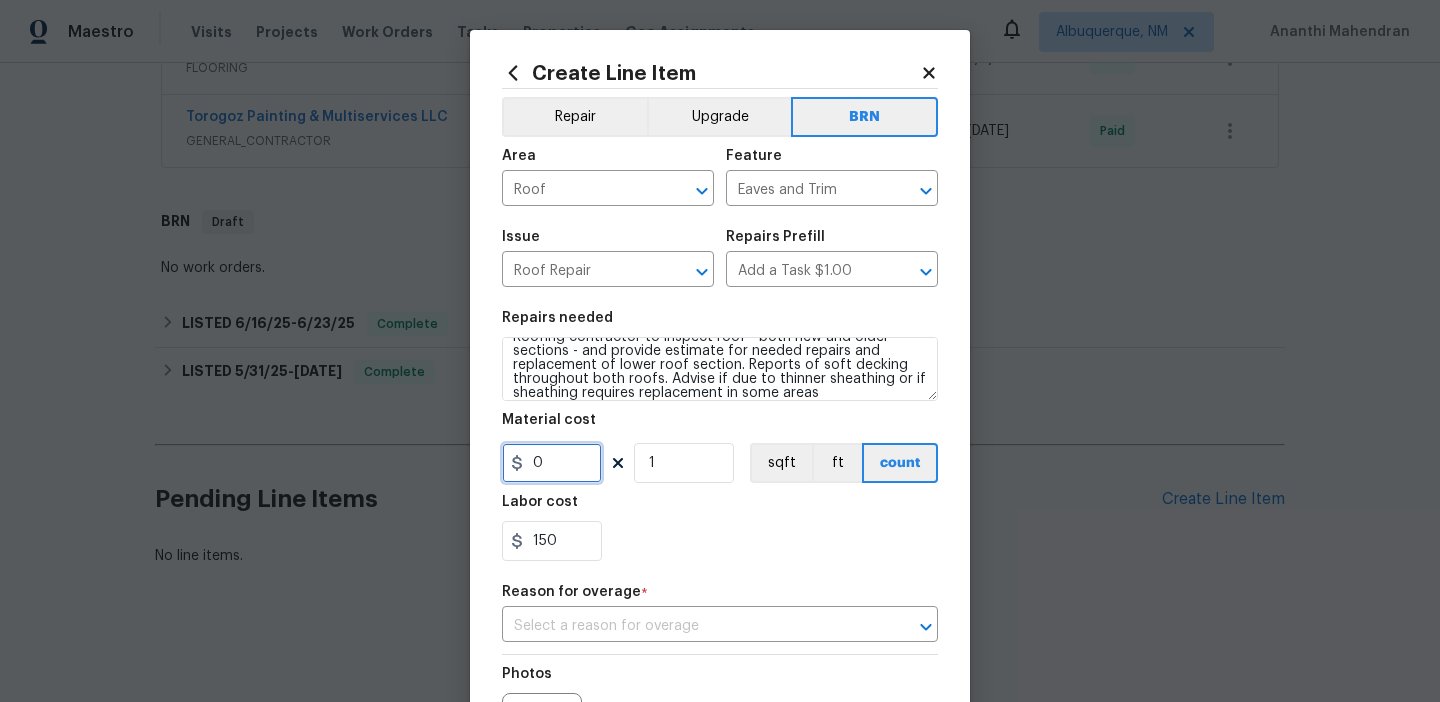 scroll, scrollTop: 241, scrollLeft: 0, axis: vertical 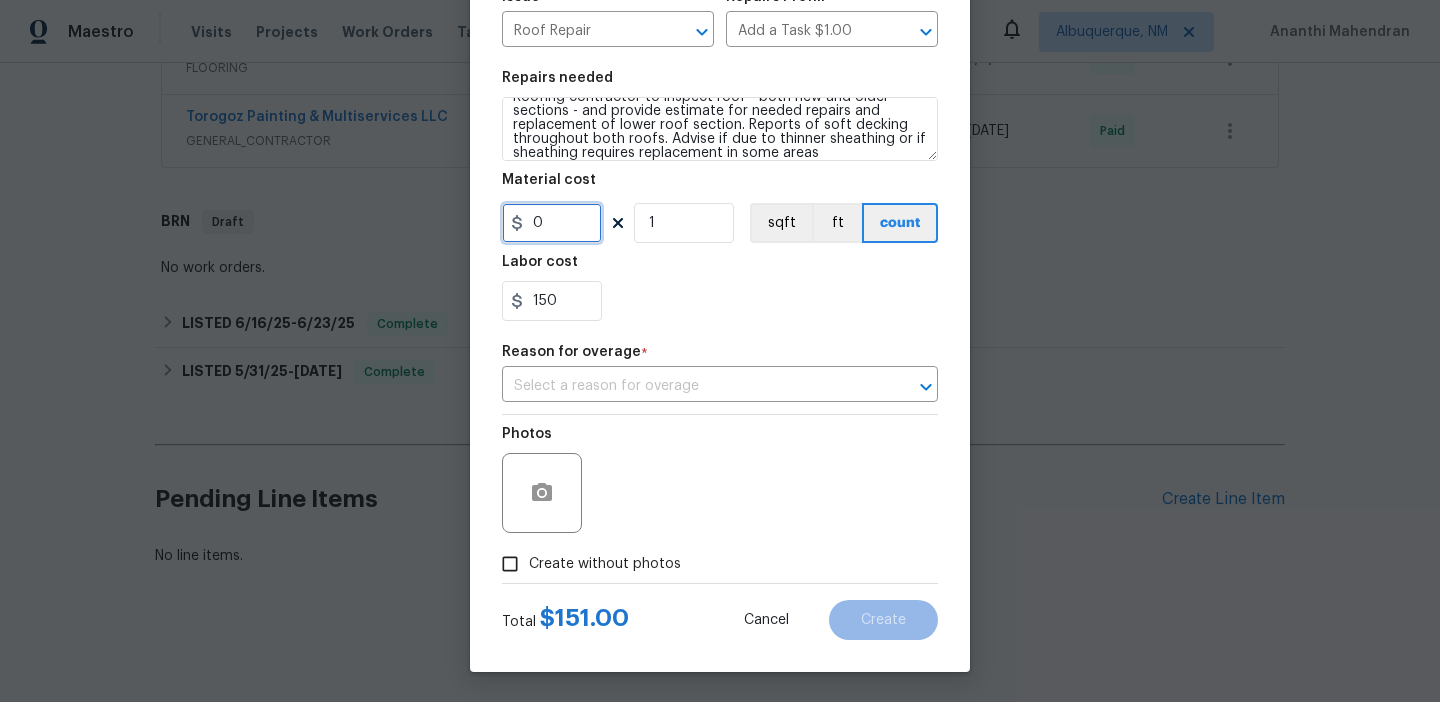 type on "0" 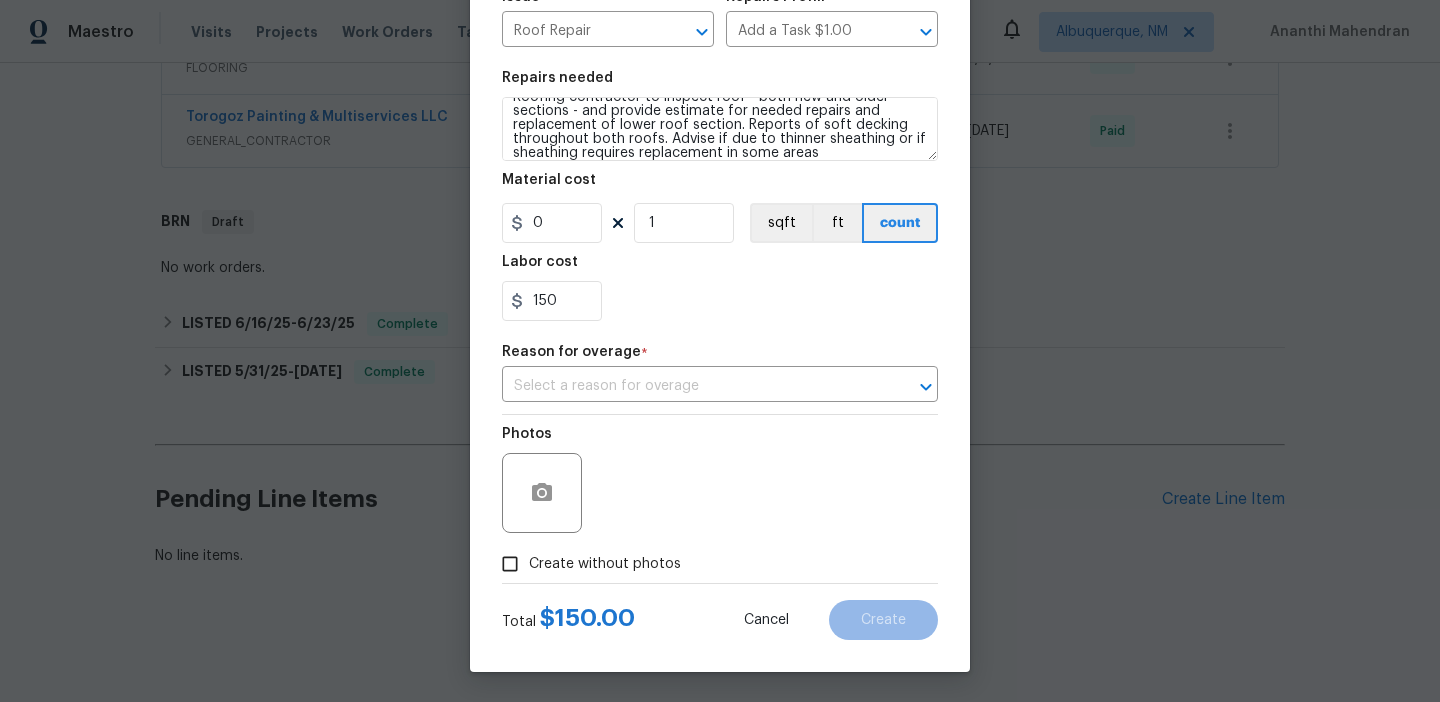 click on "Photos" at bounding box center (544, 480) 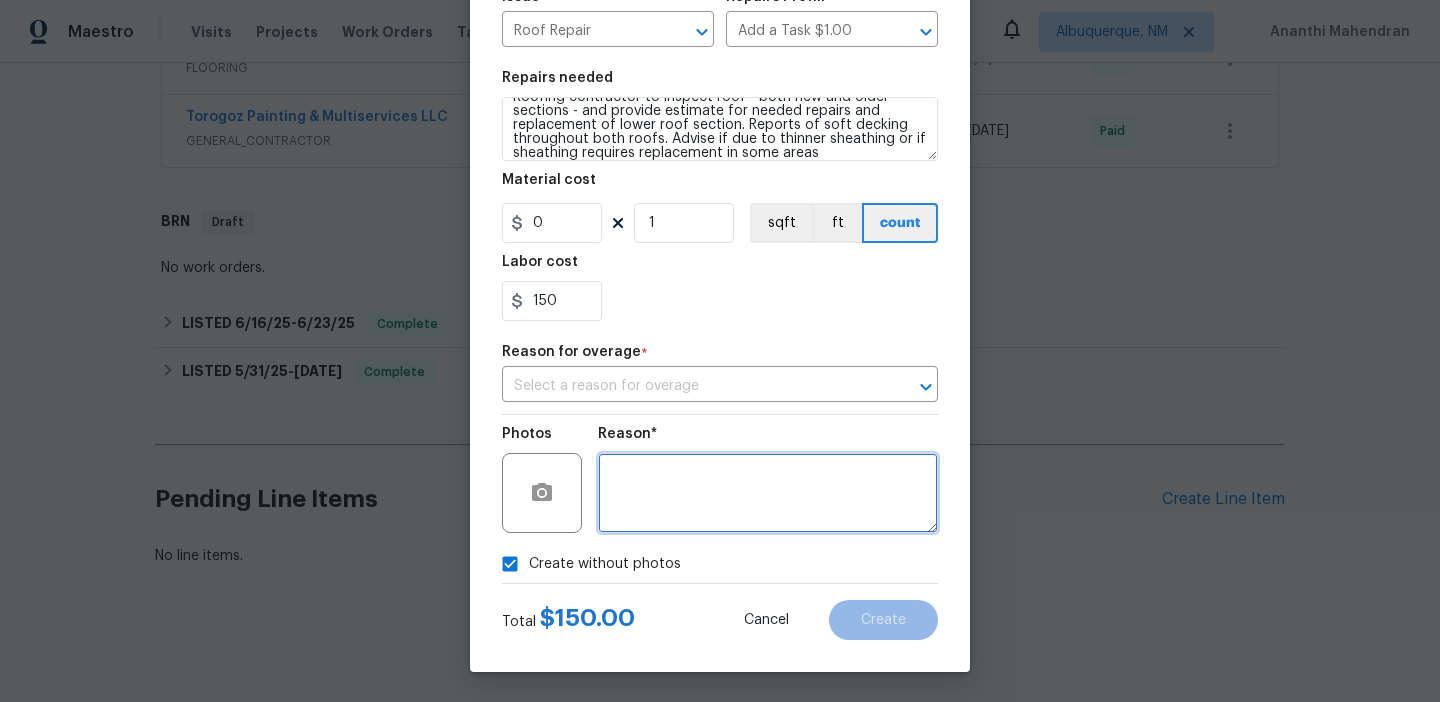 click at bounding box center (768, 493) 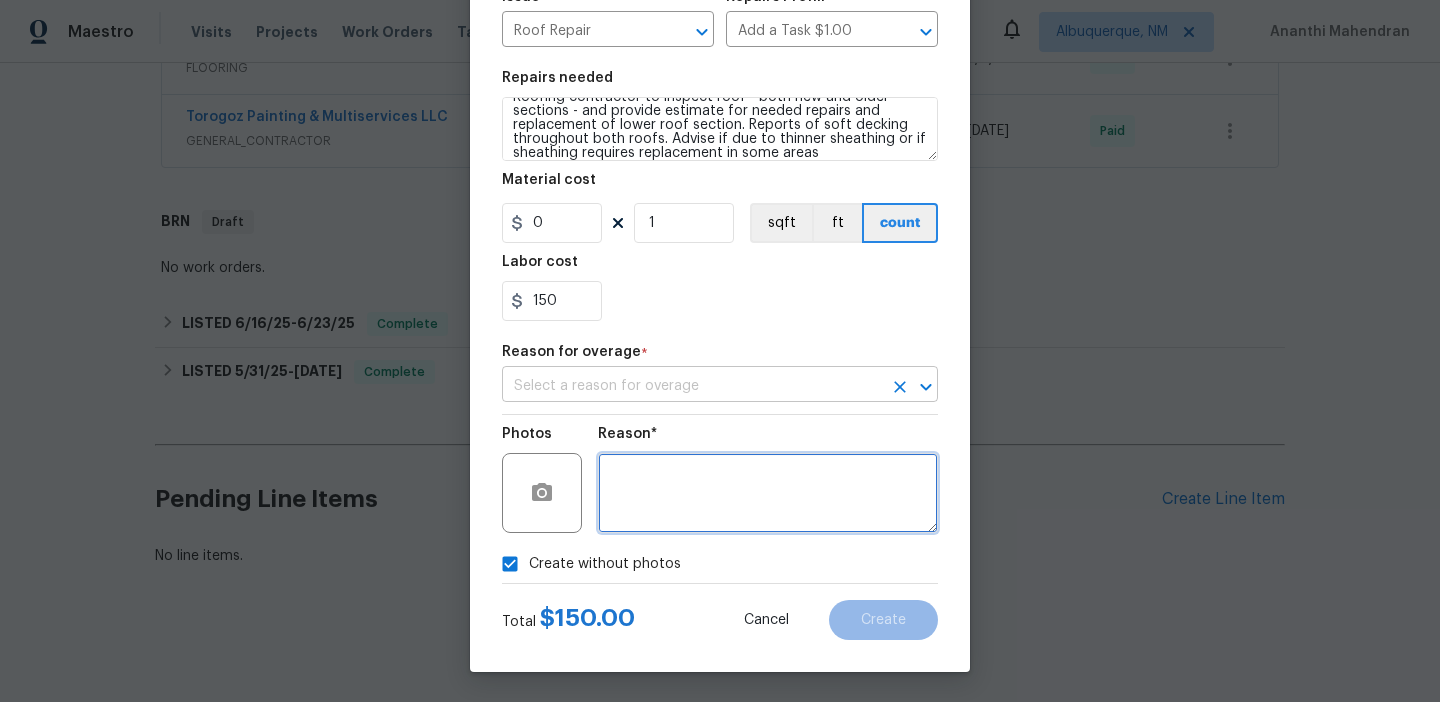 type 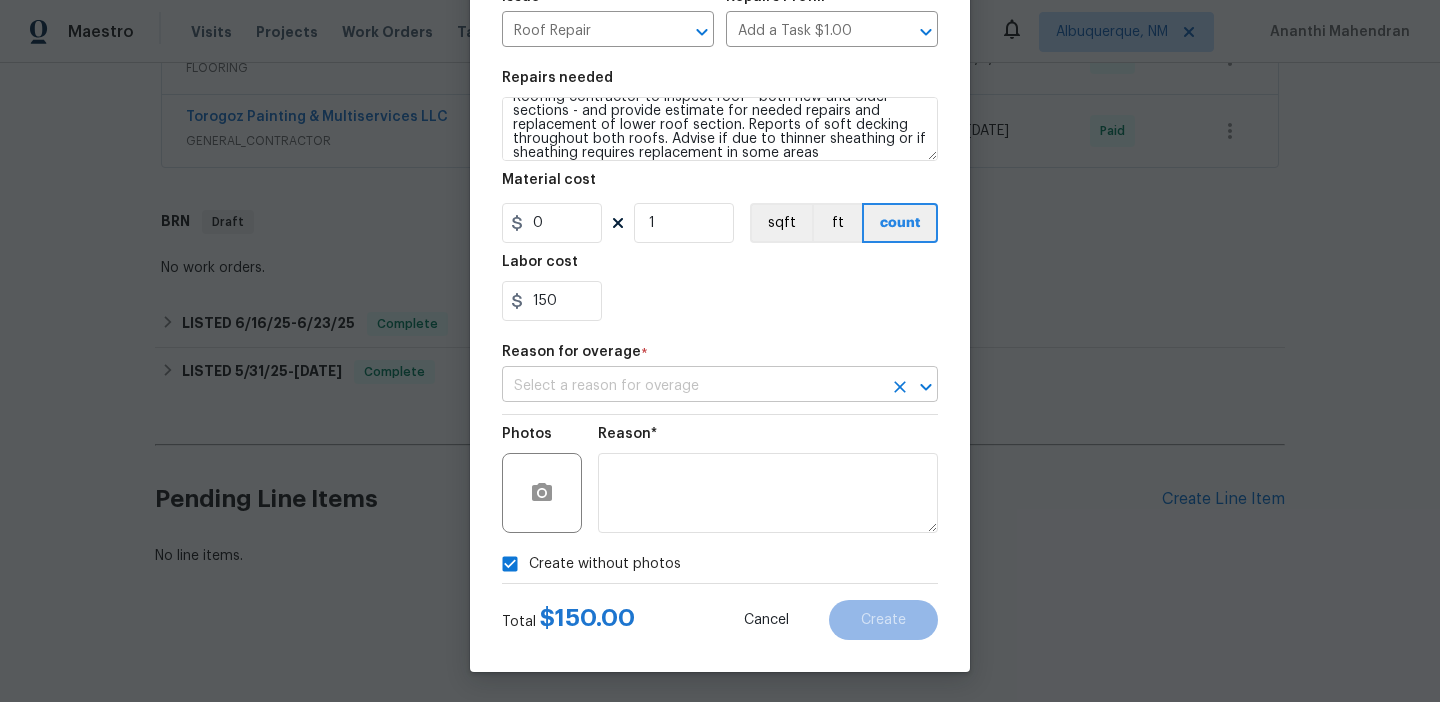 click at bounding box center (692, 386) 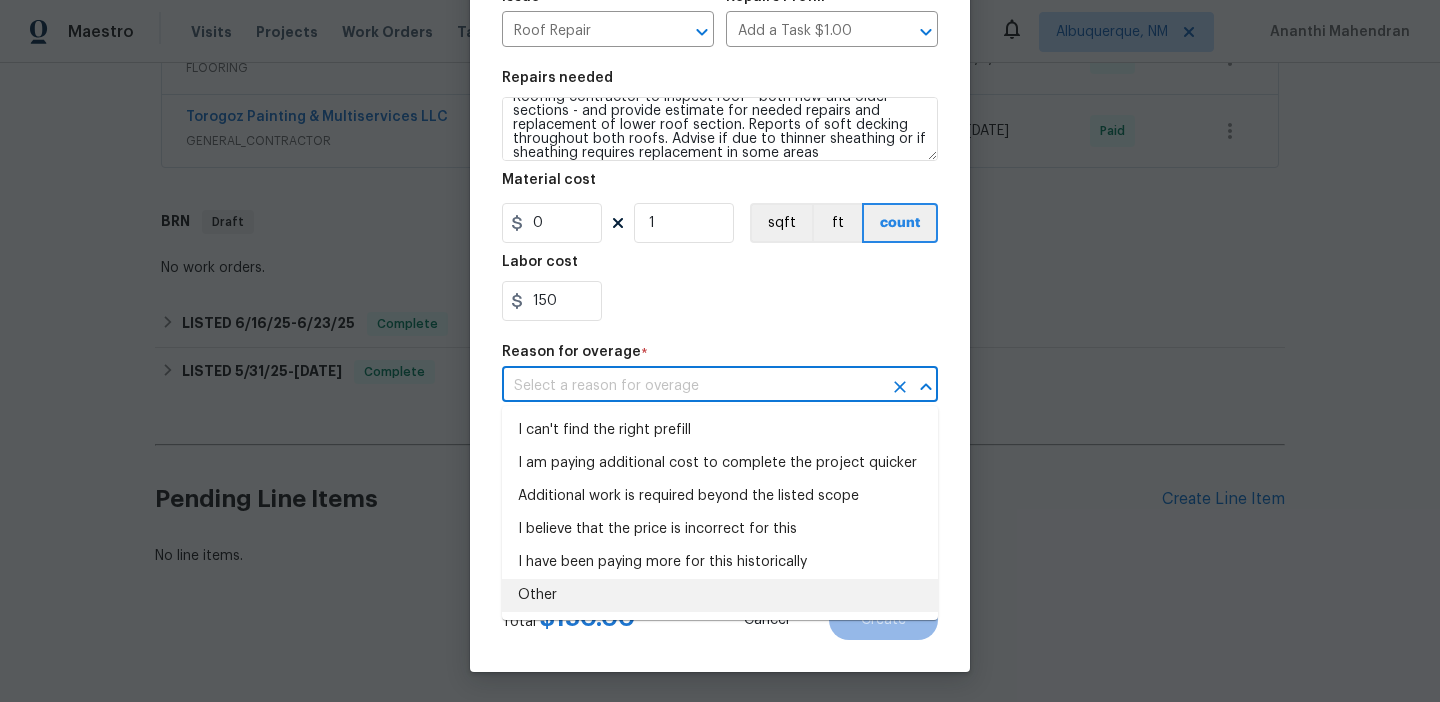 click on "Other" at bounding box center [720, 595] 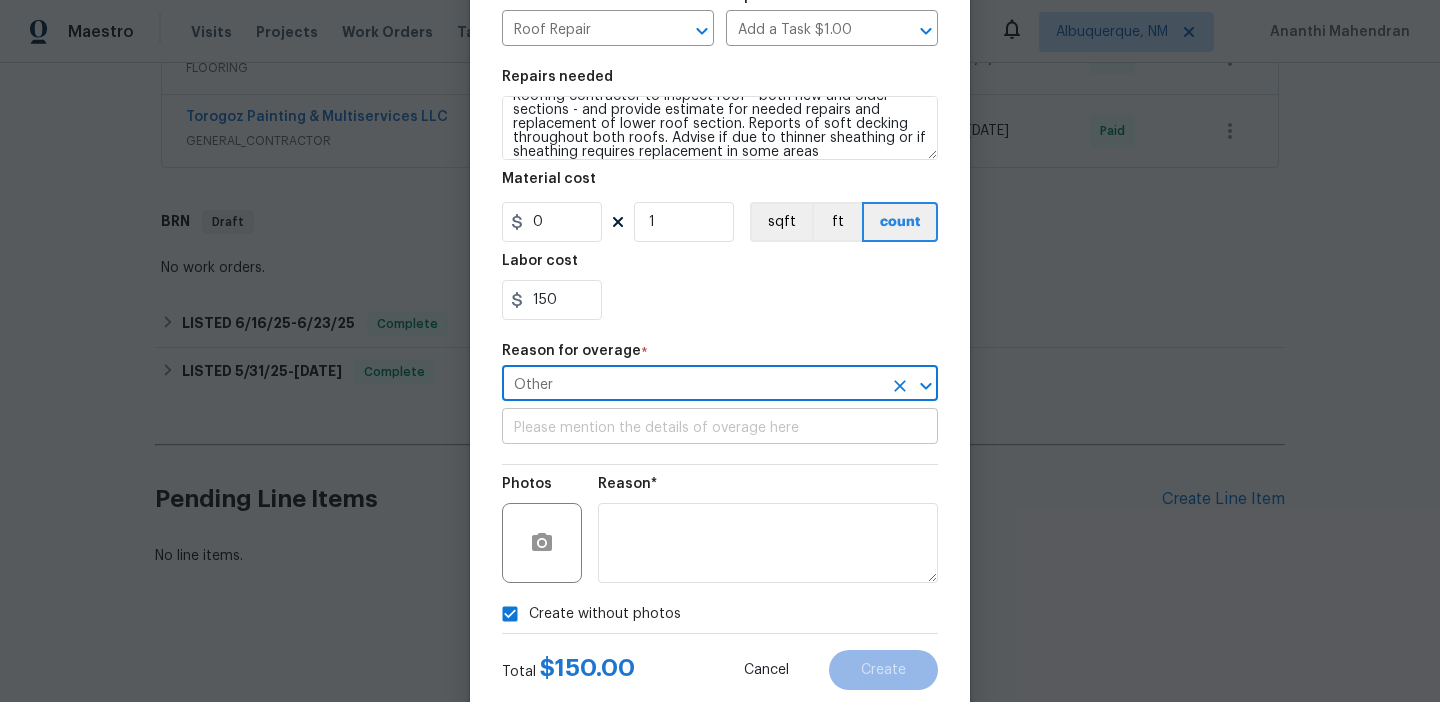click at bounding box center [720, 428] 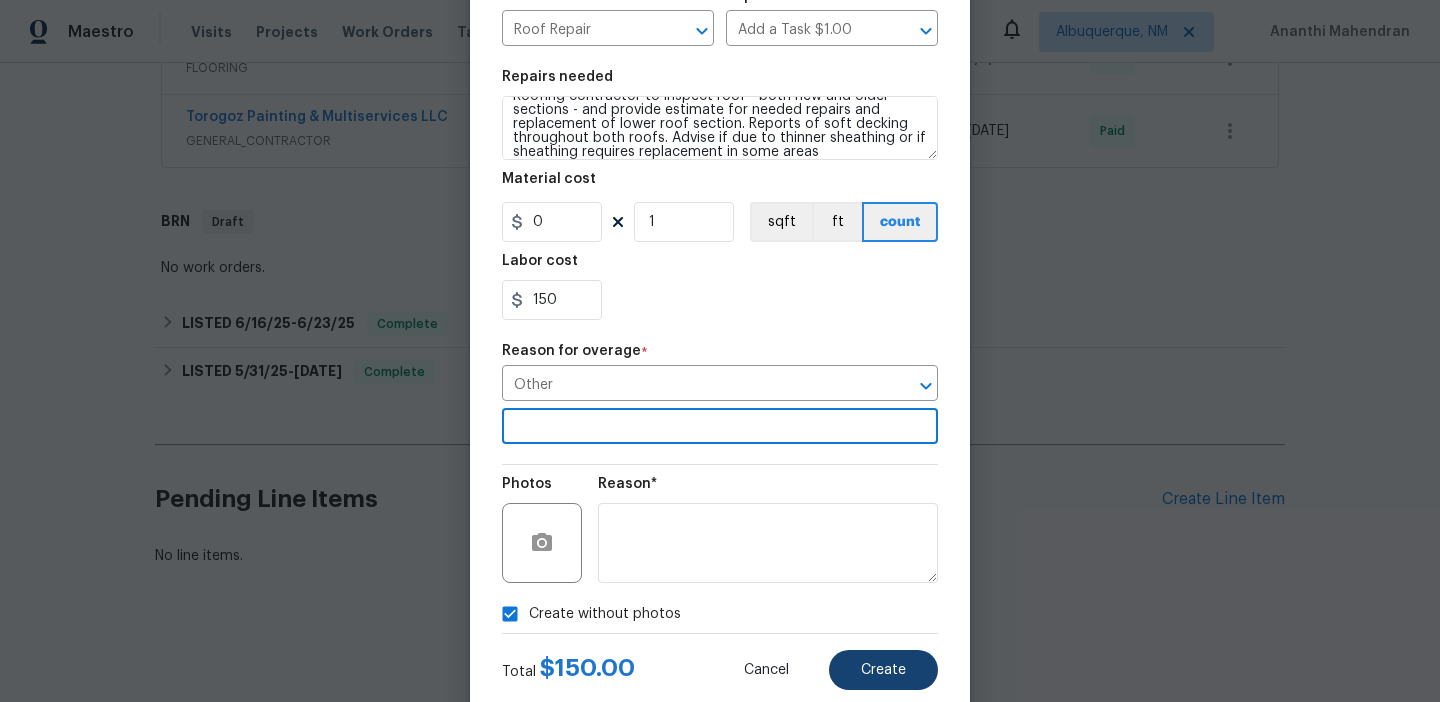 type 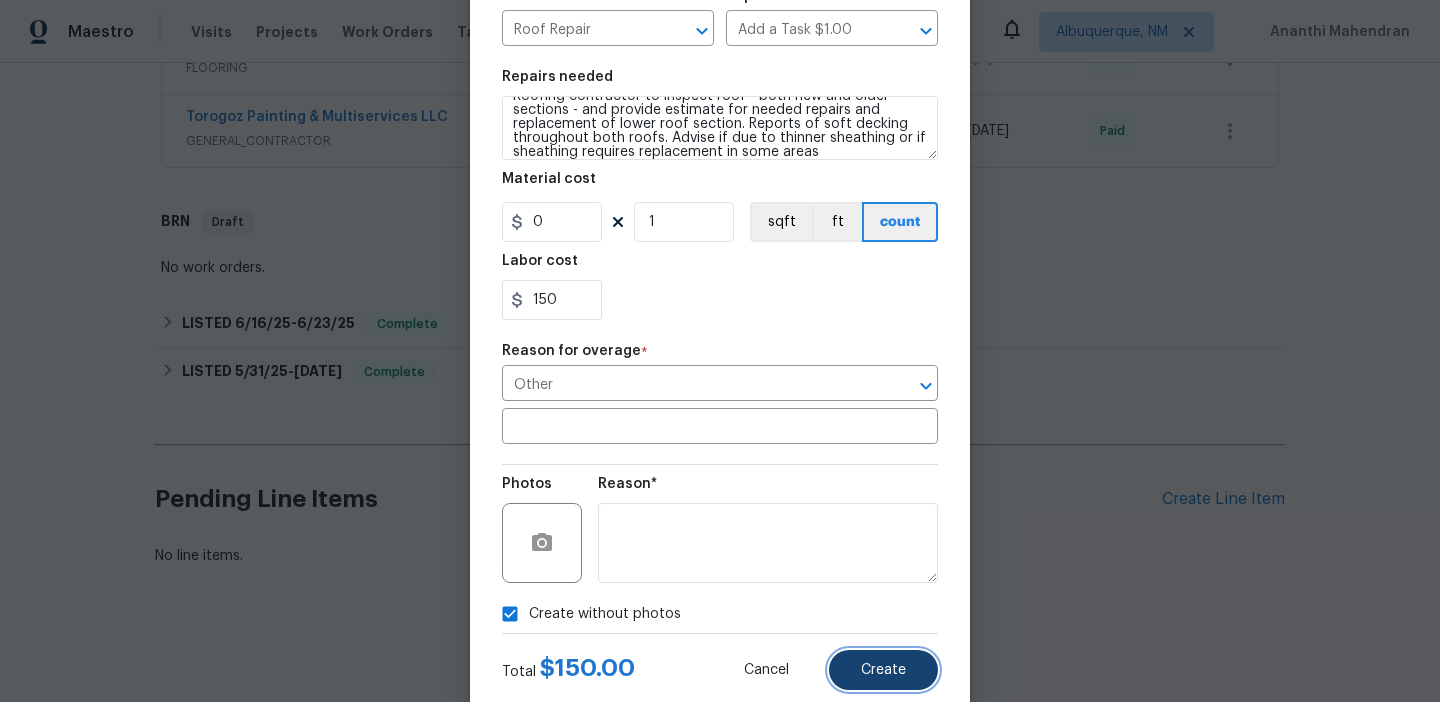 click on "Create" at bounding box center (883, 670) 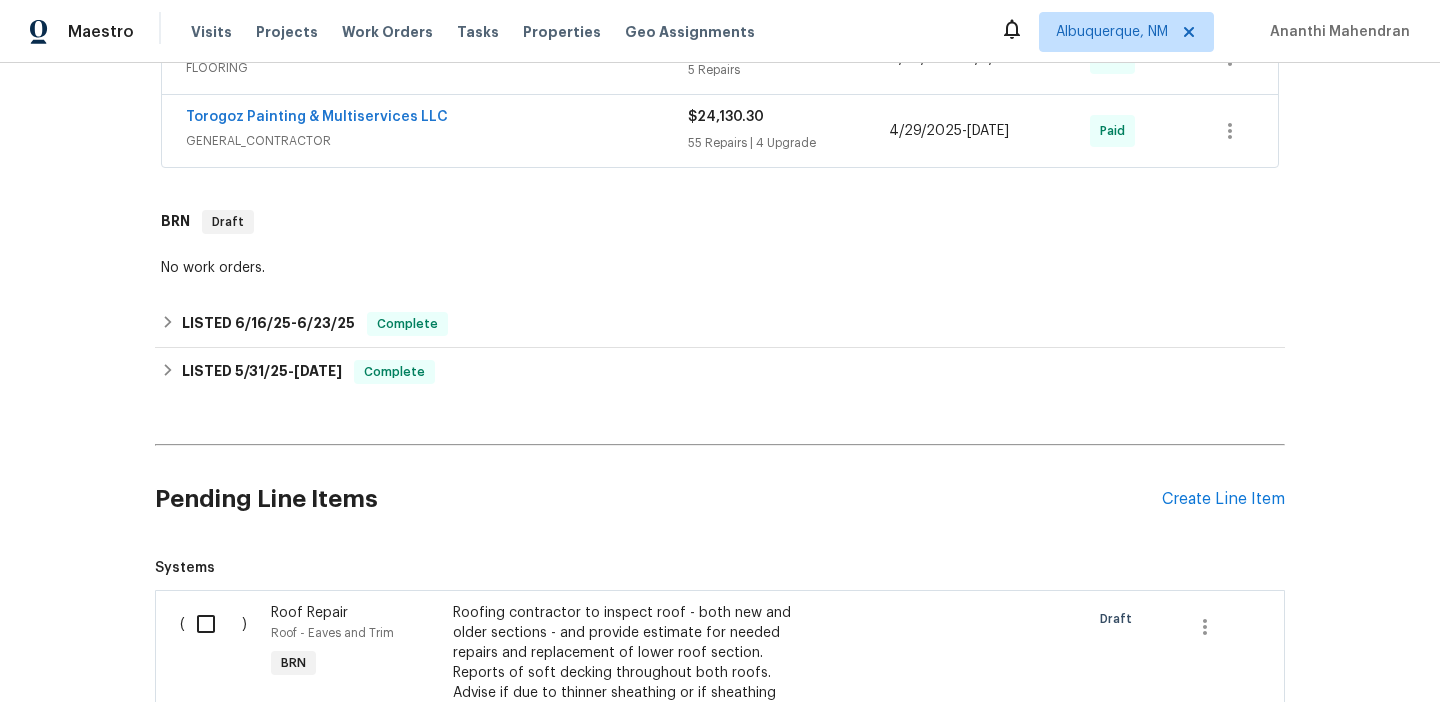 scroll, scrollTop: 1242, scrollLeft: 0, axis: vertical 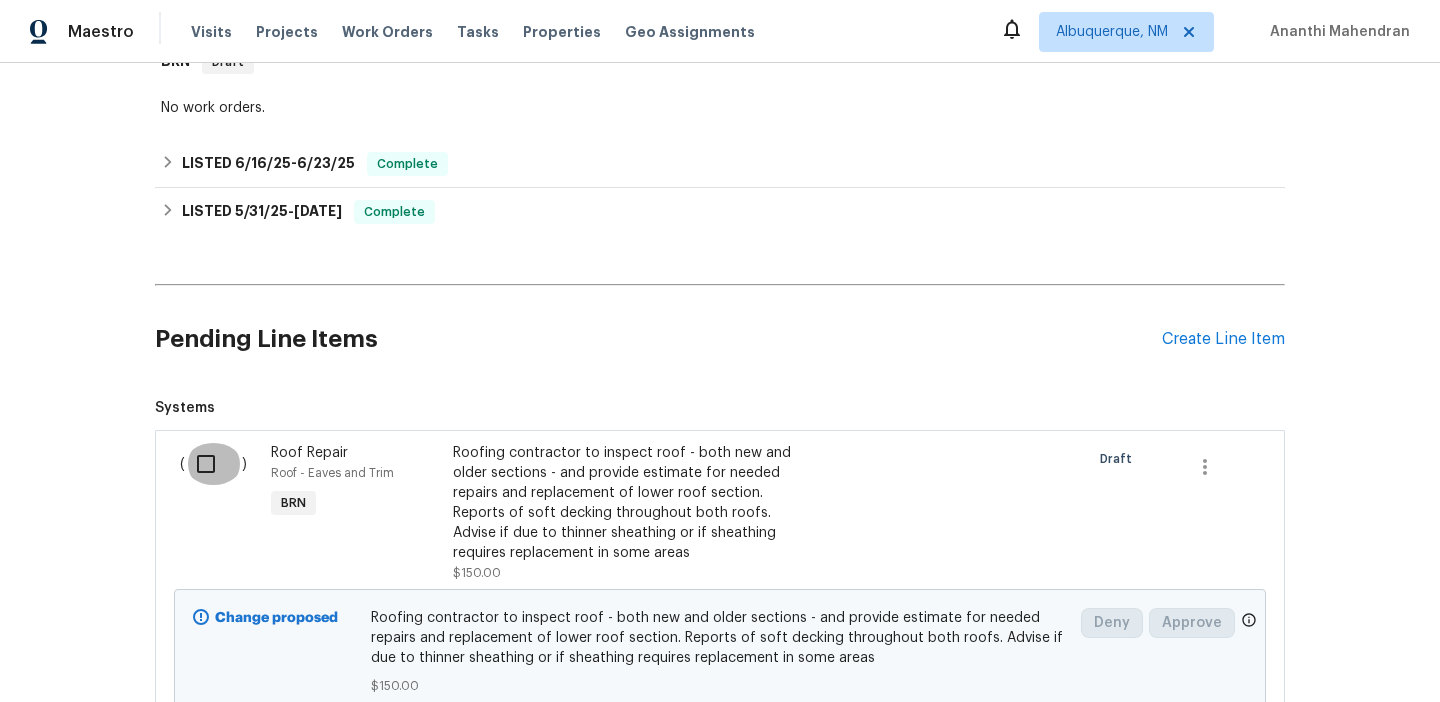 click at bounding box center (213, 464) 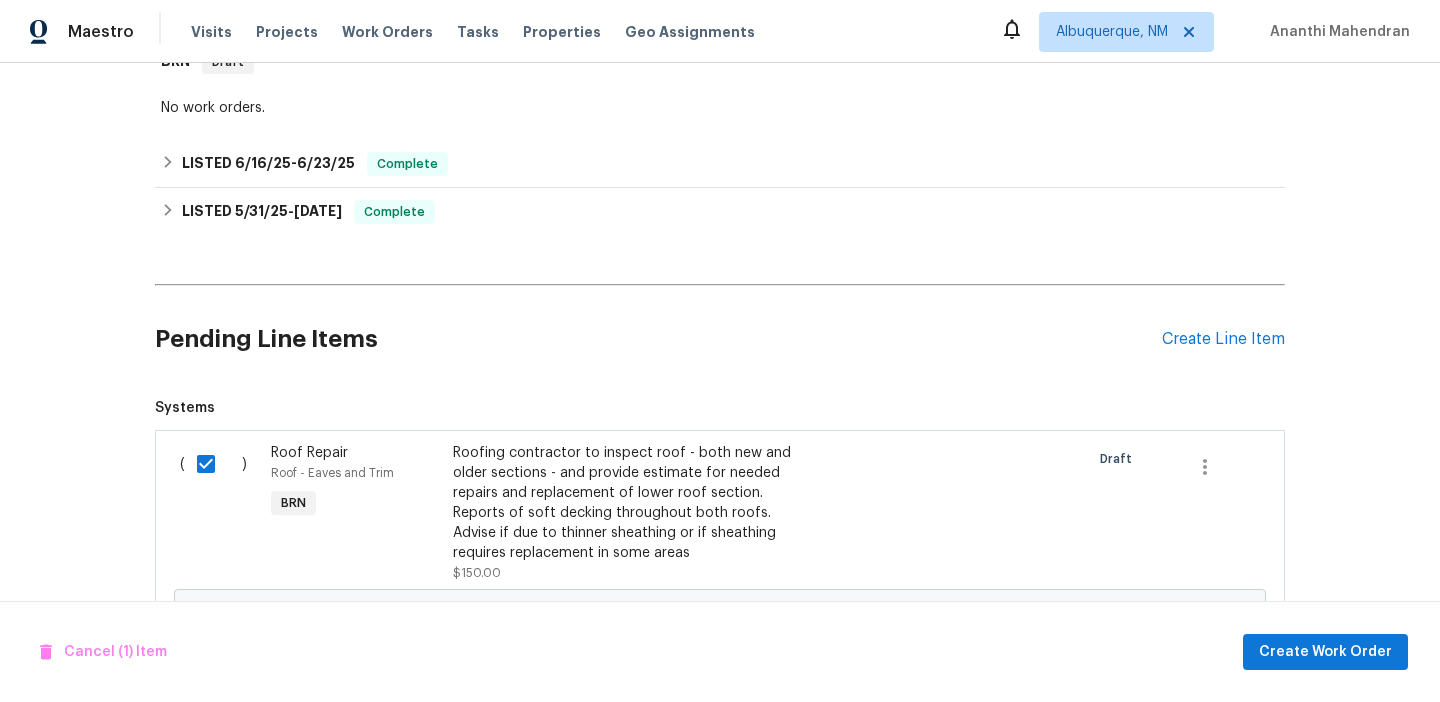 scroll, scrollTop: 1410, scrollLeft: 0, axis: vertical 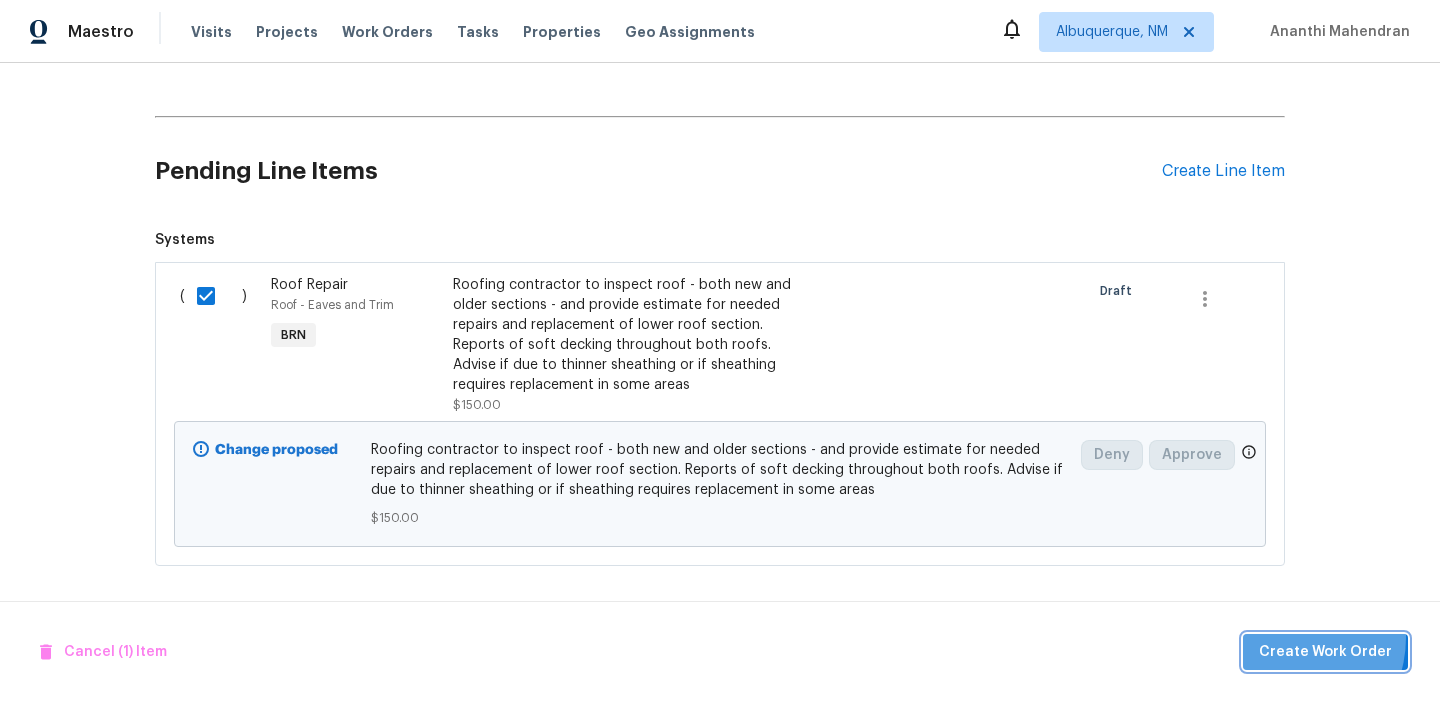 click on "Create Work Order" at bounding box center (1325, 652) 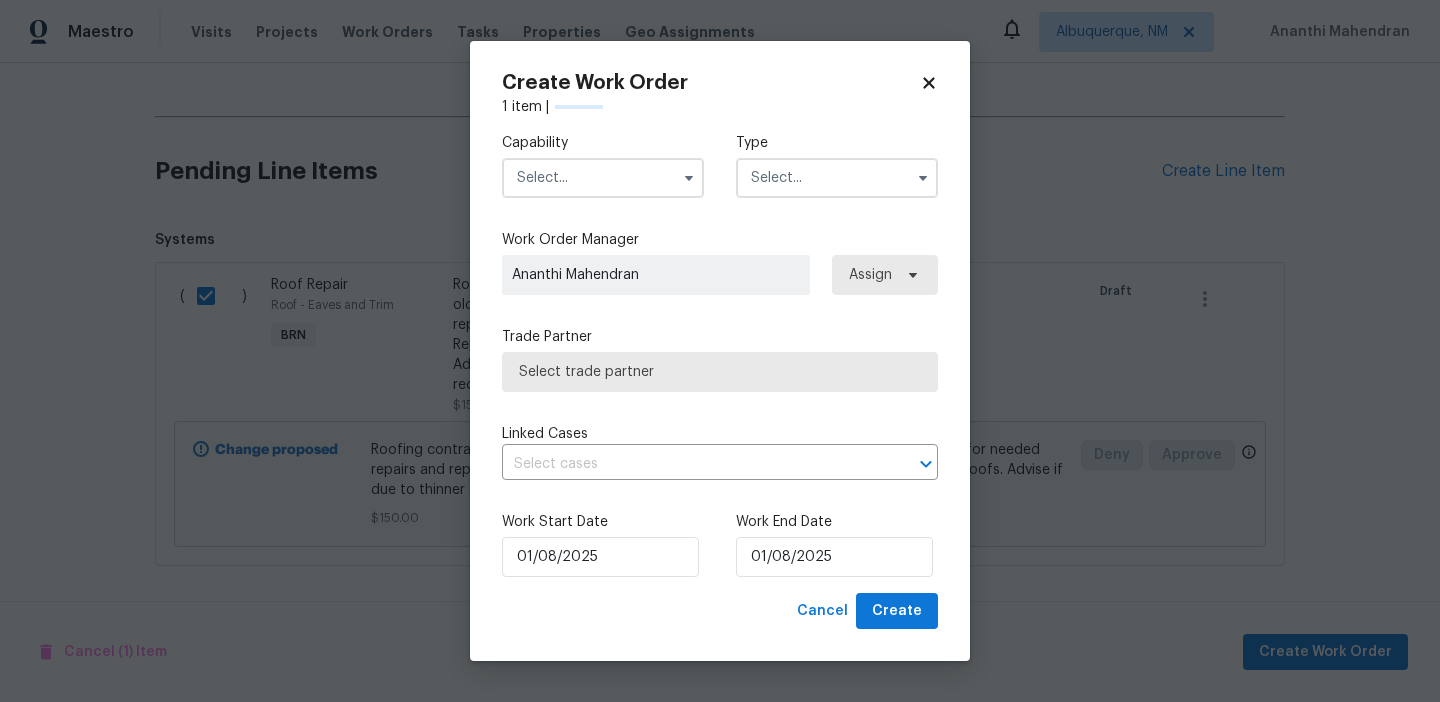 click at bounding box center (603, 178) 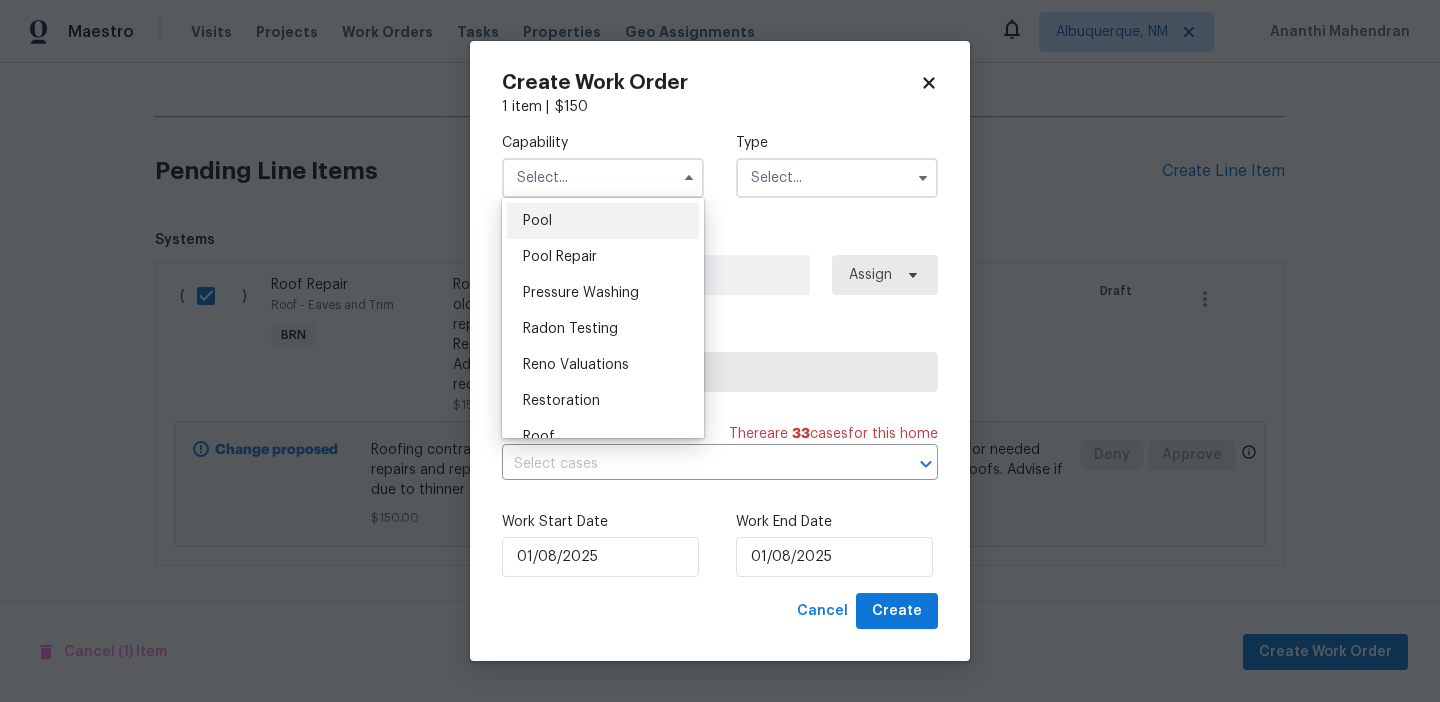 scroll, scrollTop: 1863, scrollLeft: 0, axis: vertical 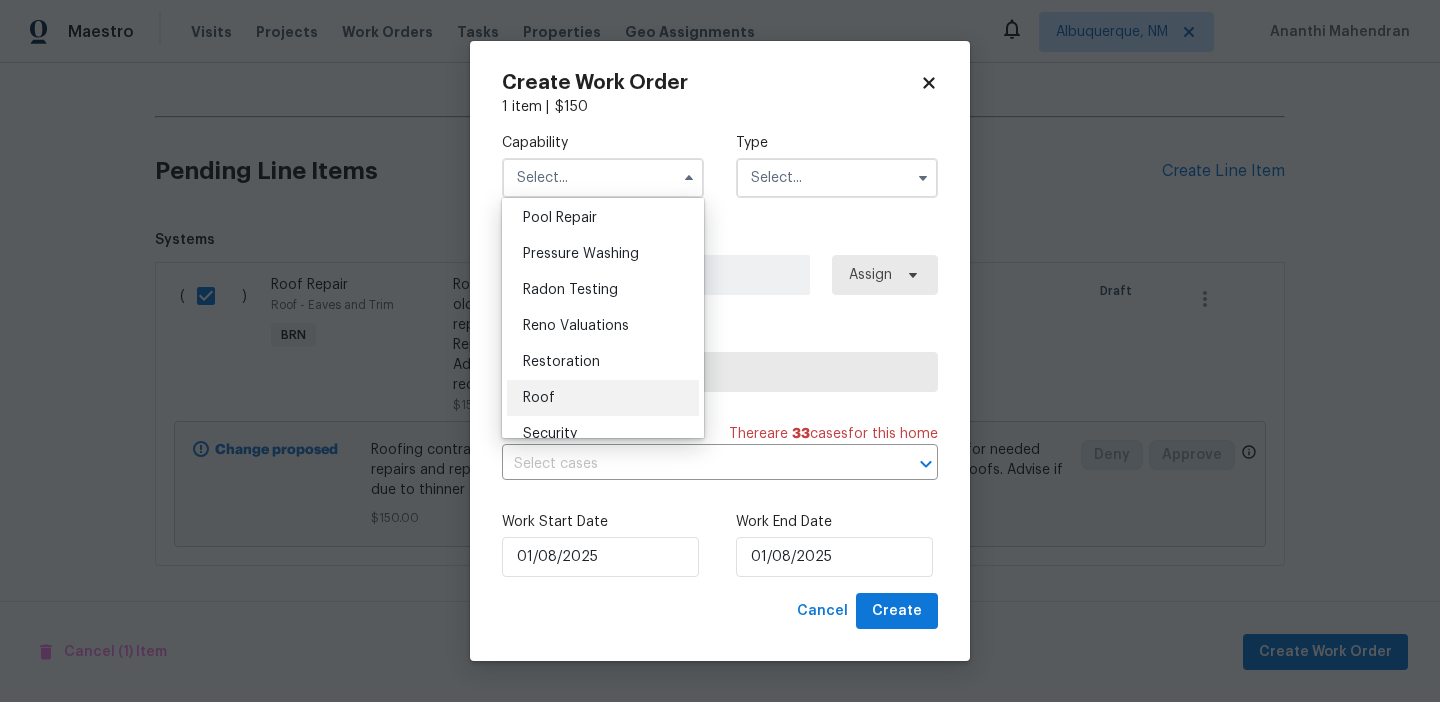 click on "Roof" at bounding box center [539, 398] 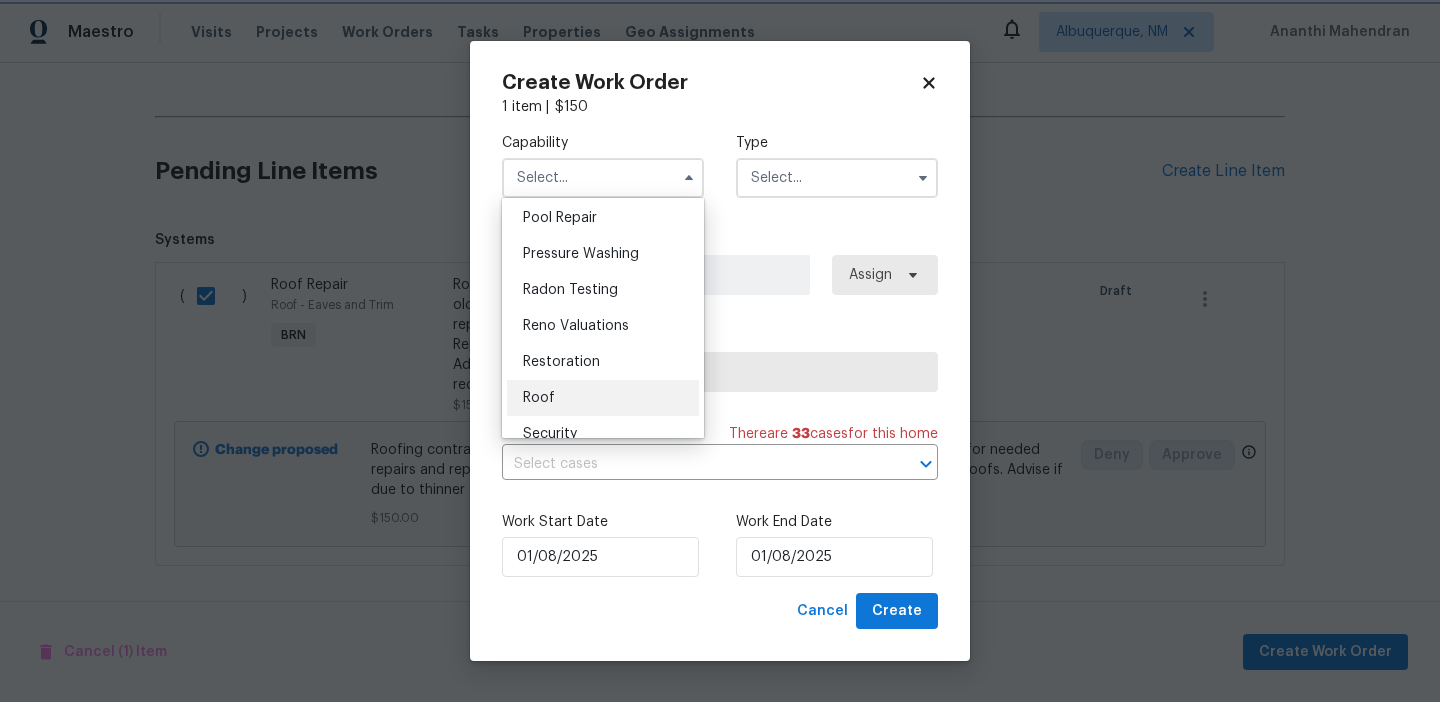 type on "Roof" 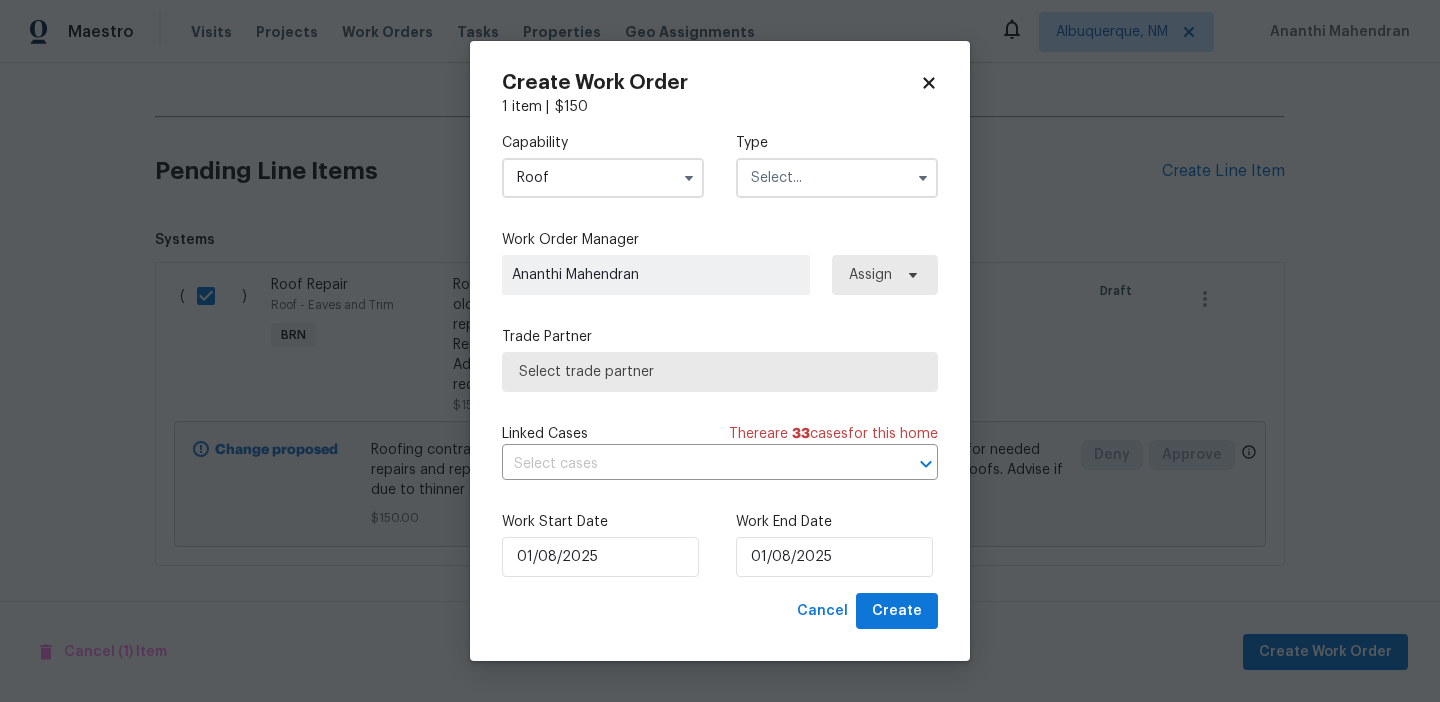 click at bounding box center (837, 178) 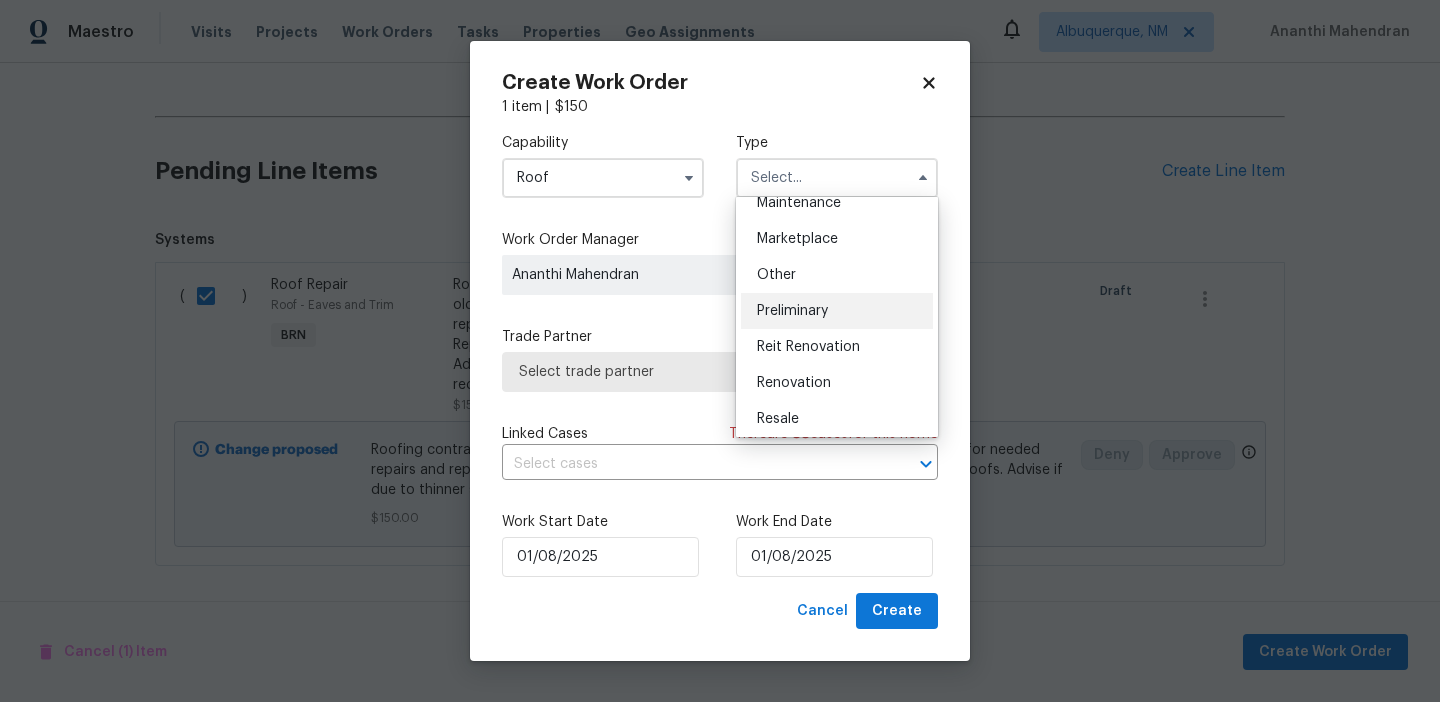 scroll, scrollTop: 357, scrollLeft: 0, axis: vertical 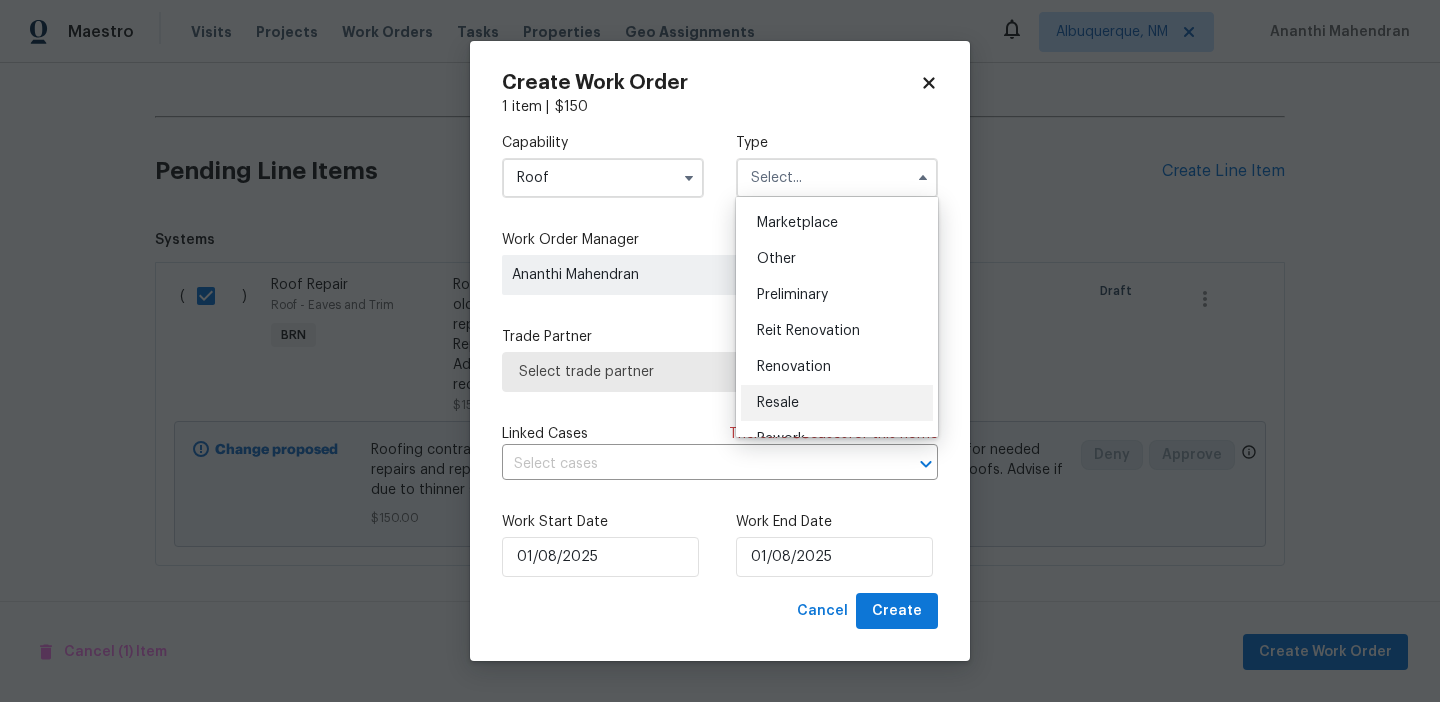click on "Resale" at bounding box center (837, 403) 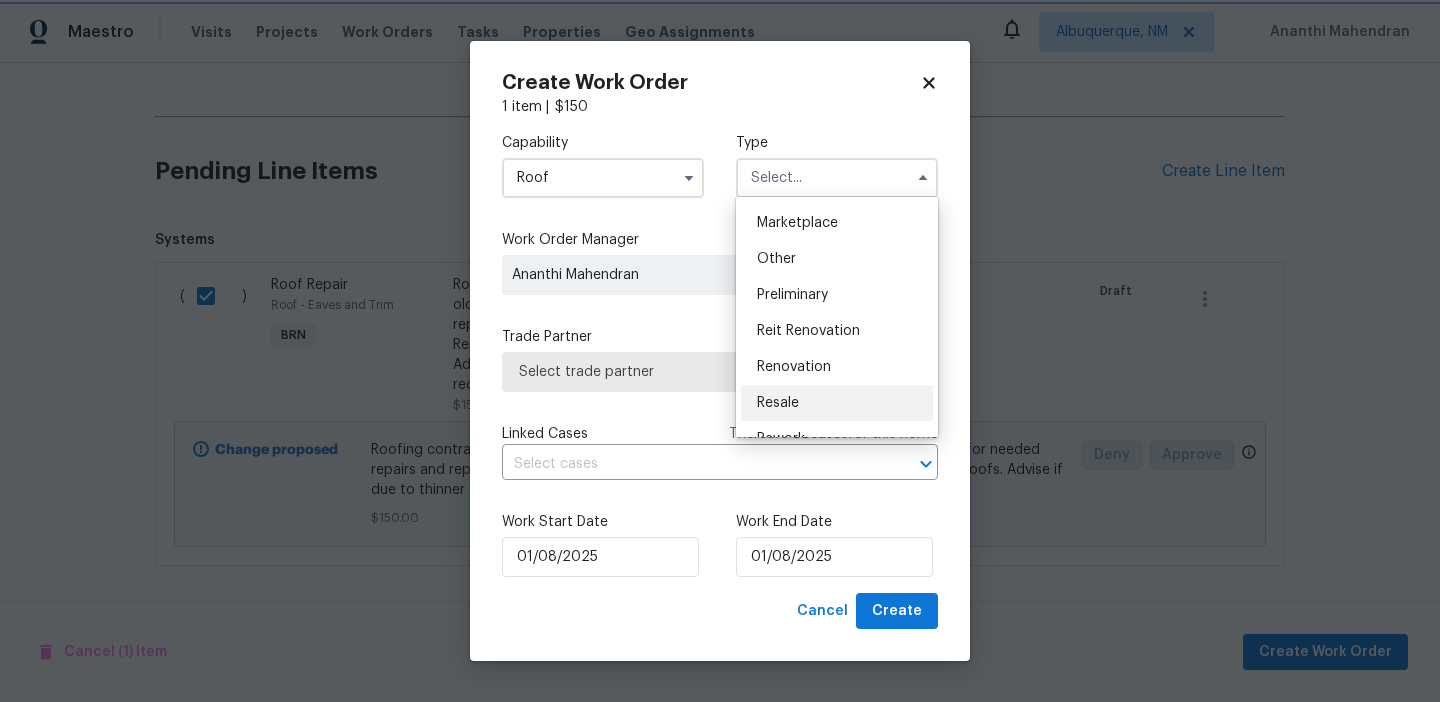 type on "Resale" 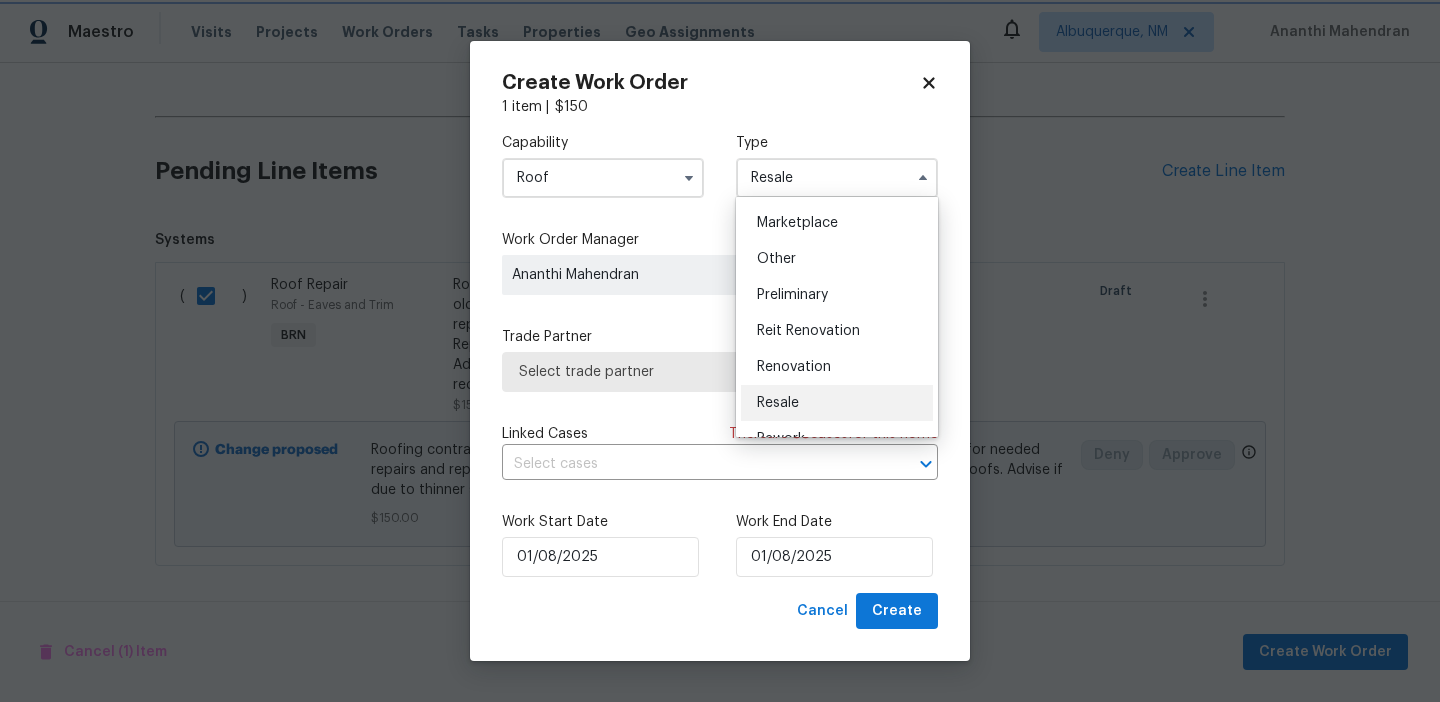 scroll, scrollTop: 0, scrollLeft: 0, axis: both 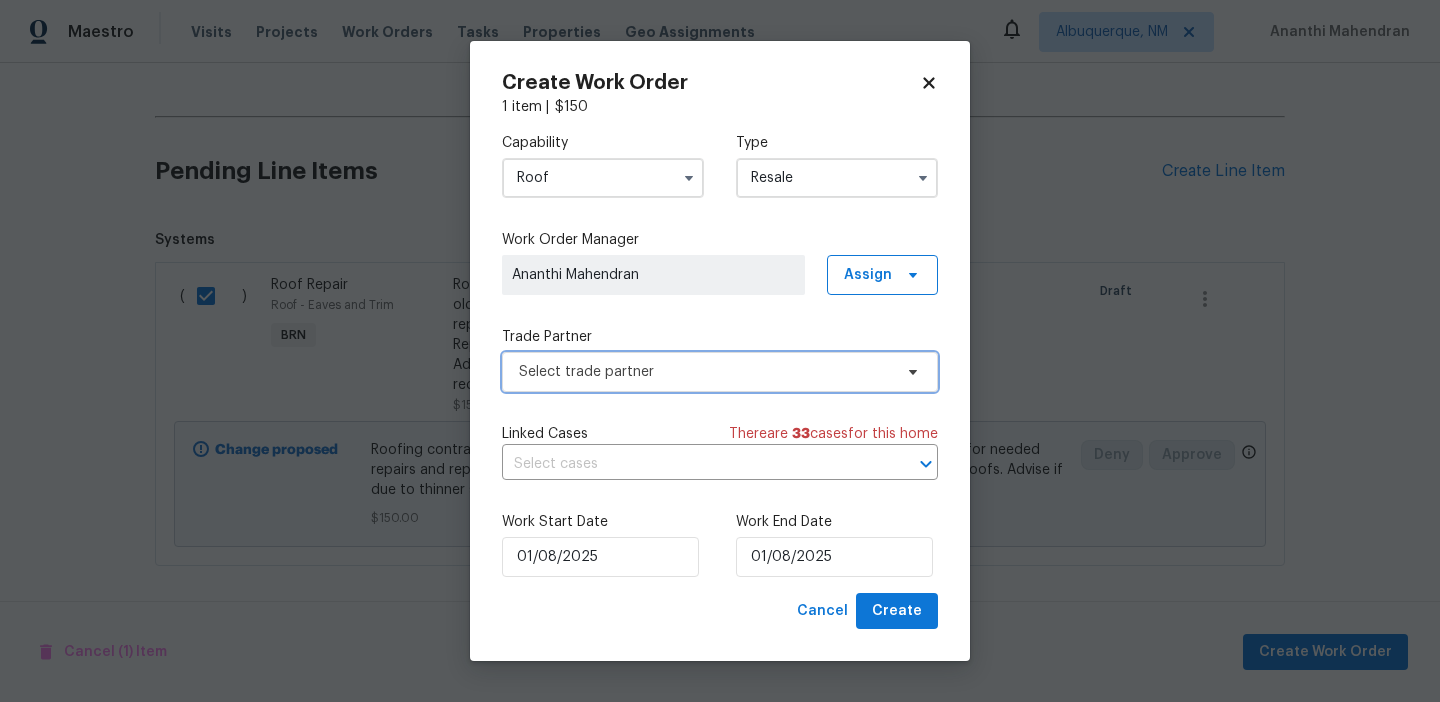 click on "Select trade partner" at bounding box center [705, 372] 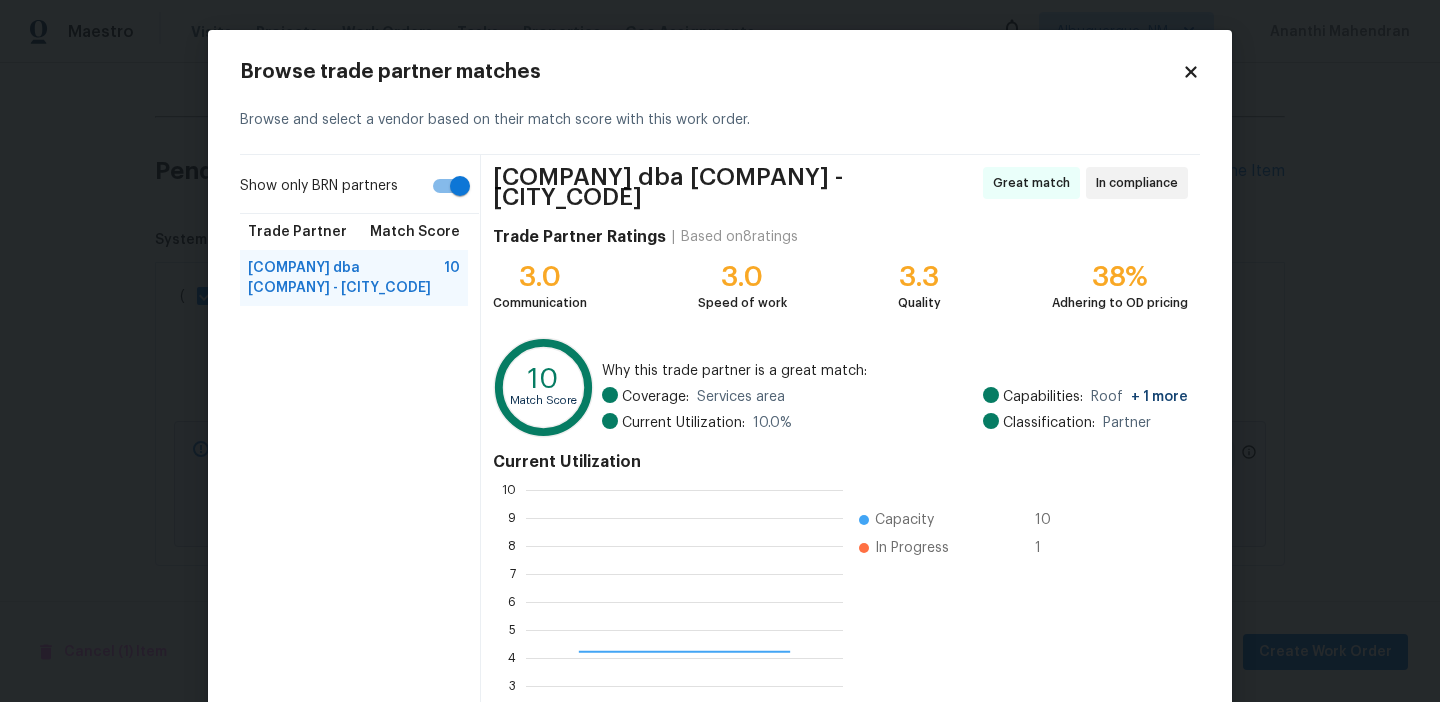 scroll, scrollTop: 2, scrollLeft: 2, axis: both 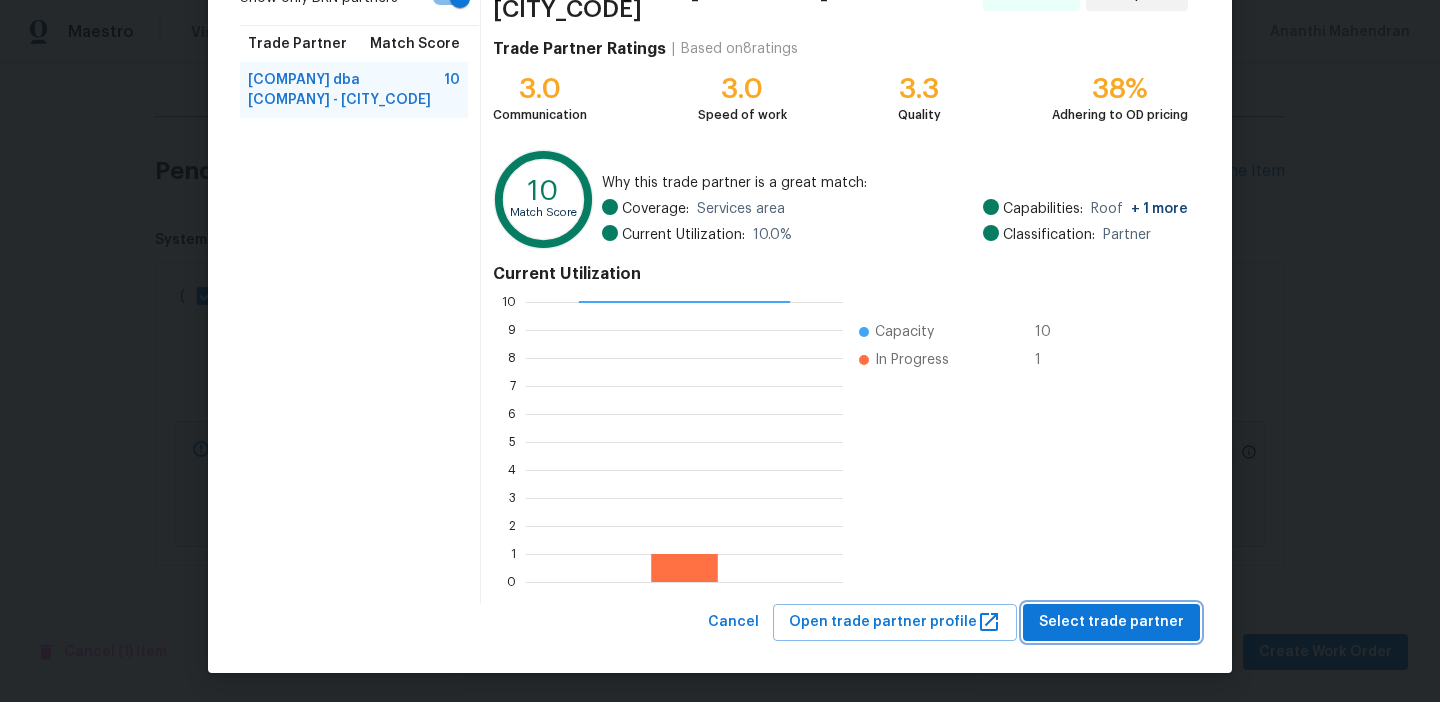 click on "Select trade partner" at bounding box center [1111, 622] 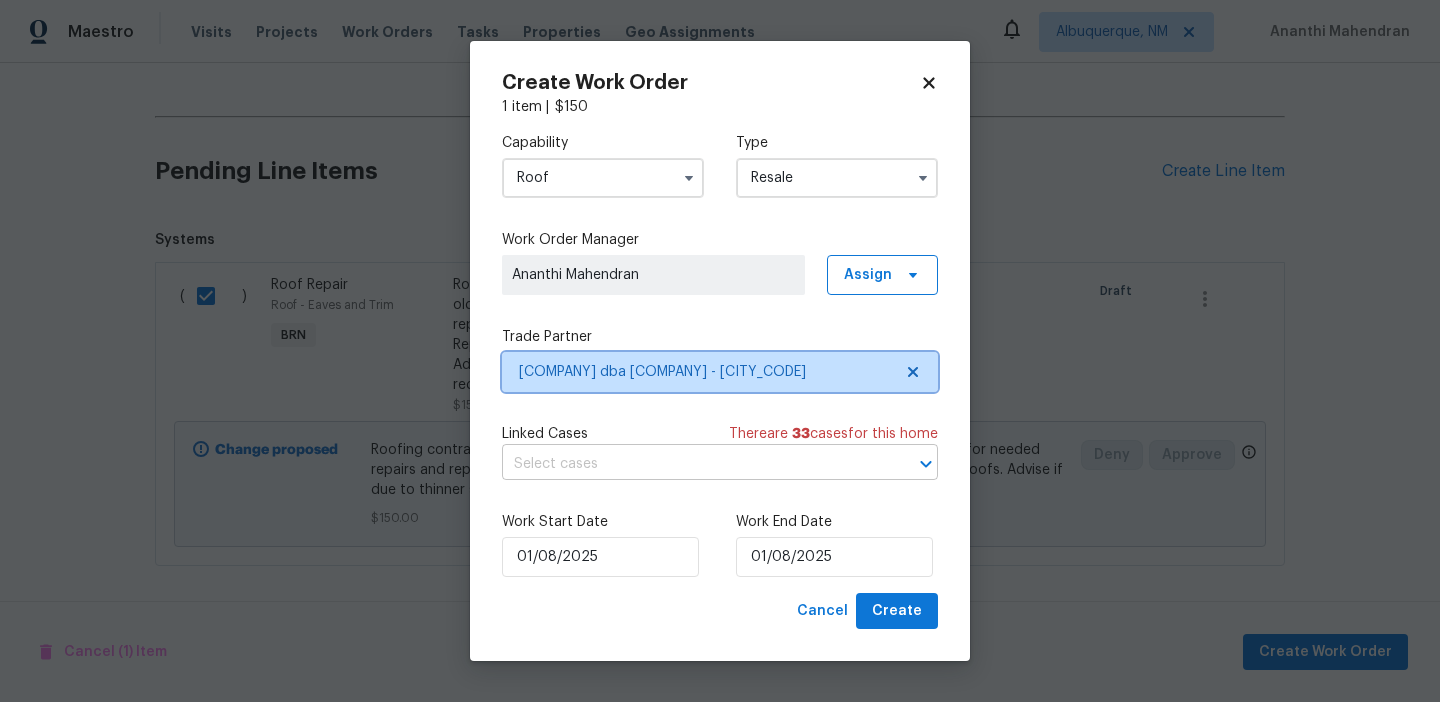 scroll, scrollTop: 0, scrollLeft: 0, axis: both 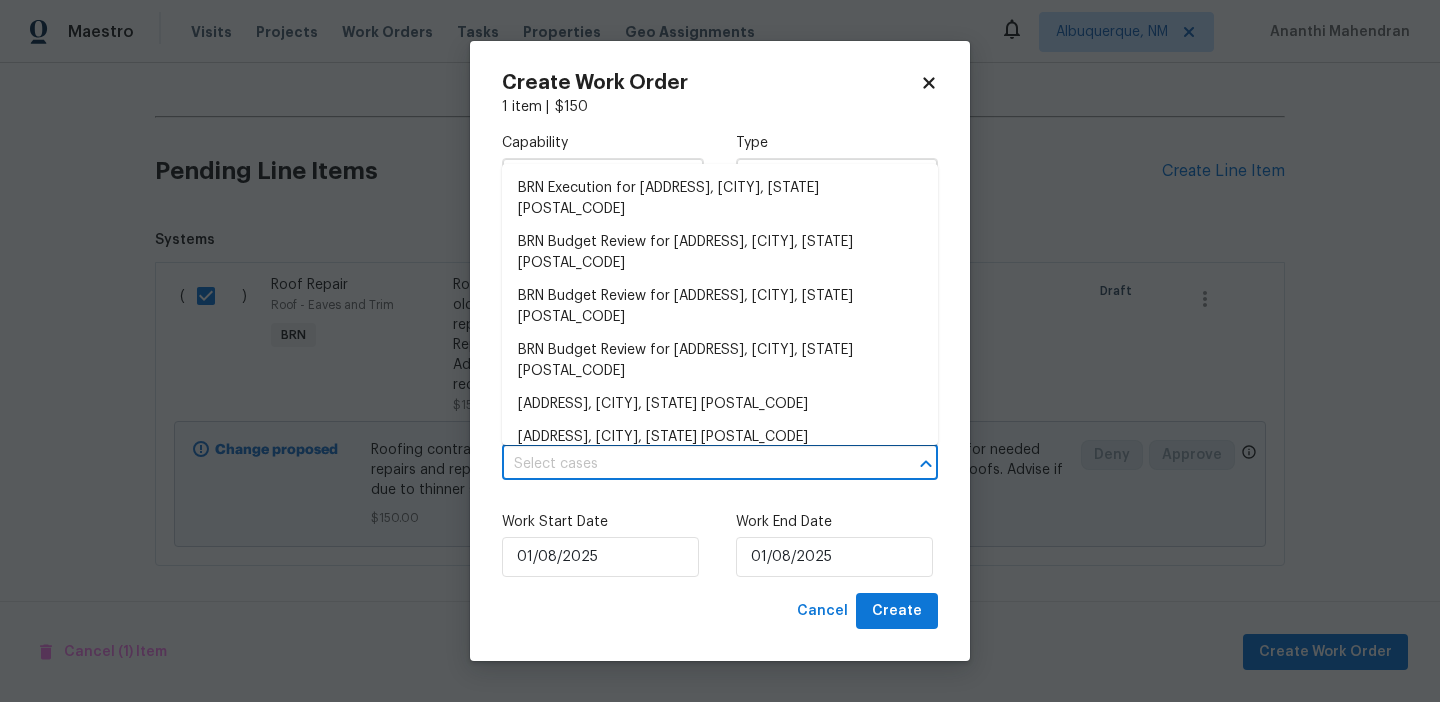 click at bounding box center [692, 464] 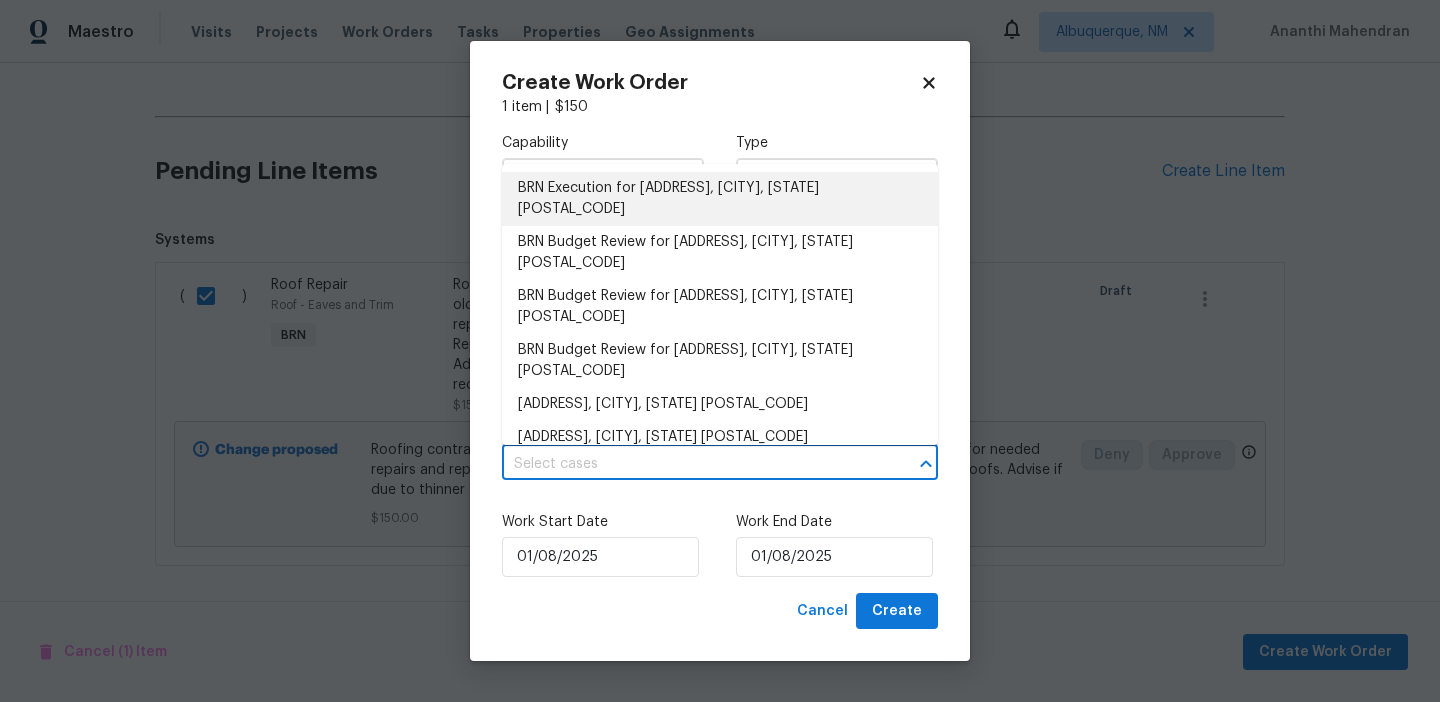 click on "BRN Execution for 1224 Bethlehem Rd, Kings Mountain, NC 28086" at bounding box center [720, 199] 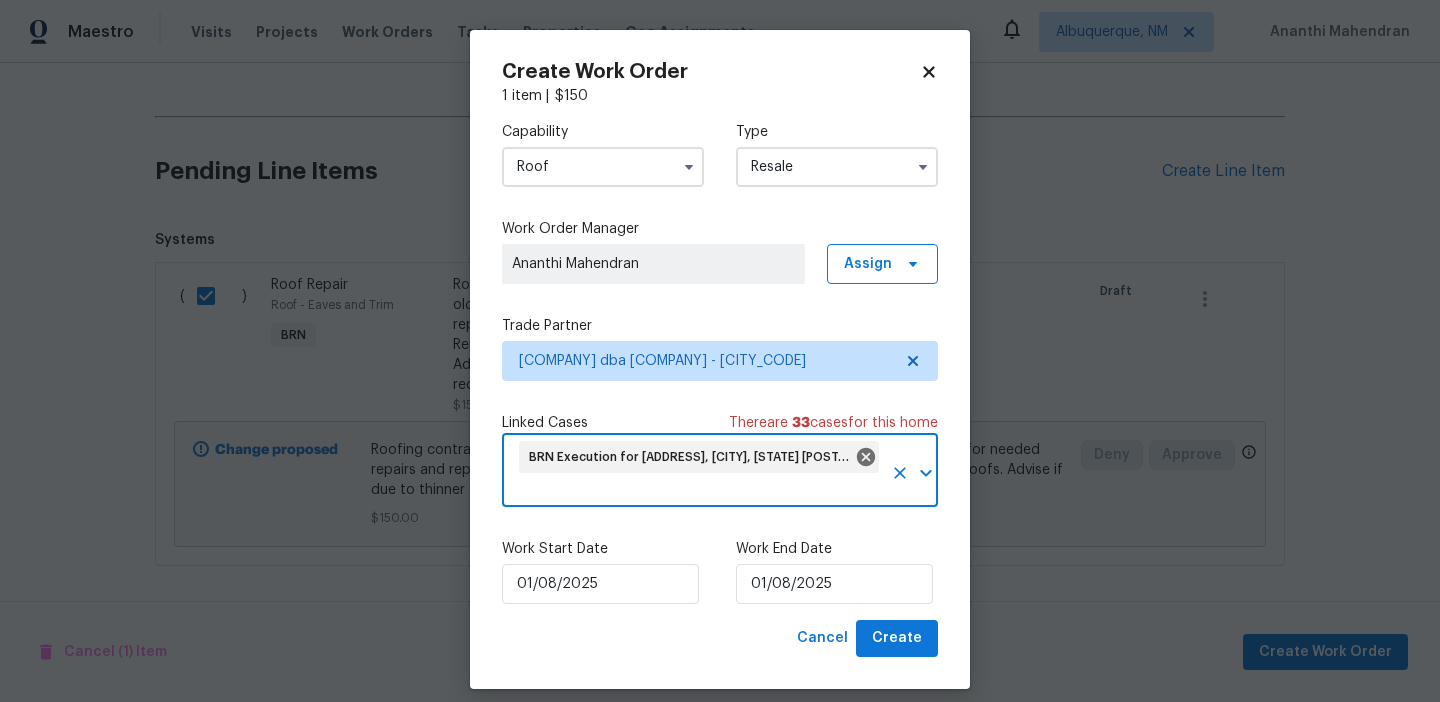 click on "Work Start Date   01/08/2025 Work End Date   01/08/2025" at bounding box center (720, 571) 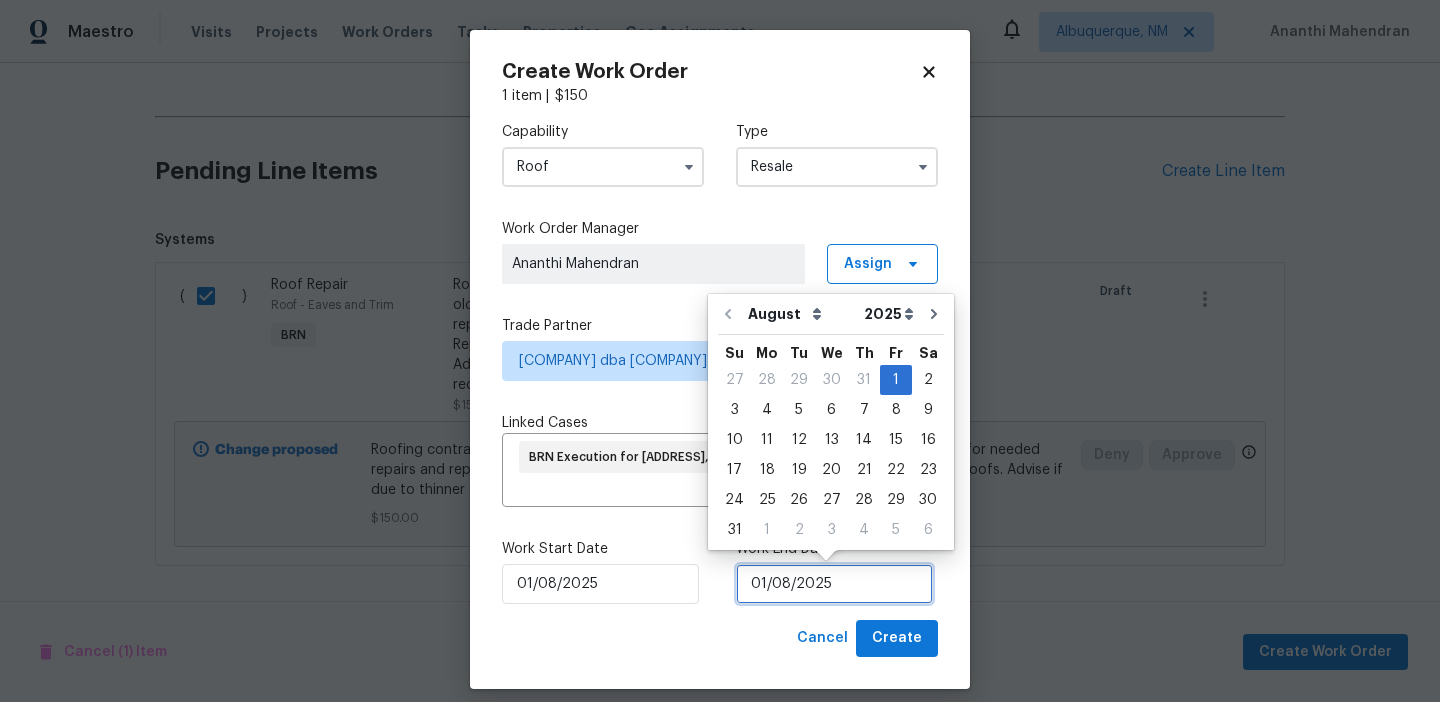 click on "01/08/2025" at bounding box center [834, 584] 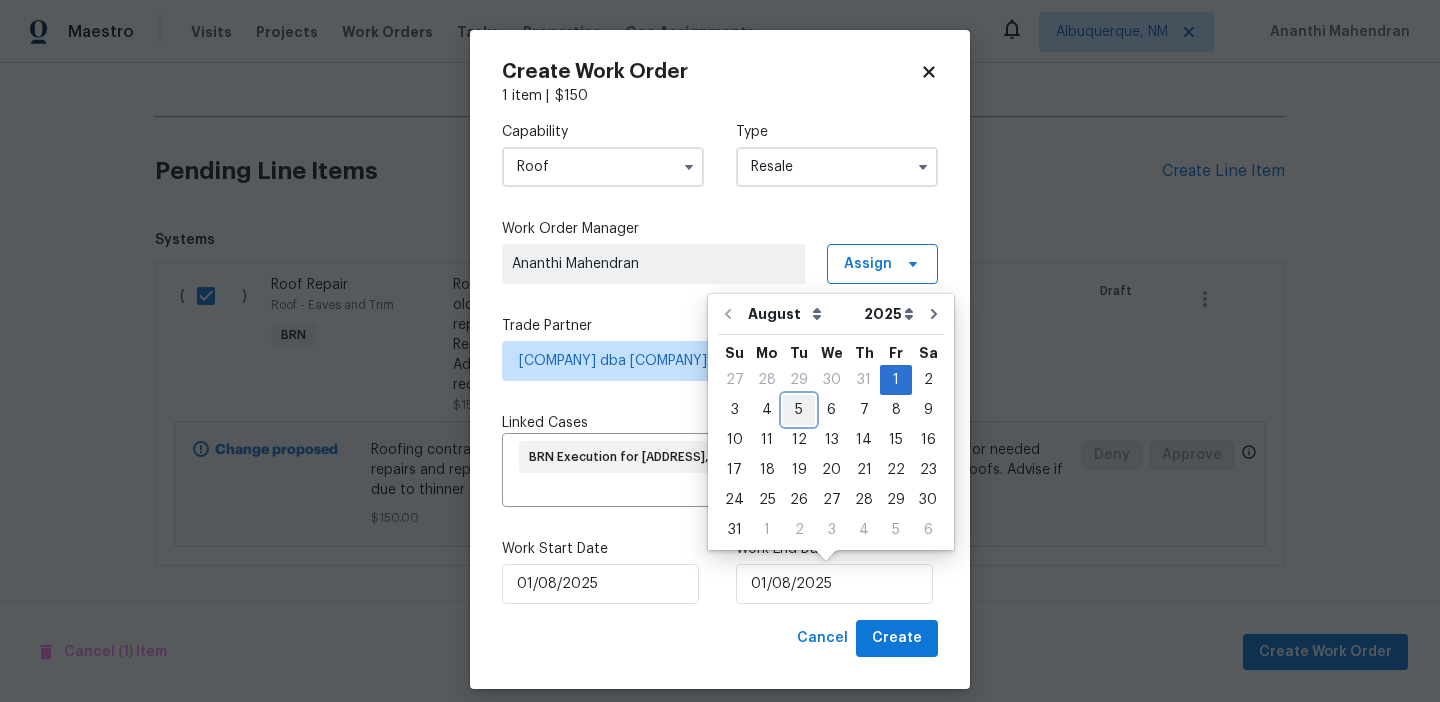 click on "5" at bounding box center [799, 410] 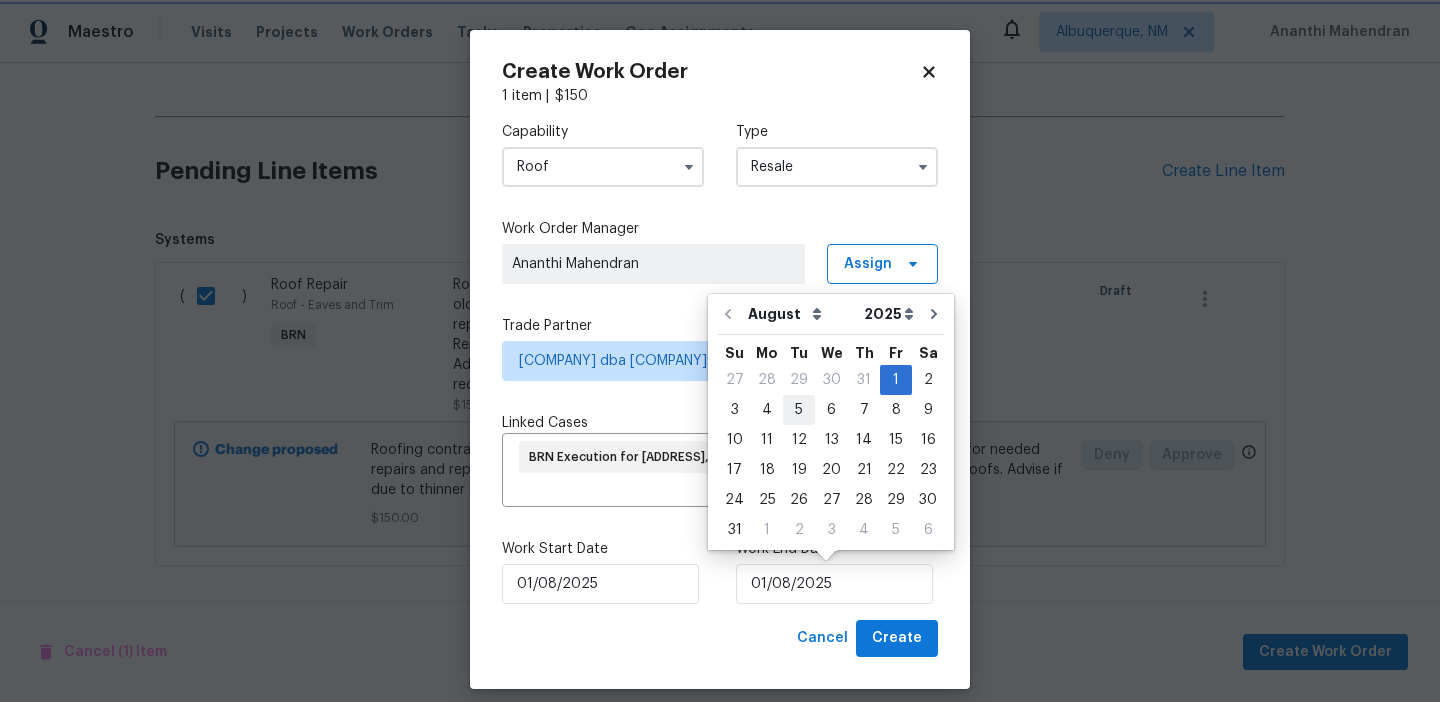 type on "05/08/2025" 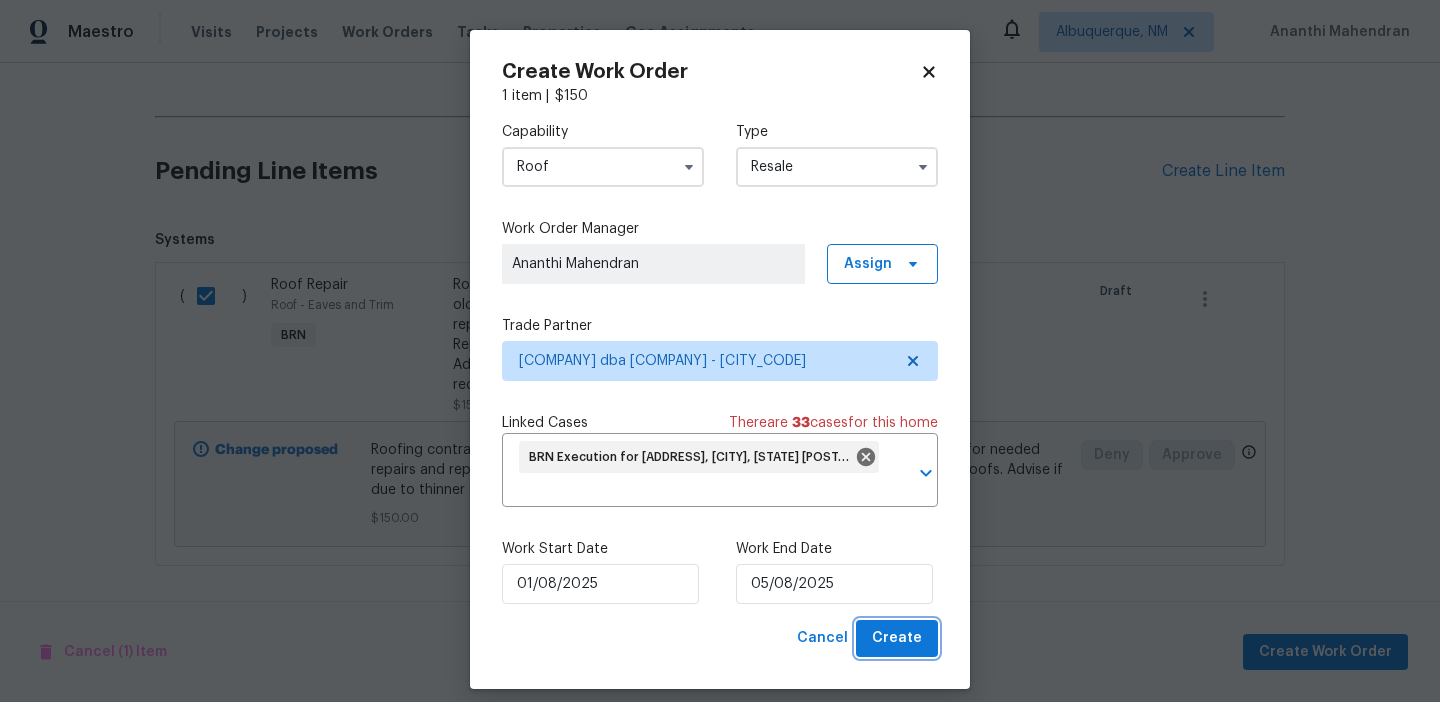 click on "Create" at bounding box center [897, 638] 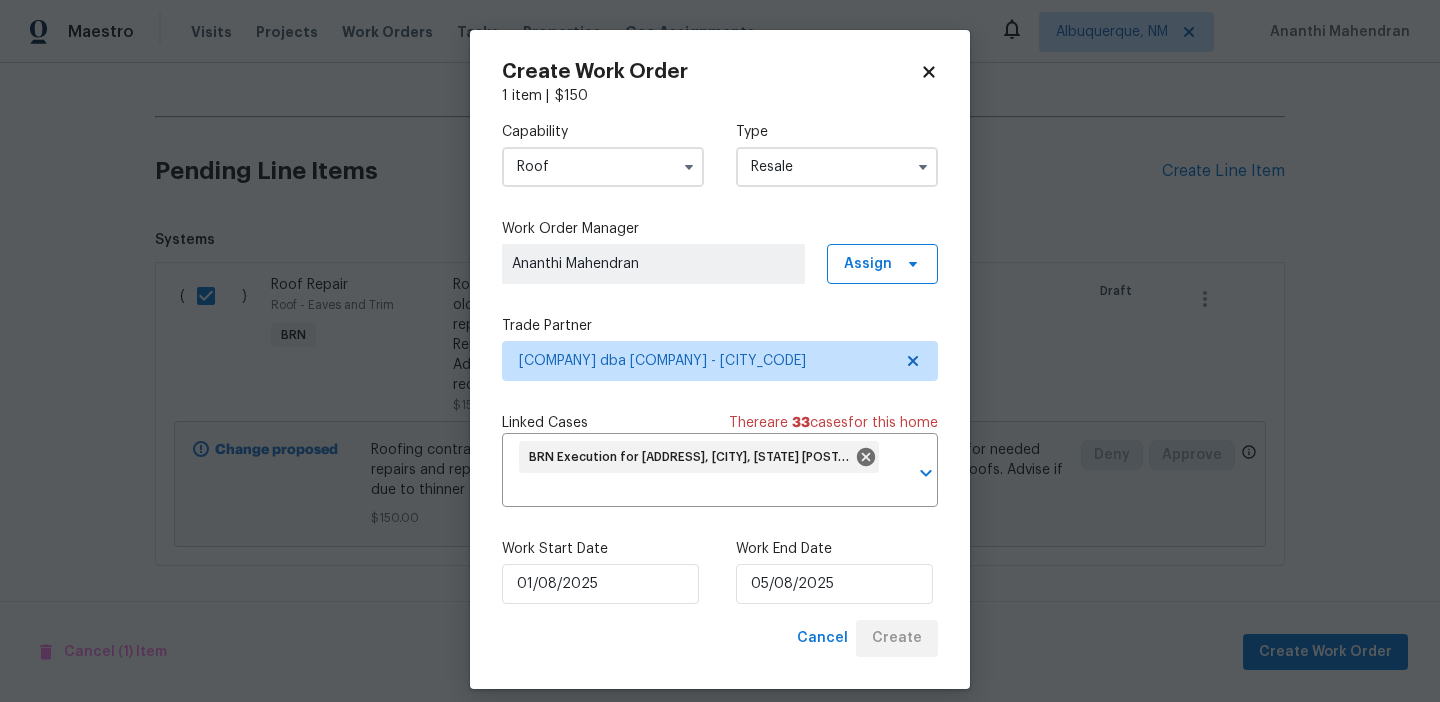 checkbox on "false" 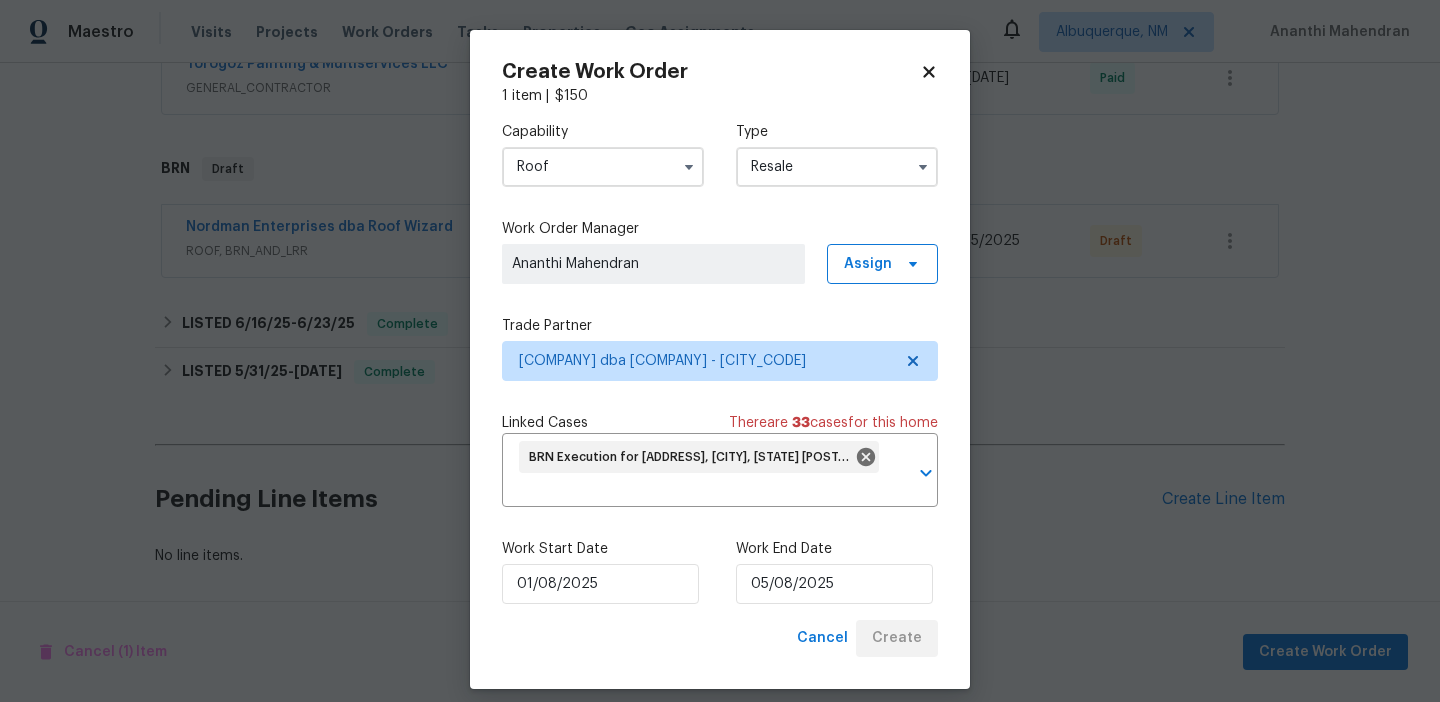 scroll, scrollTop: 1135, scrollLeft: 0, axis: vertical 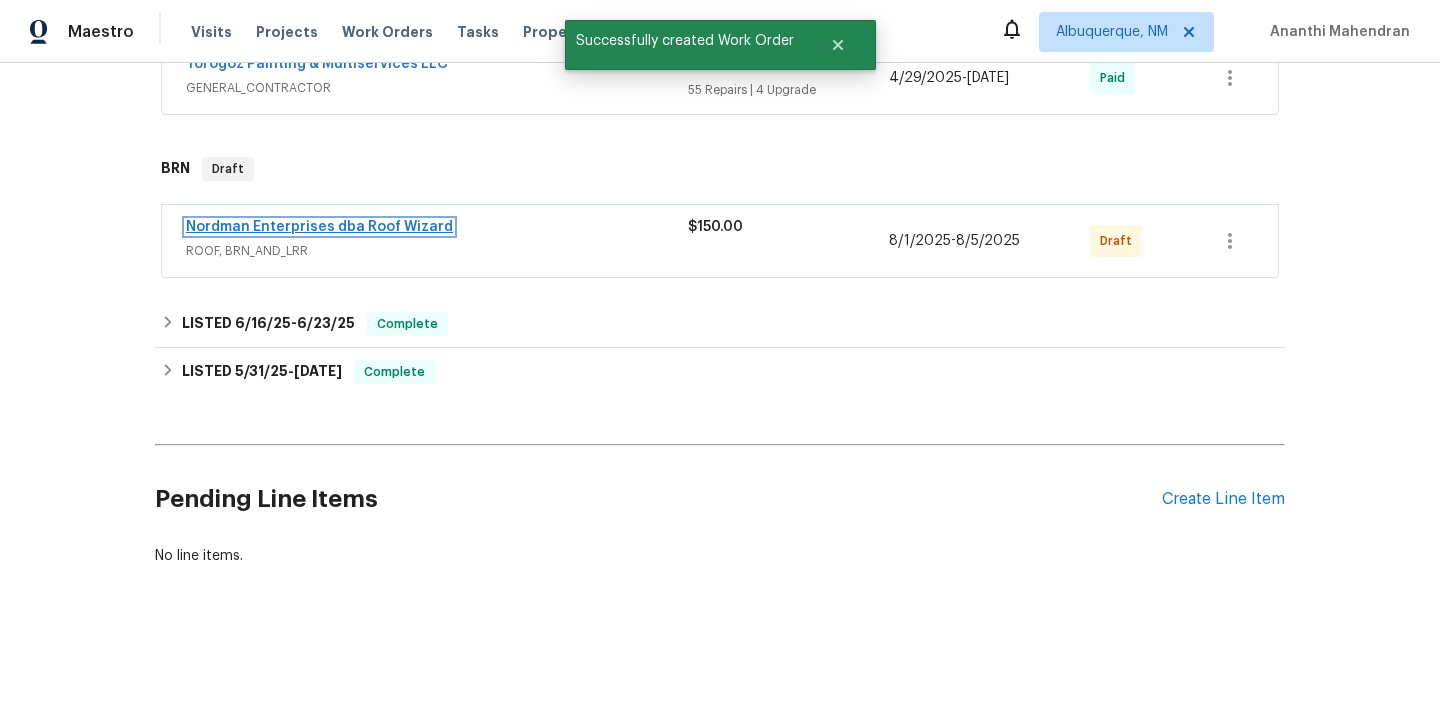 click on "Nordman Enterprises dba Roof Wizard" at bounding box center [319, 227] 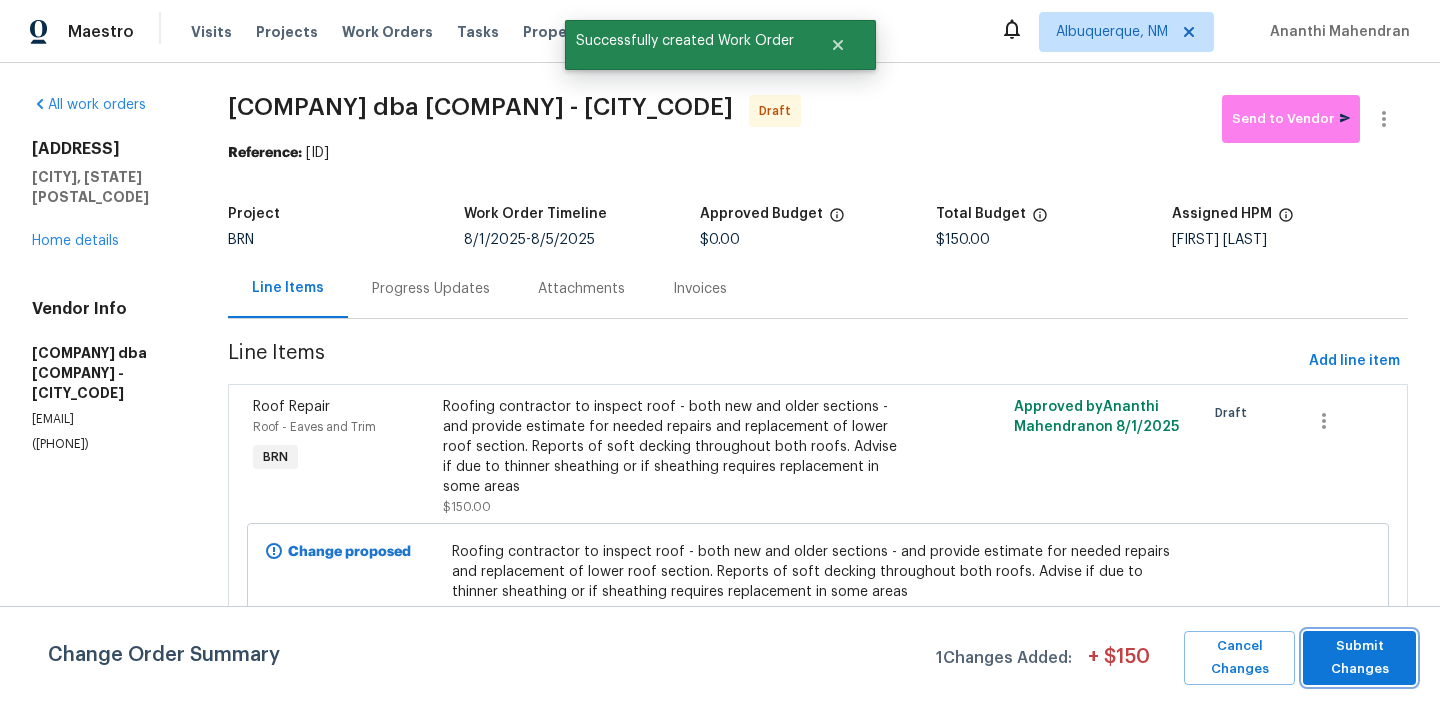 click on "Submit Changes" at bounding box center [1359, 658] 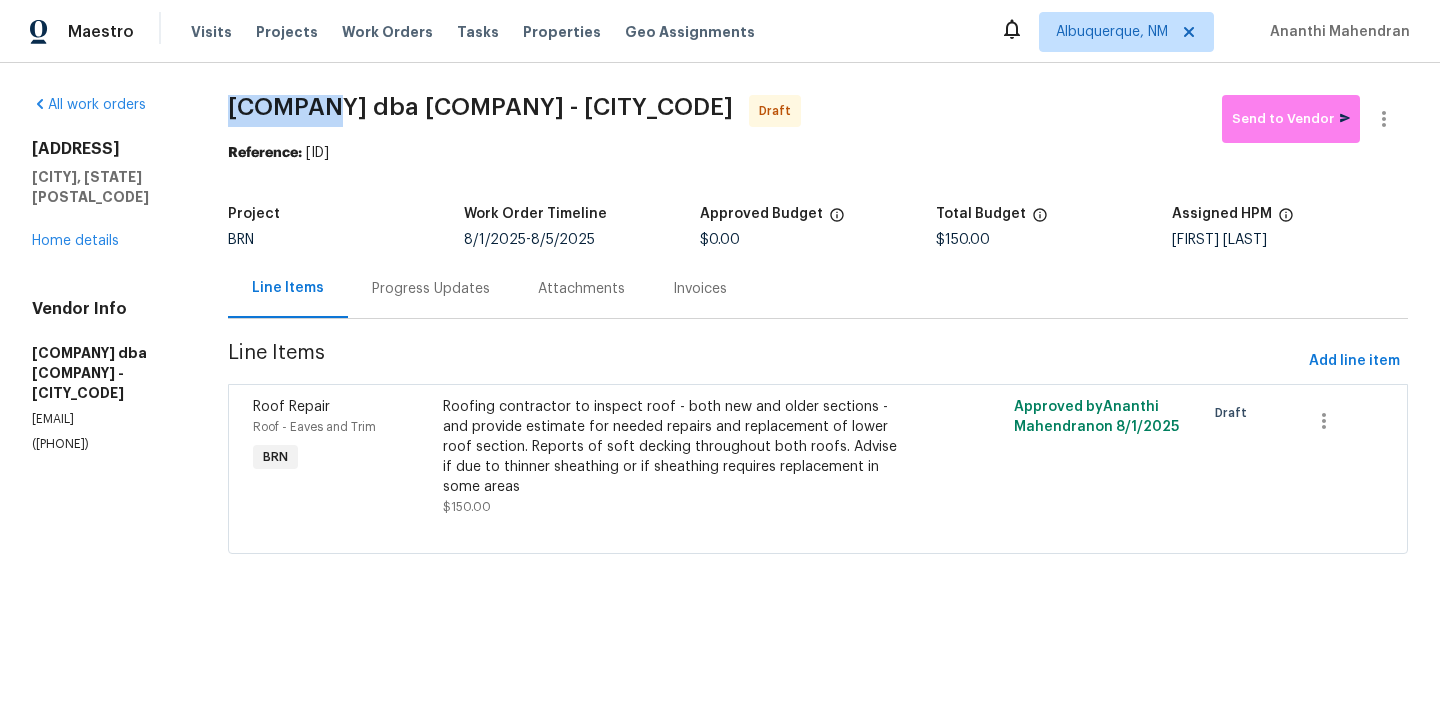 drag, startPoint x: 223, startPoint y: 107, endPoint x: 336, endPoint y: 110, distance: 113.03982 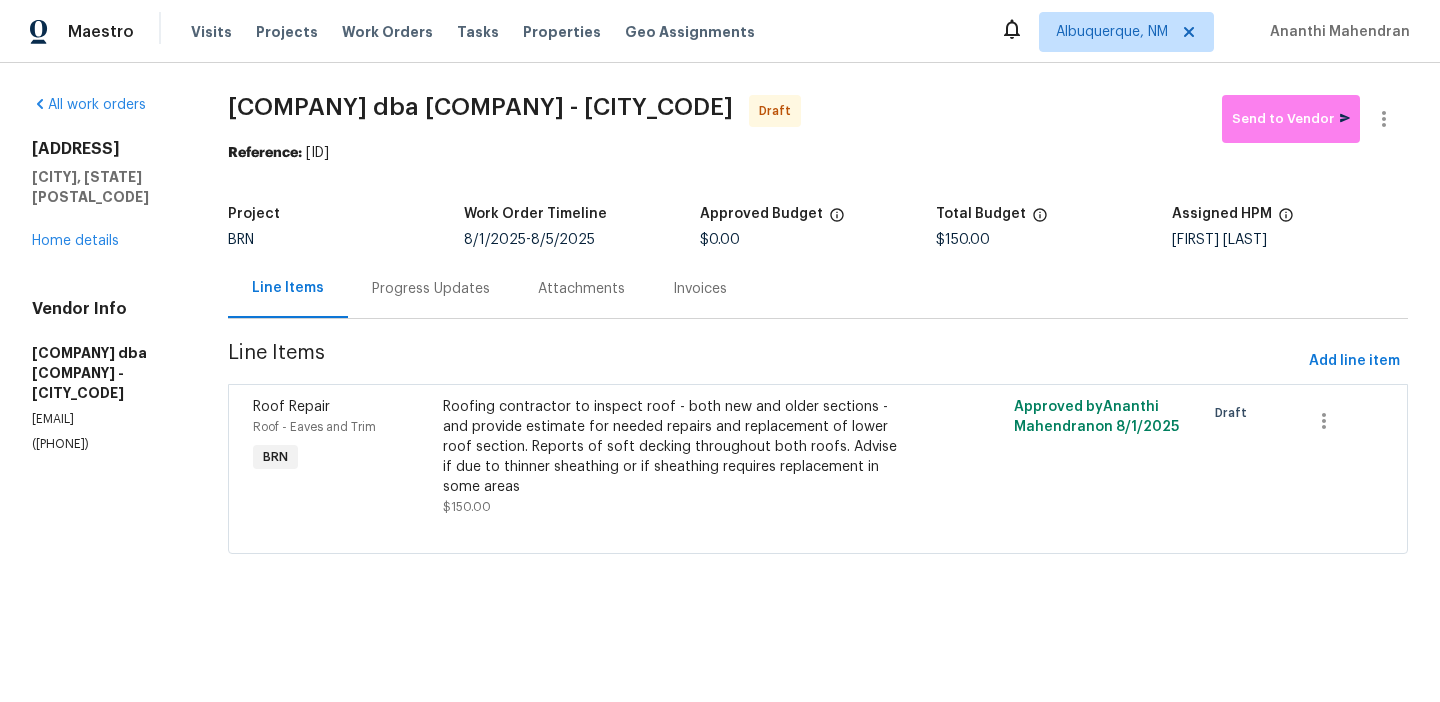 click on "Visits Projects Work Orders Tasks Properties Geo Assignments" at bounding box center [485, 32] 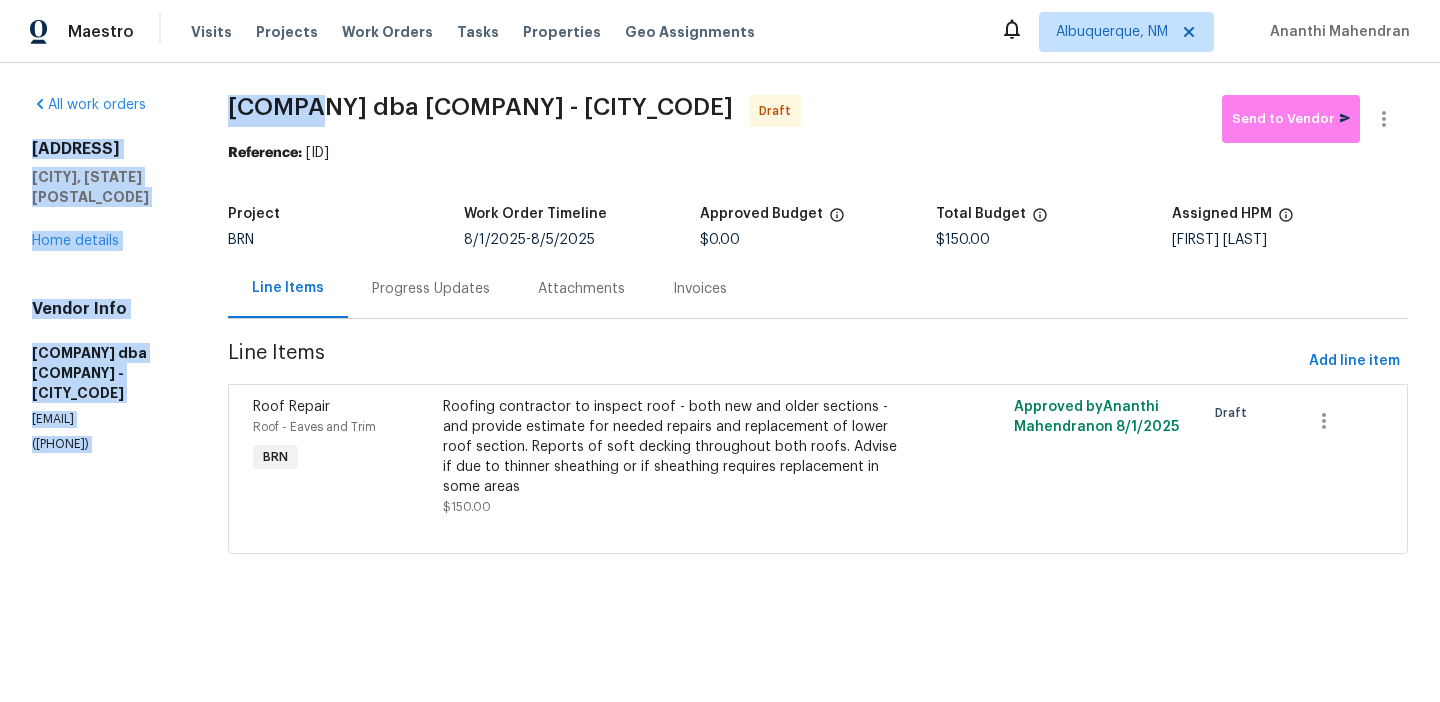 drag, startPoint x: 206, startPoint y: 105, endPoint x: 318, endPoint y: 105, distance: 112 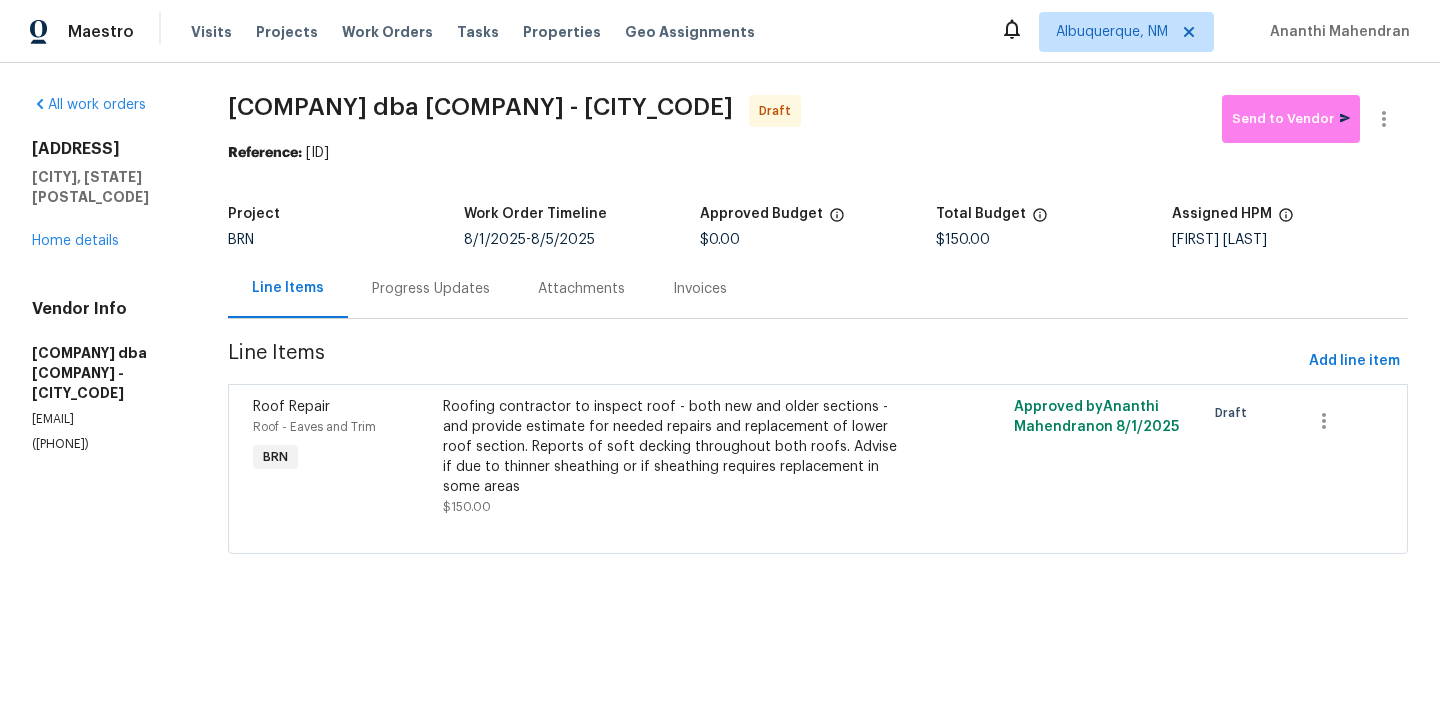 click on "Nordman Enterprises dba Roof Wizard - CLT-S" at bounding box center [480, 107] 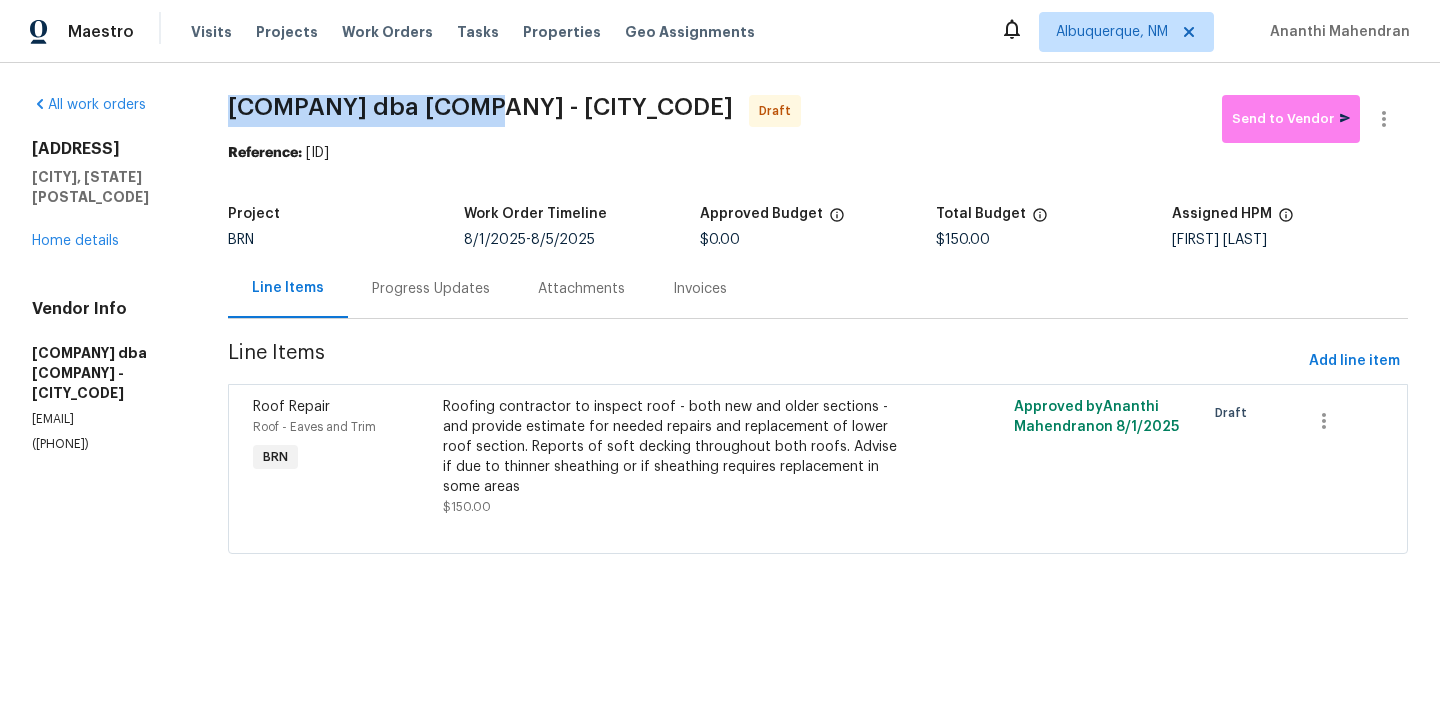 drag, startPoint x: 230, startPoint y: 103, endPoint x: 475, endPoint y: 99, distance: 245.03265 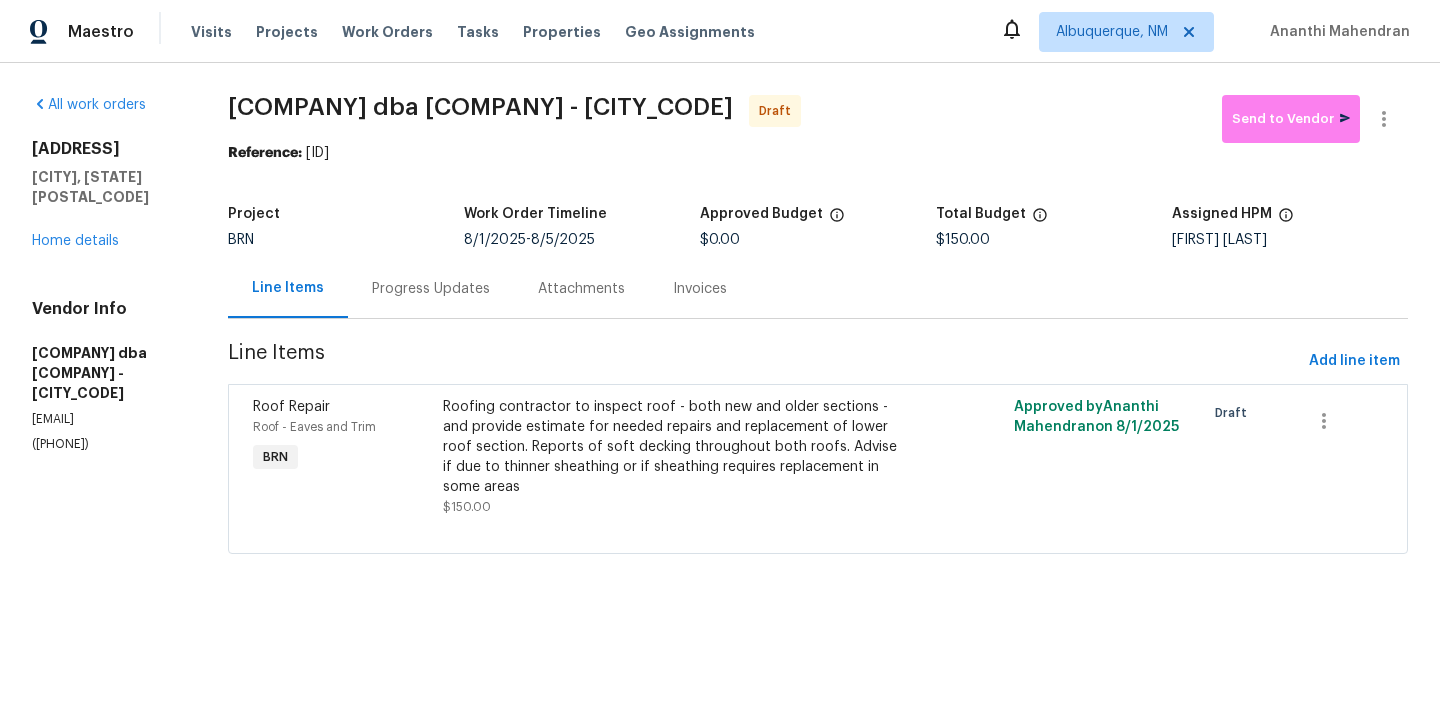 click on "Progress Updates" at bounding box center [431, 289] 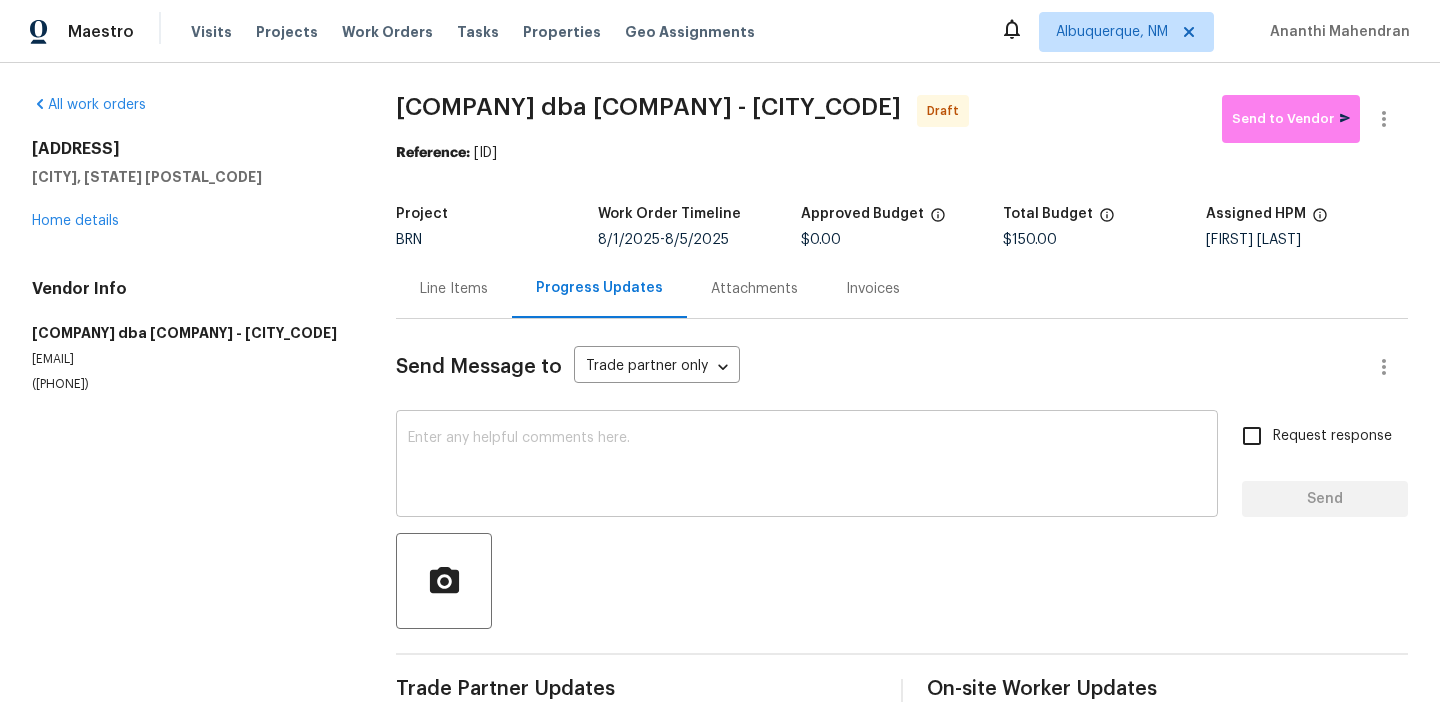 click at bounding box center (807, 466) 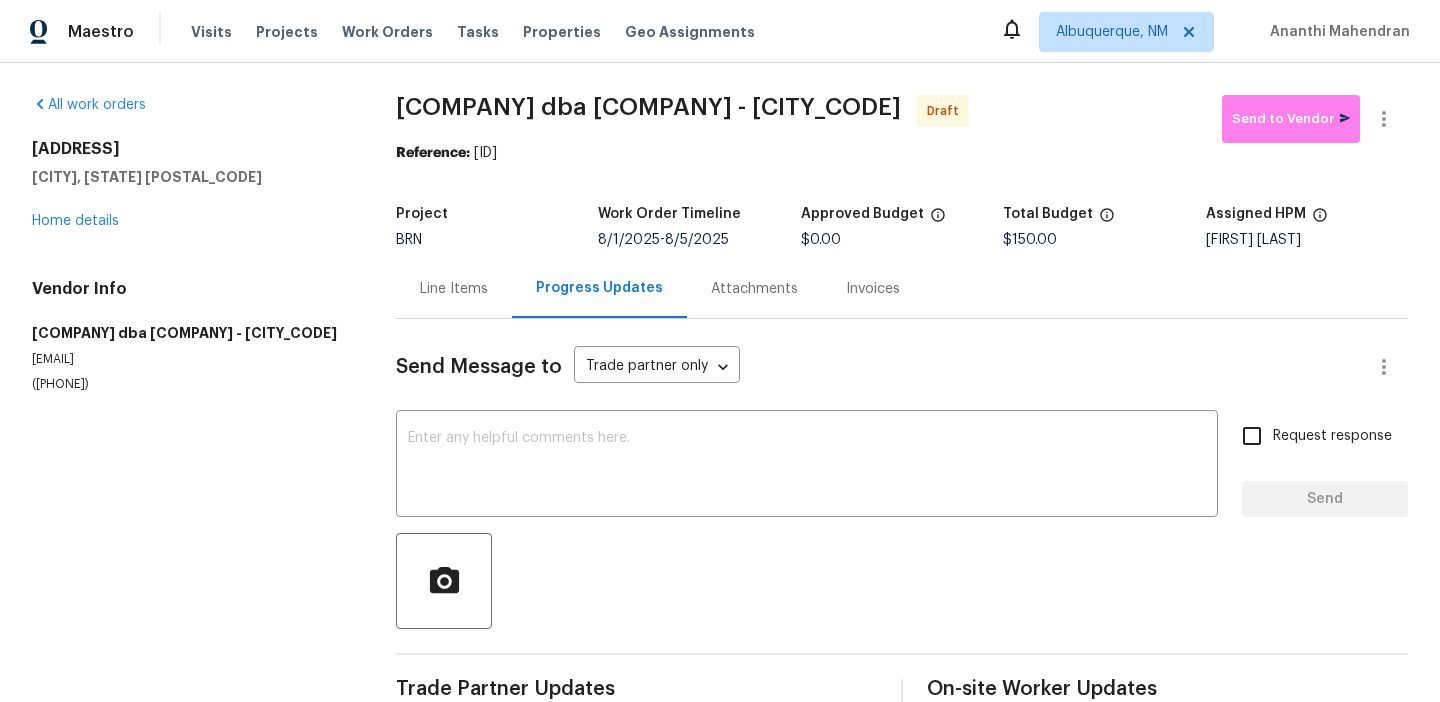 paste on "Hi, I'm Ananthi from Opendoor. Just wanted to check if you received the WO for (Property address), due on (Target date). Please review and accept it within 24 hours and provide a schedule by then. Reach out to me via the portal or call/text at 650-800-9524 for any questions or additional details and change orders for this work order." 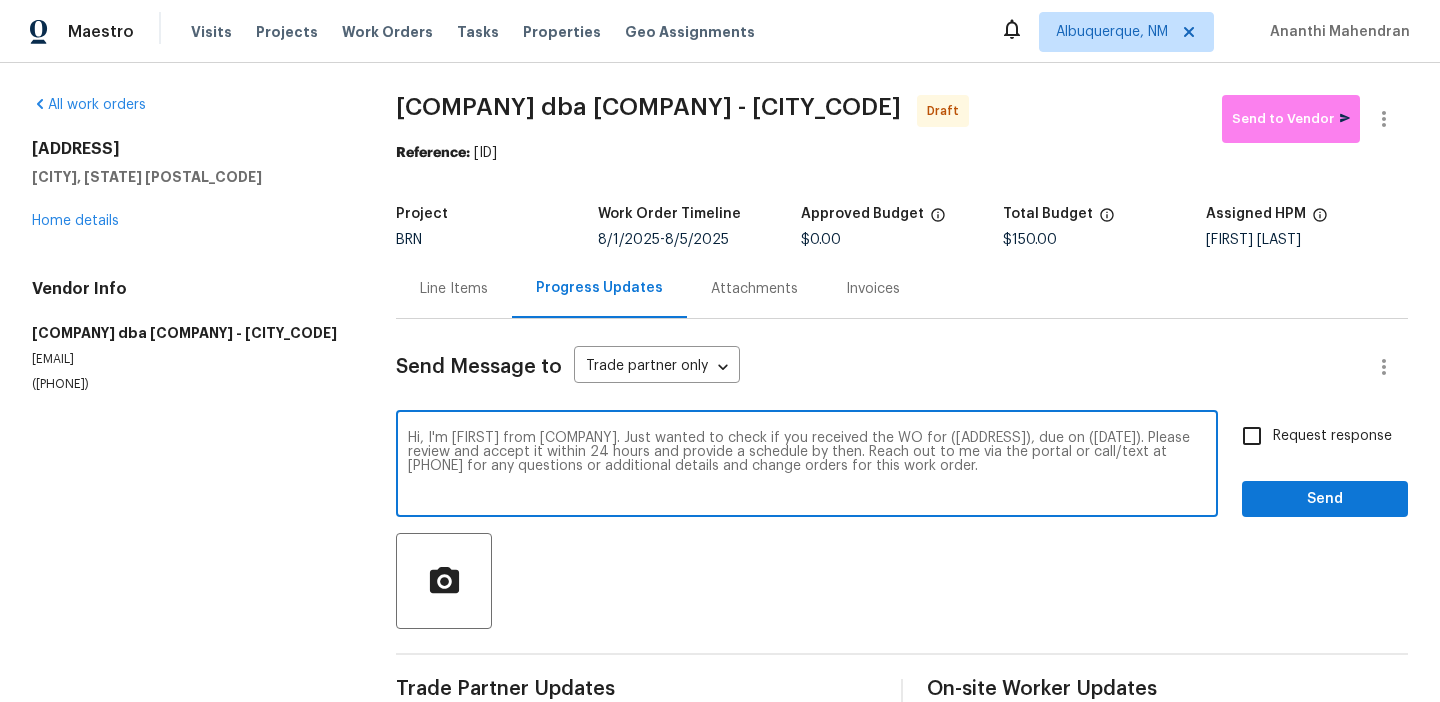 drag, startPoint x: 1055, startPoint y: 435, endPoint x: 933, endPoint y: 431, distance: 122.06556 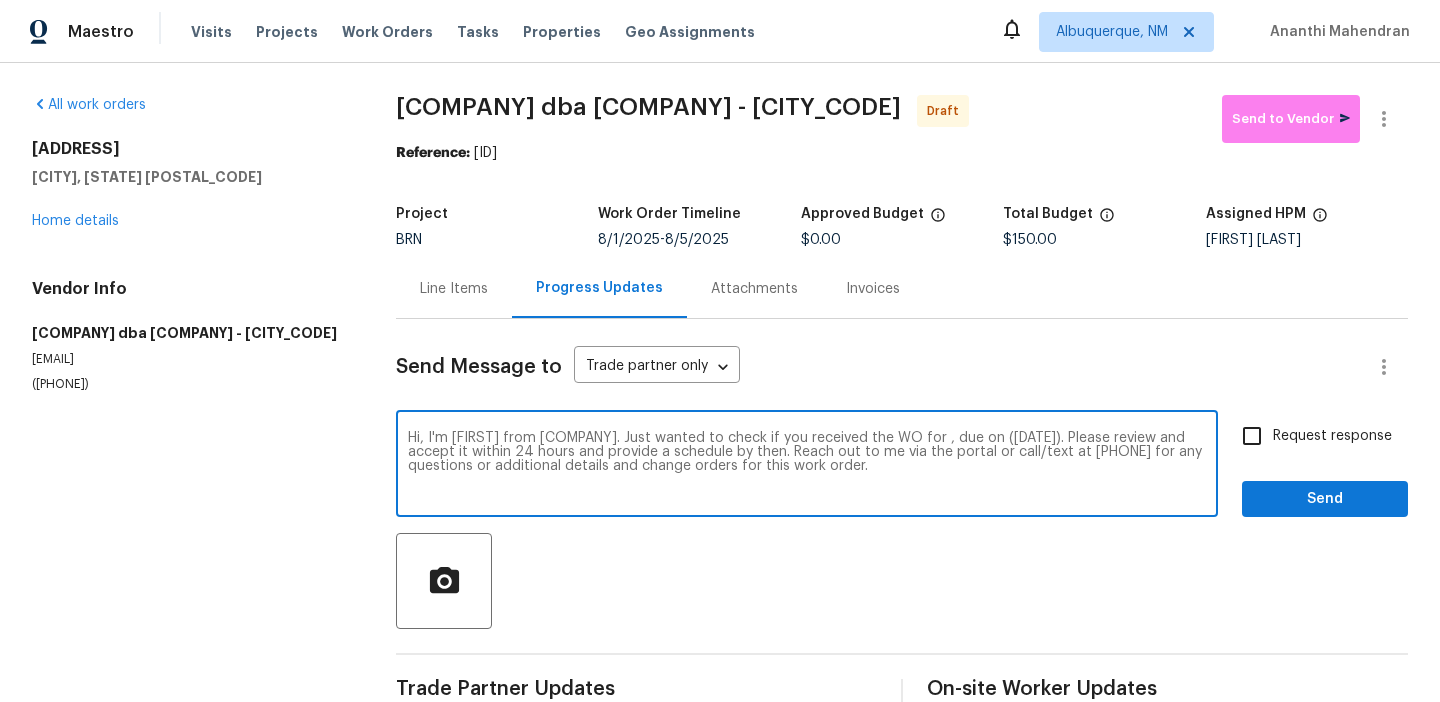 paste on "1224 Bethlehem Rd, Kings Mountain, NC 28086" 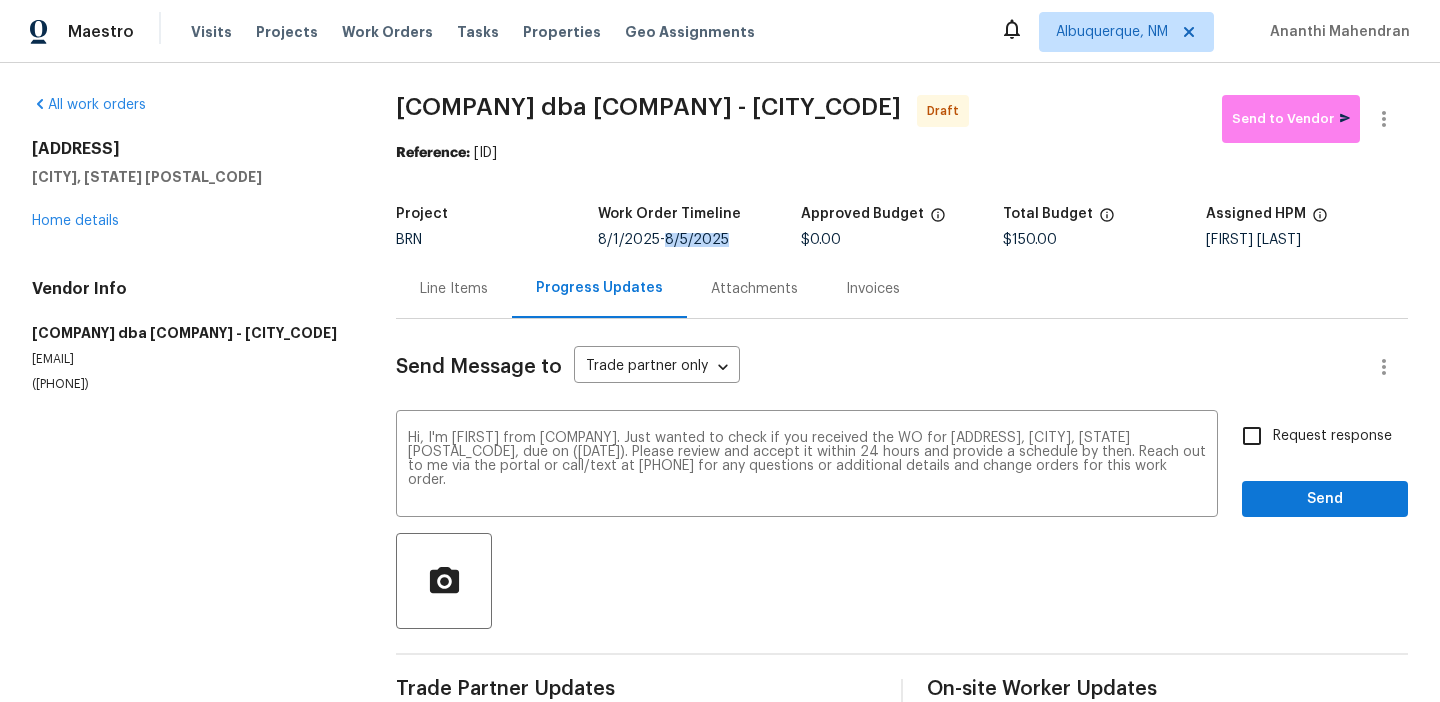 drag, startPoint x: 666, startPoint y: 245, endPoint x: 755, endPoint y: 244, distance: 89.005615 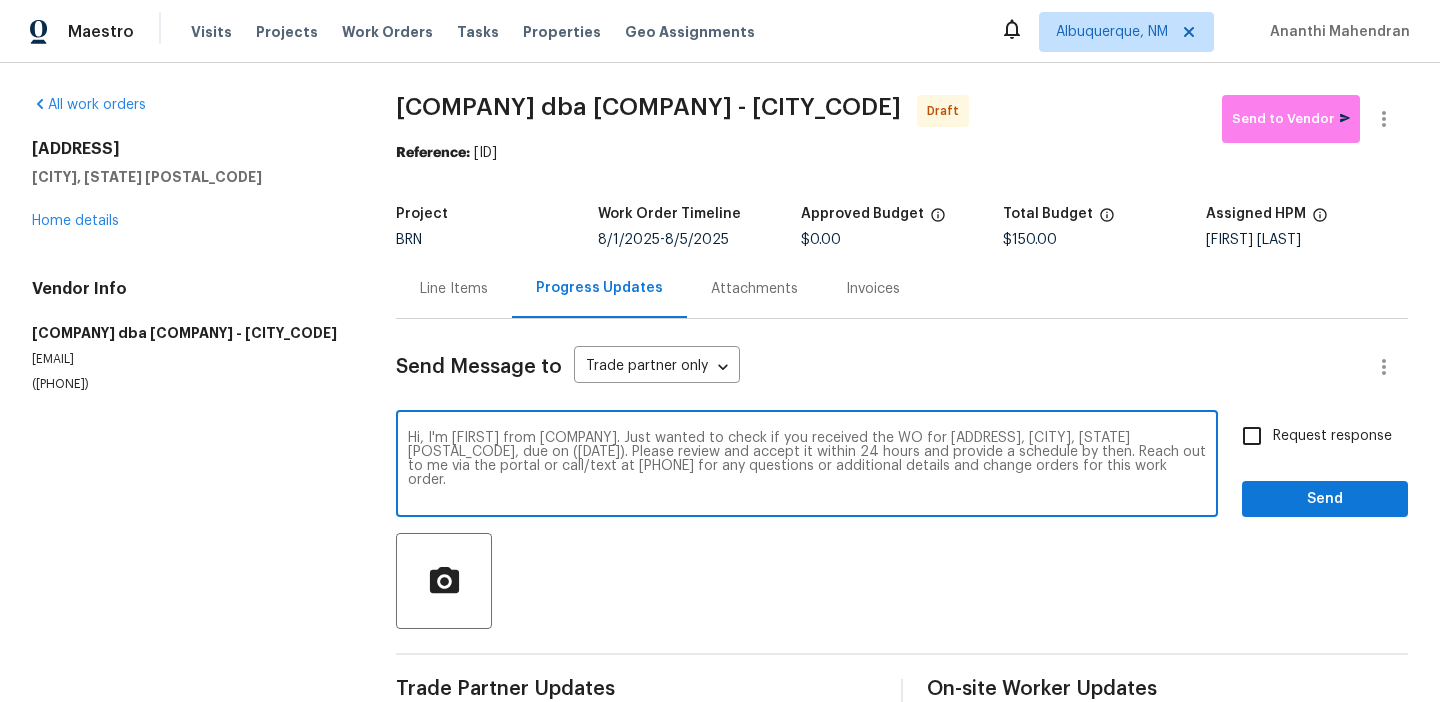 drag, startPoint x: 590, startPoint y: 453, endPoint x: 511, endPoint y: 451, distance: 79.025314 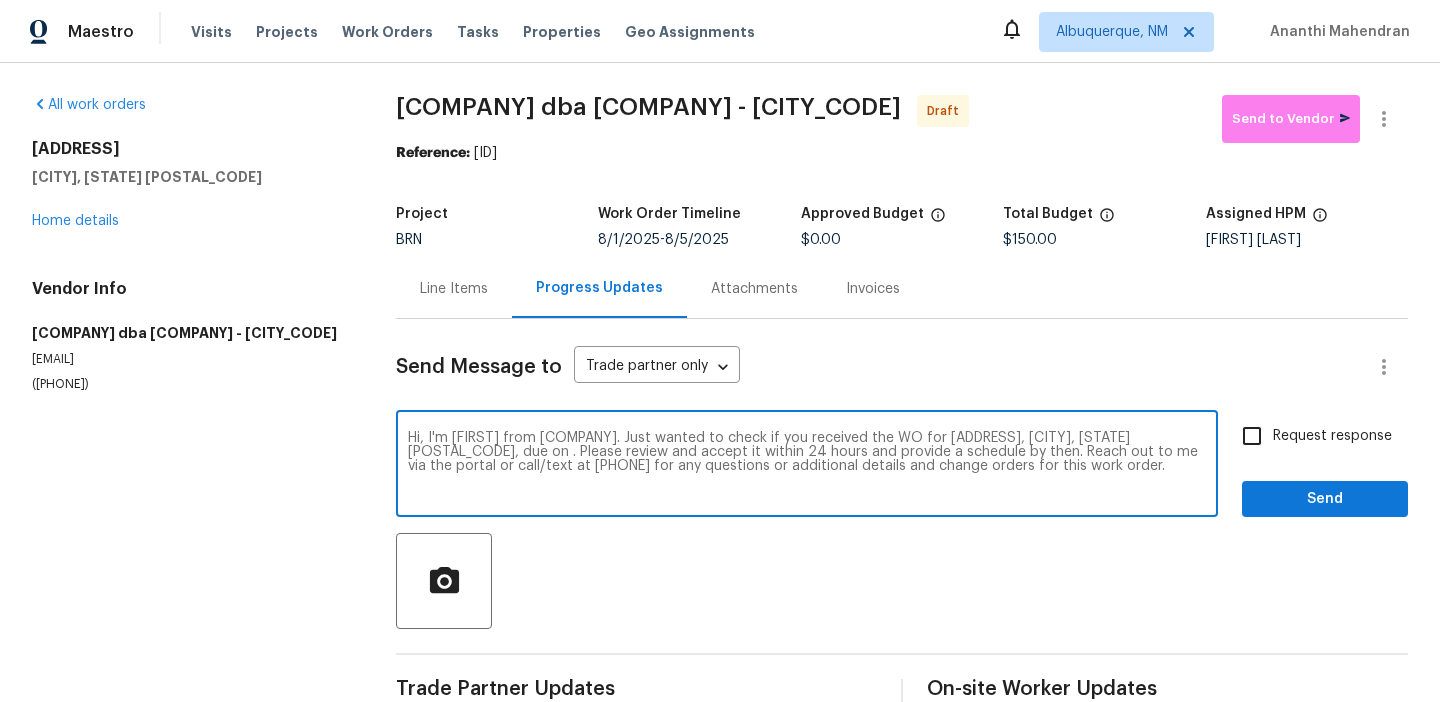 paste on "8/5/2025" 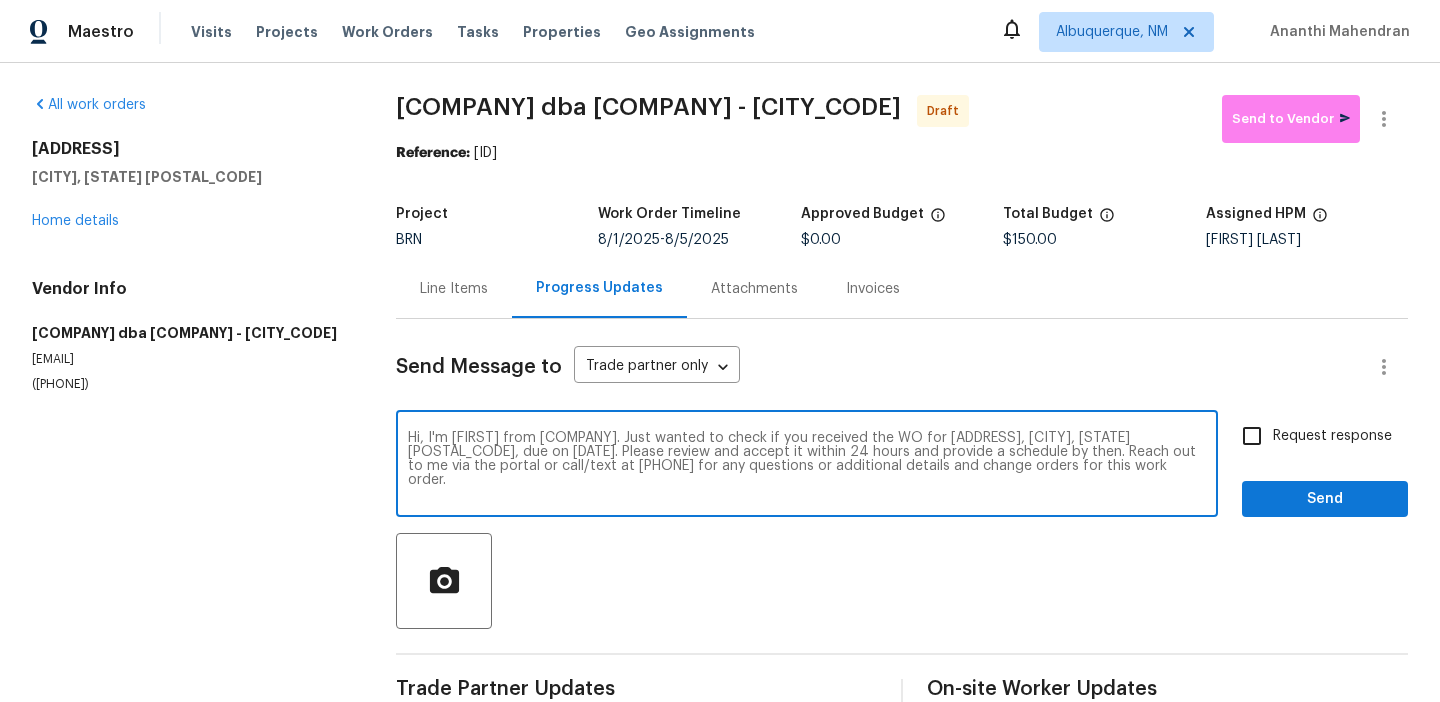 type on "Hi, I'm Ananthi from Opendoor. Just wanted to check if you received the WO for 1224 Bethlehem Rd, Kings Mountain, NC 28086, due on 8/5/2025. Please review and accept it within 24 hours and provide a schedule by then. Reach out to me via the portal or call/text at 650-800-9524 for any questions or additional details and change orders for this work order." 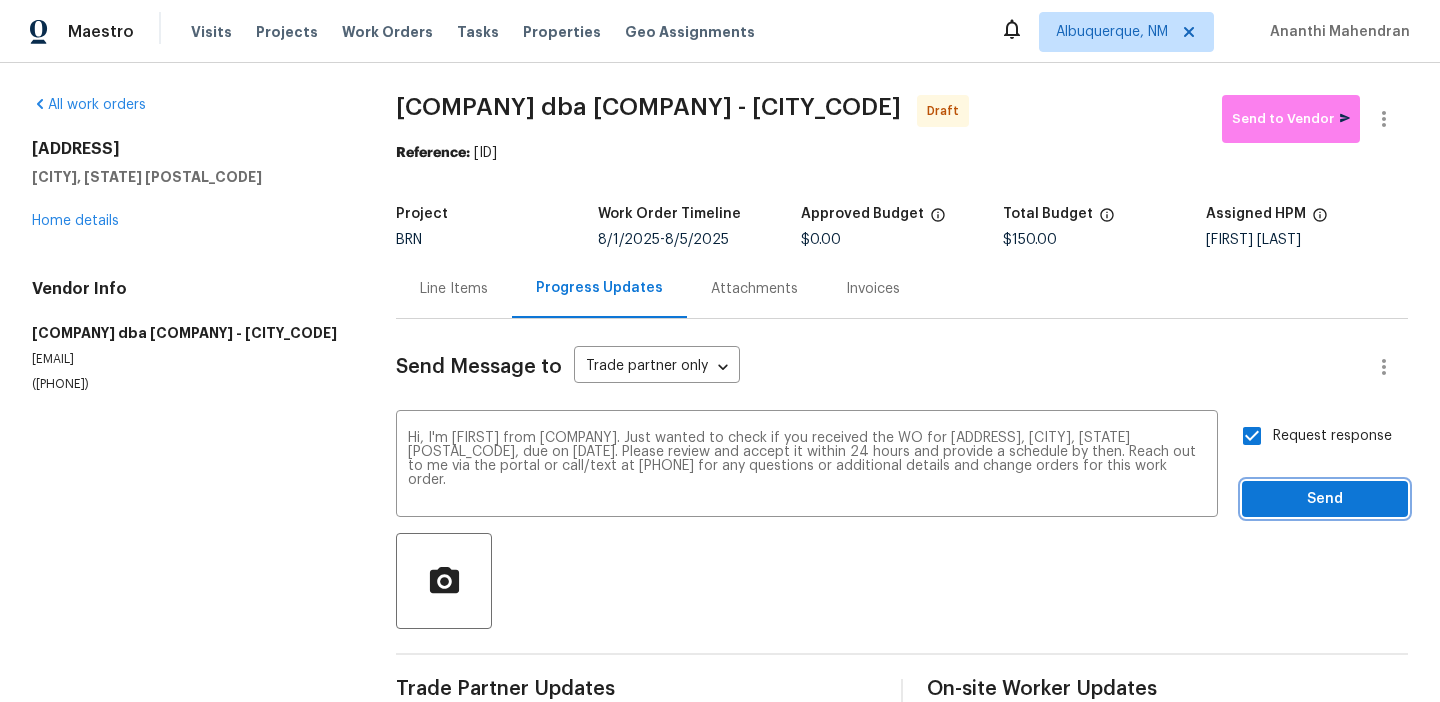 click on "Send" at bounding box center (1325, 499) 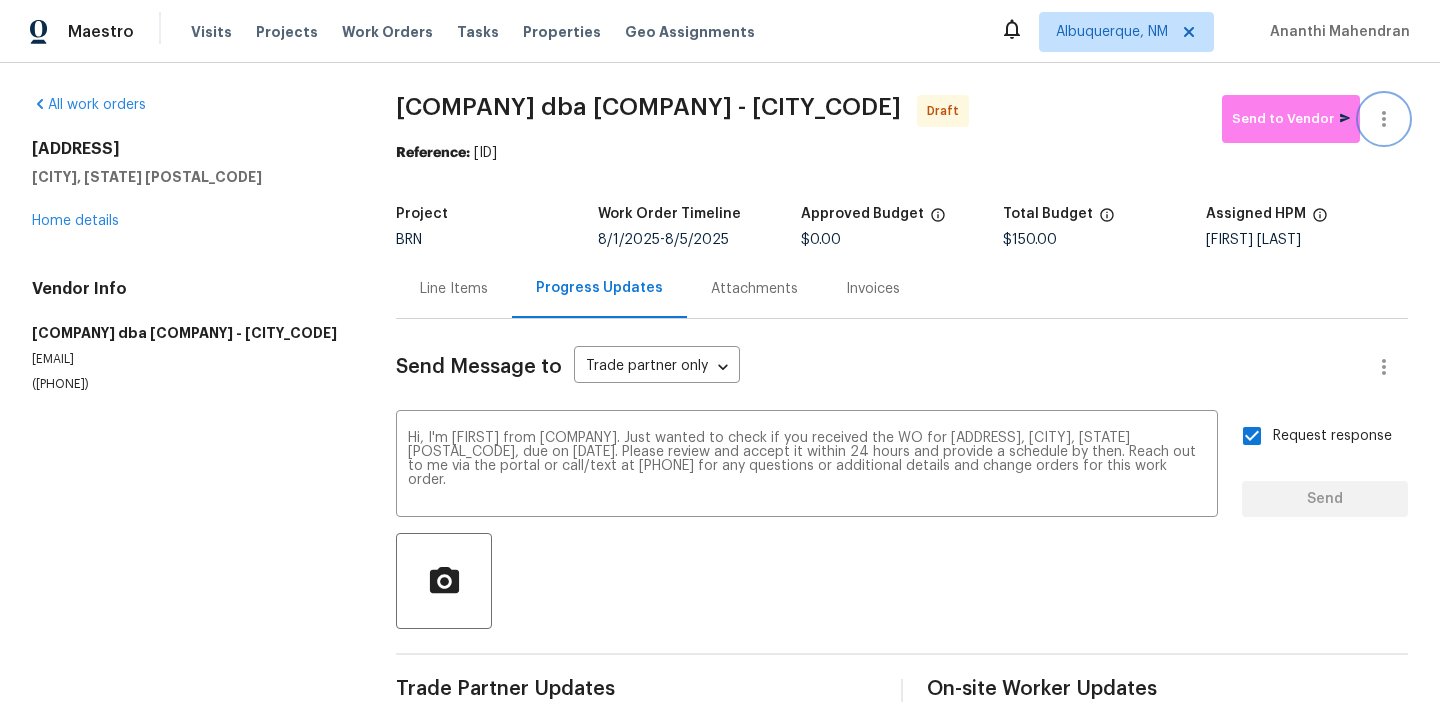 type 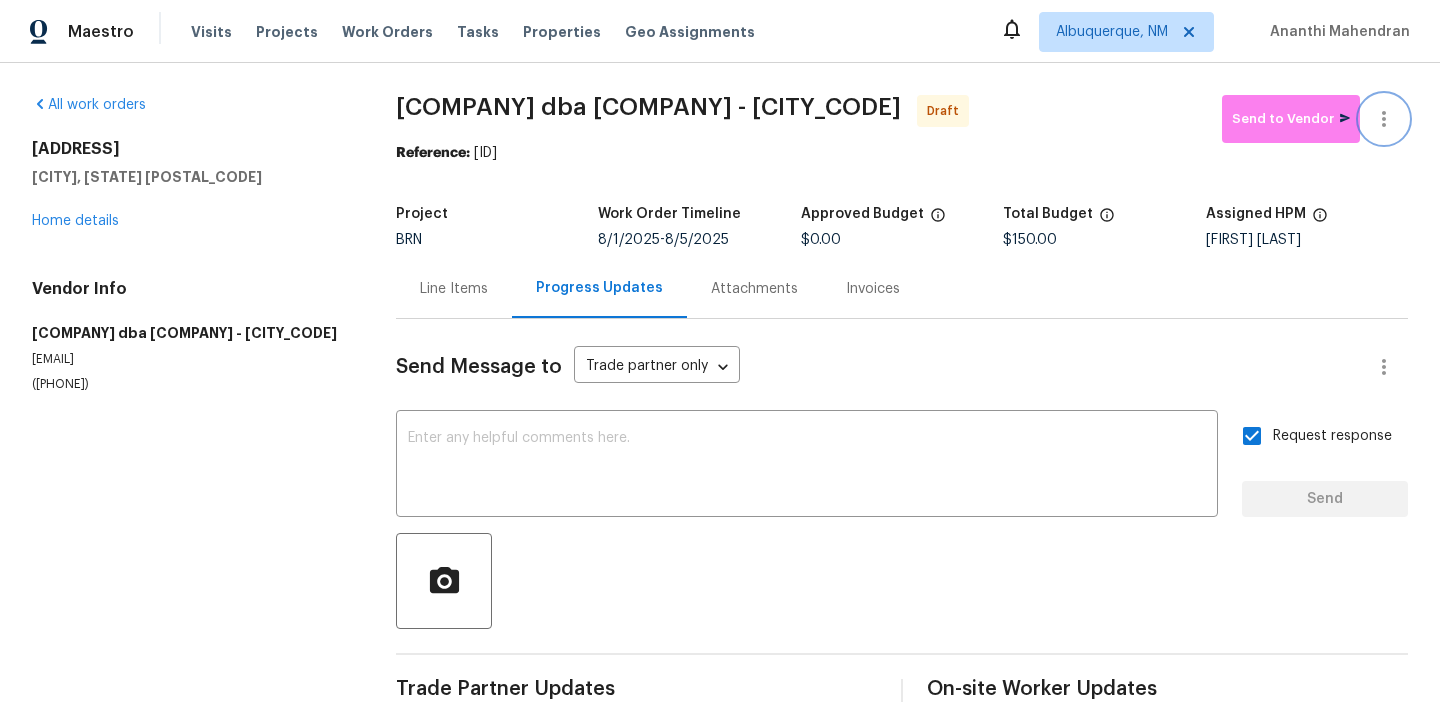 click at bounding box center [1384, 119] 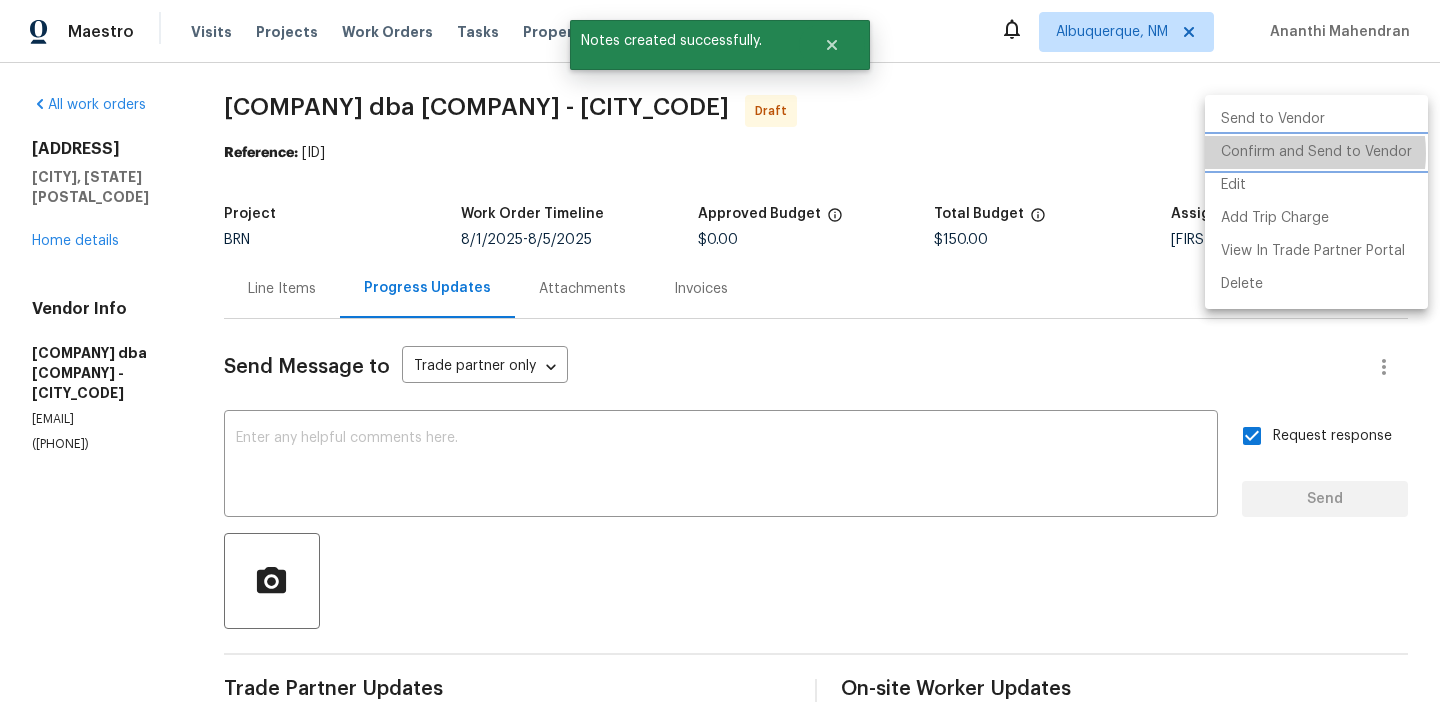 click on "Confirm and Send to Vendor" at bounding box center (1316, 152) 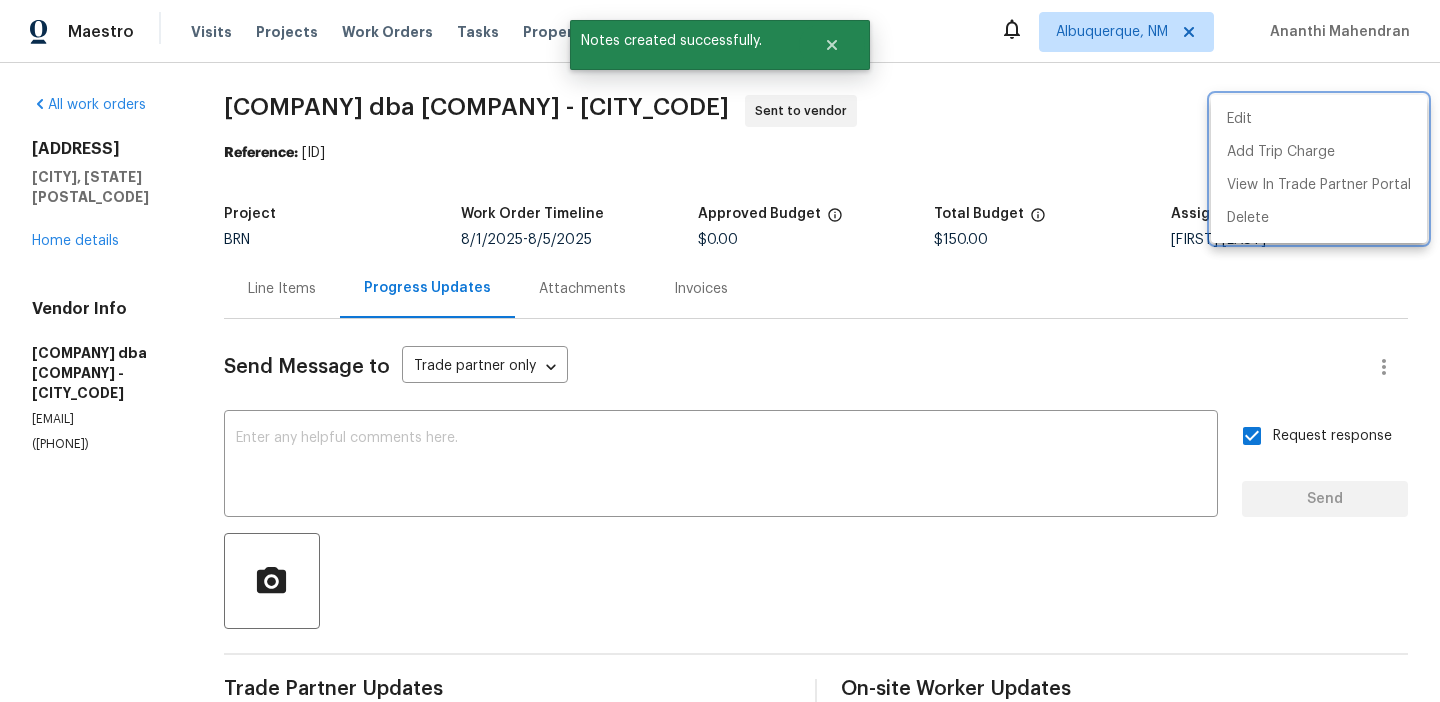 click at bounding box center [720, 351] 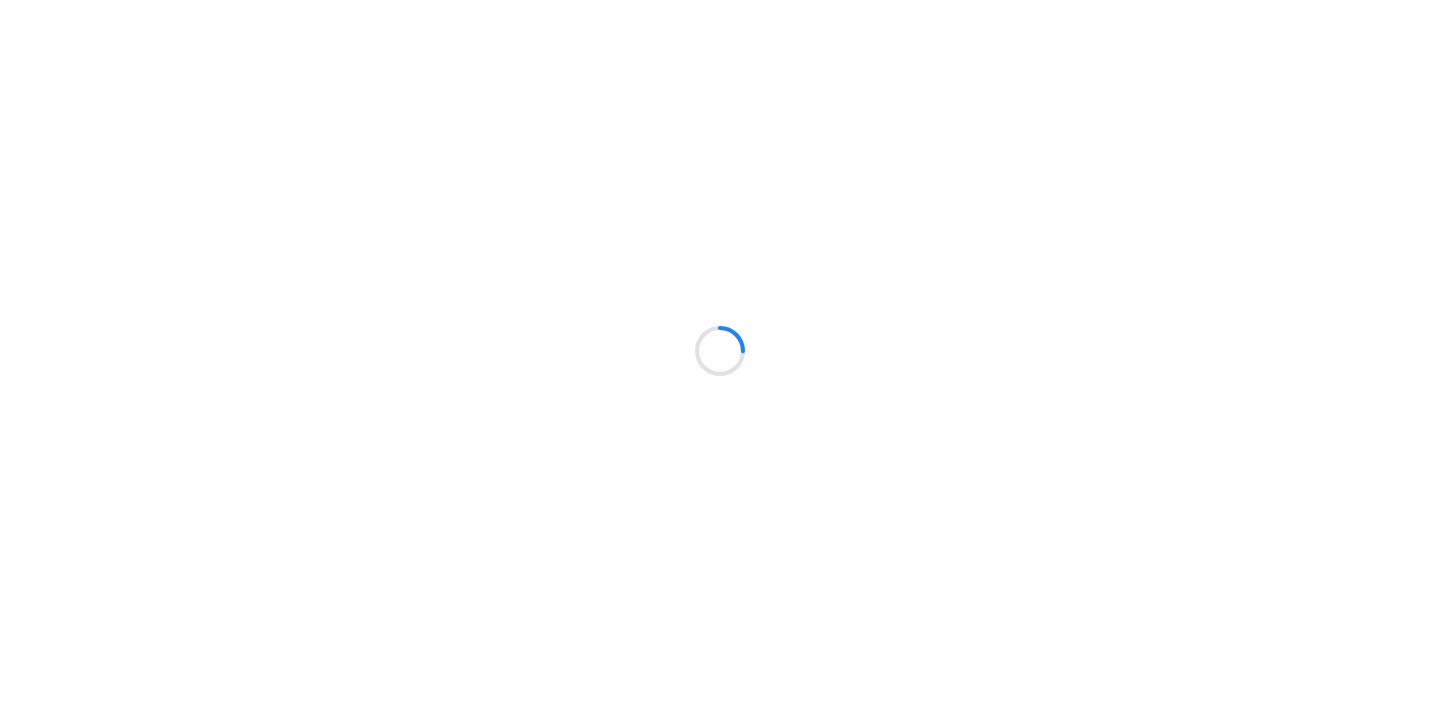 scroll, scrollTop: 0, scrollLeft: 0, axis: both 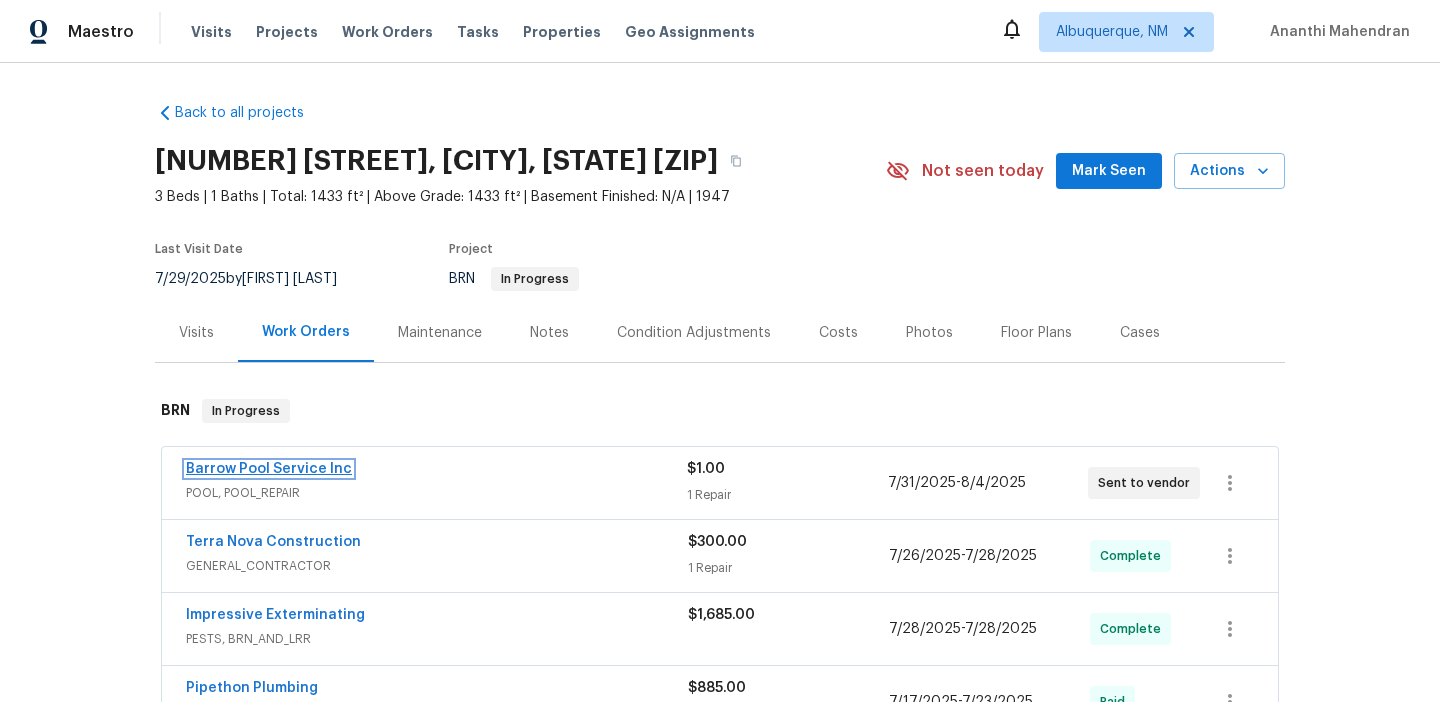 click on "Barrow Pool Service Inc" at bounding box center (269, 469) 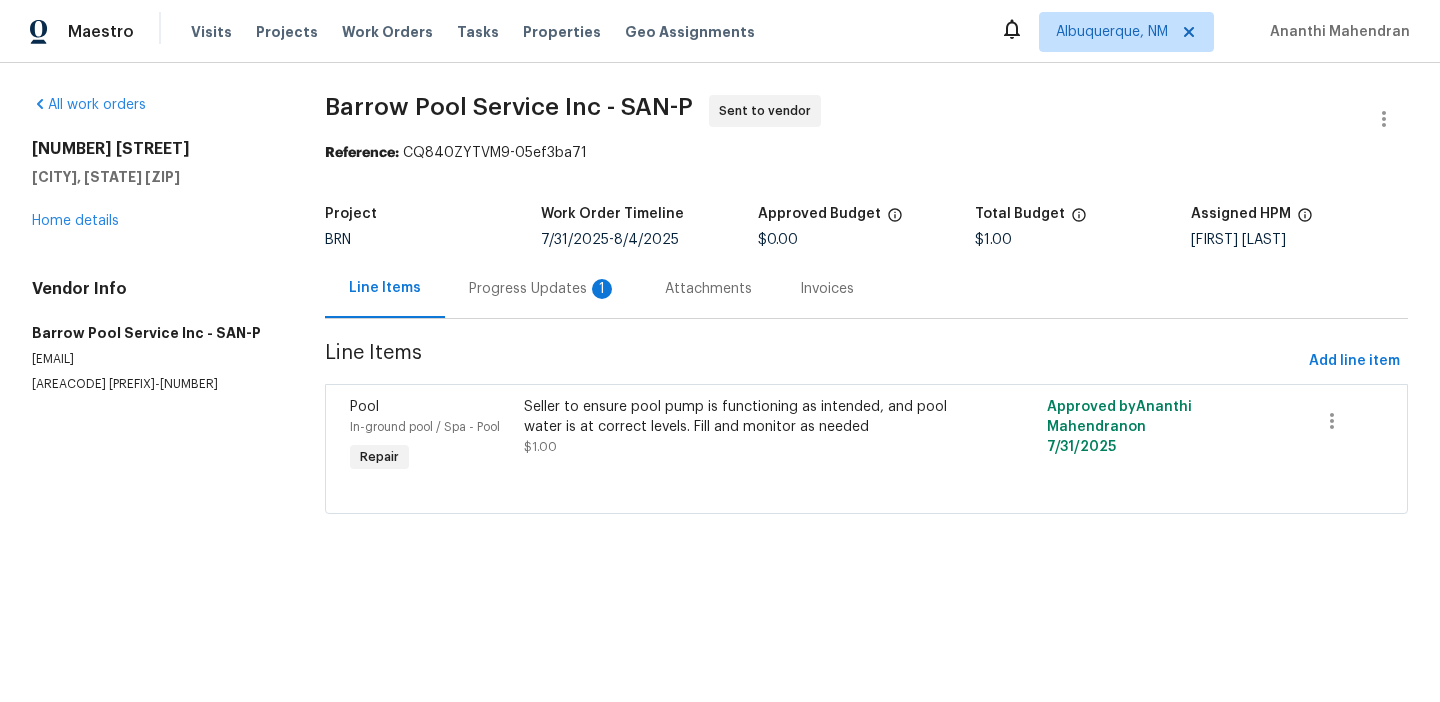 click on "Progress Updates 1" at bounding box center (543, 289) 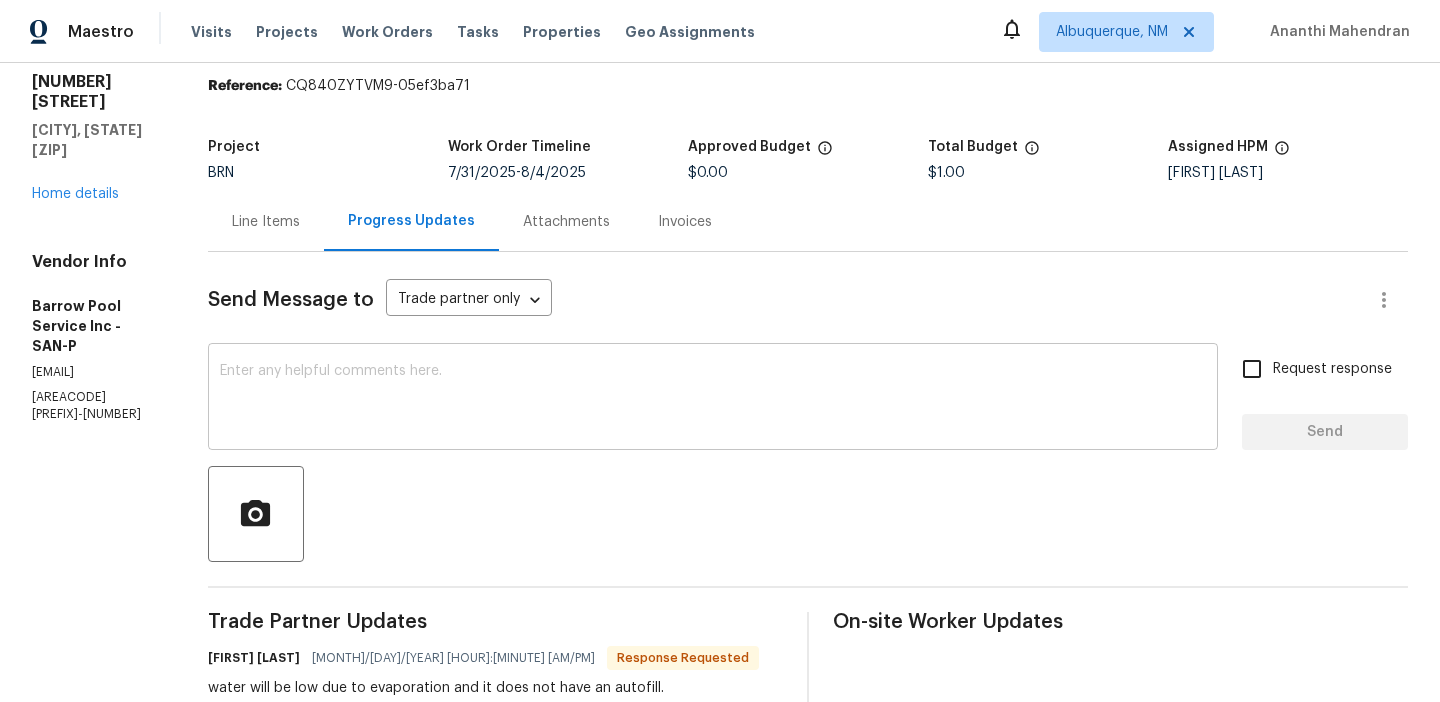 scroll, scrollTop: 78, scrollLeft: 0, axis: vertical 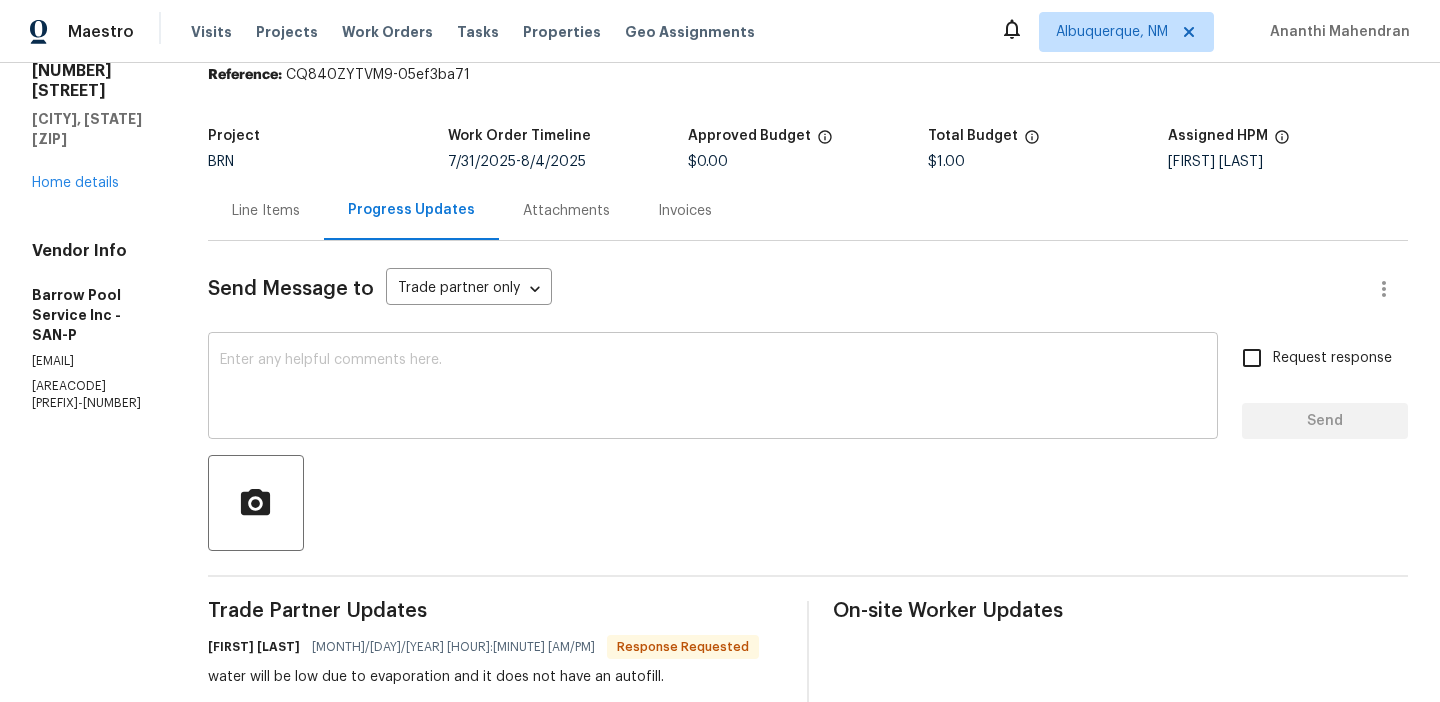 click at bounding box center [713, 388] 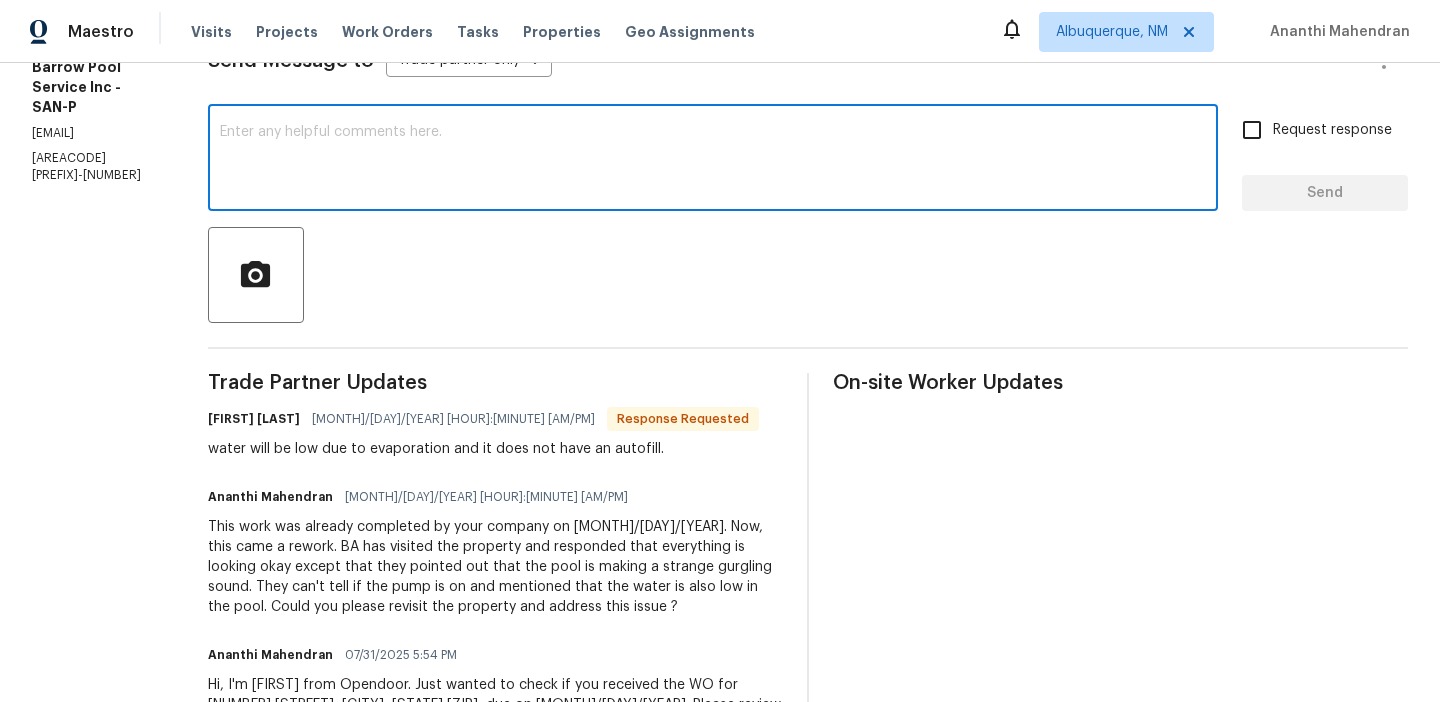 scroll, scrollTop: 316, scrollLeft: 0, axis: vertical 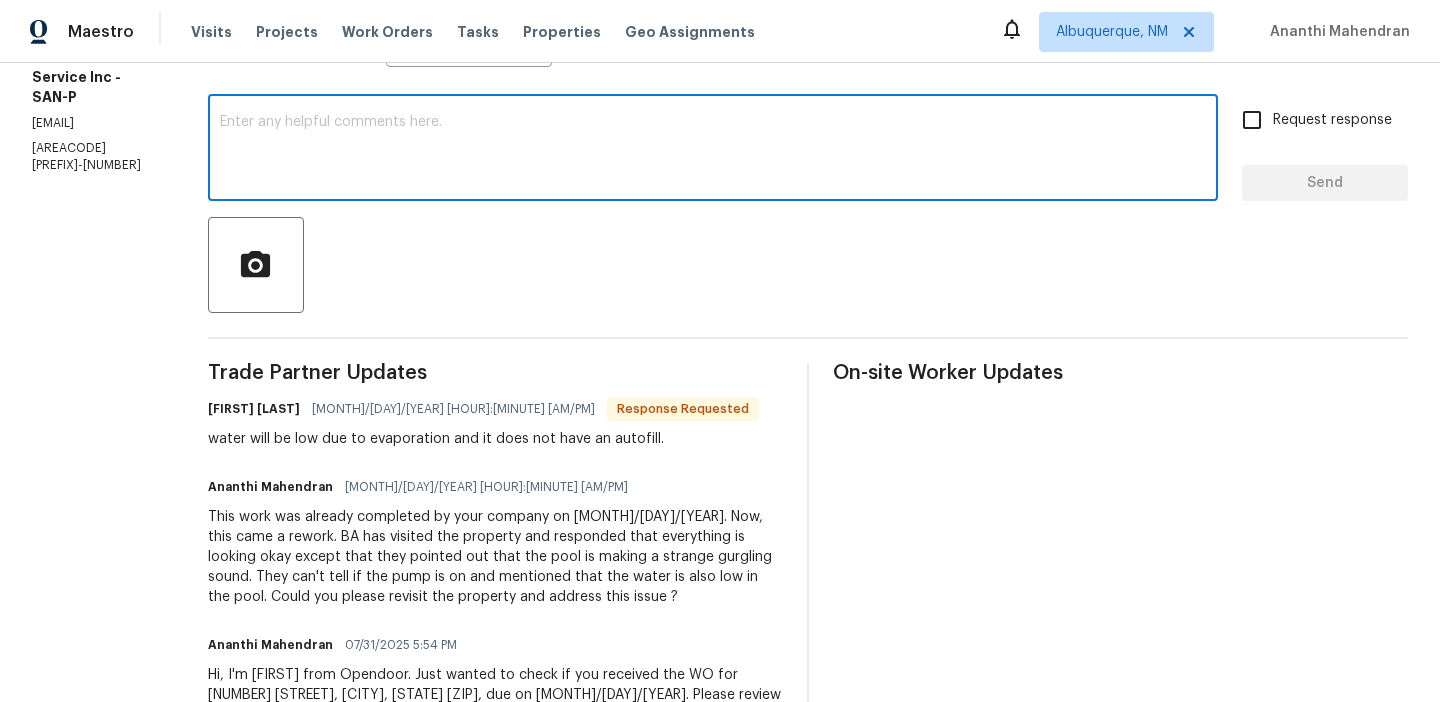 click at bounding box center (713, 150) 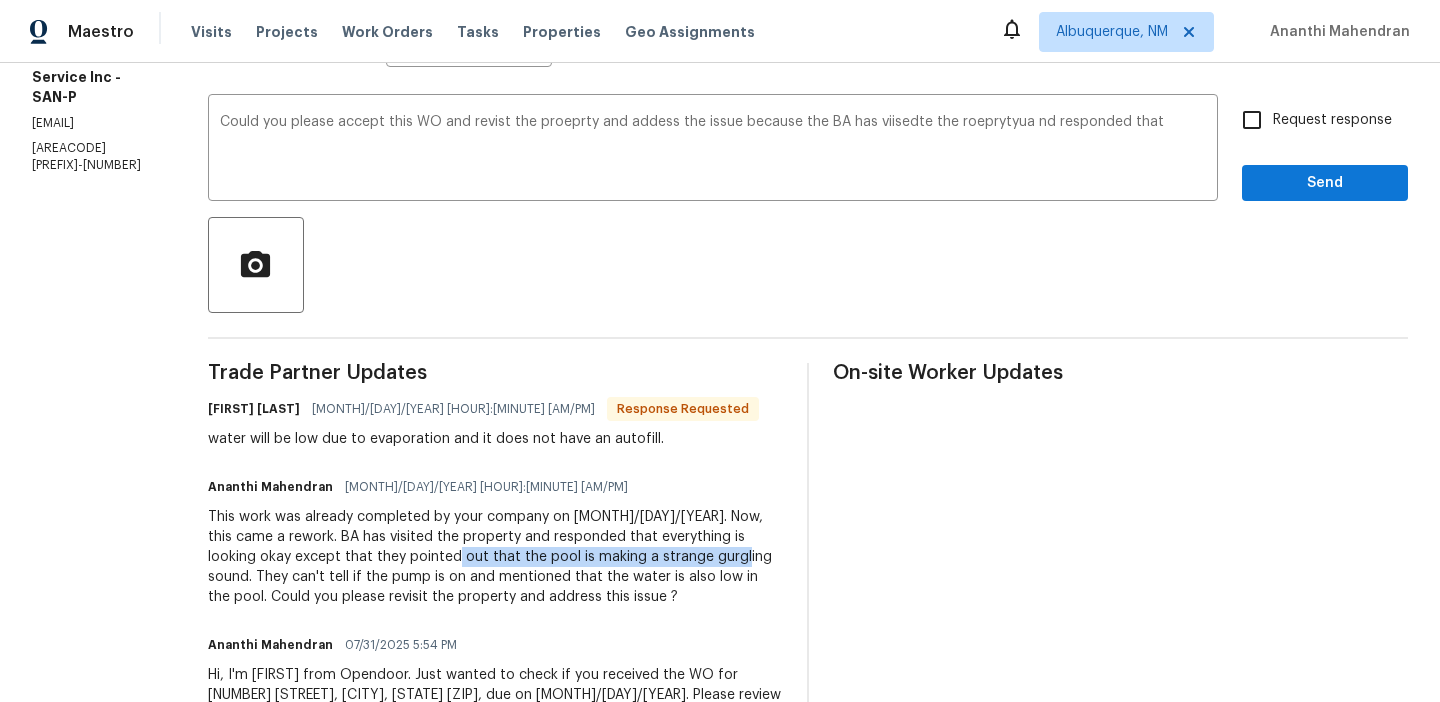 drag, startPoint x: 474, startPoint y: 560, endPoint x: 768, endPoint y: 554, distance: 294.06122 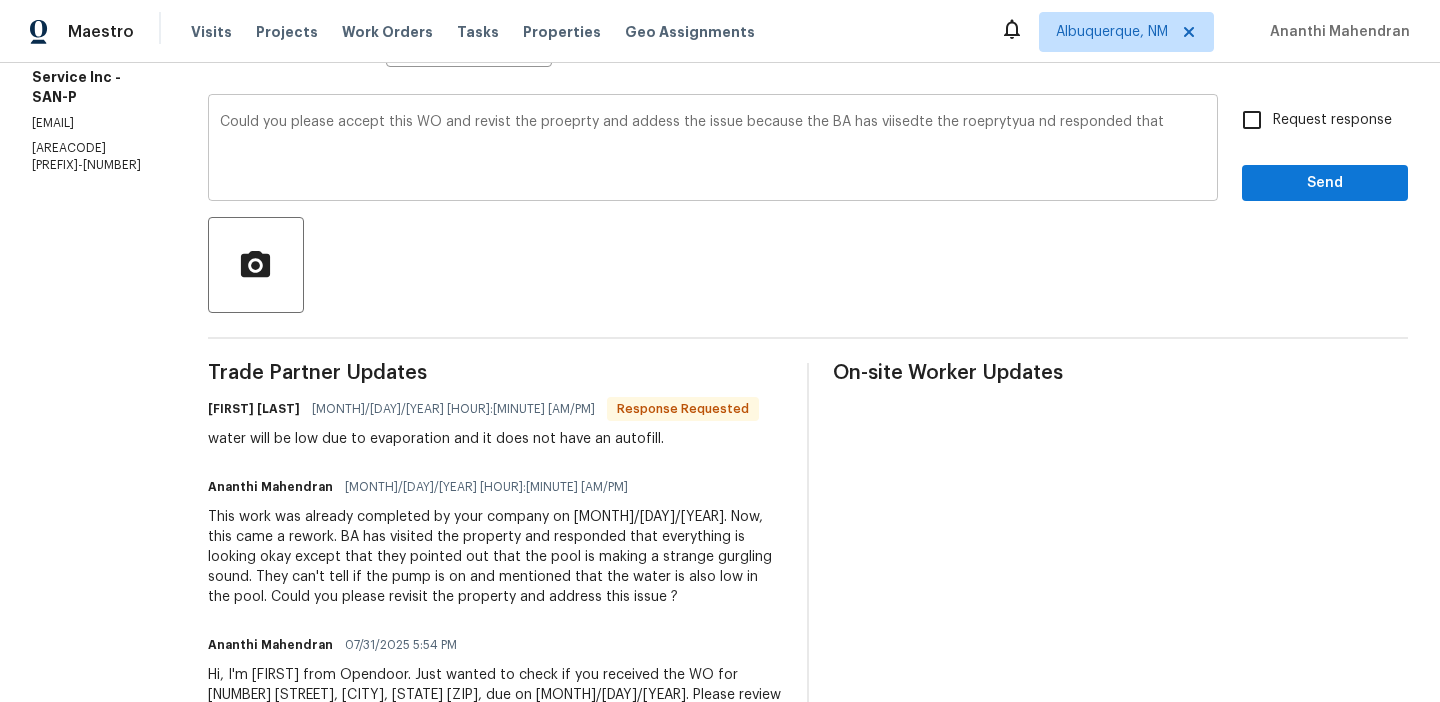 click on "Could you please accept this WO and revist the proeprty and addess the issue because the BA has viisedte the roeprytyua nd responded that" at bounding box center (713, 150) 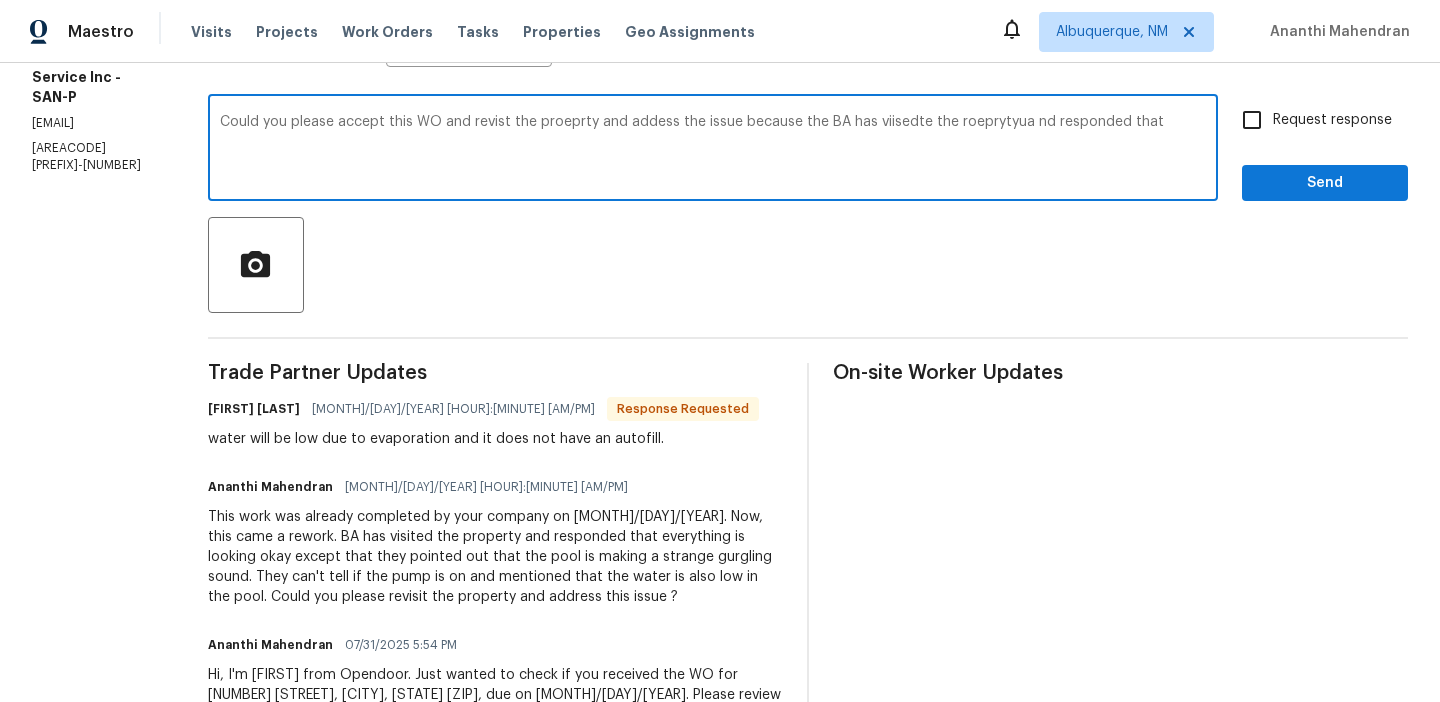 paste on "the pool is making a strange gurgling sound." 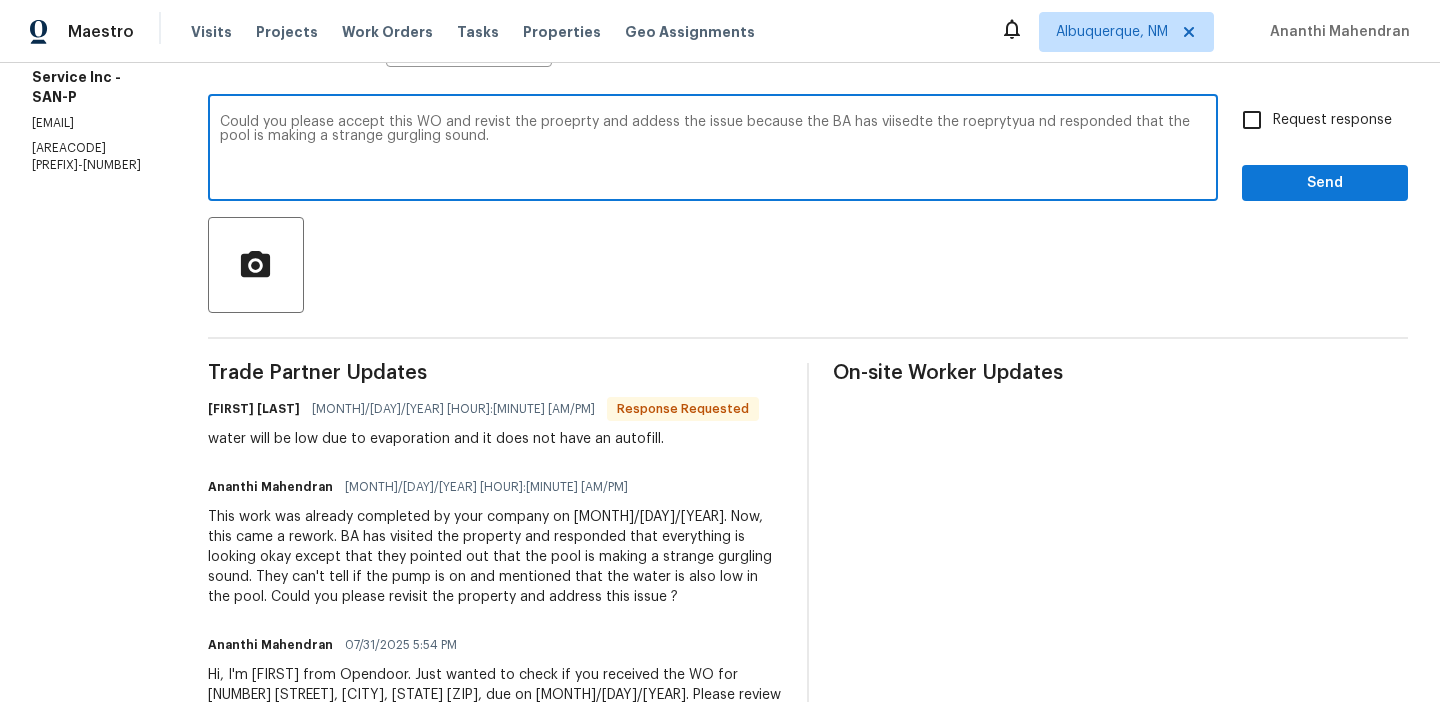 click on "Could you please accept this WO and revist the proeprty and addess the issue because the BA has viisedte the roeprytyua nd responded that the pool is making a strange gurgling sound." at bounding box center [713, 150] 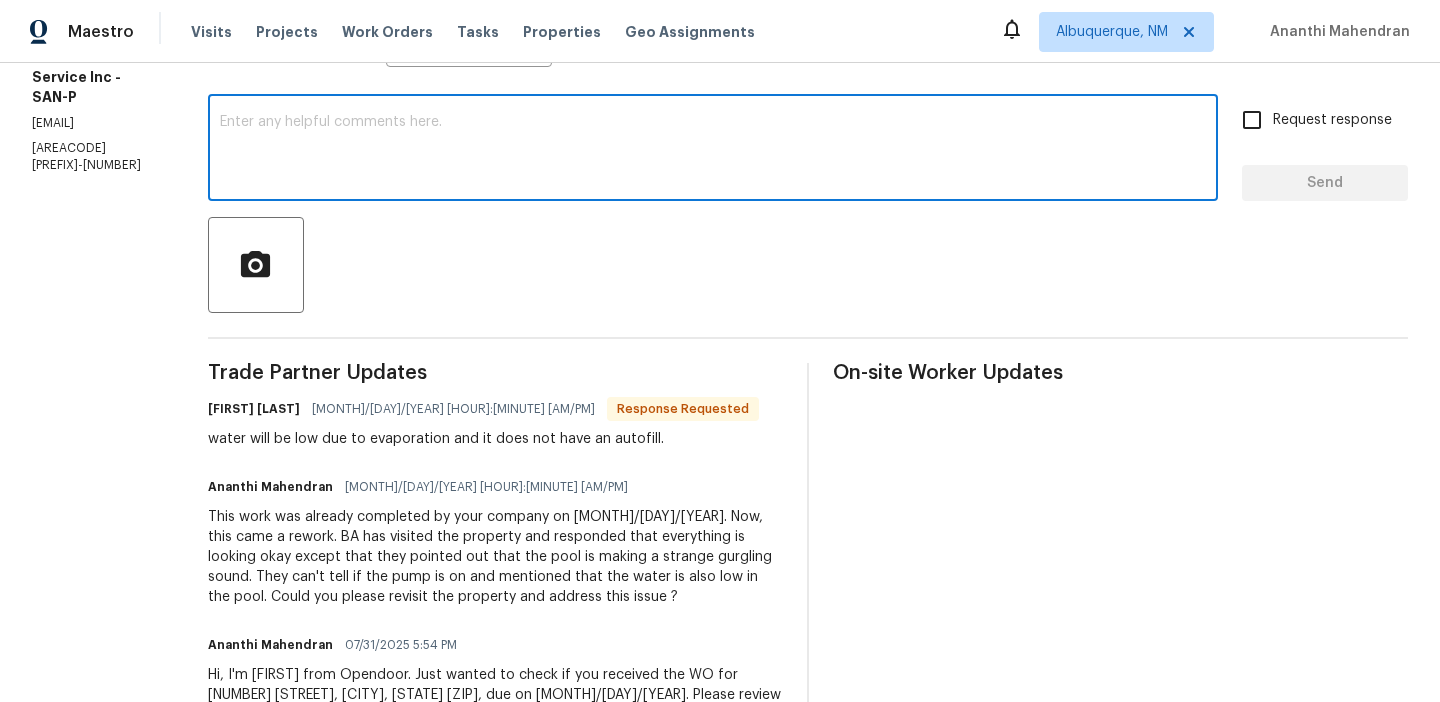 paste on "Could you please accept this work order and revisit the property to address the issue? The BA has visited the property and reported that the pool is making a strange gurgling sound." 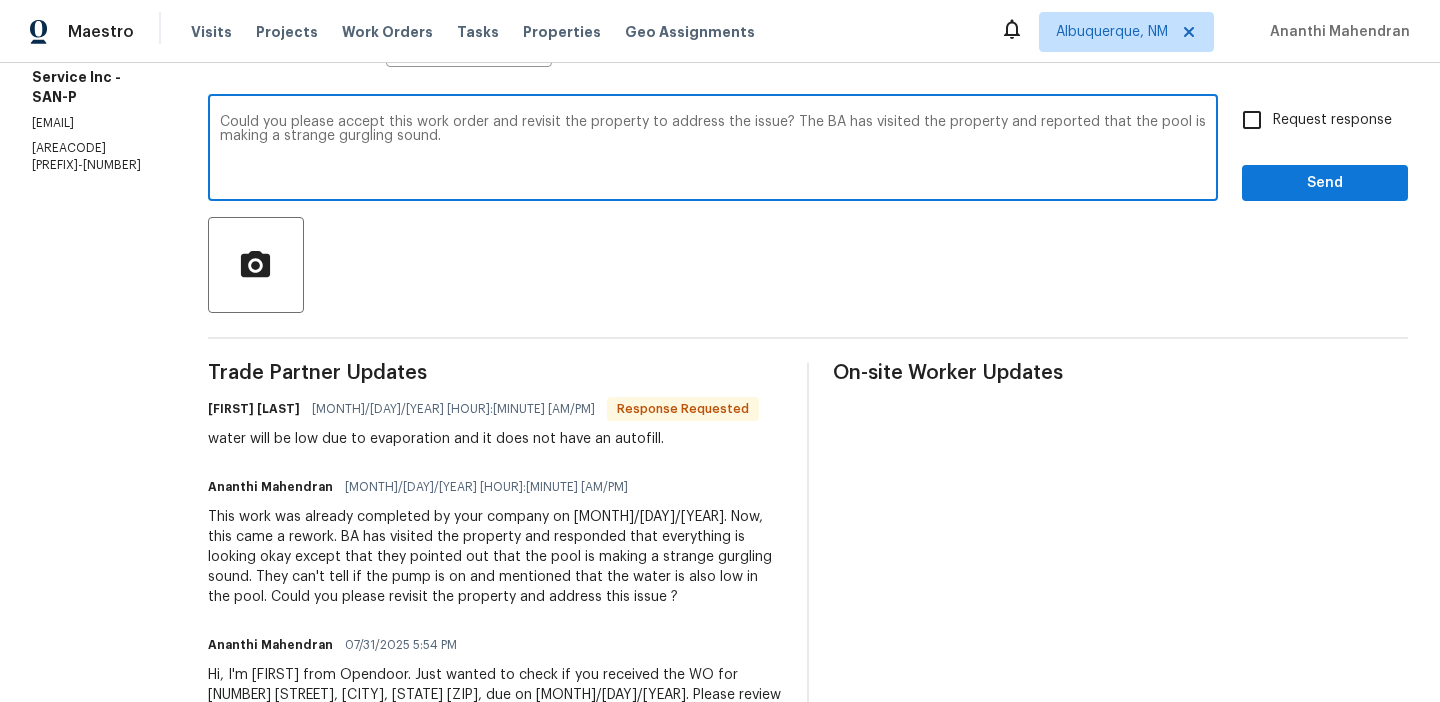 scroll, scrollTop: 271, scrollLeft: 0, axis: vertical 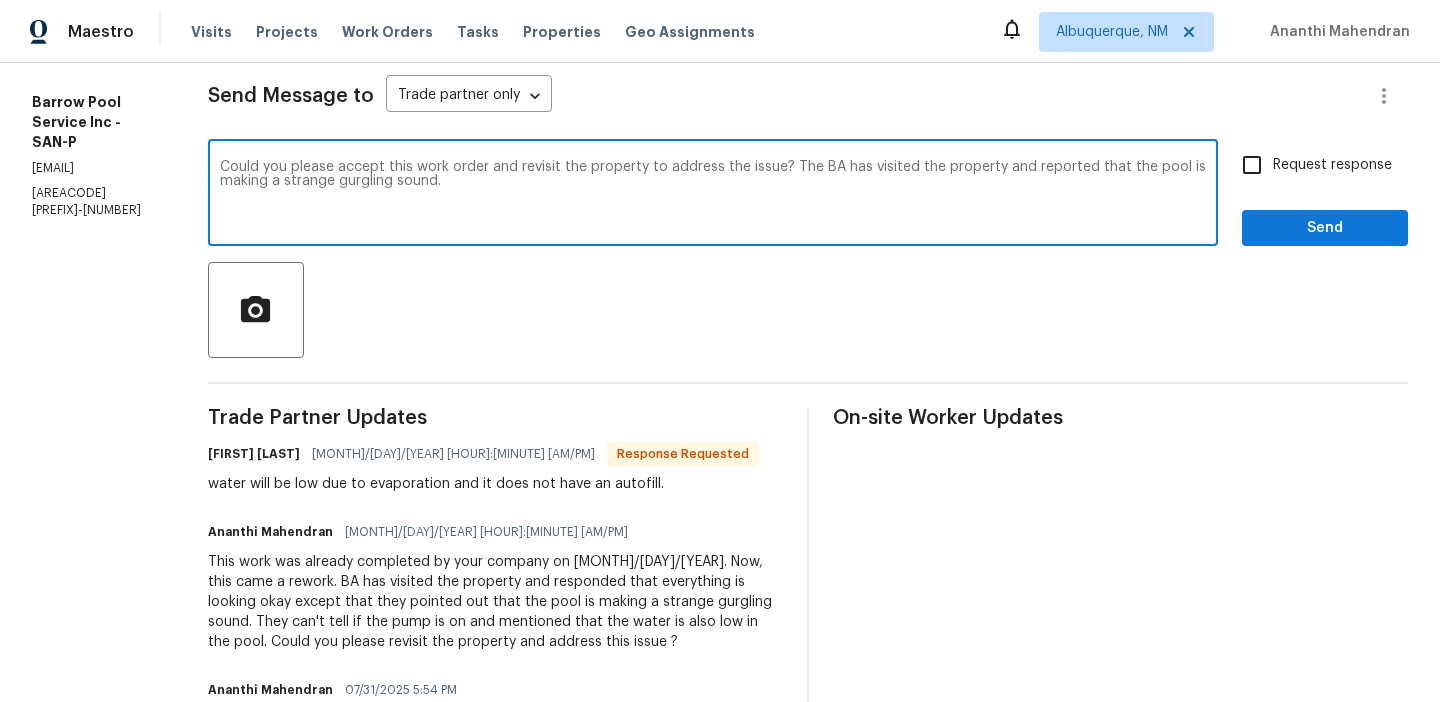 type on "Could you please accept this work order and revisit the property to address the issue? The BA has visited the property and reported that the pool is making a strange gurgling sound." 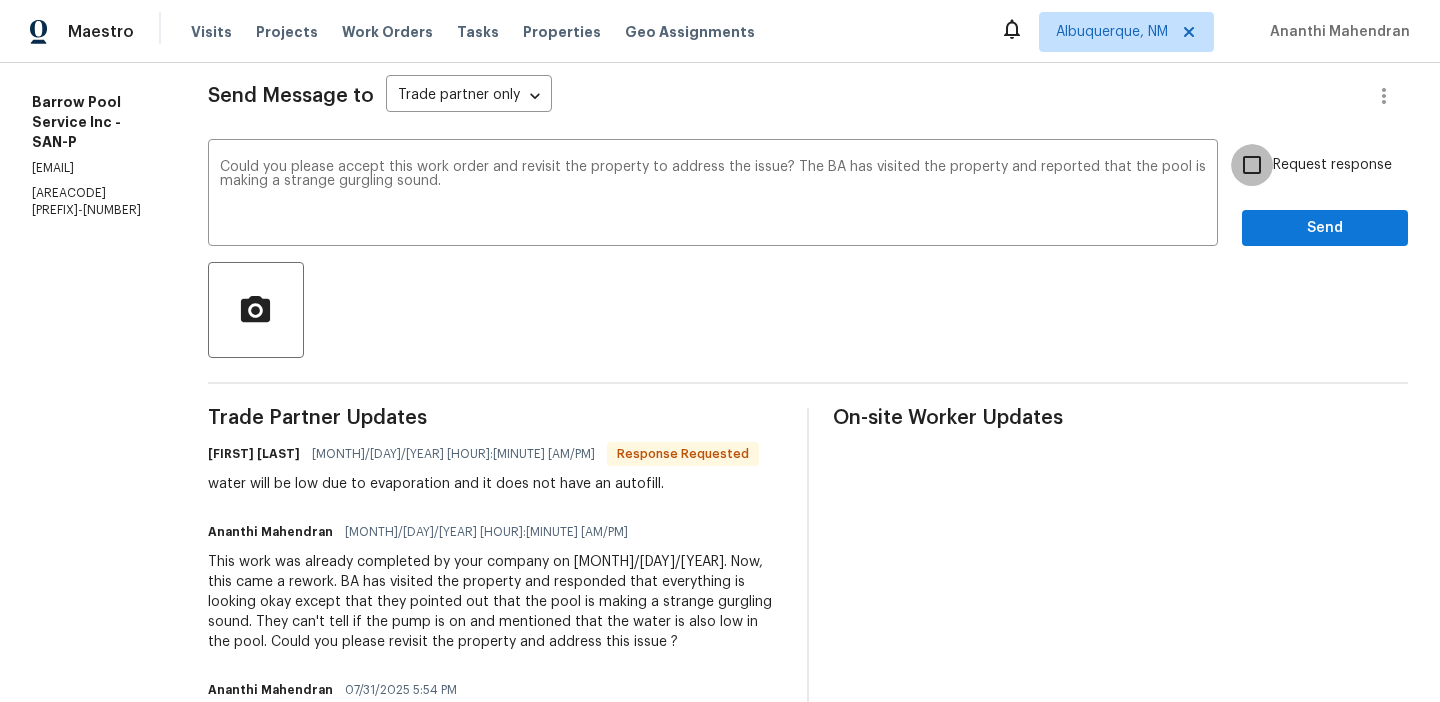 click on "Request response" at bounding box center [1252, 165] 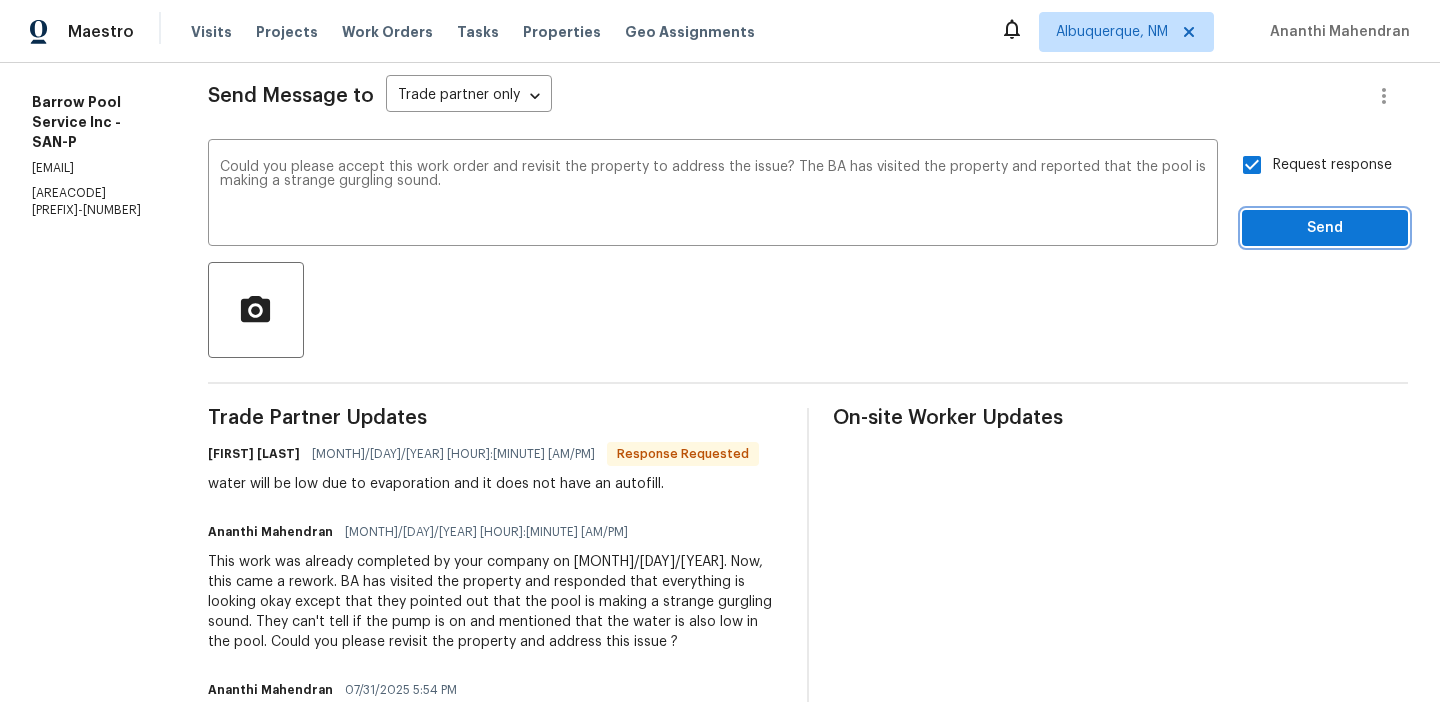 click on "Send" at bounding box center (1325, 228) 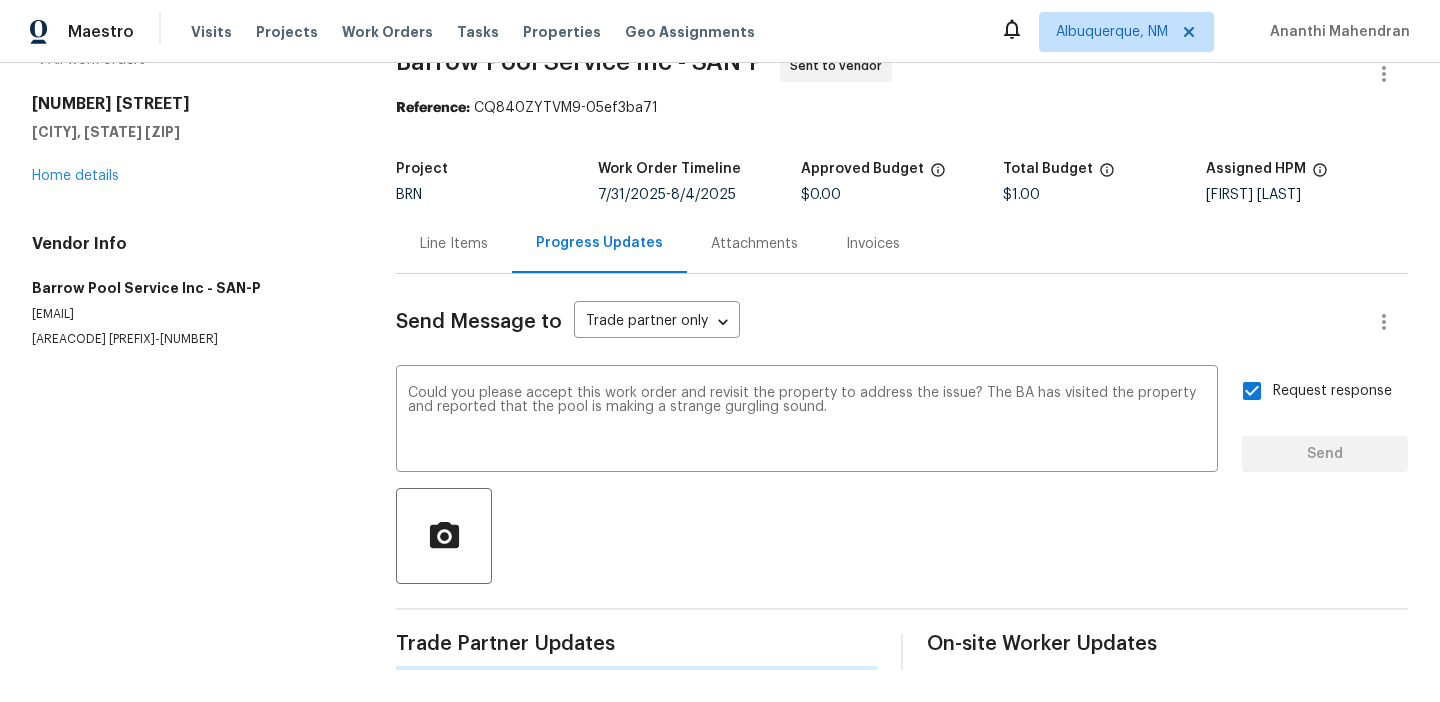 scroll, scrollTop: 0, scrollLeft: 0, axis: both 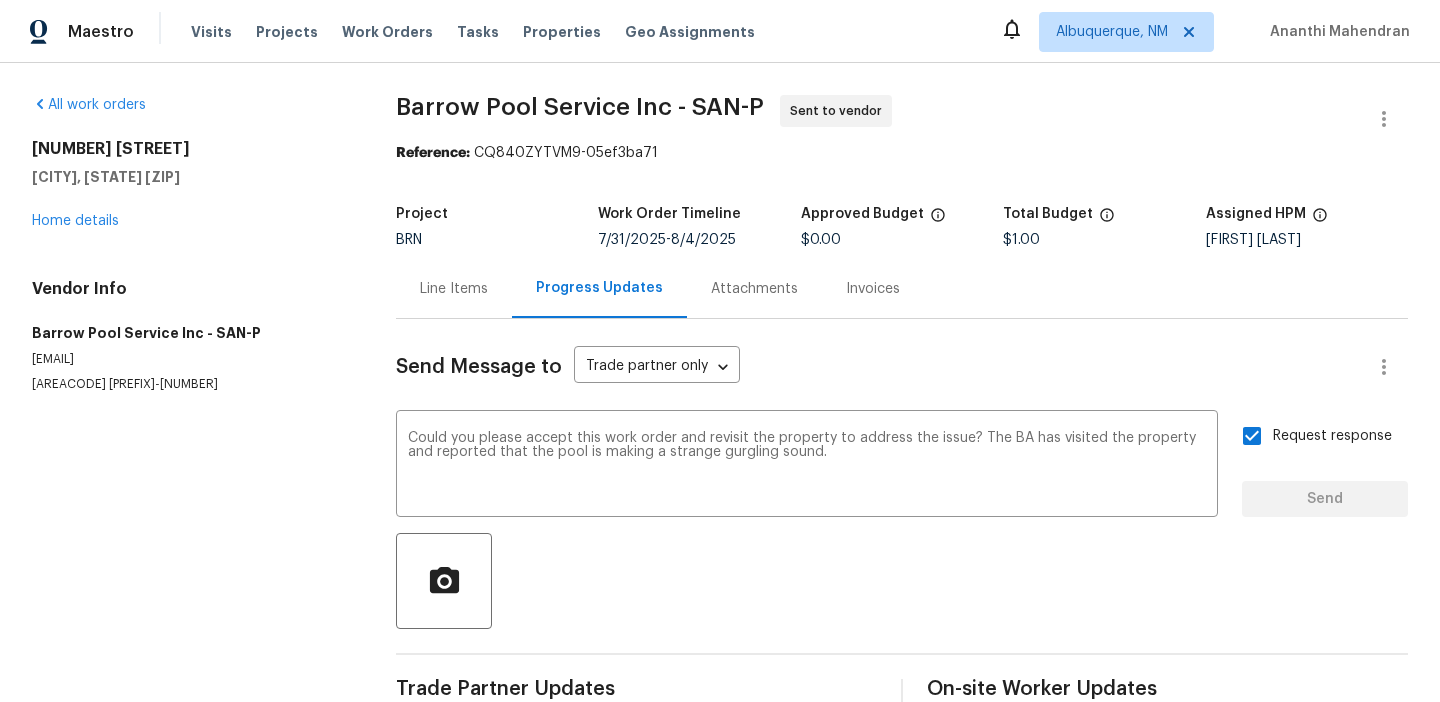type 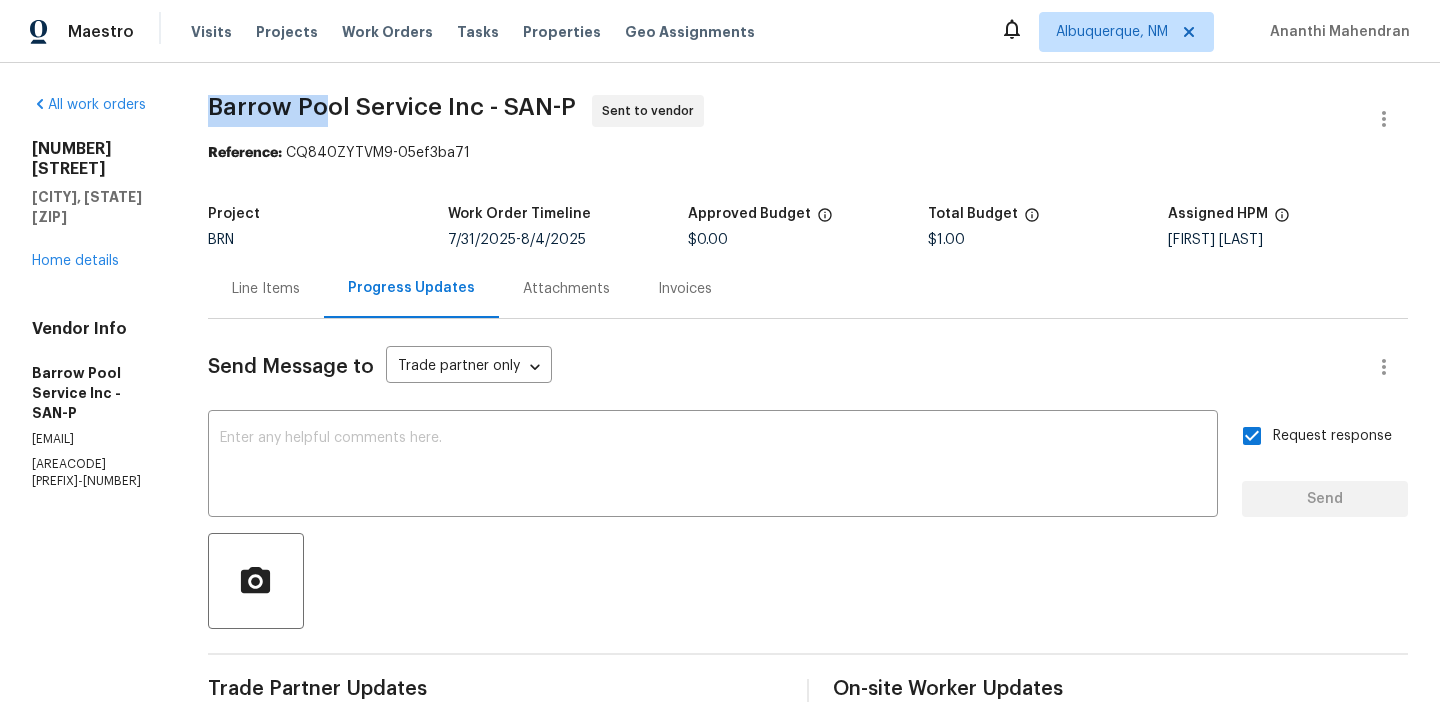 drag, startPoint x: 241, startPoint y: 94, endPoint x: 366, endPoint y: 97, distance: 125.035995 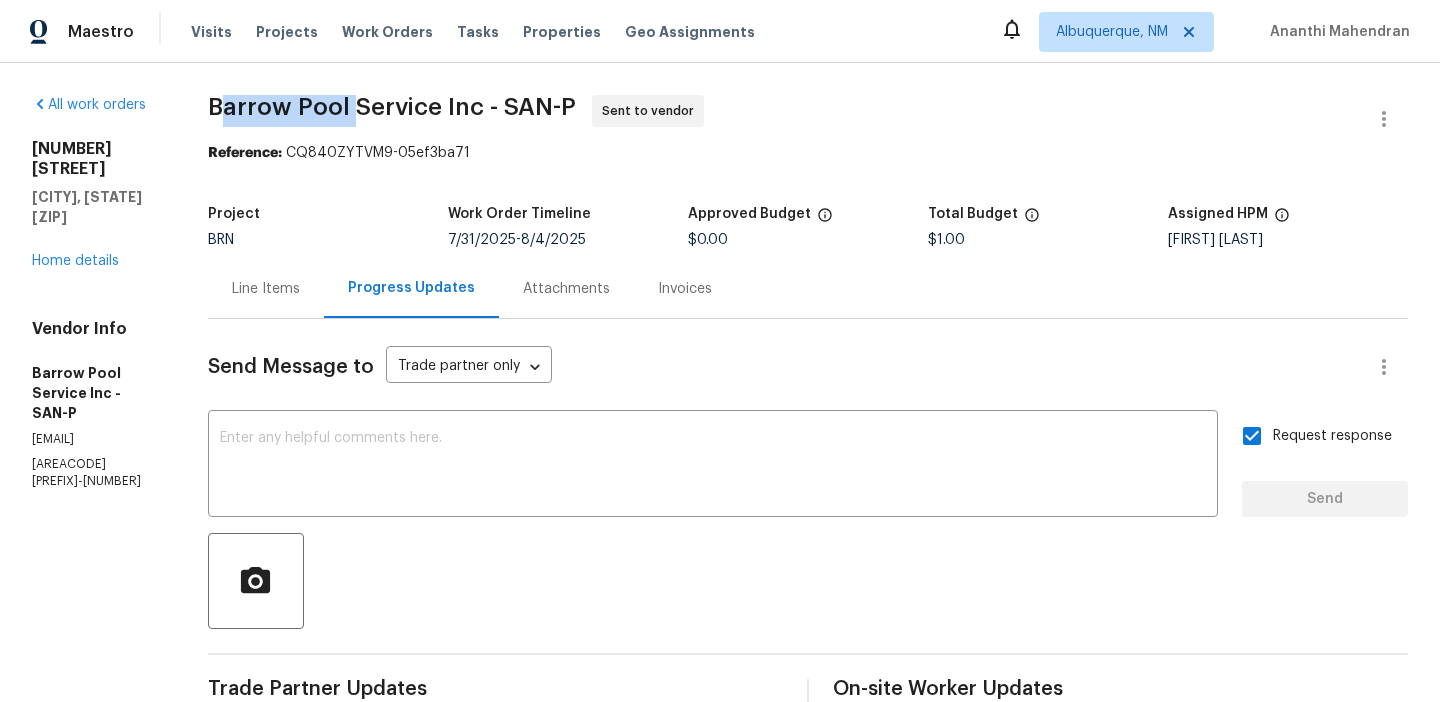 drag, startPoint x: 397, startPoint y: 106, endPoint x: 264, endPoint y: 99, distance: 133.18408 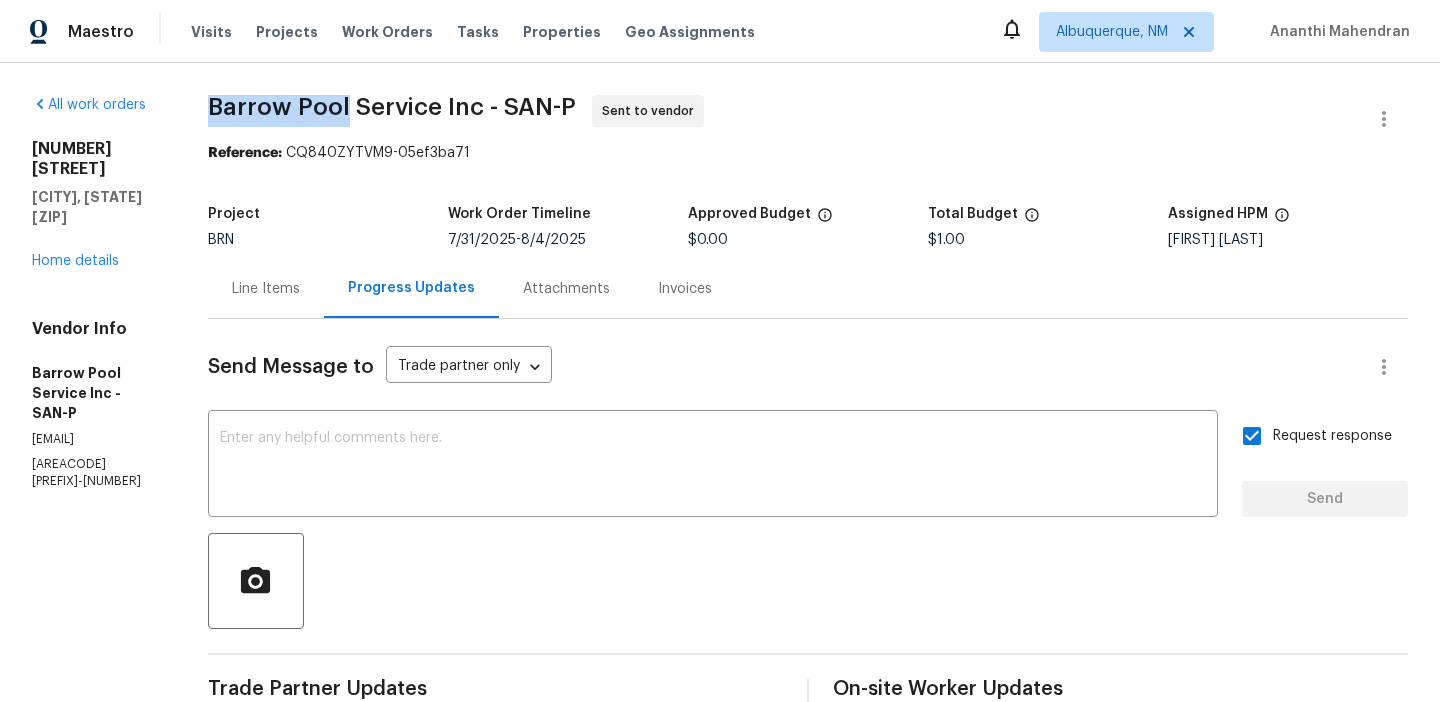 drag, startPoint x: 240, startPoint y: 106, endPoint x: 391, endPoint y: 102, distance: 151.05296 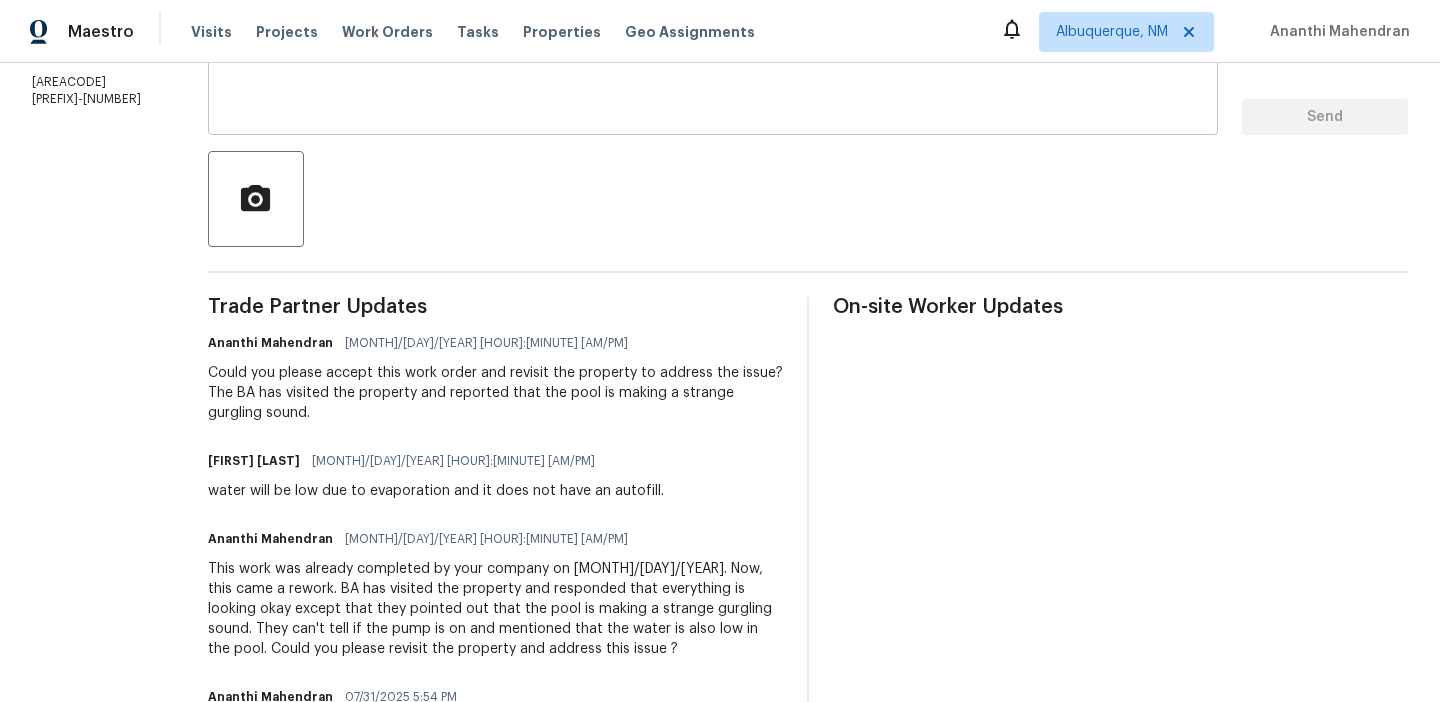 scroll, scrollTop: 553, scrollLeft: 0, axis: vertical 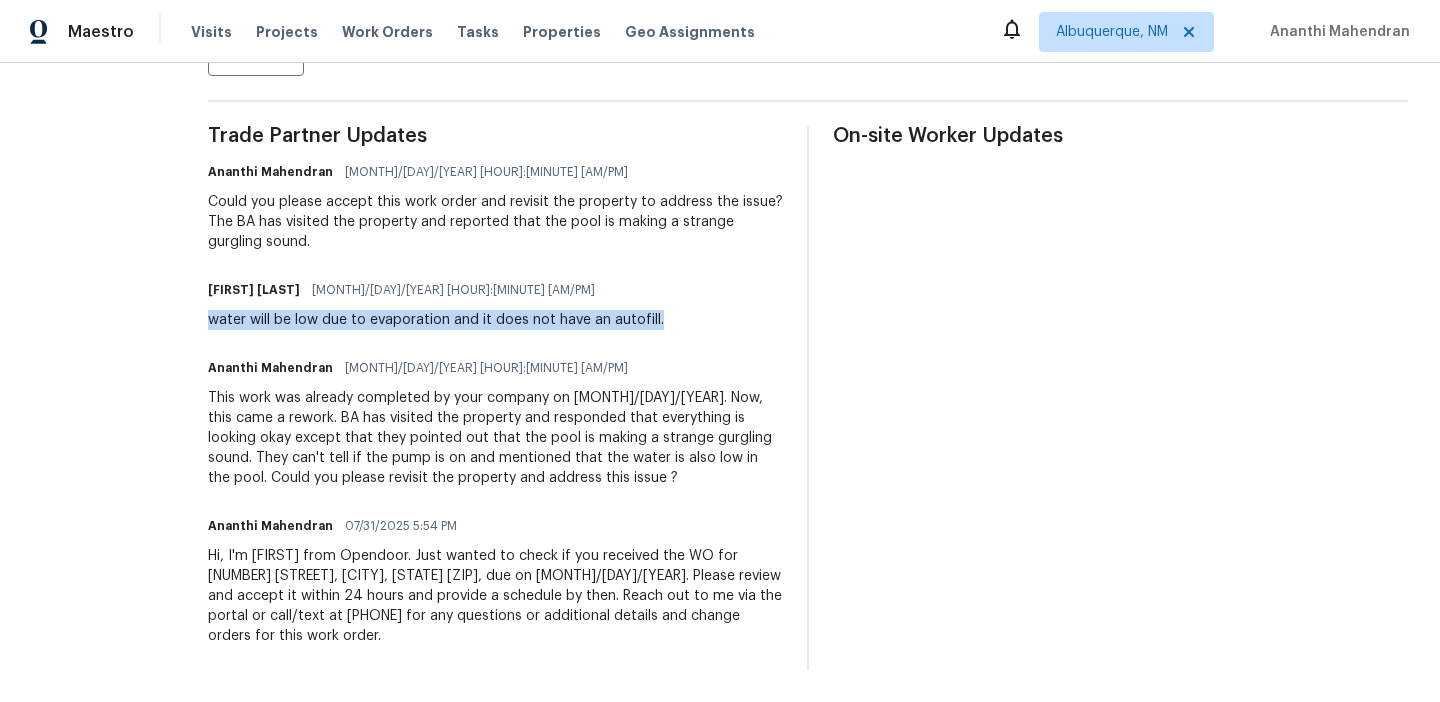 drag, startPoint x: 248, startPoint y: 315, endPoint x: 741, endPoint y: 313, distance: 493.00406 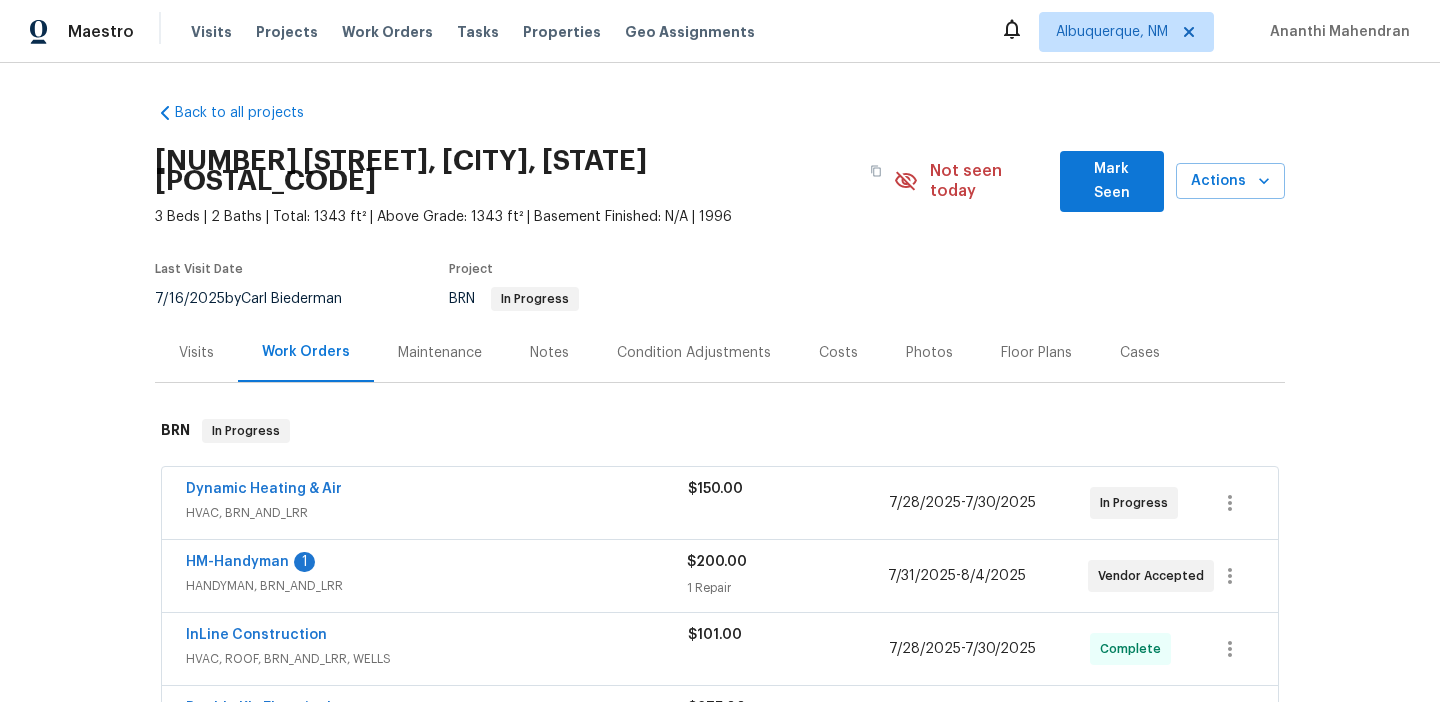 scroll, scrollTop: 0, scrollLeft: 0, axis: both 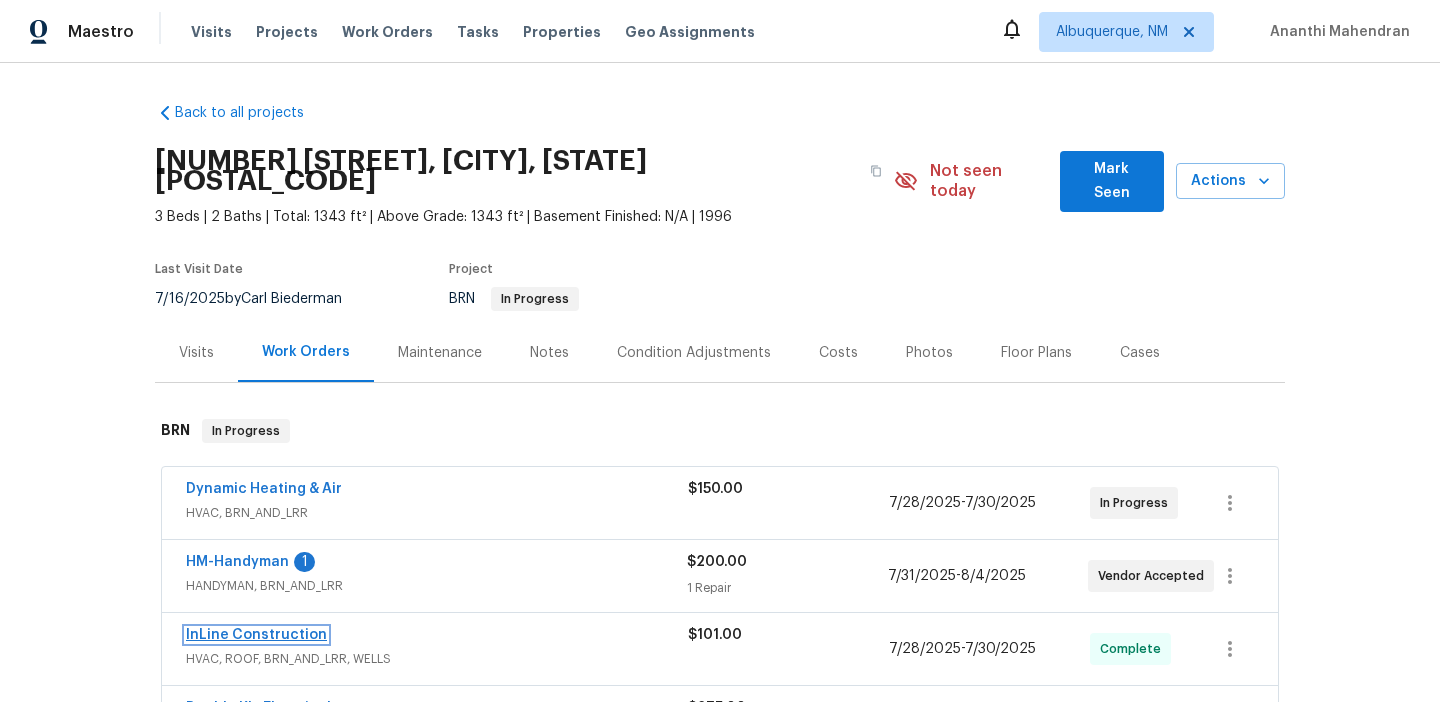 click on "InLine Construction" at bounding box center [256, 635] 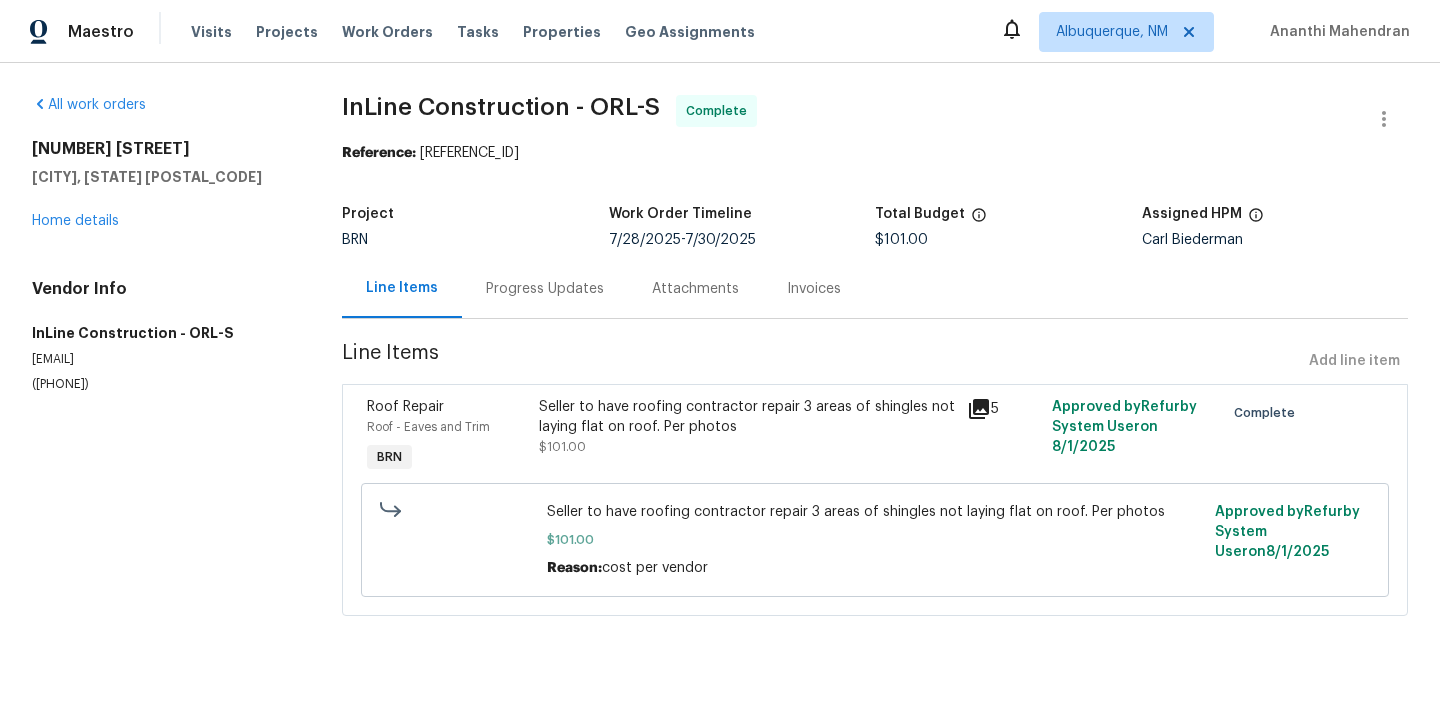 click on "Progress Updates" at bounding box center (545, 288) 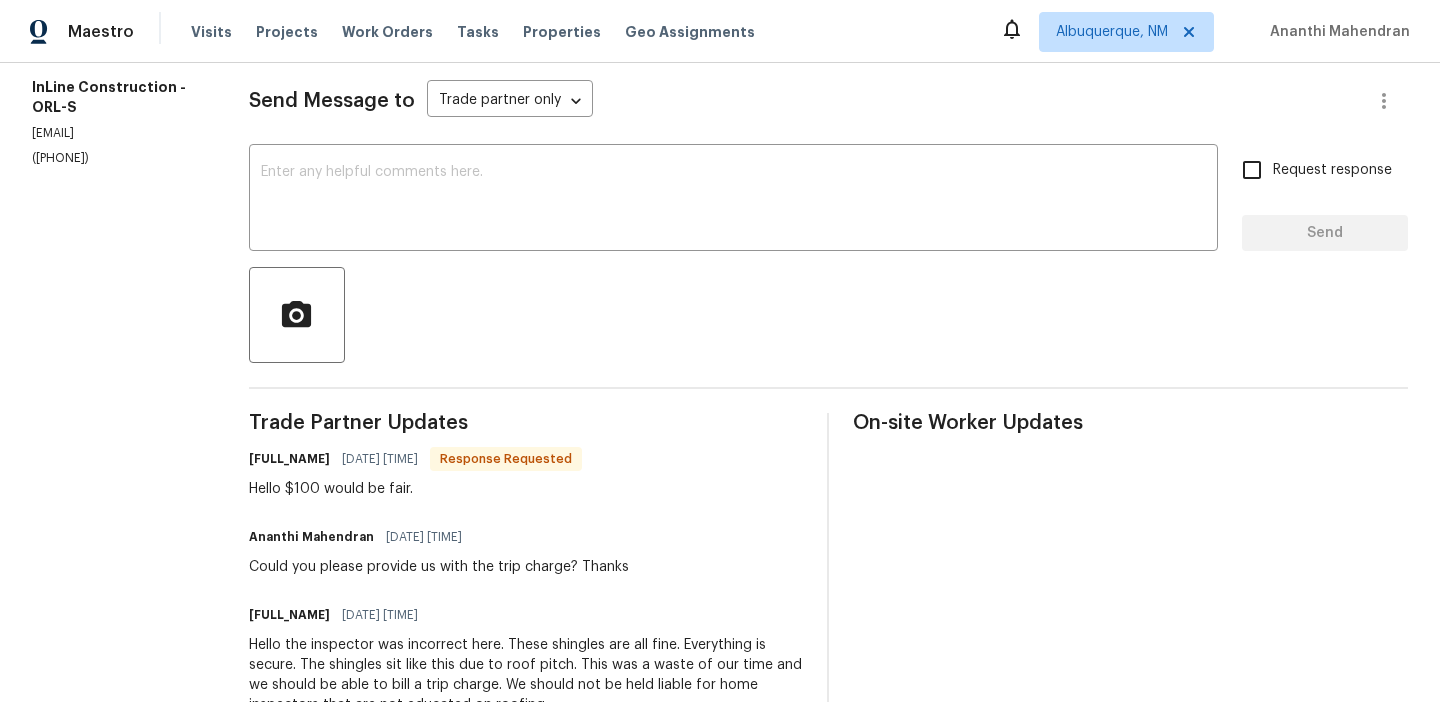 scroll, scrollTop: 0, scrollLeft: 0, axis: both 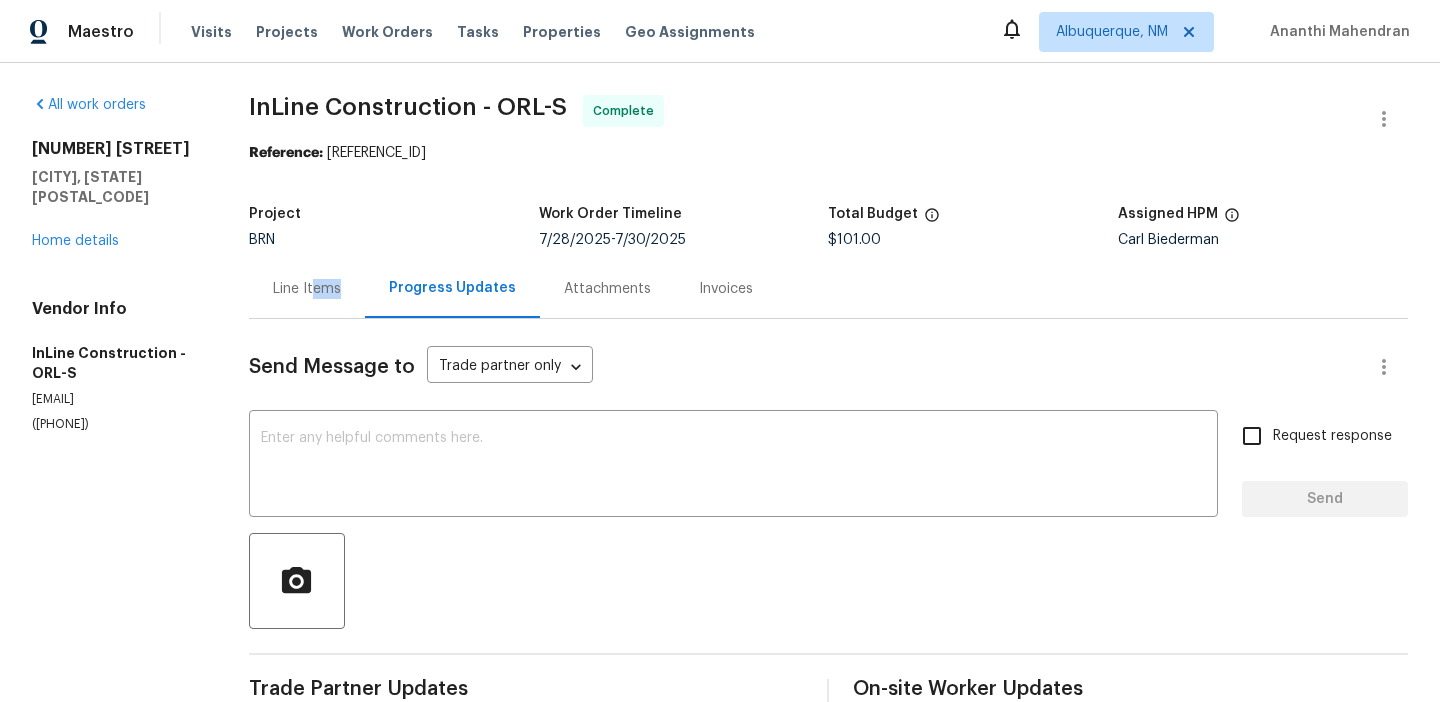 click on "Line Items" at bounding box center (307, 288) 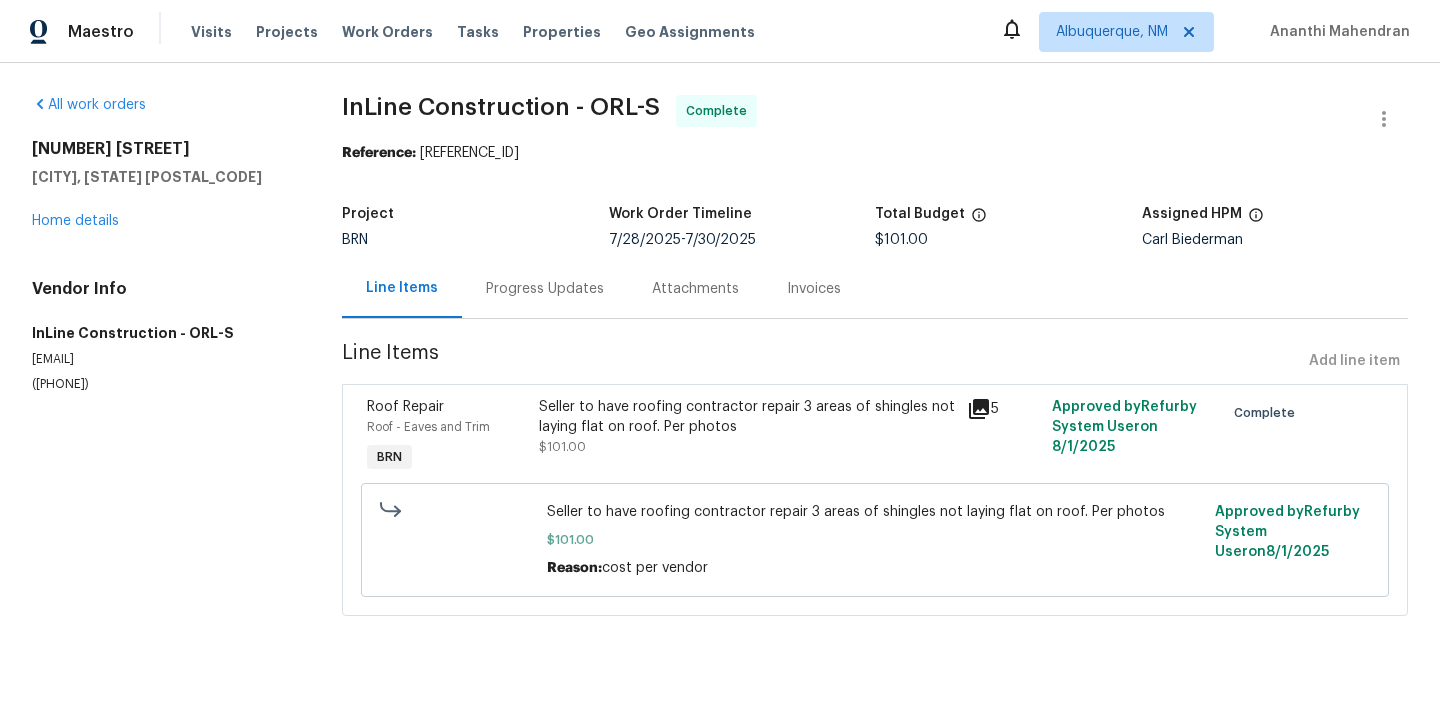 click on "All work orders [NUMBER] [STREET] [CITY], [STATE] [POSTAL_CODE] Home details Vendor Info InLine Construction - ORL-S [EMAIL] ([PHONE]) InLine Construction - ORL-S Complete Reference:   [REFERENCE_ID] Project BRN   Work Order Timeline 7/28/2025  -  7/30/2025 Total Budget $101.00 Assigned HPM Carl Biederman Line Items Progress Updates Attachments Invoices Line Items Add line item Roof Repair Roof - Eaves and Trim BRN Seller to have roofing contractor repair 3 areas of shingles not laying flat on roof. Per photos $101.00   5 Approved by  Refurby System User  on   8/1/2025 Complete Seller to have roofing contractor repair 3 areas of shingles not laying flat on roof. Per photos $101.00 Reason:  cost per vendor Approved by  Refurby System User  on  8/1/2025" at bounding box center (720, 367) 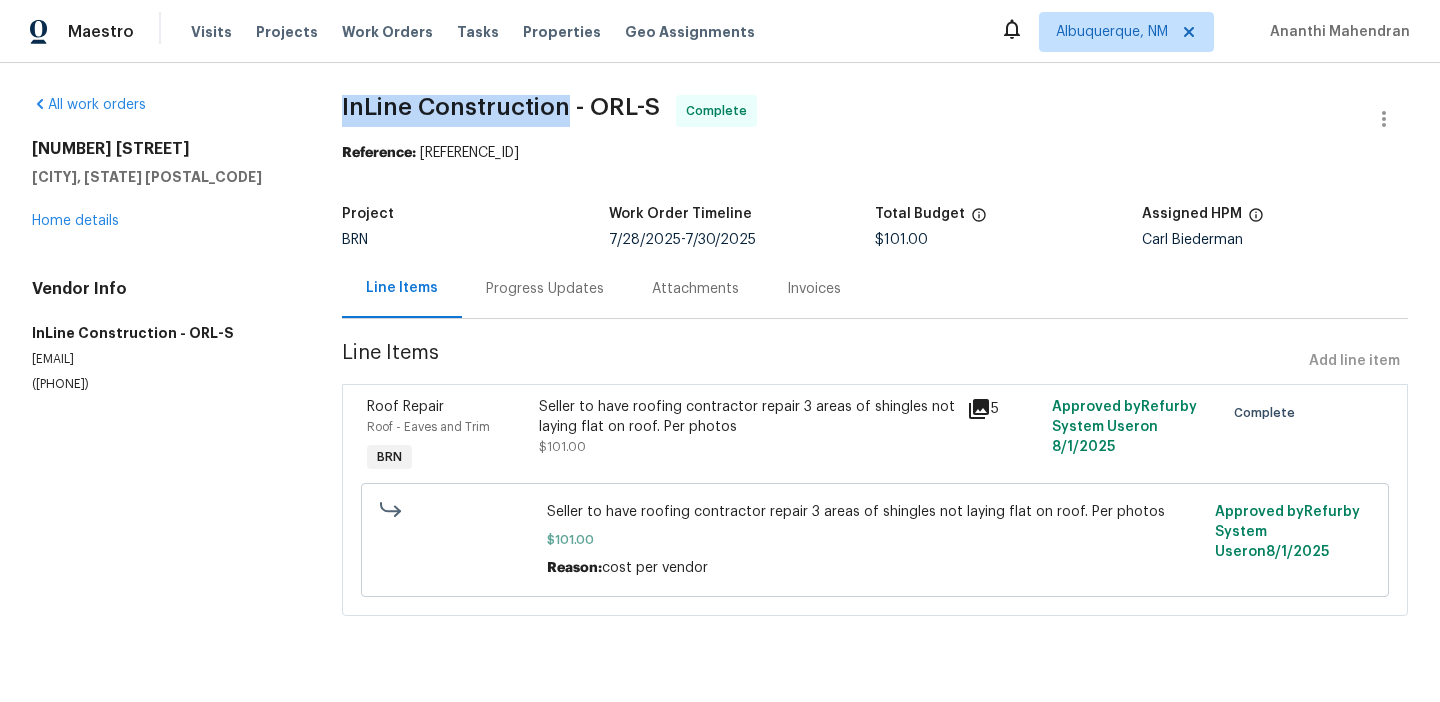 drag, startPoint x: 340, startPoint y: 102, endPoint x: 522, endPoint y: 102, distance: 182 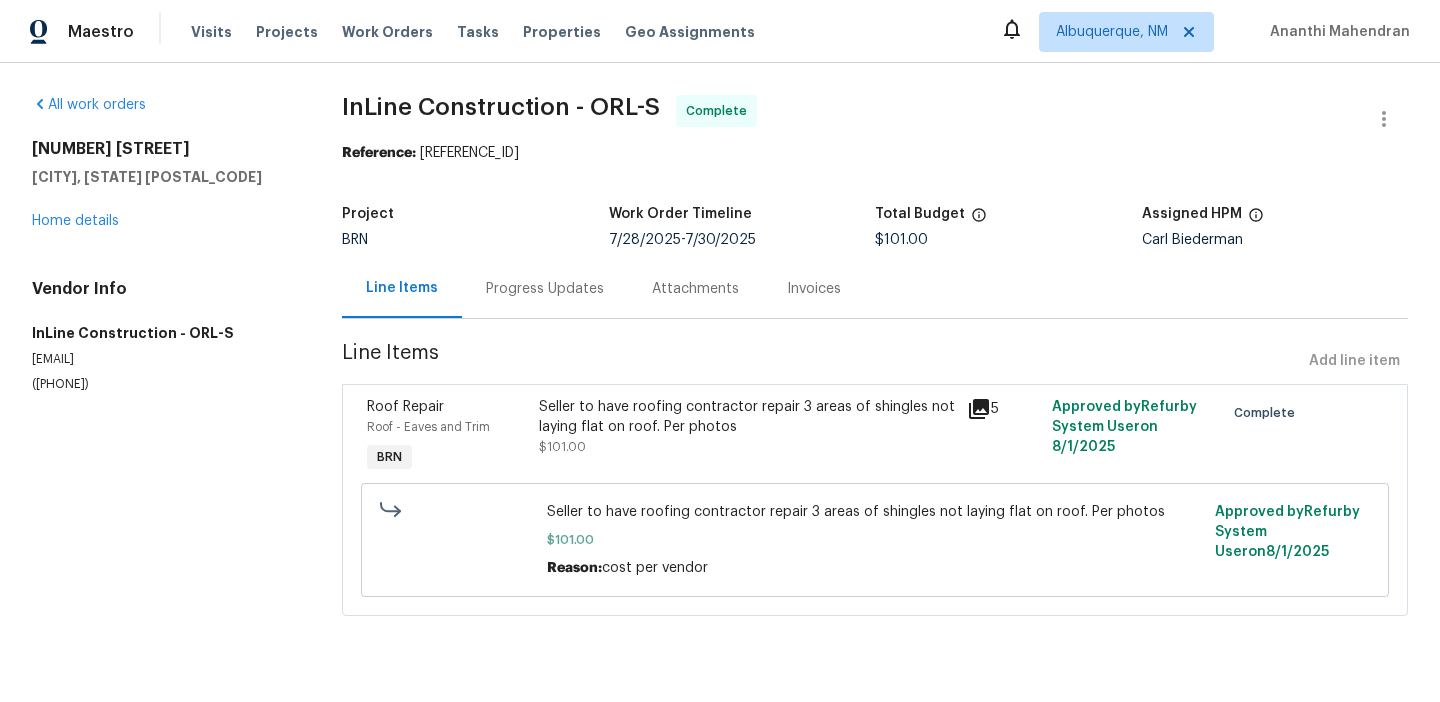 click on "Progress Updates" at bounding box center [545, 288] 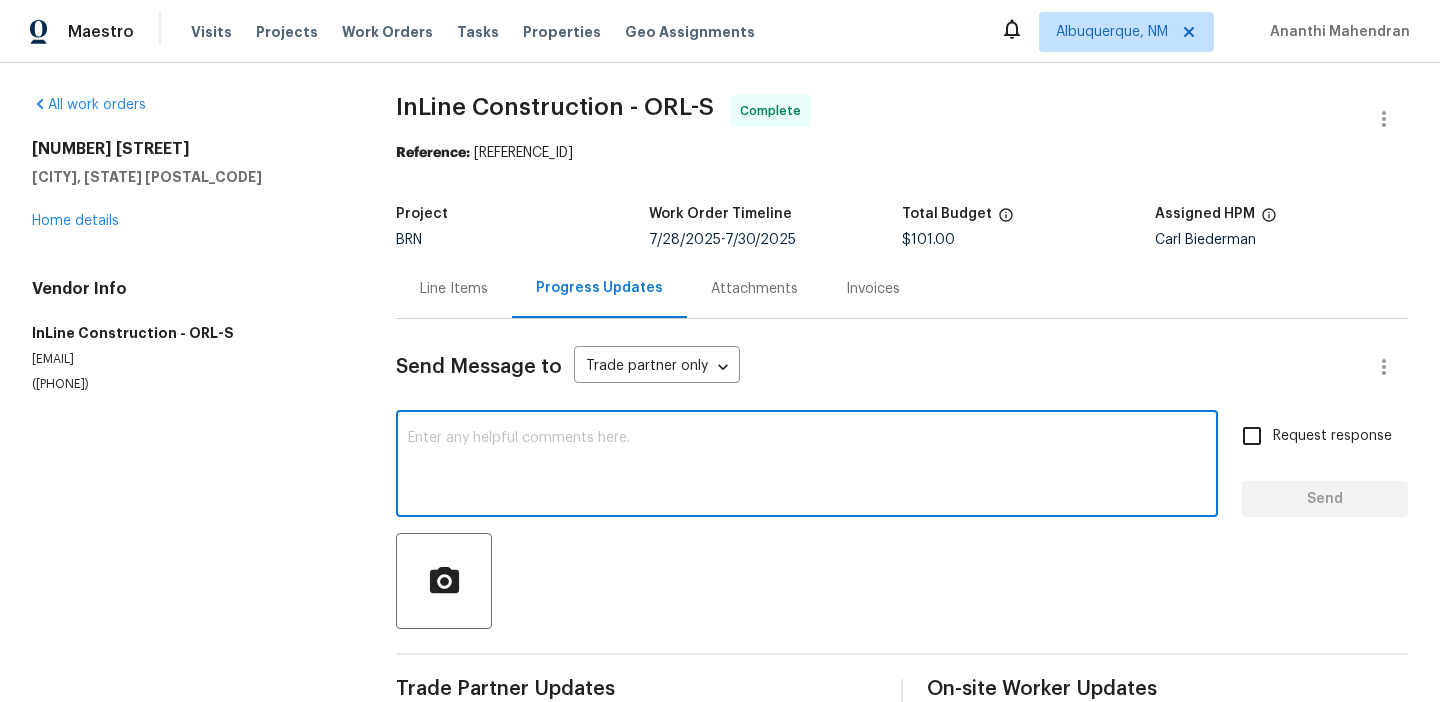 click at bounding box center (807, 466) 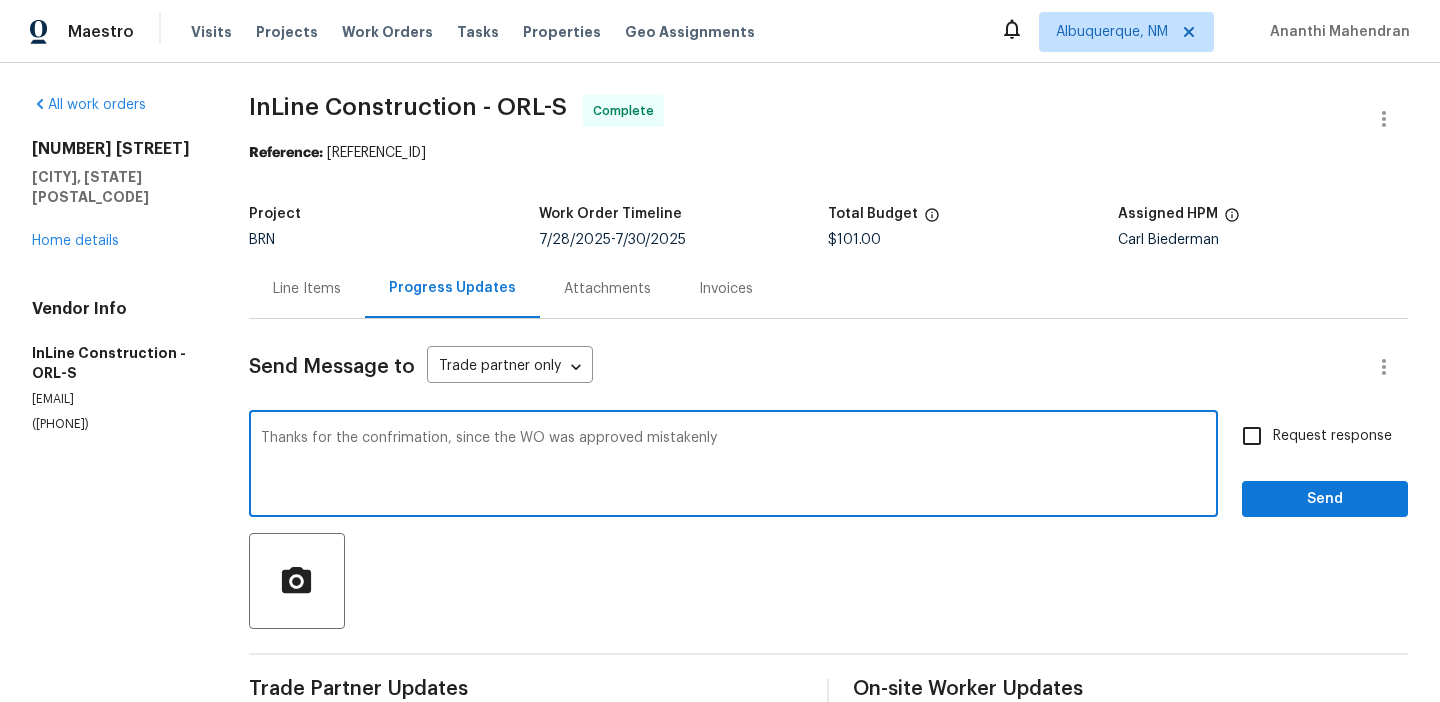 type on "Thanks for the confrimation, since the WO was approved mistakenly" 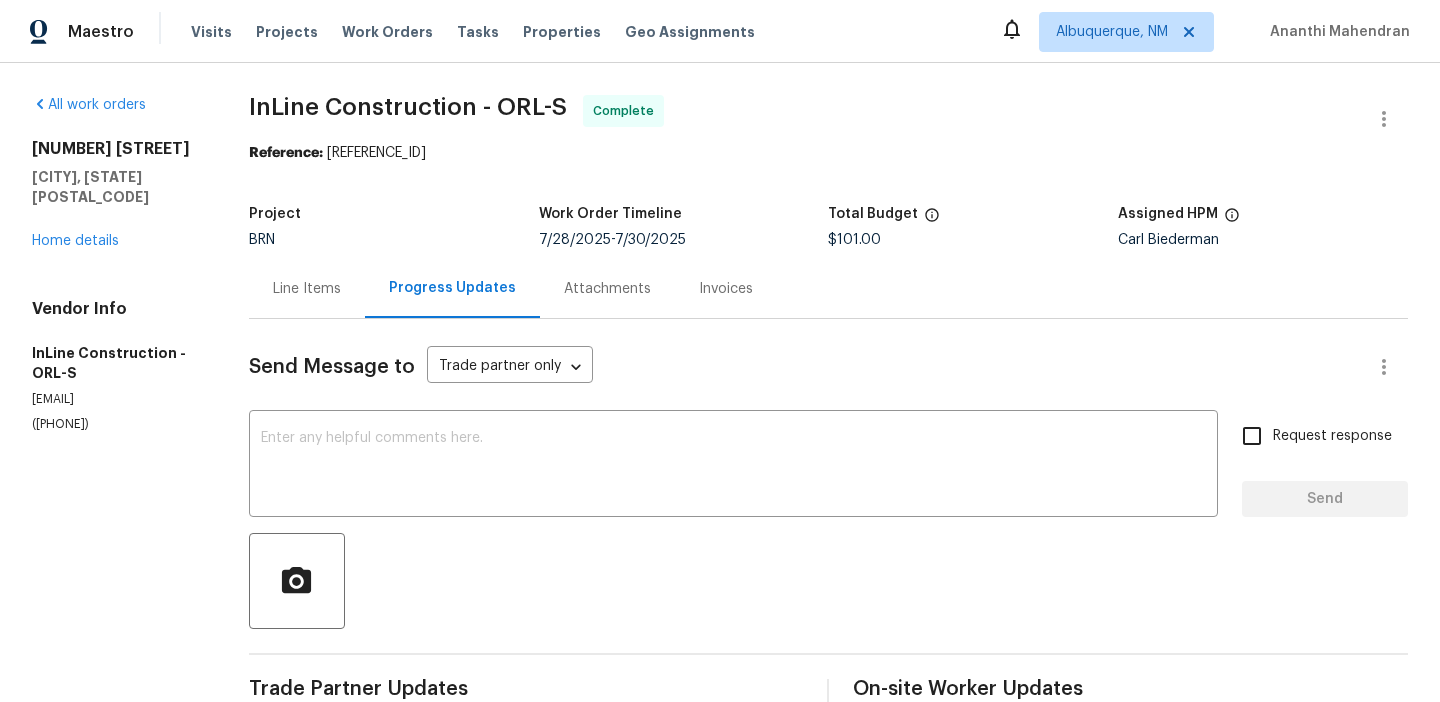 click on "Line Items" at bounding box center (307, 288) 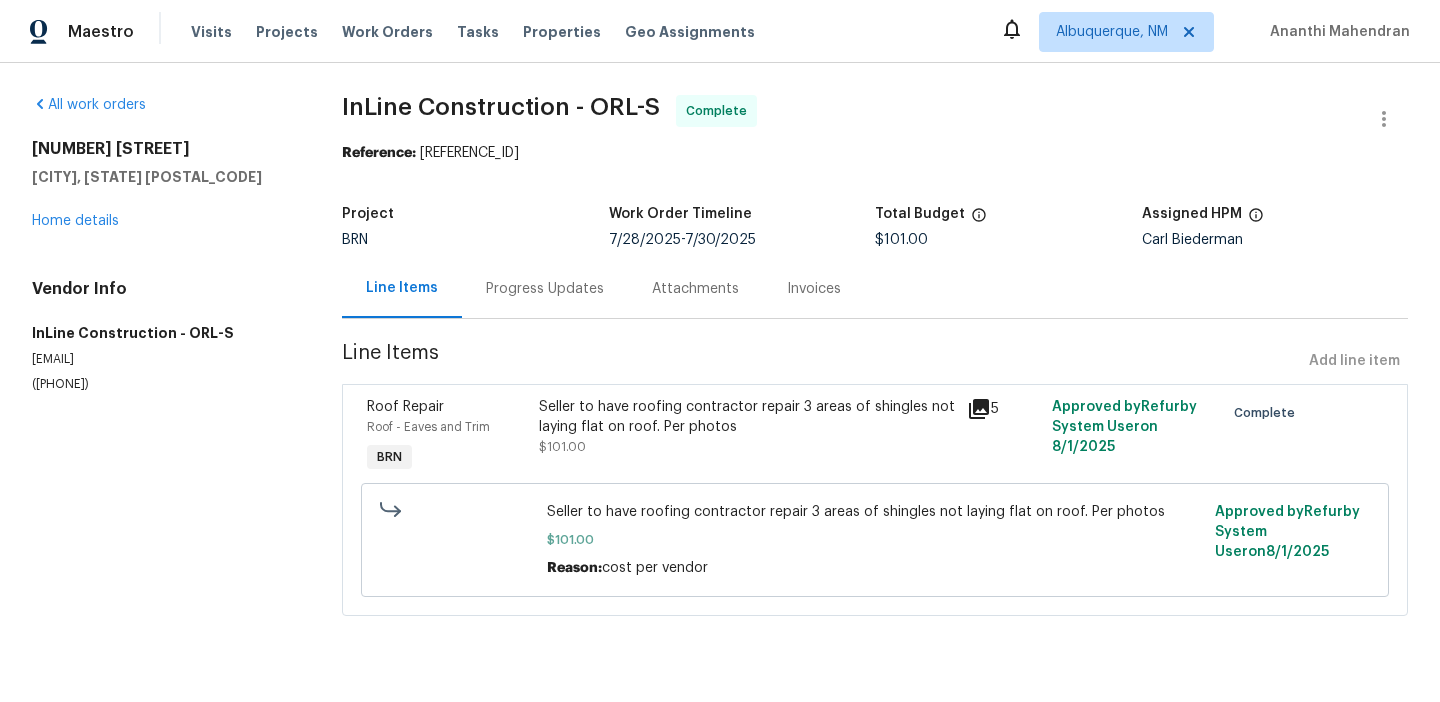 click on "Seller to have roofing contractor repair 3 areas of shingles not laying flat on roof. Per photos" at bounding box center [747, 417] 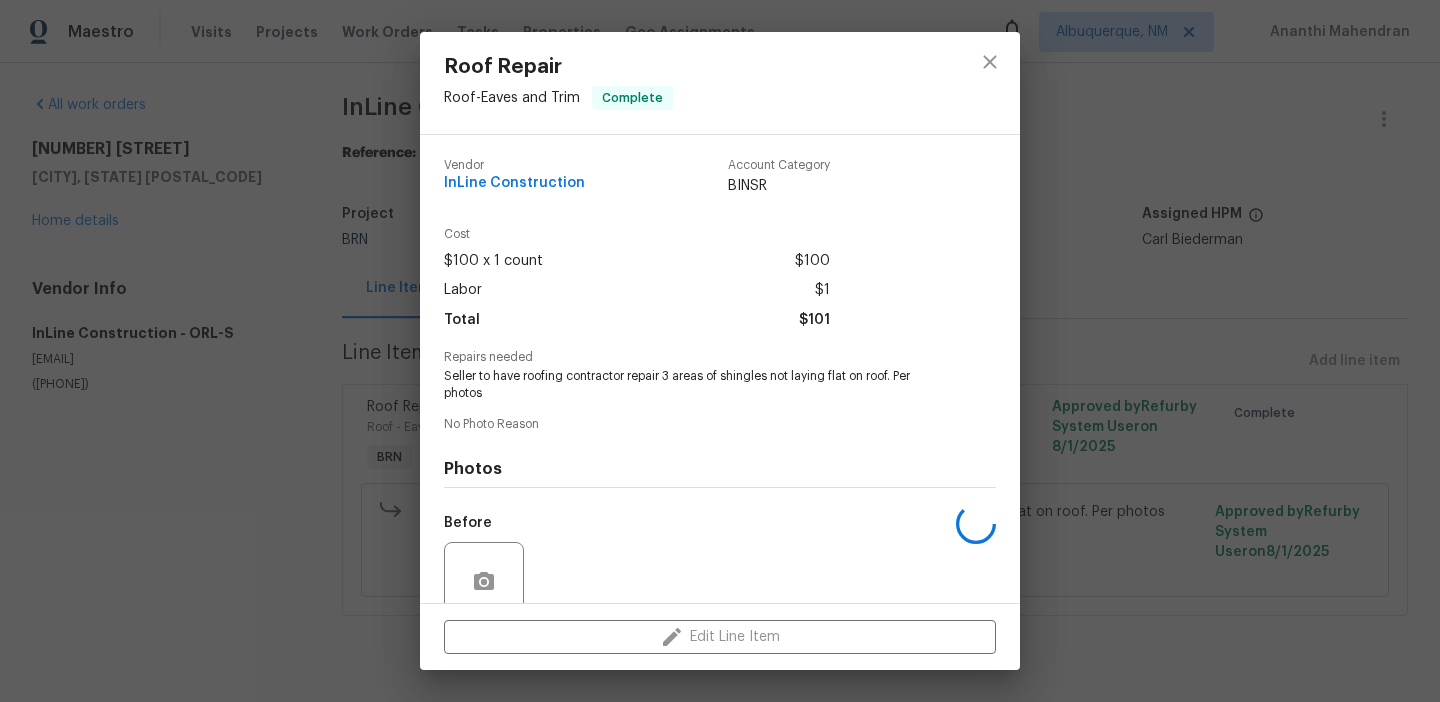 scroll, scrollTop: 168, scrollLeft: 0, axis: vertical 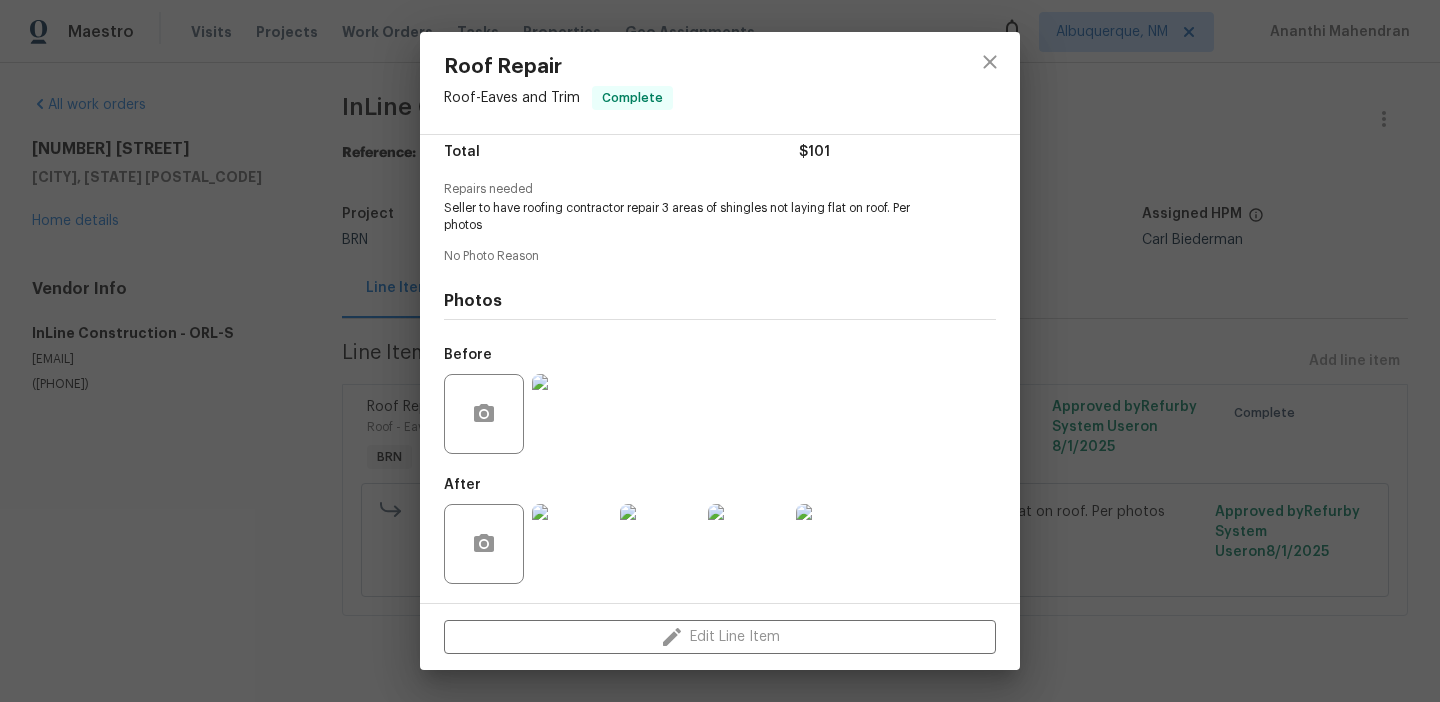 click on "Roof Repair Roof  -  Eaves and Trim Complete Vendor InLine Construction Account Category BINSR Cost $100 x 1 count $100 Labor $1 Total $101 Repairs needed Seller to have roofing contractor repair 3 areas of shingles not laying flat on roof. Per photos No Photo Reason   Photos Before After  Edit Line Item" at bounding box center [720, 351] 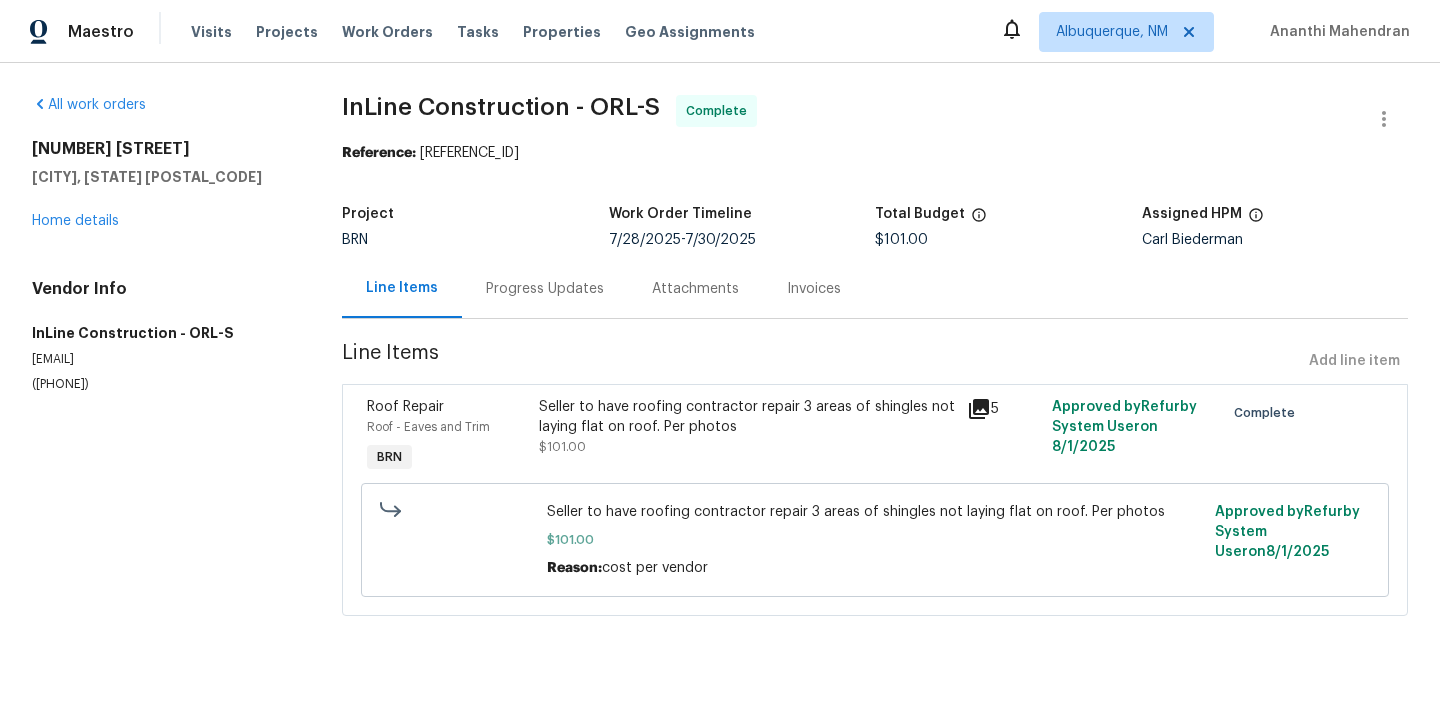 click on "Progress Updates" at bounding box center [545, 288] 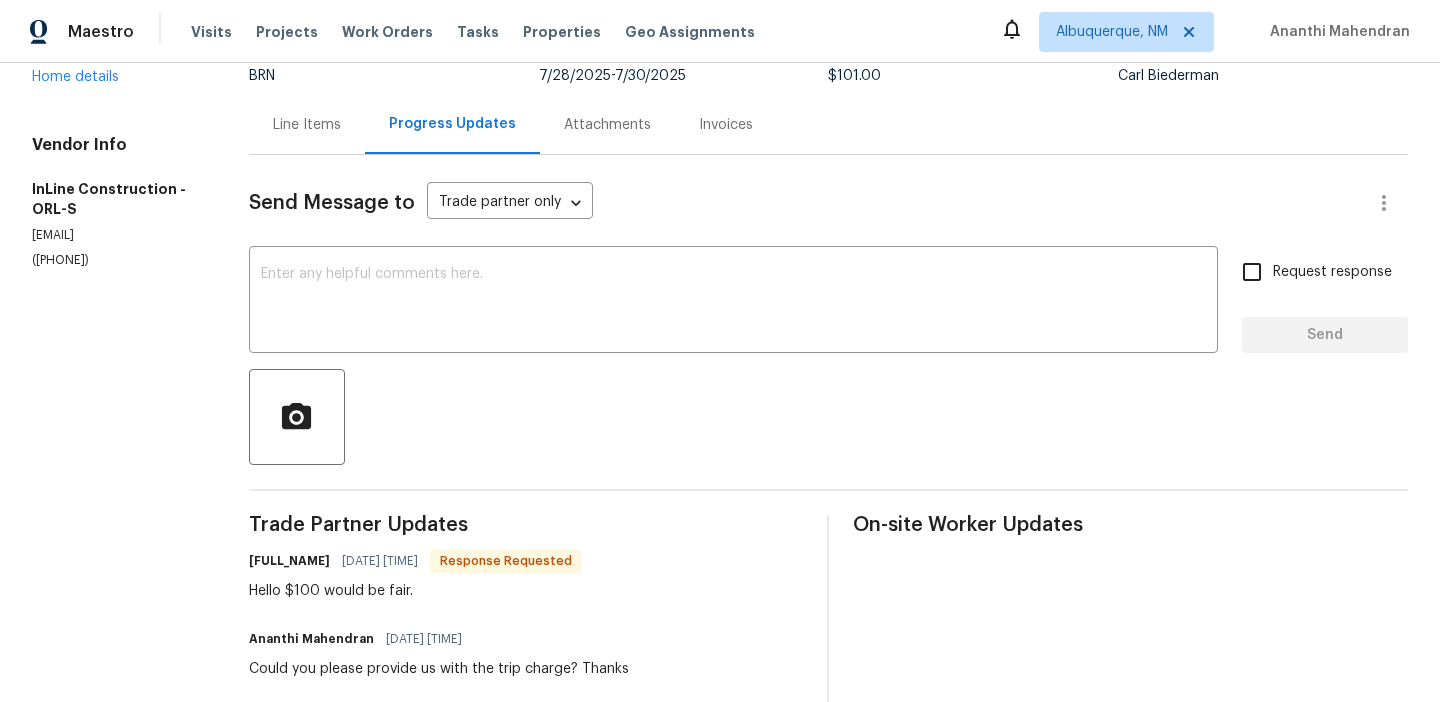 scroll, scrollTop: 163, scrollLeft: 0, axis: vertical 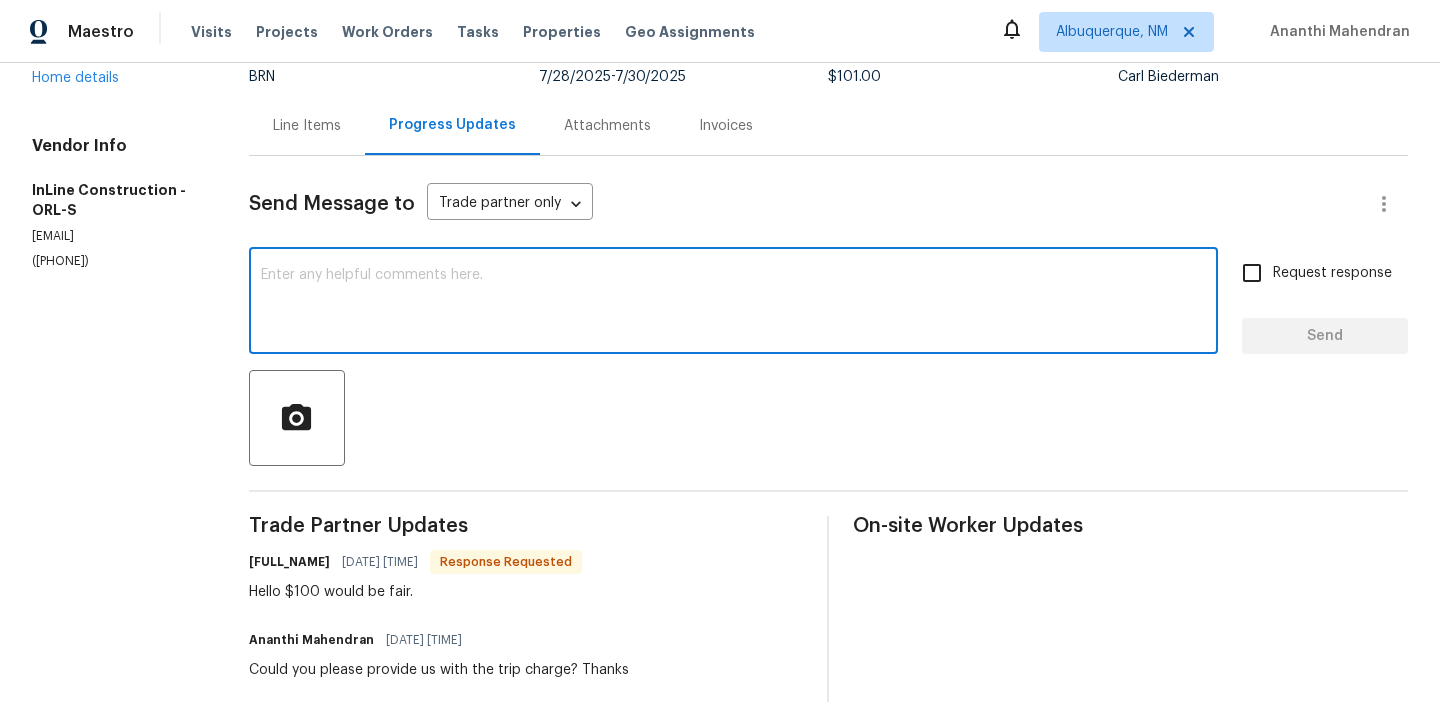 click at bounding box center (733, 303) 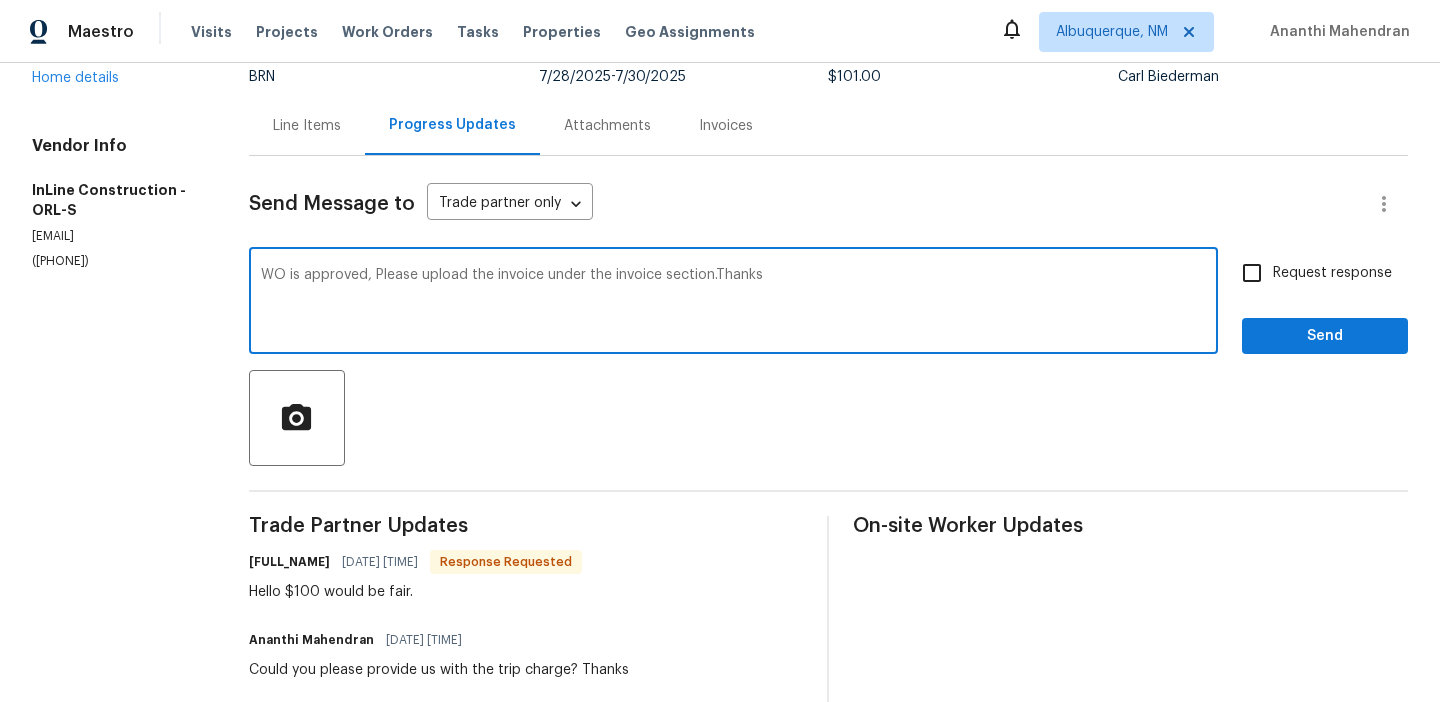click on "WO is approved, Please upload the invoice under the invoice section.Thanks" at bounding box center [733, 303] 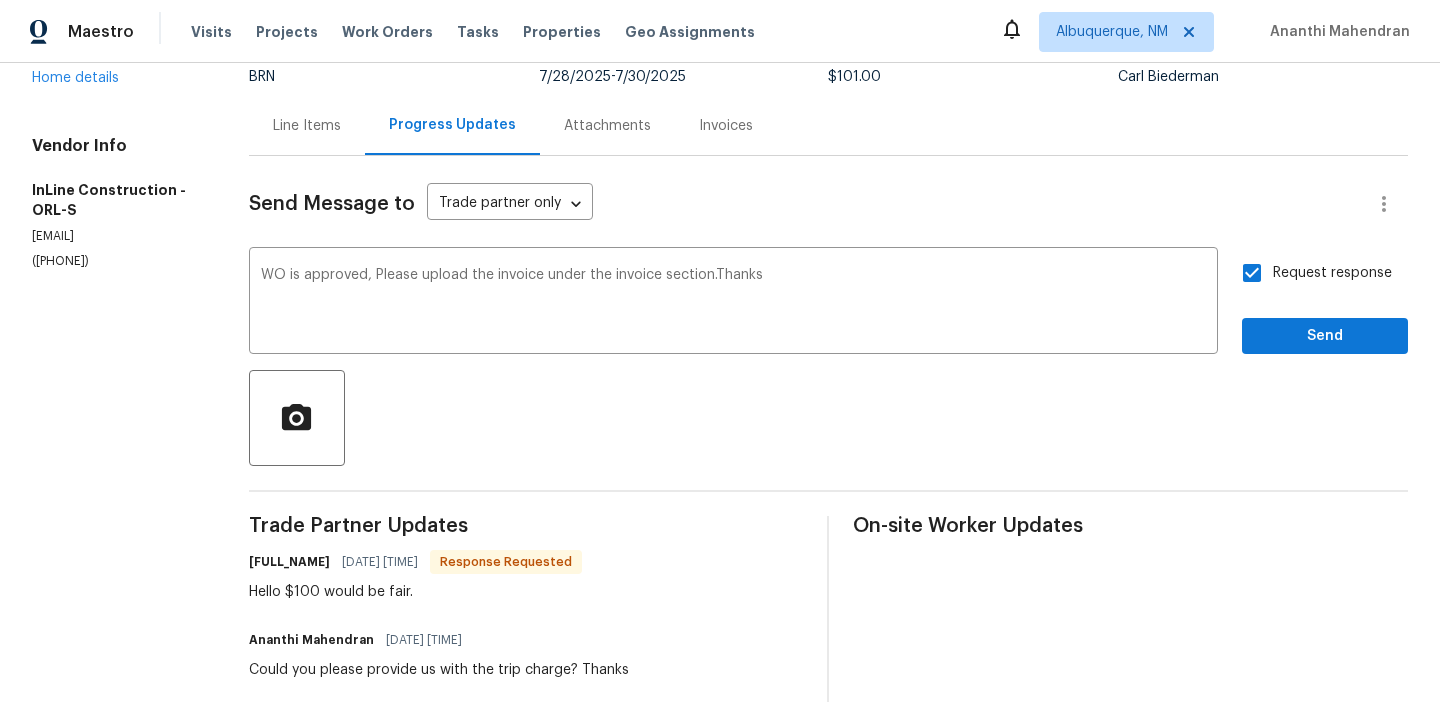 click on "Request response Send" at bounding box center [1325, 303] 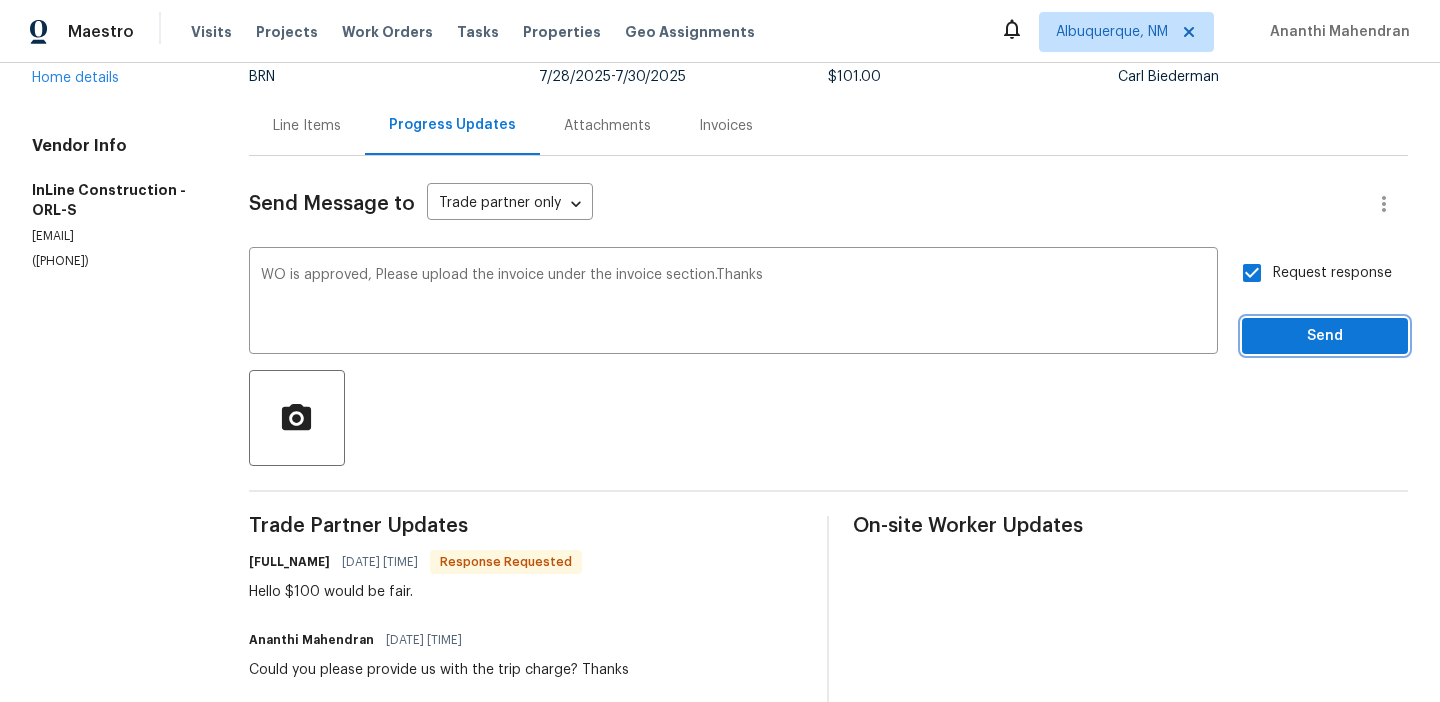 click on "Send" at bounding box center [1325, 336] 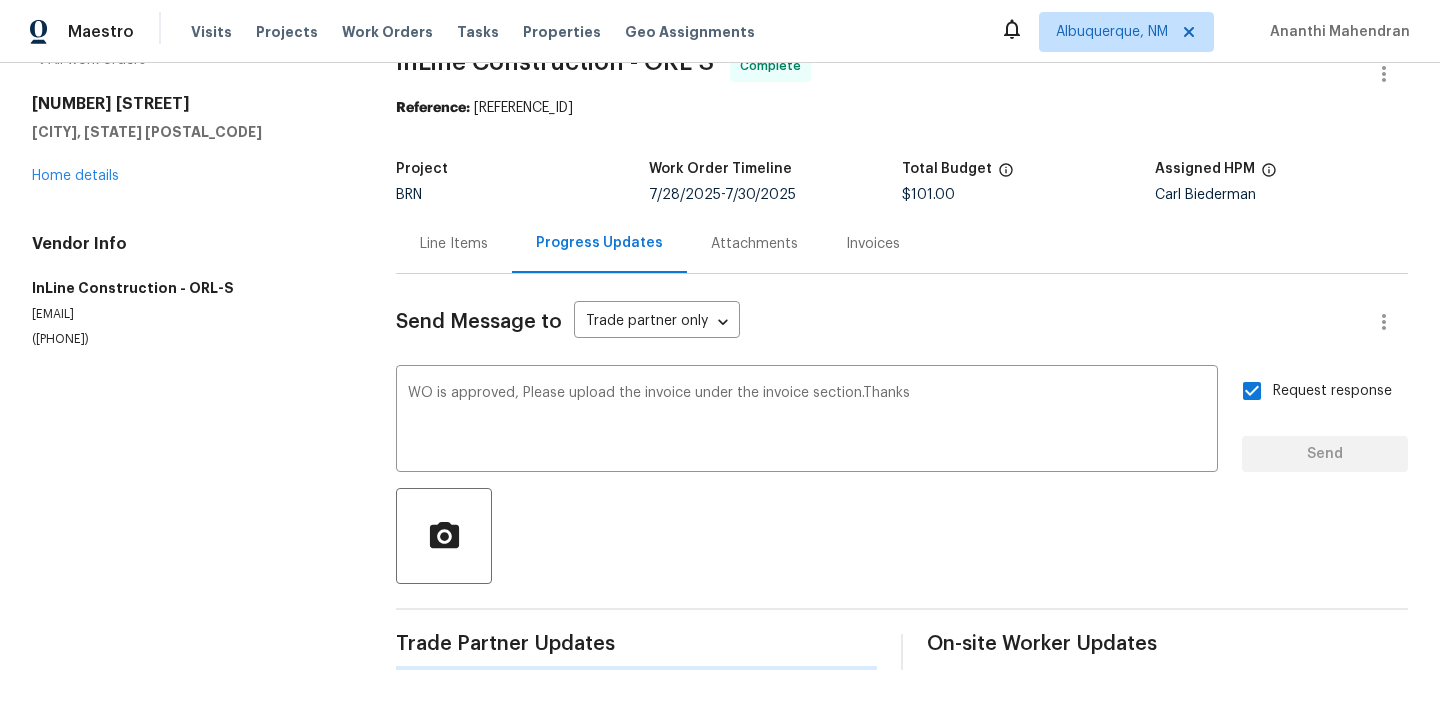 scroll, scrollTop: 0, scrollLeft: 0, axis: both 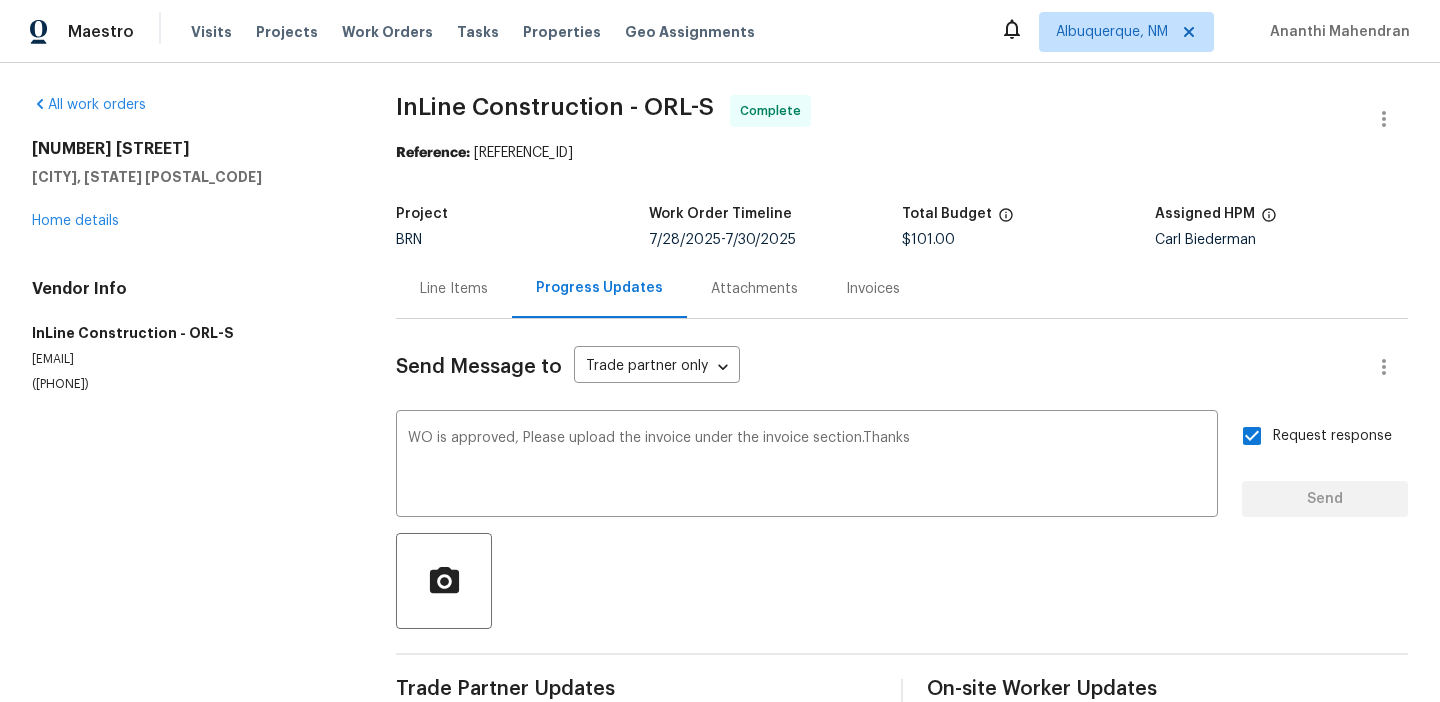 type 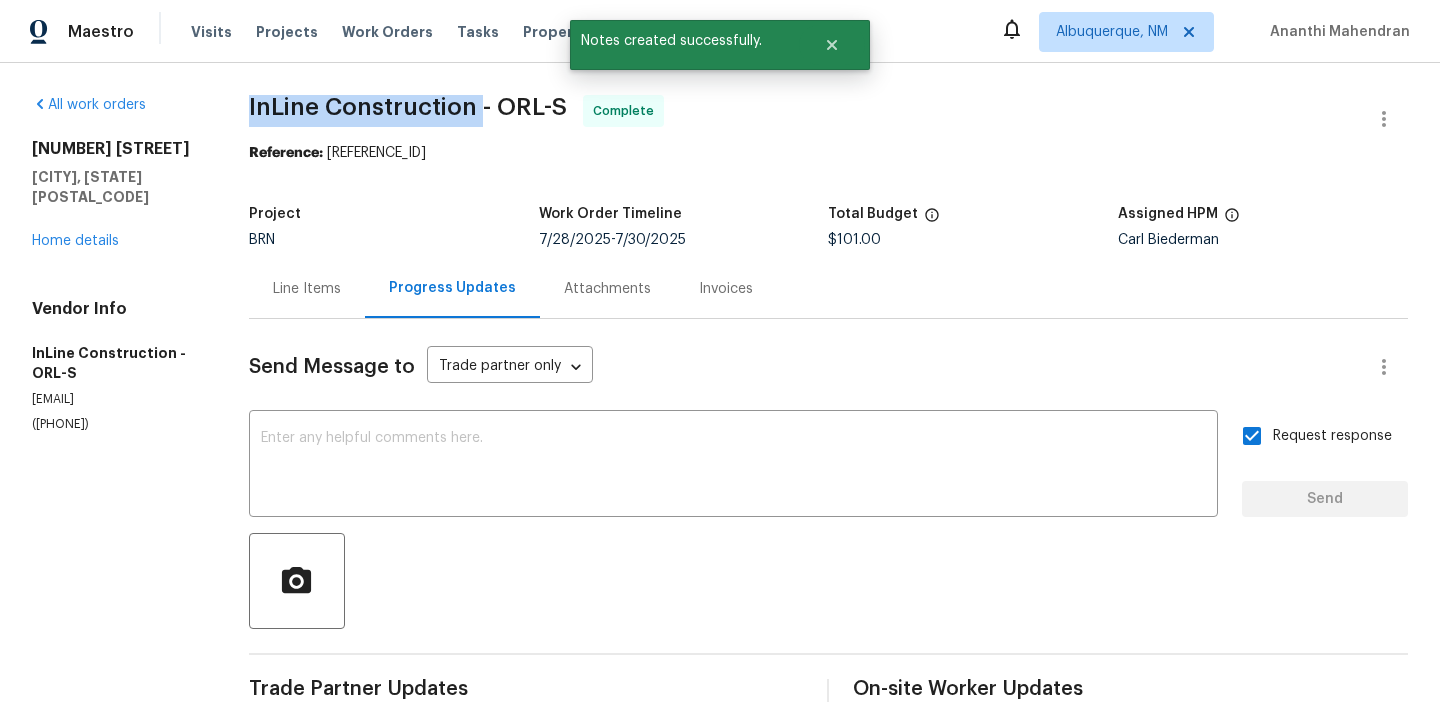 drag, startPoint x: 241, startPoint y: 101, endPoint x: 484, endPoint y: 97, distance: 243.03291 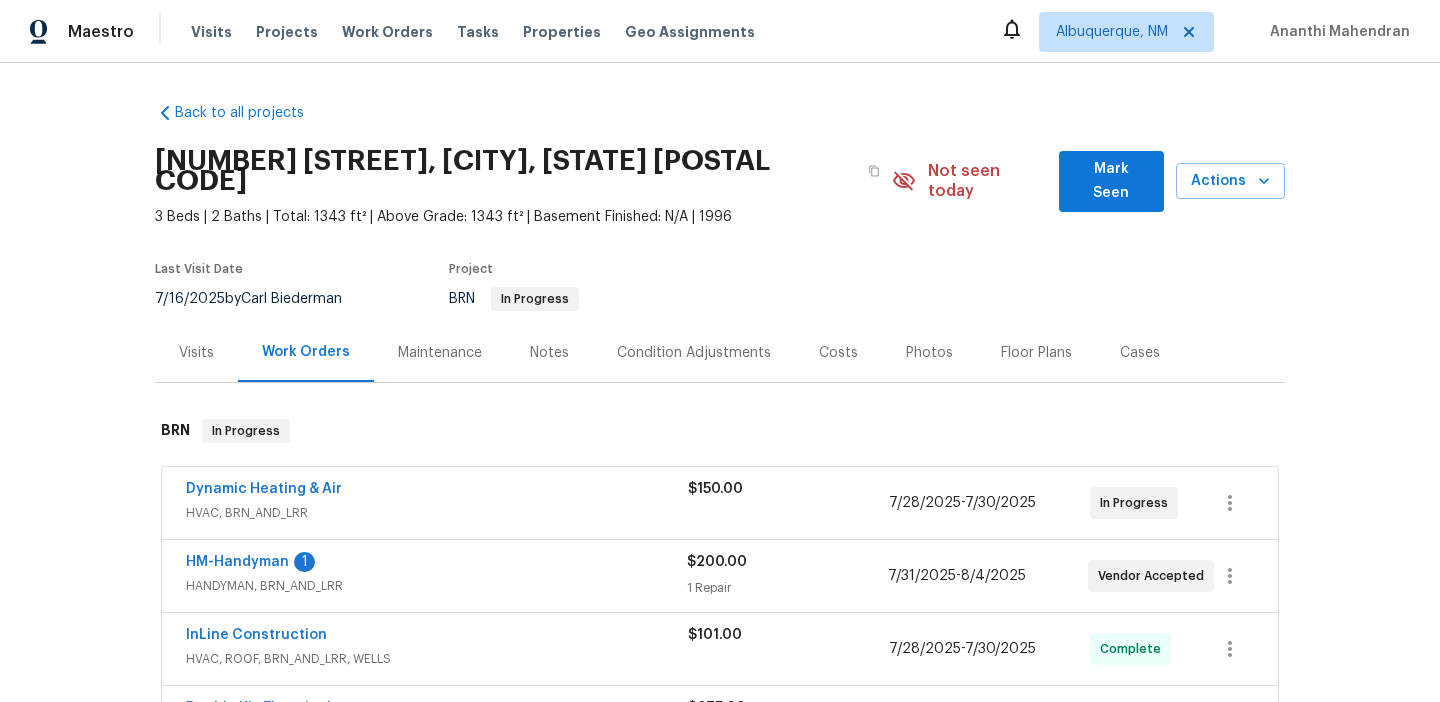 scroll, scrollTop: 0, scrollLeft: 0, axis: both 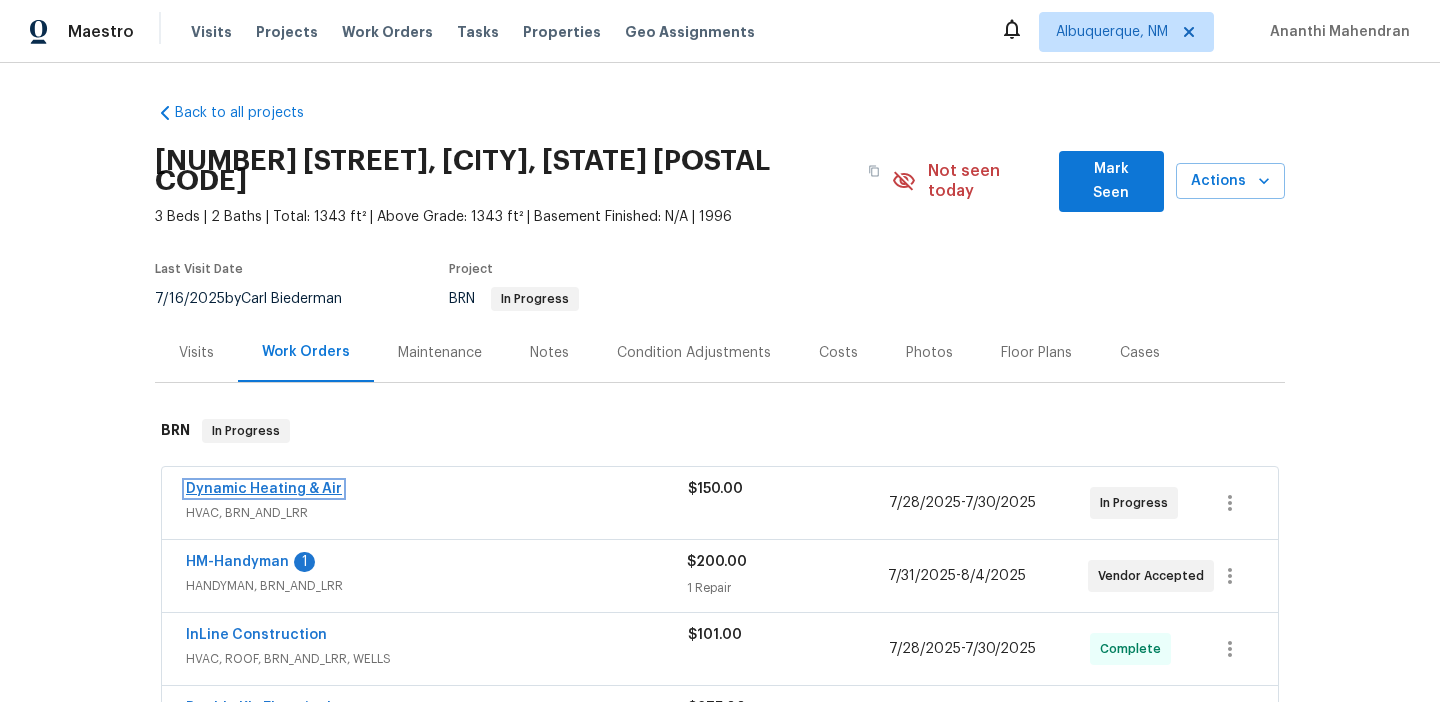 click on "Dynamic Heating & Air" at bounding box center [264, 489] 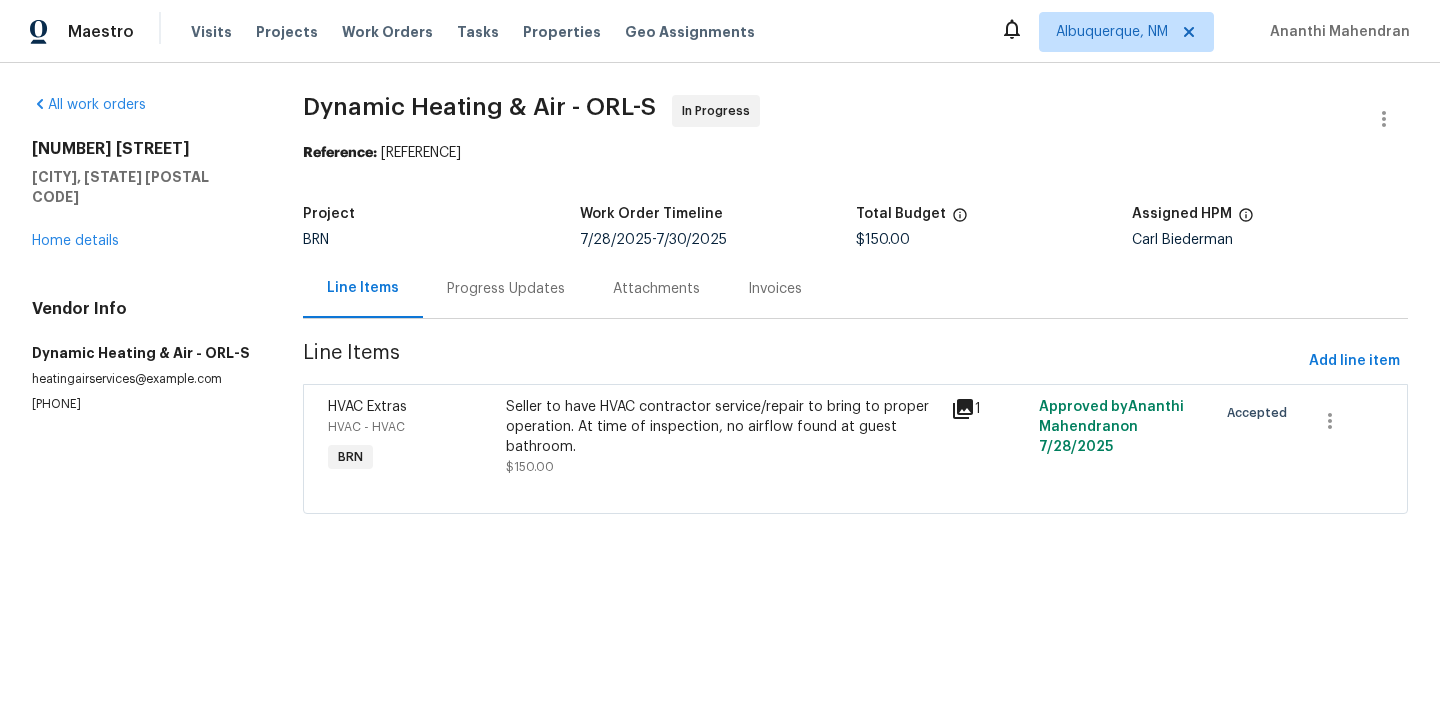 click on "Progress Updates" at bounding box center (506, 288) 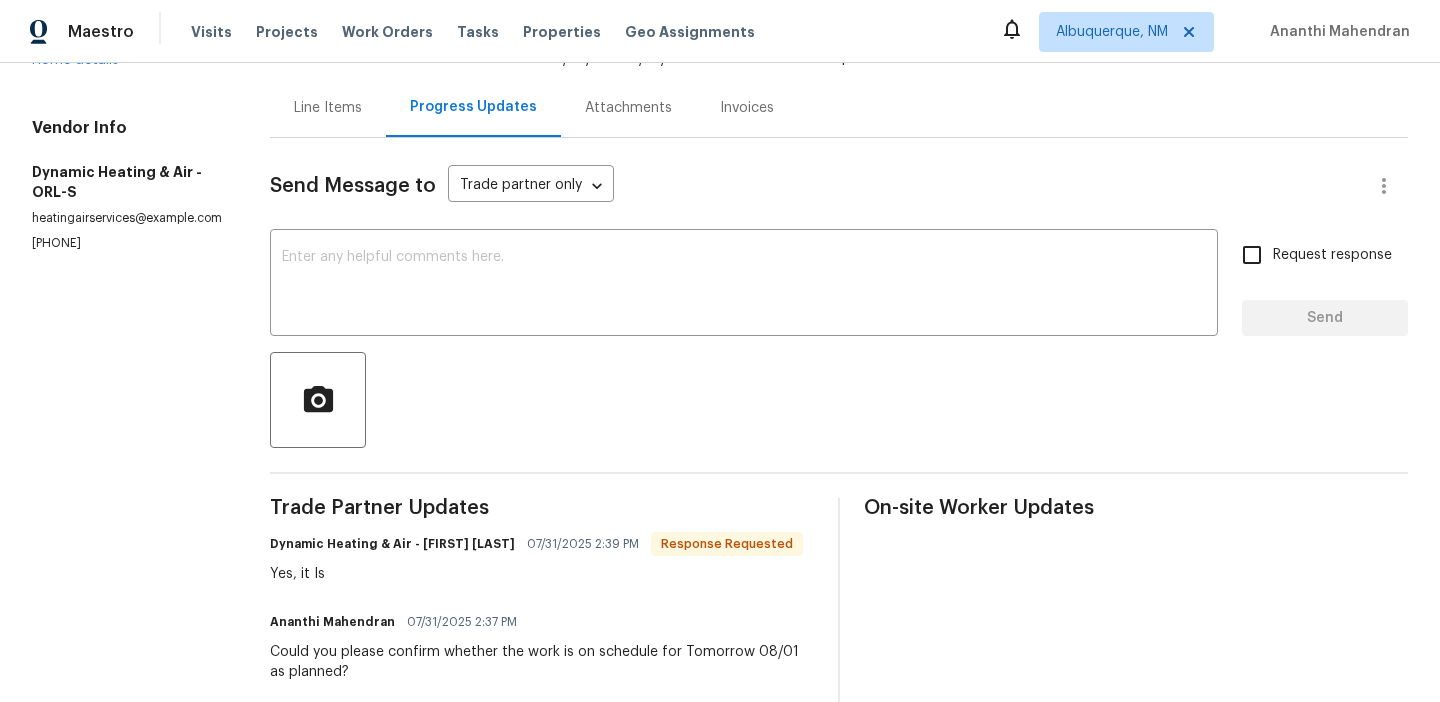scroll, scrollTop: 185, scrollLeft: 0, axis: vertical 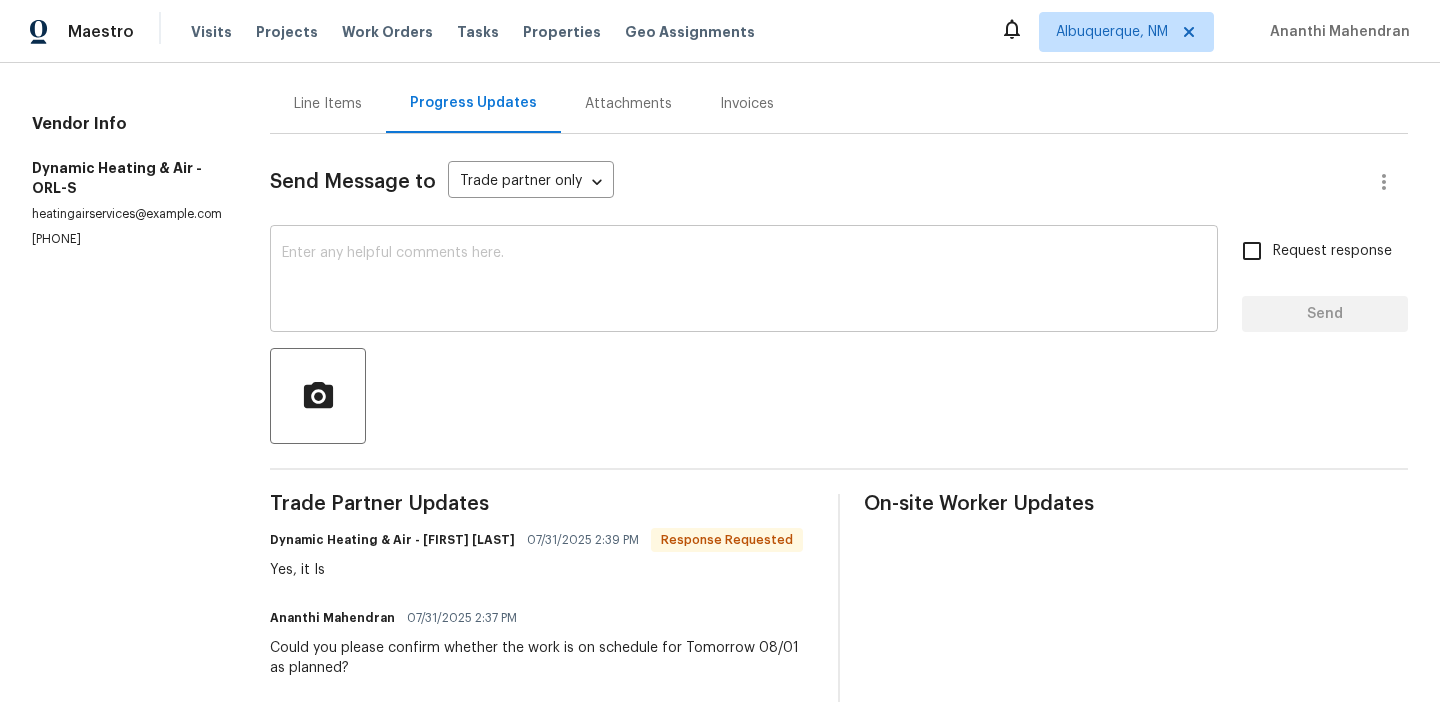 click at bounding box center [744, 281] 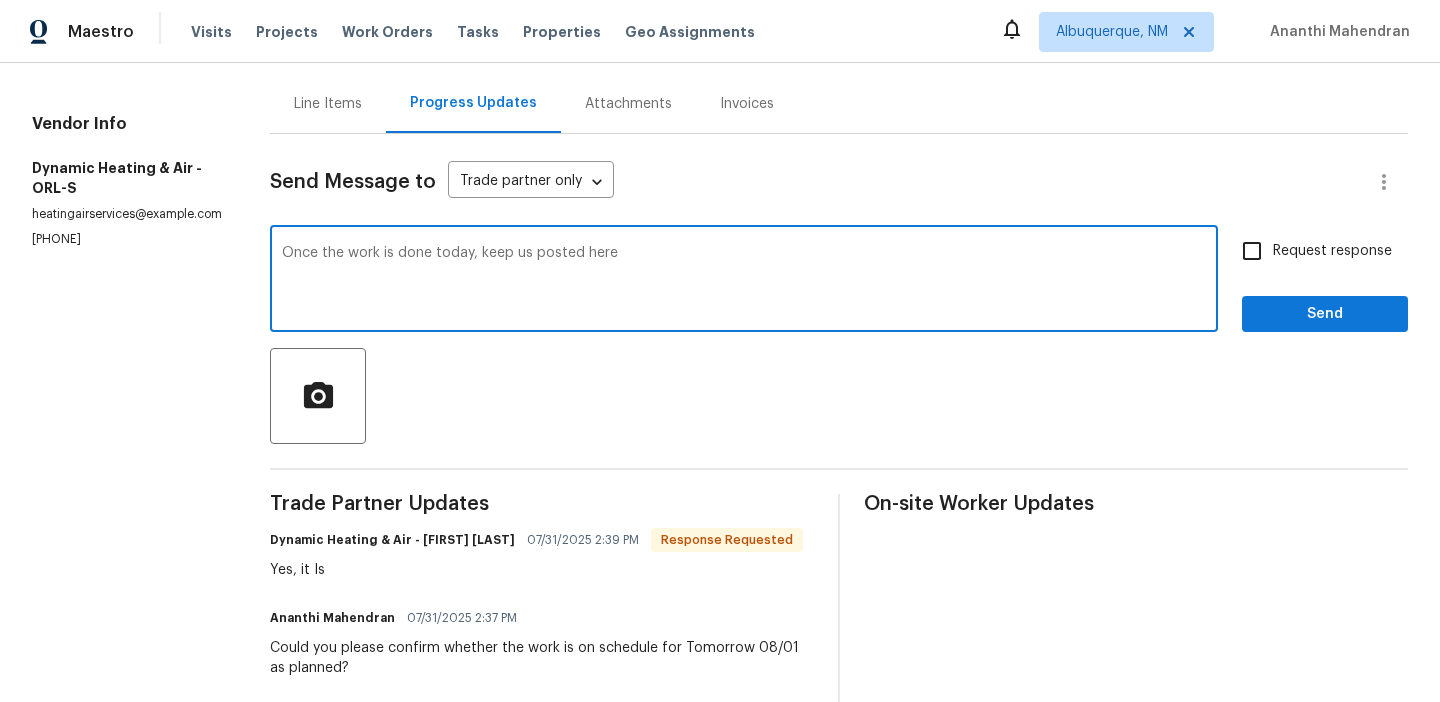 type on "Once the work is done today, keep us posted here" 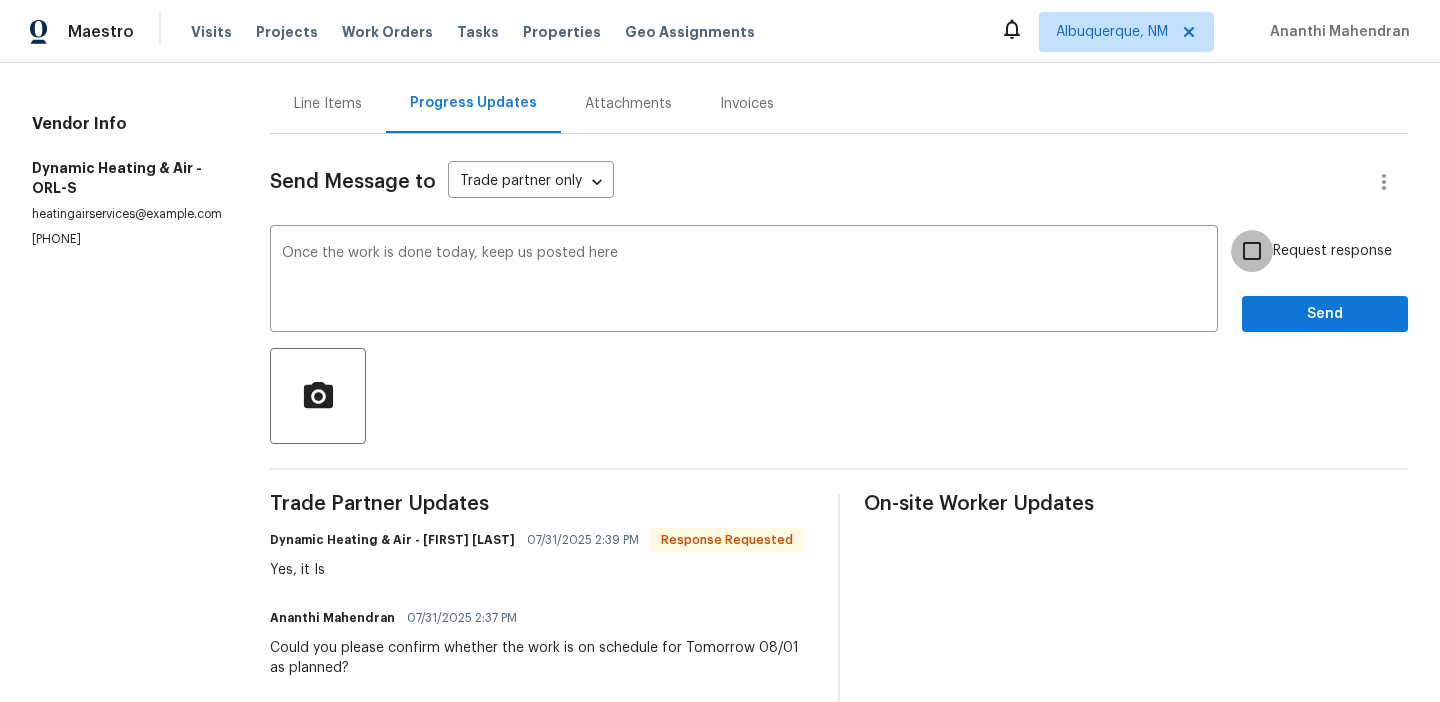 click on "Request response" at bounding box center [1252, 251] 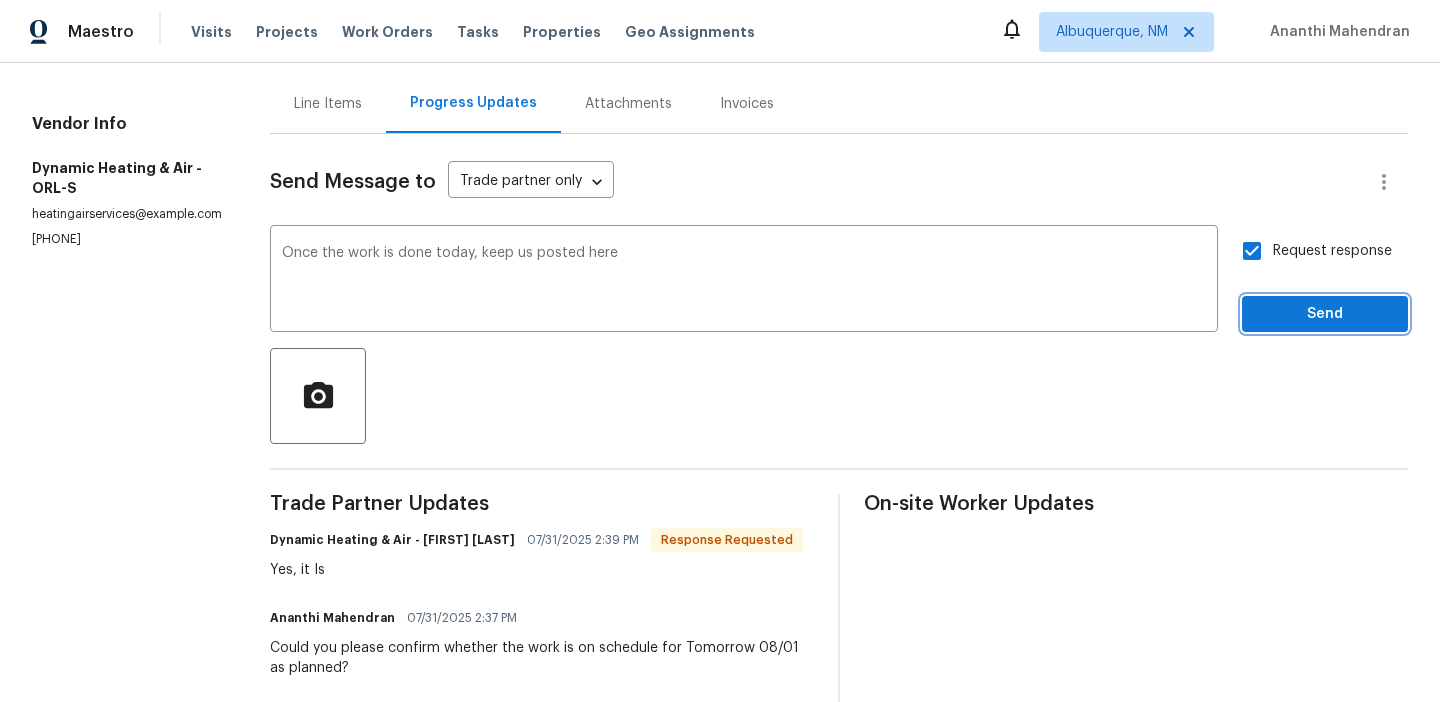 click on "Send" at bounding box center [1325, 314] 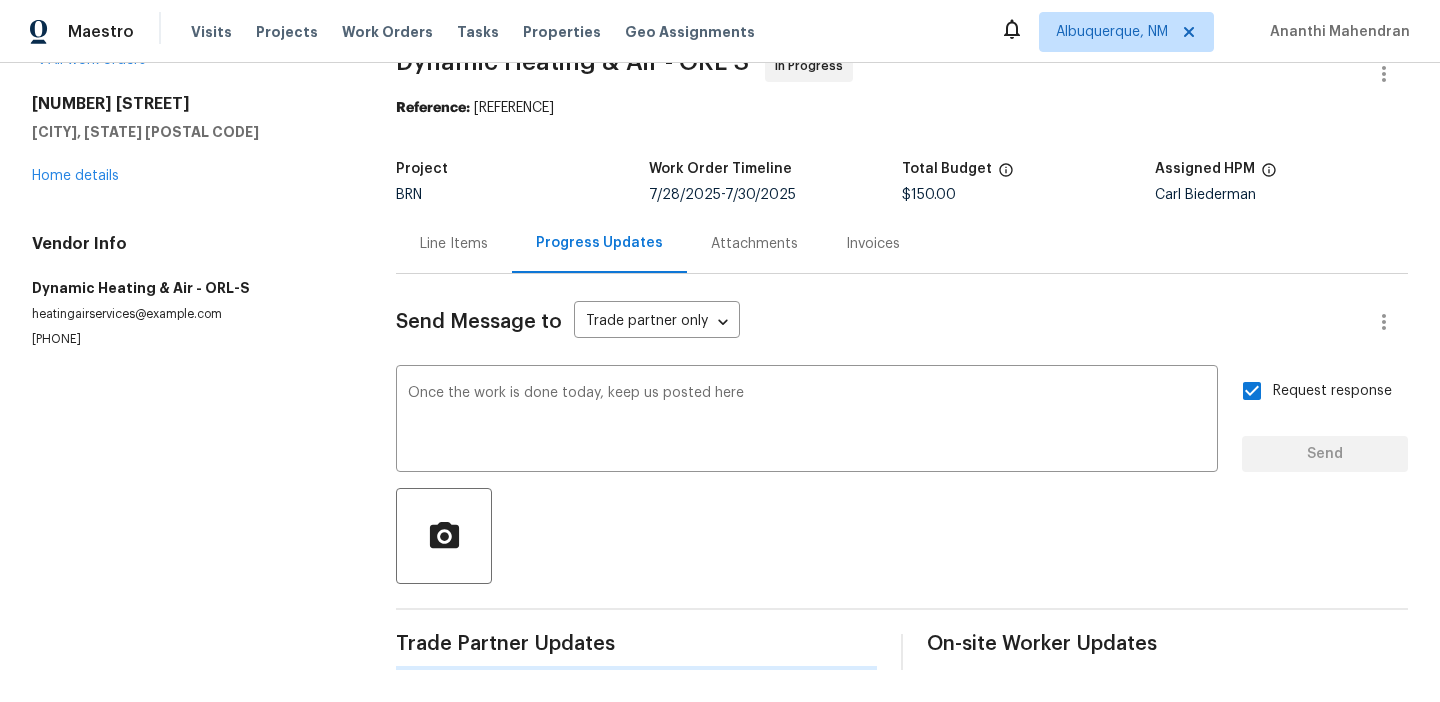 type 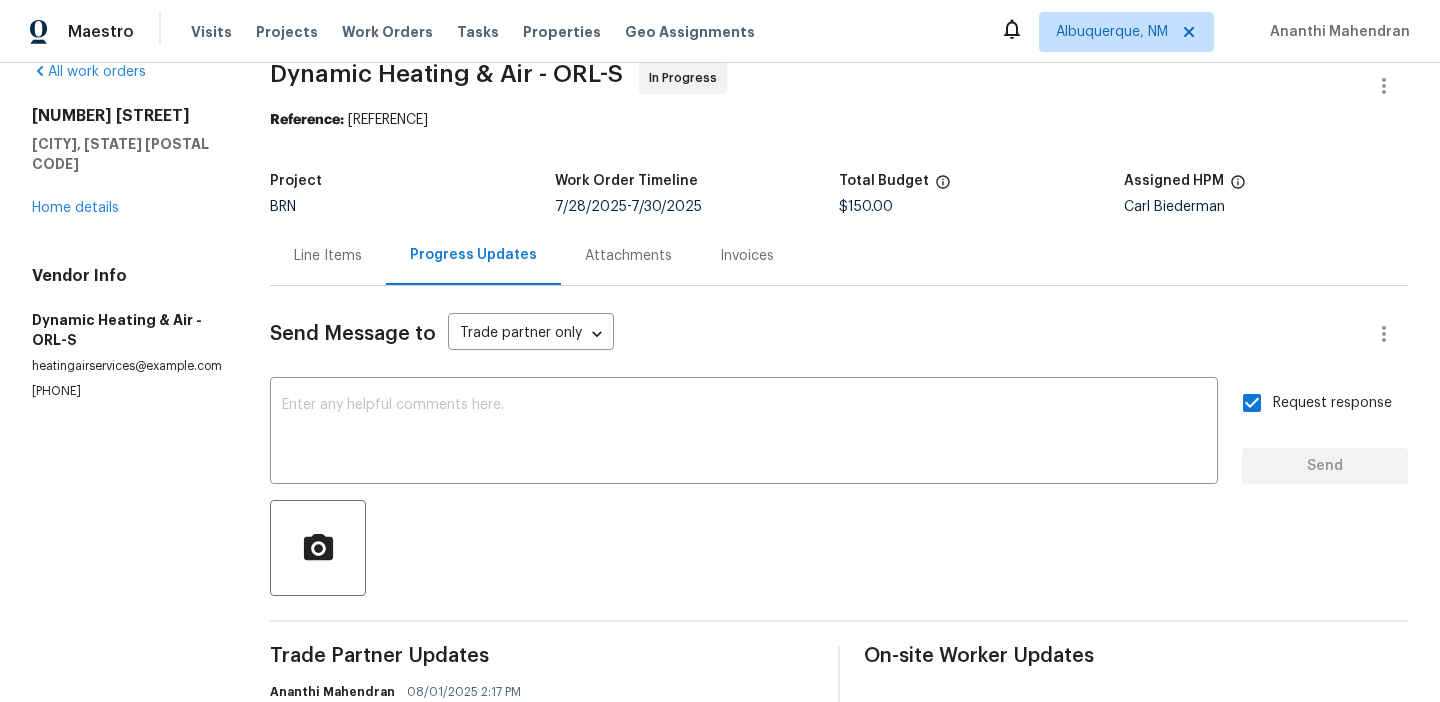 scroll, scrollTop: 0, scrollLeft: 0, axis: both 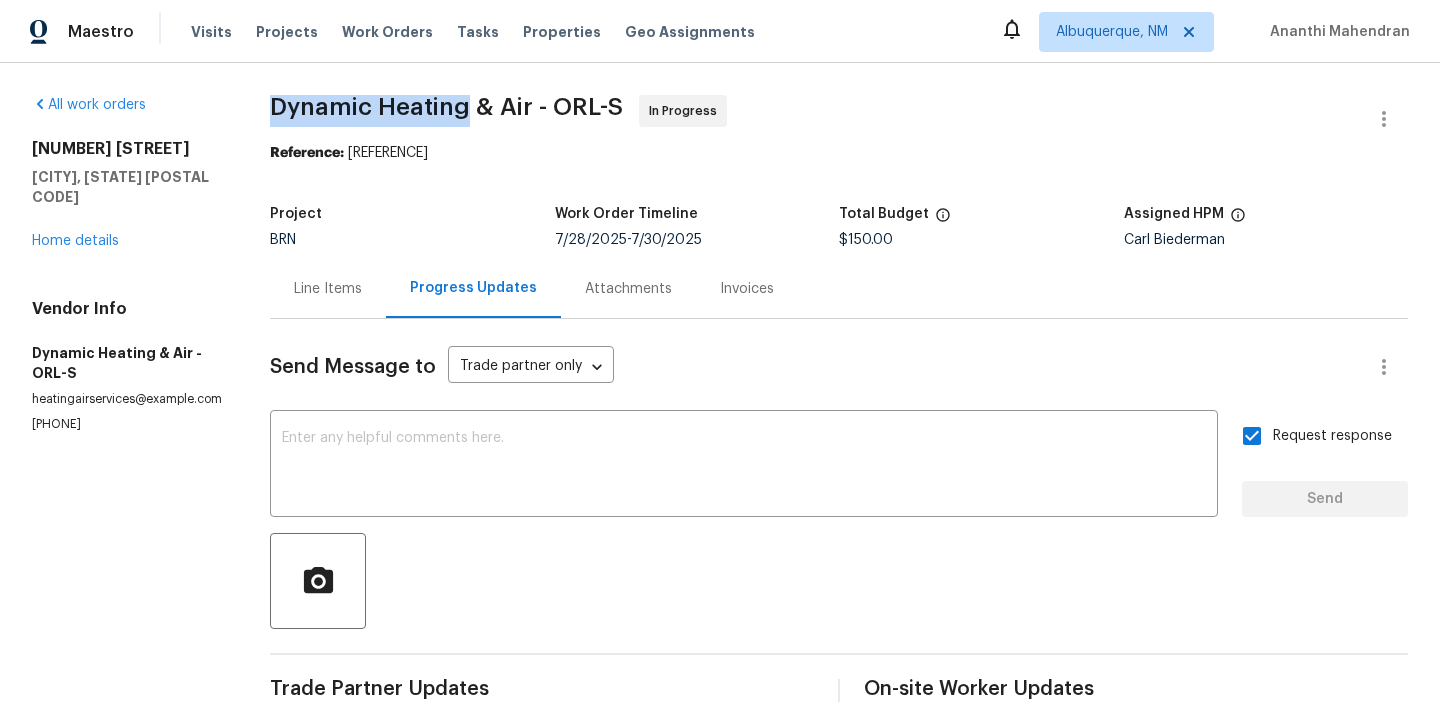 drag, startPoint x: 250, startPoint y: 108, endPoint x: 451, endPoint y: 110, distance: 201.00995 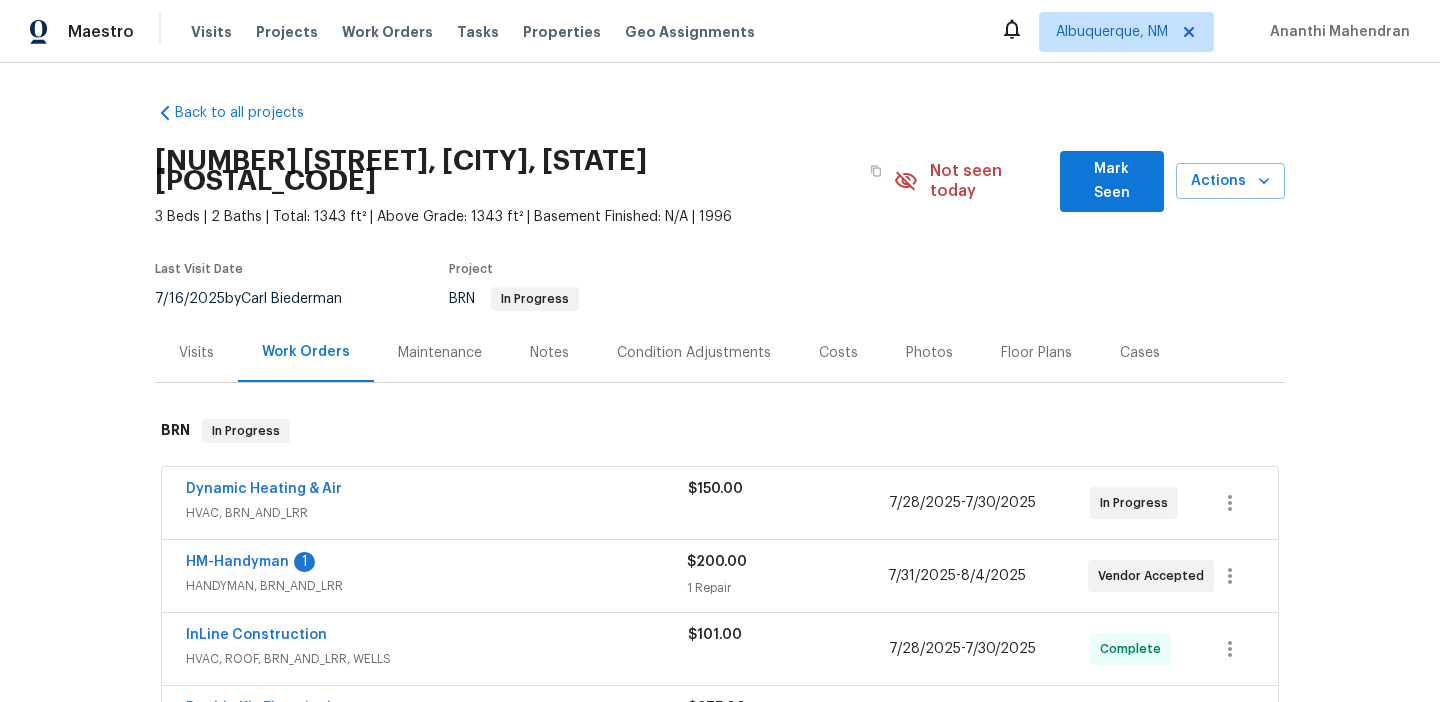 scroll, scrollTop: 0, scrollLeft: 0, axis: both 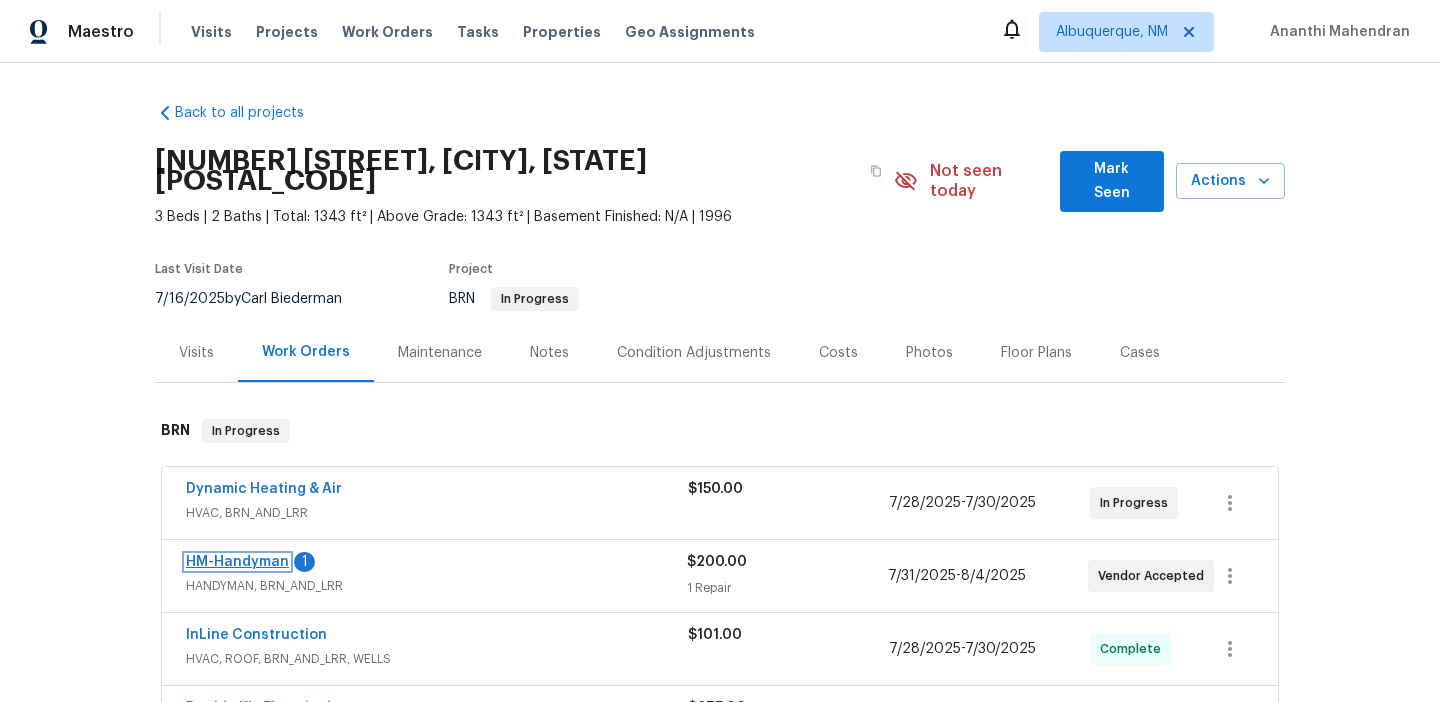 click on "HM-Handyman" at bounding box center [237, 562] 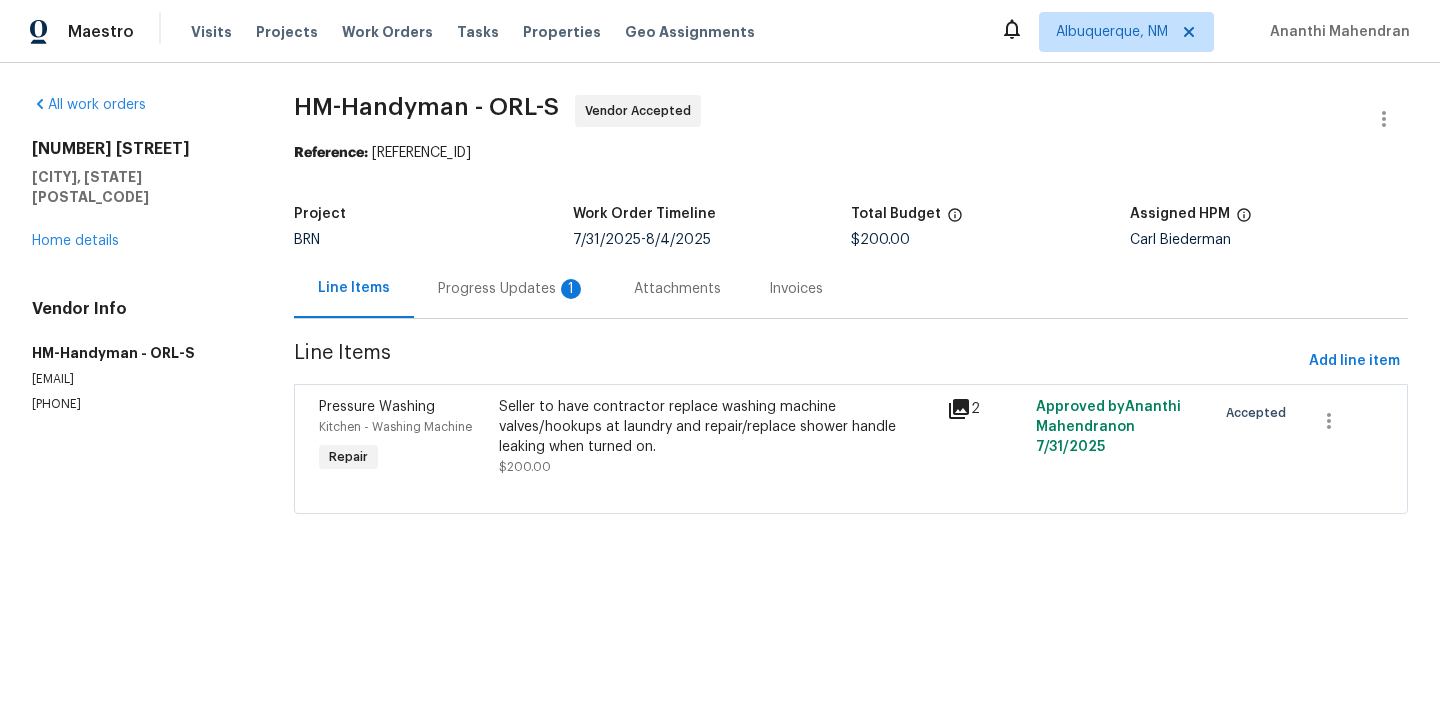 click on "Progress Updates 1" at bounding box center [512, 289] 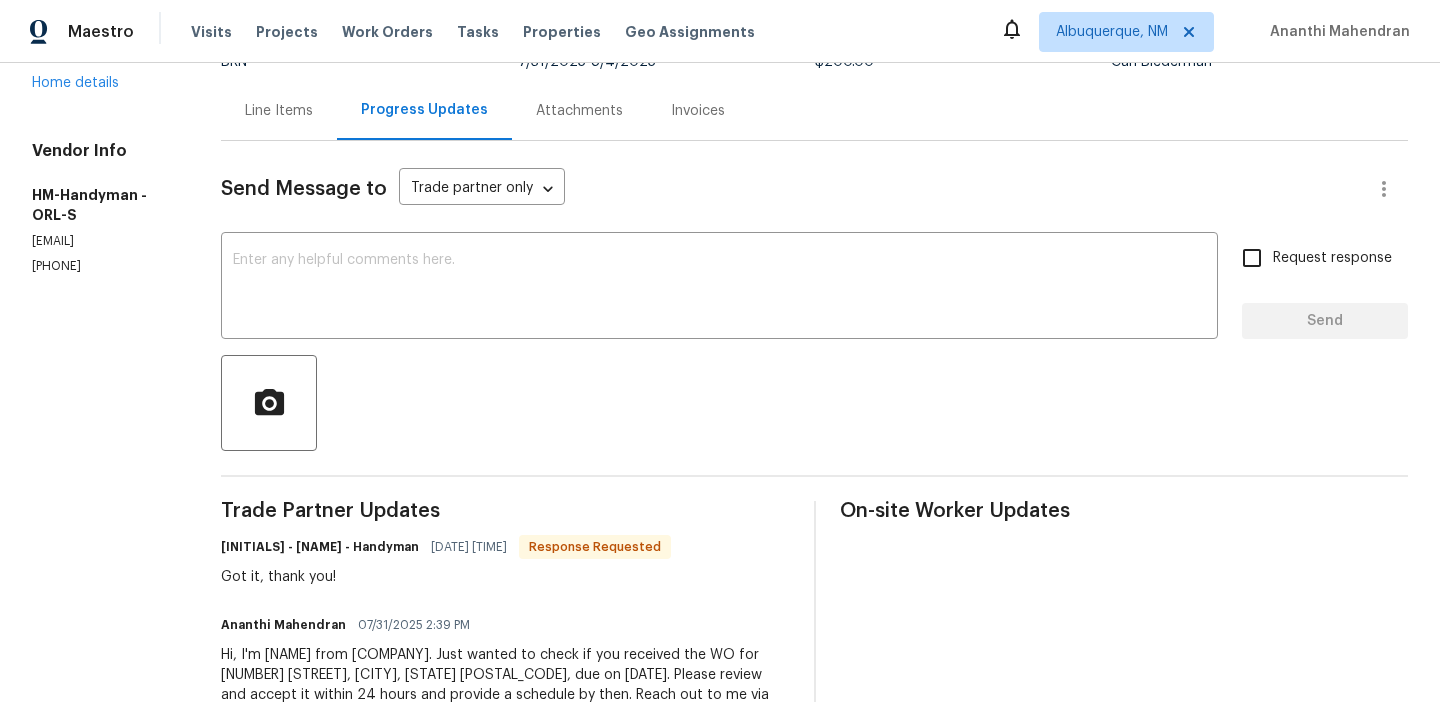 scroll, scrollTop: 187, scrollLeft: 0, axis: vertical 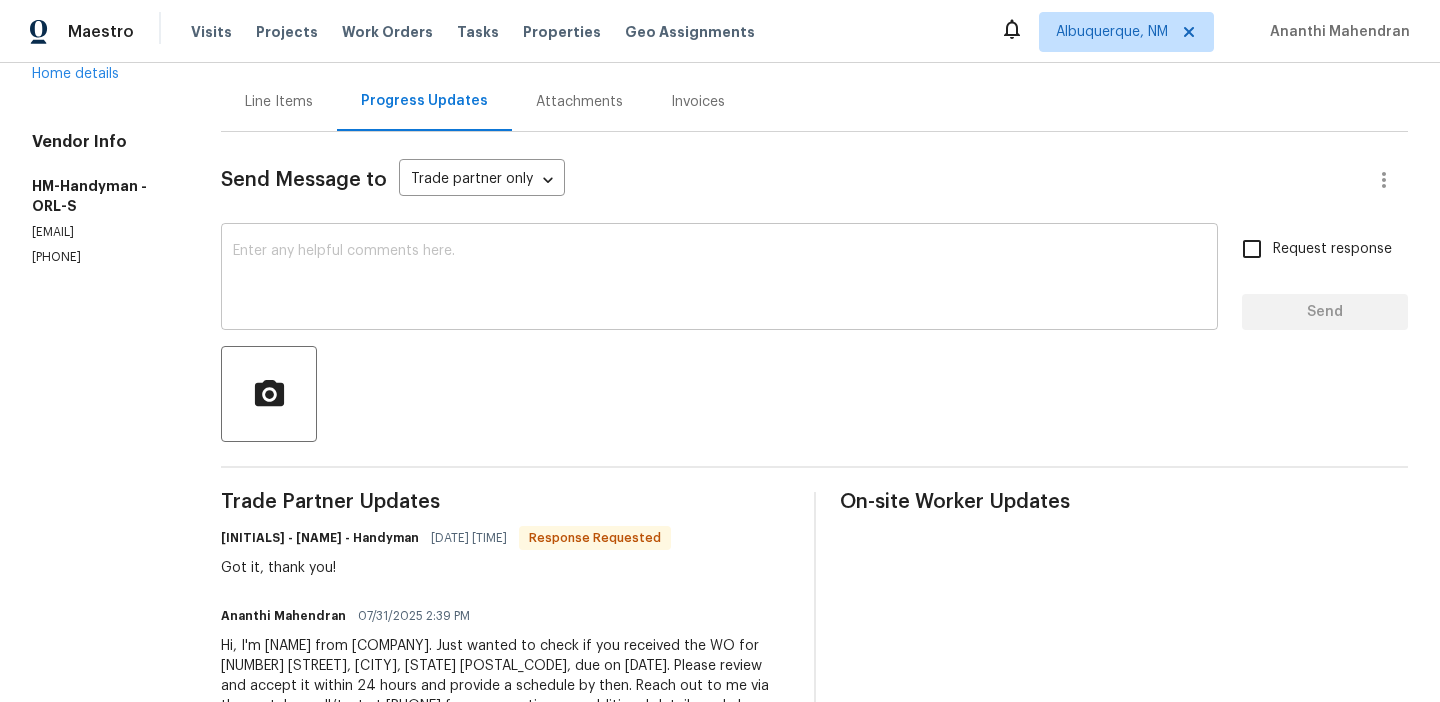 click at bounding box center [719, 279] 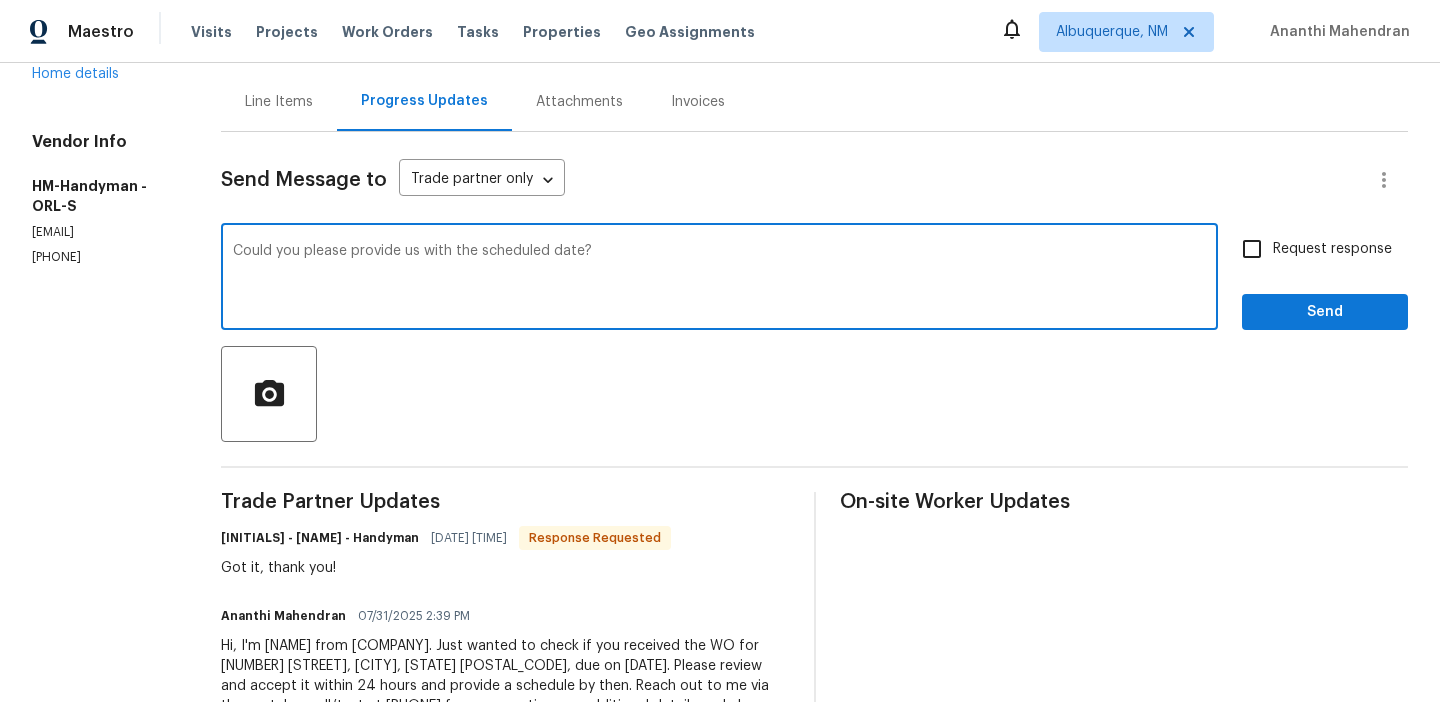 type on "Could you please provide us with the scheduled date?" 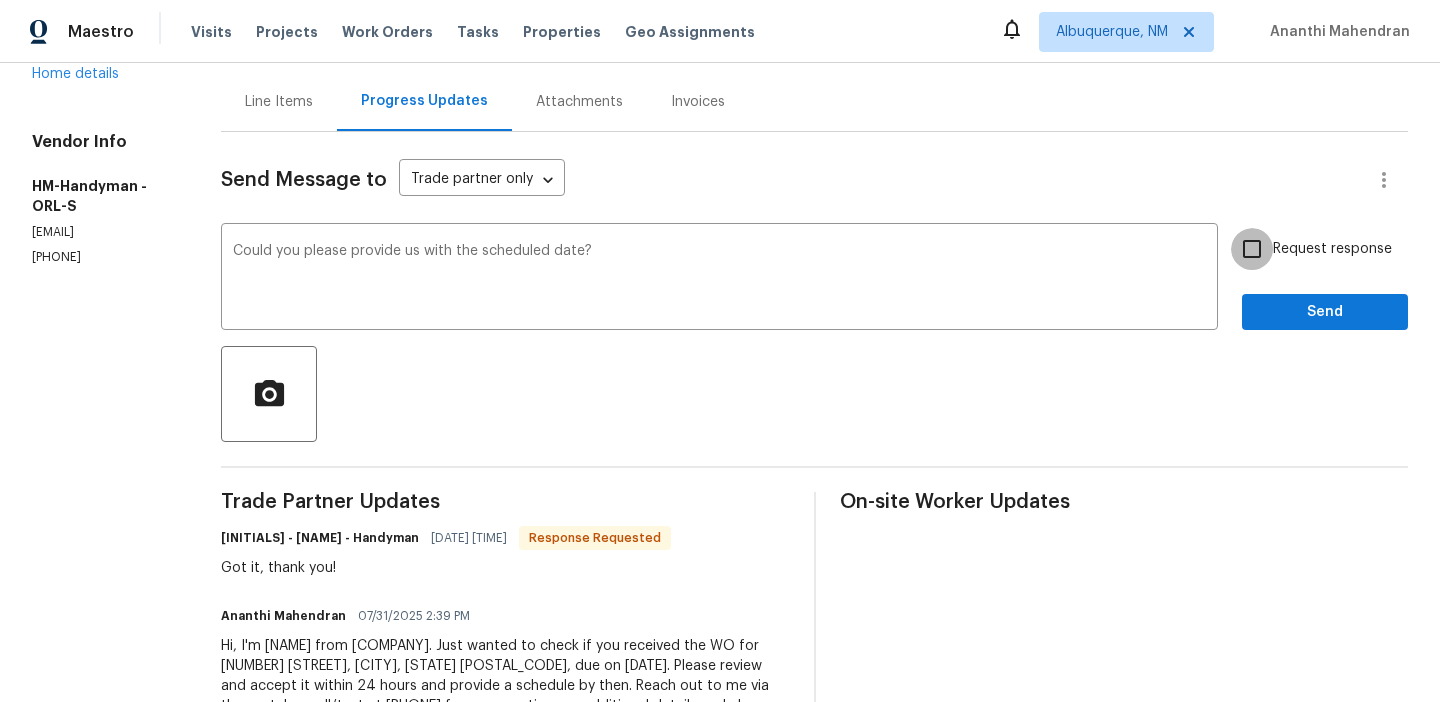 click on "Request response" at bounding box center [1252, 249] 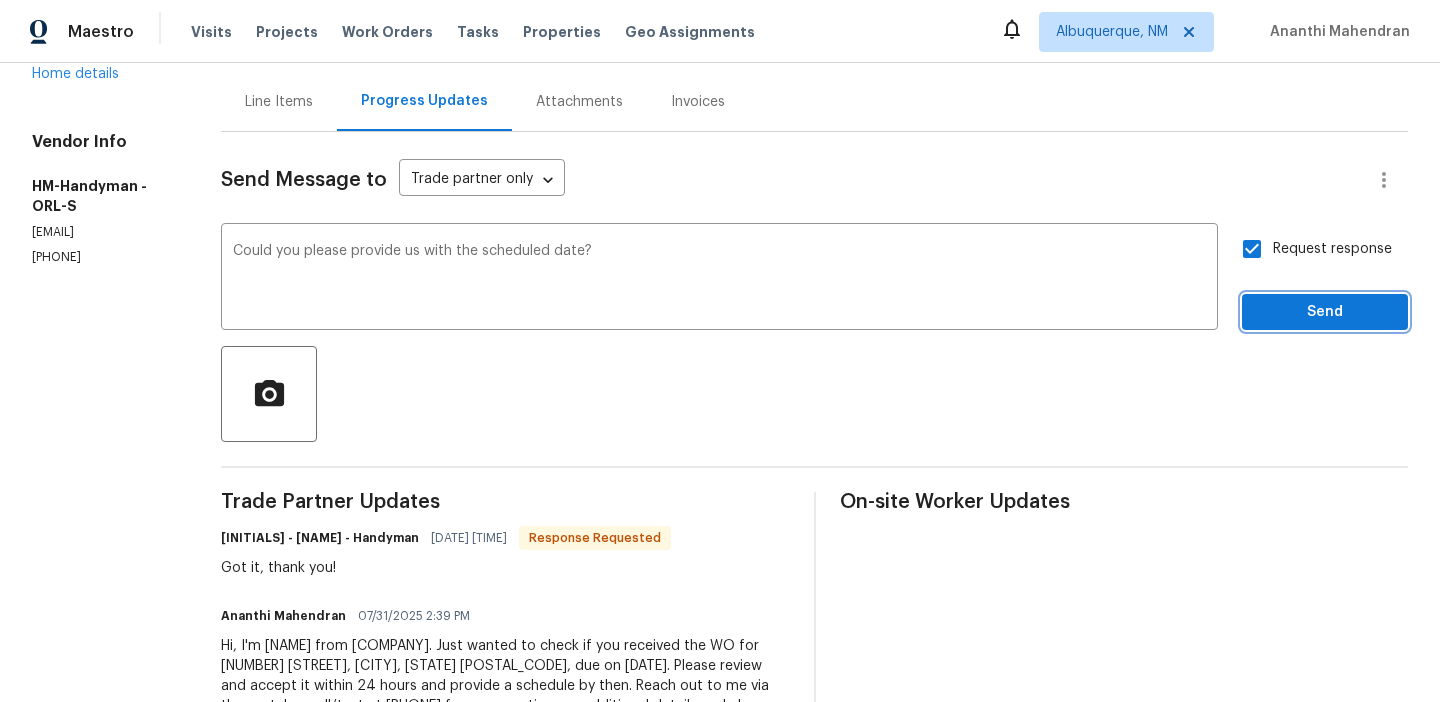 click on "Send" at bounding box center (1325, 312) 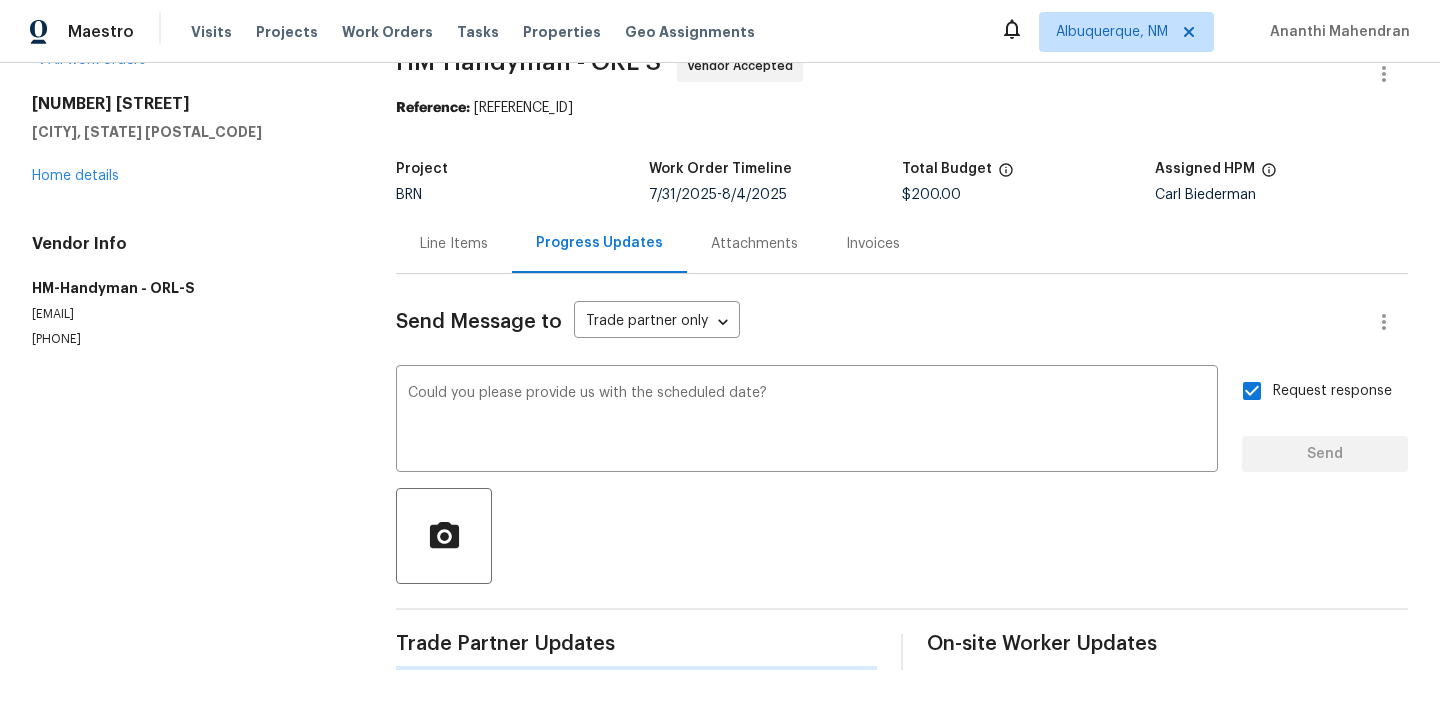 type 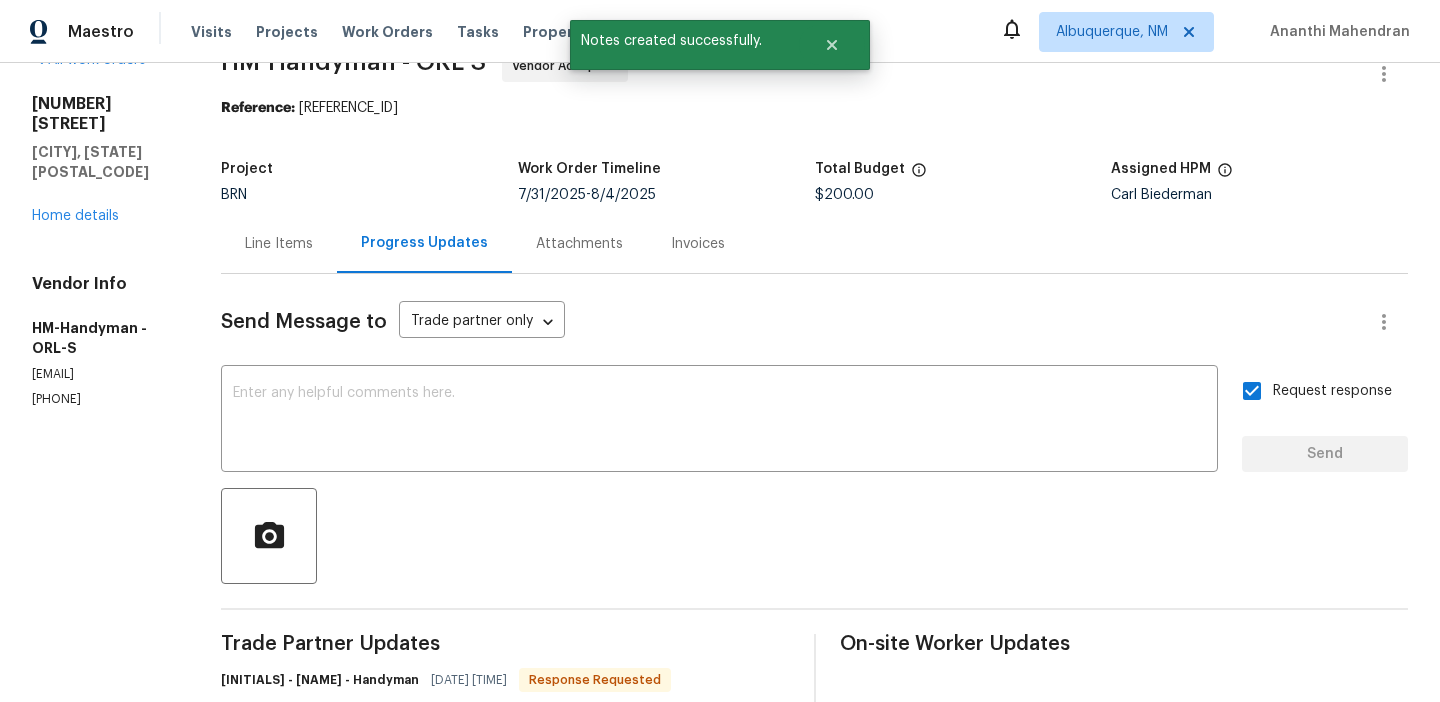 scroll, scrollTop: 187, scrollLeft: 0, axis: vertical 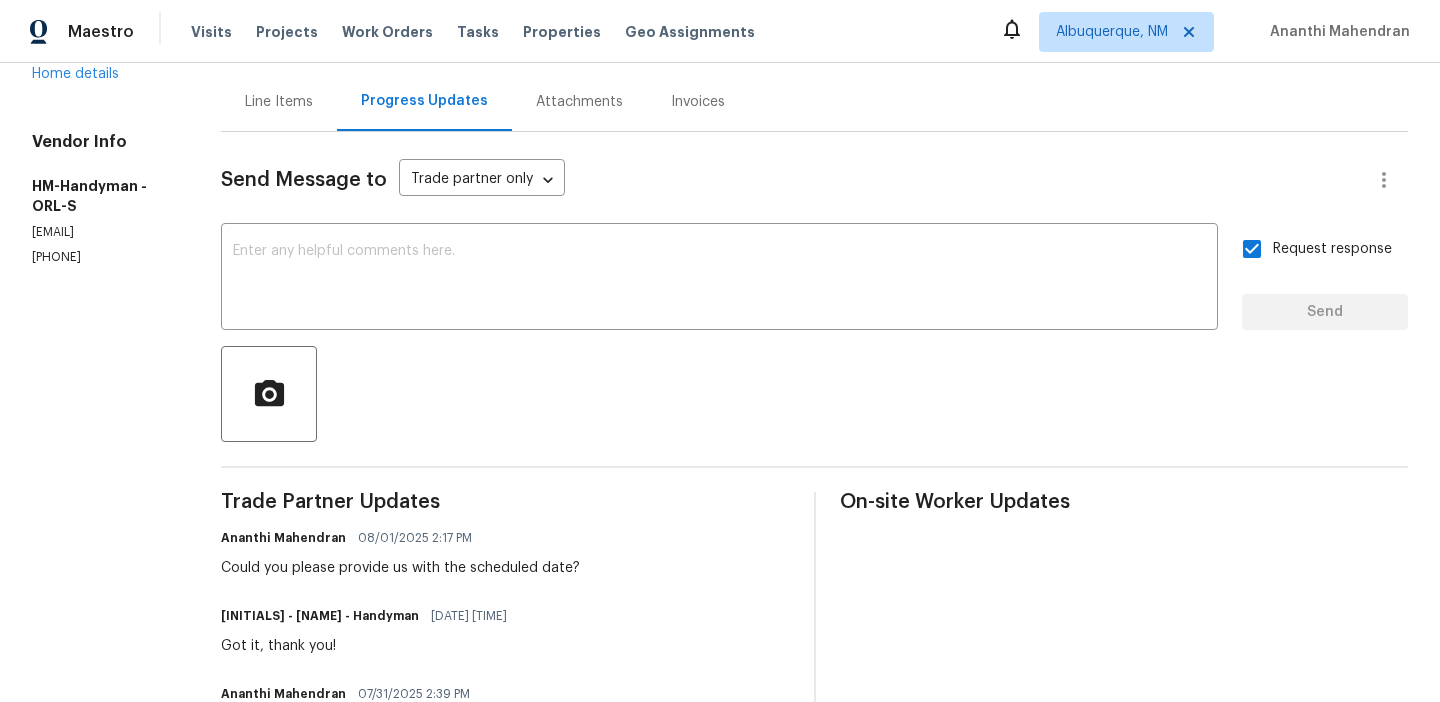 click on "Could you please provide us with the scheduled date?" at bounding box center (400, 568) 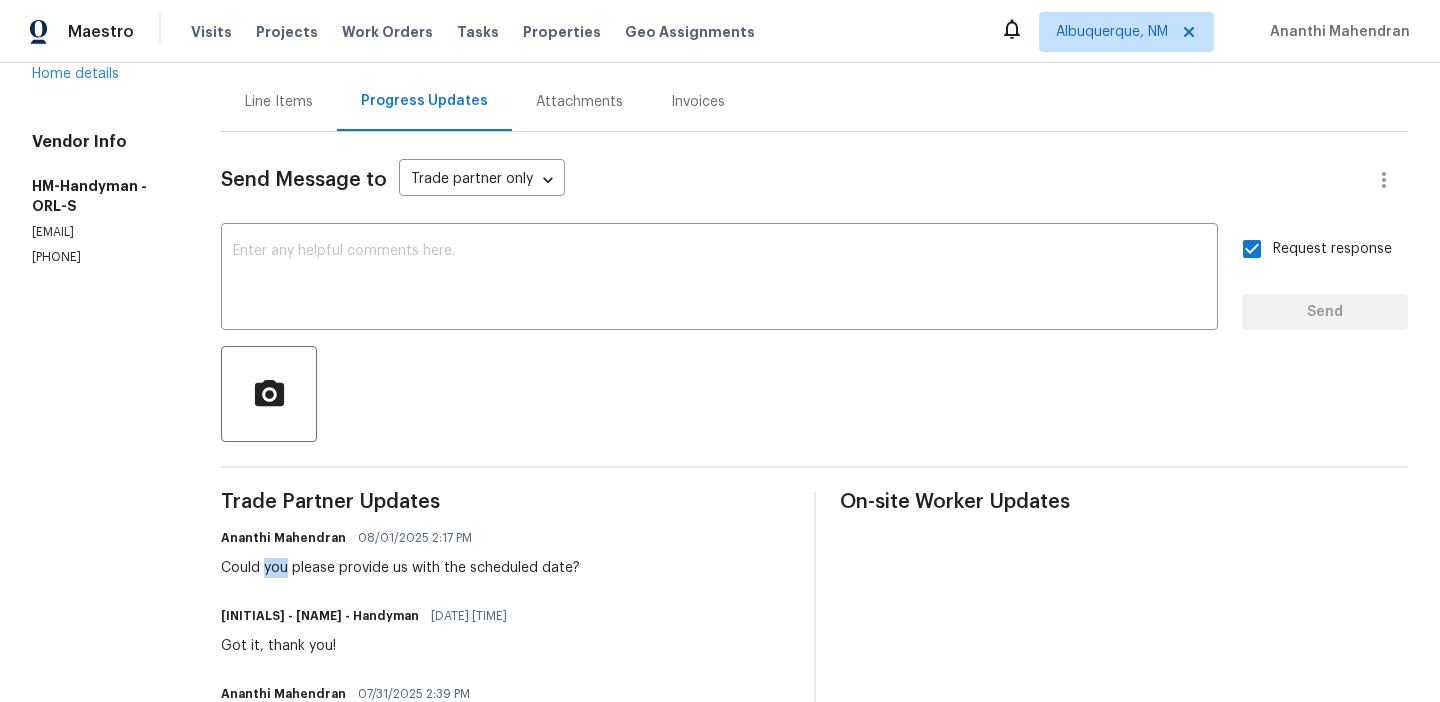 click on "Could you please provide us with the scheduled date?" at bounding box center [400, 568] 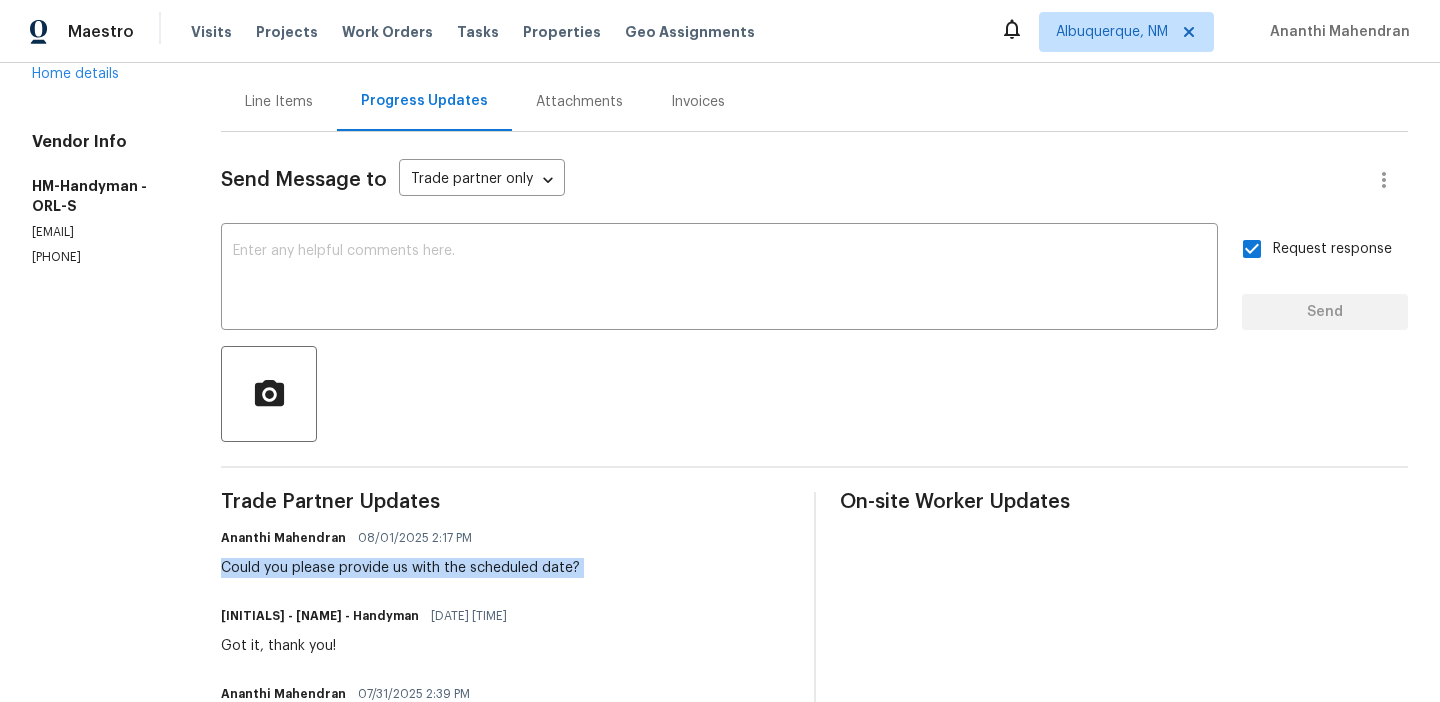 click on "Could you please provide us with the scheduled date?" at bounding box center (400, 568) 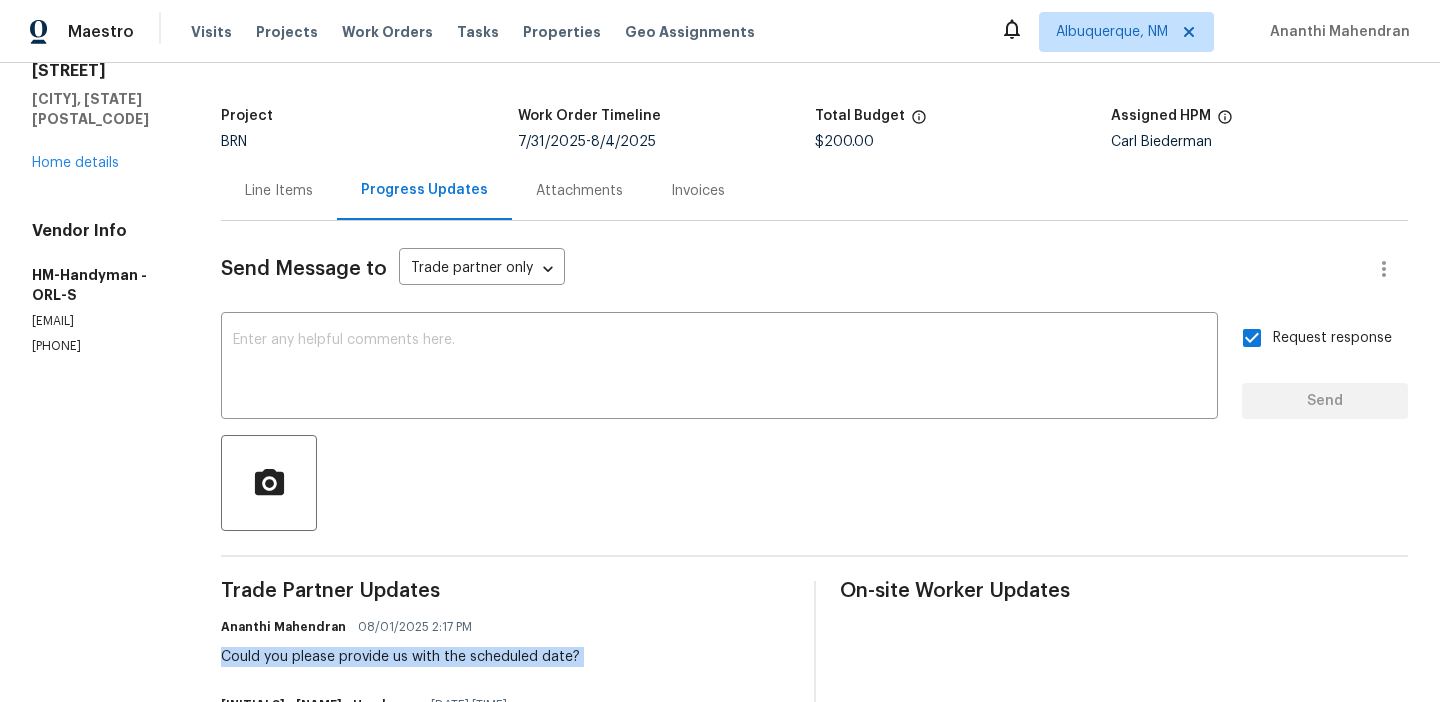 scroll, scrollTop: 0, scrollLeft: 0, axis: both 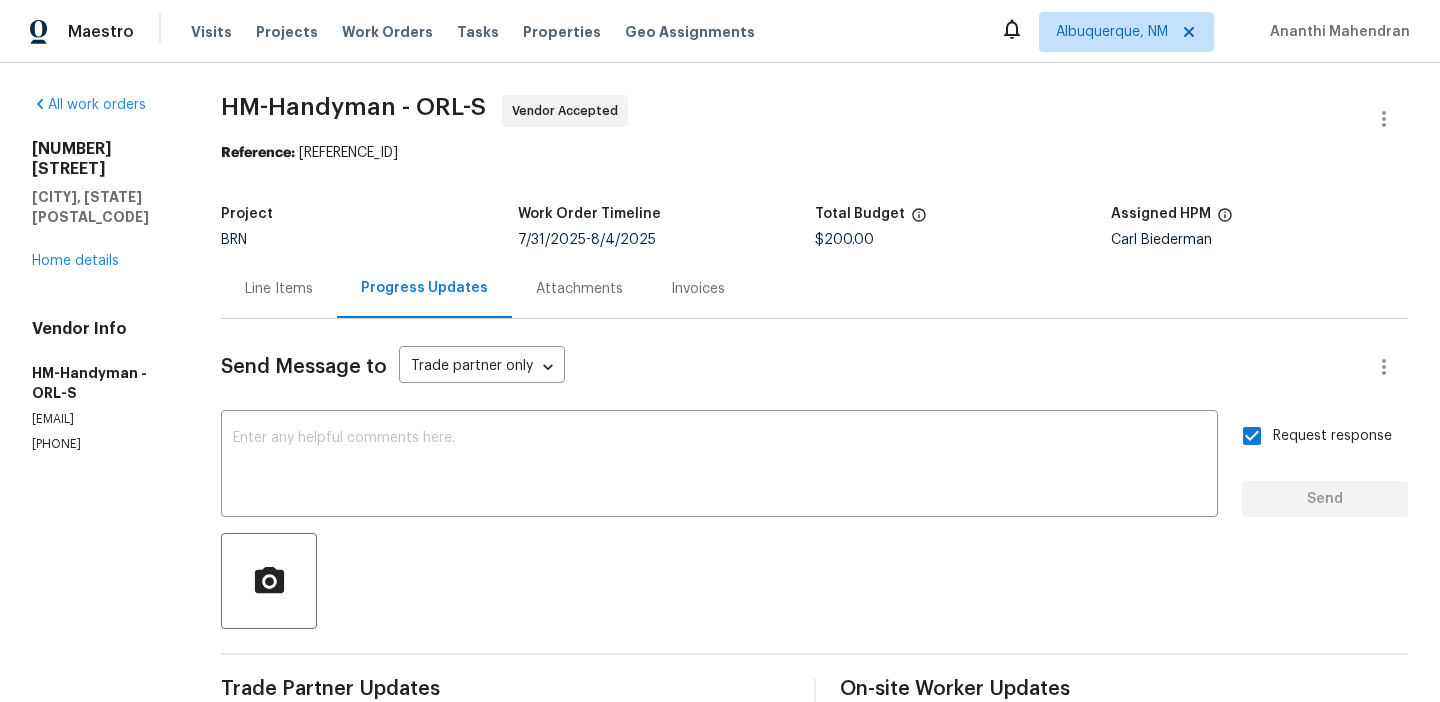 click on "All work orders 198 Bren Mar Ln Palm Coast, FL 32137 Home details Vendor Info HM-Handyman - ORL-S hmcleaningrepairs@gmail.com (480) 352-4333 HM-Handyman - ORL-S Vendor Accepted Reference:   3TH8NBTVDYZ4Z-e3c0e21f3 Project BRN   Work Order Timeline 7/31/2025  -  8/4/2025 Total Budget $200.00 Assigned HPM Carl Biederman Line Items Progress Updates Attachments Invoices Send Message to Trade partner only Trade partner only ​ x ​ Request response Send Trade Partner Updates Ananthi Mahendran 08/01/2025 2:17 PM Could you please provide us with the scheduled date? HM - Heather Macy - Handyman 08/01/2025 2:00 PM Got it, thank you! Ananthi Mahendran 07/31/2025 2:39 PM Hi, I'm Ananthi from Opendoor. Just wanted to check if you received the WO for 198 Bren Mar Ln, Palm Coast, FL 32137, due on 8/4/2025. Please review and accept it within 24 hours and provide a schedule by then. Reach out to me via the portal or call/text at 650-800-9524 for any questions or additional details and change orders for this work order." at bounding box center [720, 560] 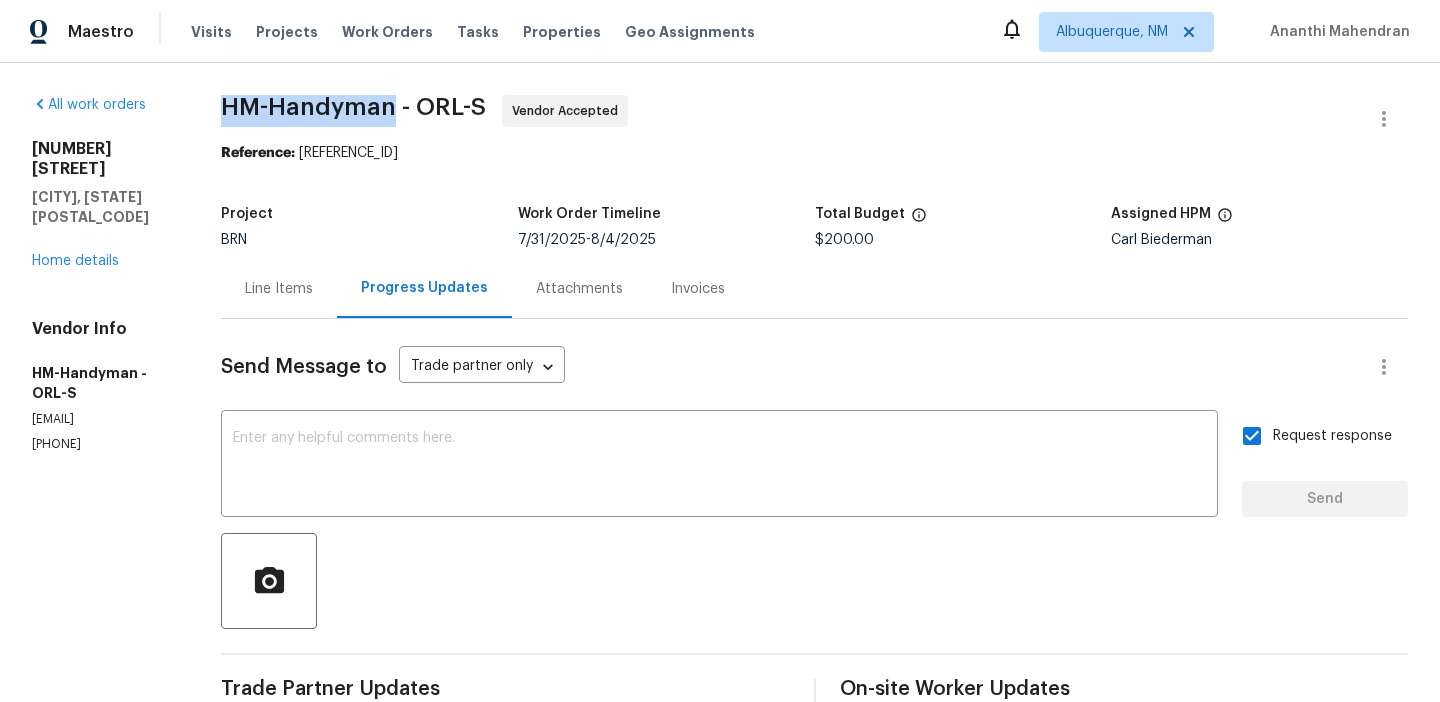 drag, startPoint x: 234, startPoint y: 98, endPoint x: 425, endPoint y: 103, distance: 191.06543 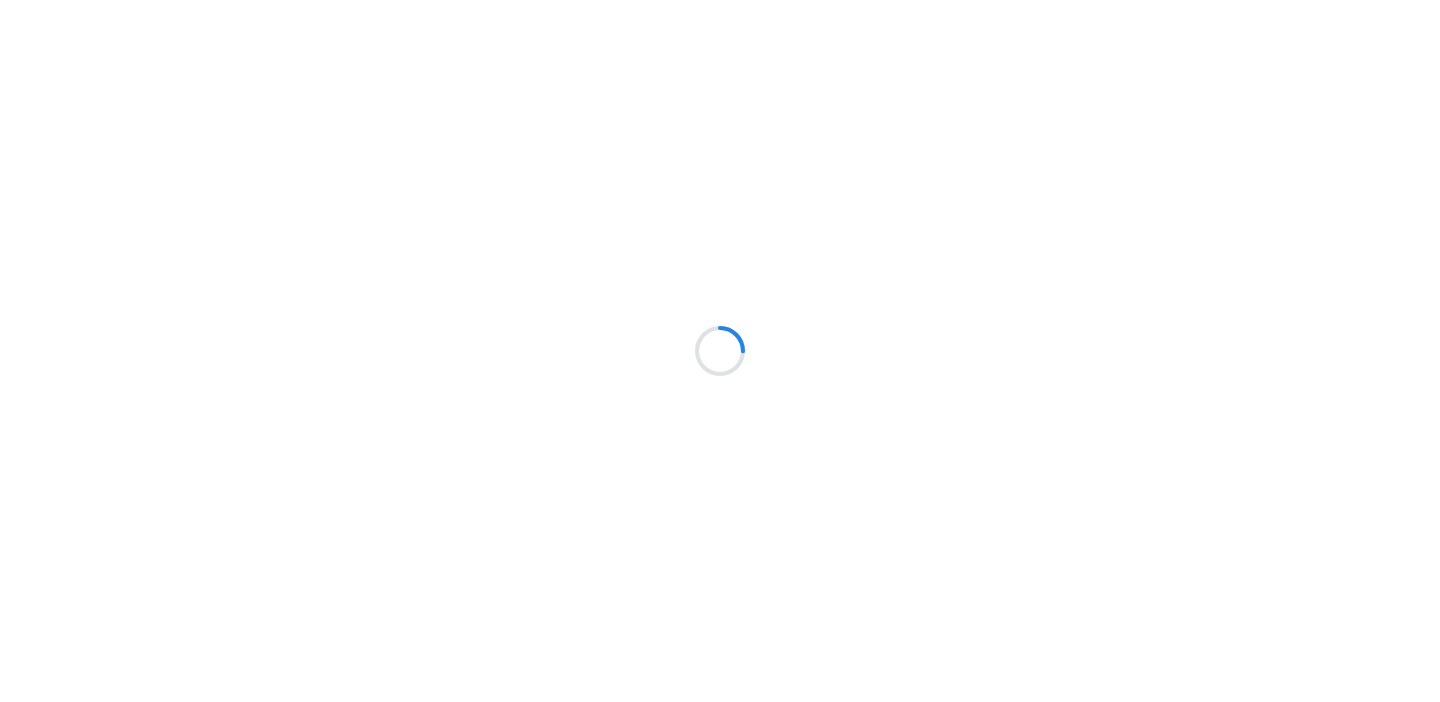 scroll, scrollTop: 0, scrollLeft: 0, axis: both 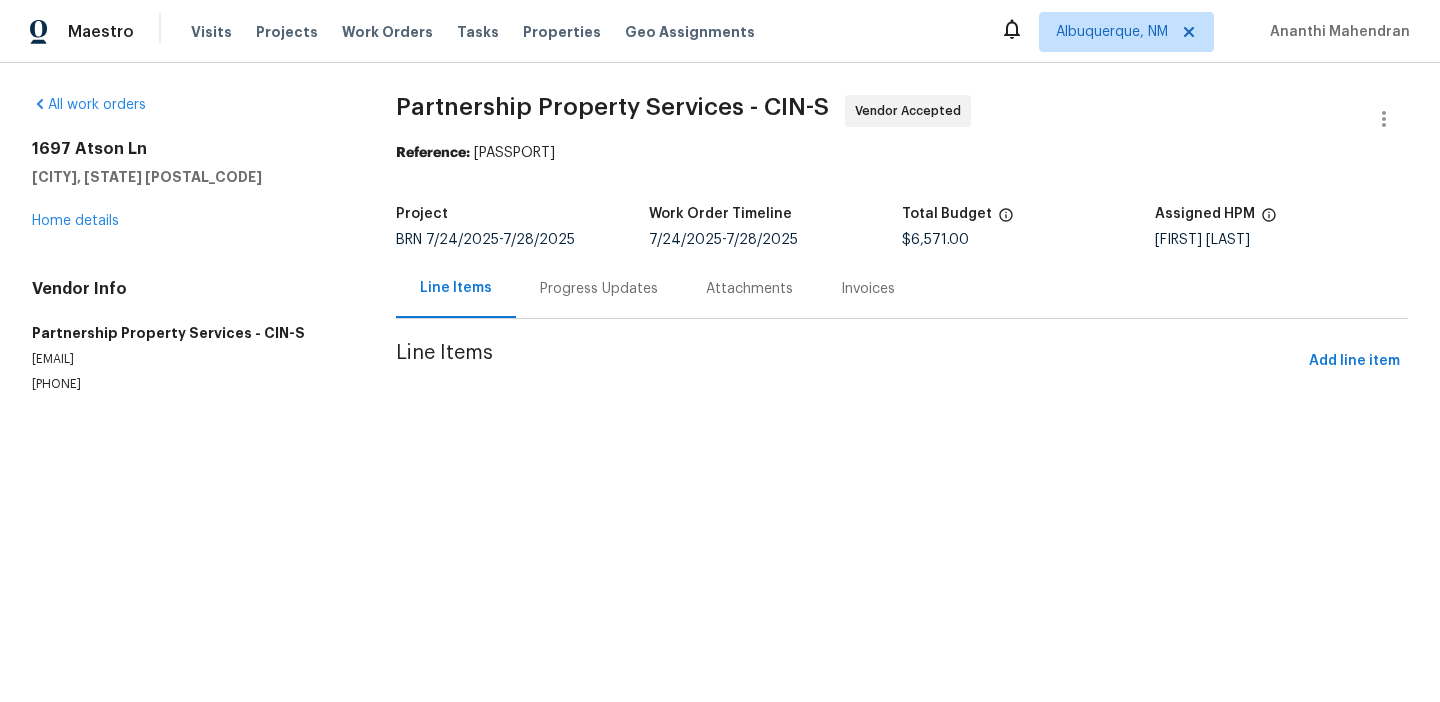 click on "Progress Updates" at bounding box center [599, 288] 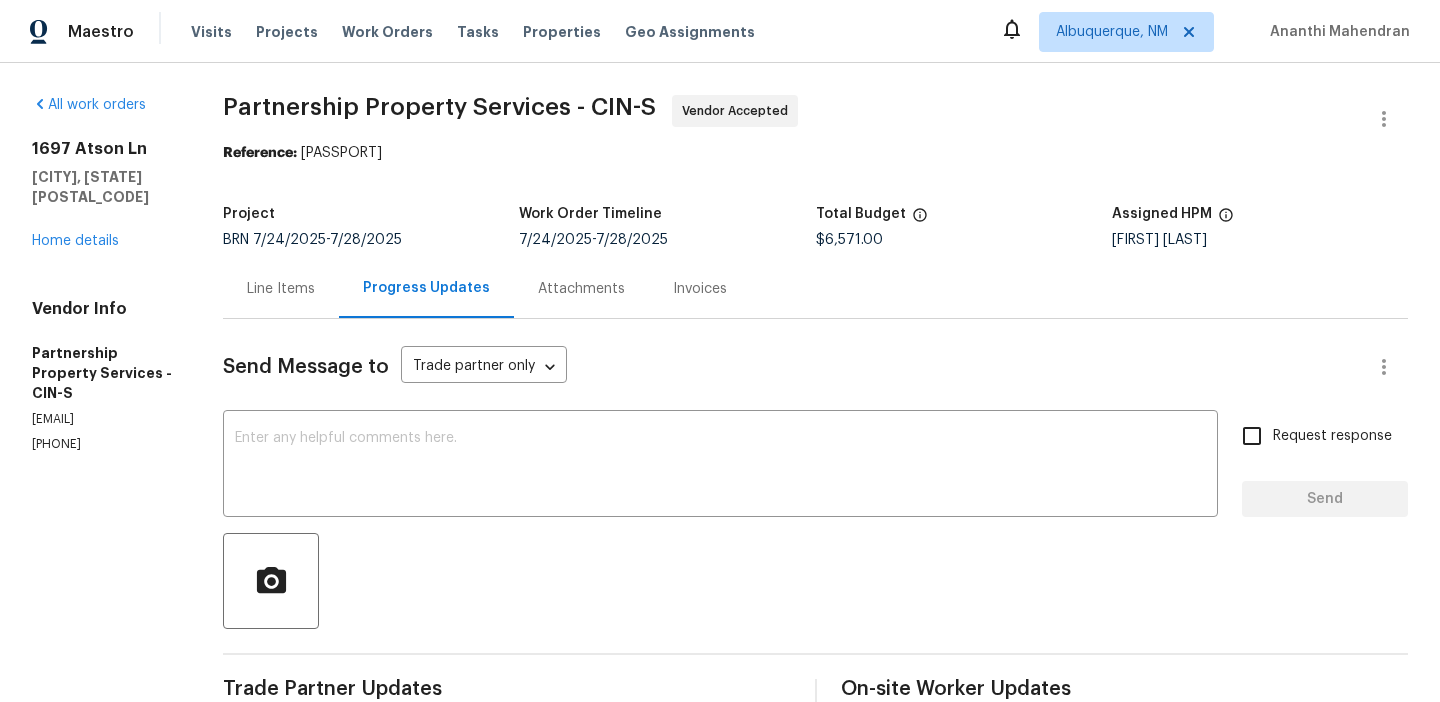 click on "Line Items" at bounding box center [281, 288] 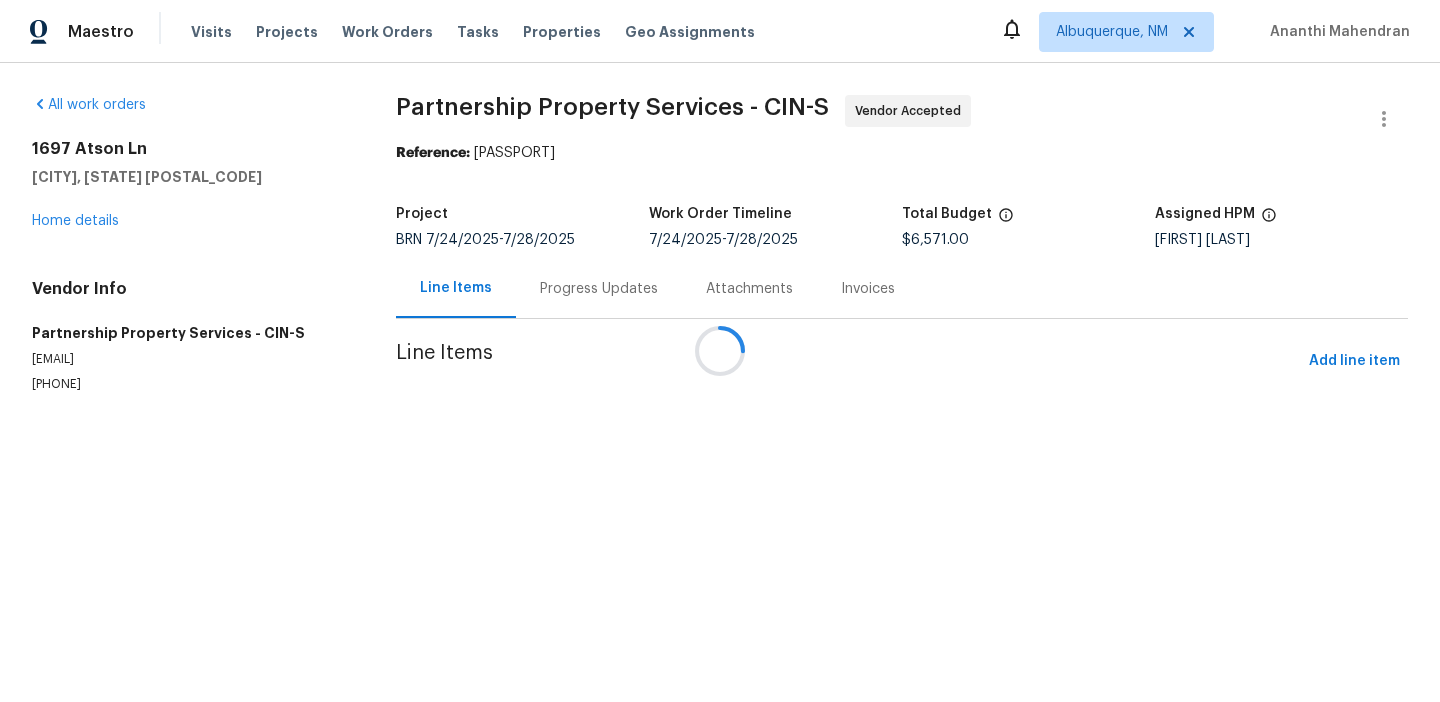 click at bounding box center (720, 351) 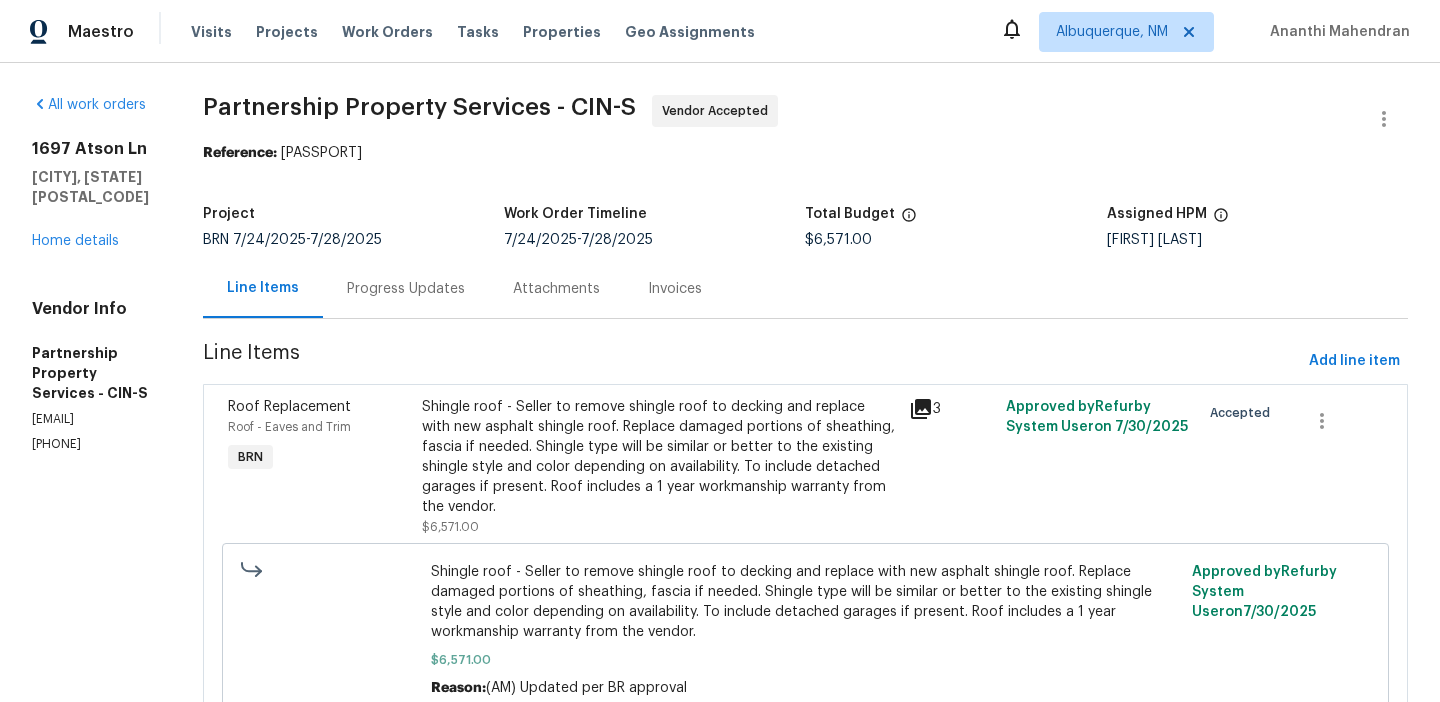 click on "Progress Updates" at bounding box center (406, 289) 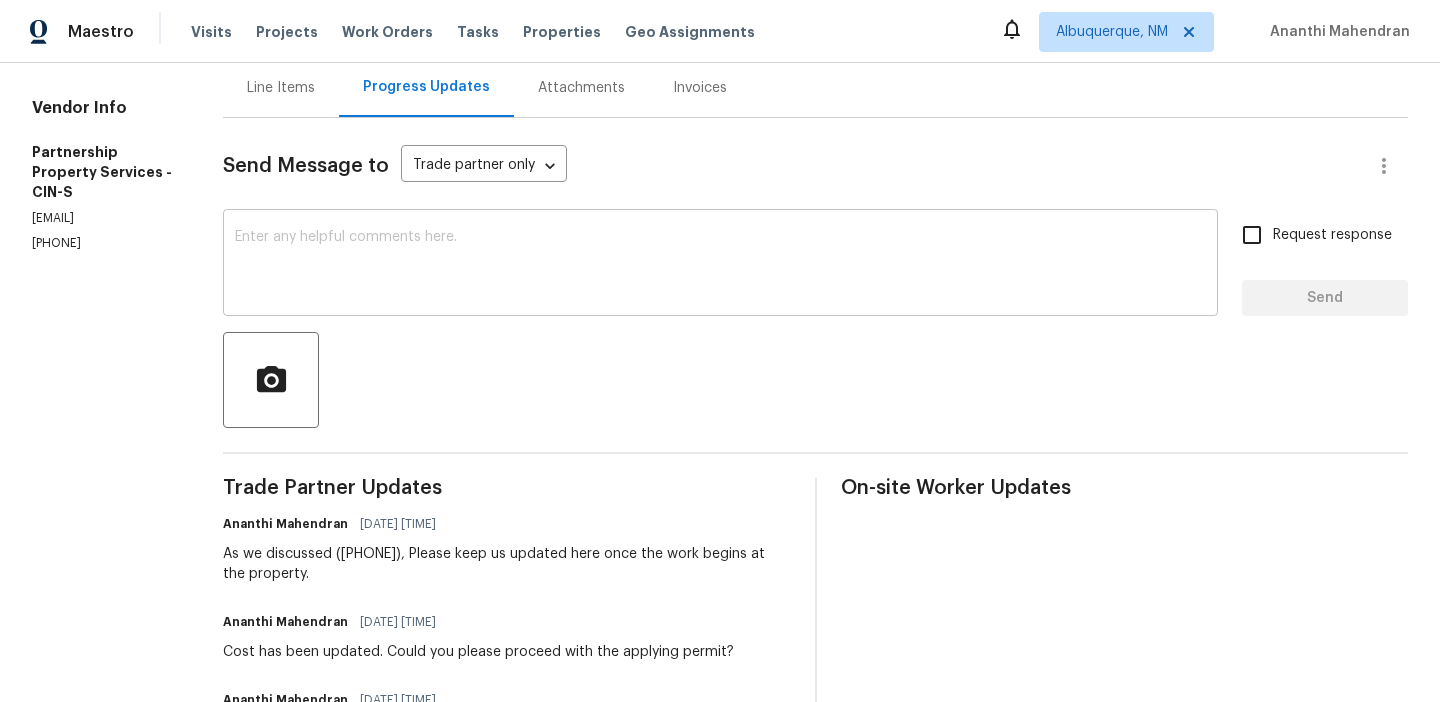 scroll, scrollTop: 211, scrollLeft: 0, axis: vertical 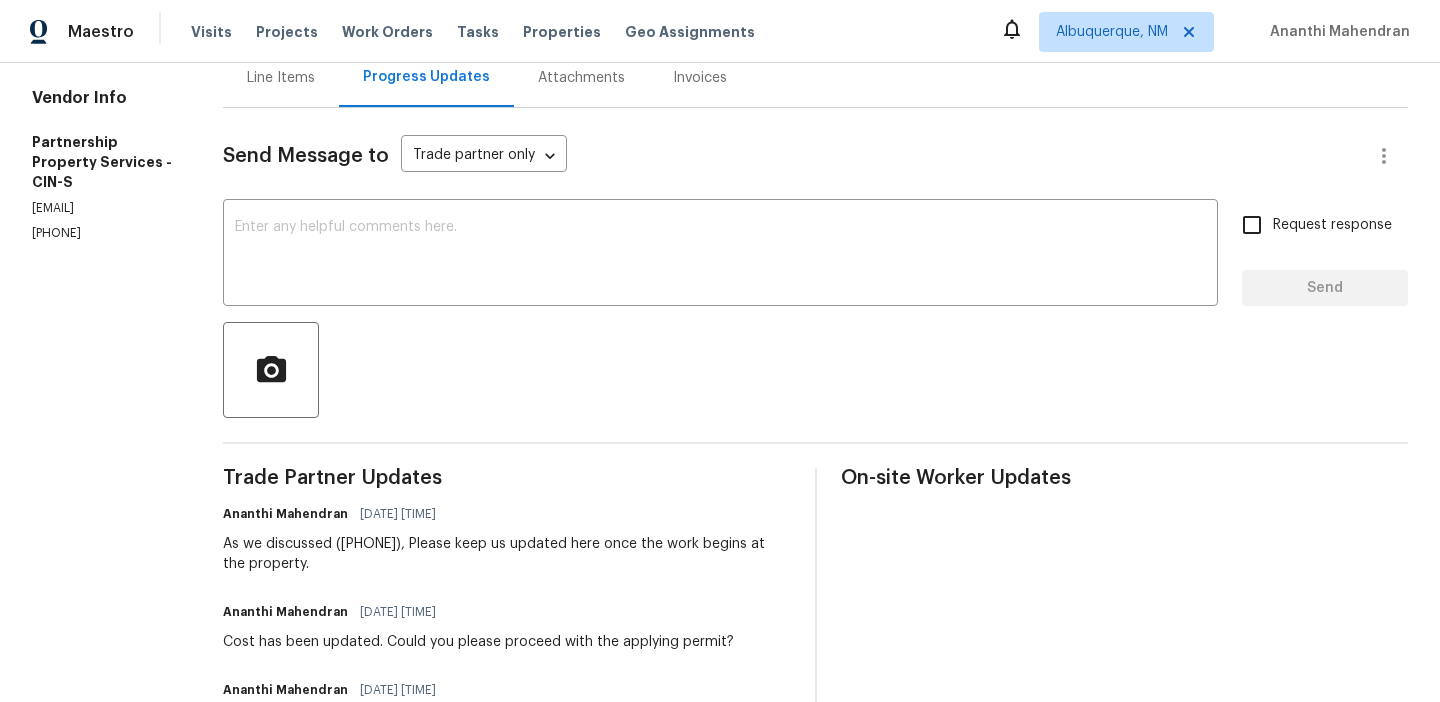 click on "[PHONE]" at bounding box center (103, 233) 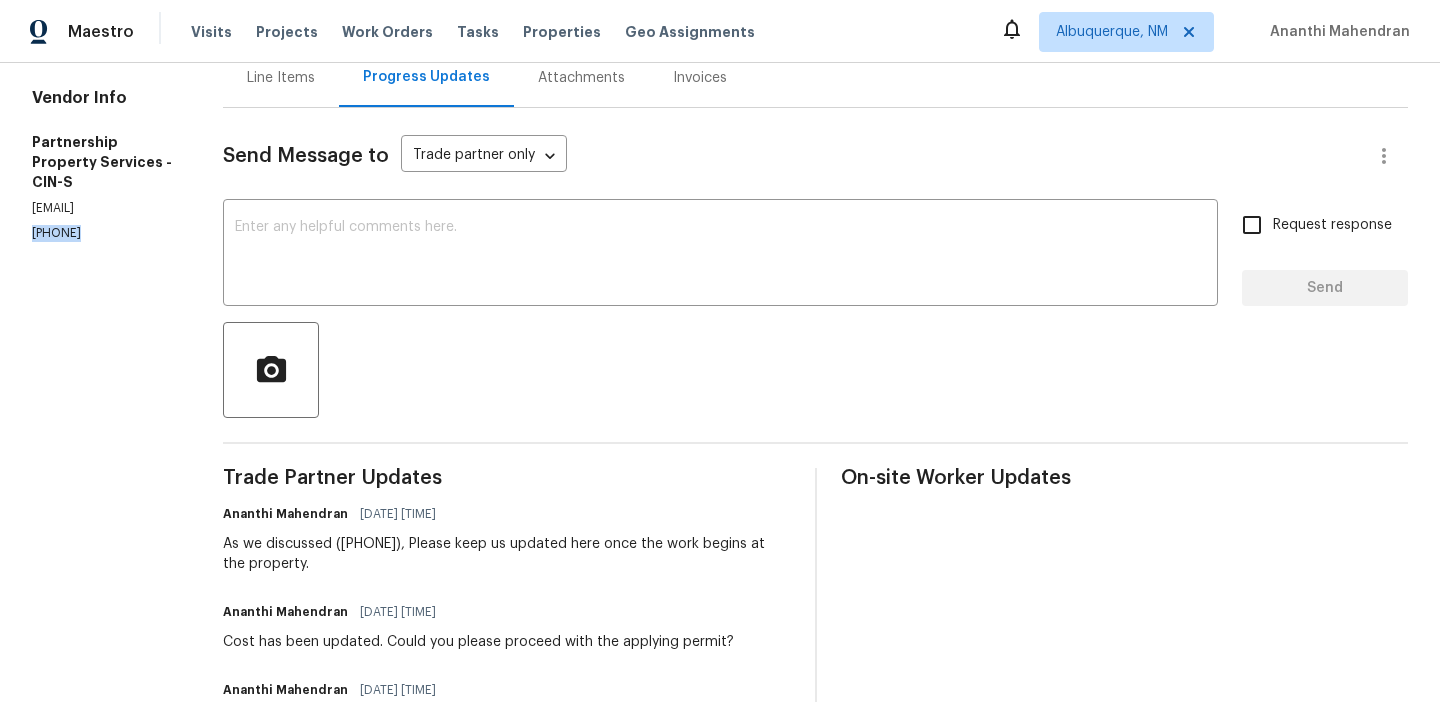 click on "[PHONE]" at bounding box center [103, 233] 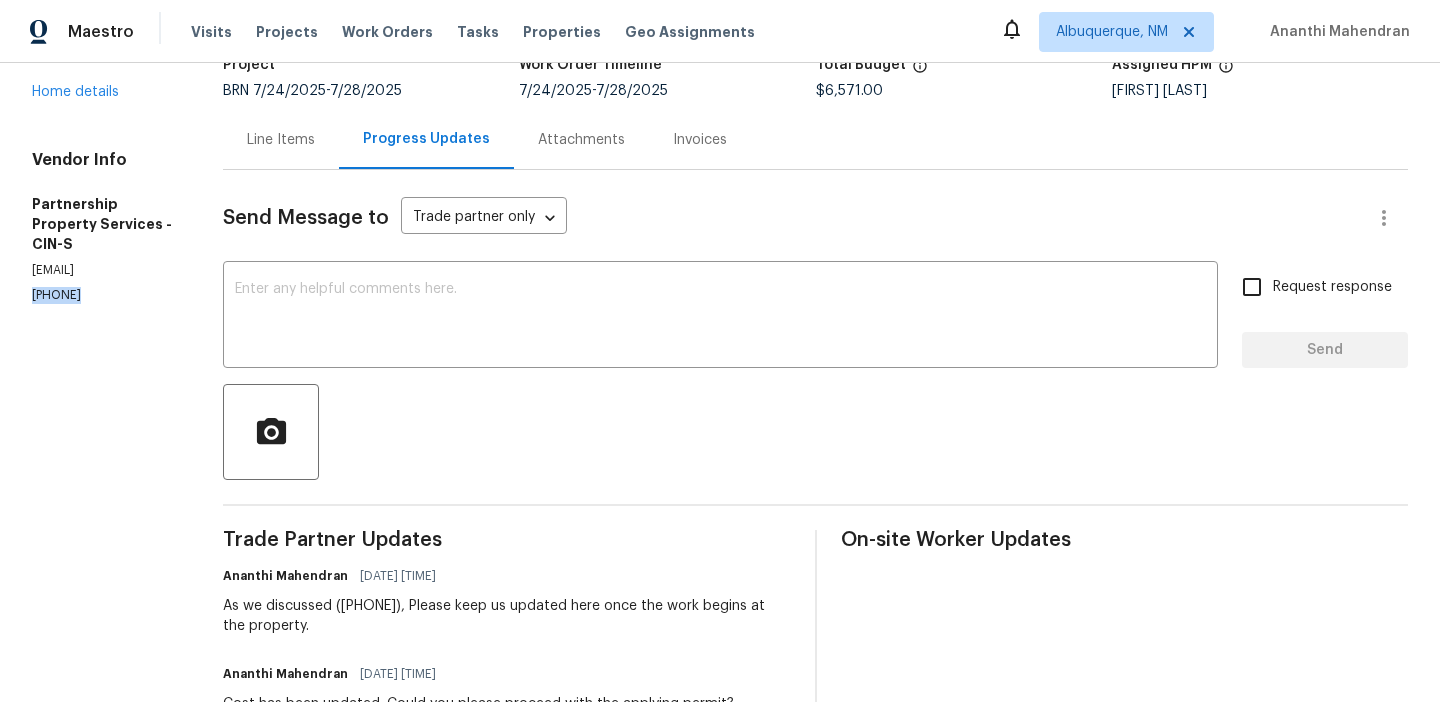 scroll, scrollTop: 54, scrollLeft: 0, axis: vertical 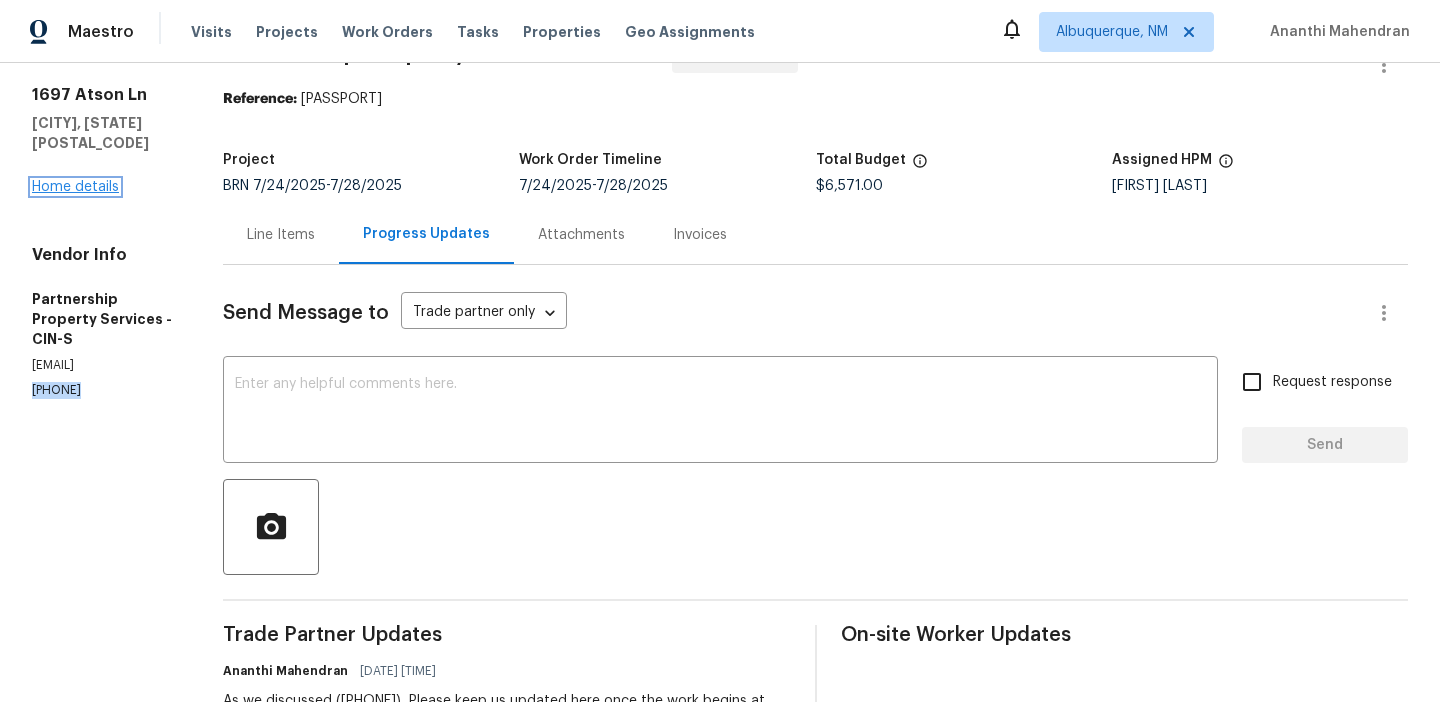 click on "Home details" at bounding box center (75, 187) 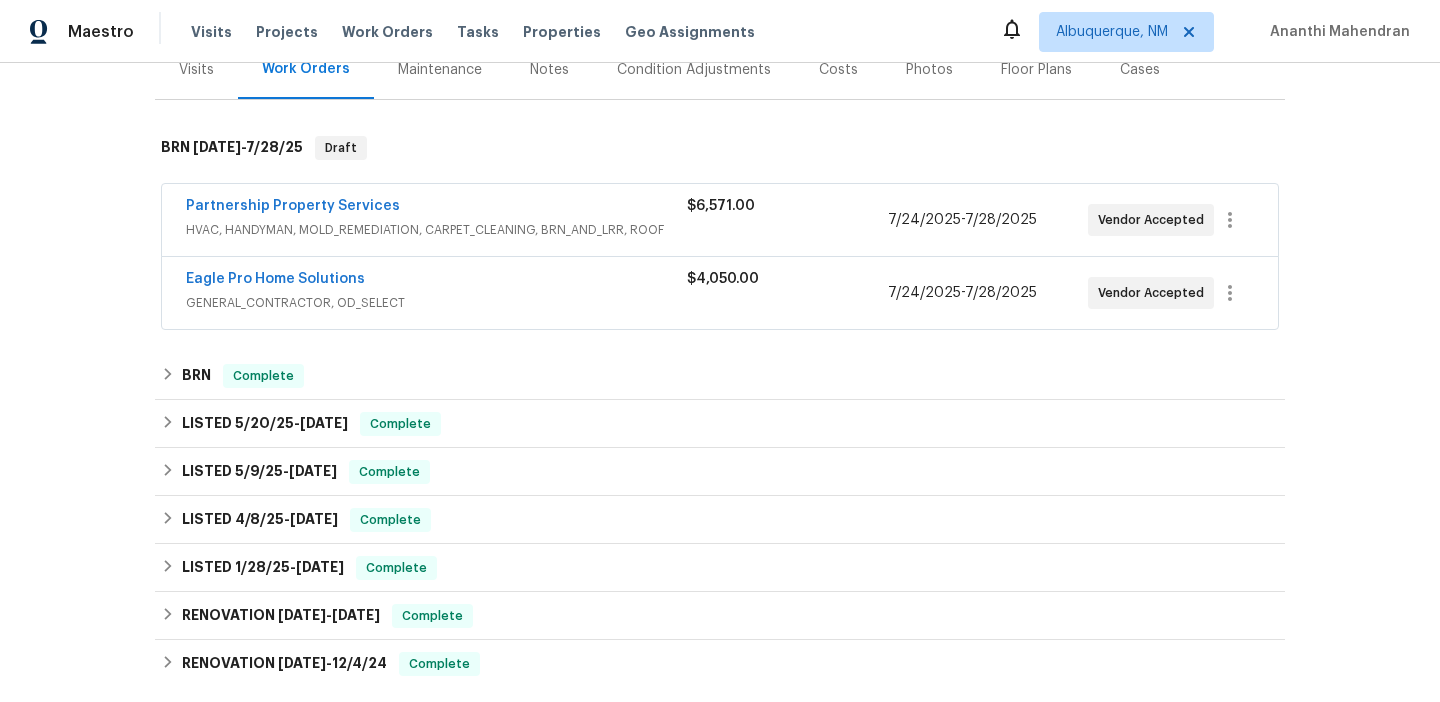 scroll, scrollTop: 266, scrollLeft: 0, axis: vertical 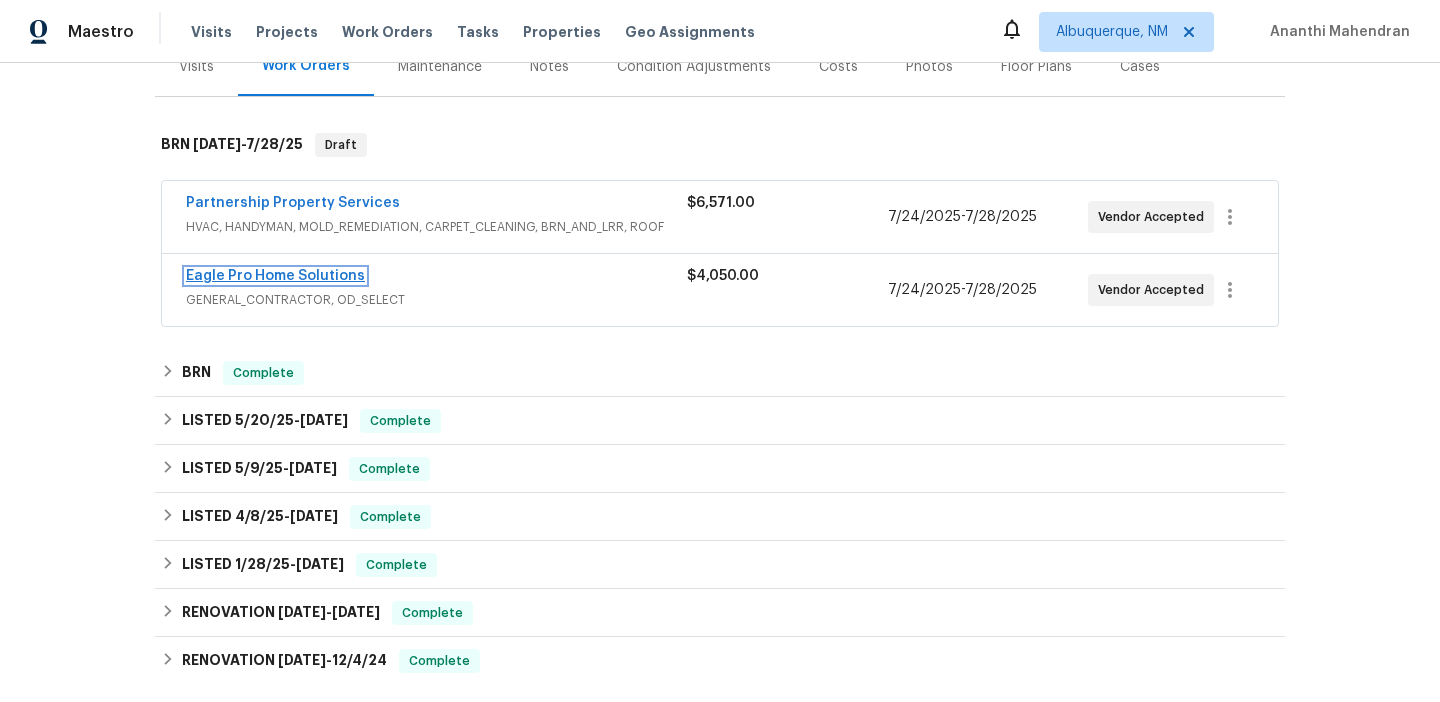 click on "Eagle Pro Home Solutions" at bounding box center (275, 276) 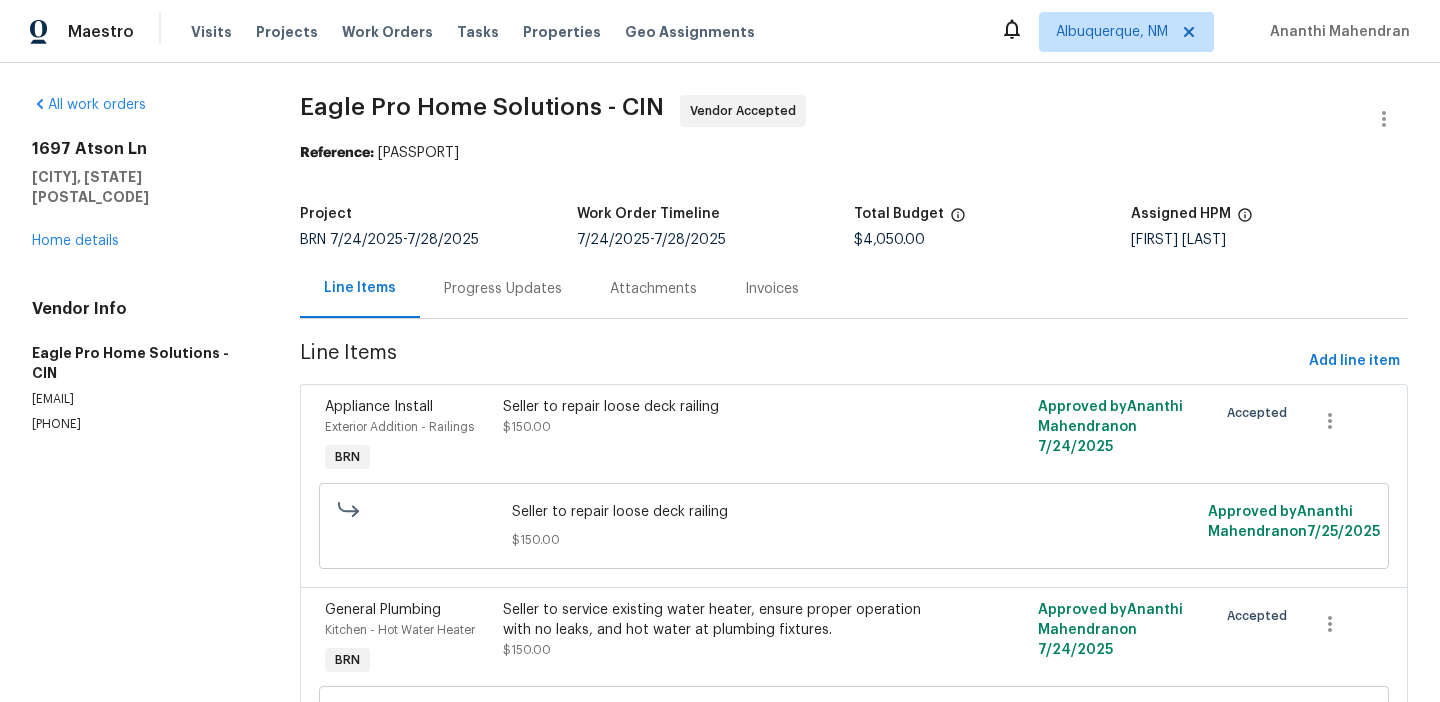 click on "[PHONE]" at bounding box center [142, 424] 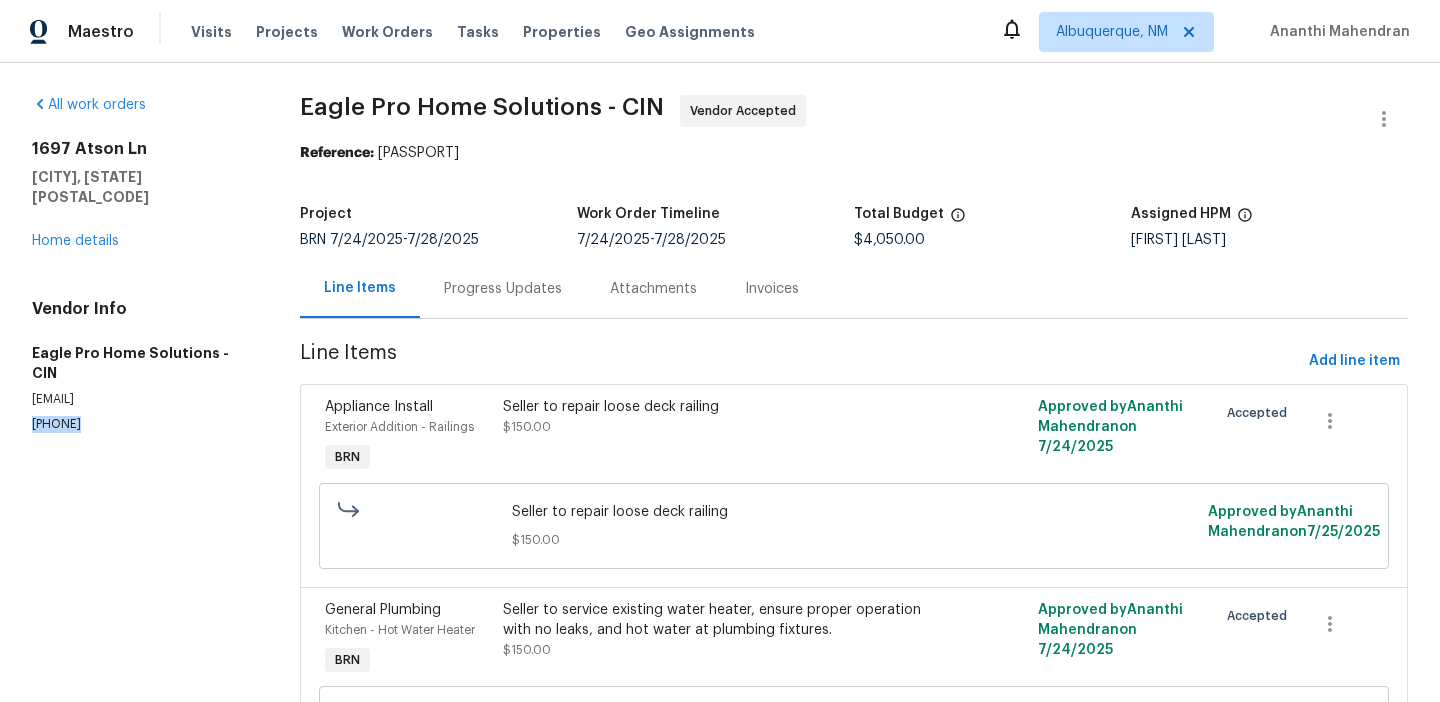click on "(614) 696-5556" at bounding box center [142, 424] 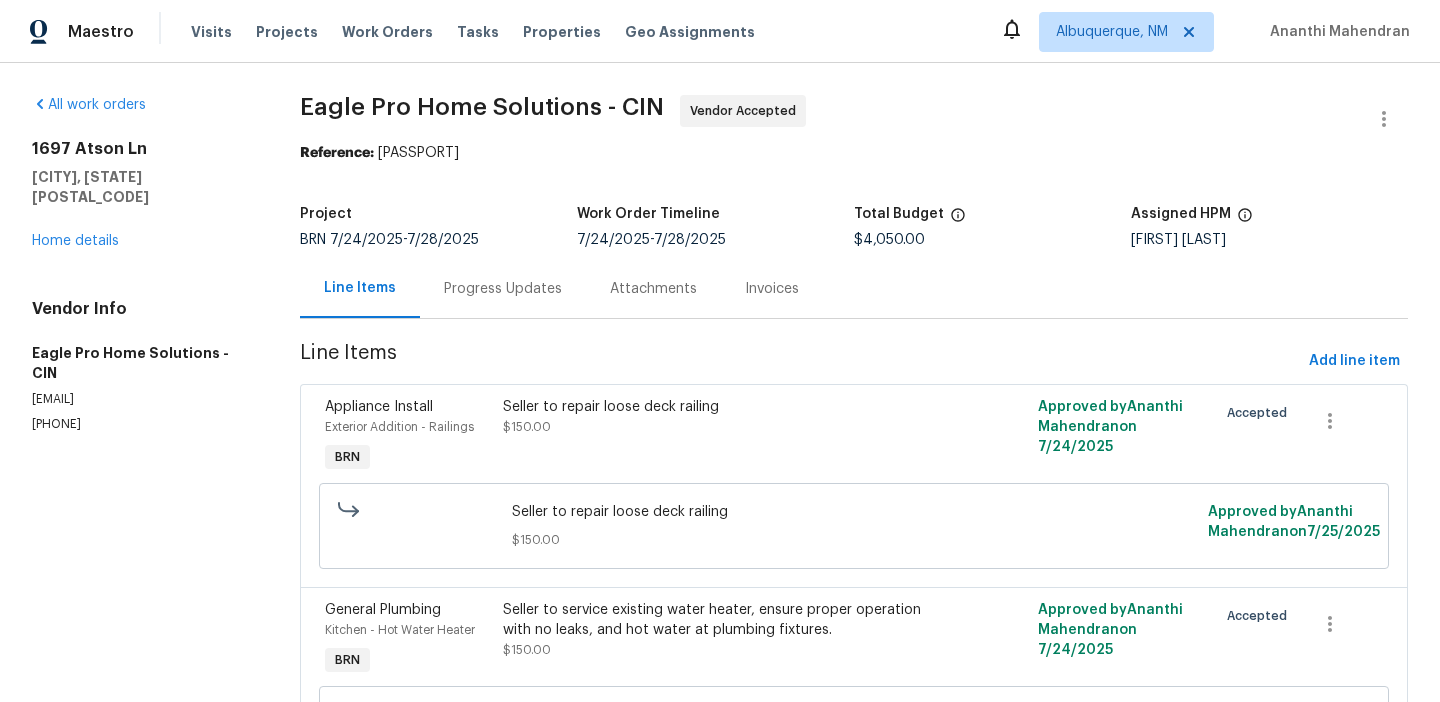 click on "Progress Updates" at bounding box center (503, 289) 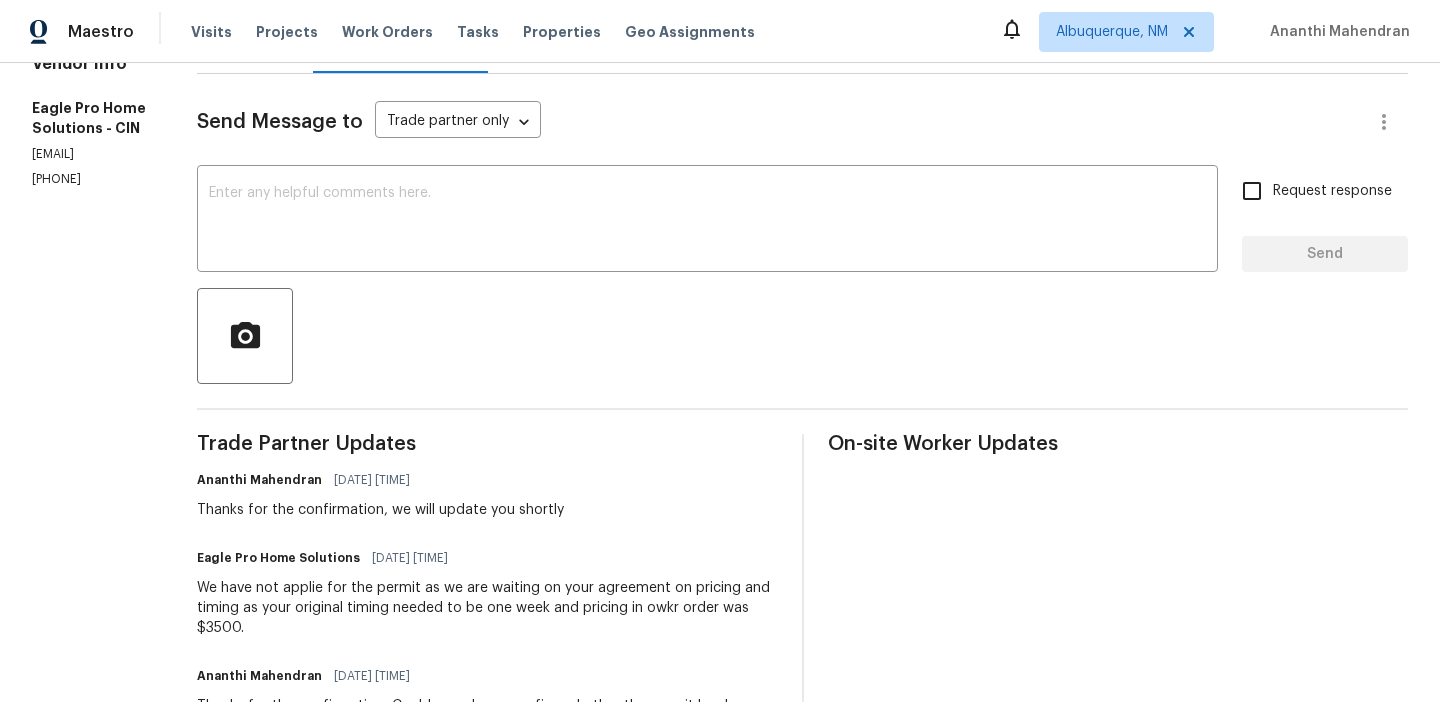 scroll, scrollTop: 0, scrollLeft: 0, axis: both 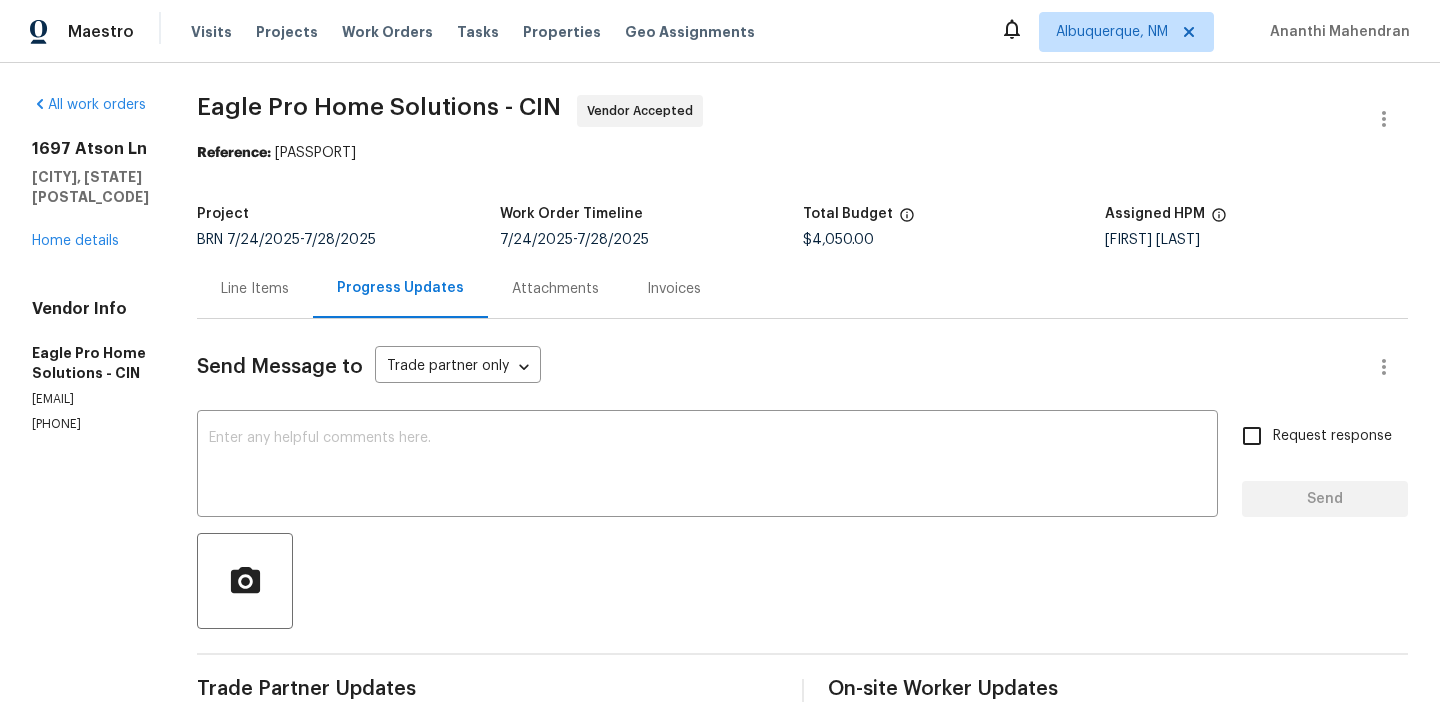 click on "Line Items" at bounding box center (255, 289) 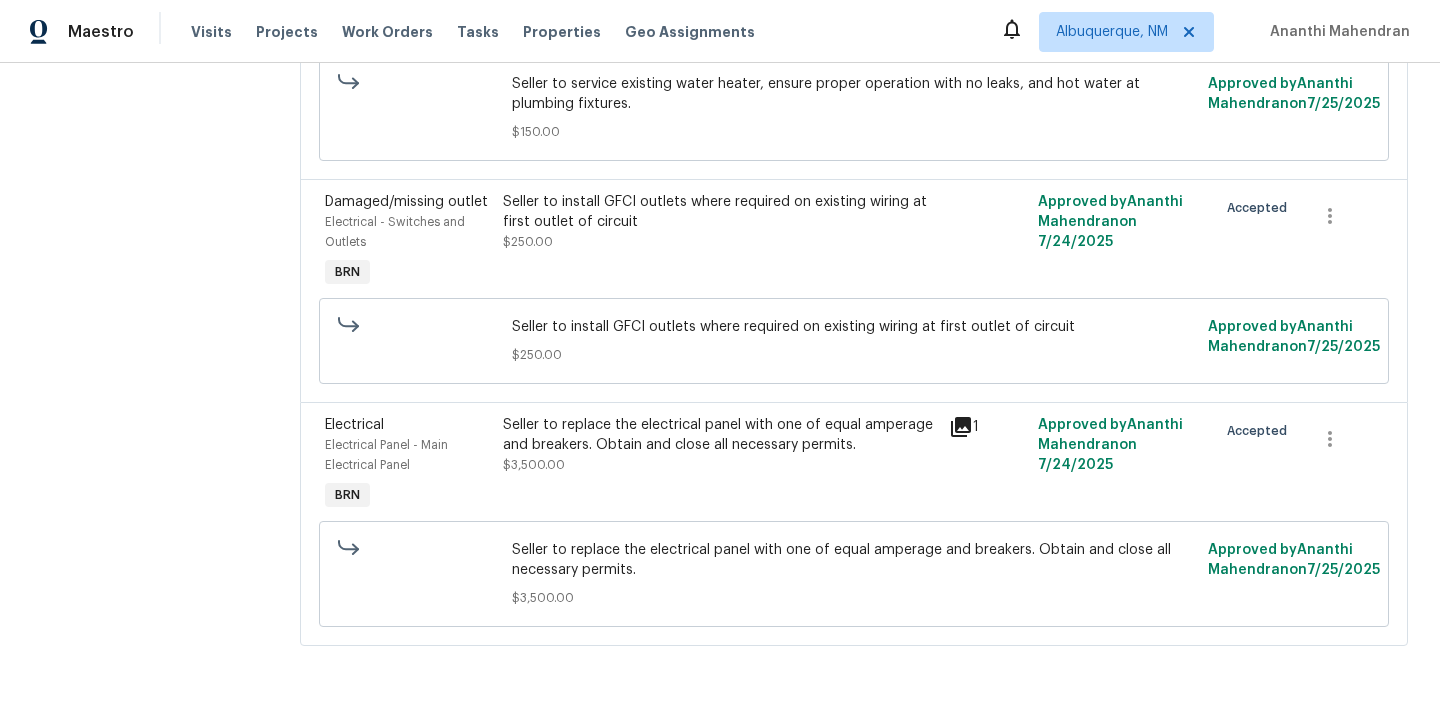 scroll, scrollTop: 0, scrollLeft: 0, axis: both 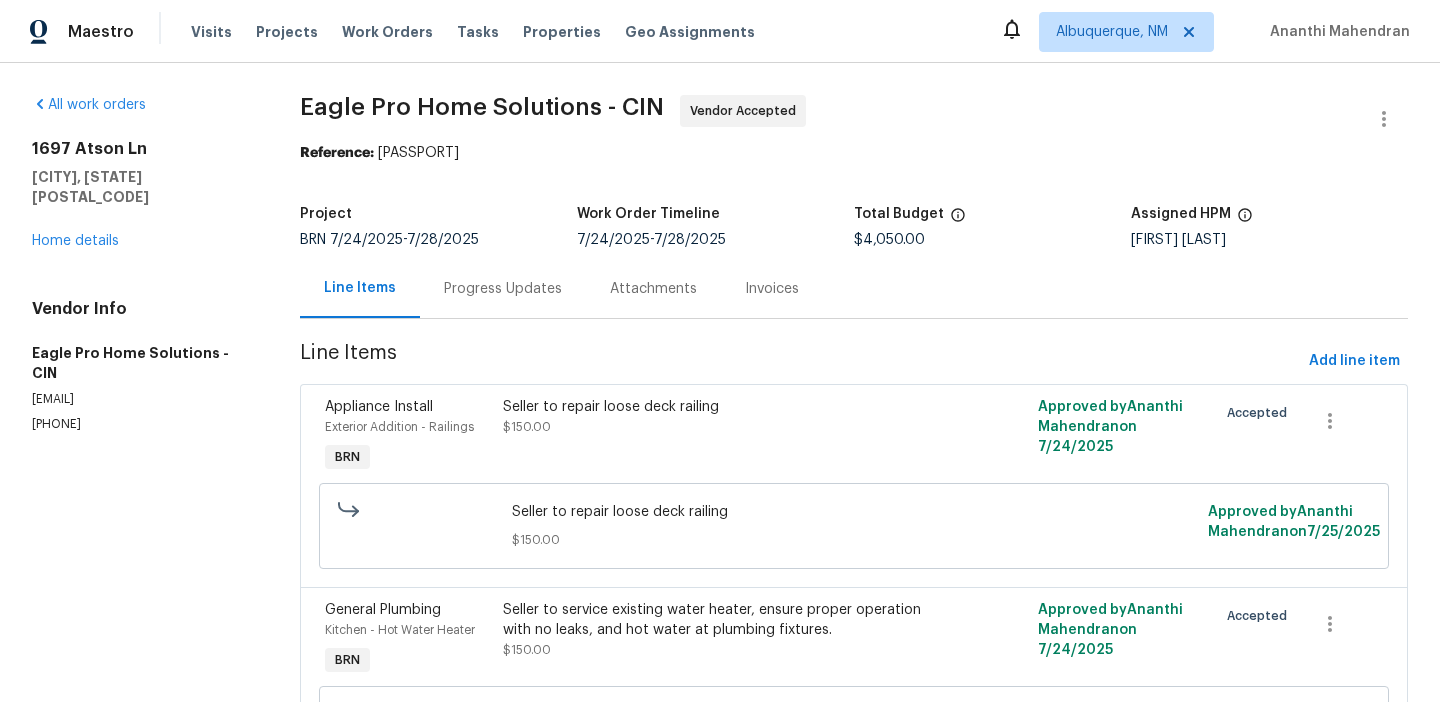 click on "Progress Updates" at bounding box center [503, 288] 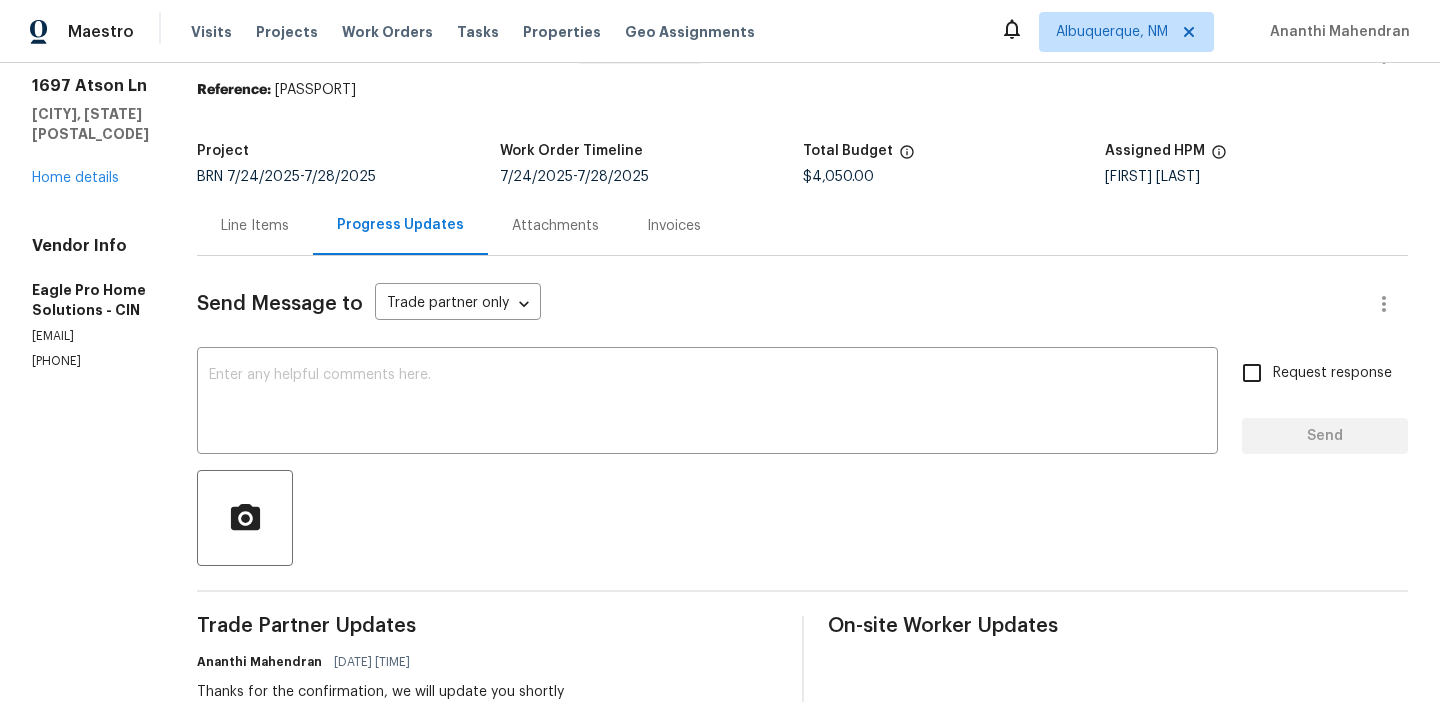 scroll, scrollTop: 67, scrollLeft: 0, axis: vertical 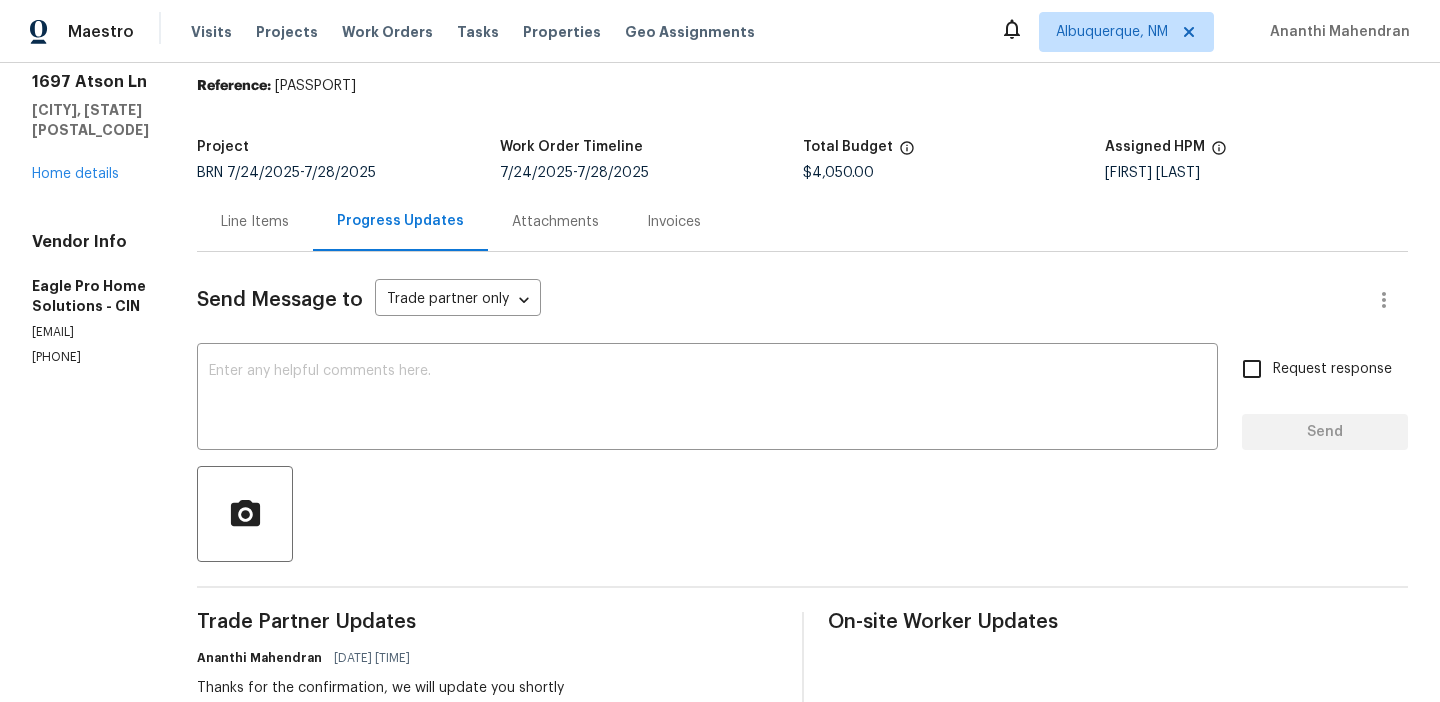 click on "Send Message to Trade partner only Trade partner only ​" at bounding box center (778, 300) 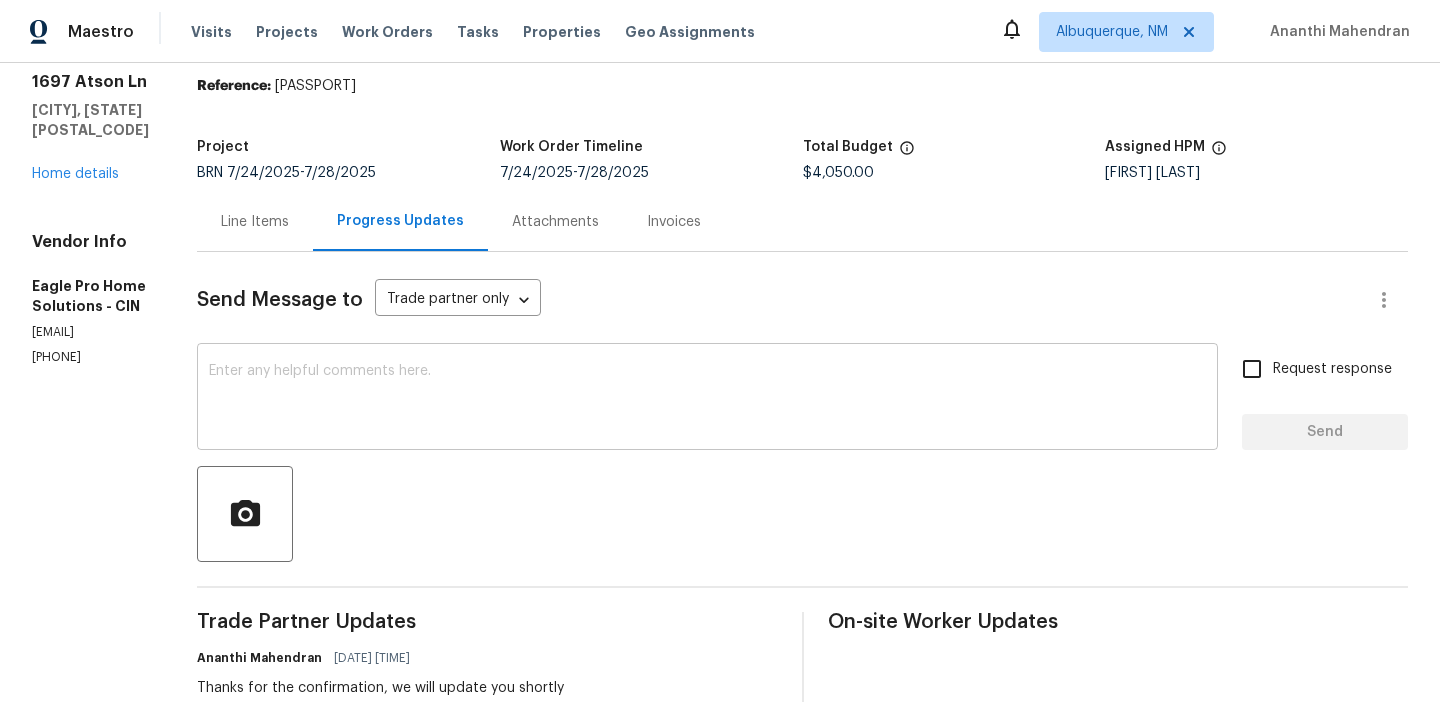 click at bounding box center [707, 399] 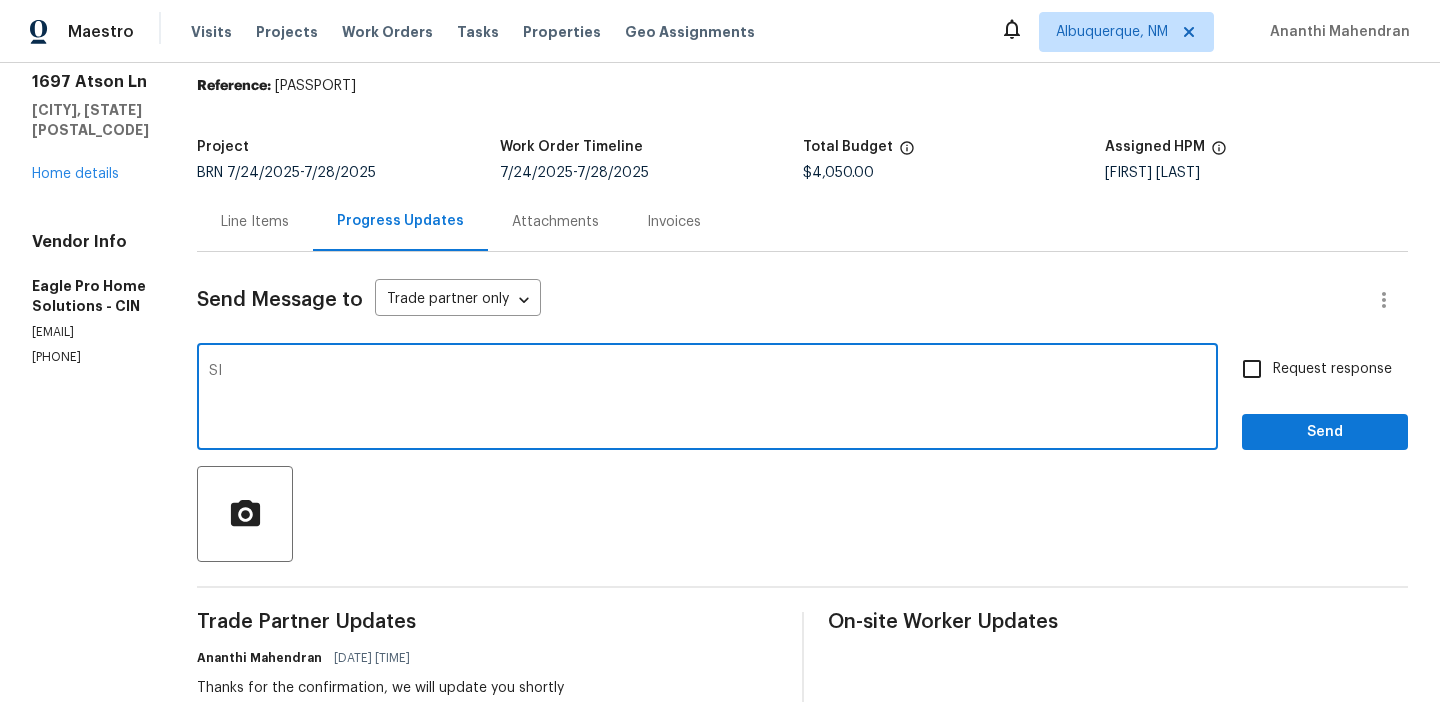 type on "S" 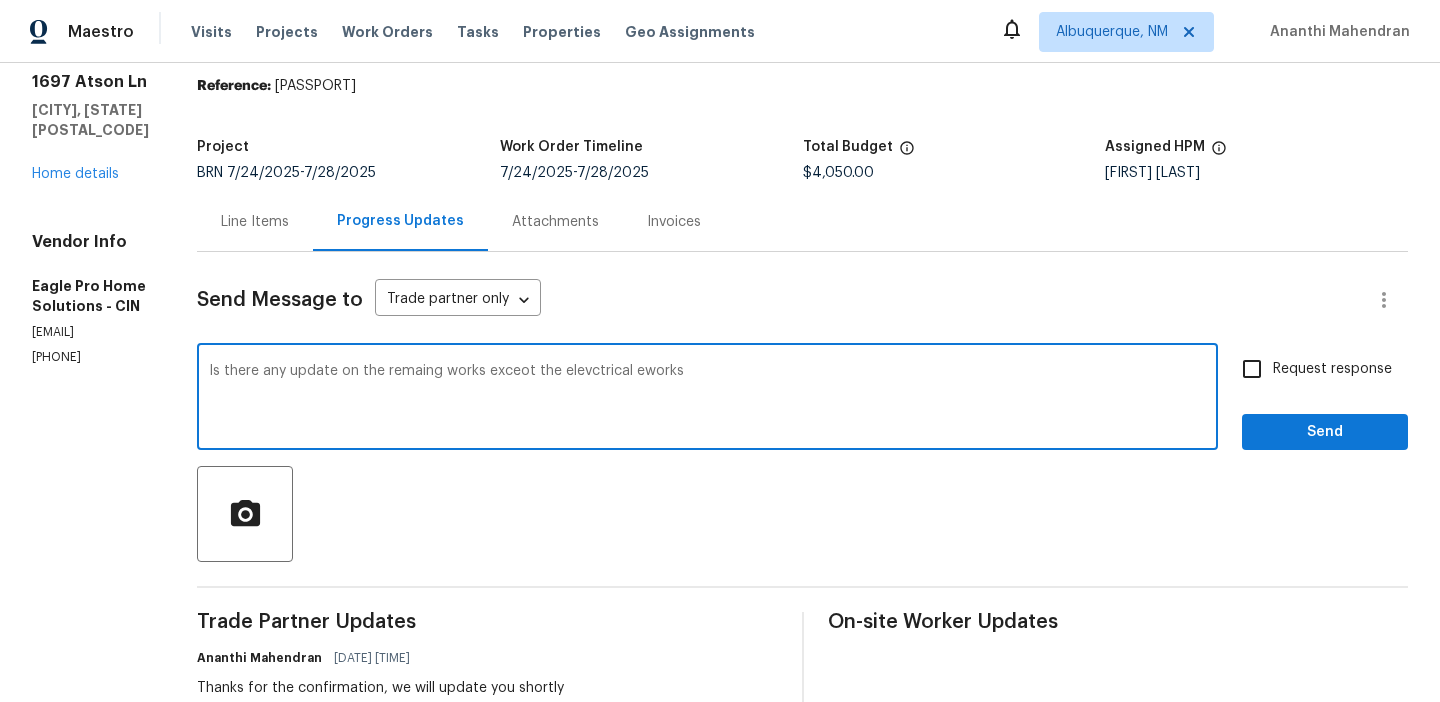 click on "Is there any update on the remaing works exceot the elevctrical eworks" at bounding box center (707, 399) 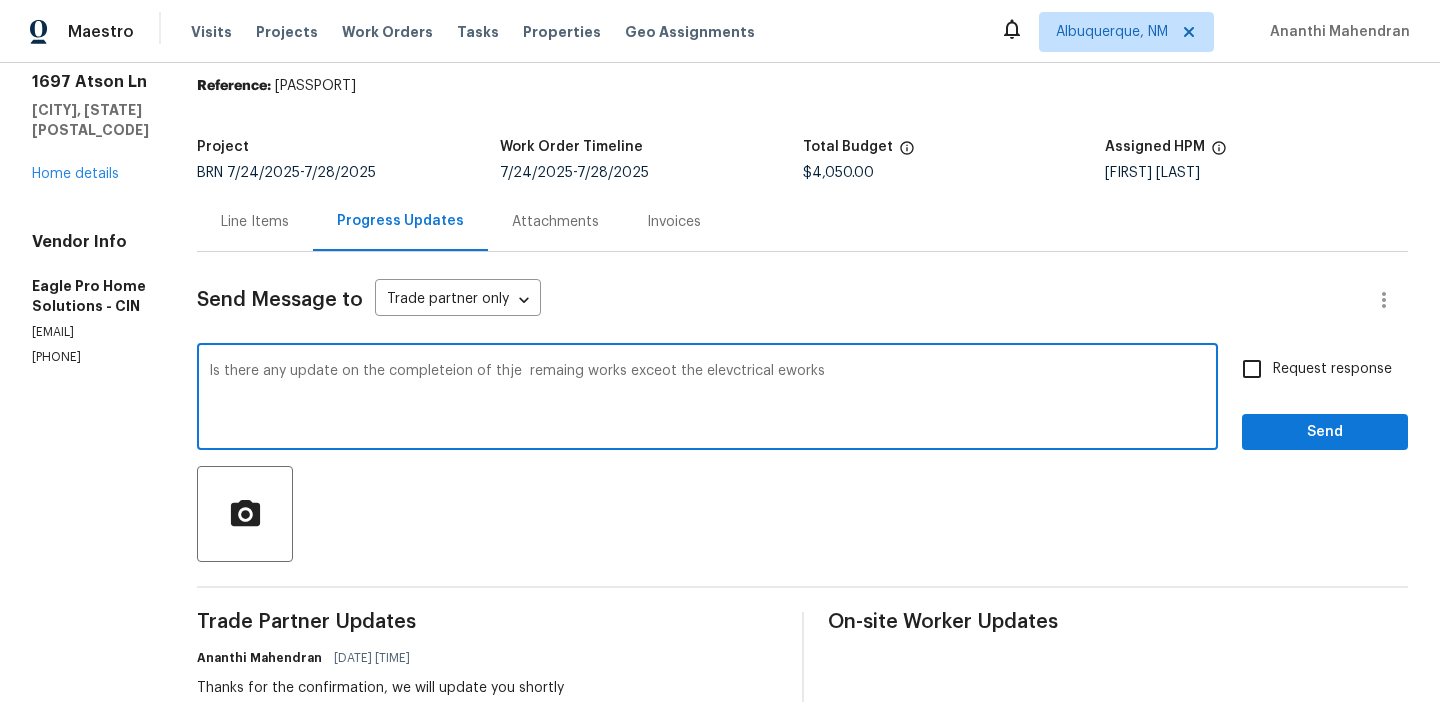 click on "Is there any update on the completeion of thje  remaing works exceot the elevctrical eworks" at bounding box center [707, 399] 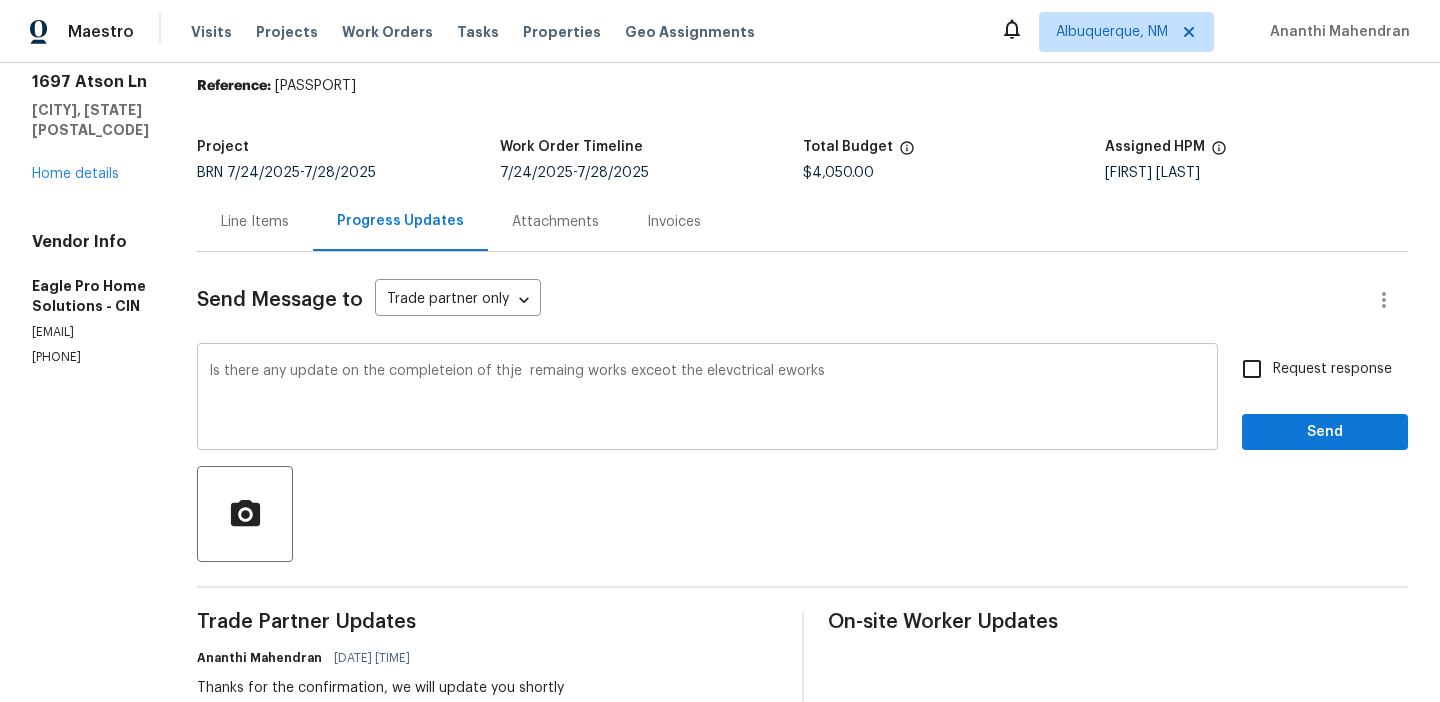 click on "Is there any update on the completeion of thje  remaing works exceot the elevctrical eworks  x ​" at bounding box center (707, 399) 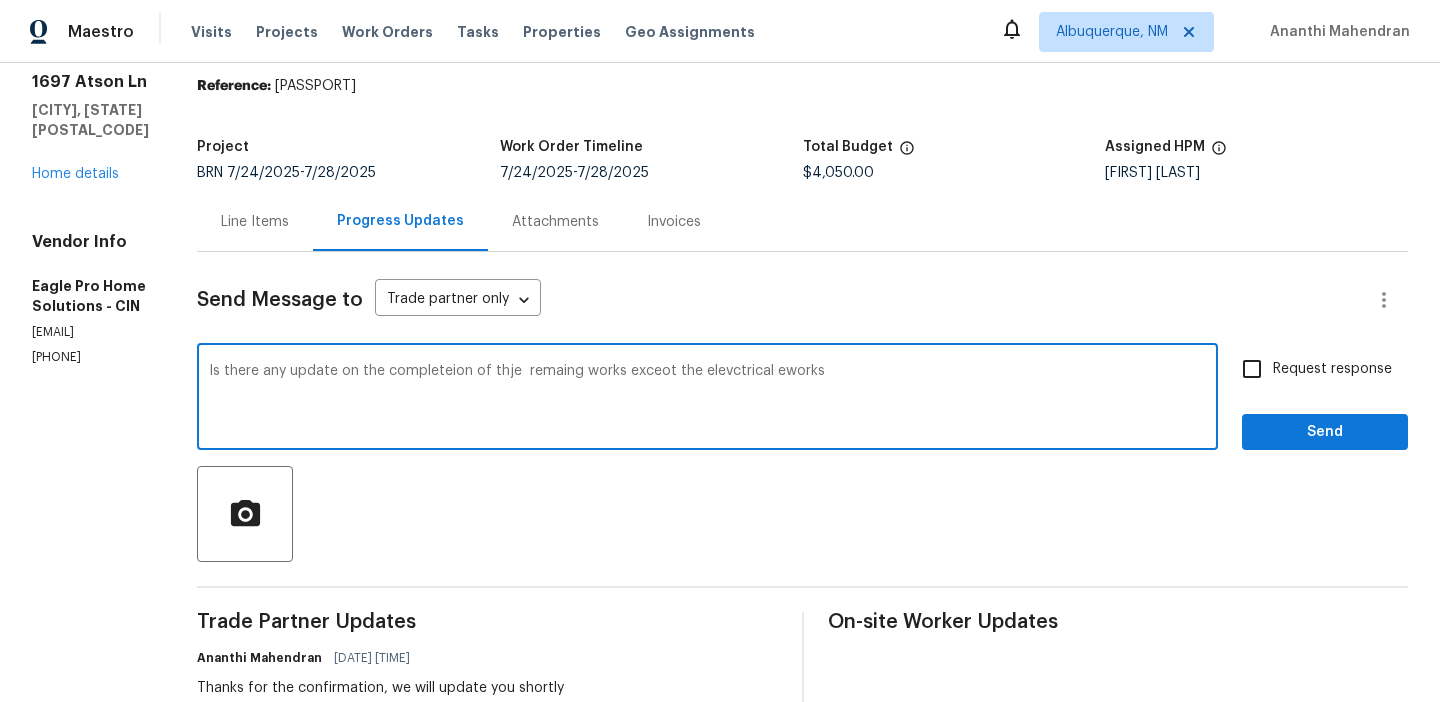 click on "Is there any update on the completeion of thje  remaing works exceot the elevctrical eworks" at bounding box center (707, 399) 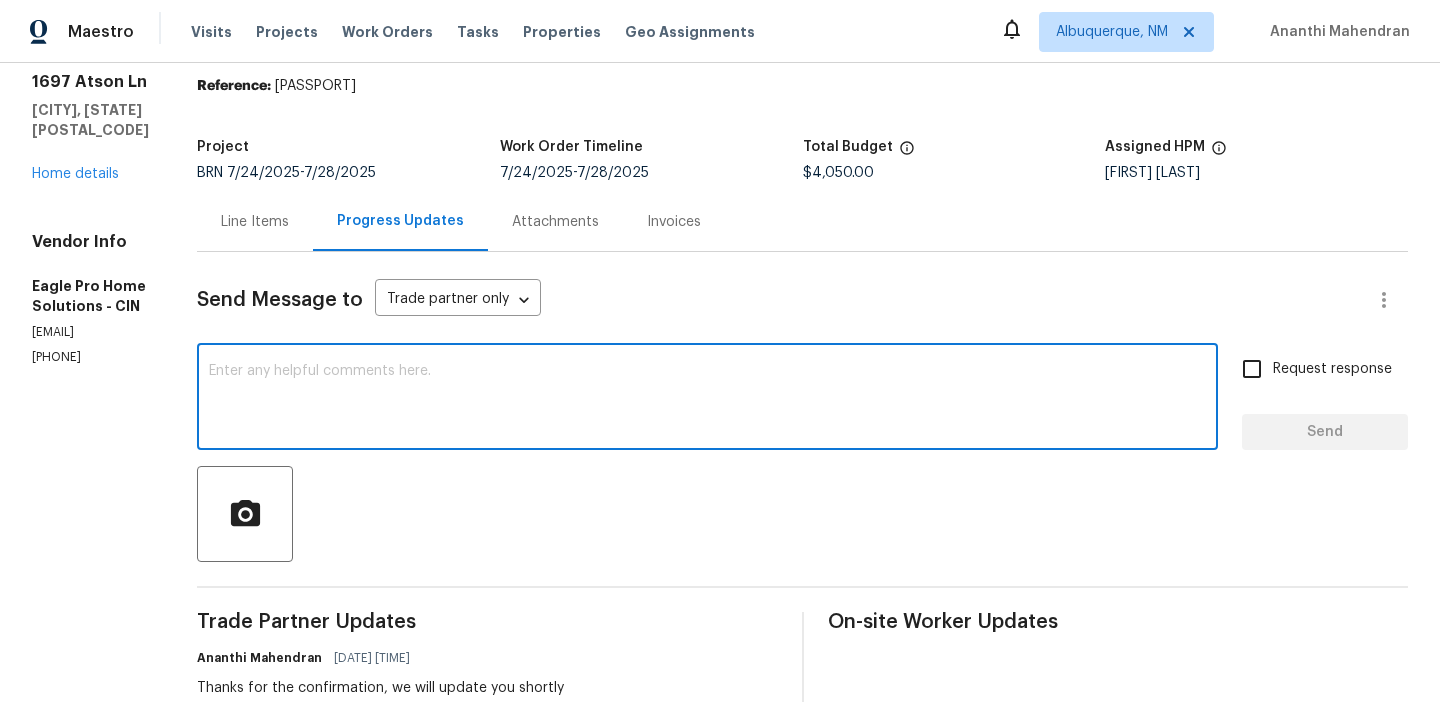 paste on ""Is there any update on the completion of the remaining works, excluding the electrical works?"" 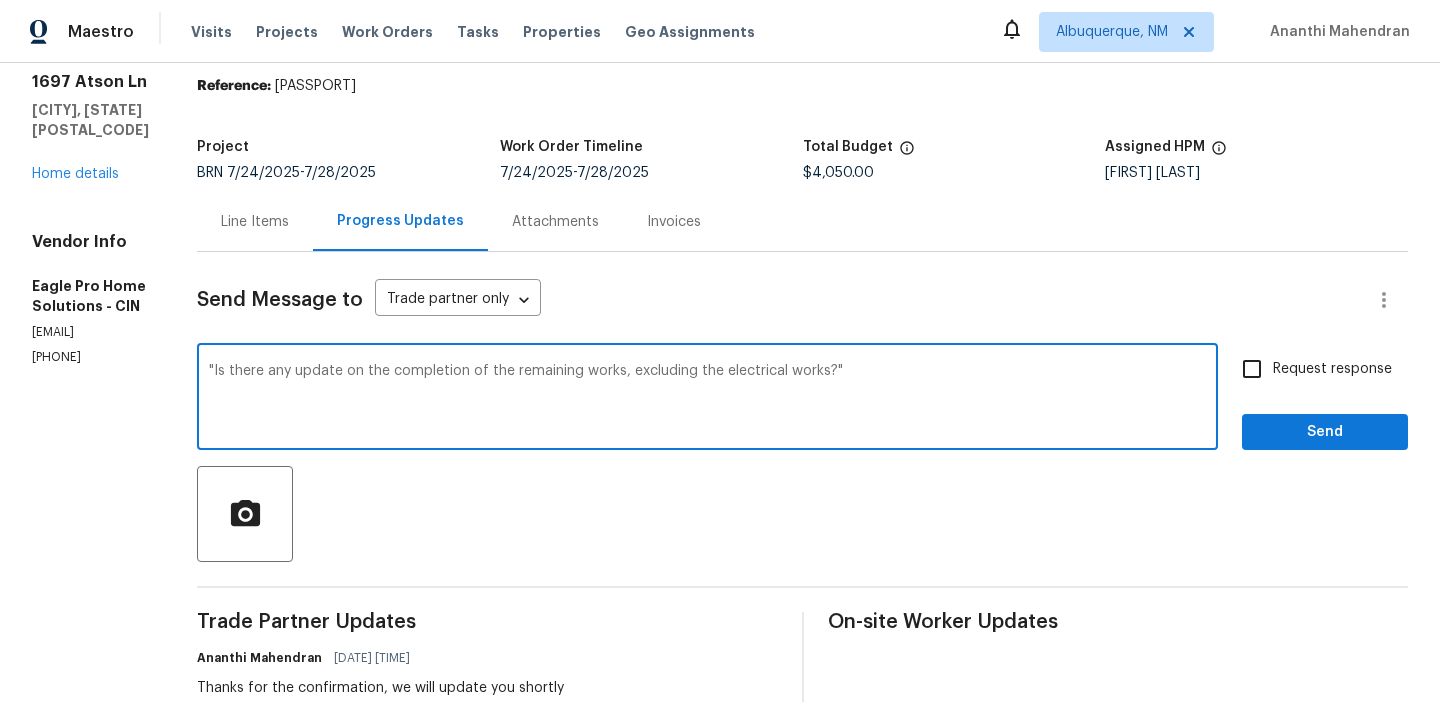 click on ""Is there any update on the completion of the remaining works, excluding the electrical works?"" at bounding box center [707, 399] 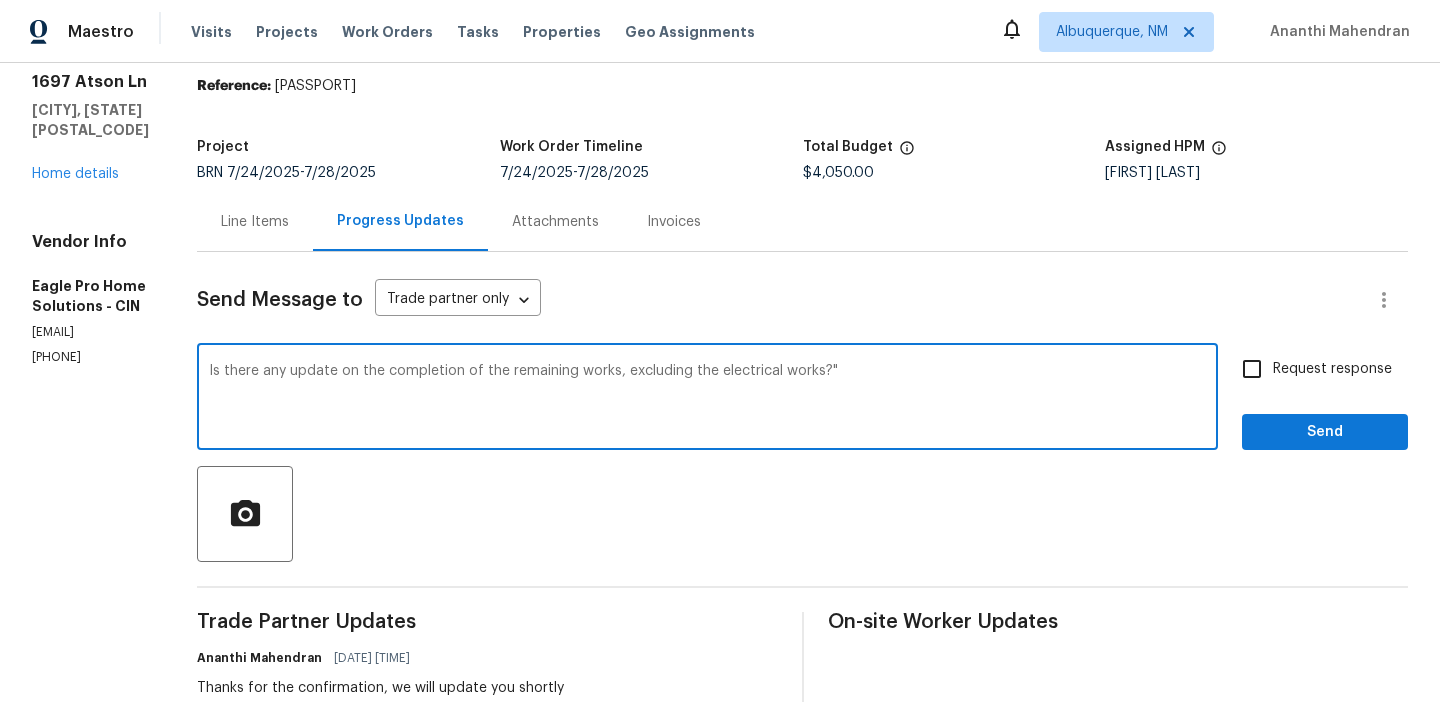 click on "Is there any update on the completion of the remaining works, excluding the electrical works?"" at bounding box center [707, 399] 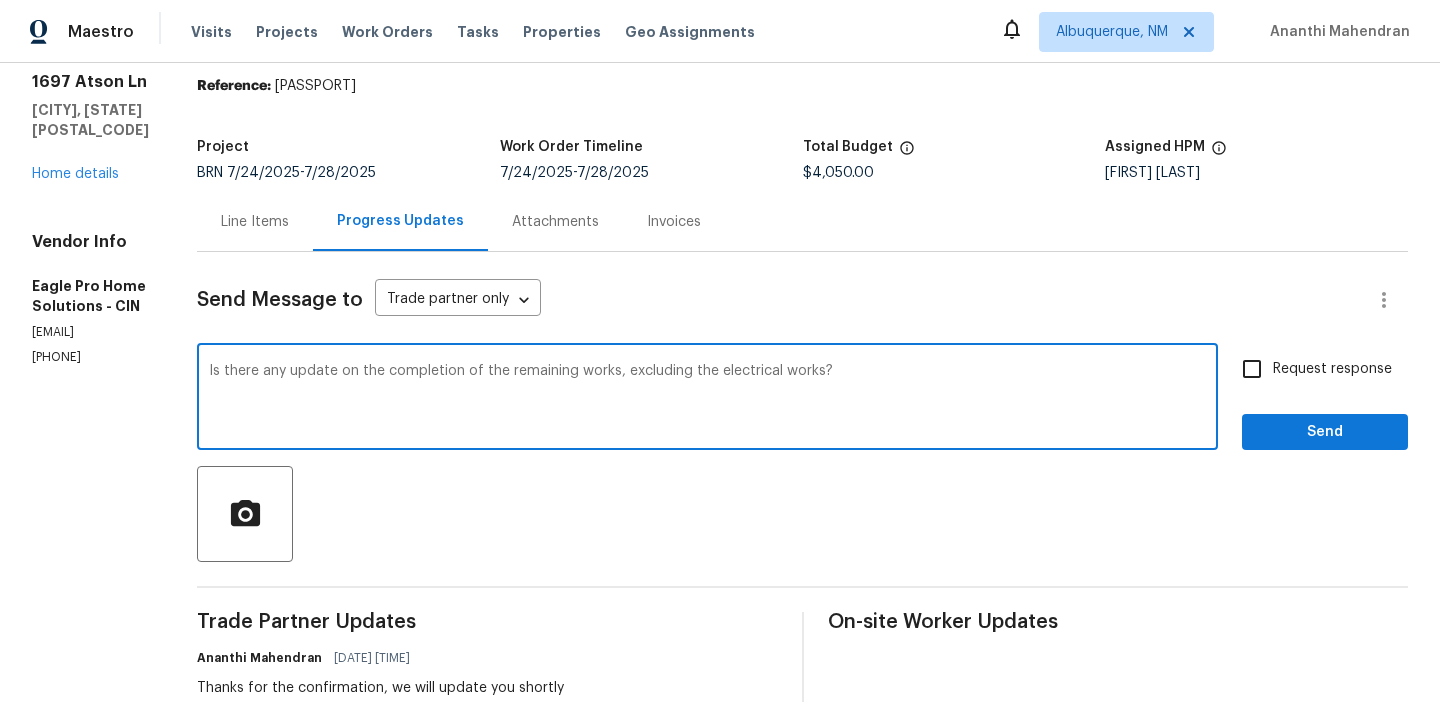 type on "Is there any update on the completion of the remaining works, excluding the electrical works?" 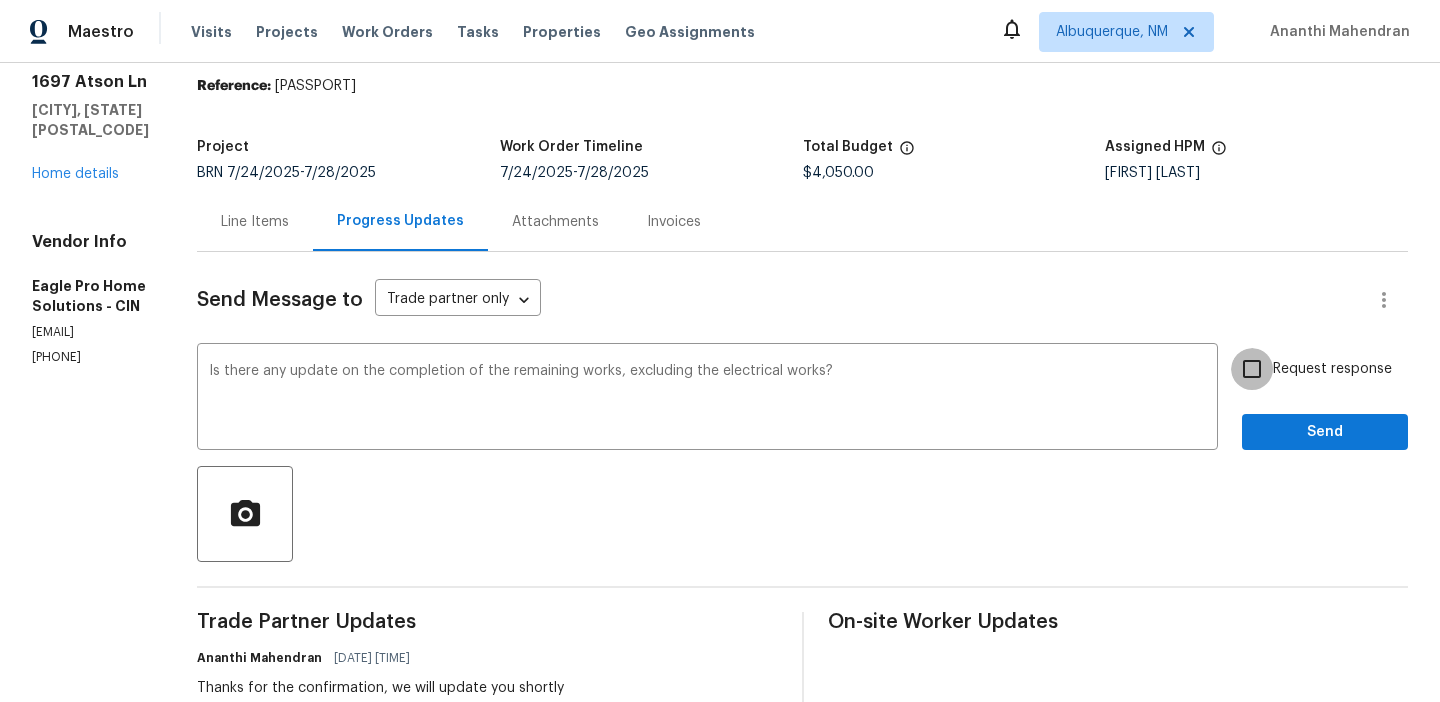 click on "Request response" at bounding box center [1252, 369] 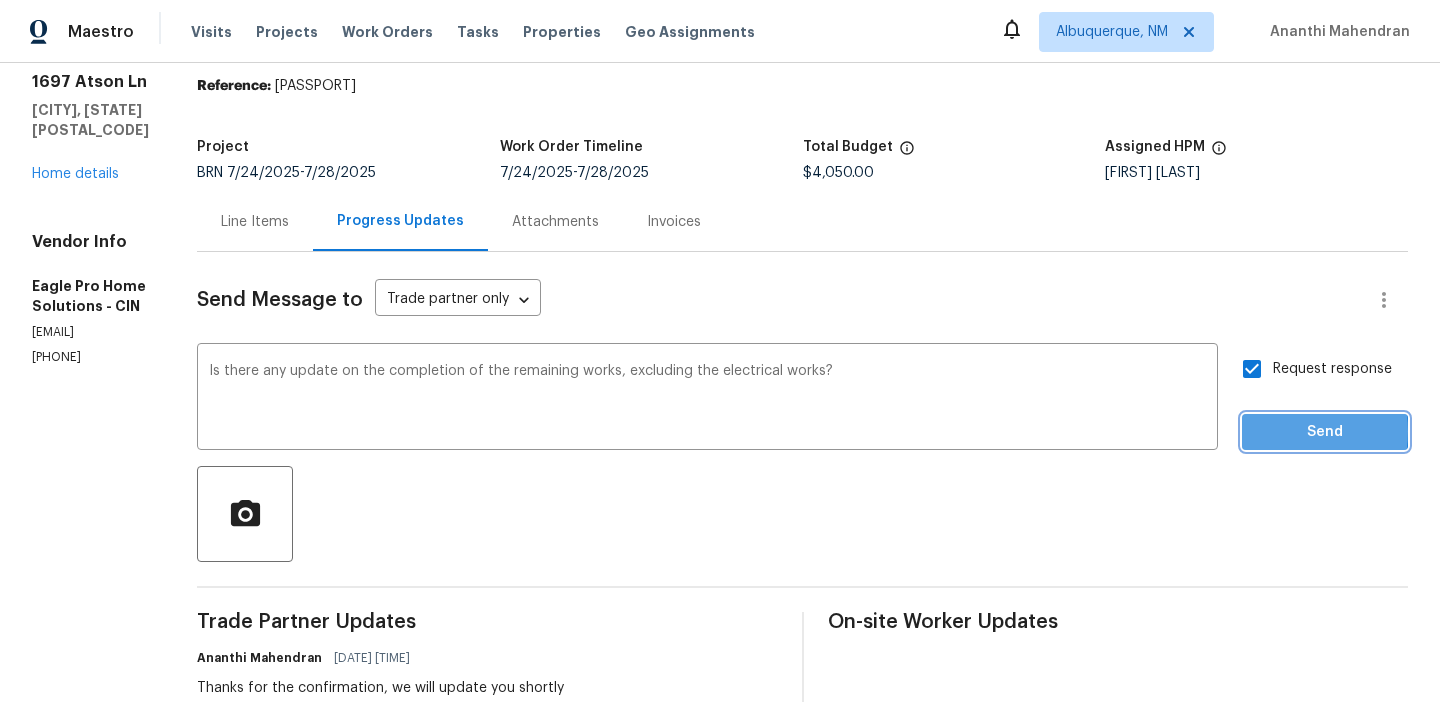 click on "Send" at bounding box center [1325, 432] 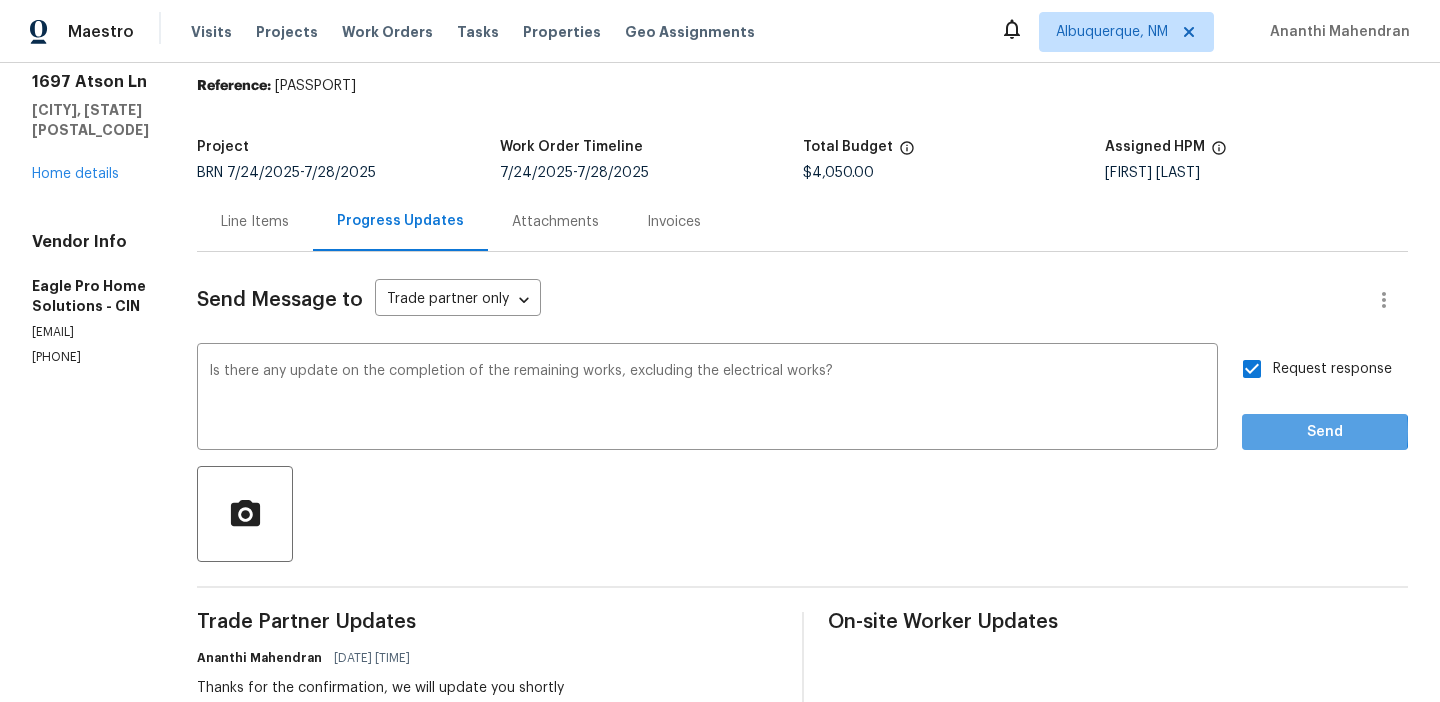 scroll, scrollTop: 45, scrollLeft: 0, axis: vertical 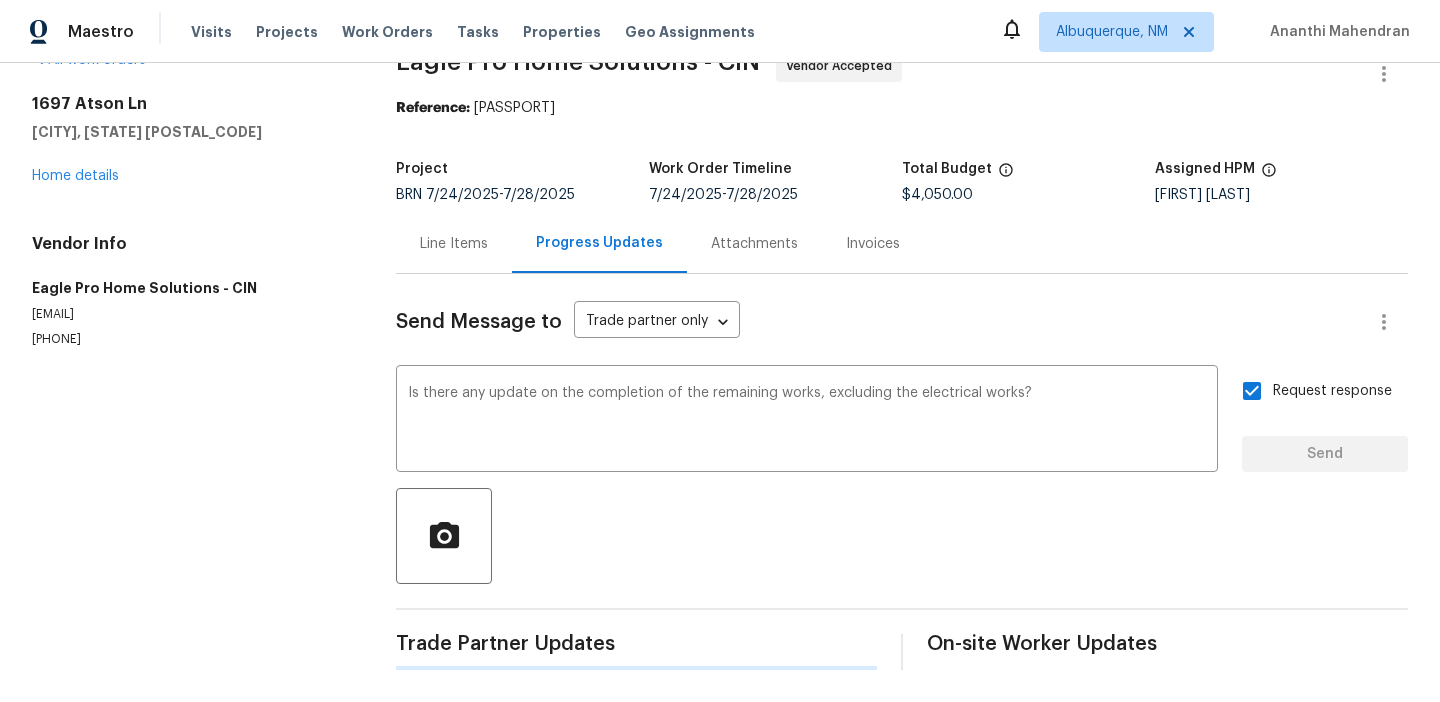 type 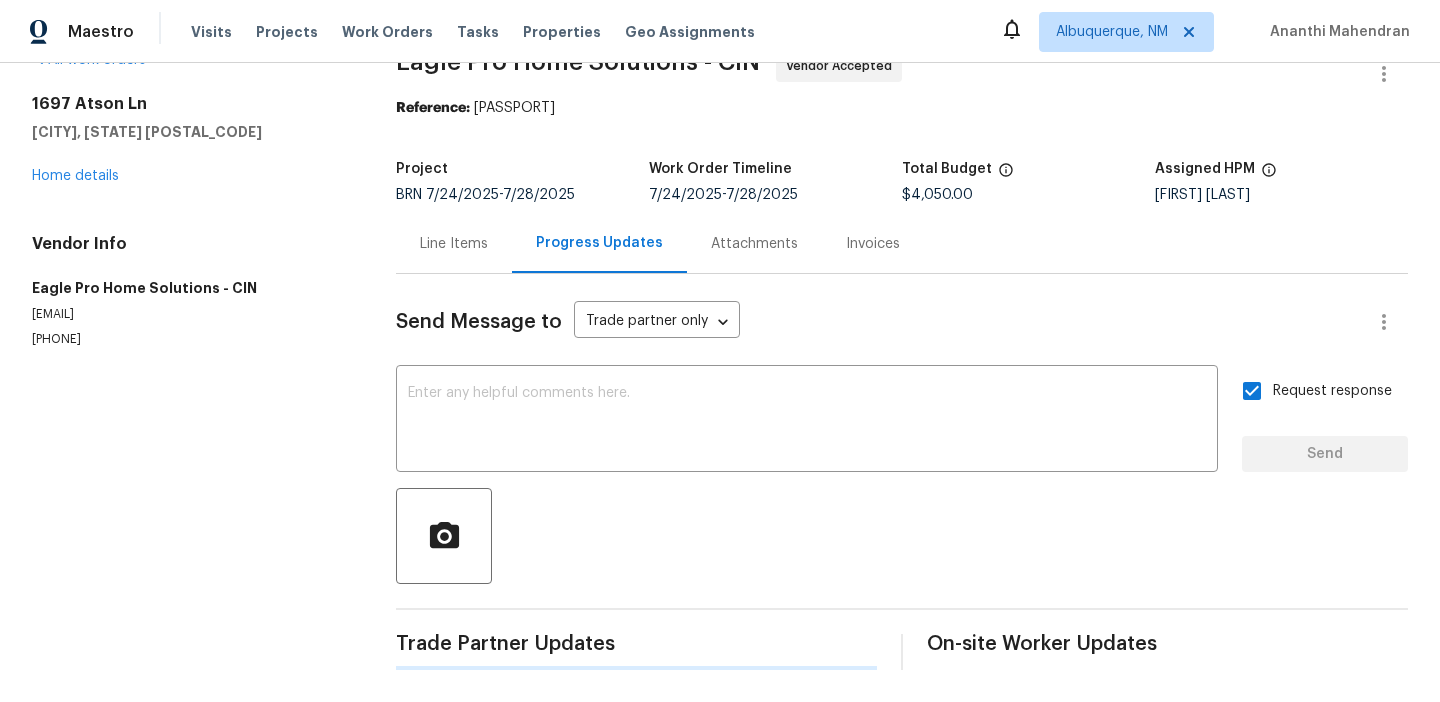 scroll, scrollTop: 67, scrollLeft: 0, axis: vertical 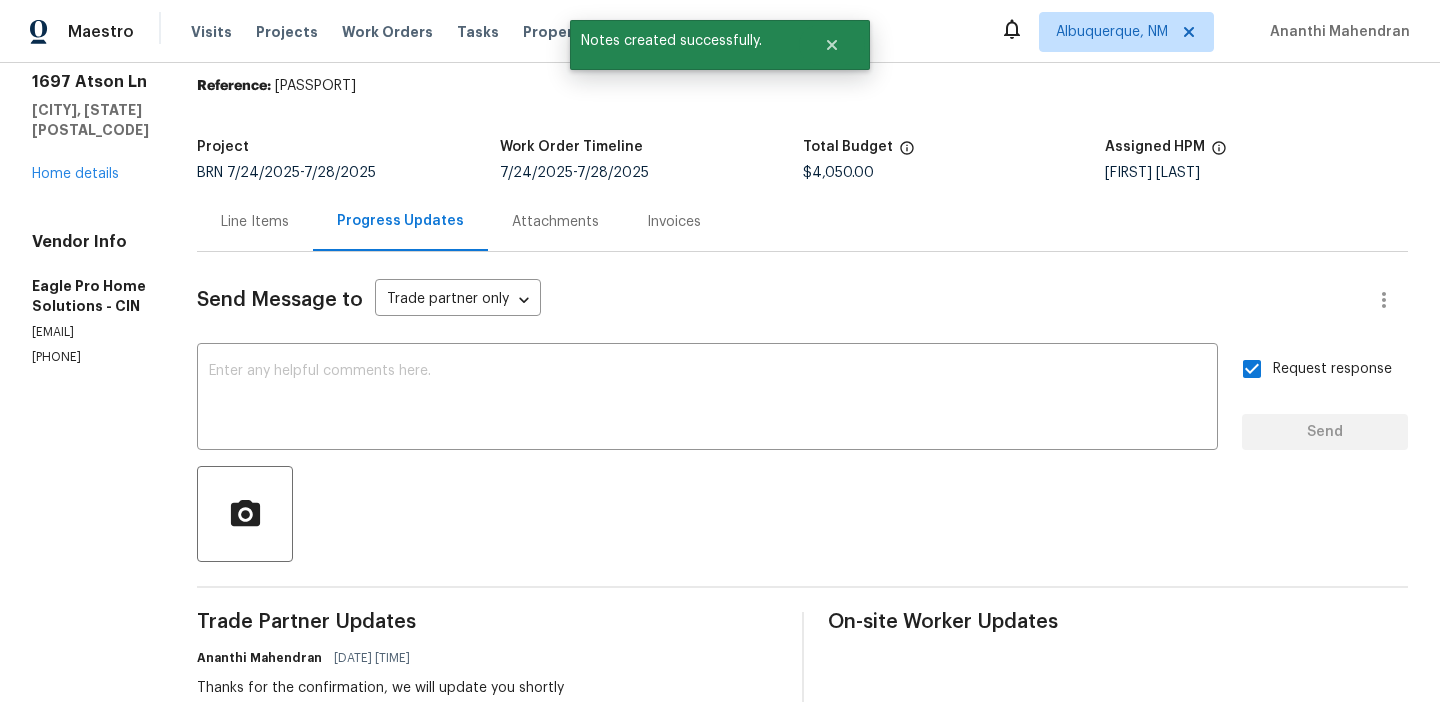 click on "1697 Atson Ln Cincinnati, OH 45205 Home details" at bounding box center (90, 128) 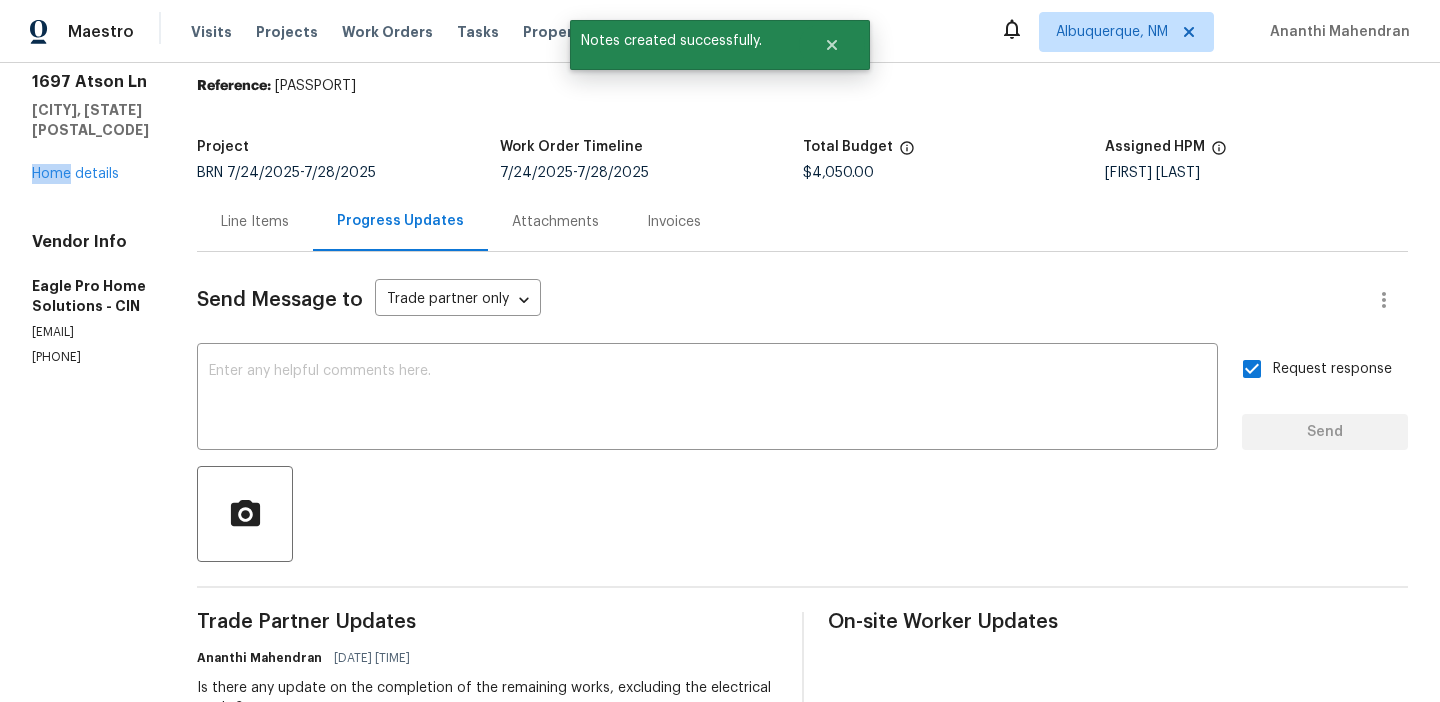 click on "1697 Atson Ln Cincinnati, OH 45205 Home details" at bounding box center (90, 128) 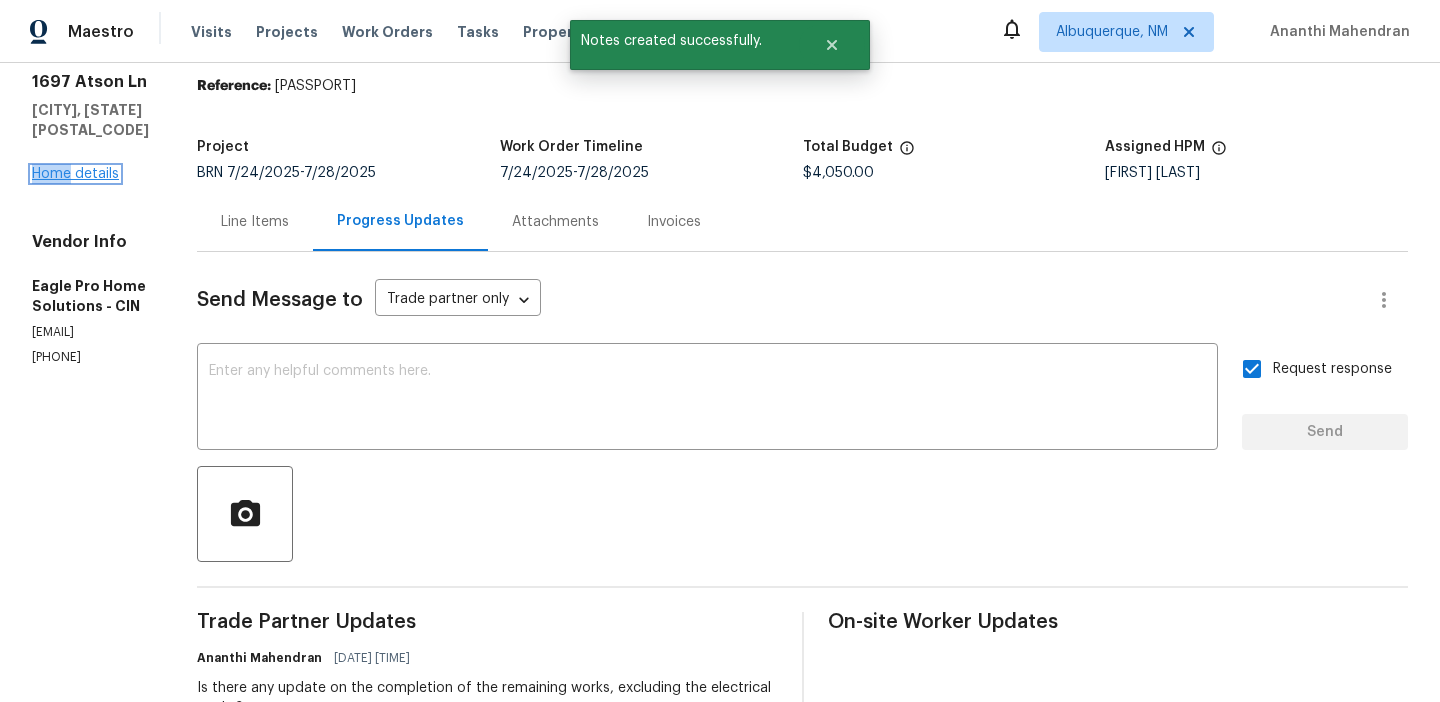 click on "Home details" at bounding box center [75, 174] 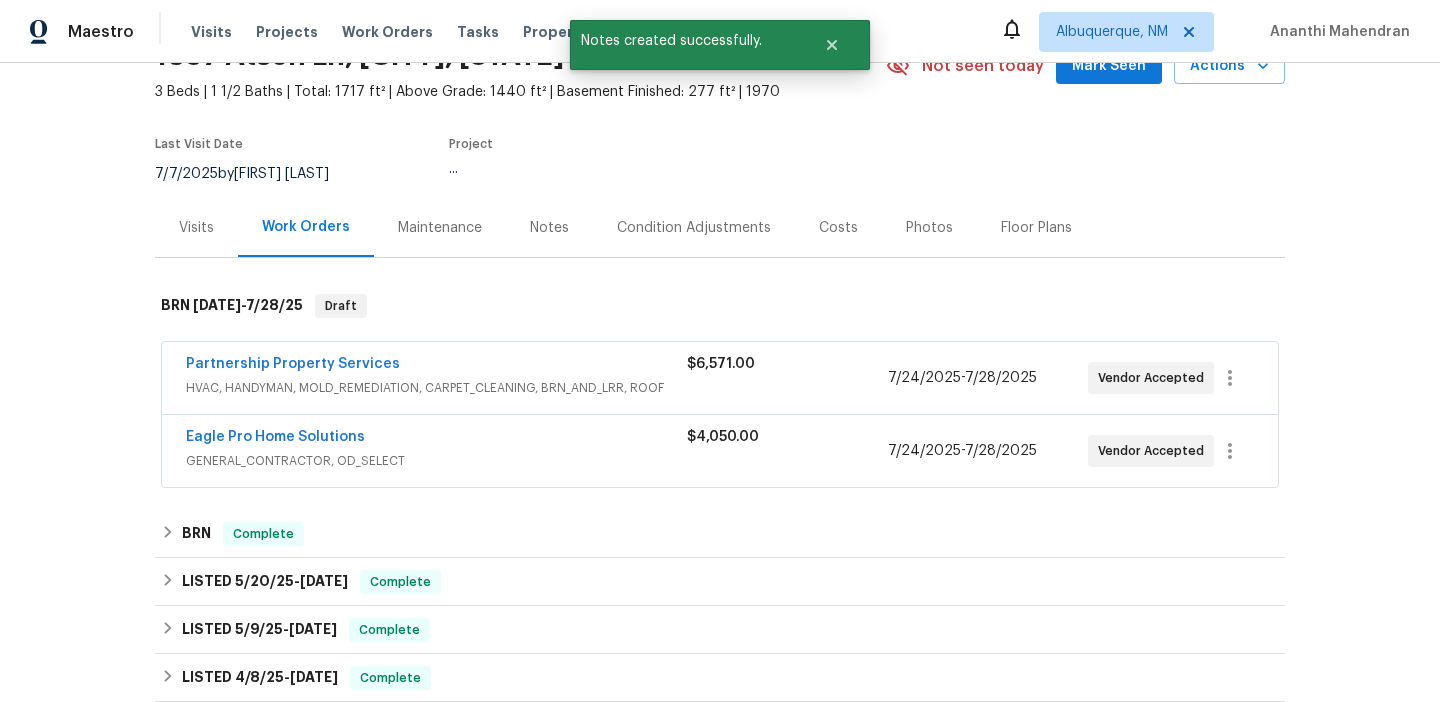scroll, scrollTop: 170, scrollLeft: 0, axis: vertical 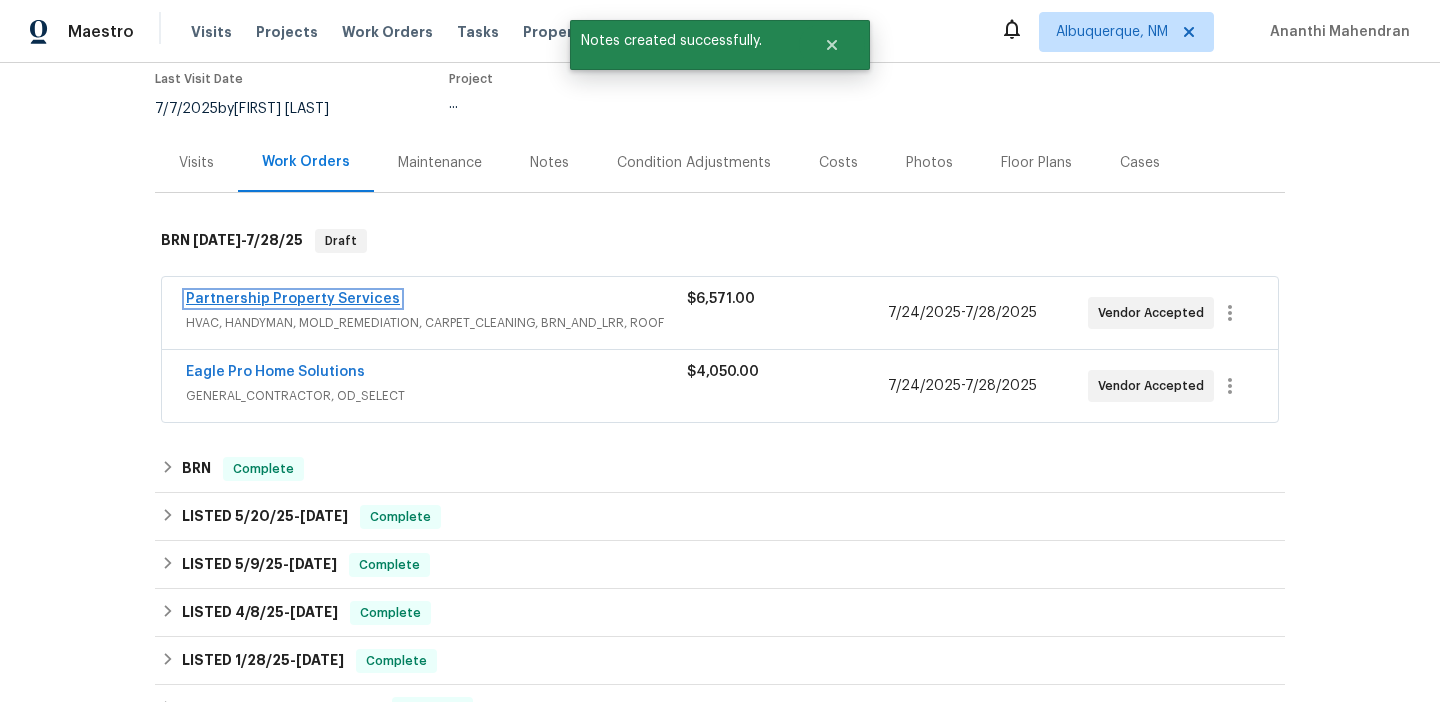 click on "Partnership Property Services" at bounding box center (293, 299) 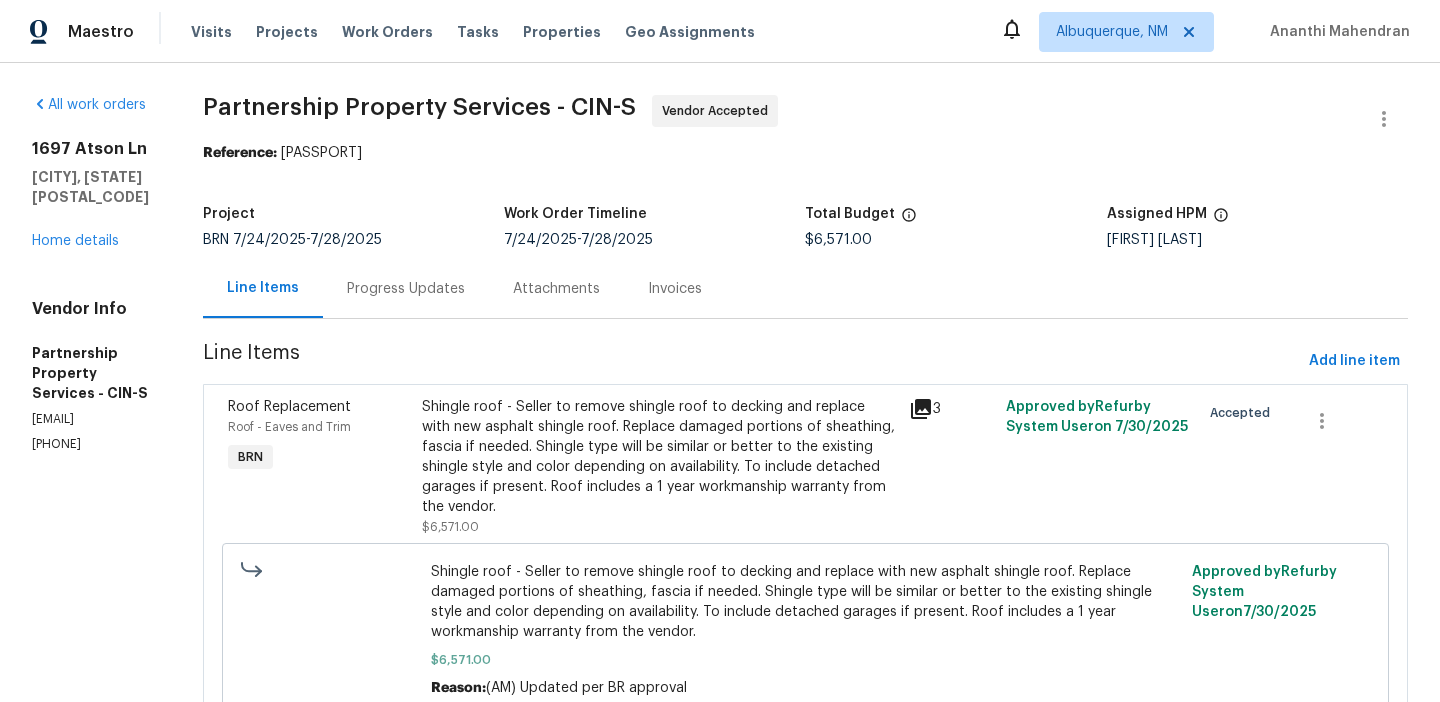 click on "Project BRN   7/24/2025  -  7/28/2025 Work Order Timeline 7/24/2025  -  7/28/2025 Total Budget $6,571.00 Assigned HPM Alison Brice" at bounding box center (805, 227) 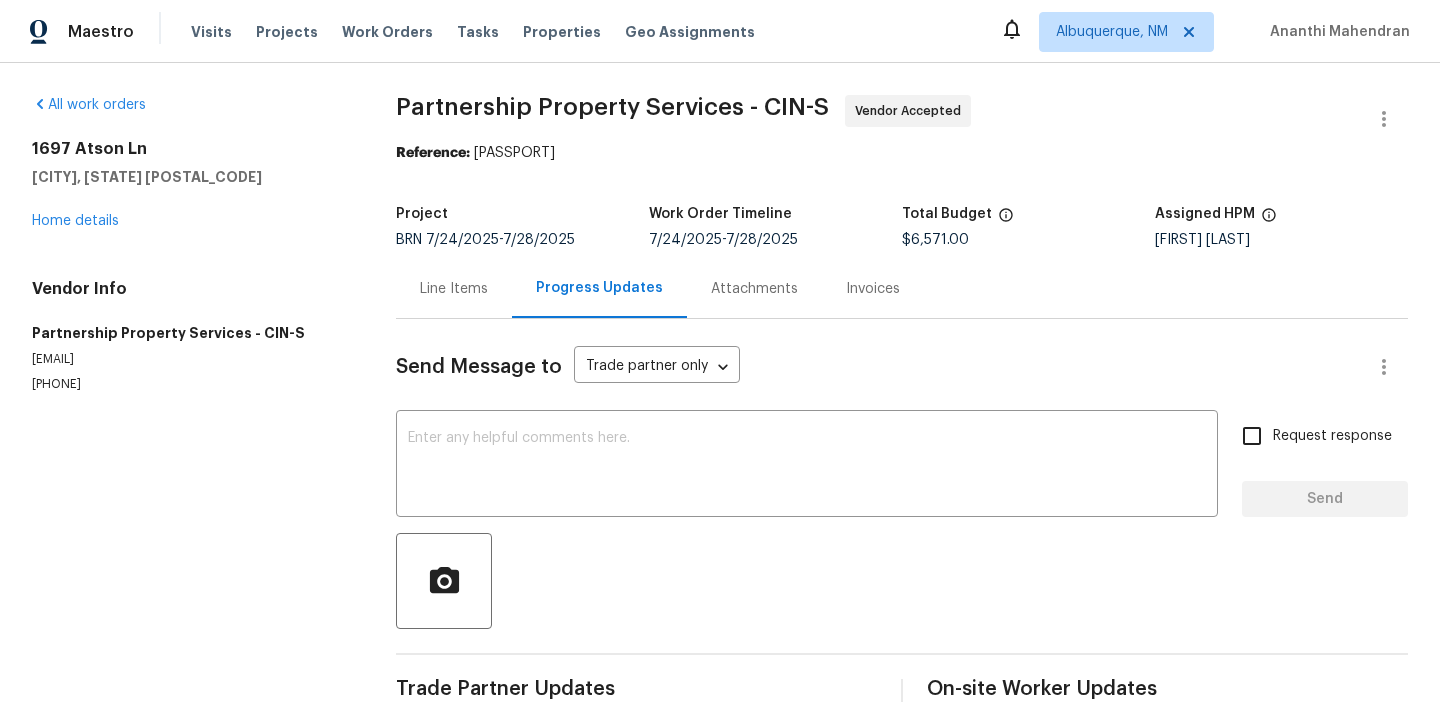scroll, scrollTop: 45, scrollLeft: 0, axis: vertical 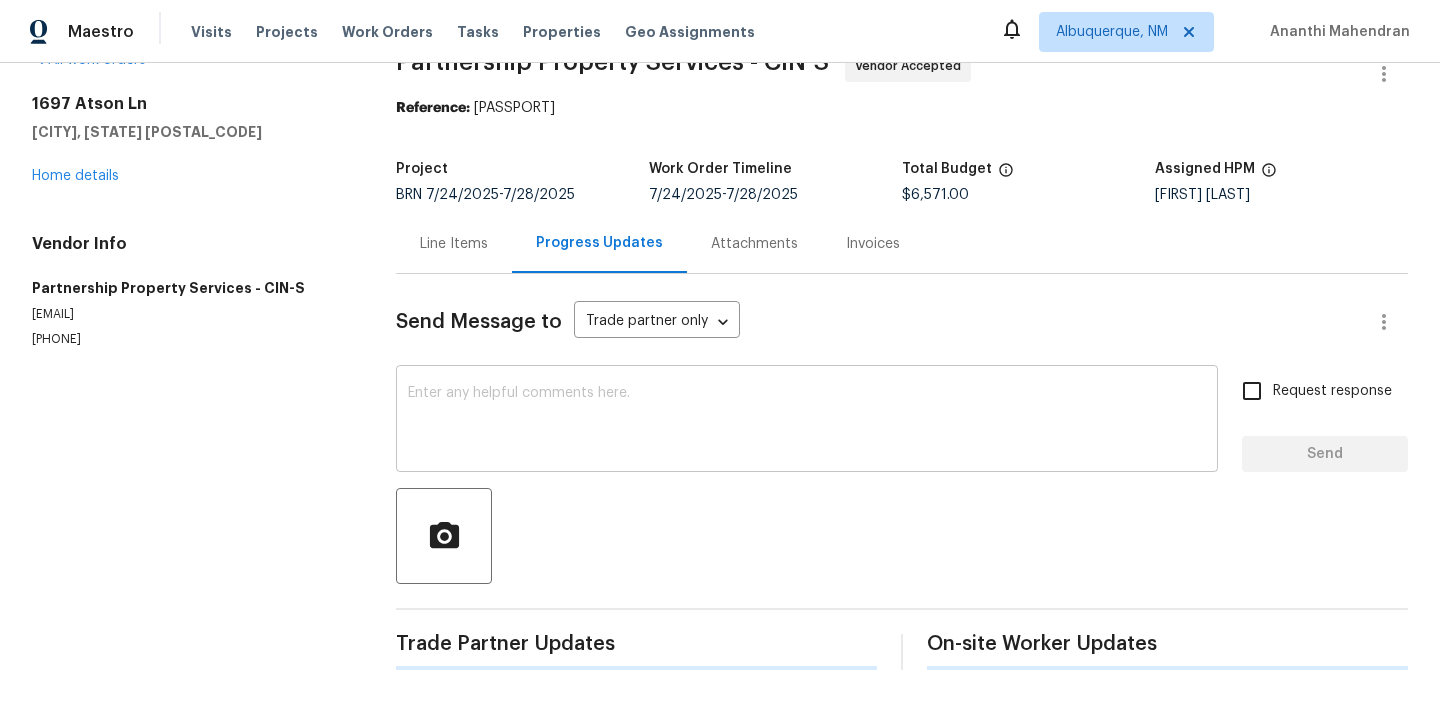 click at bounding box center (807, 421) 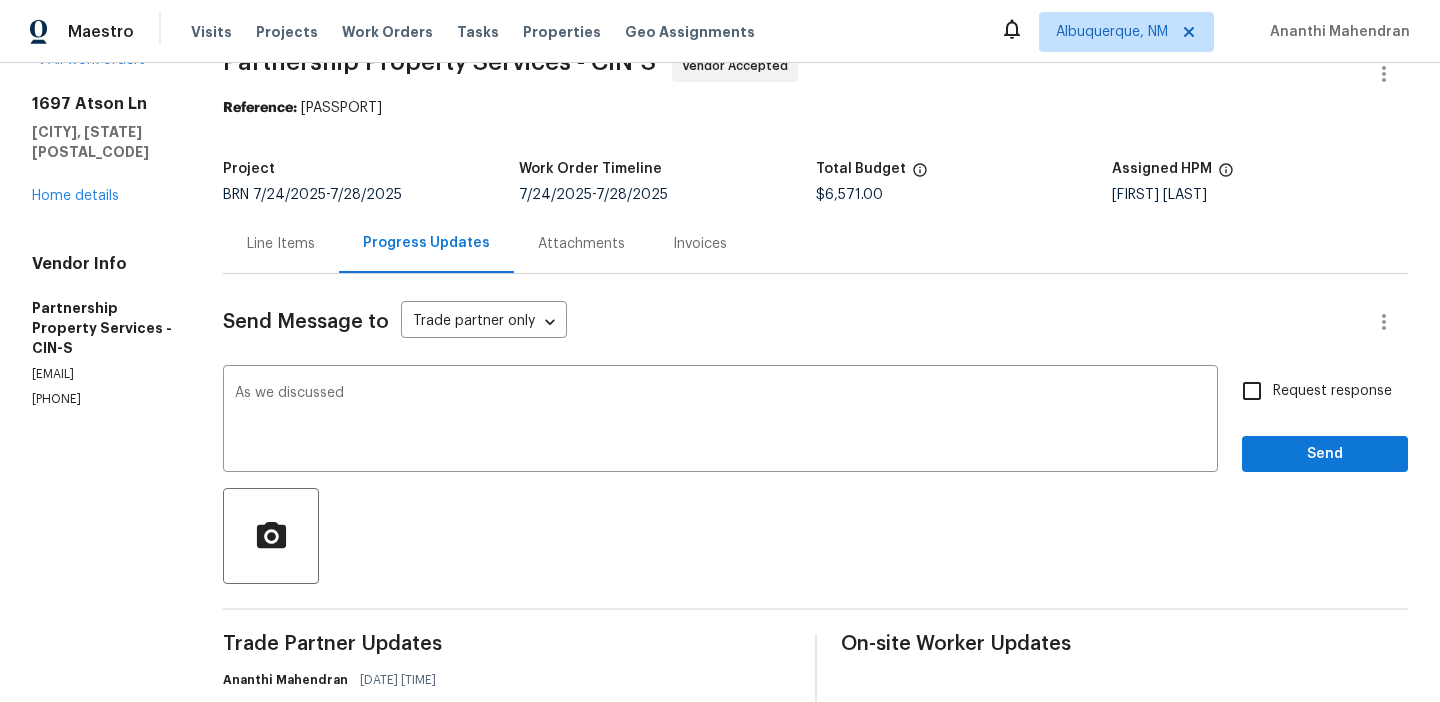 click on "(513) 460-3179" at bounding box center (103, 399) 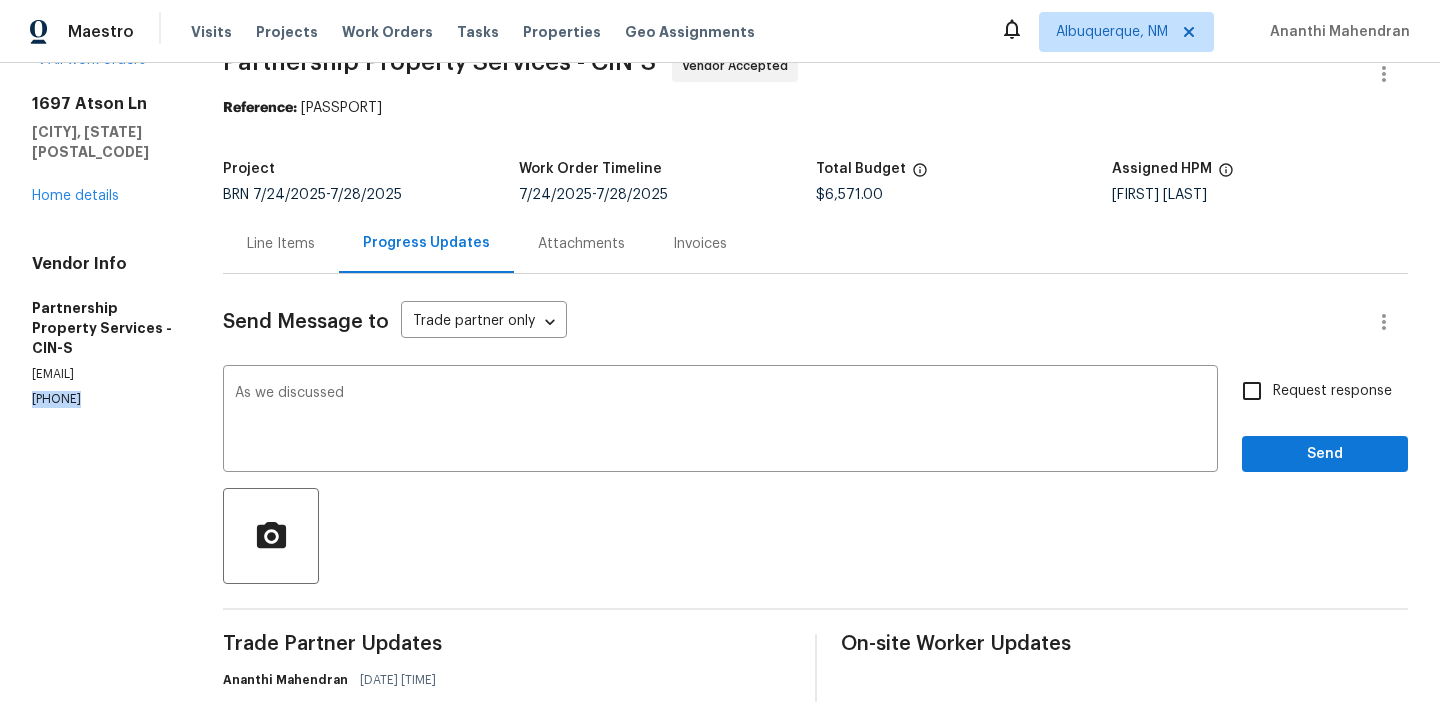 click on "(513) 460-3179" at bounding box center (103, 399) 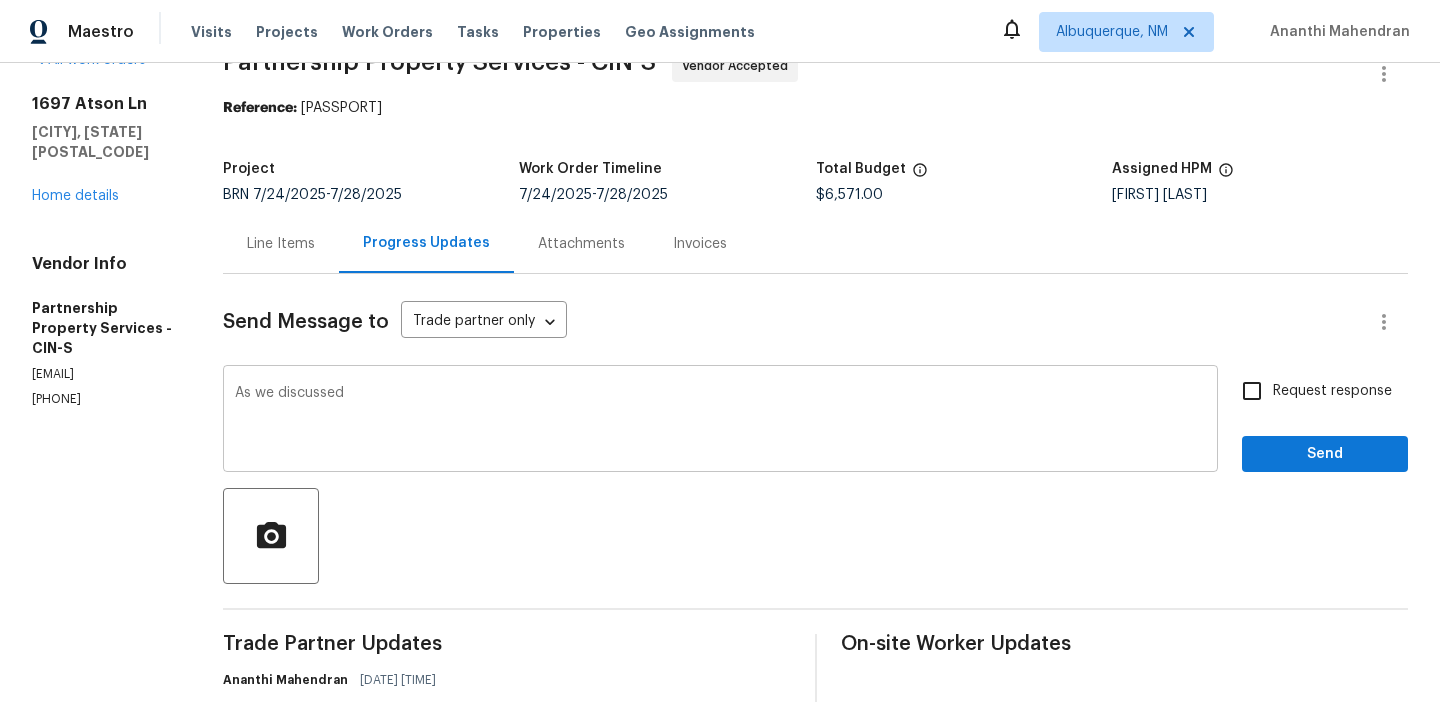 click on "As we discussed" at bounding box center [720, 421] 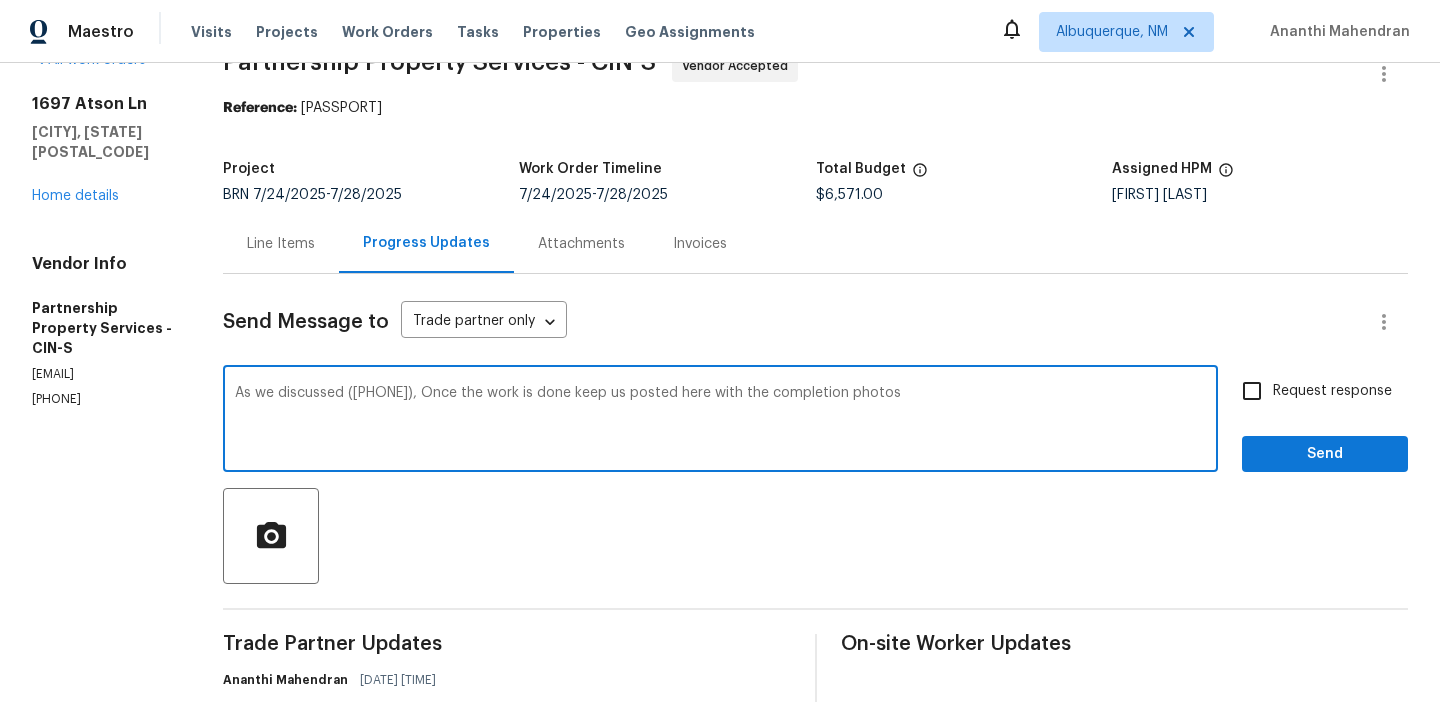 type on "As we discussed (513) 460-3179, Once the work is done keep us posted here with the completion photos" 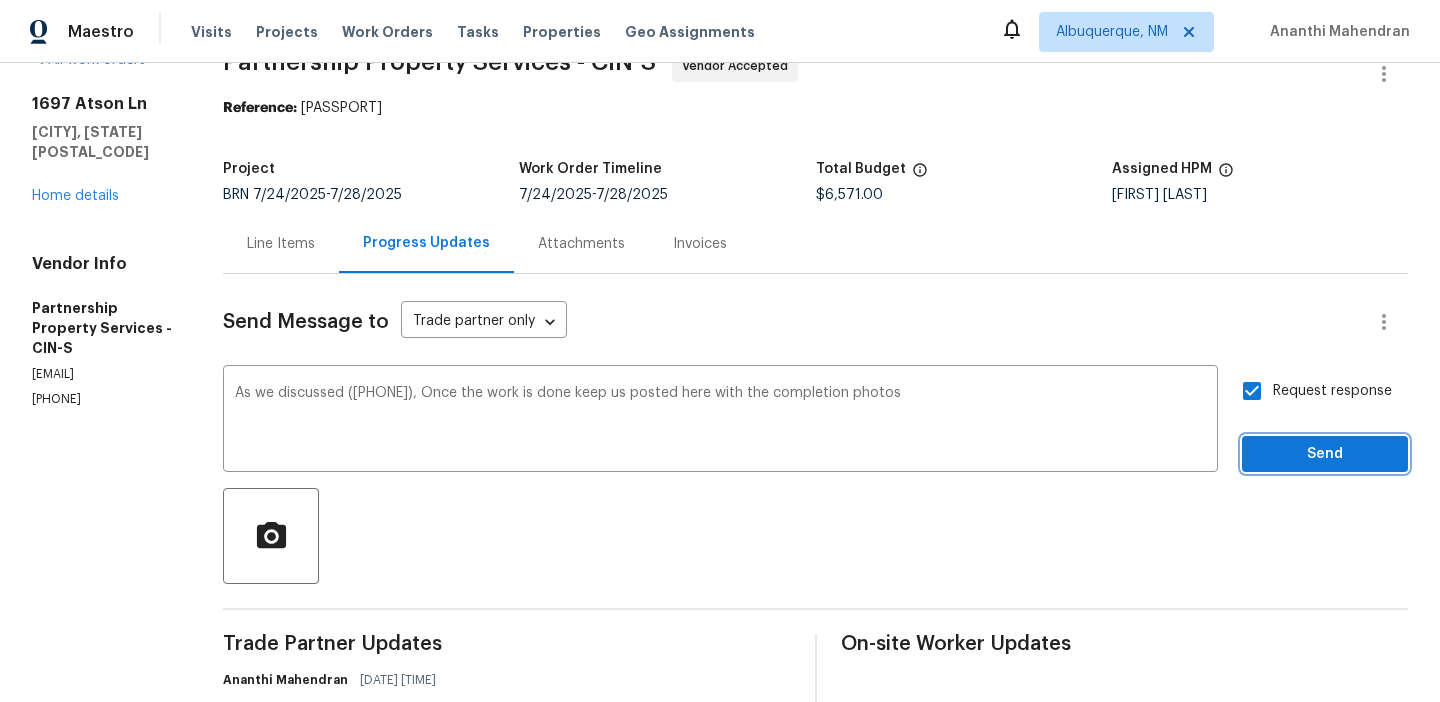 click on "Send" at bounding box center (1325, 454) 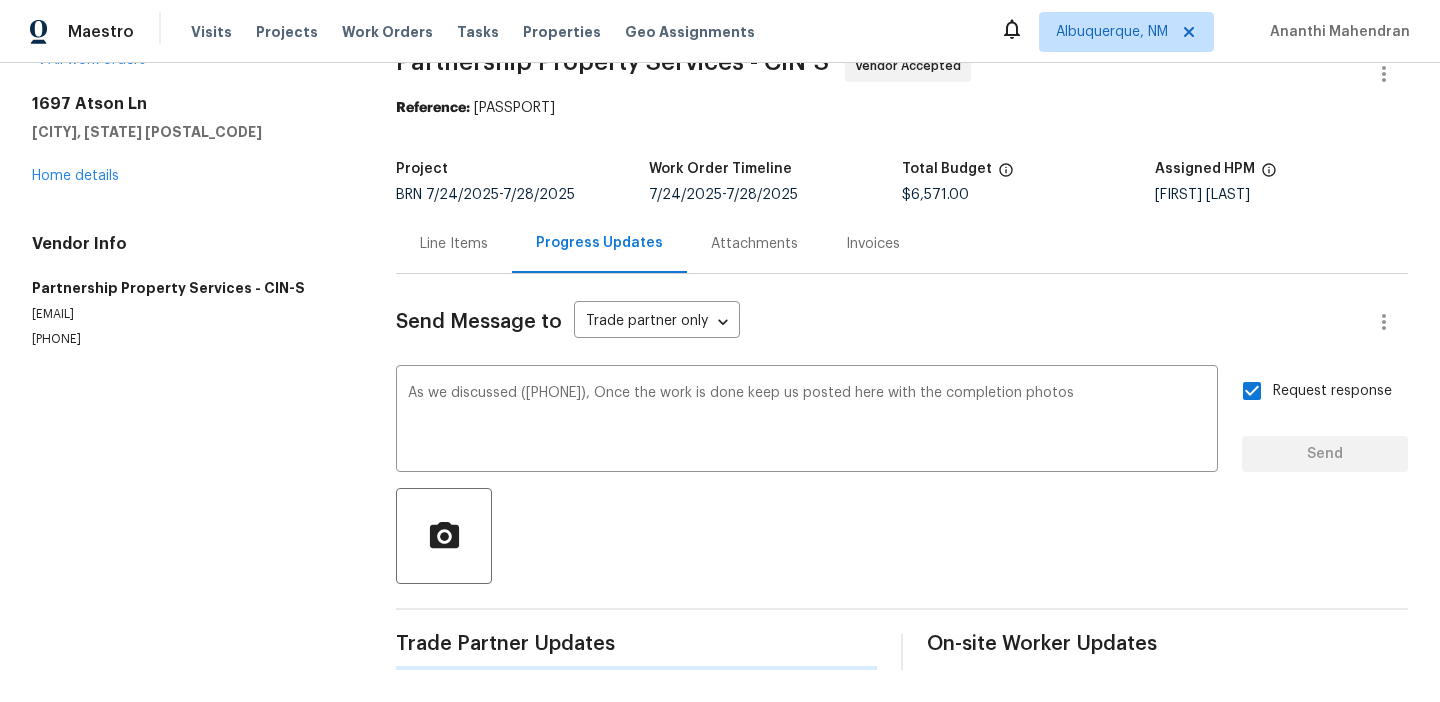 type 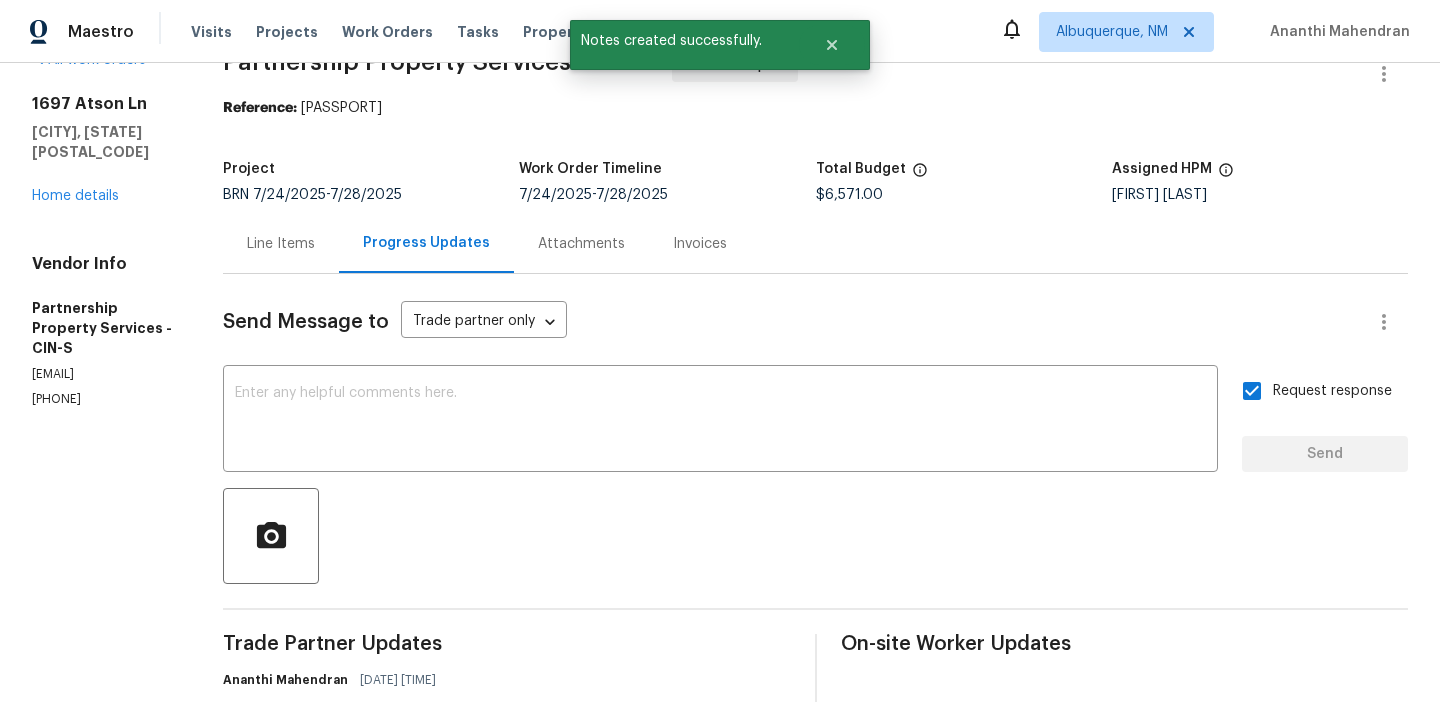 scroll, scrollTop: 0, scrollLeft: 0, axis: both 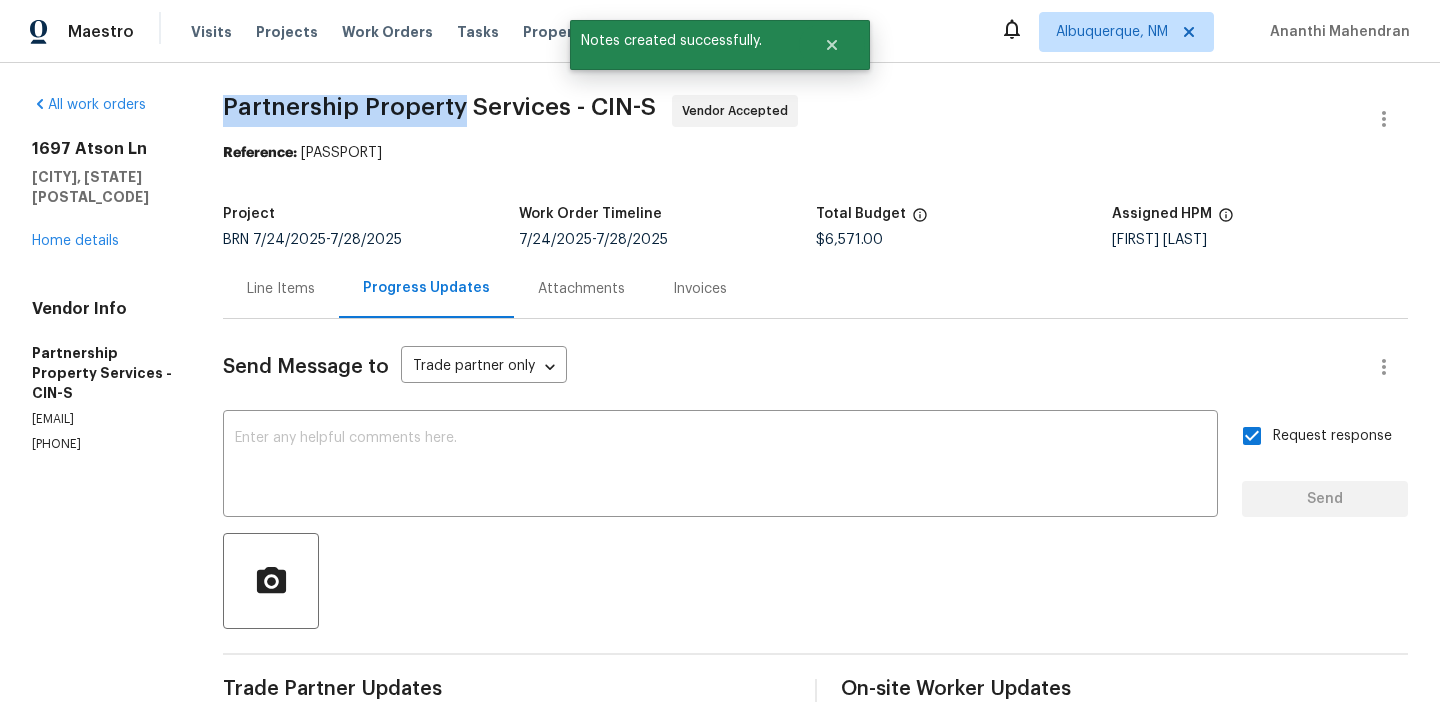 drag, startPoint x: 335, startPoint y: 117, endPoint x: 575, endPoint y: 117, distance: 240 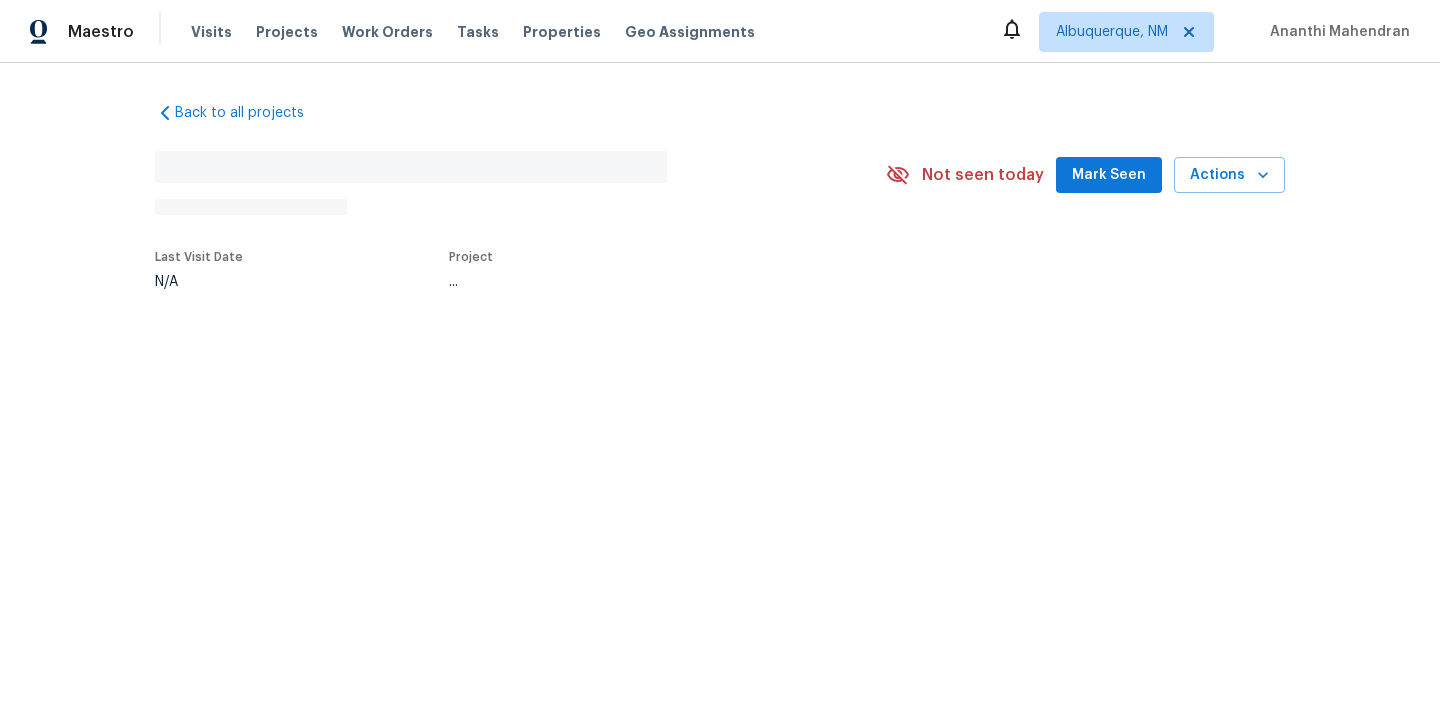 scroll, scrollTop: 0, scrollLeft: 0, axis: both 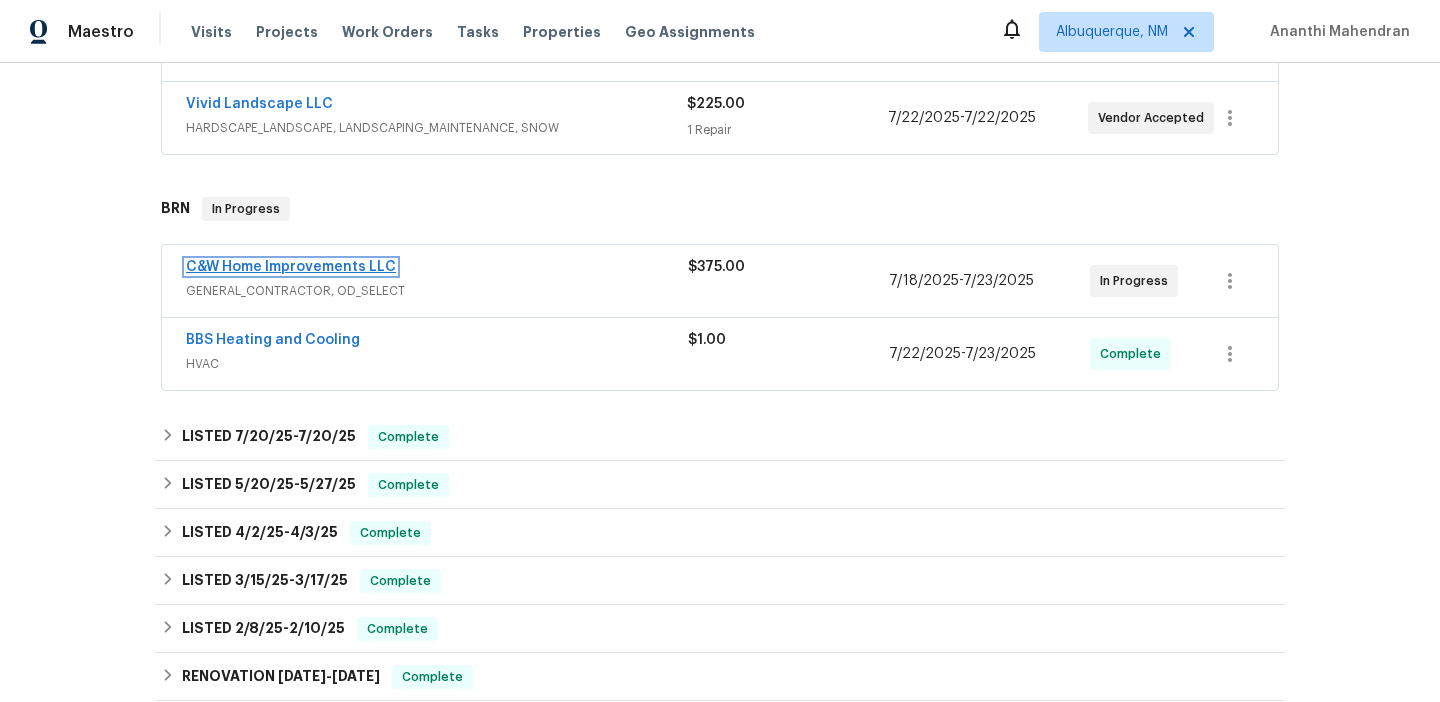 click on "C&W Home Improvements LLC" at bounding box center [291, 267] 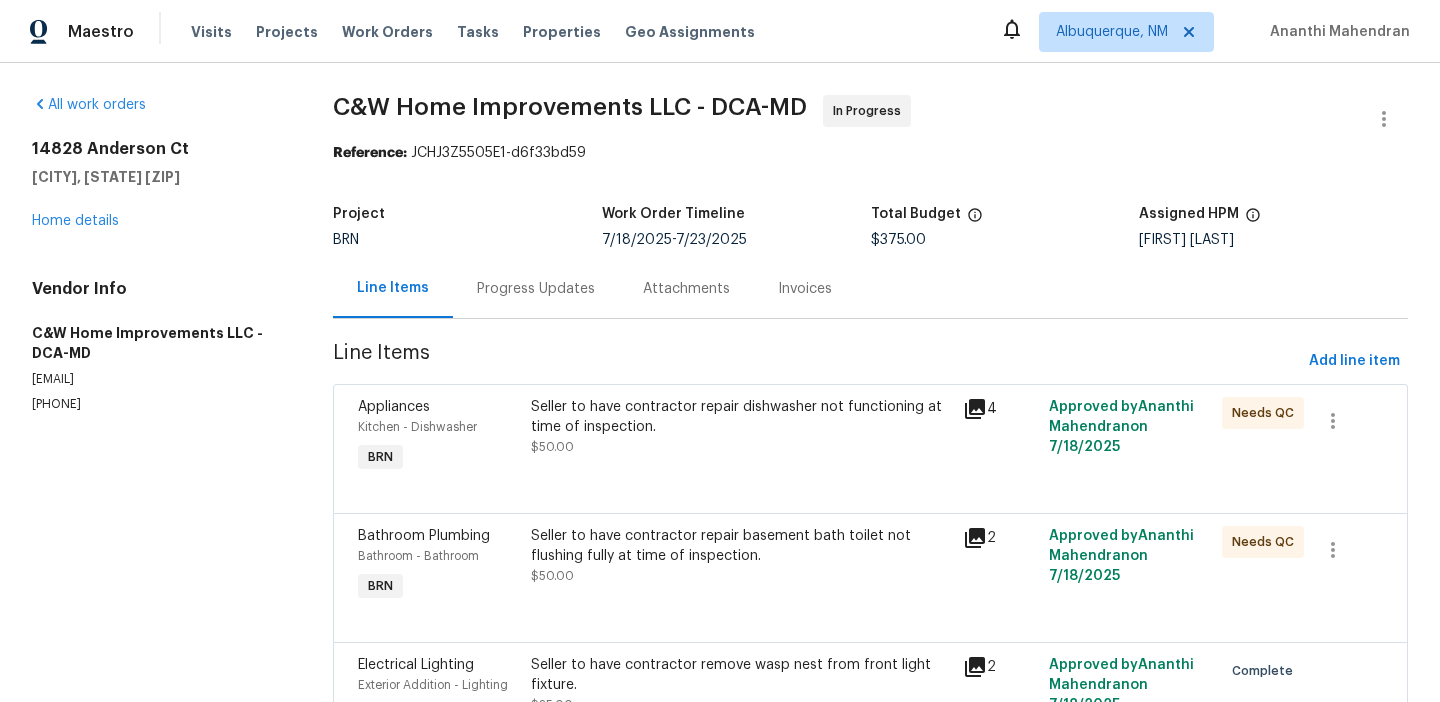 click on "Progress Updates" at bounding box center [536, 288] 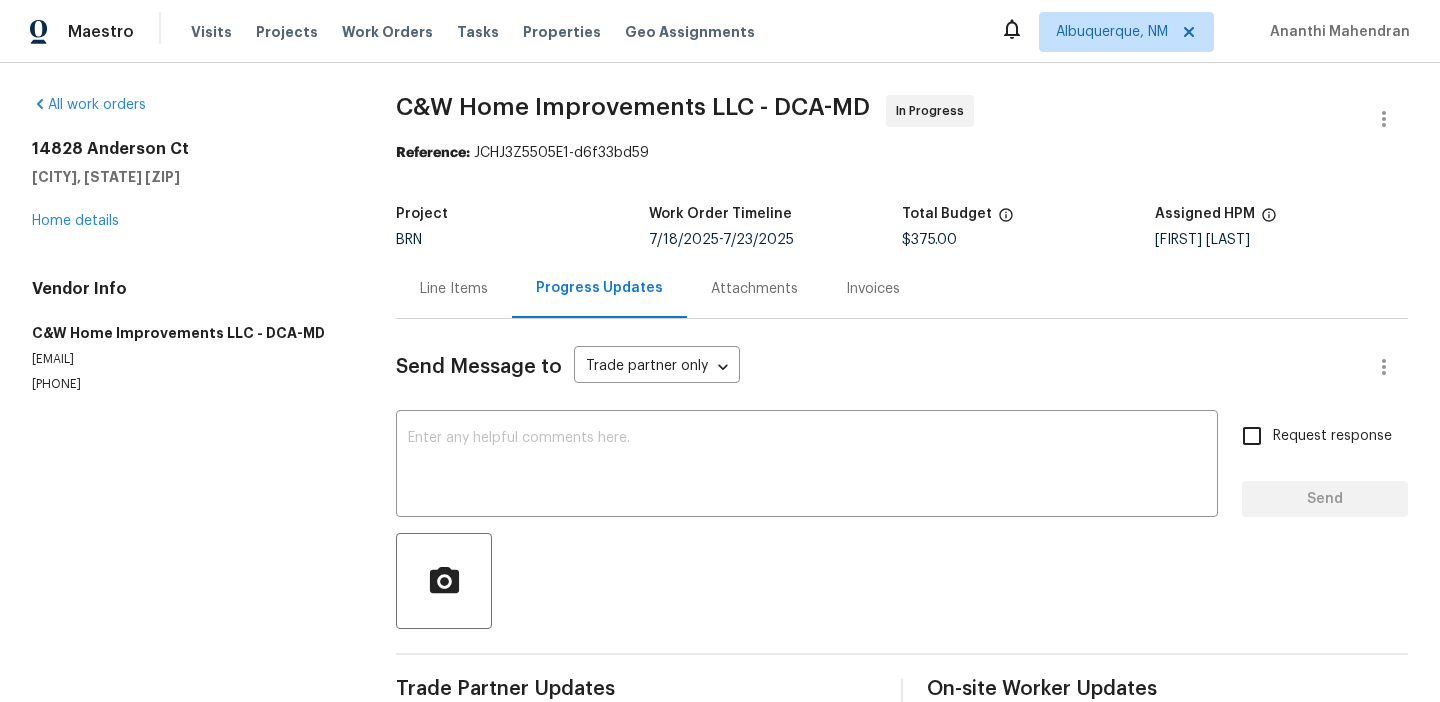 scroll, scrollTop: 45, scrollLeft: 0, axis: vertical 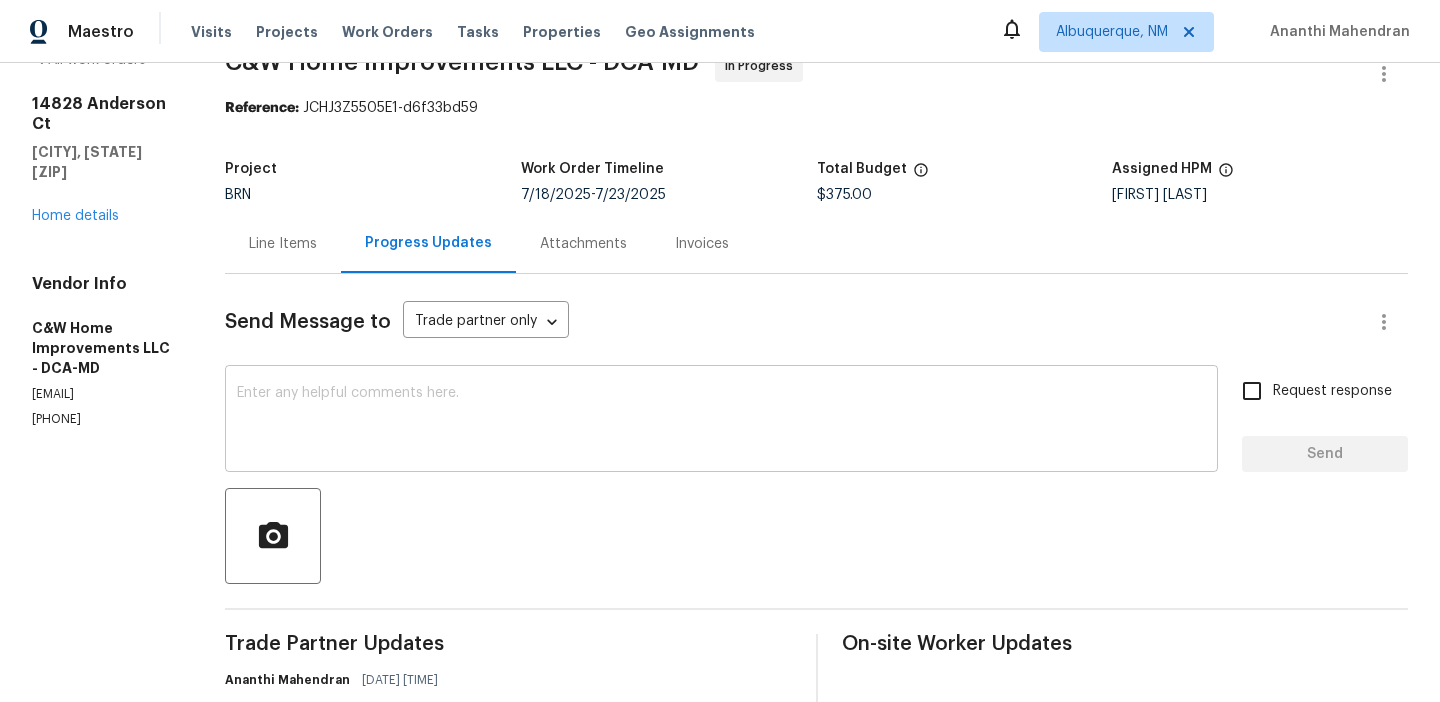 click on "x ​" at bounding box center [721, 421] 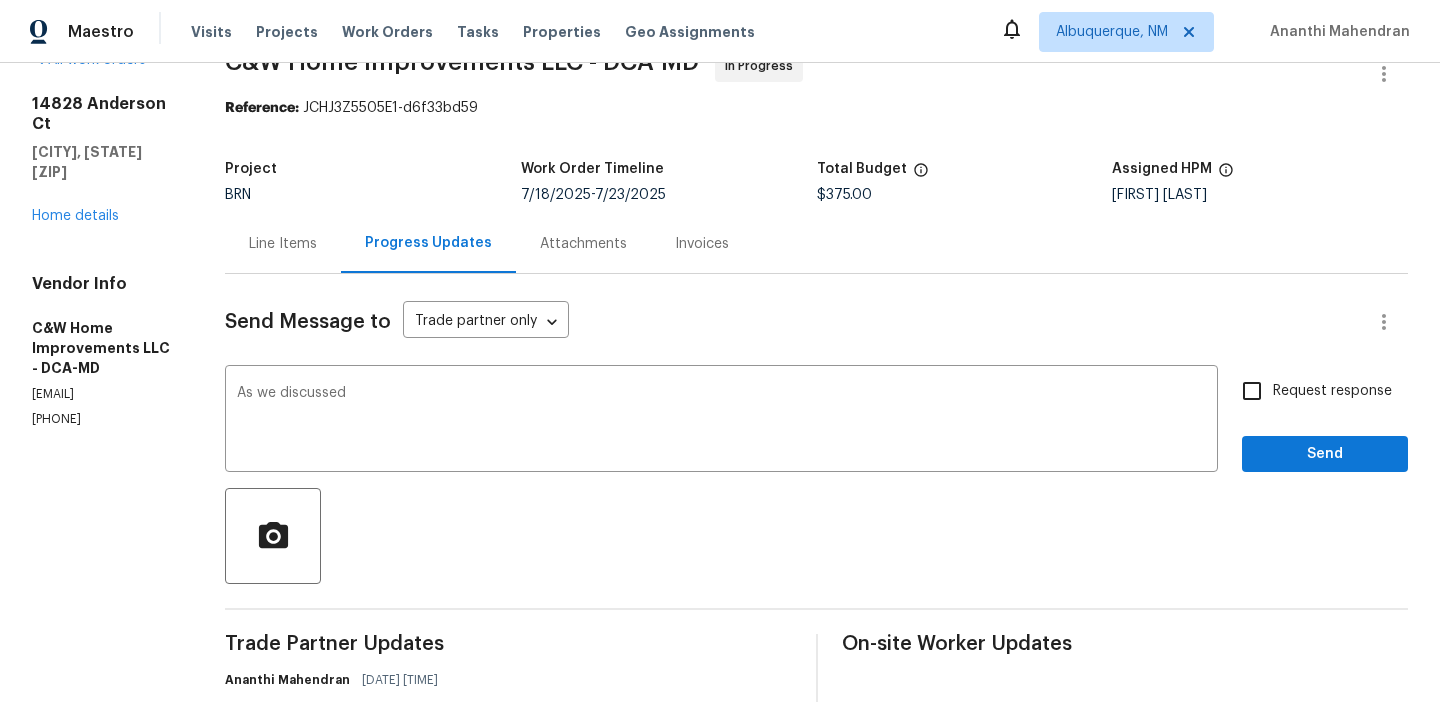 click on "(252) 503-0121" at bounding box center [104, 419] 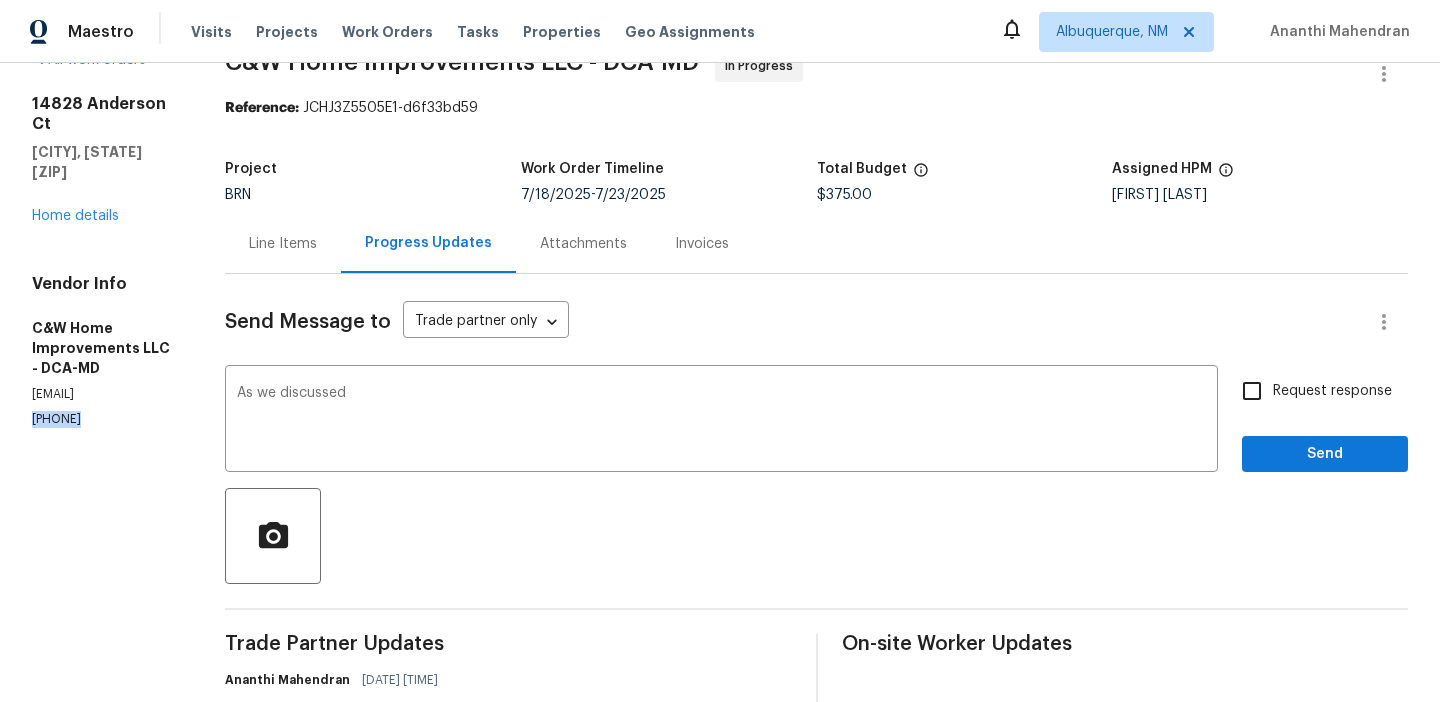 click on "(252) 503-0121" at bounding box center [104, 419] 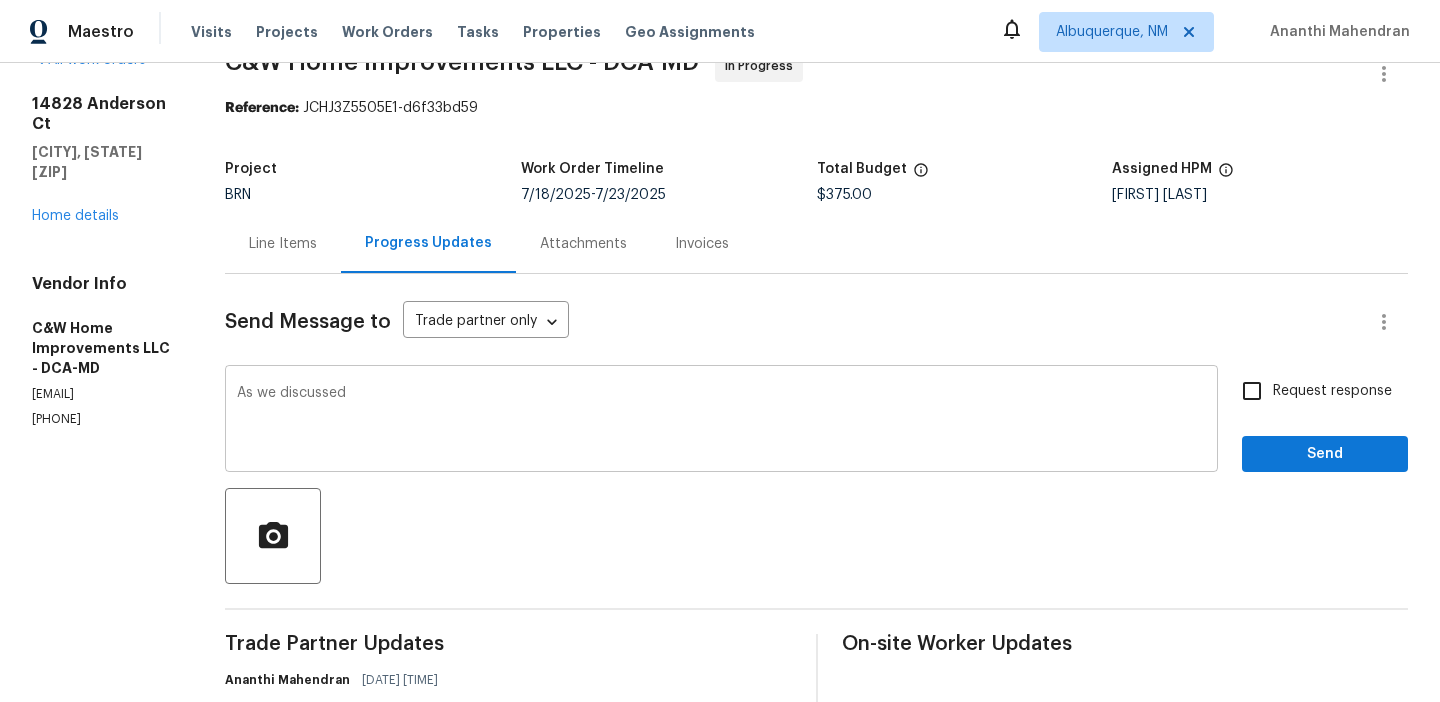 click on "As we discussed" at bounding box center [721, 421] 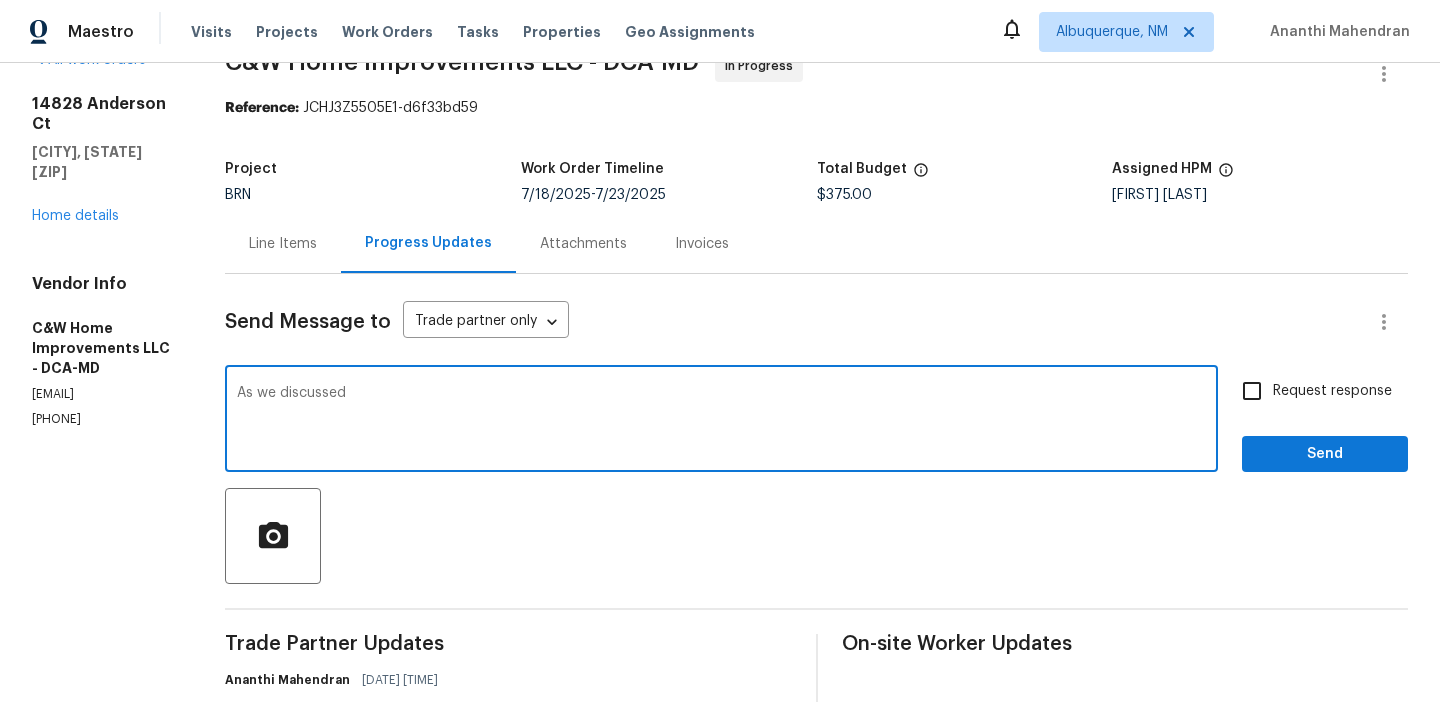 paste on "(252) 503-0121" 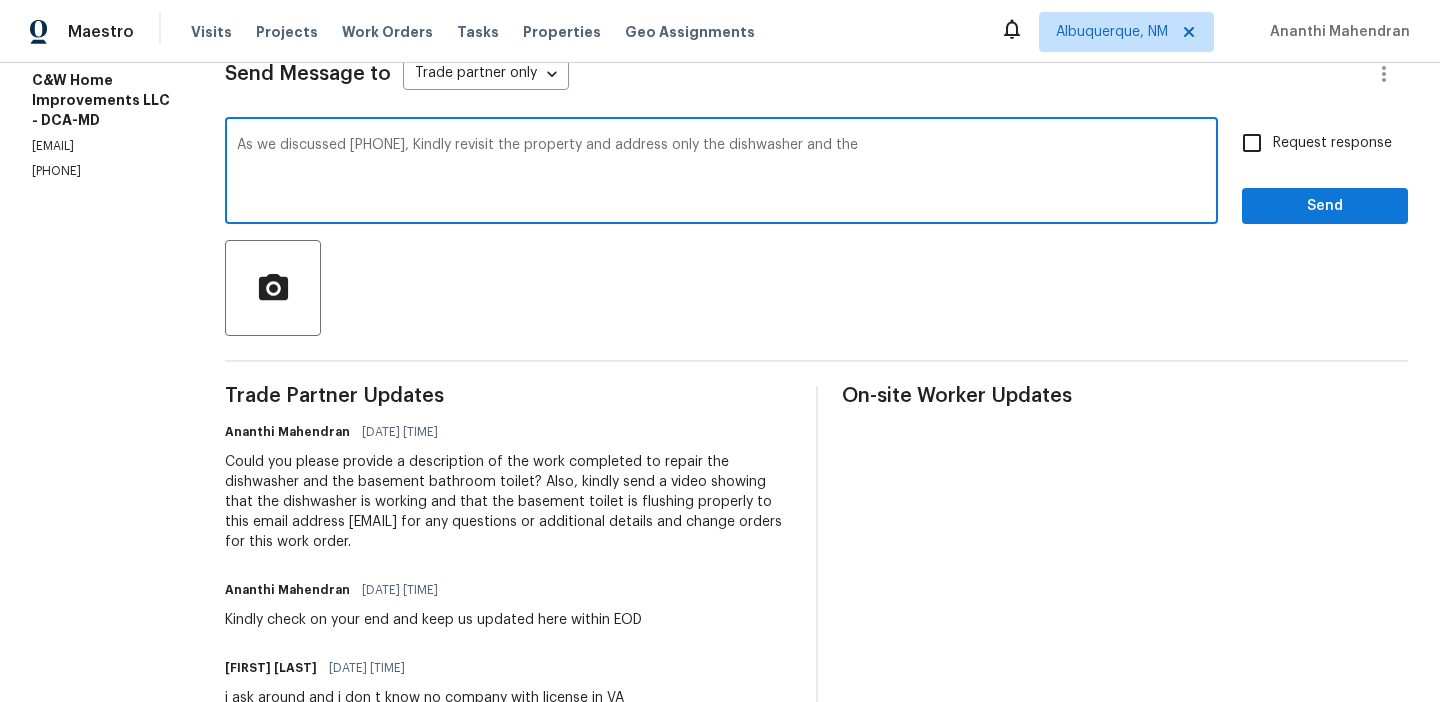 scroll, scrollTop: 318, scrollLeft: 0, axis: vertical 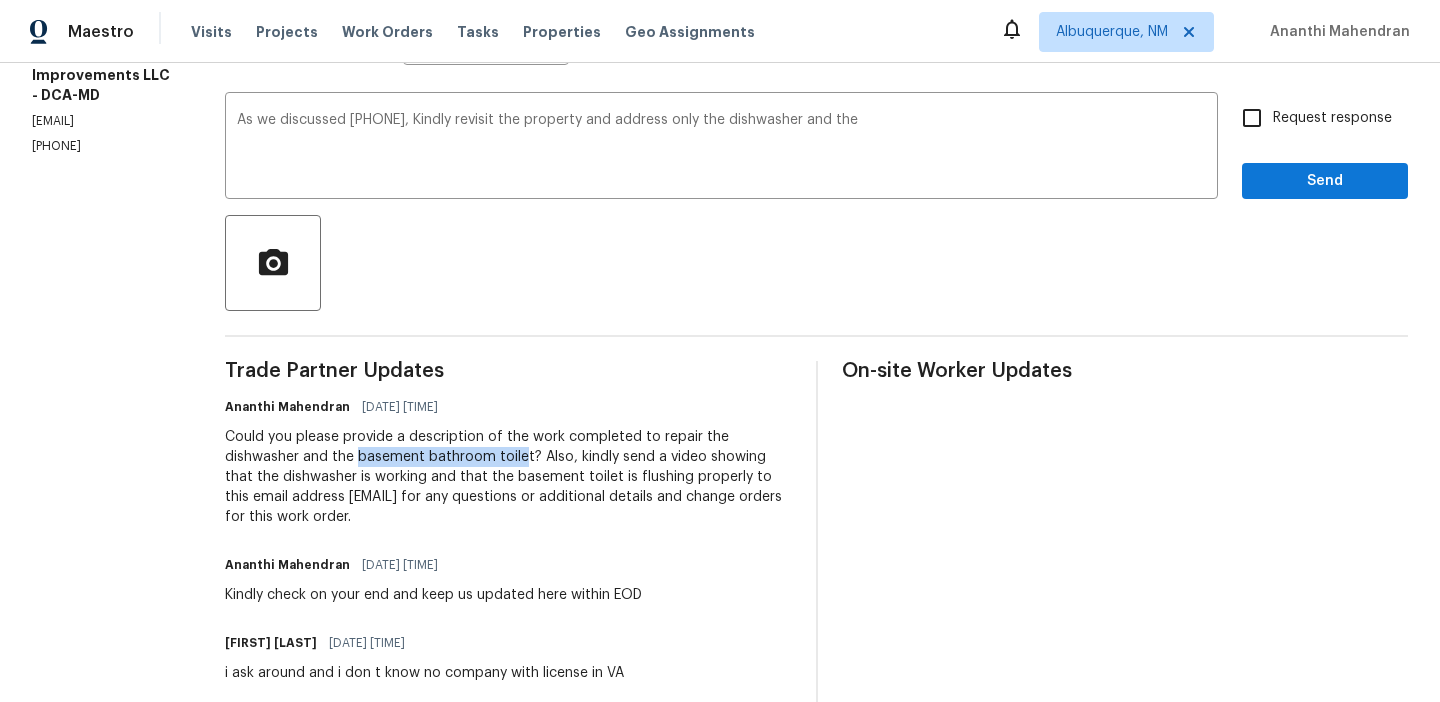 copy on "basement bathroom toile" 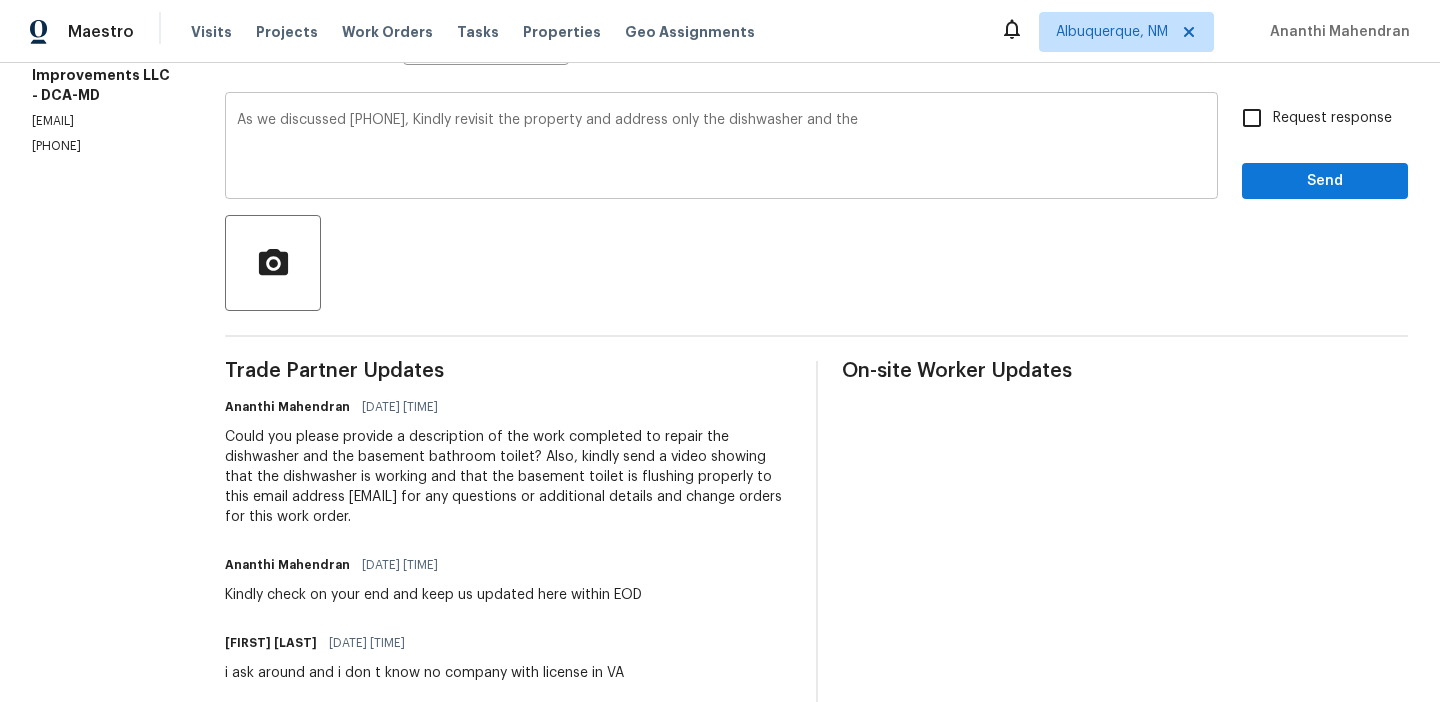 paste on "basement bathroom toile" 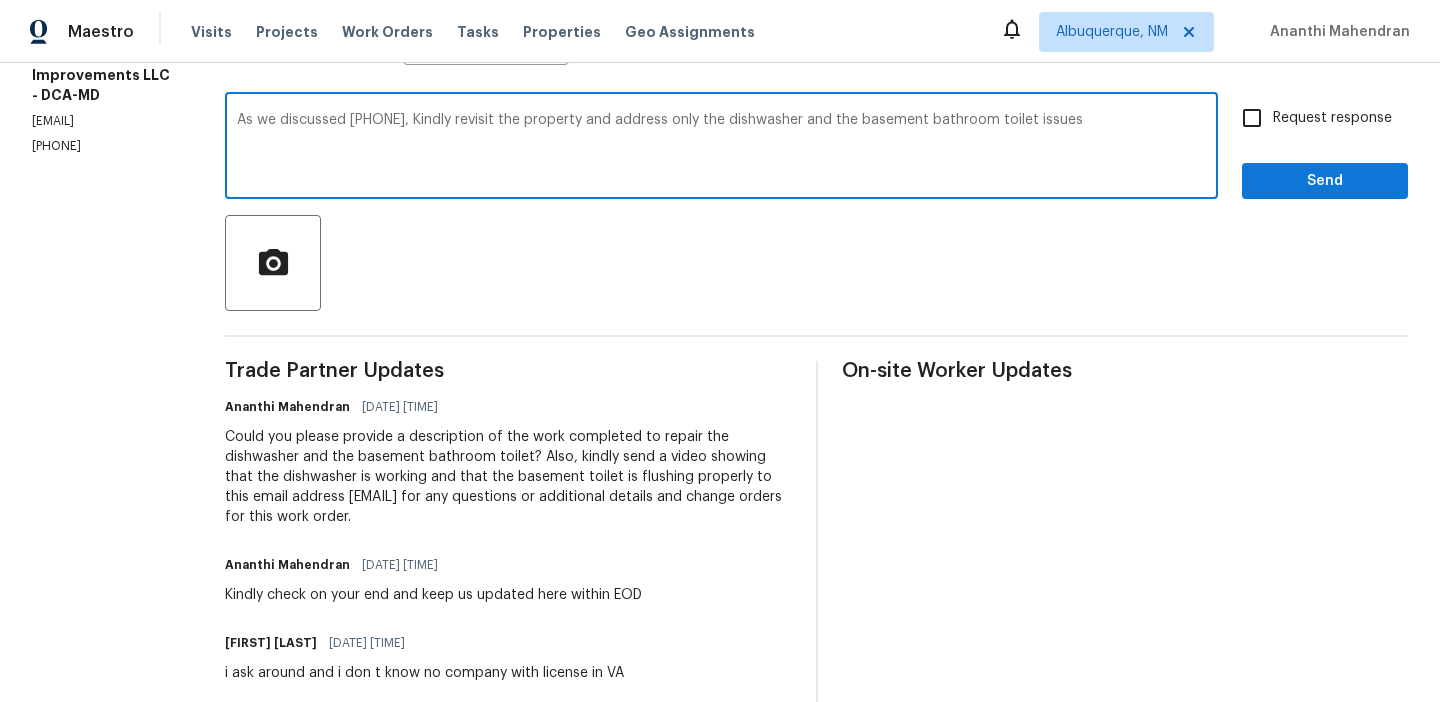type on "As we discussed (252) 503-0121, Kindly revisit the property and address only the dishwasher and the basement bathroom toilet issues" 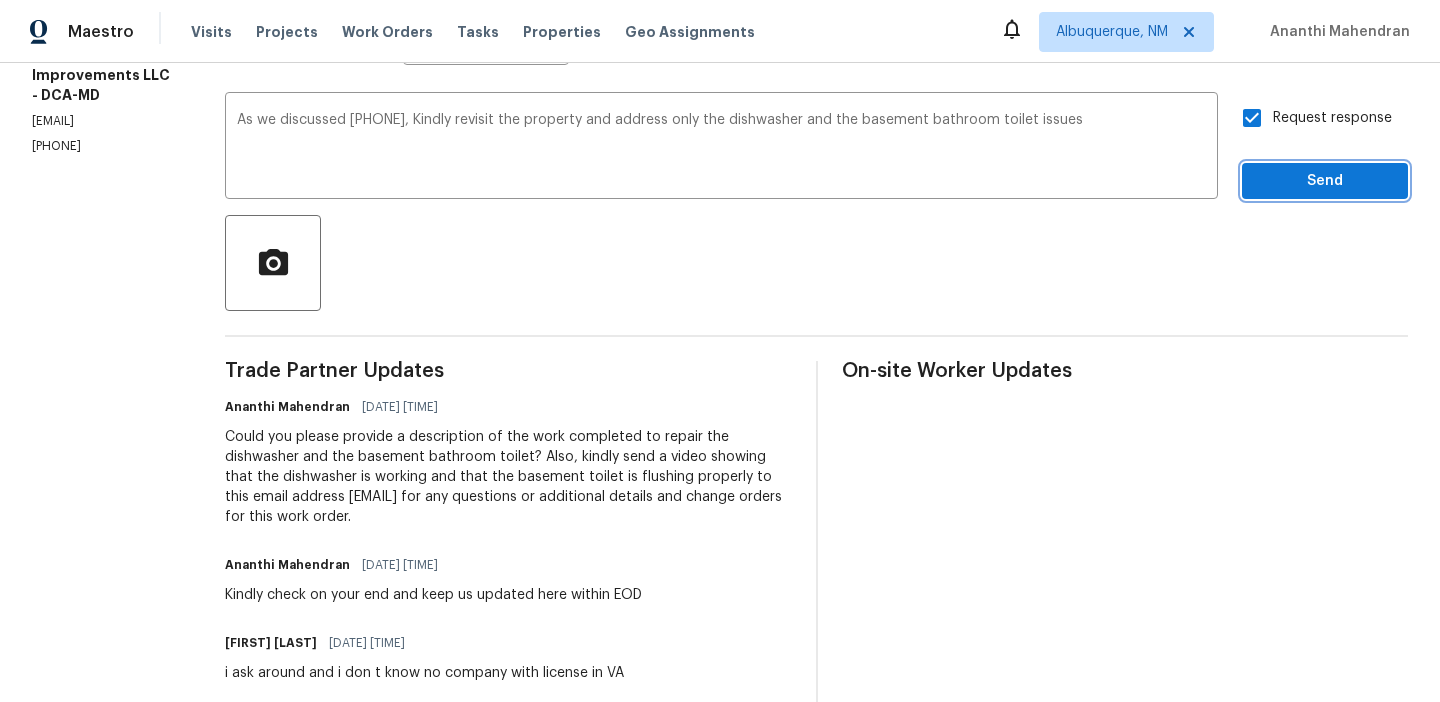click on "Send" at bounding box center [1325, 181] 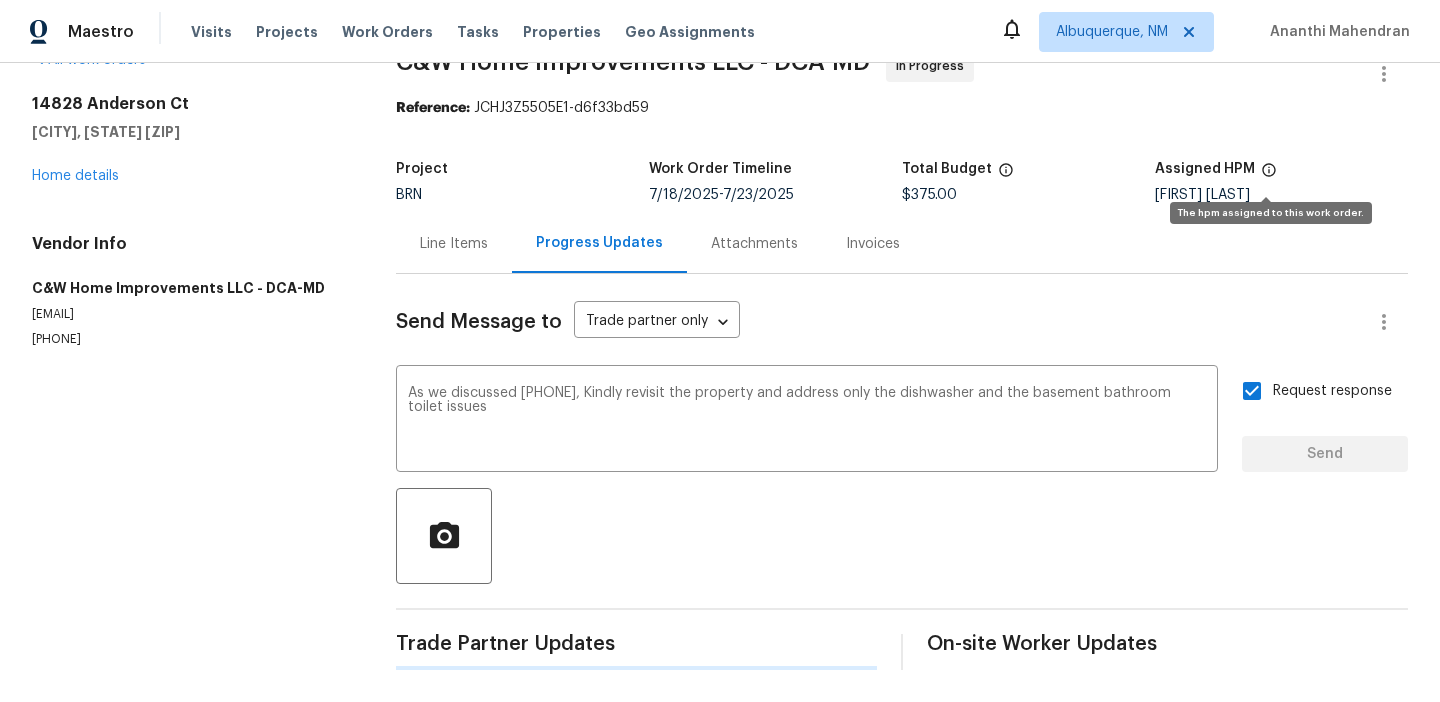 scroll, scrollTop: 45, scrollLeft: 0, axis: vertical 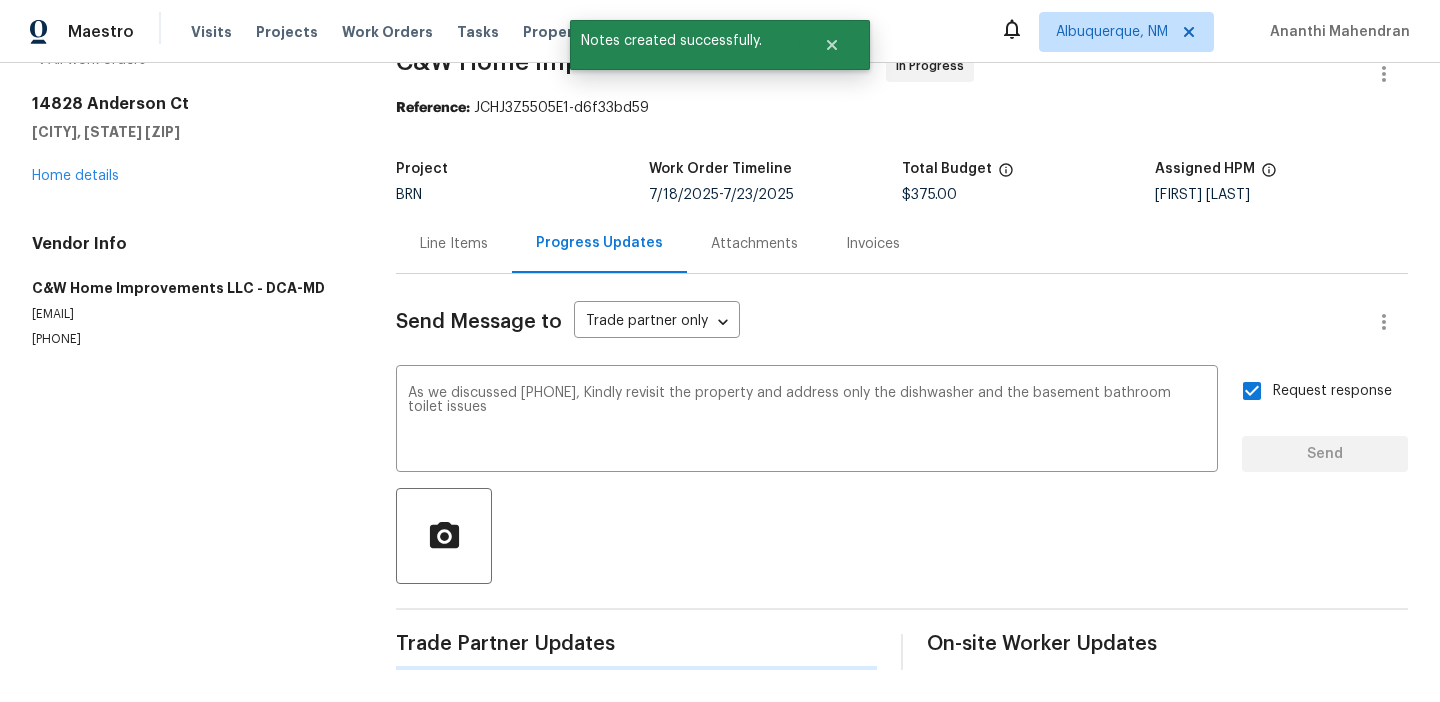 type 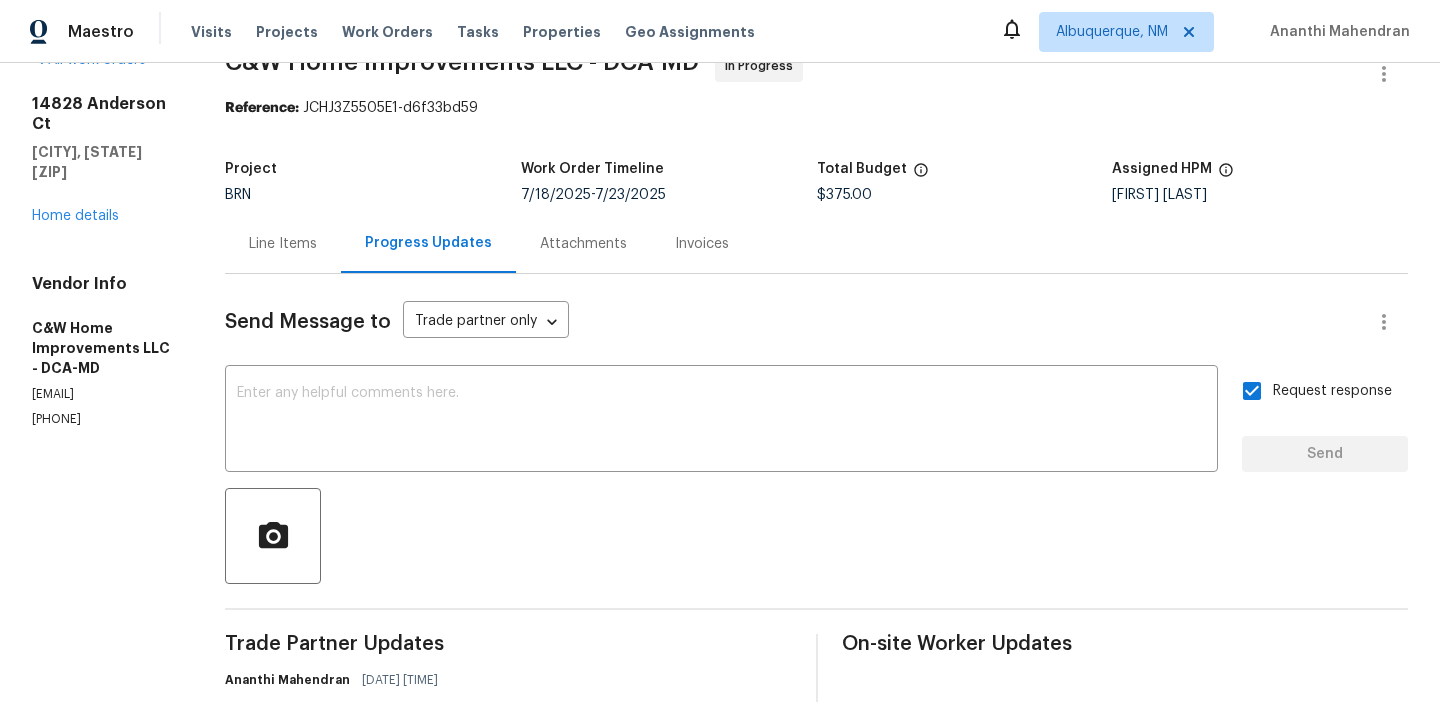 scroll, scrollTop: 318, scrollLeft: 0, axis: vertical 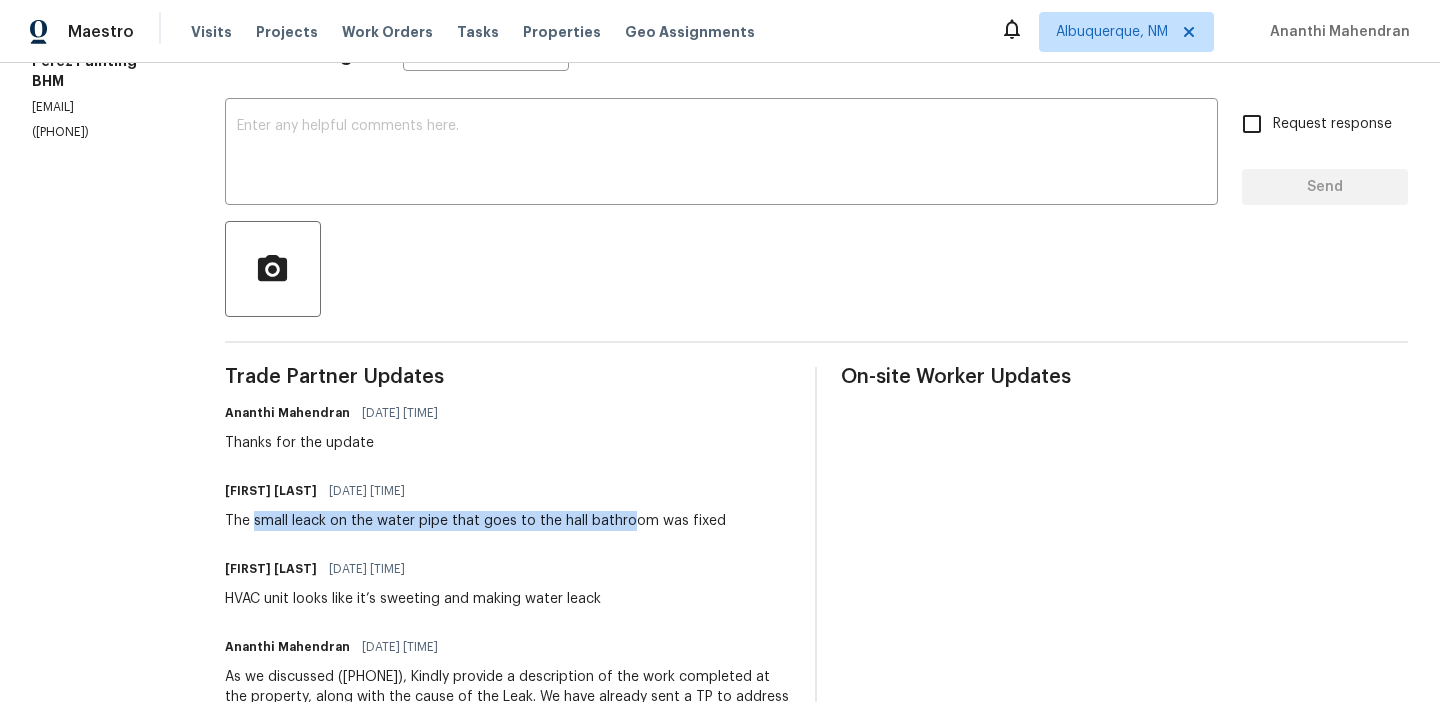 drag, startPoint x: 360, startPoint y: 523, endPoint x: 732, endPoint y: 522, distance: 372.00134 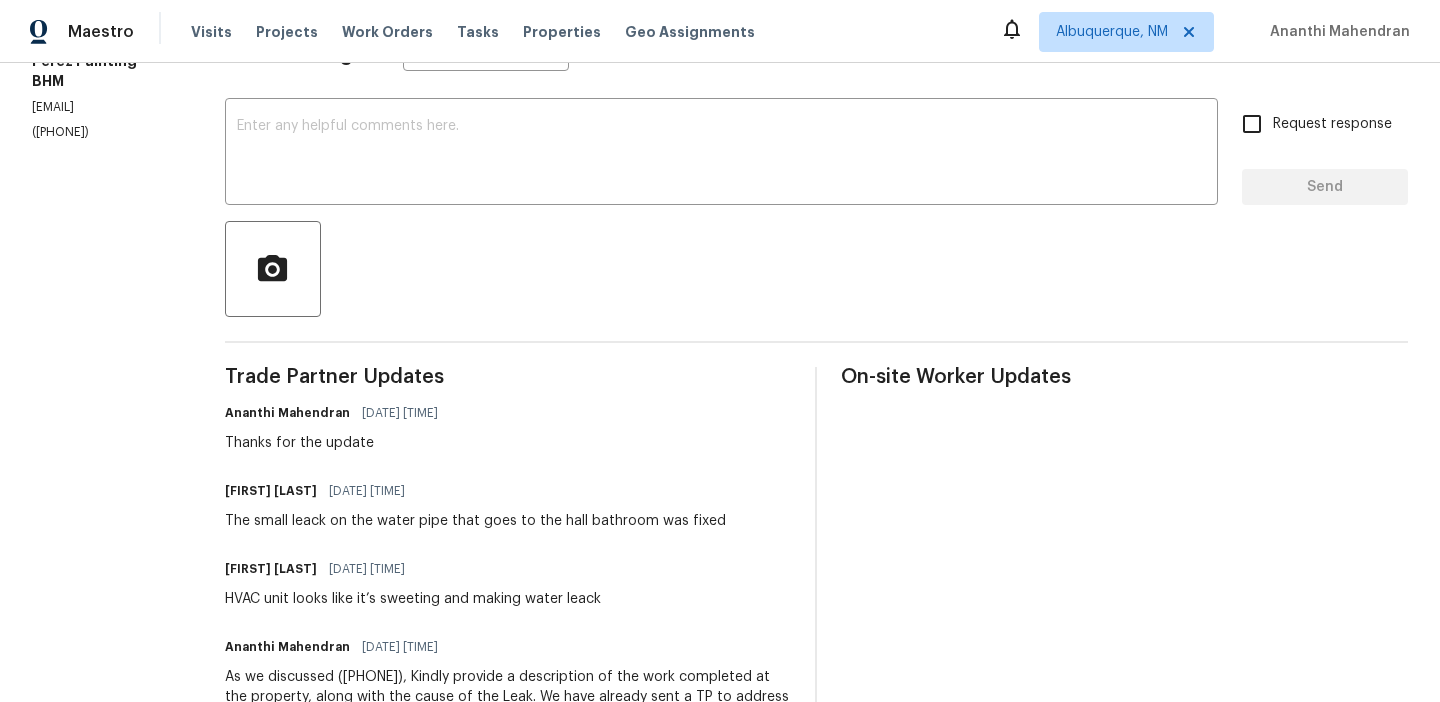 click on "The small leack on the water pipe that goes to the hall bathroom was fixed" at bounding box center [475, 521] 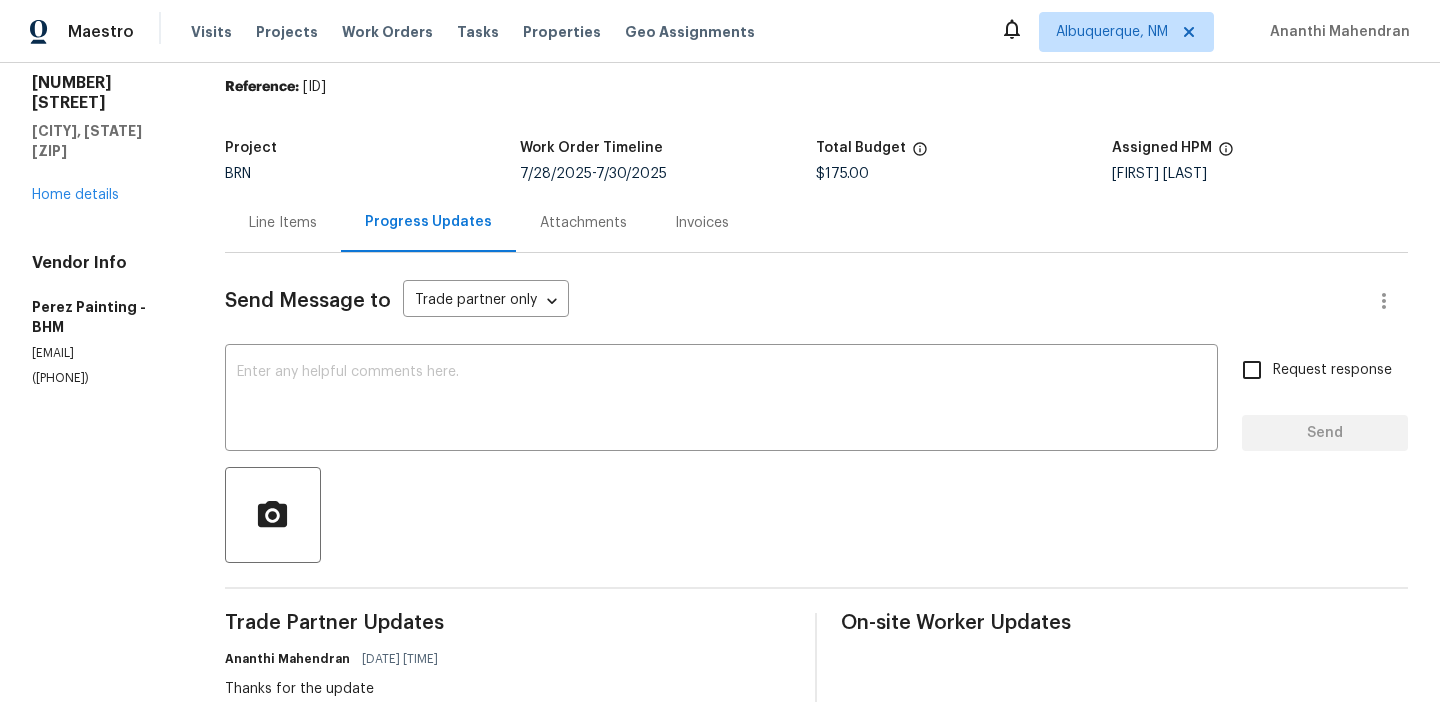 click on "Line Items" at bounding box center (283, 223) 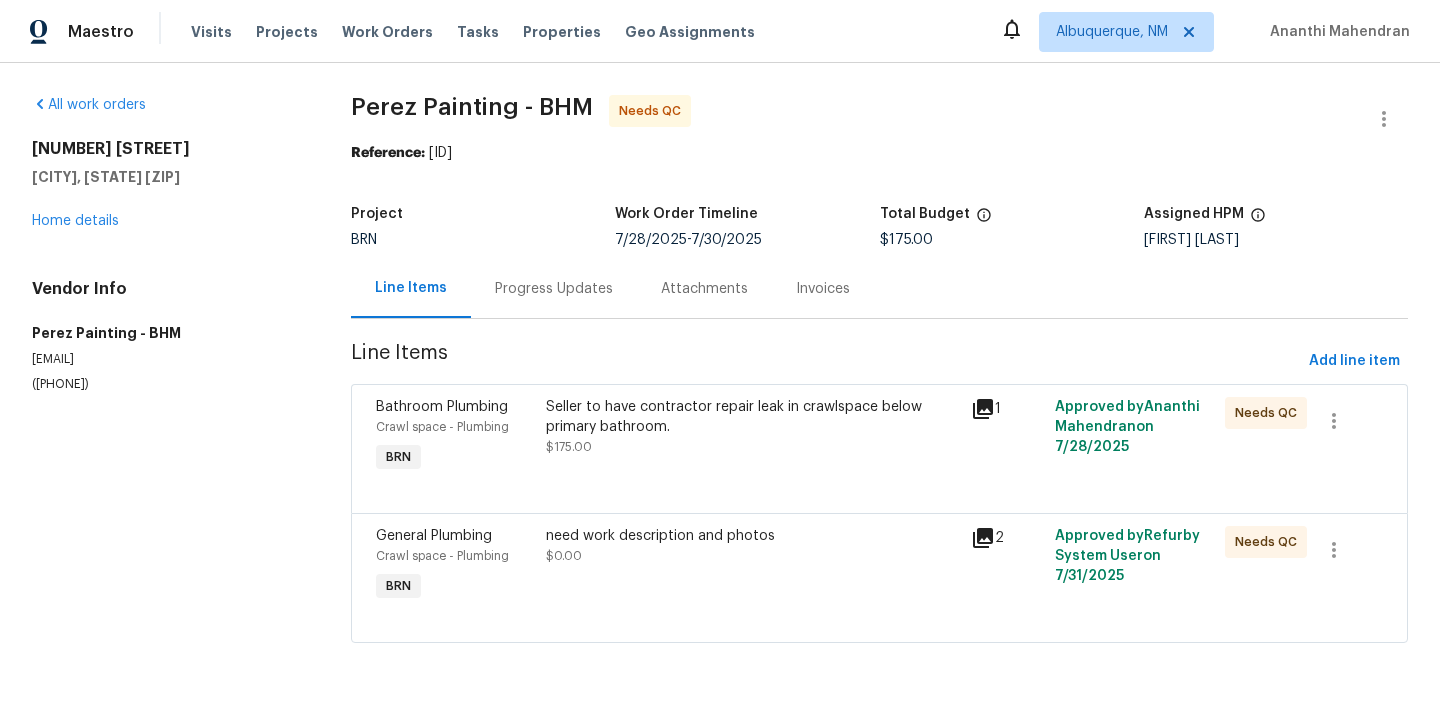 click on "Seller to have contractor repair leak in crawlspace below primary bathroom." at bounding box center [752, 417] 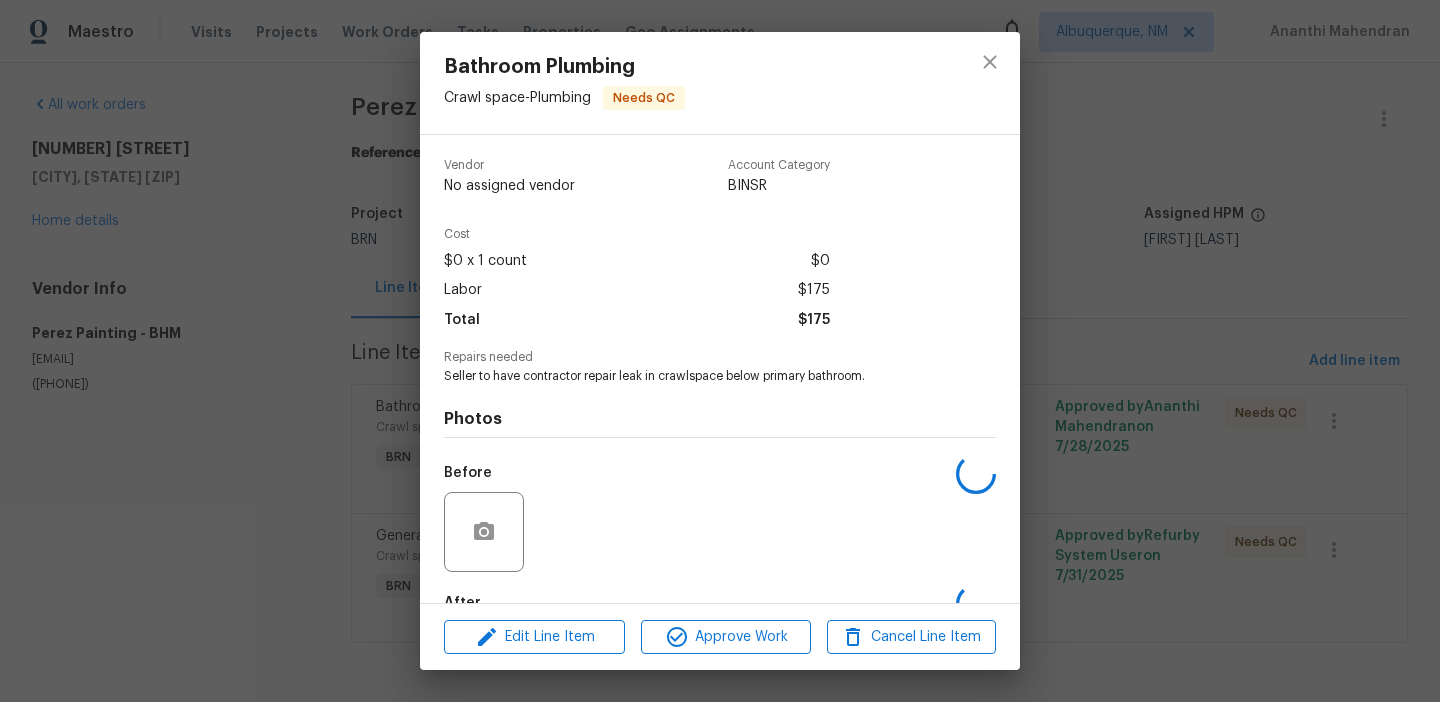 scroll, scrollTop: 119, scrollLeft: 0, axis: vertical 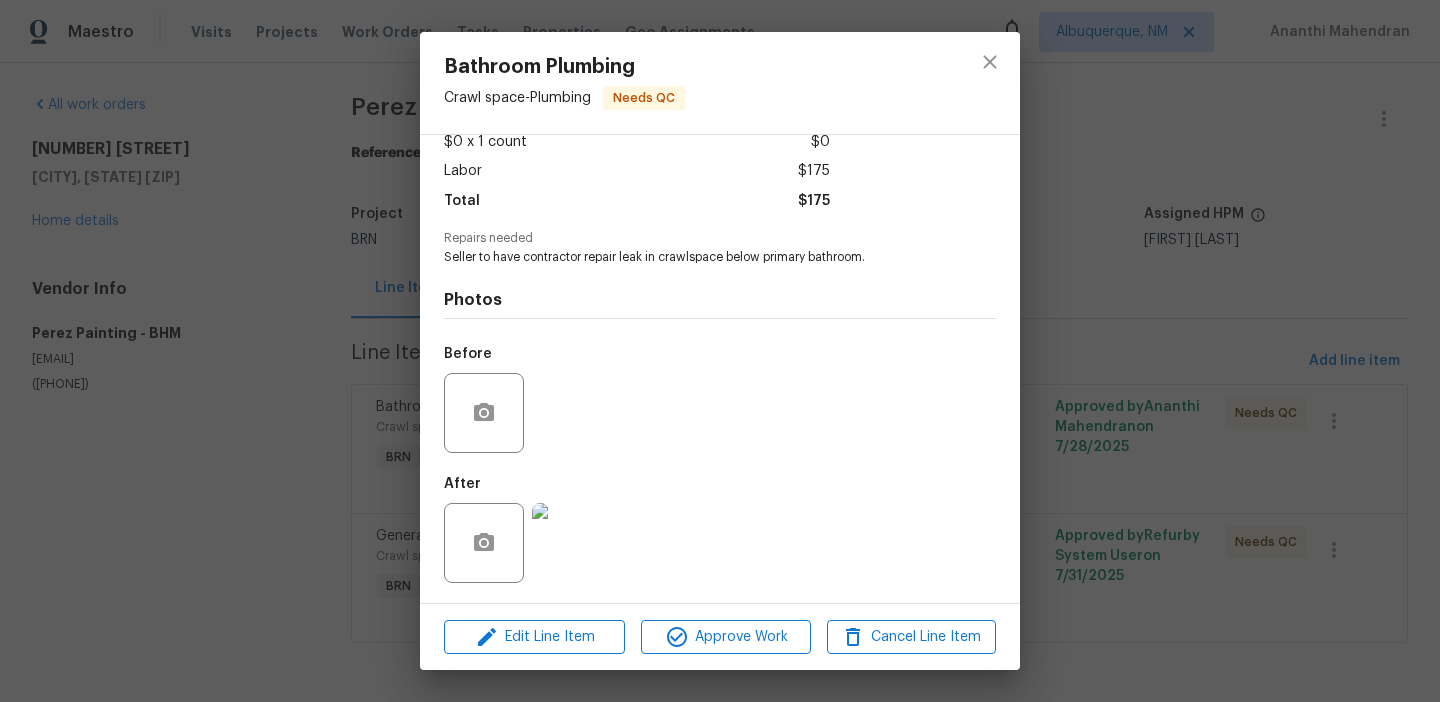 click on "Bathroom Plumbing Crawl space  -  Plumbing Needs QC Vendor Perez Painting Account Category BINSR Cost $0 x 1 count $0 Labor $175 Total $175 Repairs needed Seller to have contractor repair leak in crawlspace below primary bathroom. Photos Before After  Edit Line Item  Approve Work  Cancel Line Item" at bounding box center (720, 351) 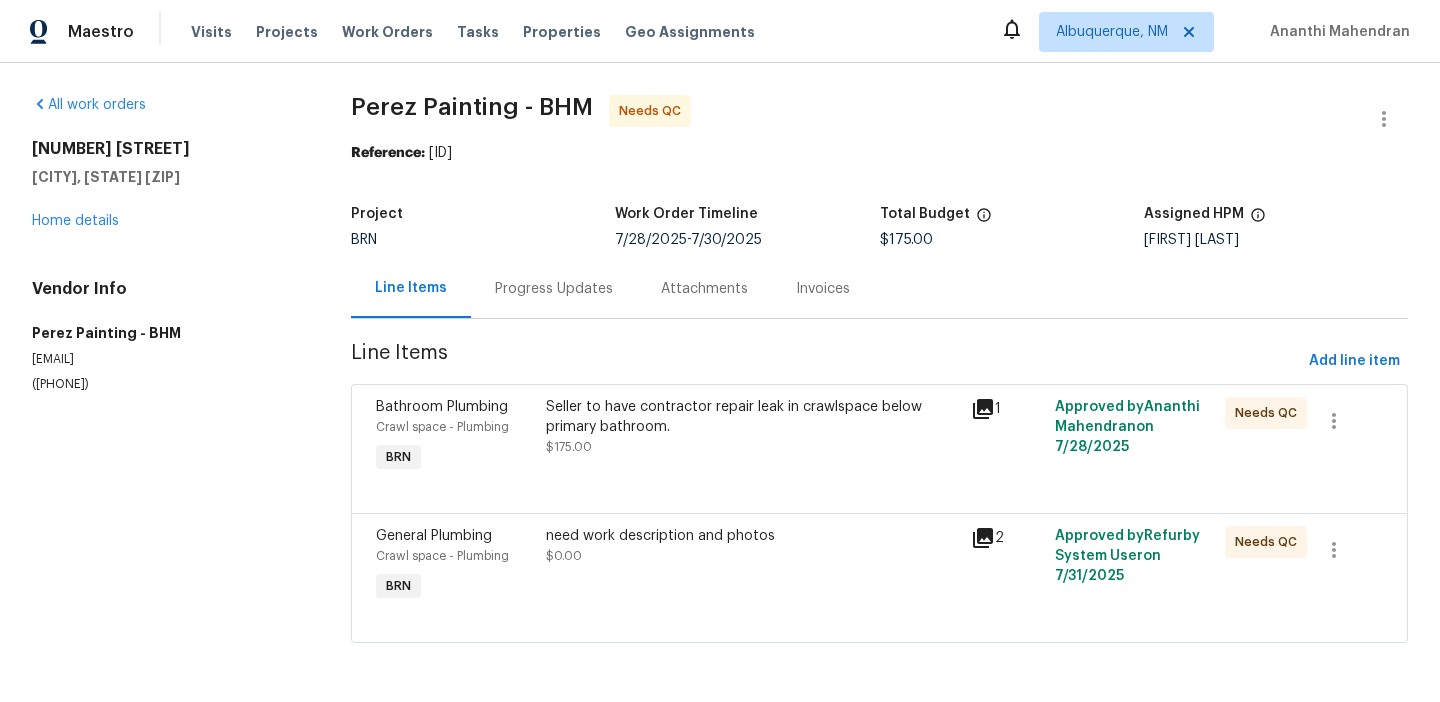 click on "need work description and photos" at bounding box center [752, 536] 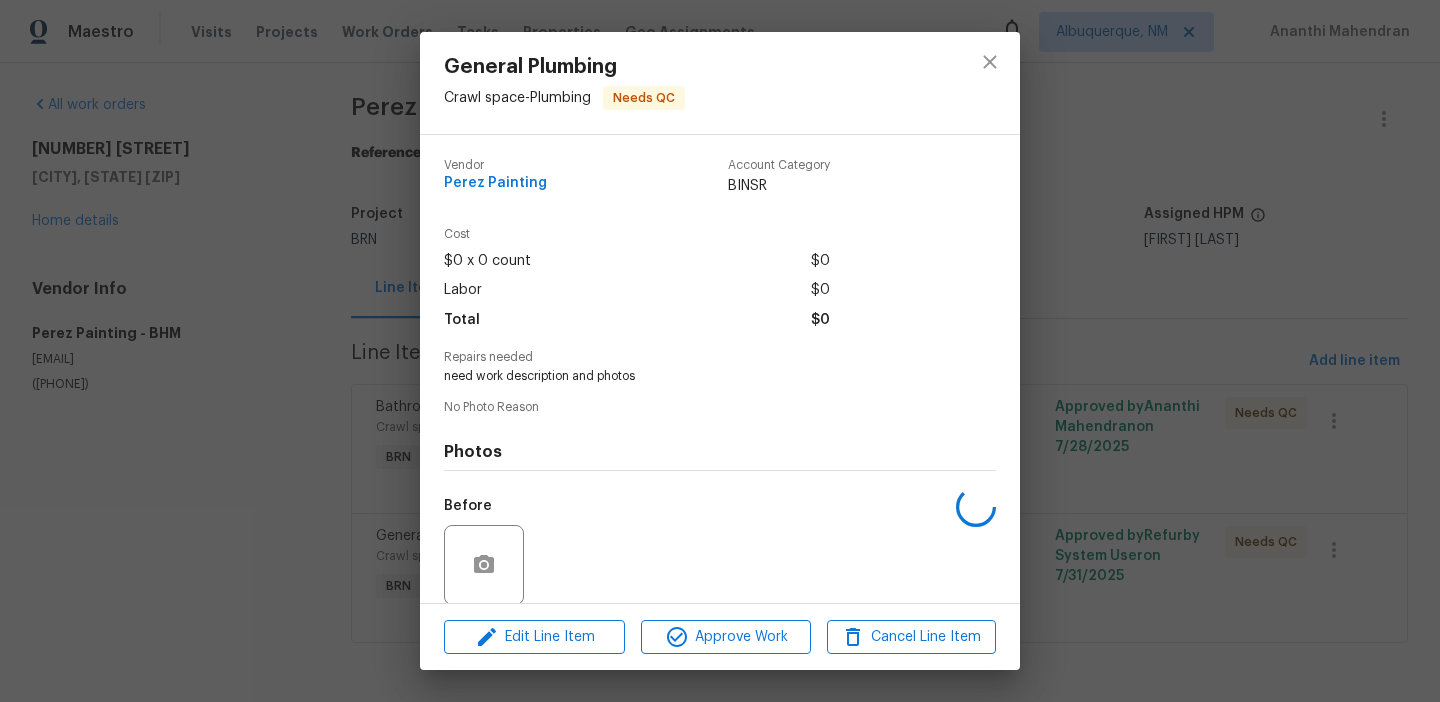 scroll, scrollTop: 151, scrollLeft: 0, axis: vertical 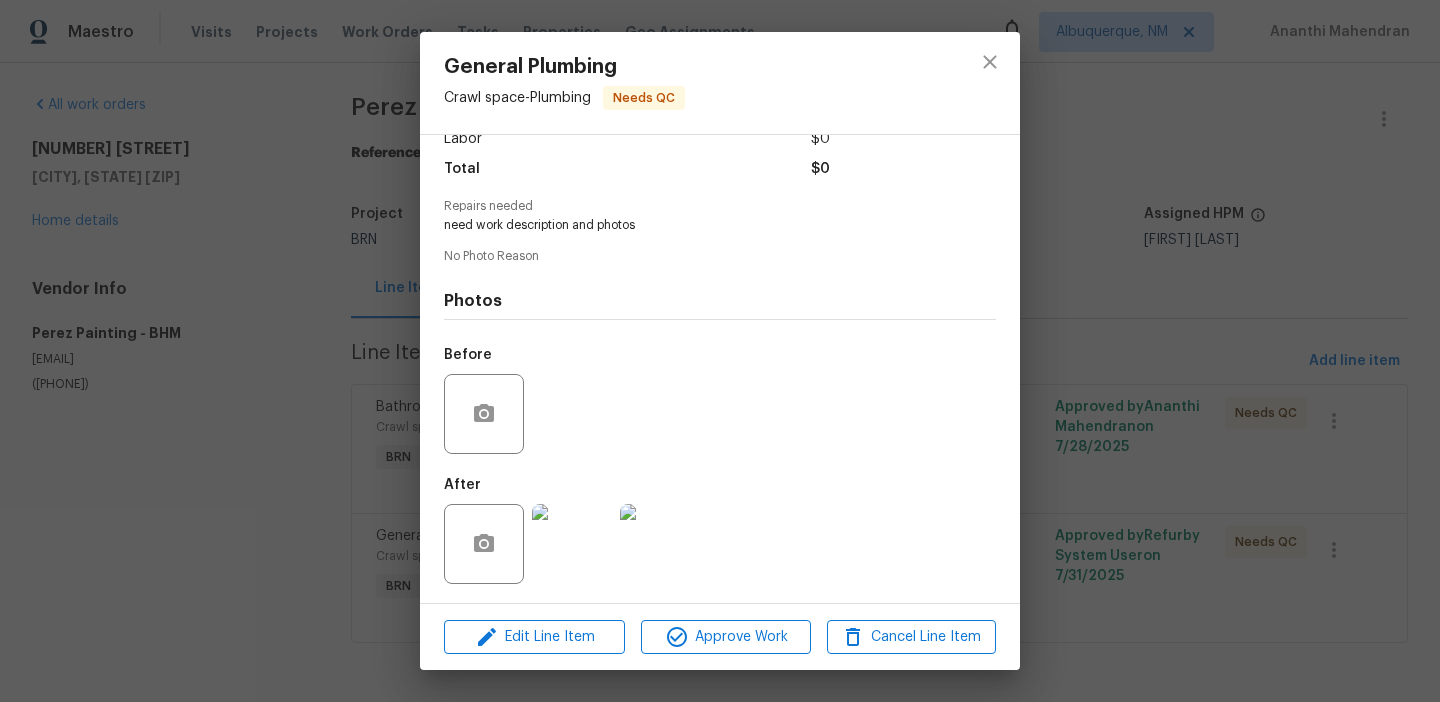 click at bounding box center [572, 544] 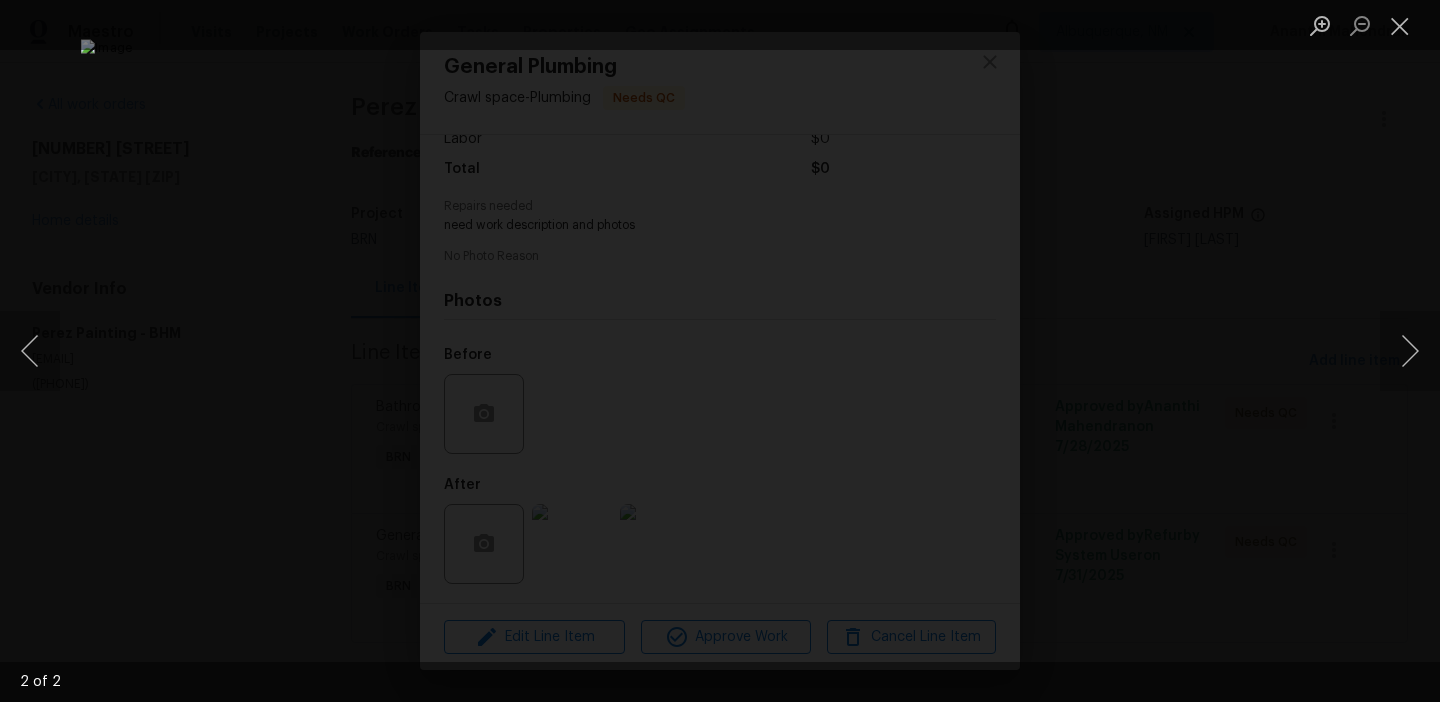 click at bounding box center (720, 351) 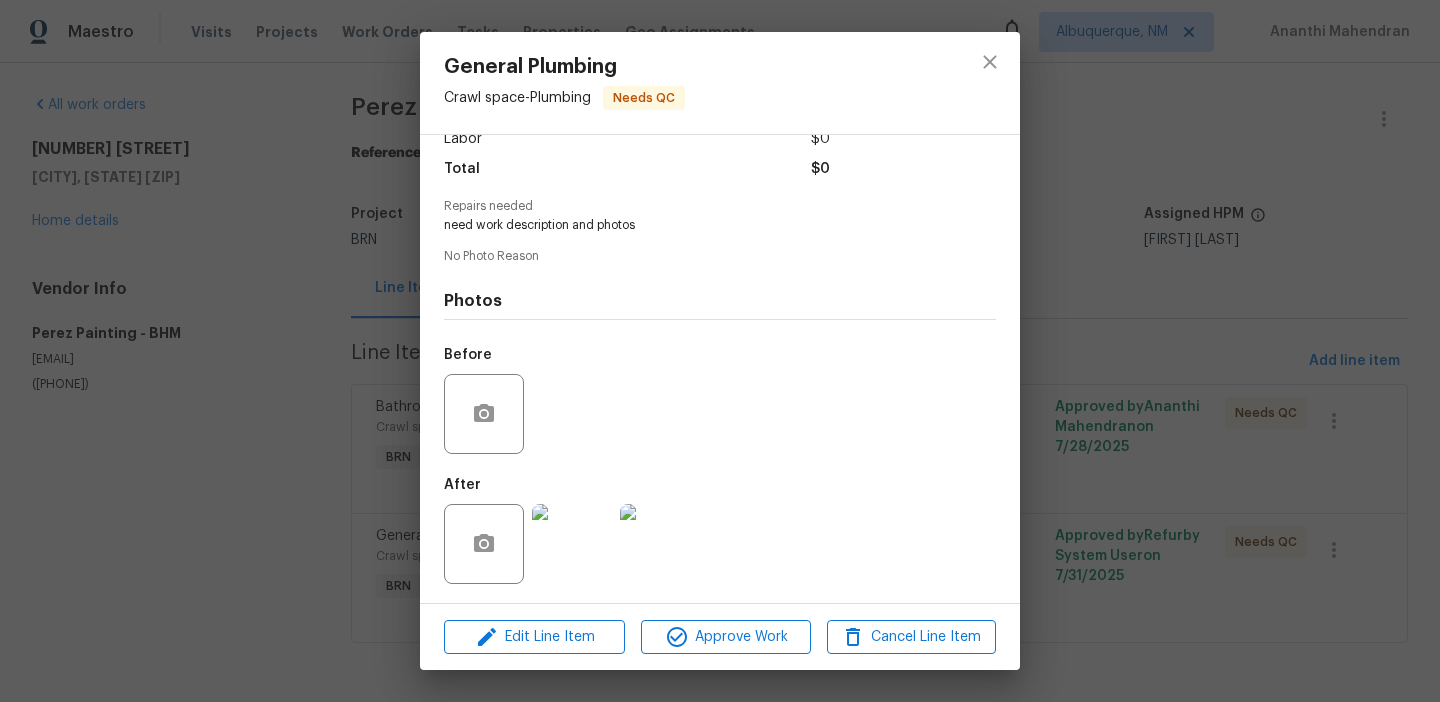click on "General Plumbing Crawl space  -  Plumbing Needs QC Vendor Perez Painting Account Category BINSR Cost $0 x 0 count $0 Labor $0 Total $0 Repairs needed need work description and photos No Photo Reason   Photos Before After  Edit Line Item  Approve Work  Cancel Line Item" at bounding box center [720, 351] 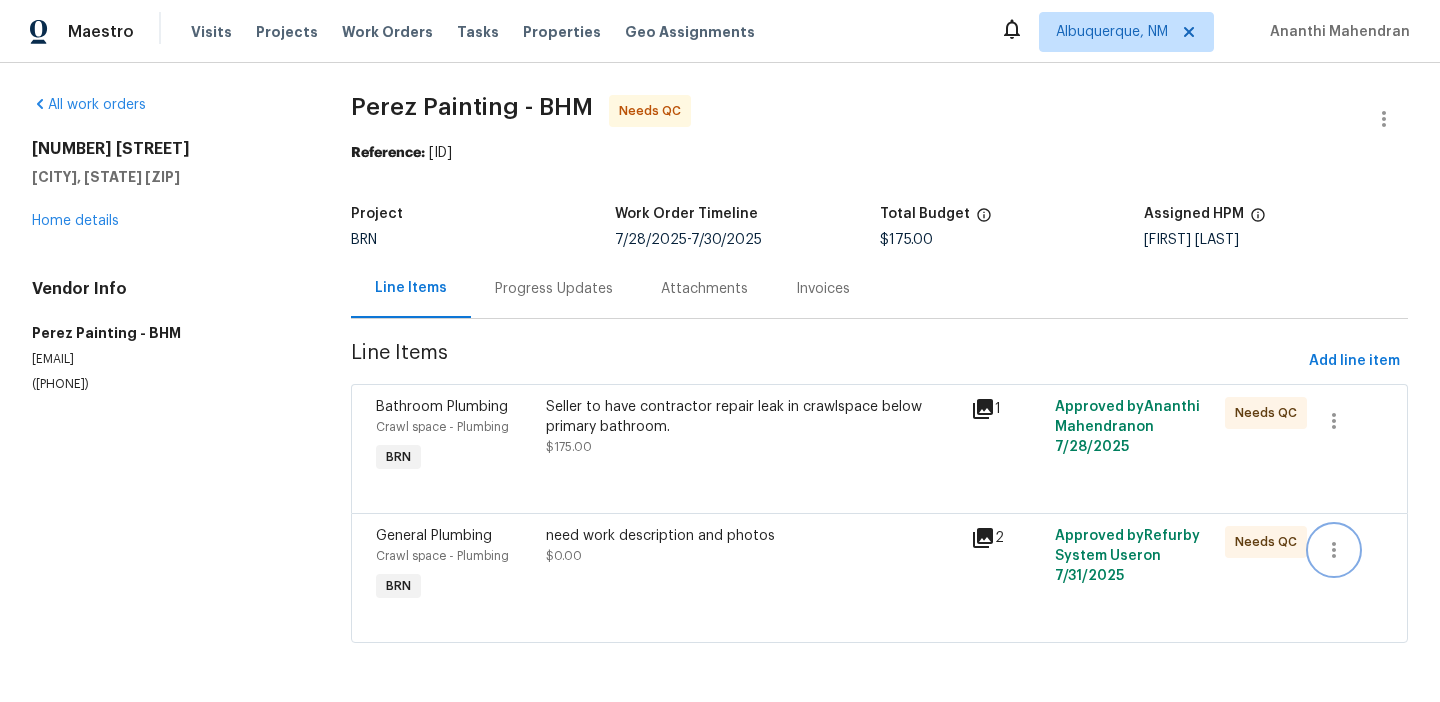 click at bounding box center [1334, 550] 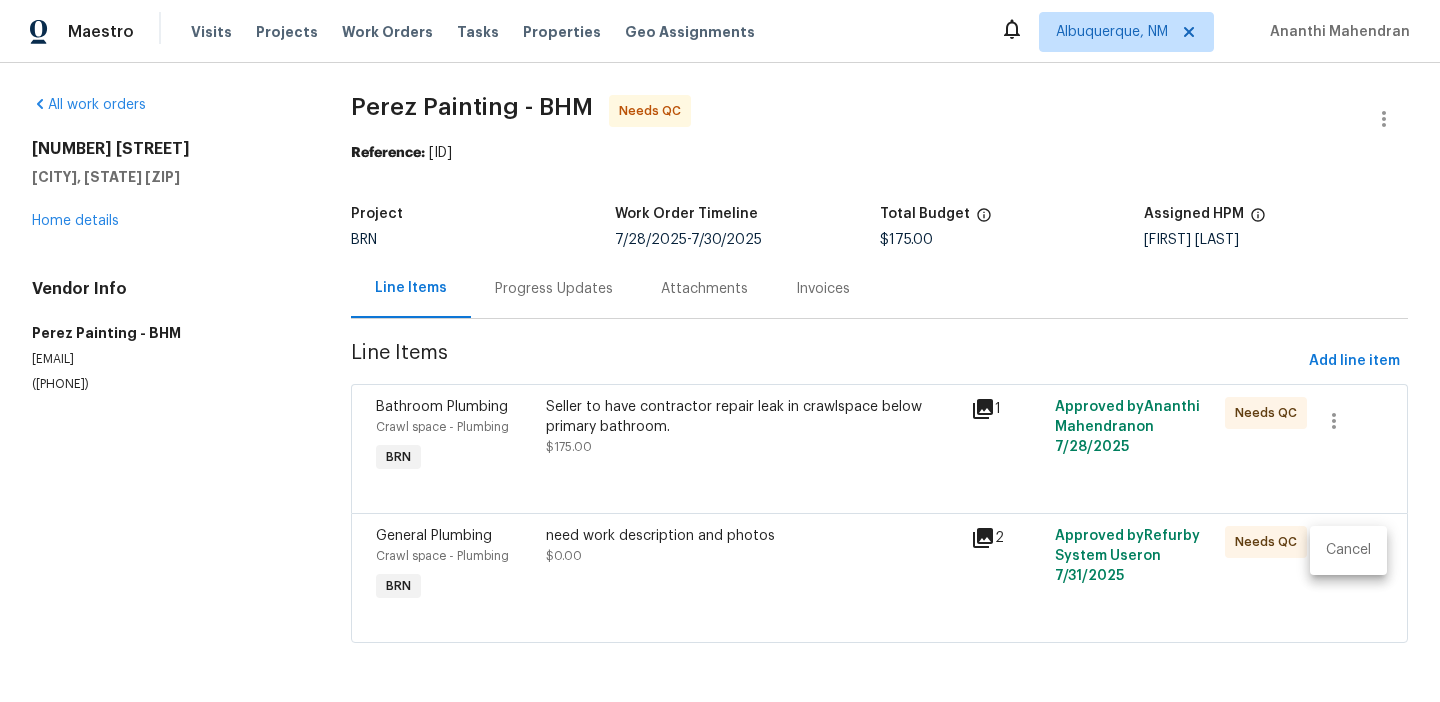 click on "Cancel" at bounding box center [1348, 550] 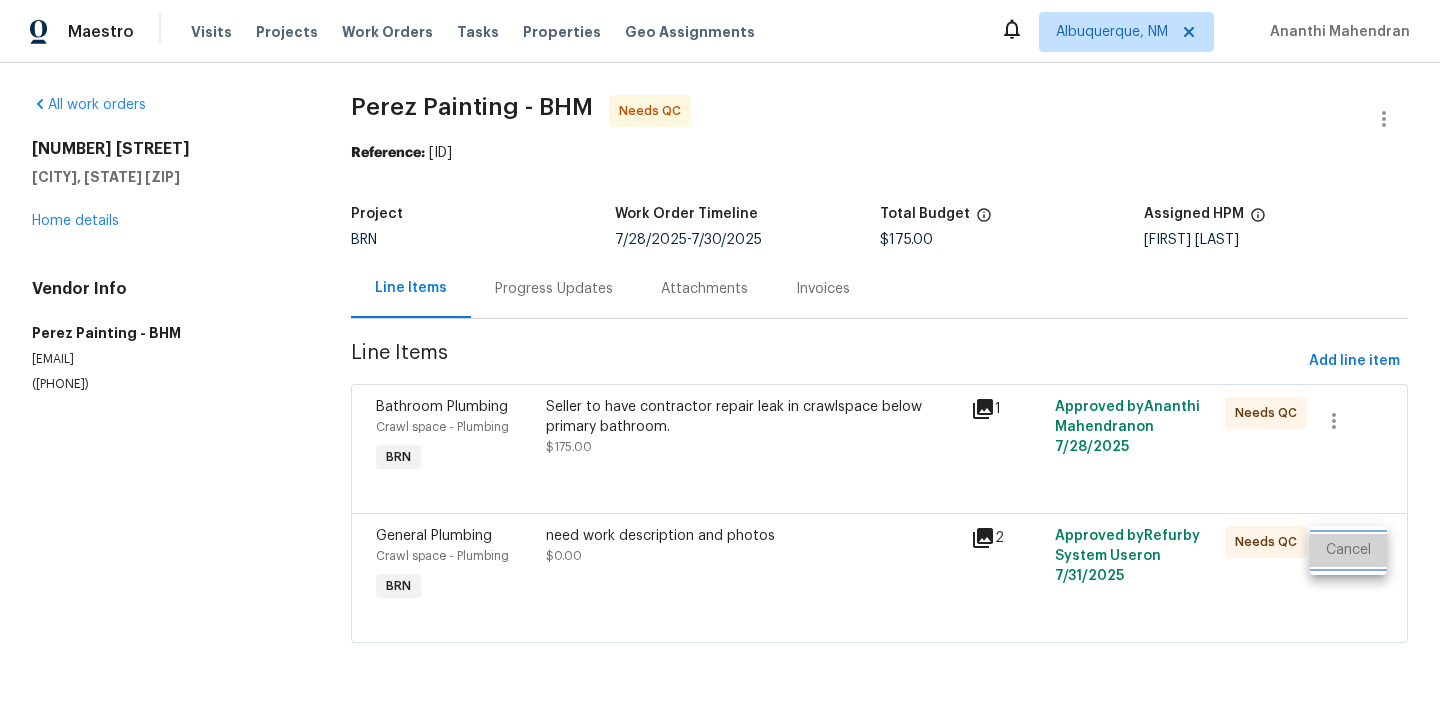 click on "Cancel" at bounding box center (1348, 550) 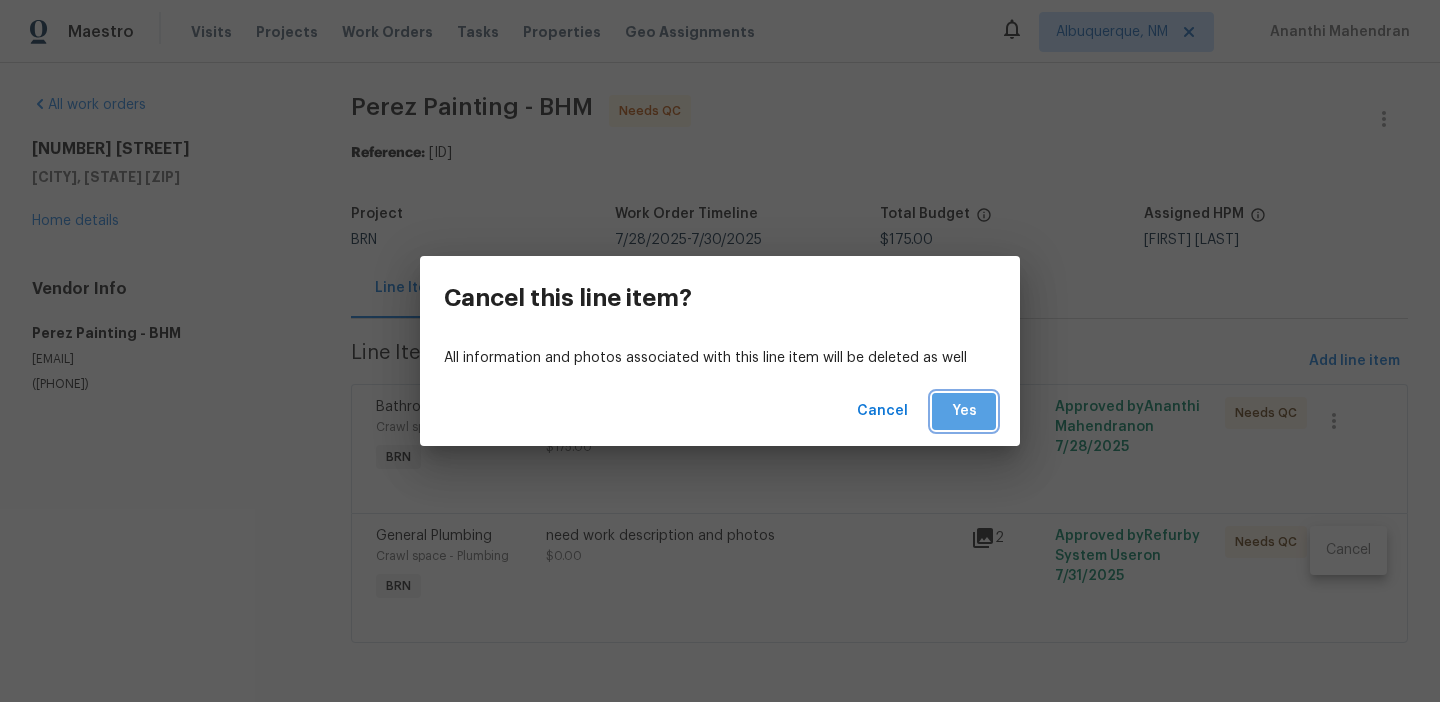 click on "Yes" at bounding box center (964, 411) 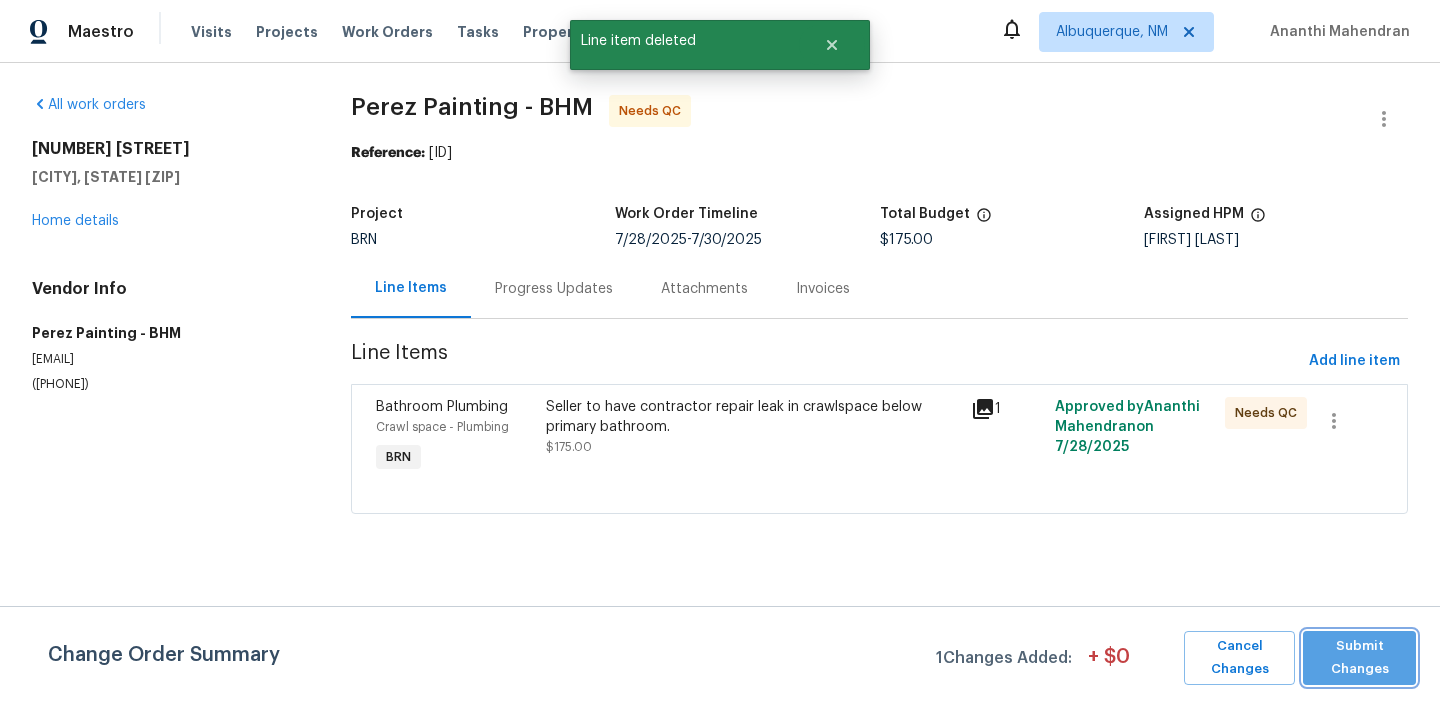 click on "Submit Changes" at bounding box center (1359, 658) 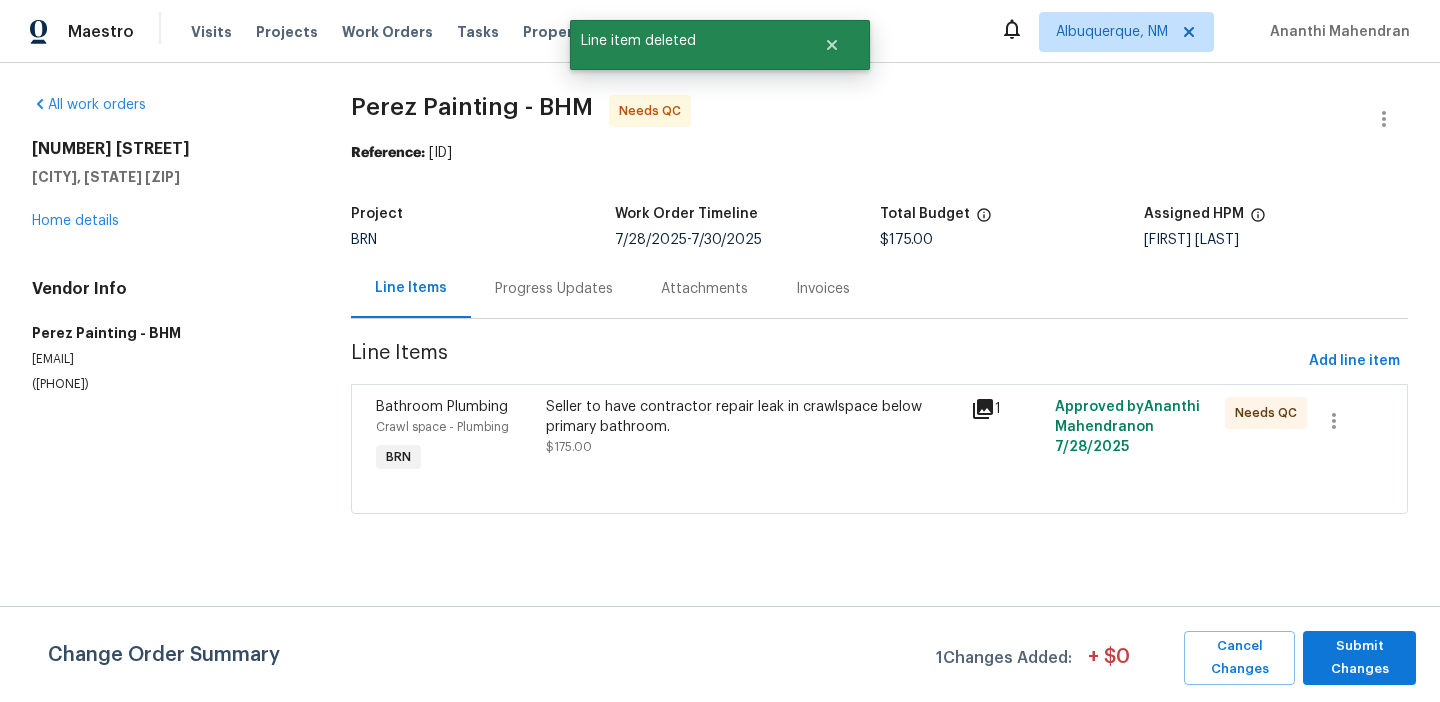 click on "Seller to have contractor repair leak in crawlspace below primary bathroom." at bounding box center (752, 417) 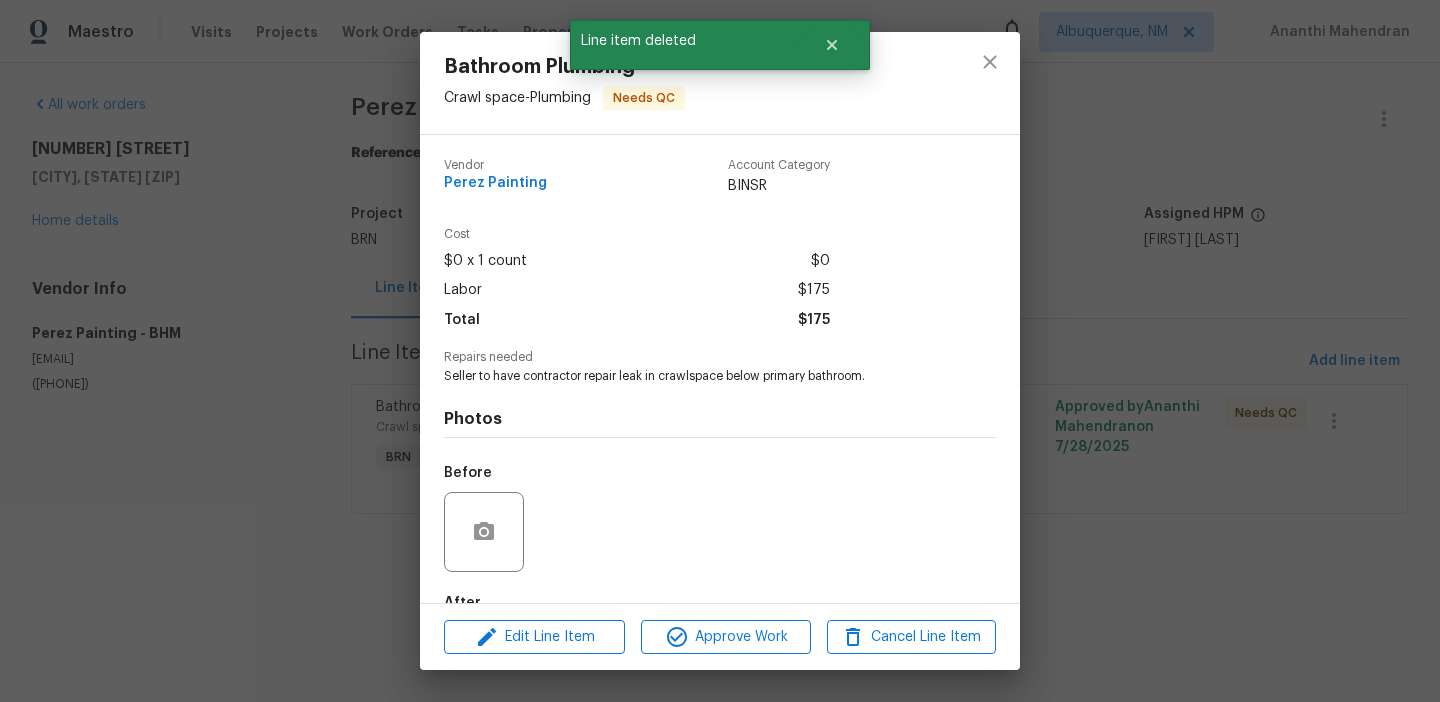scroll, scrollTop: 119, scrollLeft: 0, axis: vertical 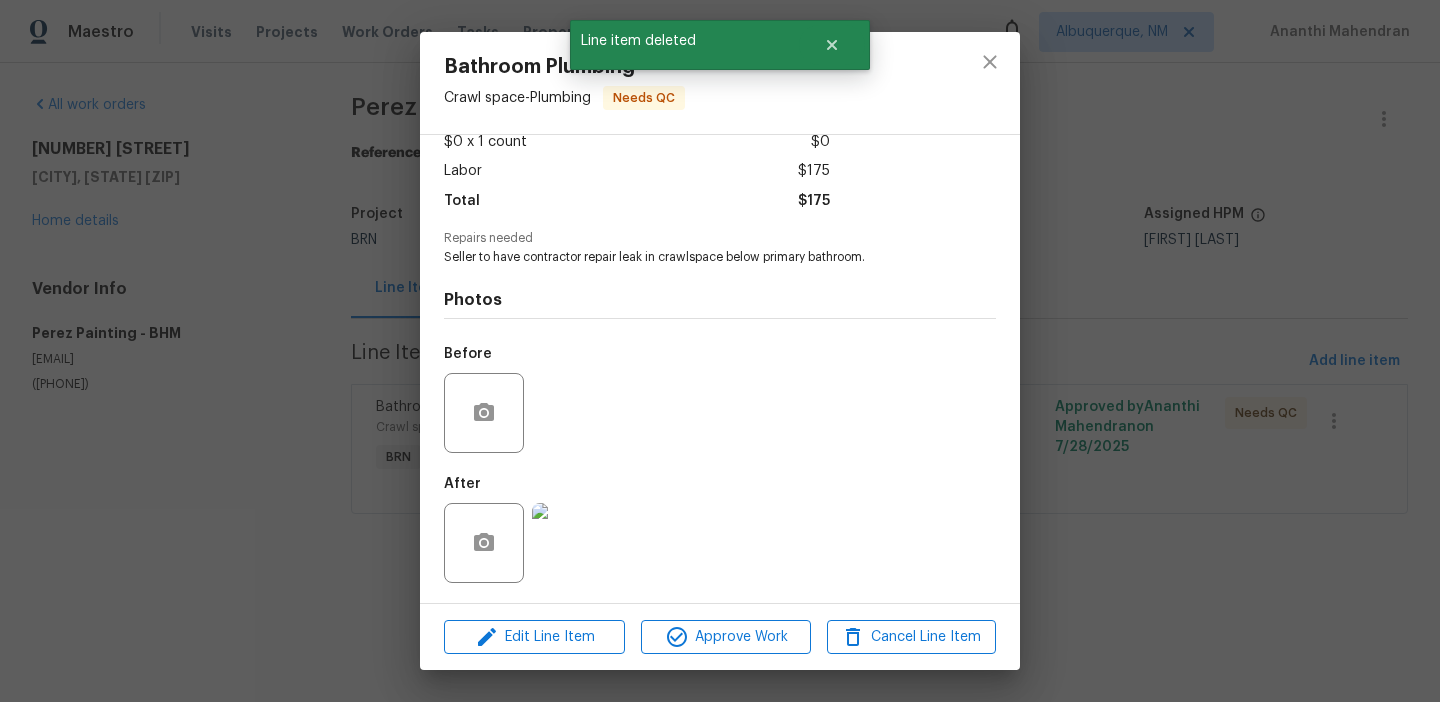 click at bounding box center [572, 543] 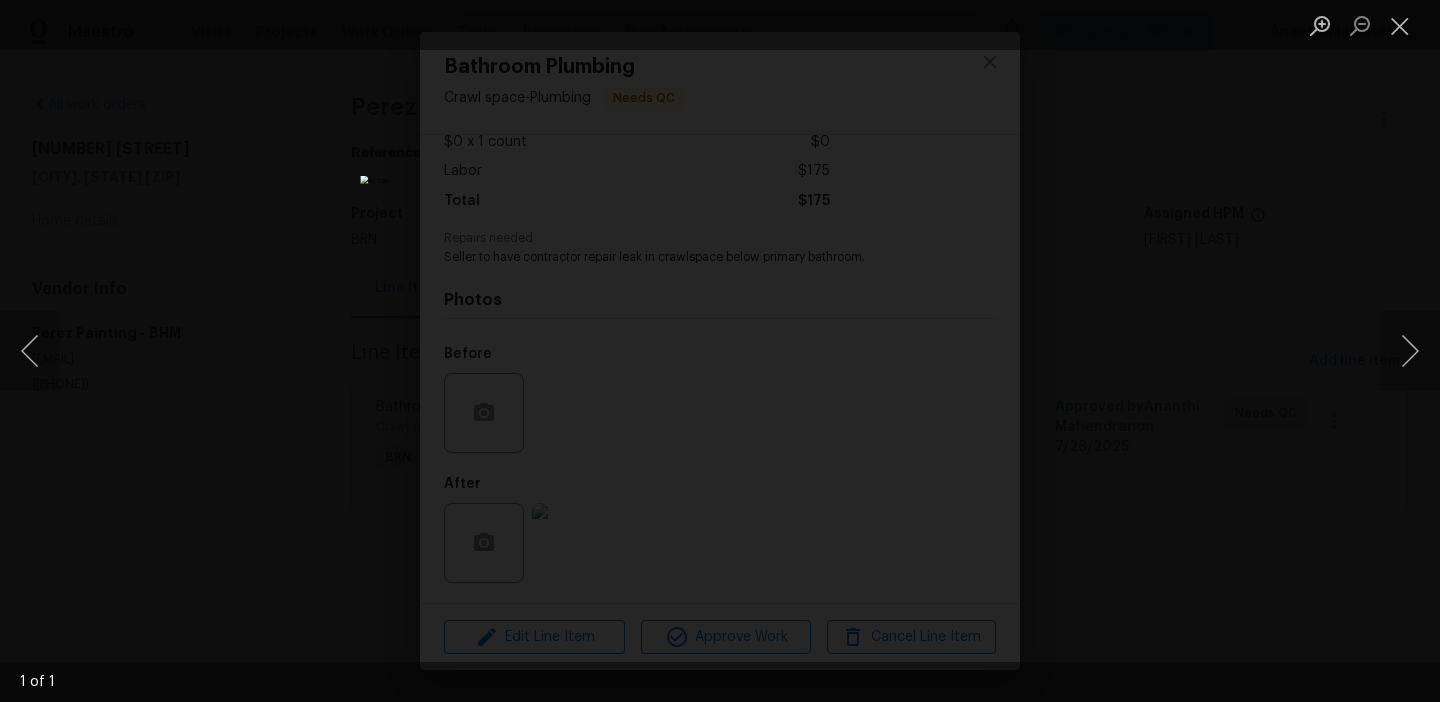 click at bounding box center (719, 351) 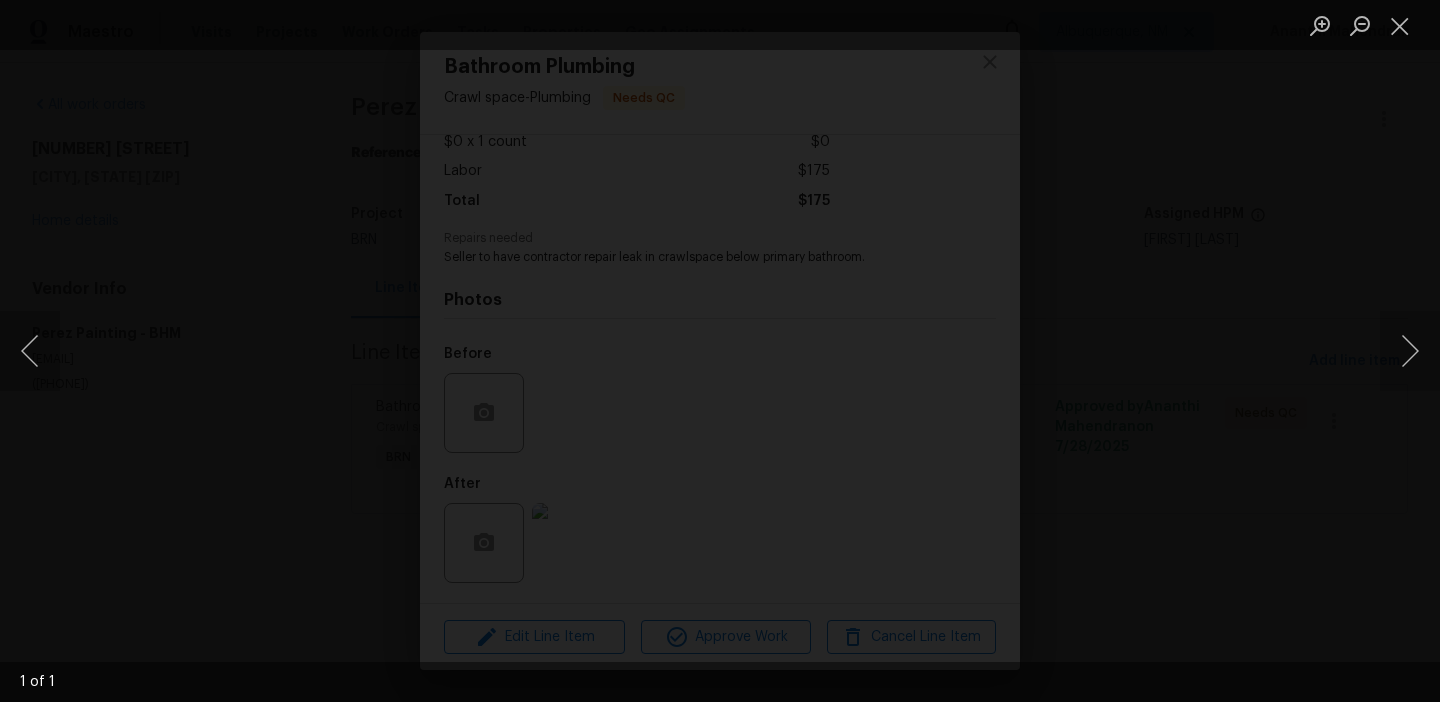 click at bounding box center [803, 223] 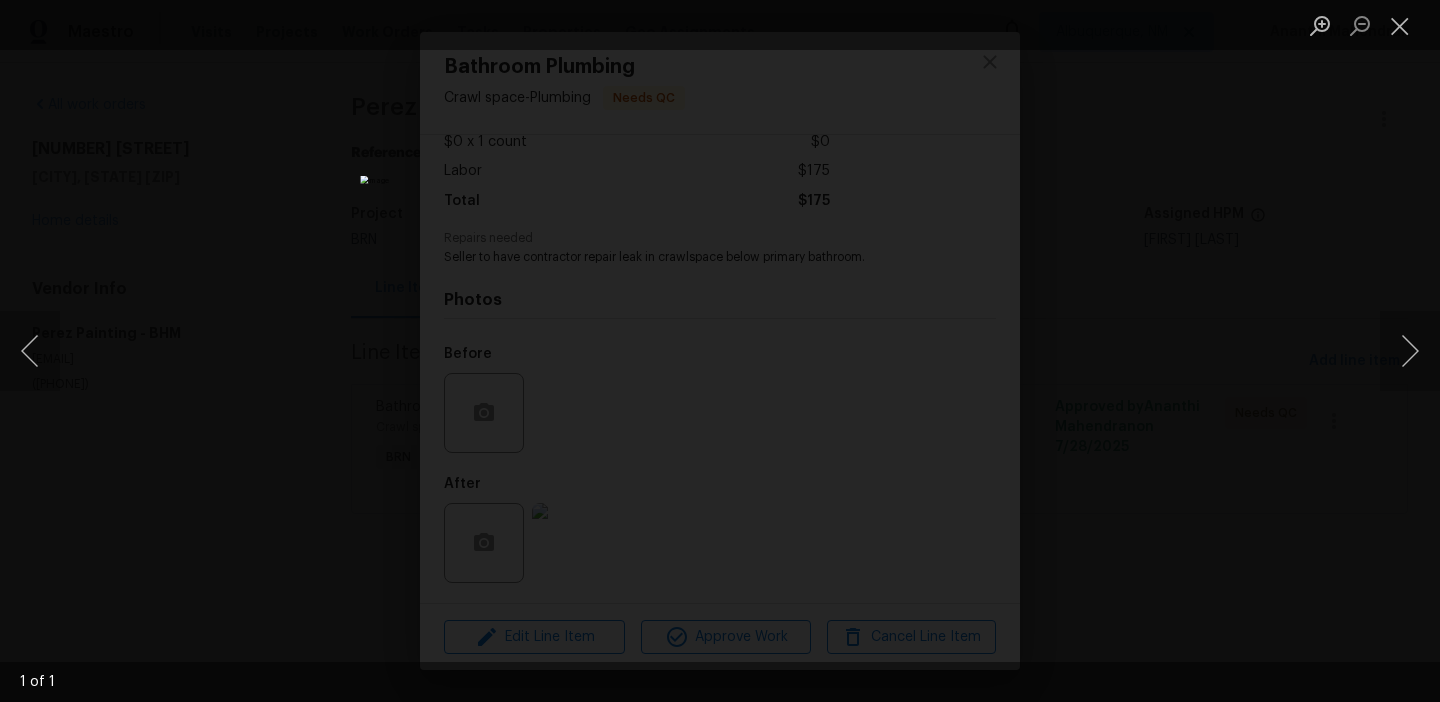click at bounding box center [720, 351] 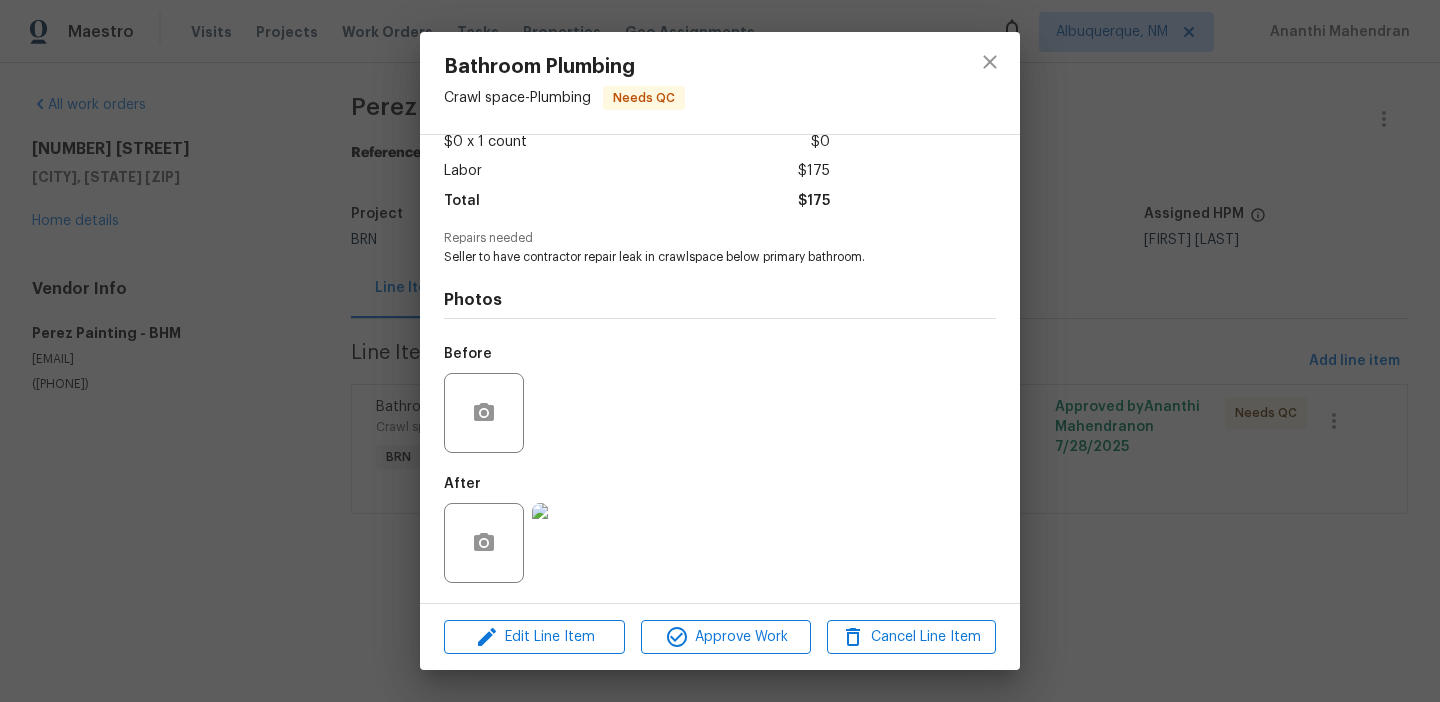 click on "Bathroom Plumbing Crawl space  -  Plumbing Needs QC Vendor Perez Painting Account Category BINSR Cost $0 x 1 count $0 Labor $175 Total $175 Repairs needed Seller to have contractor repair leak in crawlspace below primary bathroom. Photos Before After  Edit Line Item  Approve Work  Cancel Line Item" at bounding box center [720, 351] 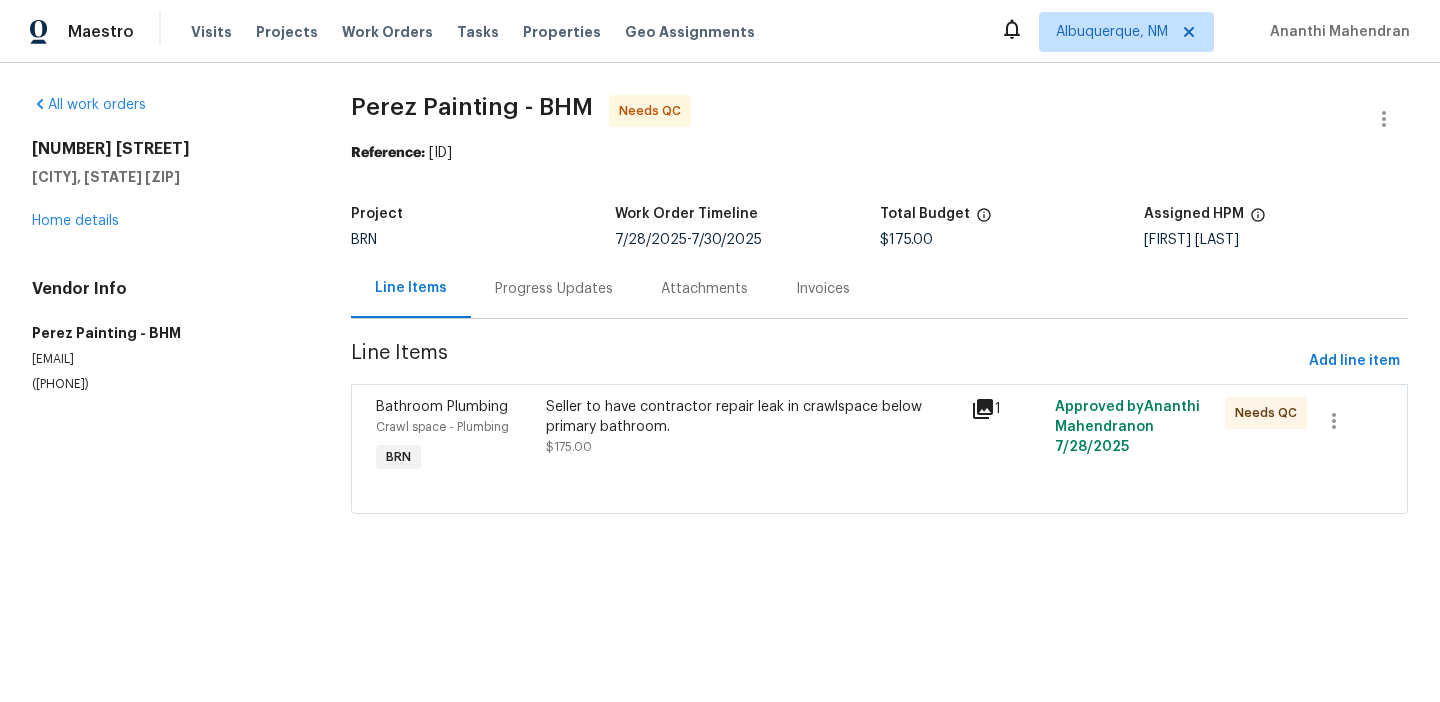 click on "Progress Updates" at bounding box center [554, 289] 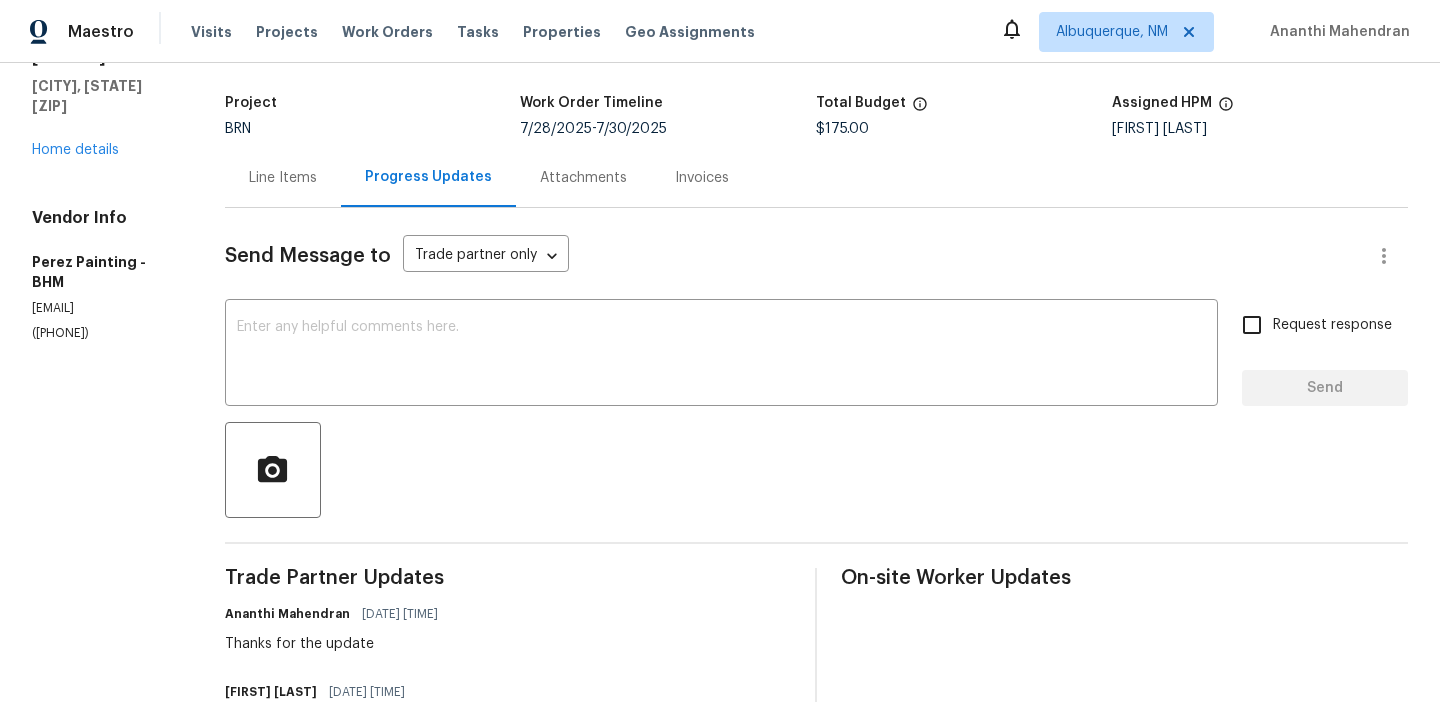 scroll, scrollTop: 28, scrollLeft: 0, axis: vertical 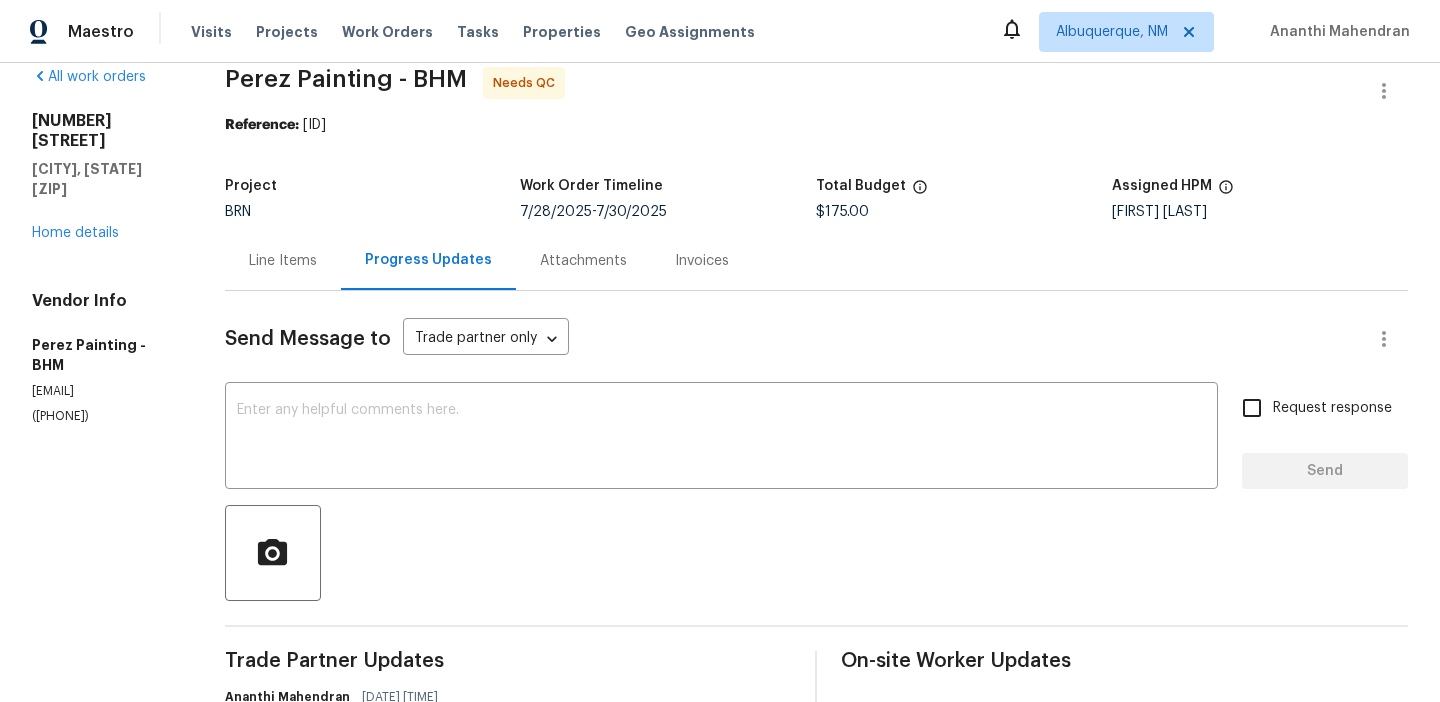 click on "Line Items" at bounding box center [283, 260] 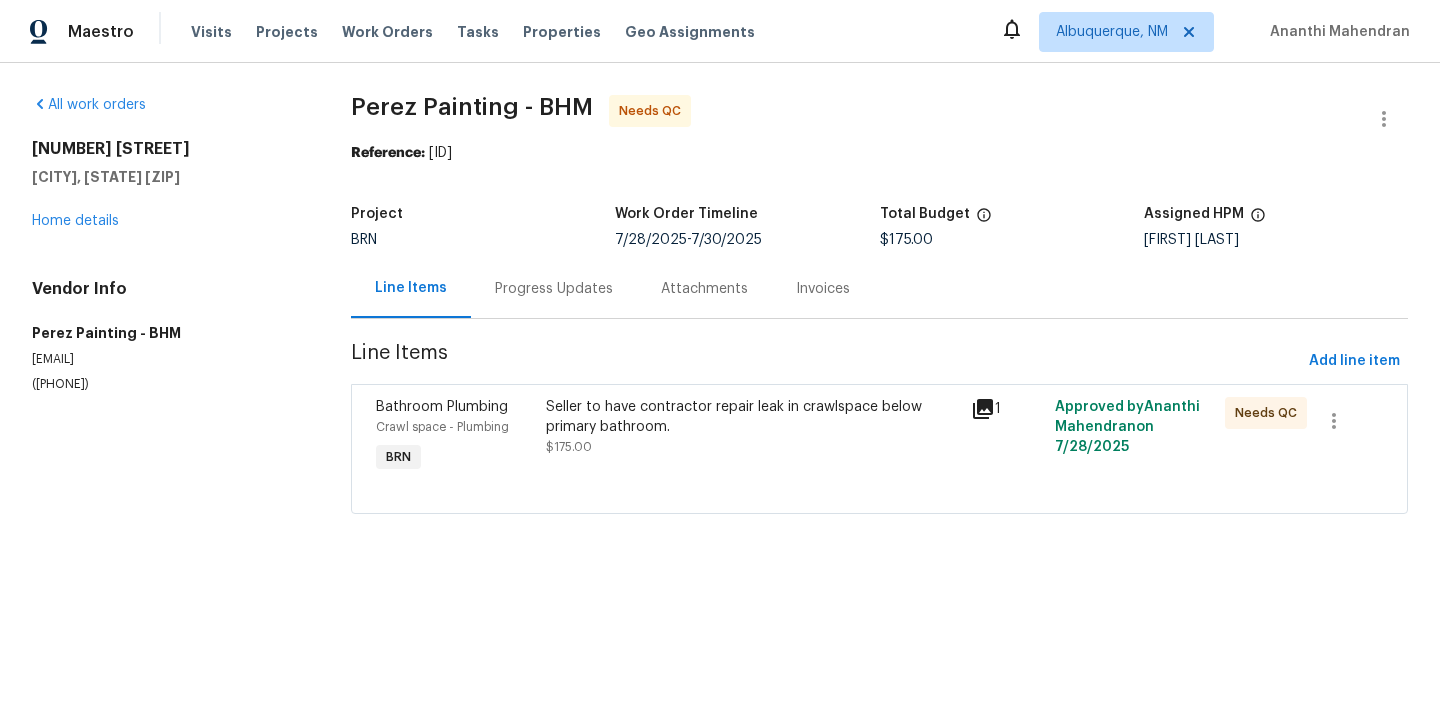 scroll, scrollTop: 0, scrollLeft: 0, axis: both 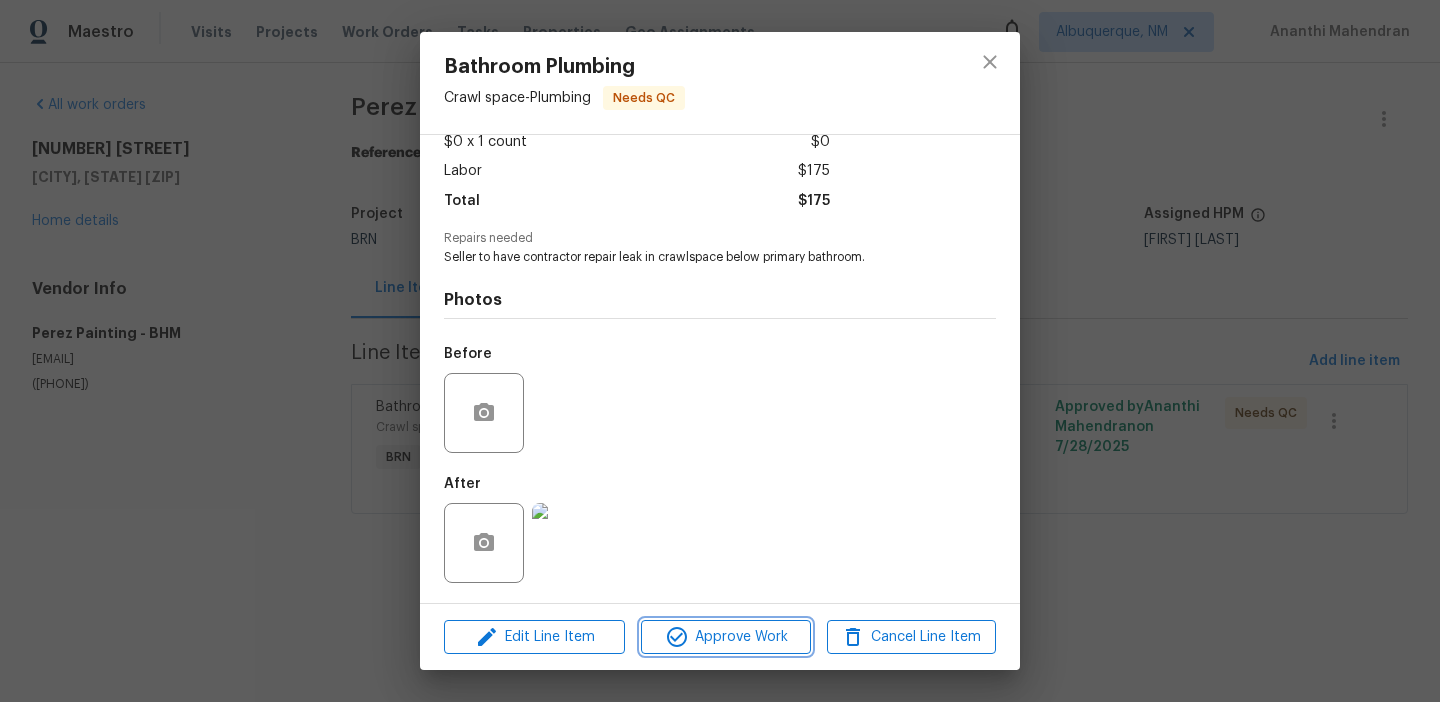 click on "Approve Work" at bounding box center (725, 637) 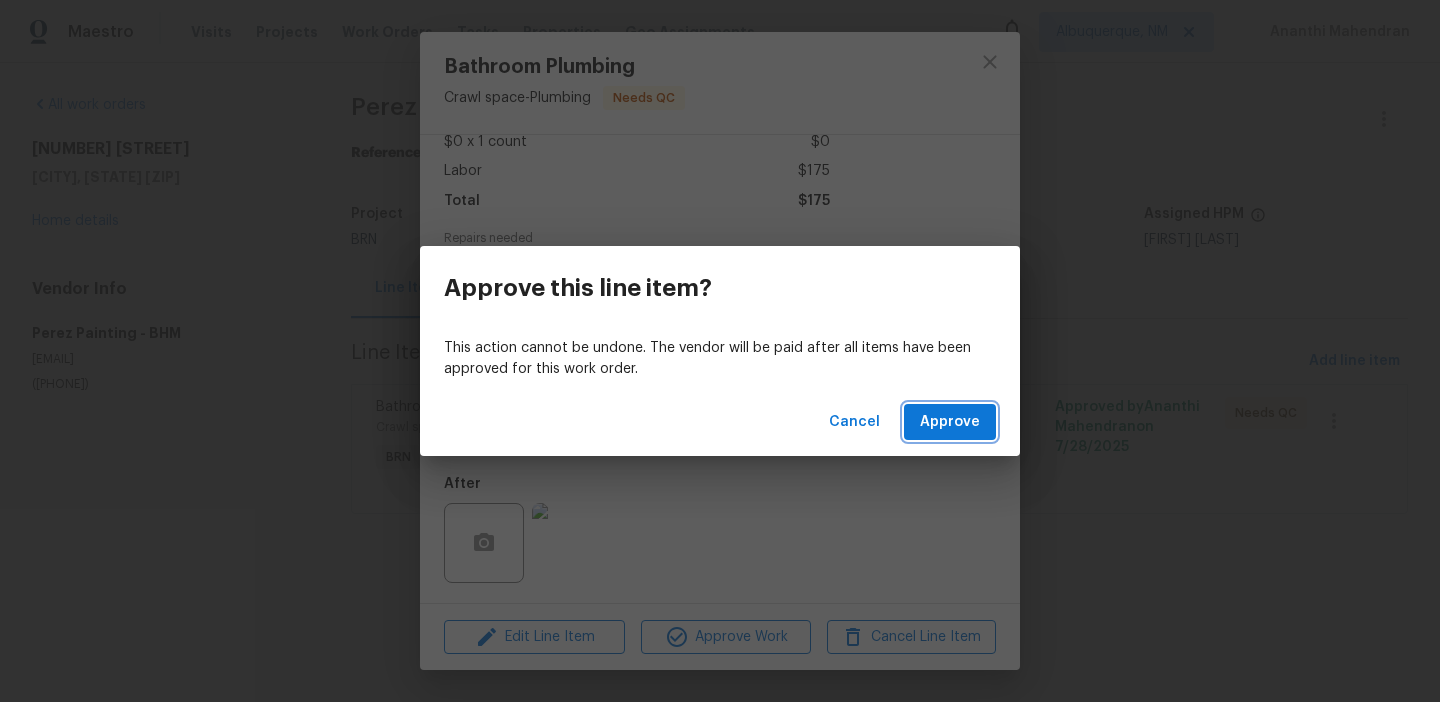 click on "Approve" at bounding box center [950, 422] 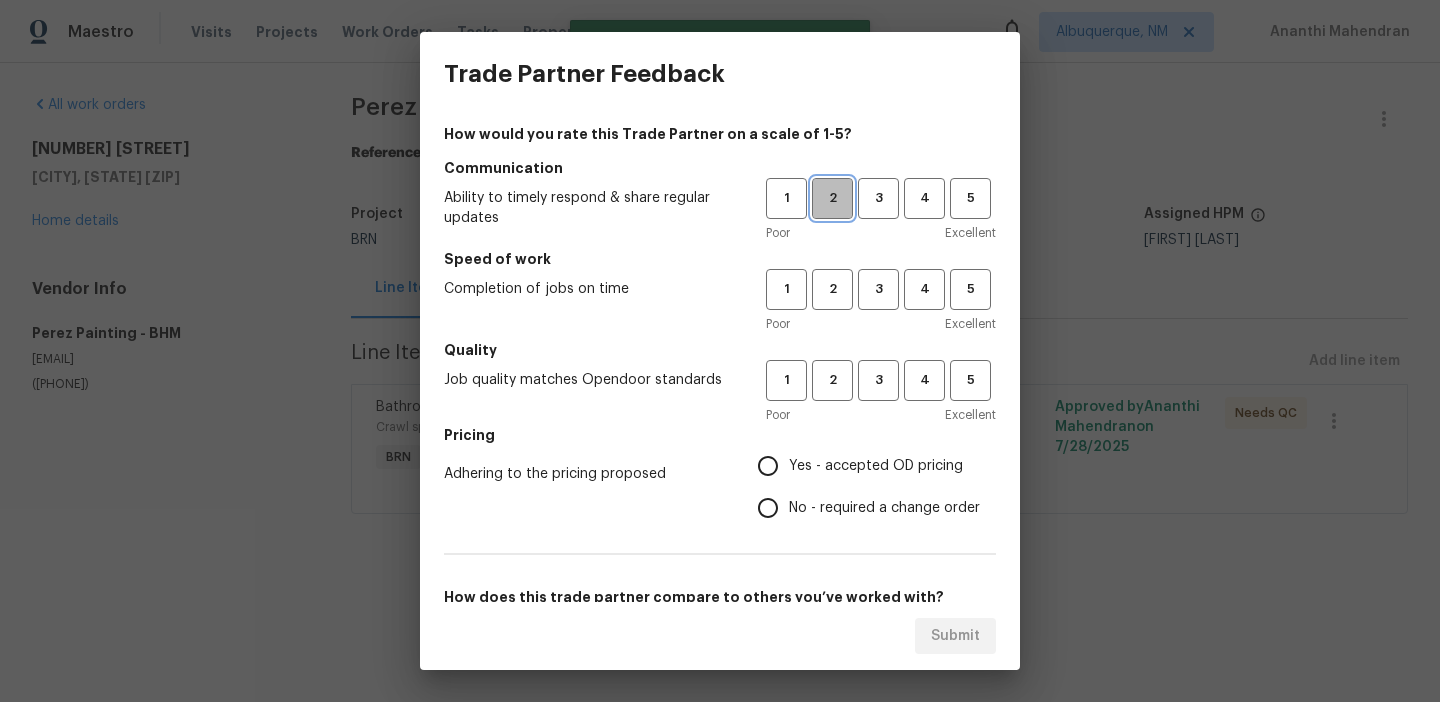 click on "2" at bounding box center [832, 198] 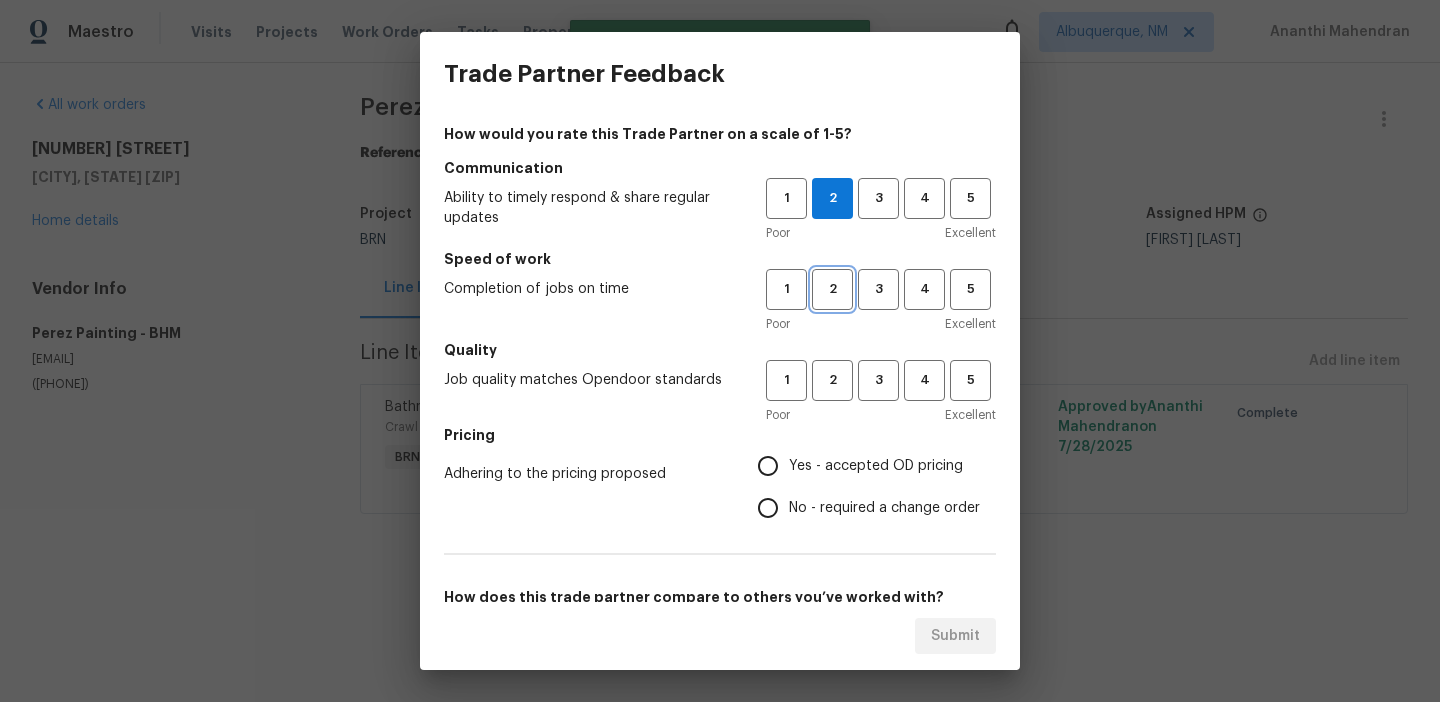 click on "2" at bounding box center (832, 289) 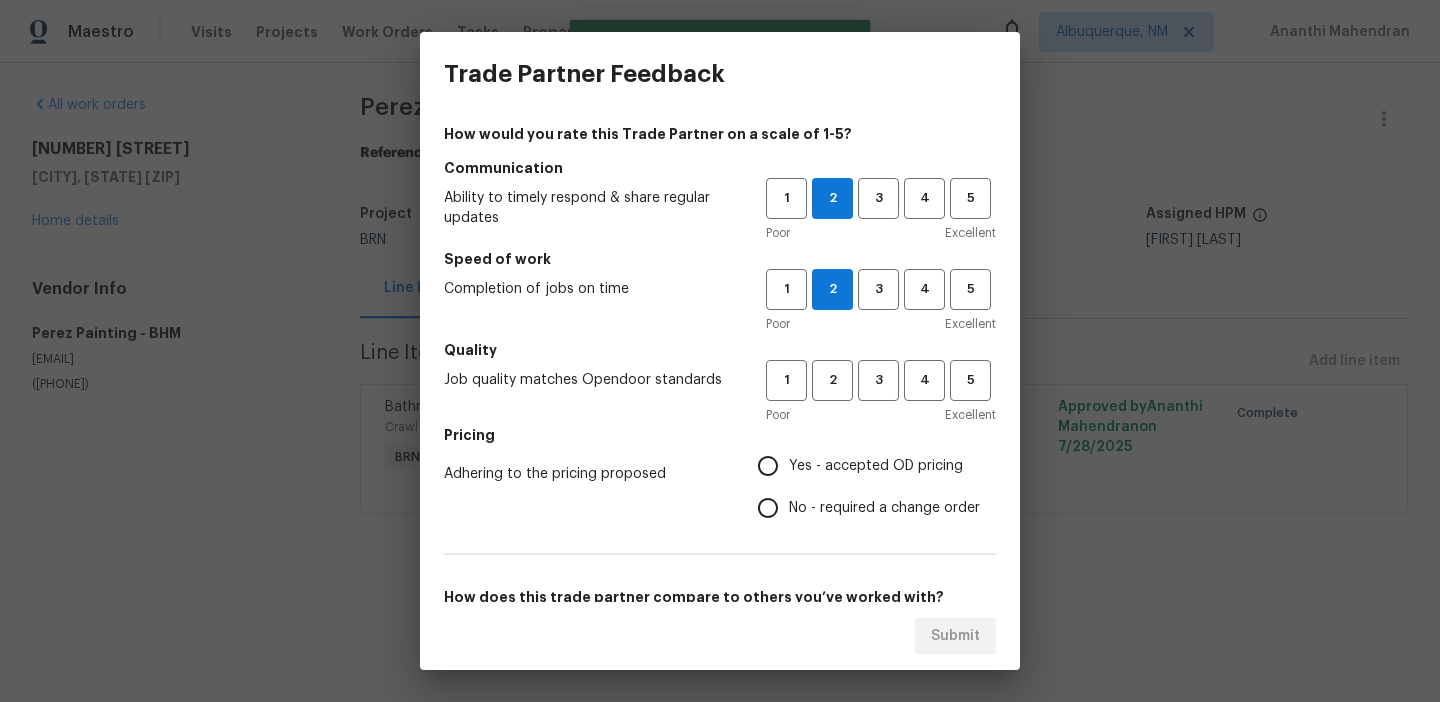 click on "Poor Excellent" at bounding box center [881, 415] 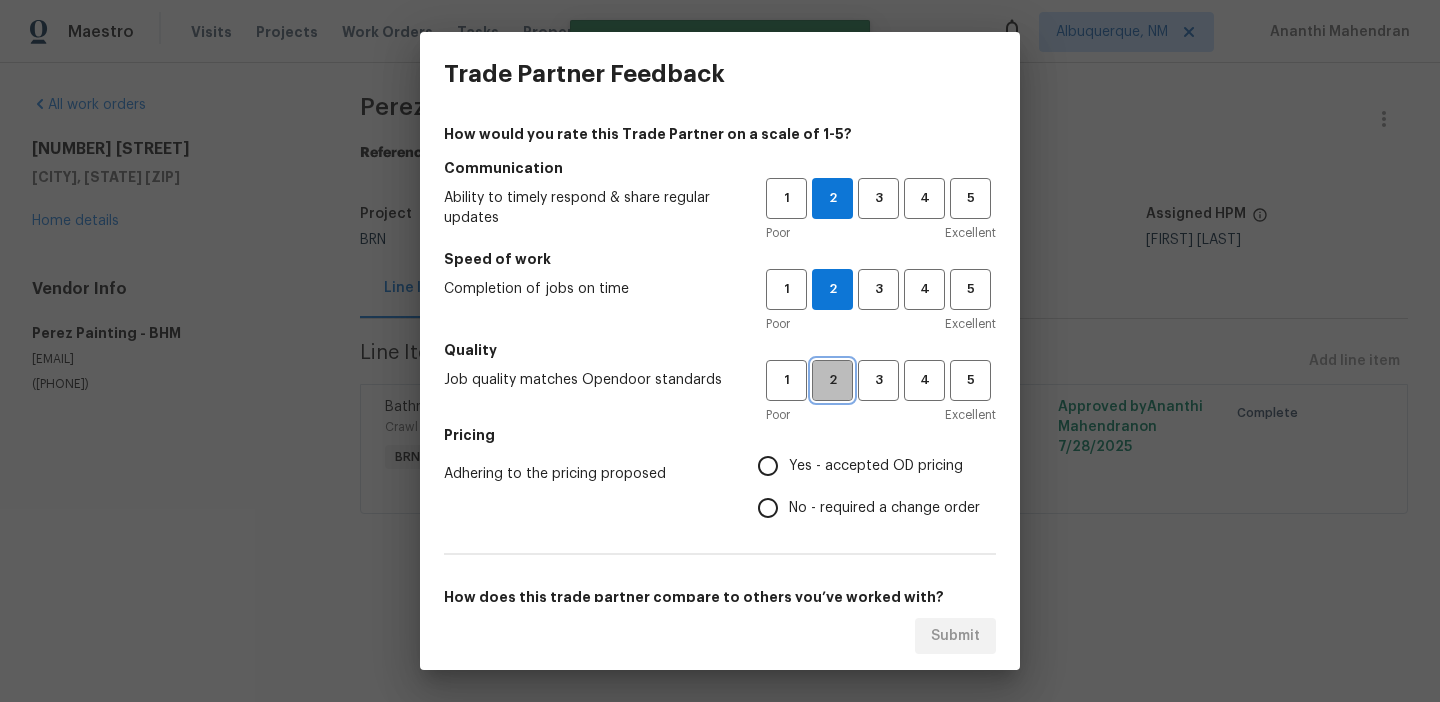 click on "2" at bounding box center (832, 380) 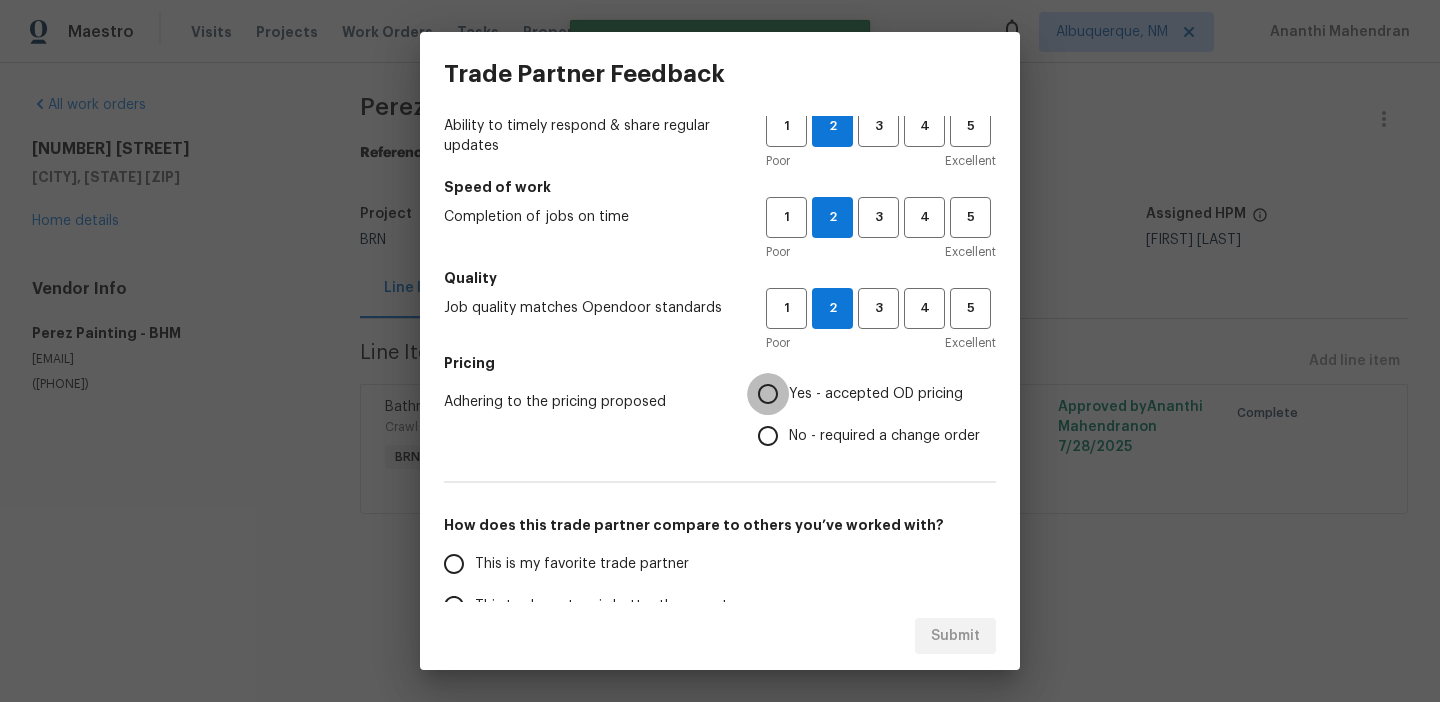 click on "Yes - accepted OD pricing" at bounding box center (768, 394) 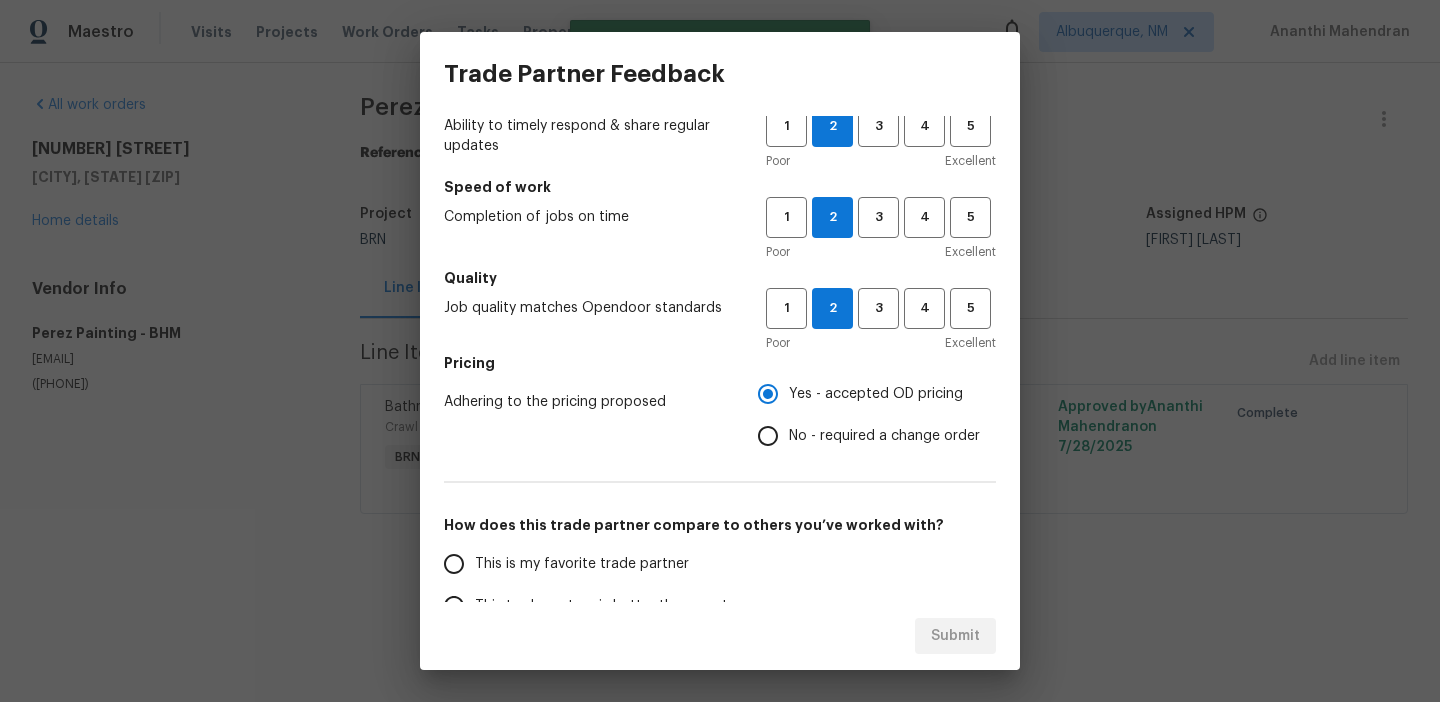 scroll, scrollTop: 313, scrollLeft: 0, axis: vertical 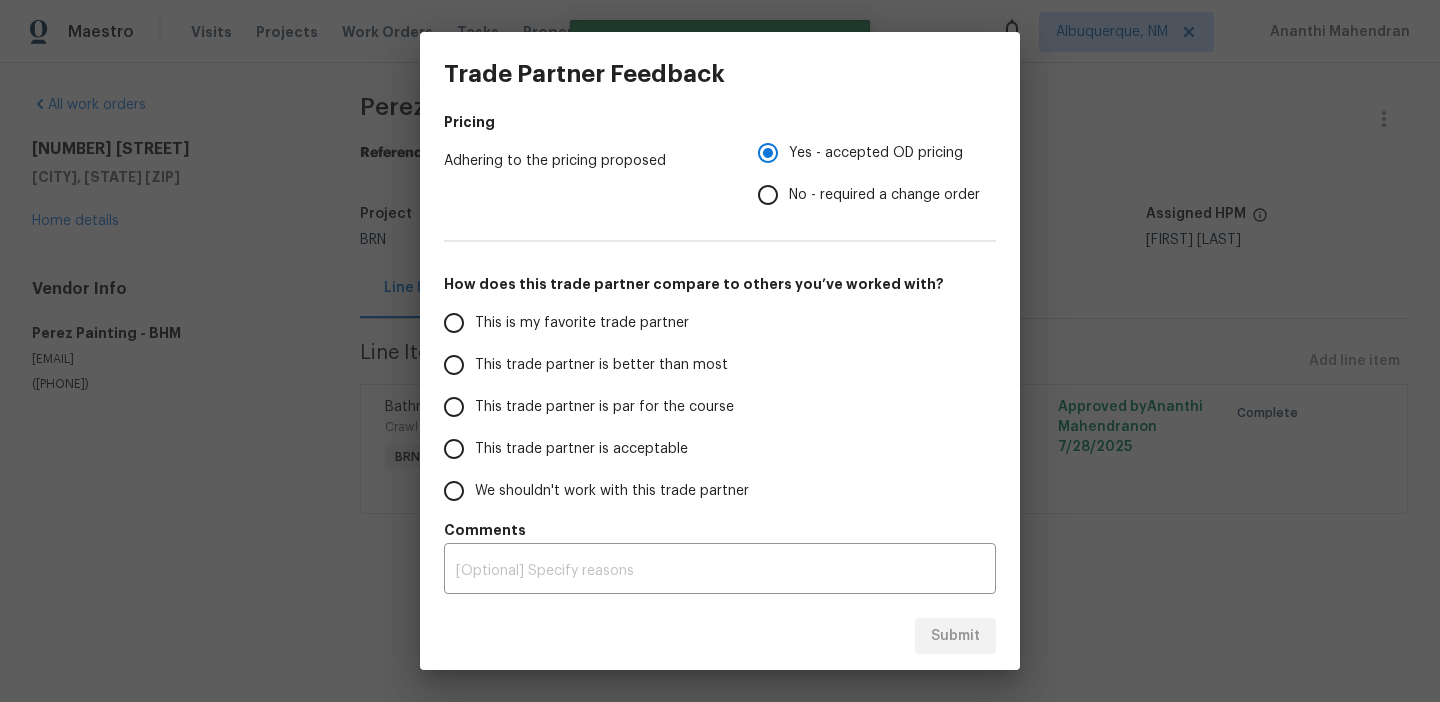 click on "This trade partner is par for the course" at bounding box center (604, 407) 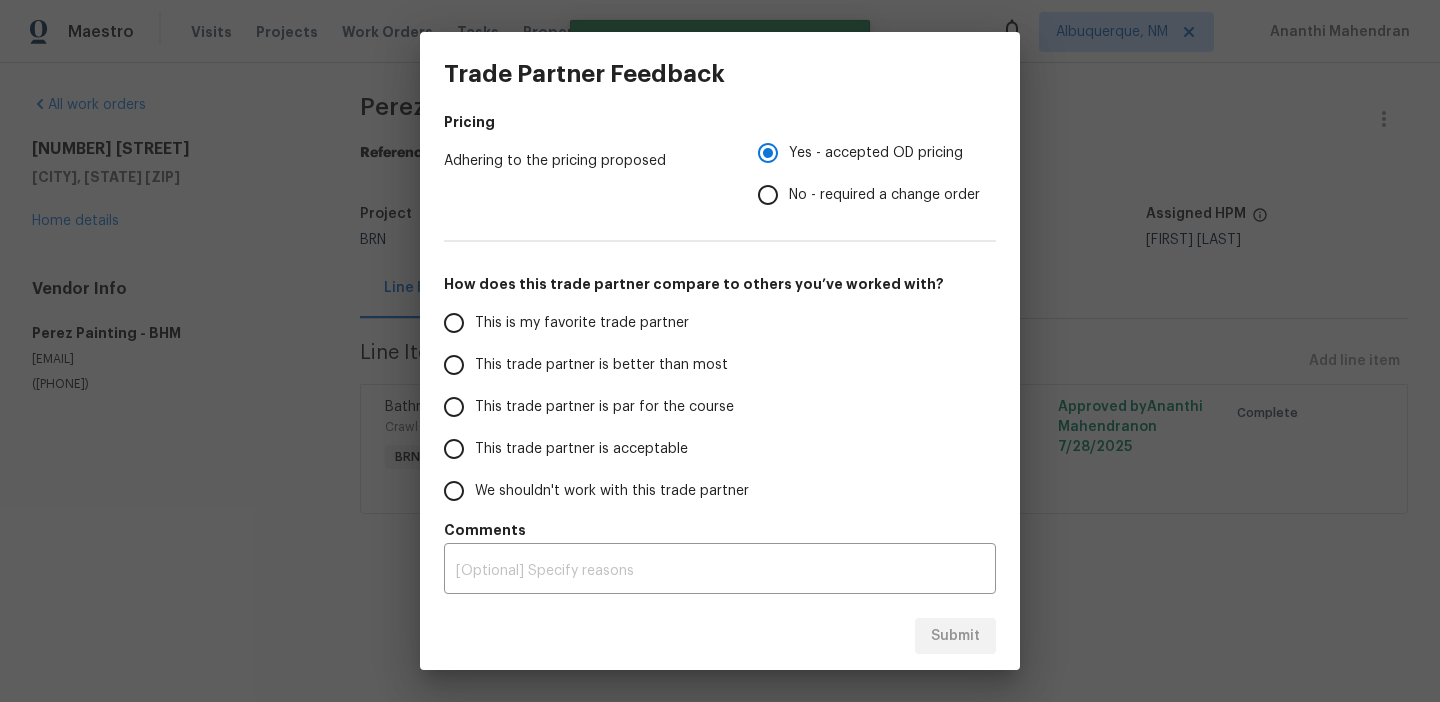click on "This trade partner is par for the course" at bounding box center [454, 407] 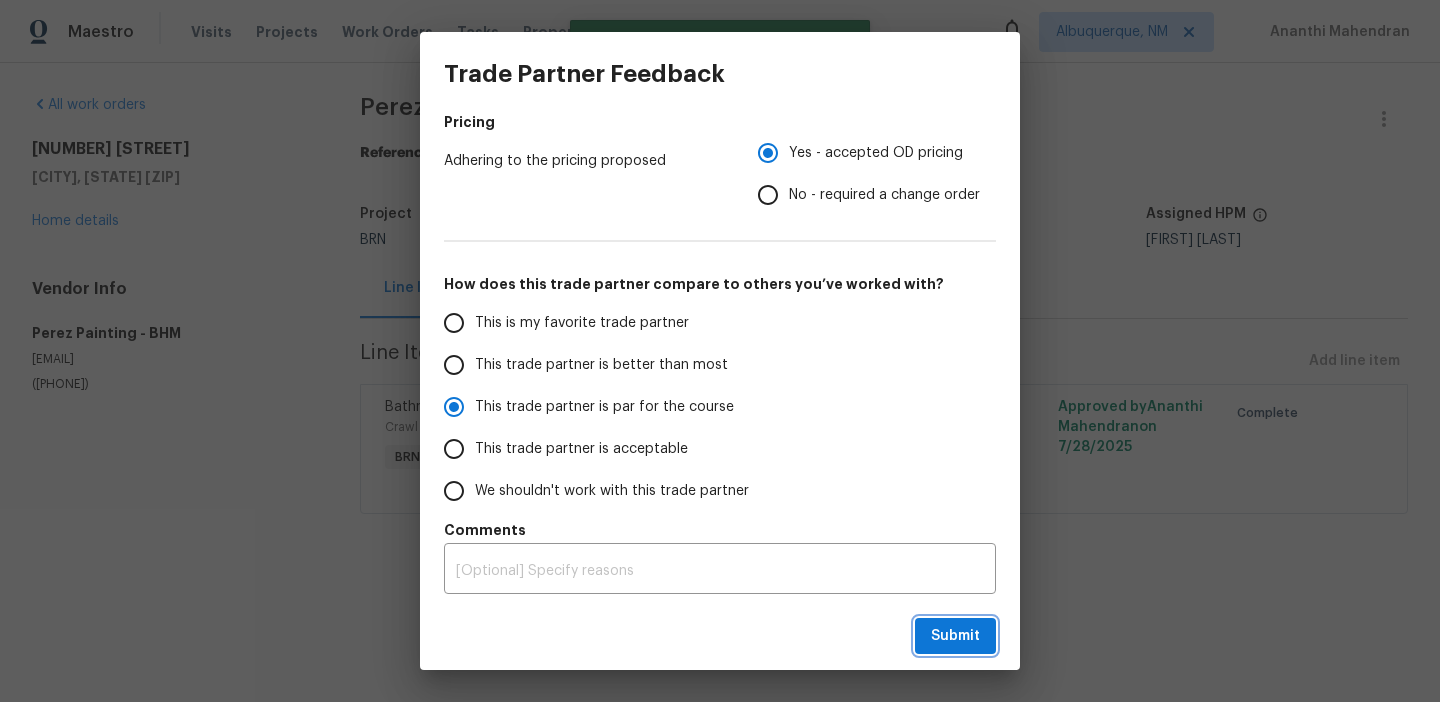 click on "Submit" at bounding box center (955, 636) 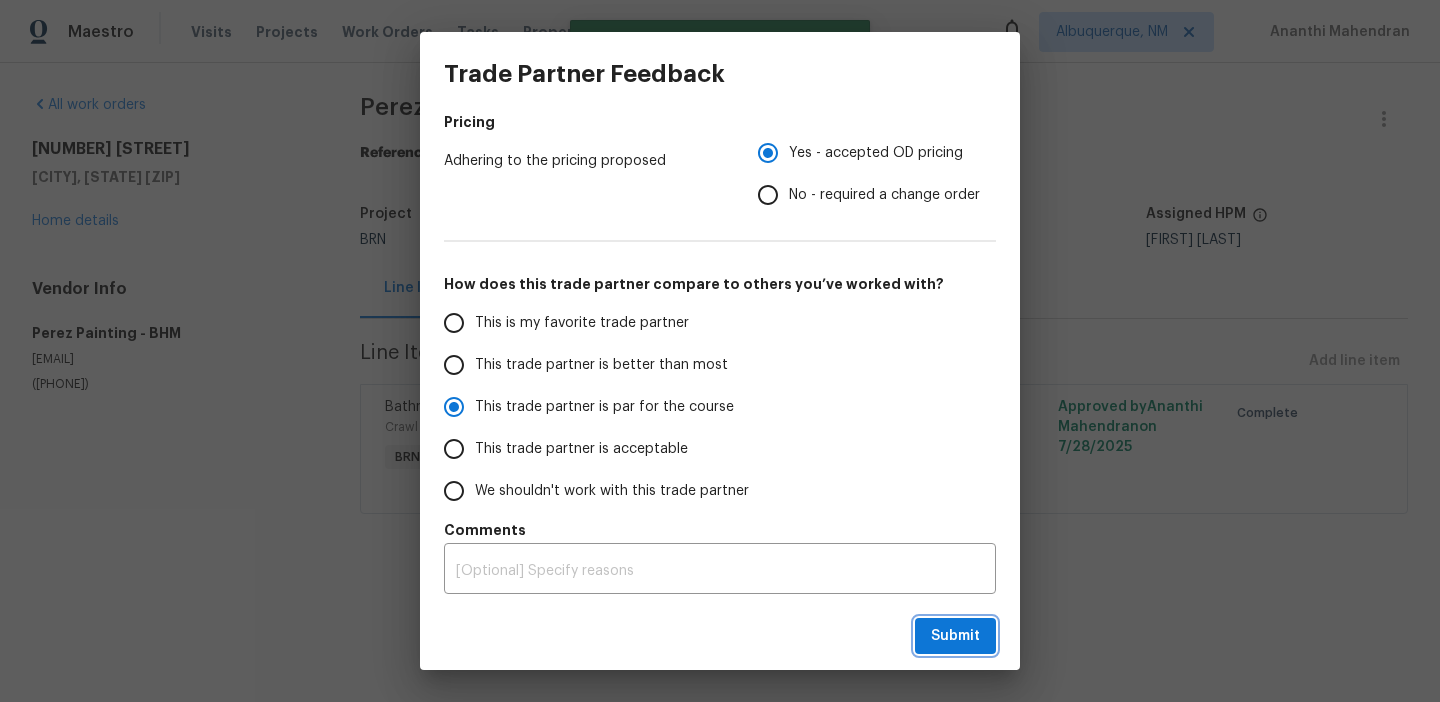 radio on "true" 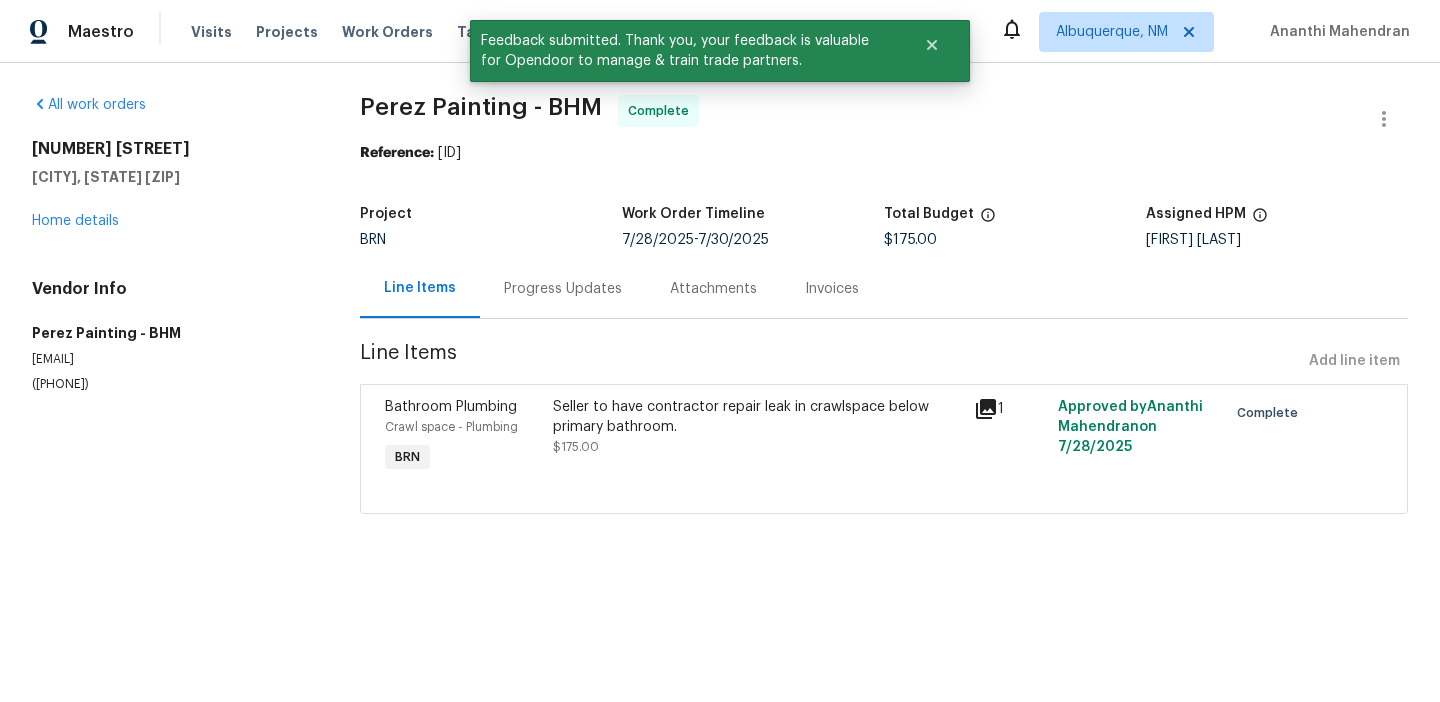 click on "Progress Updates" at bounding box center (563, 289) 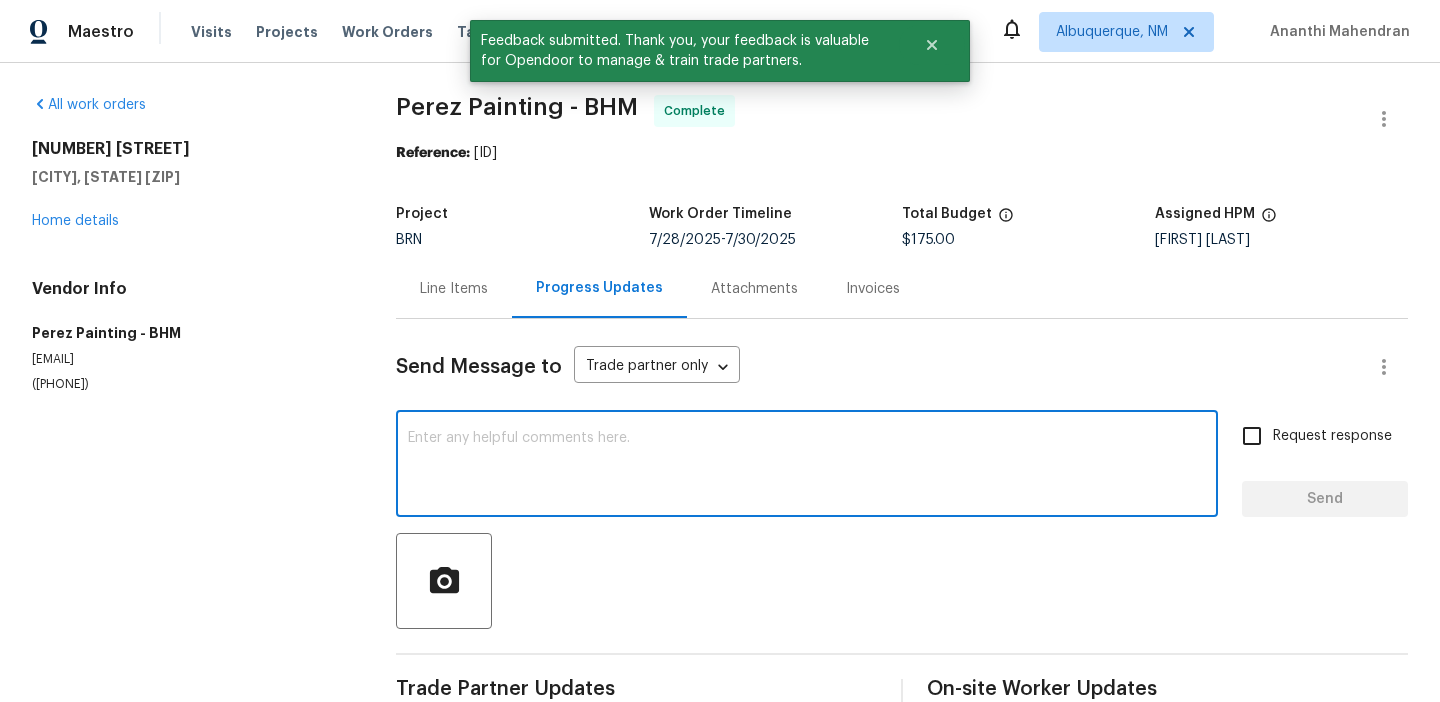 click at bounding box center [807, 466] 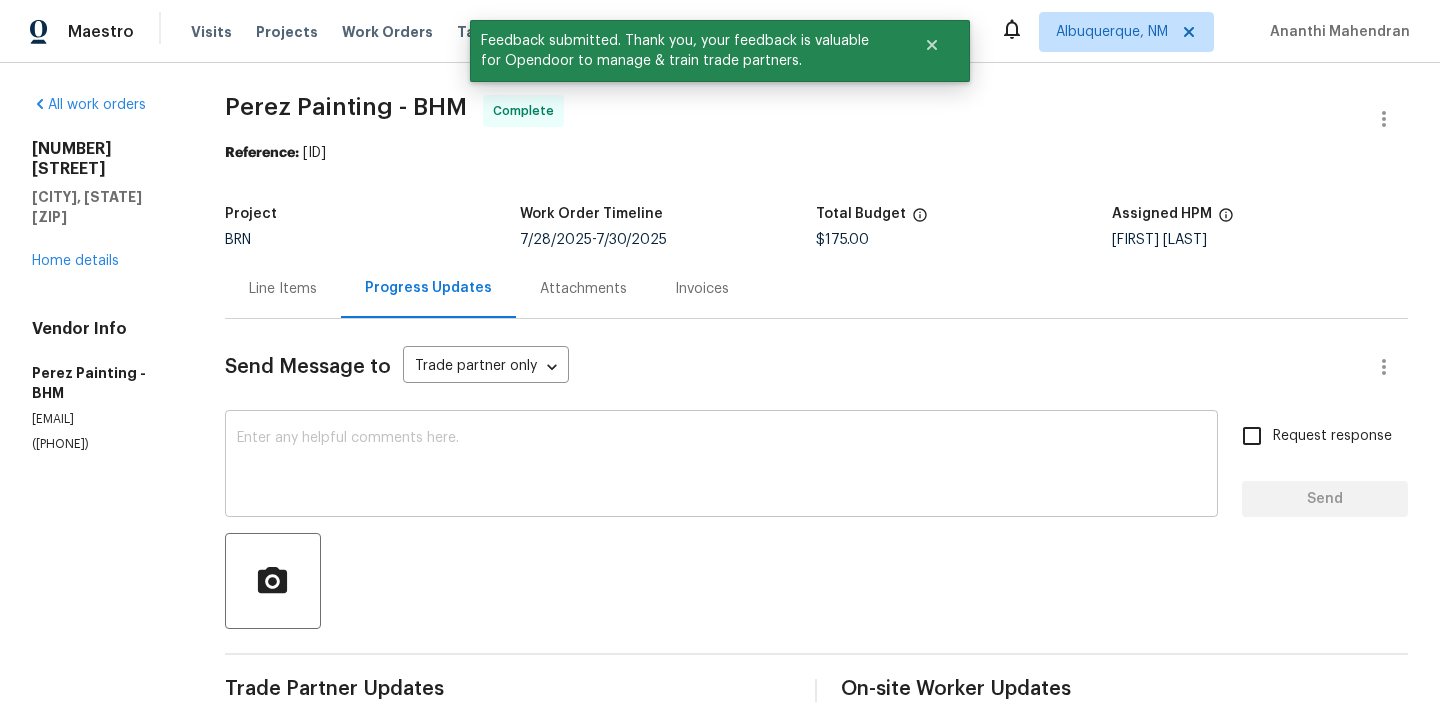 paste on "WO is approved, Please upload the invoice under the invoice section.Thanks" 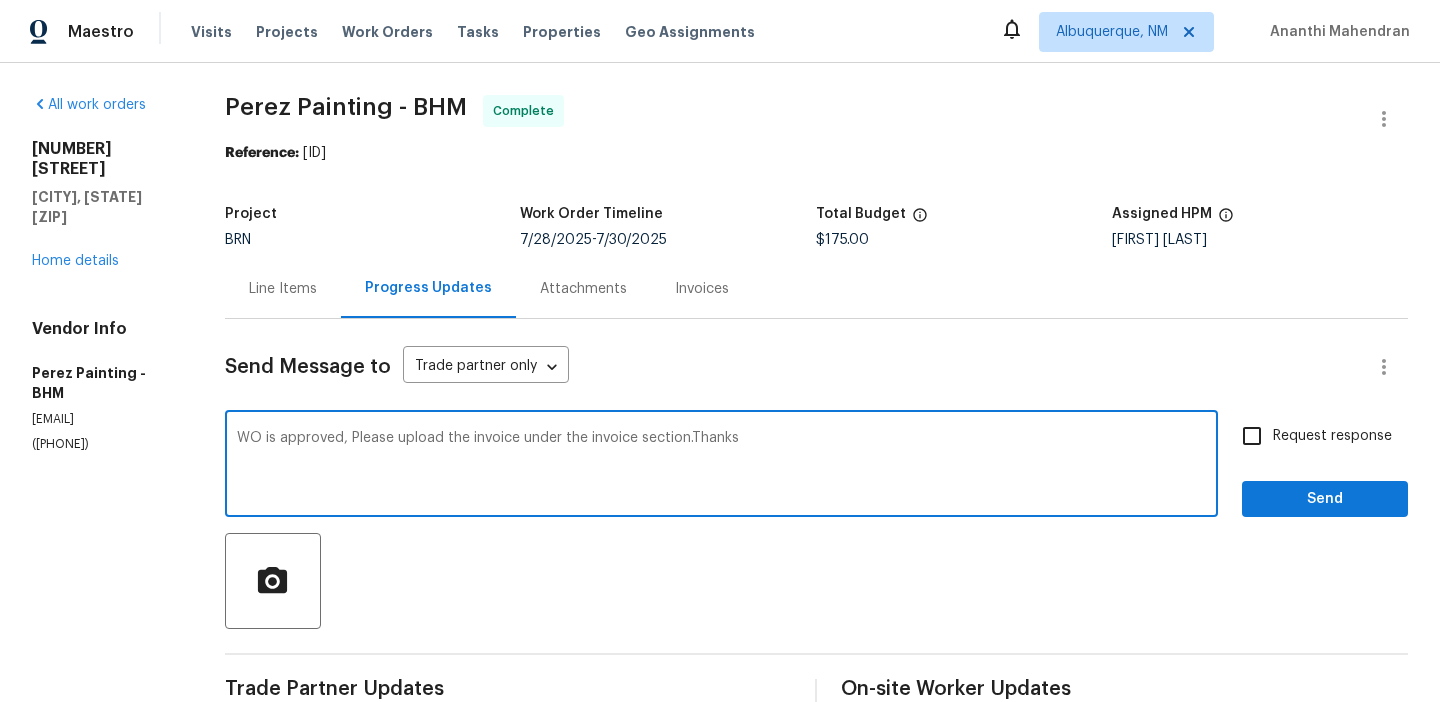 click on "WO is approved, Please upload the invoice under the invoice section.Thanks" at bounding box center (721, 466) 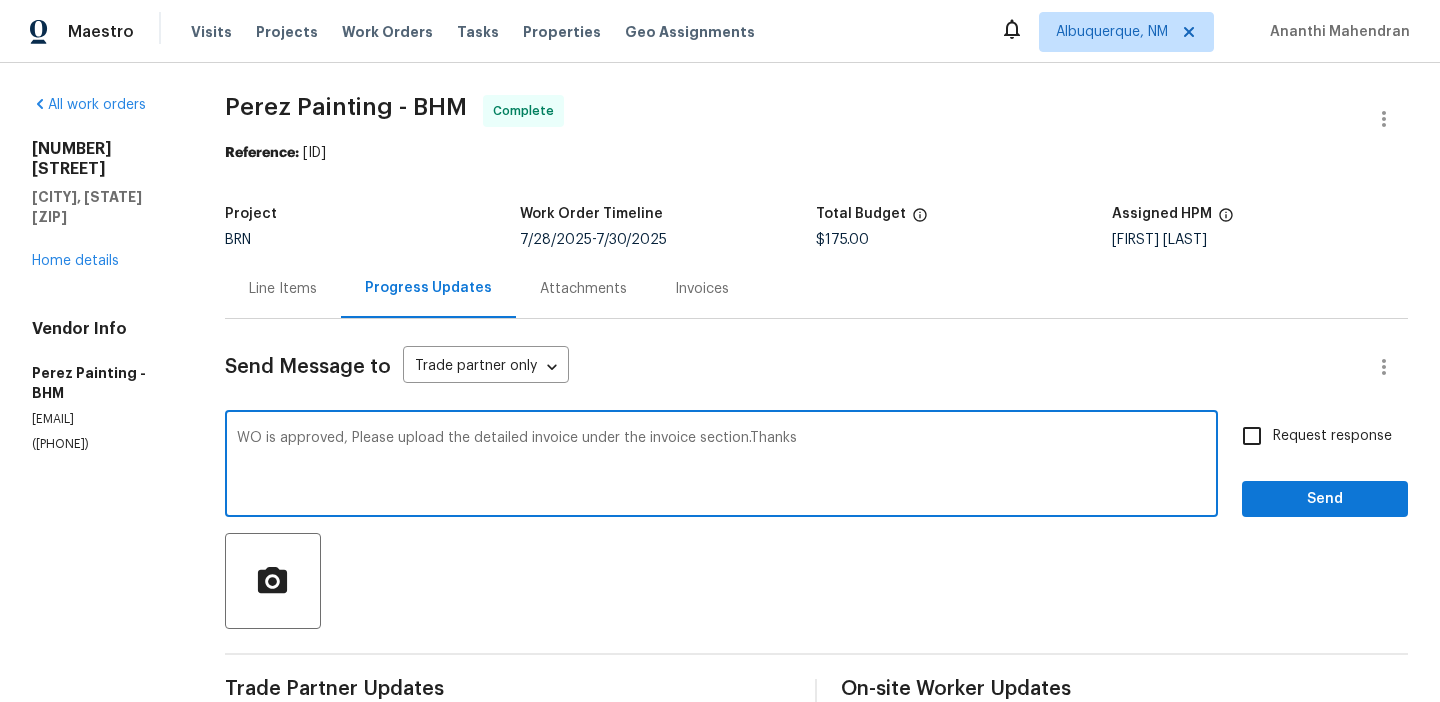 type on "WO is approved, Please upload the detailed invoice under the invoice section.Thanks" 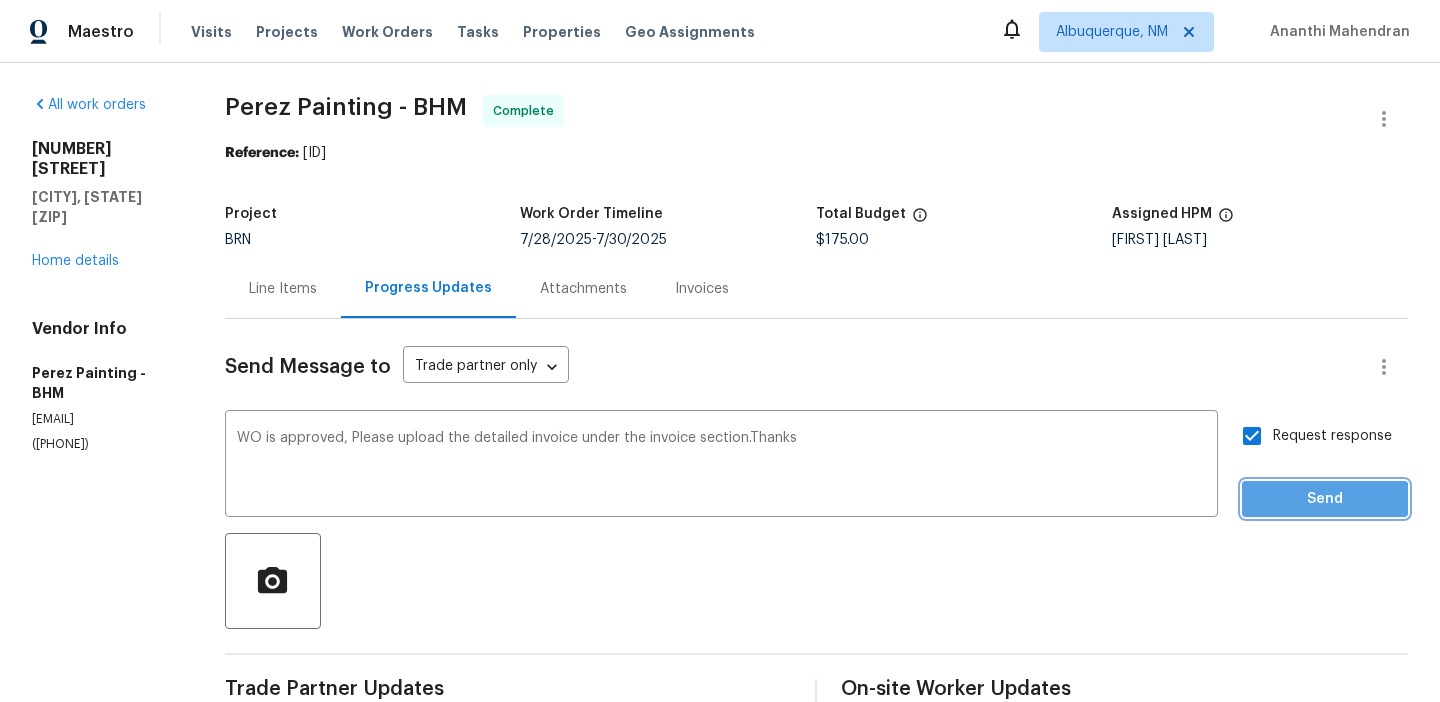 click on "Send" at bounding box center [1325, 499] 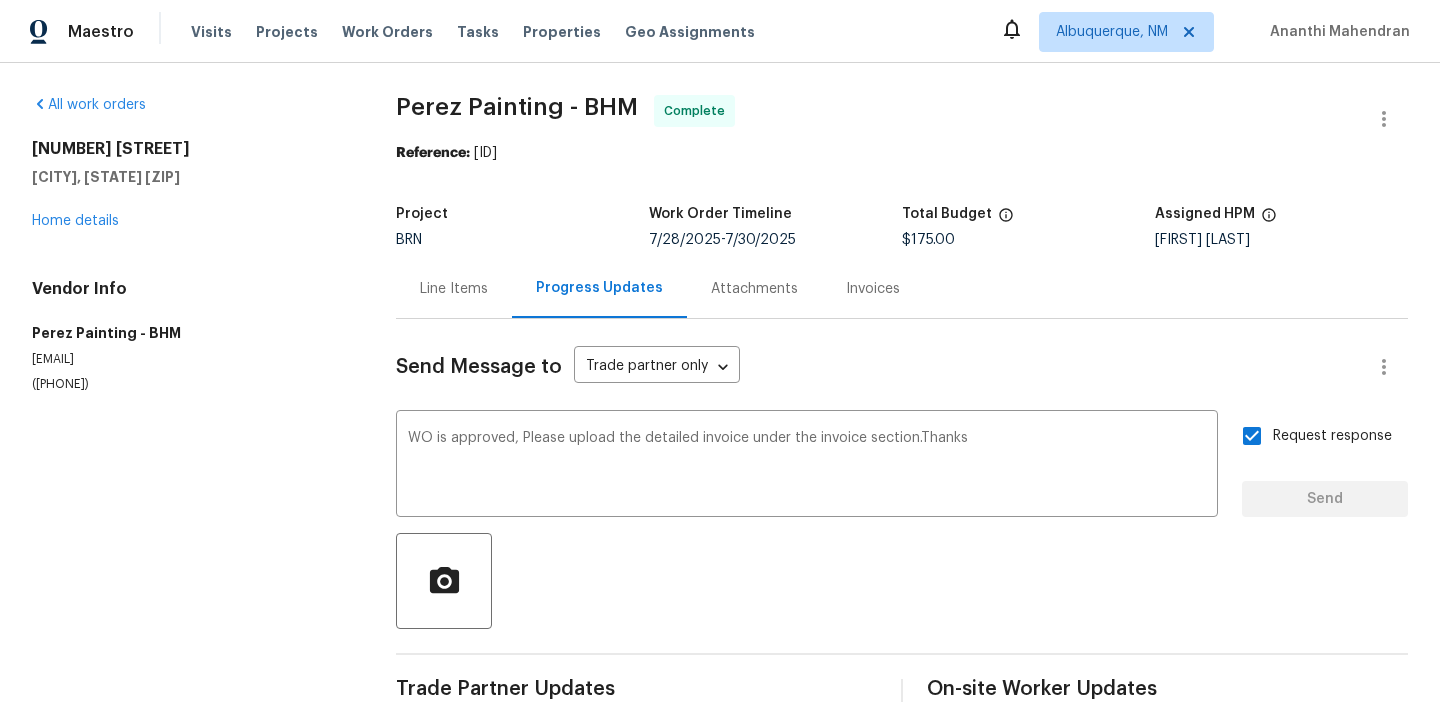 type 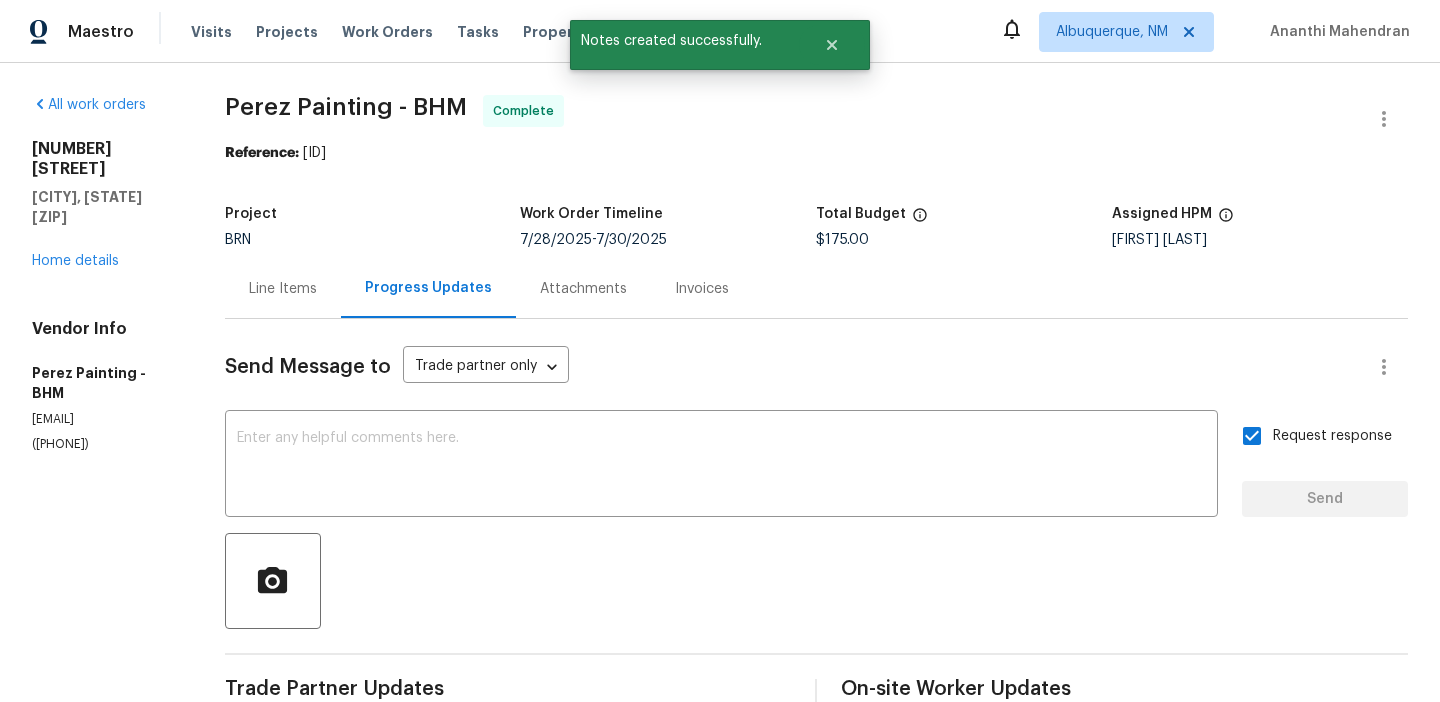 click on "3 Holt Ave Birmingham, AL 35214 Home details" at bounding box center (104, 205) 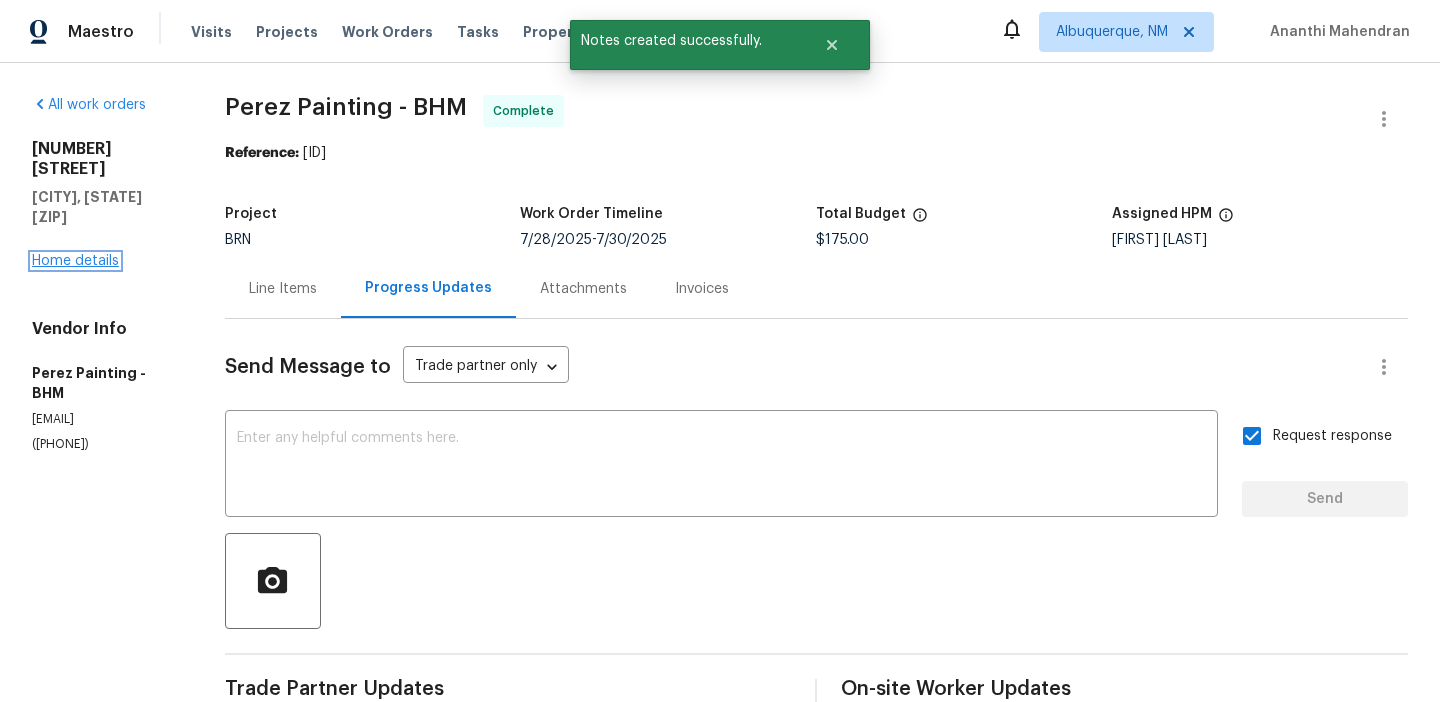 click on "Home details" at bounding box center (75, 261) 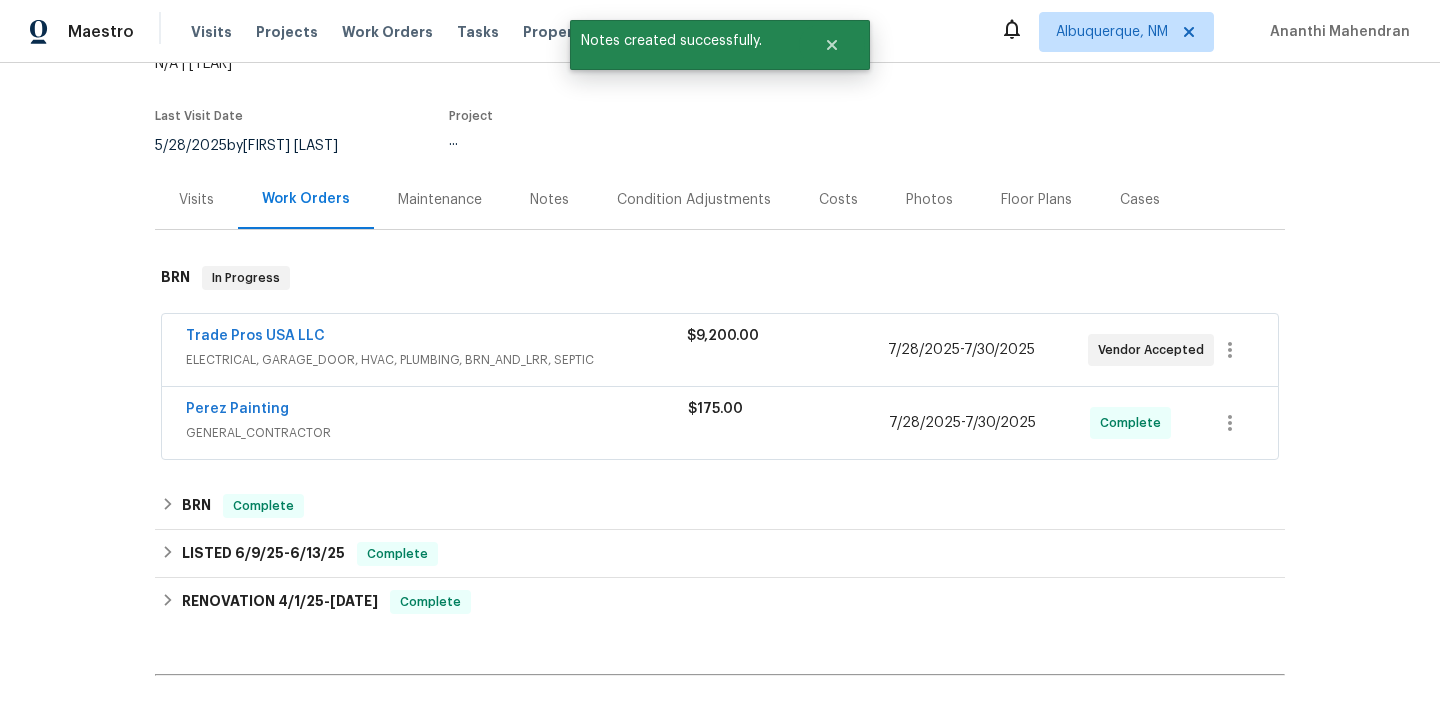 scroll, scrollTop: 161, scrollLeft: 0, axis: vertical 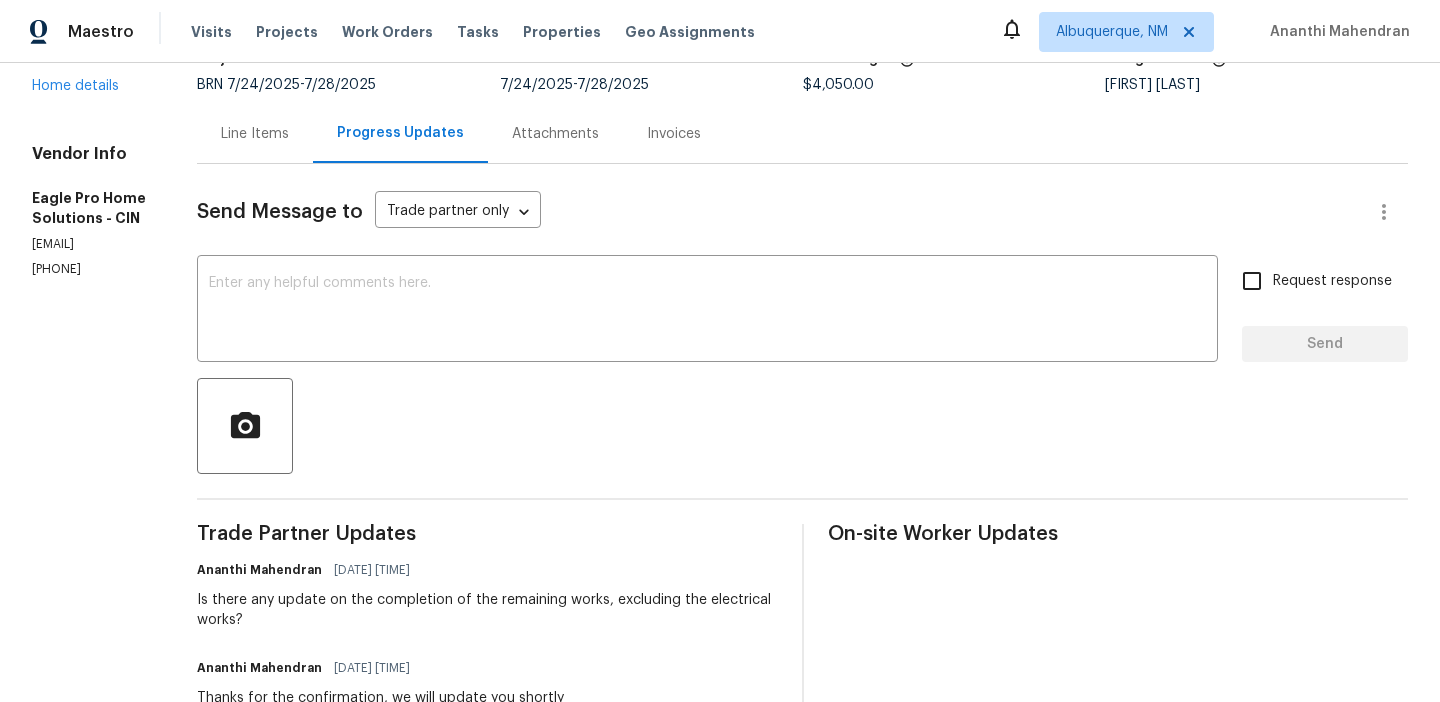click on "Line Items" at bounding box center (255, 133) 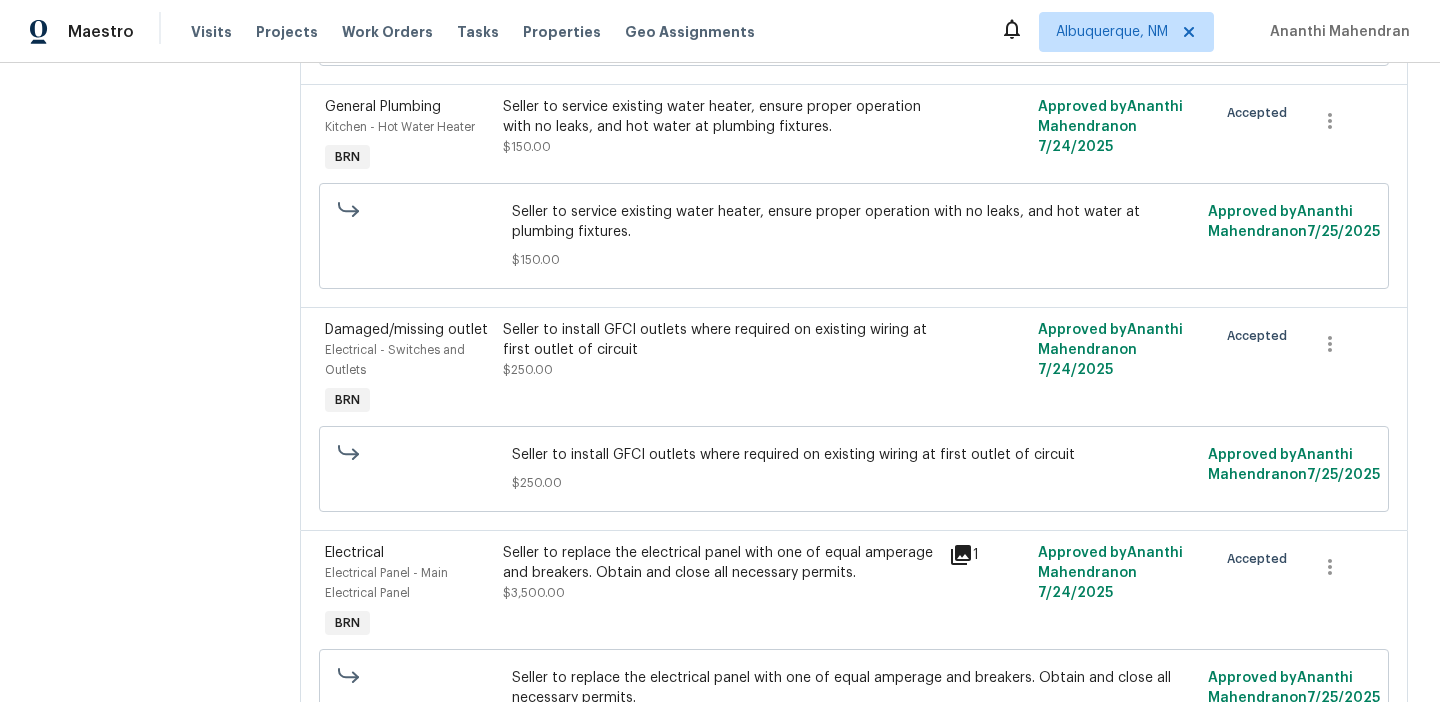 scroll, scrollTop: 658, scrollLeft: 0, axis: vertical 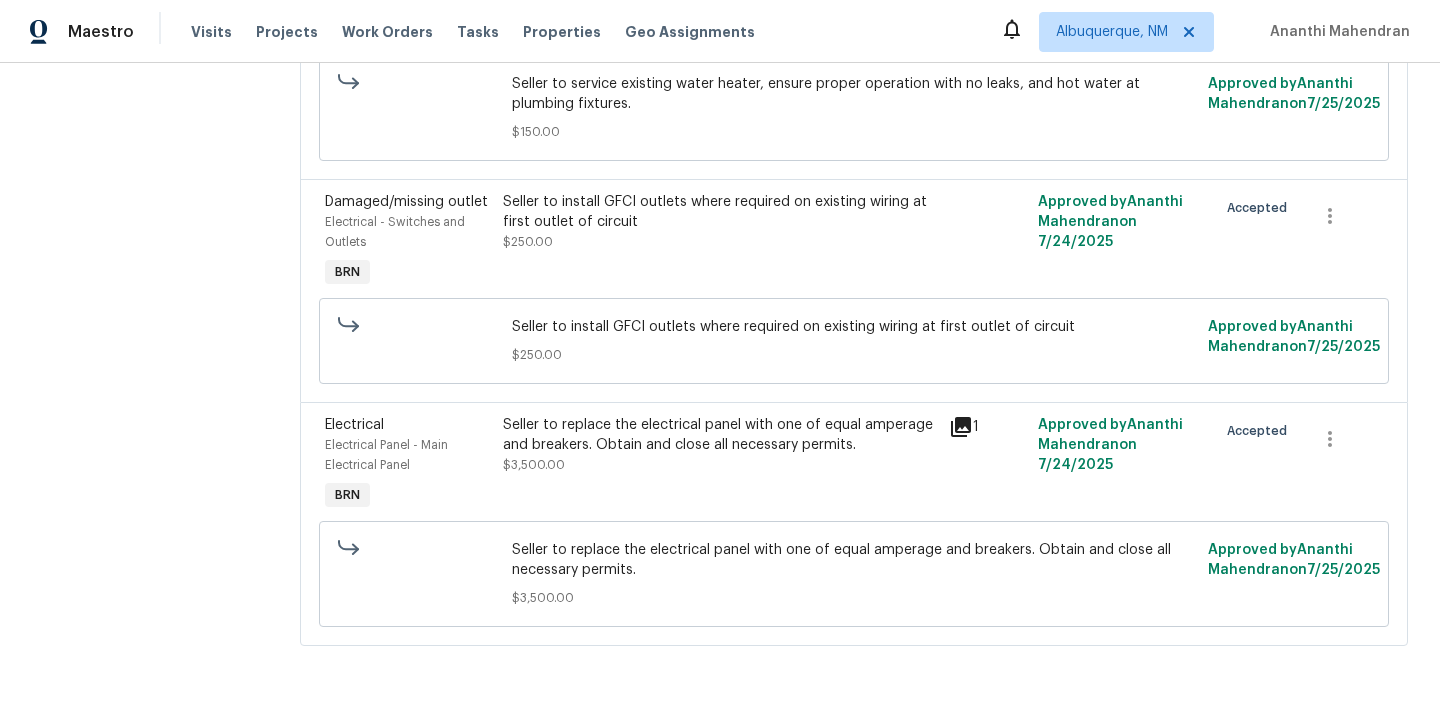 click on "Seller to replace the electrical panel with one of equal amperage and breakers. Obtain and close all necessary permits. [PRICE]" at bounding box center [720, 445] 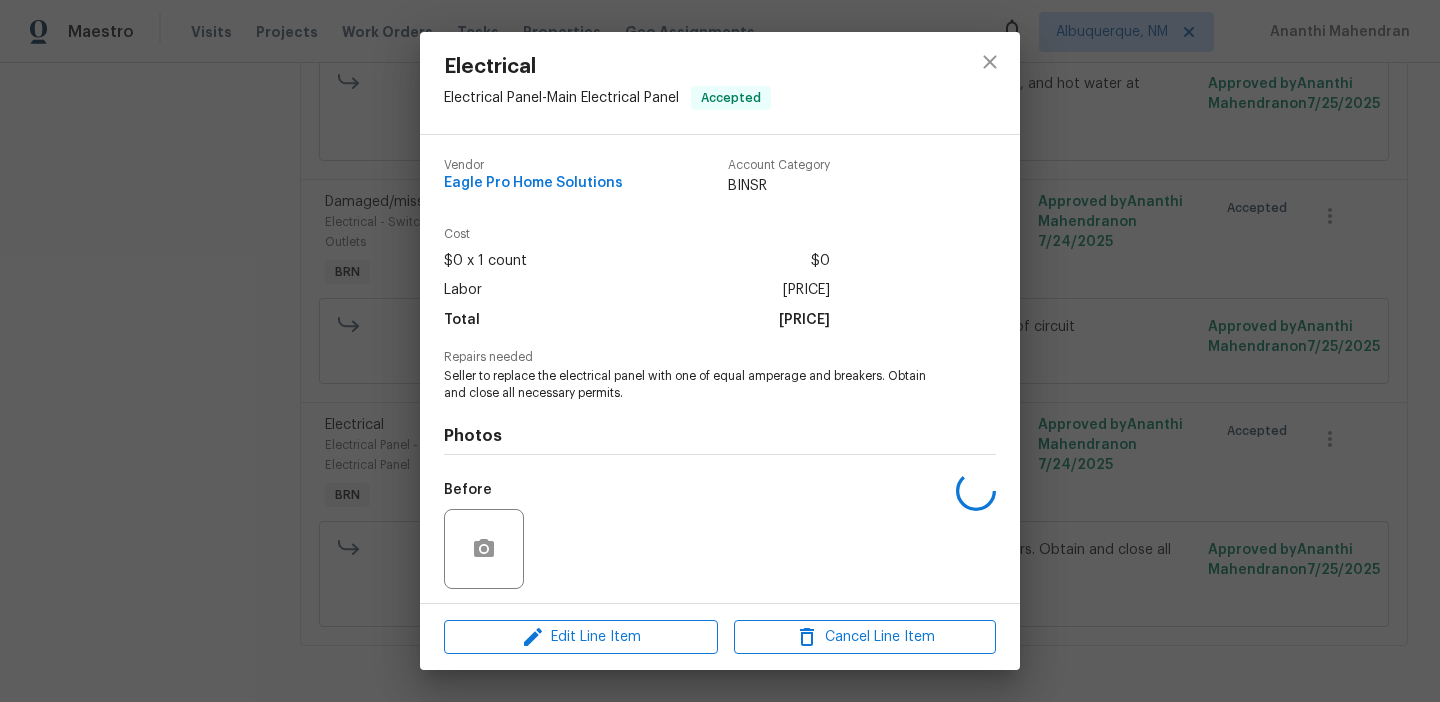 scroll, scrollTop: 136, scrollLeft: 0, axis: vertical 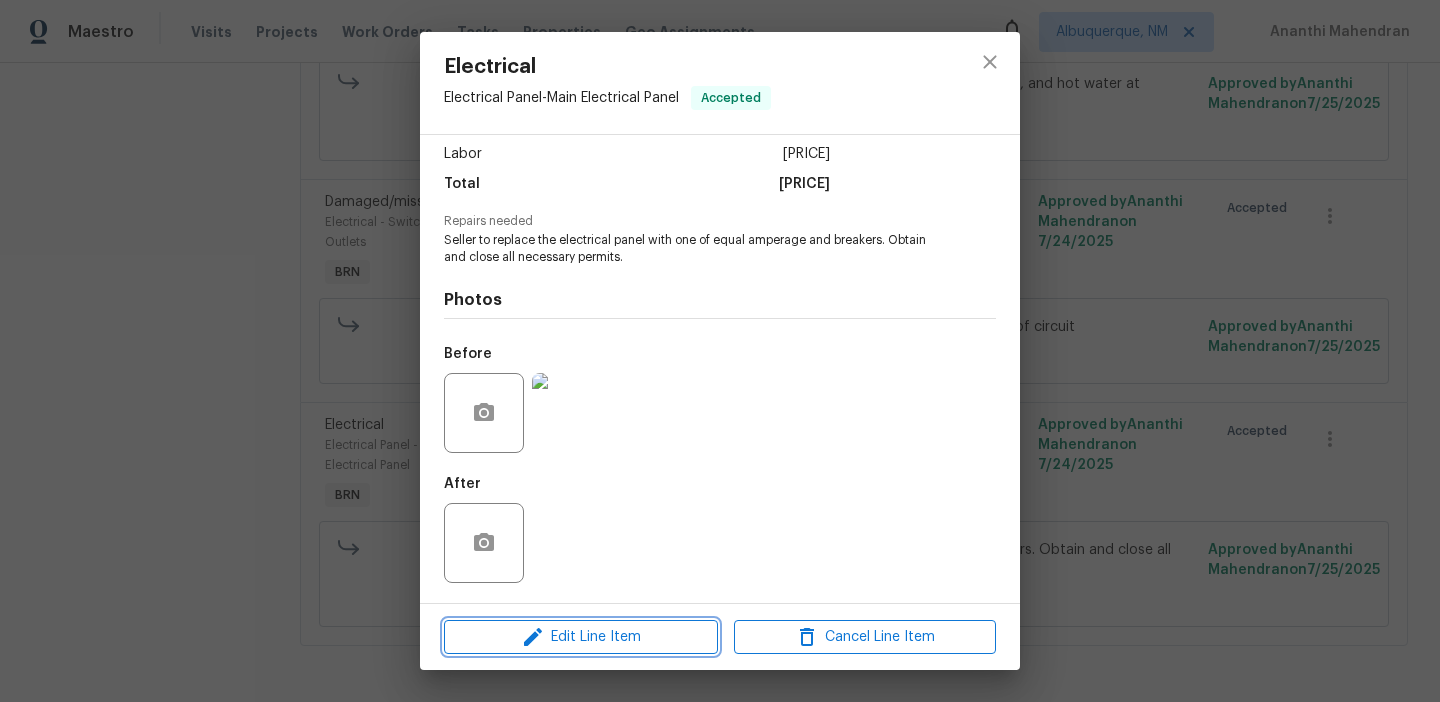 click on "Edit Line Item" at bounding box center (581, 637) 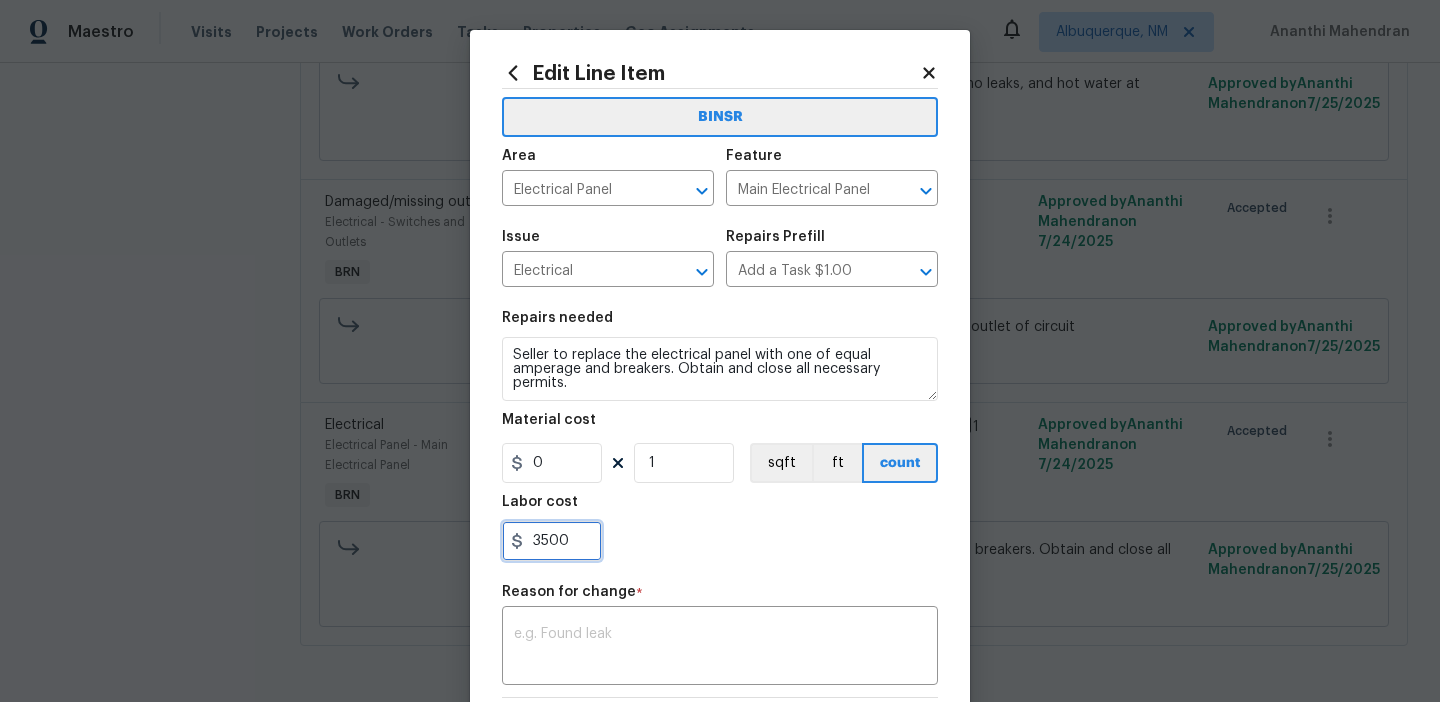 click on "3500" at bounding box center (552, 541) 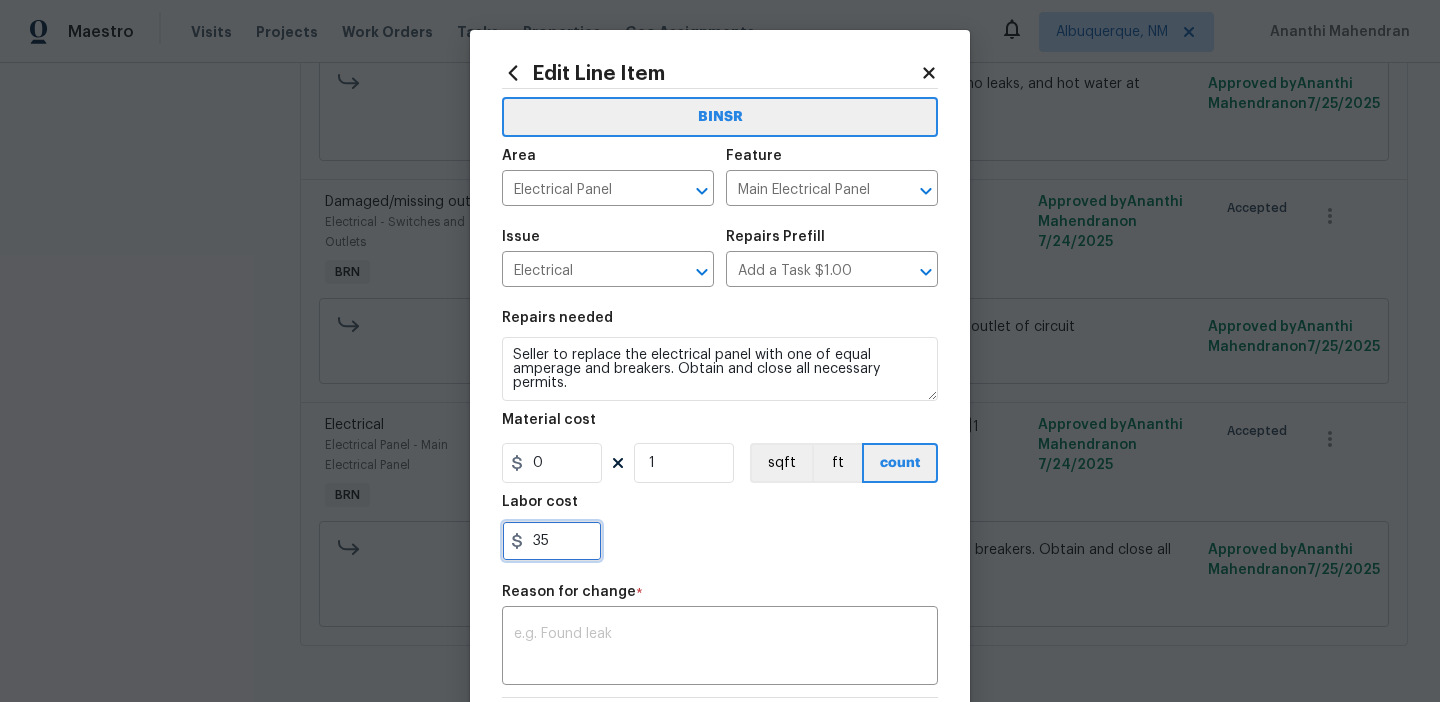 type on "3" 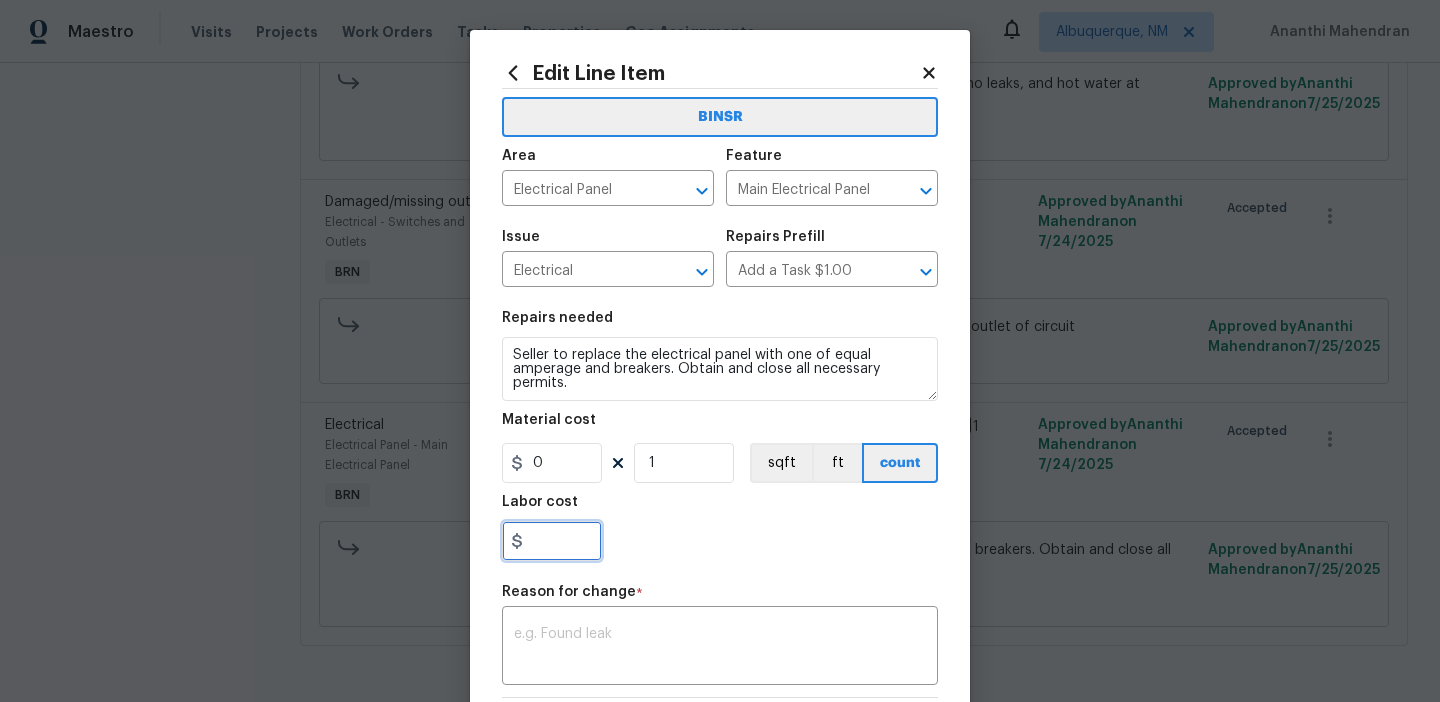 paste on "[PRICE]" 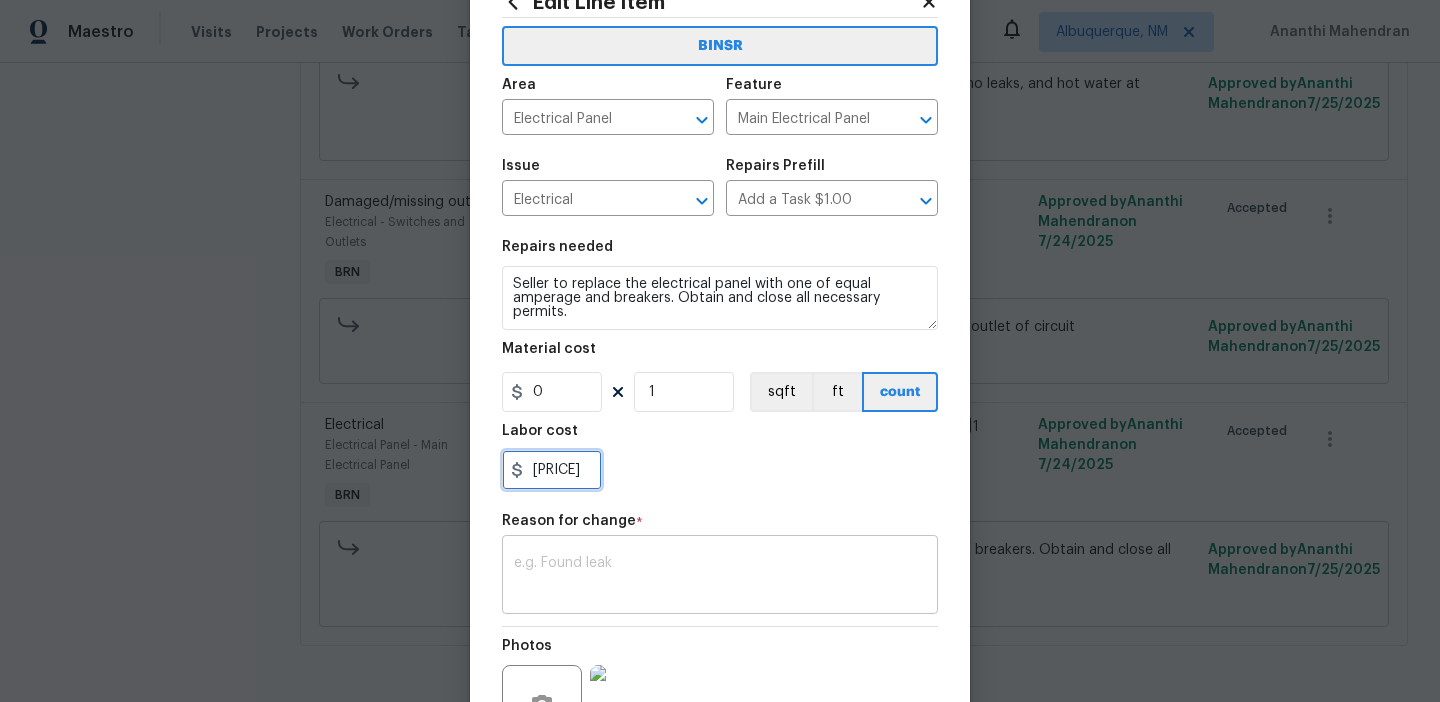 scroll, scrollTop: 129, scrollLeft: 0, axis: vertical 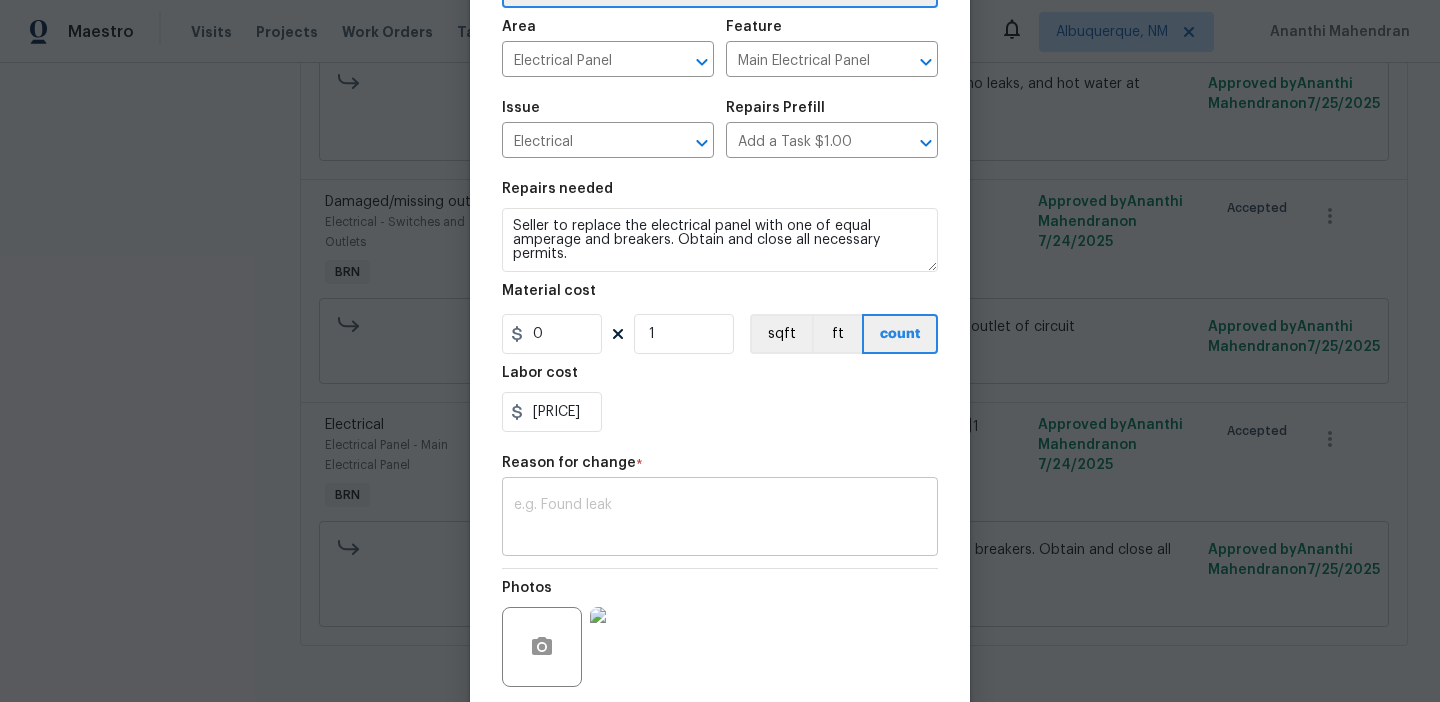 type on "4500" 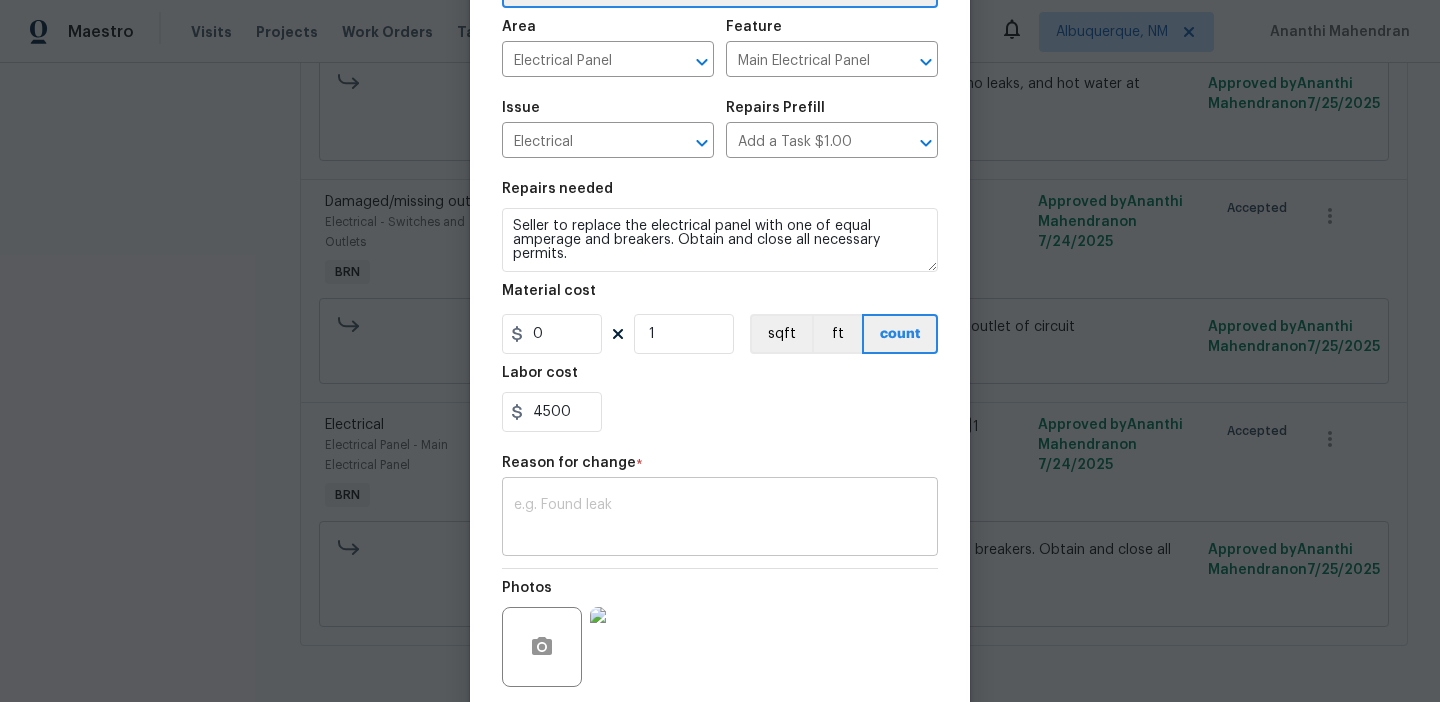 click at bounding box center [720, 519] 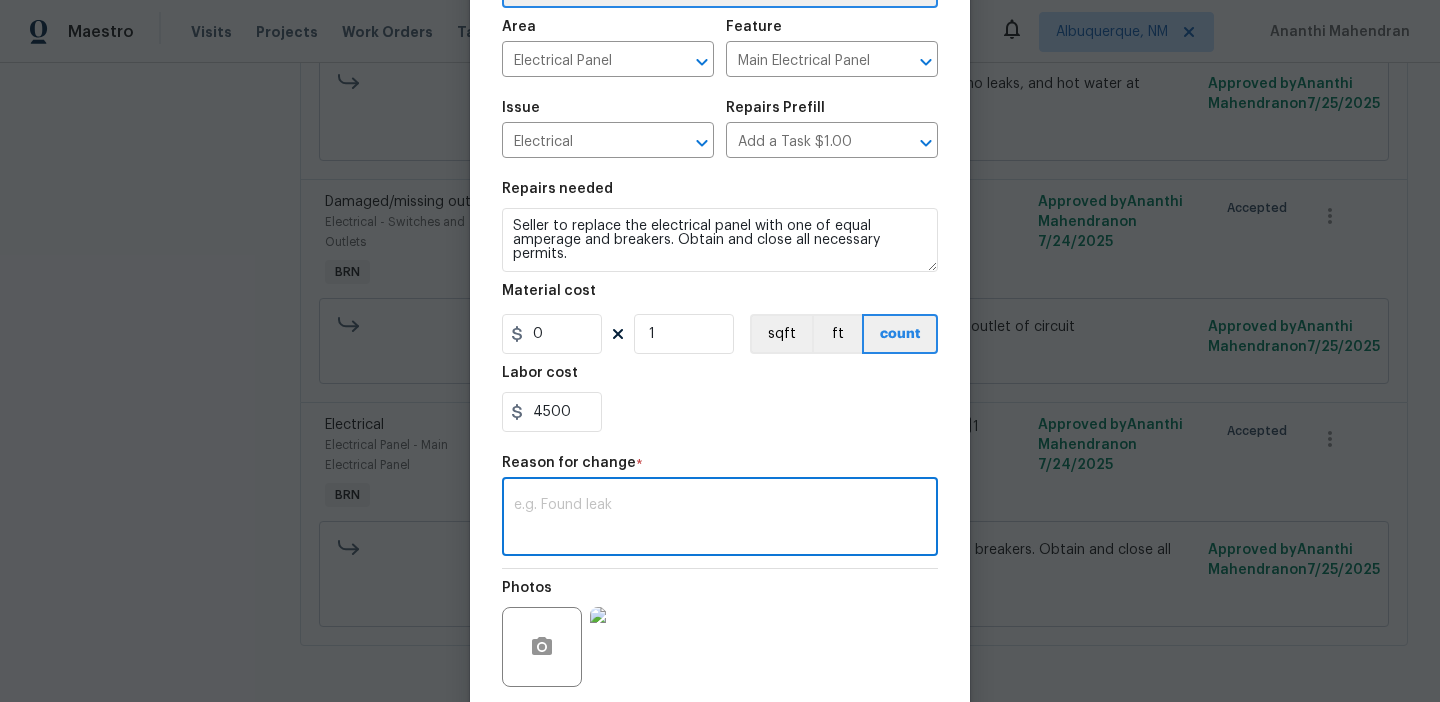 paste on "(AM) Updated per BR approval" 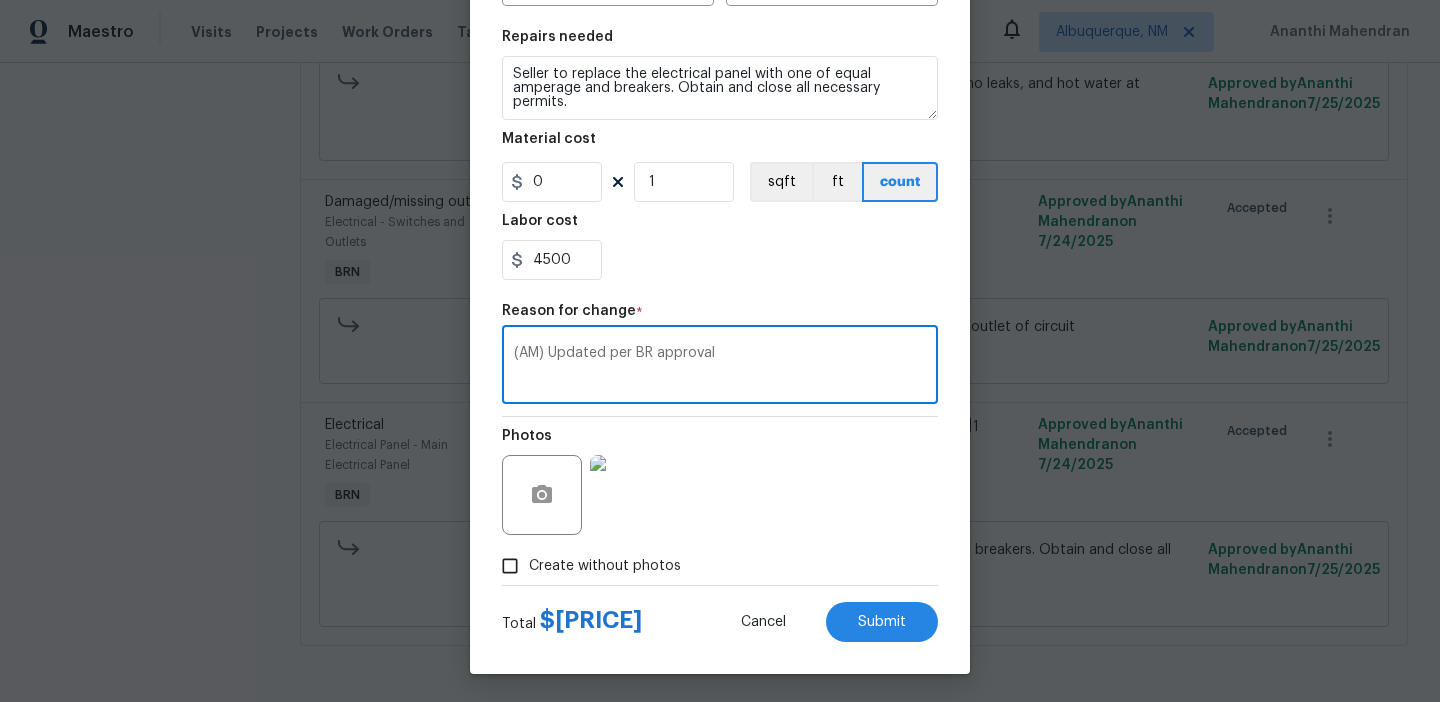 scroll, scrollTop: 284, scrollLeft: 0, axis: vertical 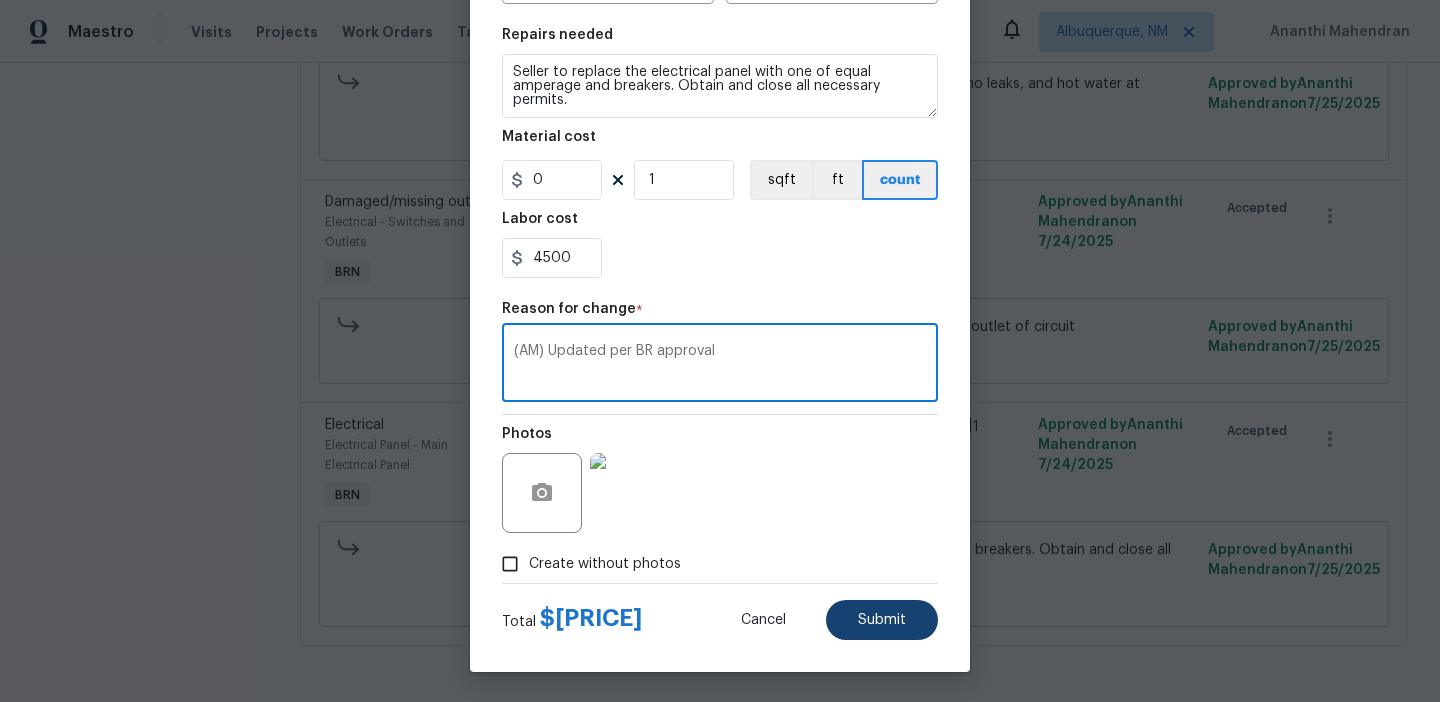 type on "(AM) Updated per BR approval" 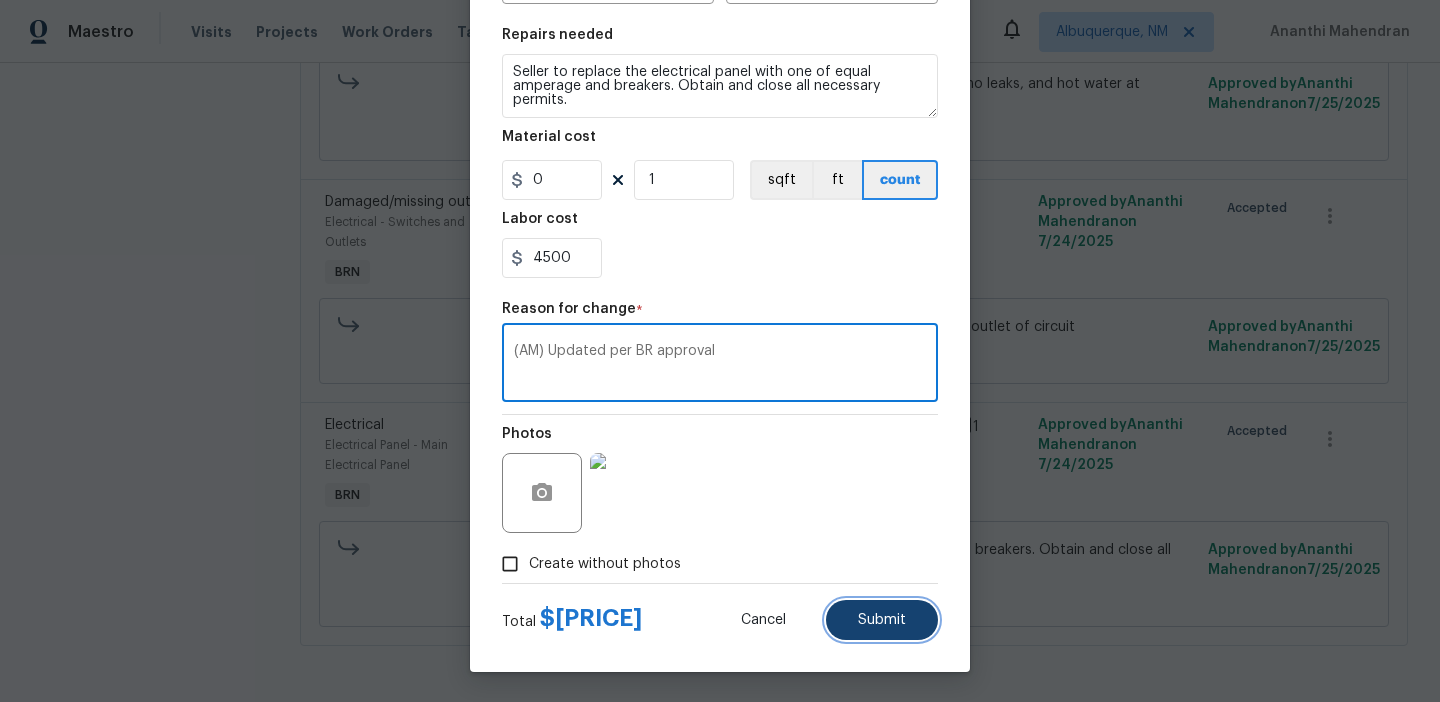 click on "Submit" at bounding box center [882, 620] 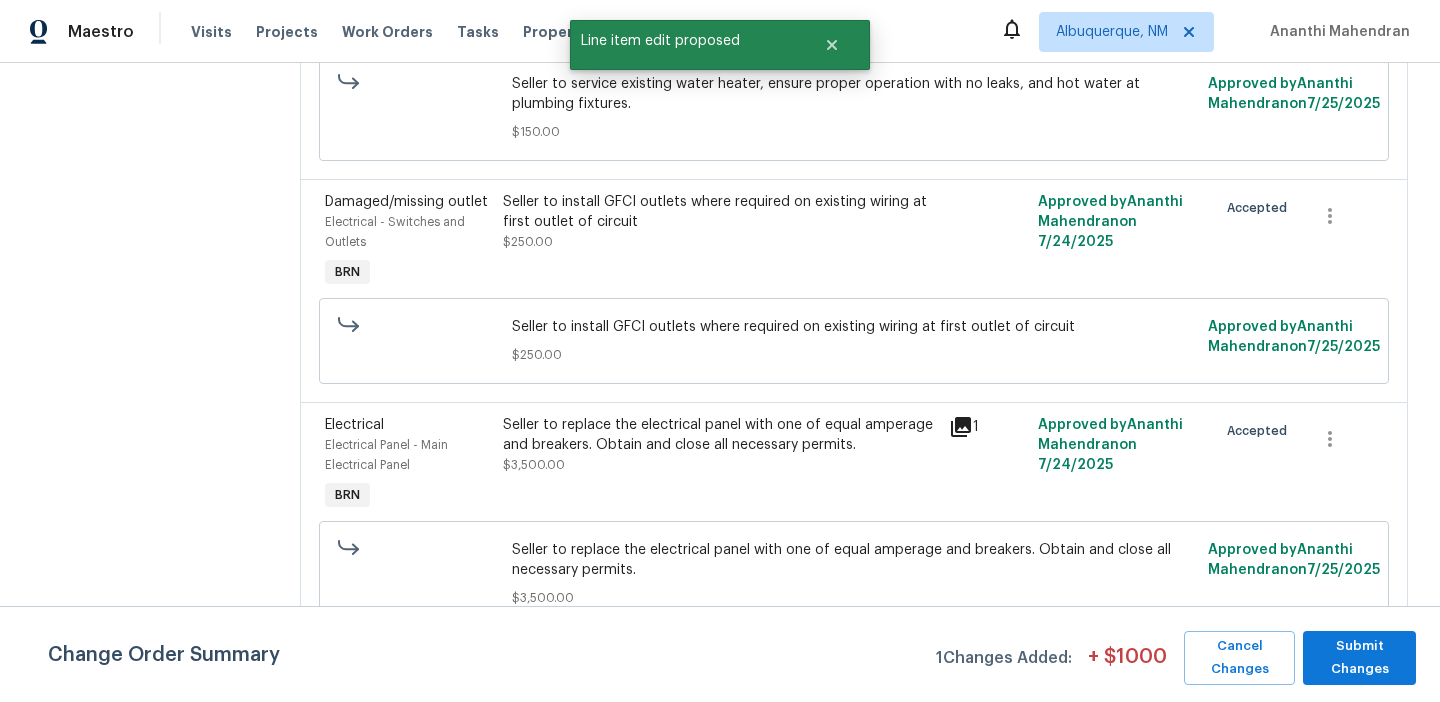 scroll, scrollTop: 0, scrollLeft: 0, axis: both 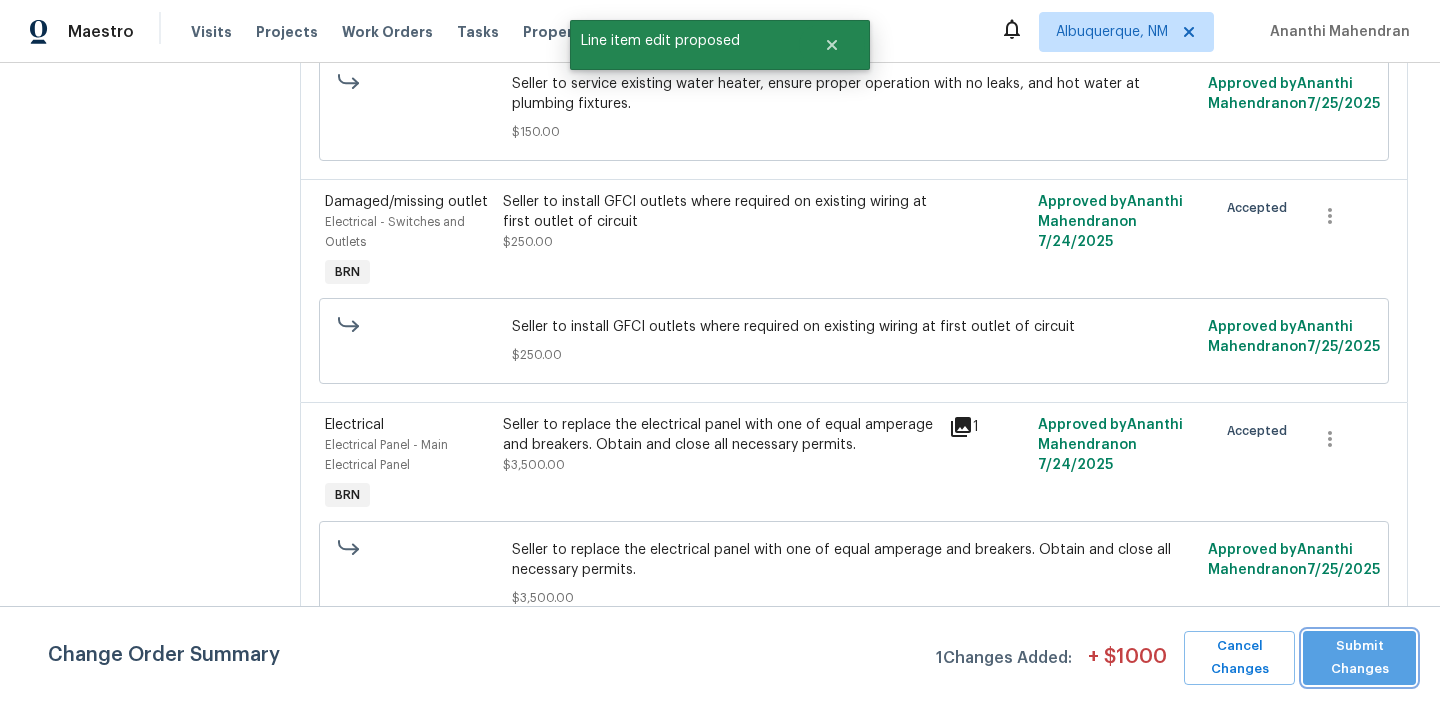 click on "Submit Changes" at bounding box center [1359, 658] 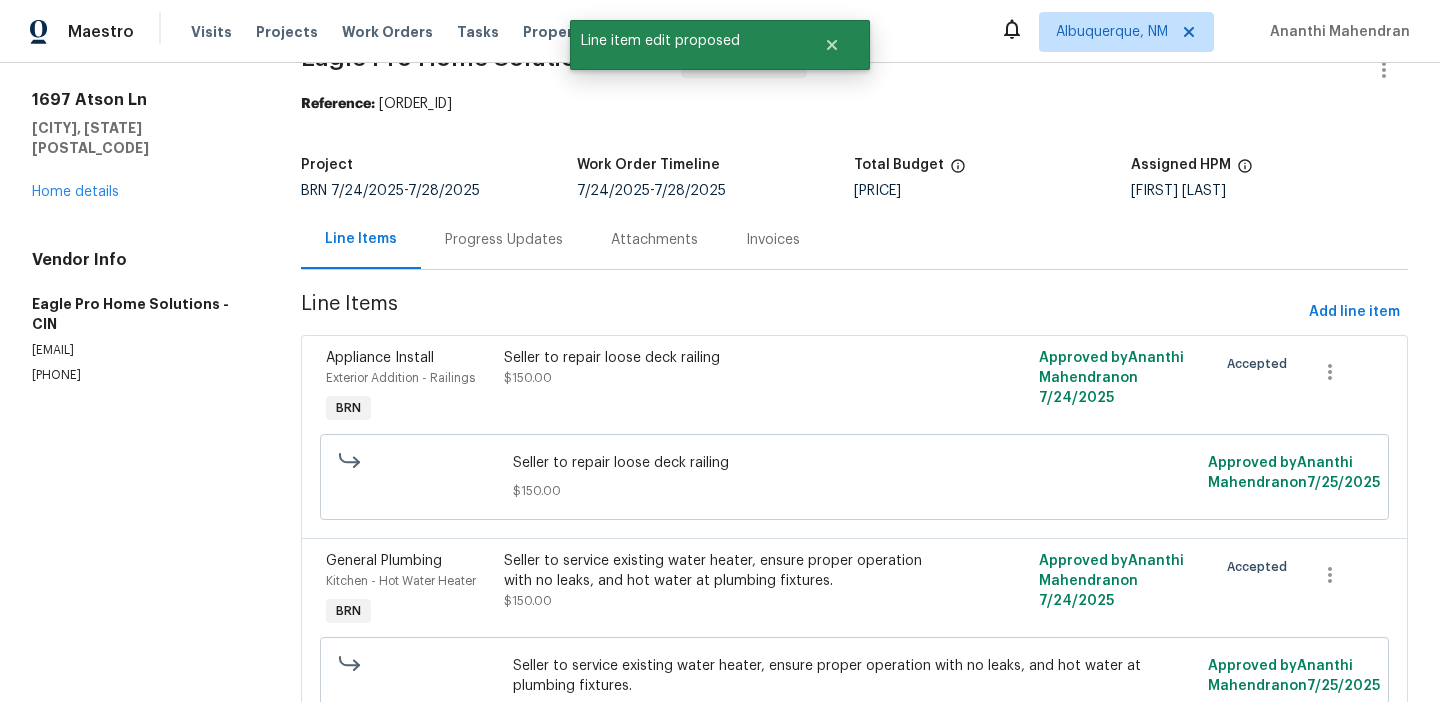 click on "Progress Updates" at bounding box center [504, 240] 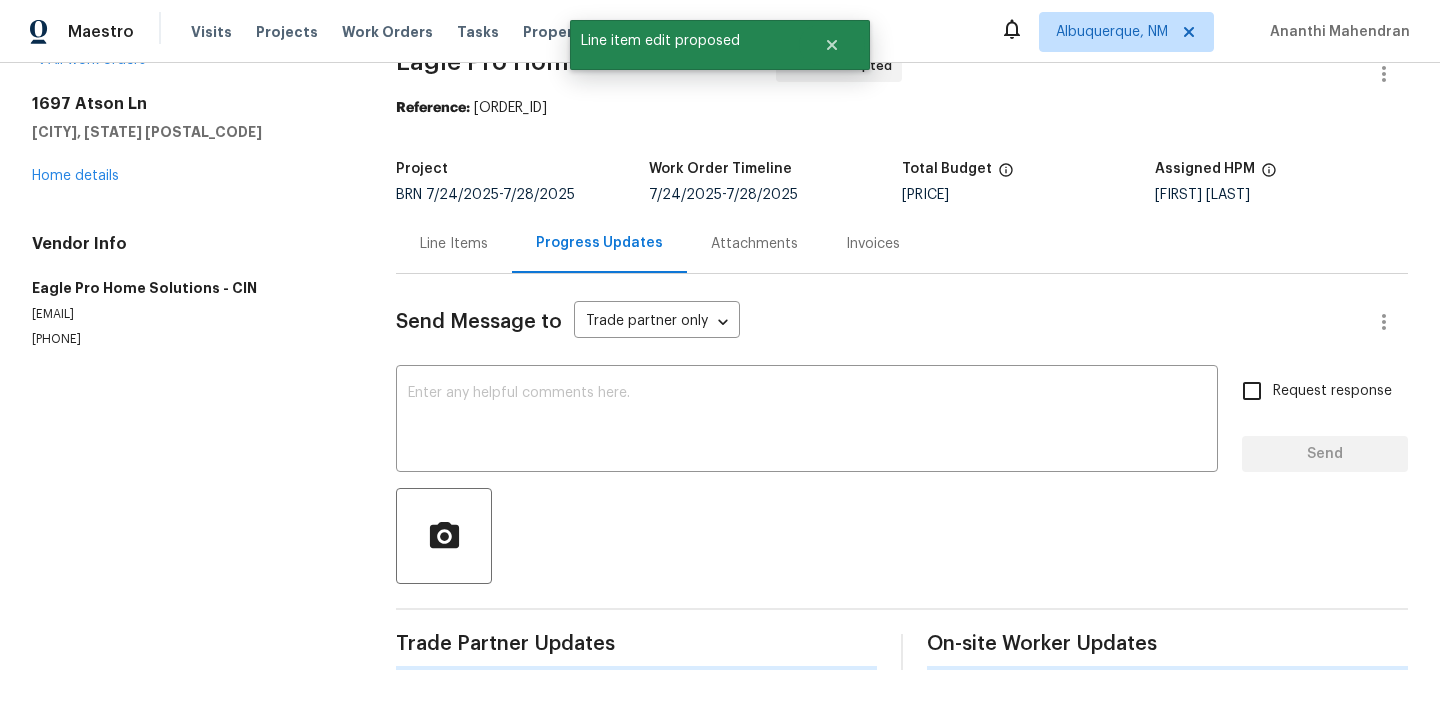 scroll, scrollTop: 49, scrollLeft: 0, axis: vertical 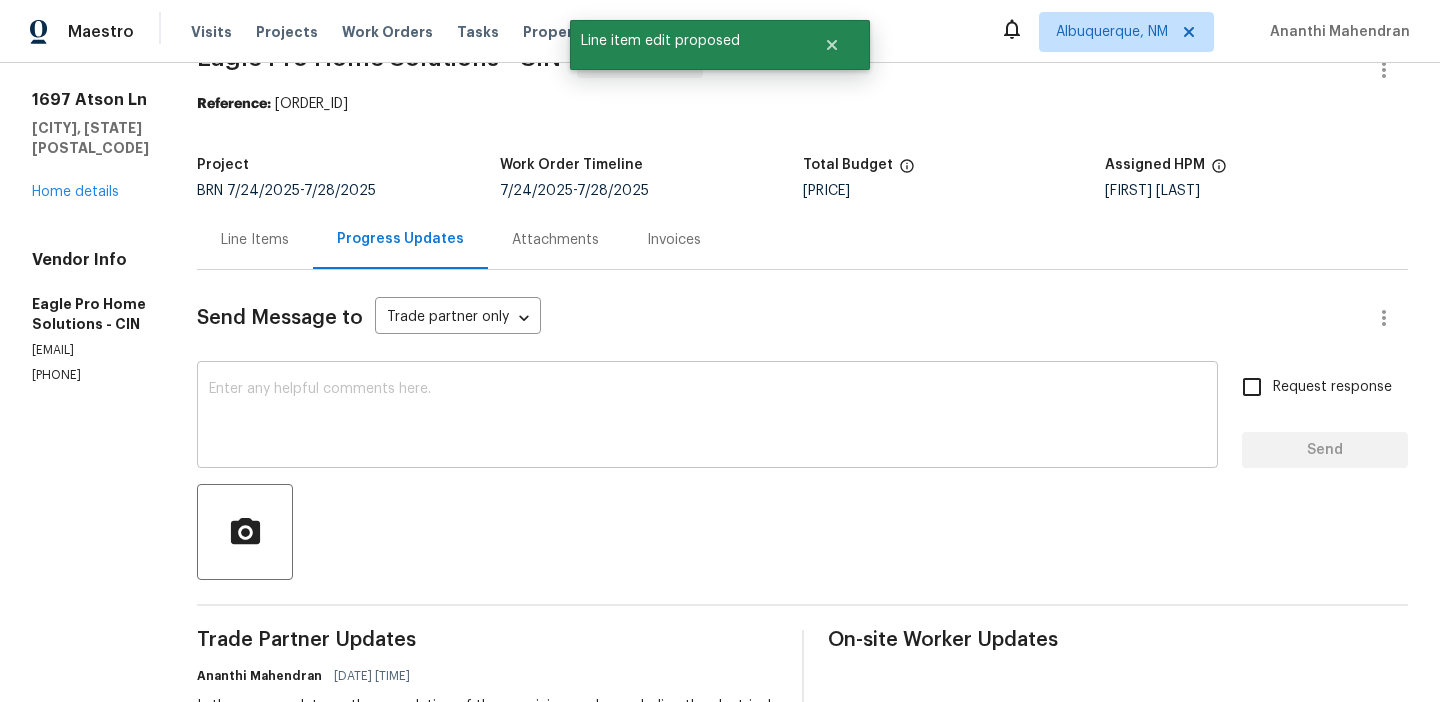 click on "x ​" at bounding box center (707, 417) 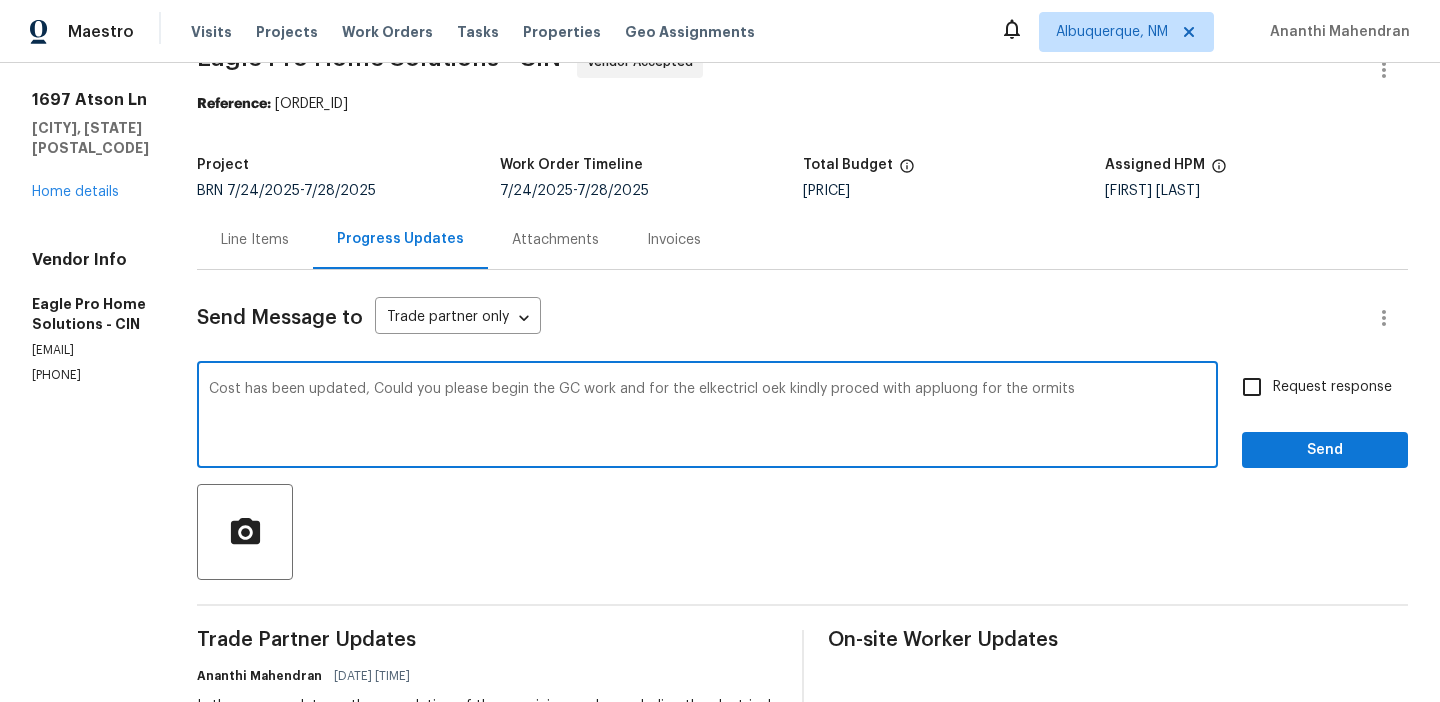 type on "Cost has been updated, Could you please begin the GC work and for the elkectricl oek kindly proced with appluong for the ormits" 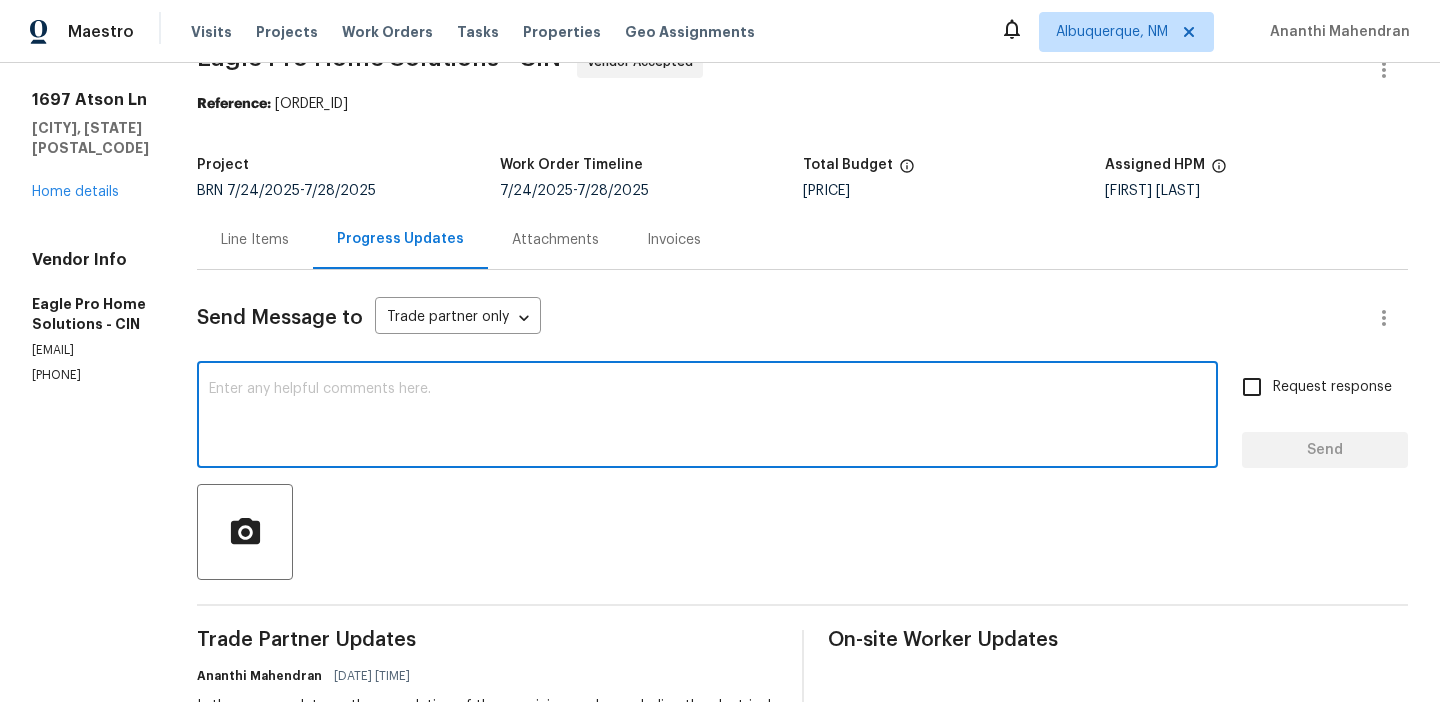 paste on "Cost has been updated. Could you please begin the GC work? As for the electrical scope, kindly proceed with applying for the permits" 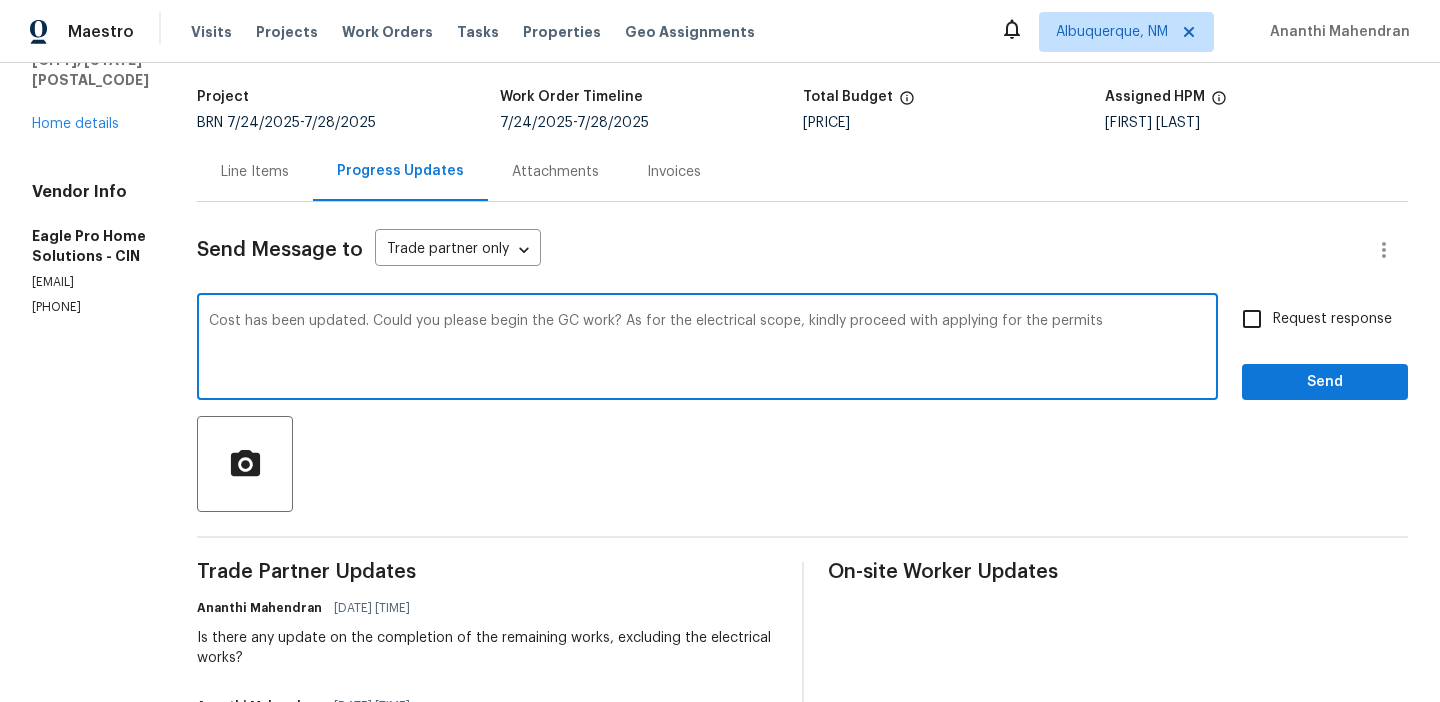 scroll, scrollTop: 129, scrollLeft: 0, axis: vertical 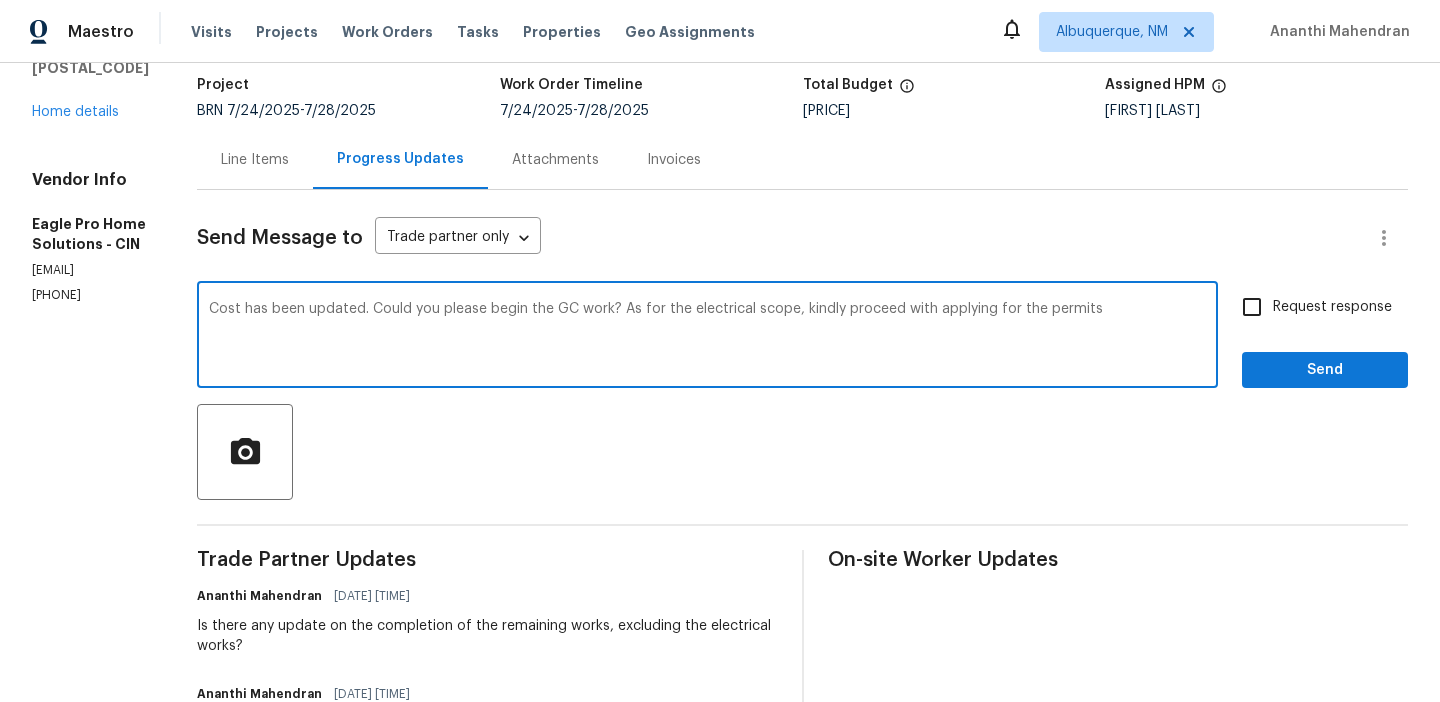 type on "Cost has been updated. Could you please begin the GC work? As for the electrical scope, kindly proceed with applying for the permits" 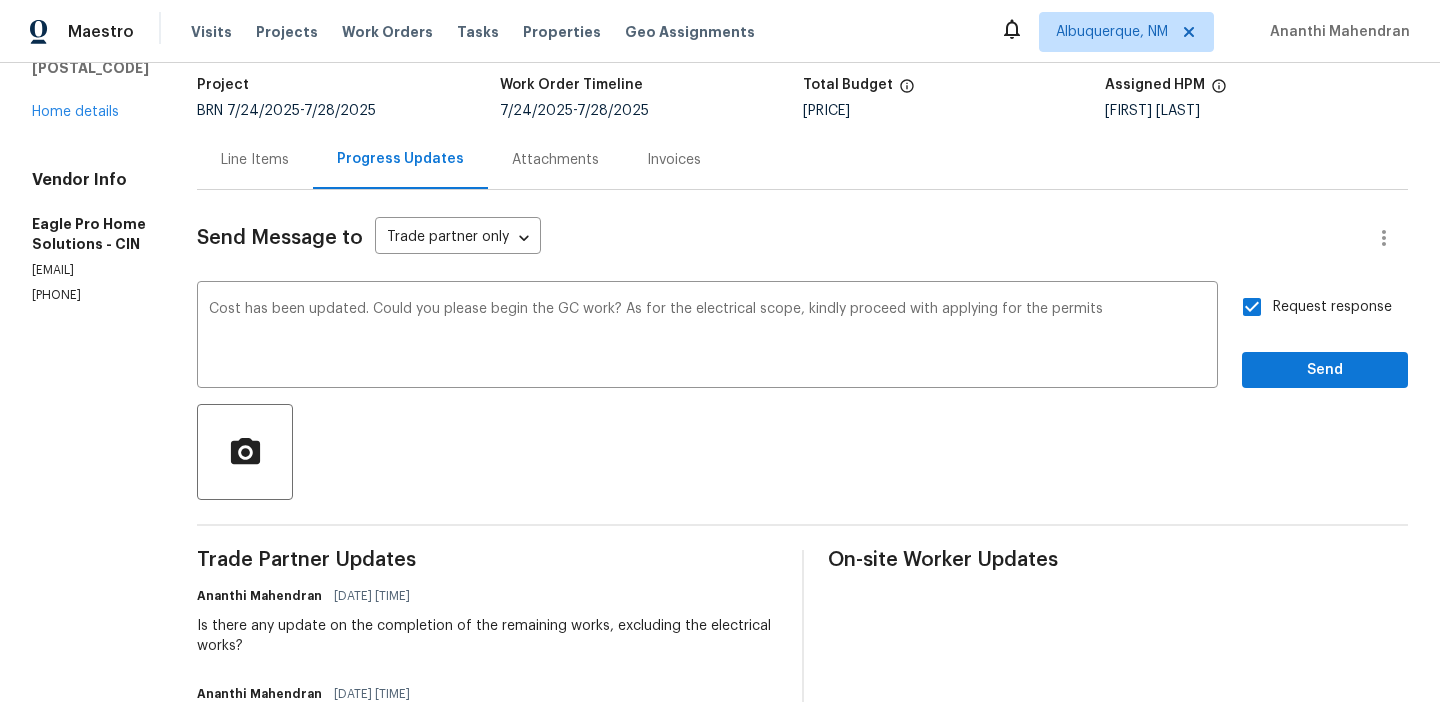 click on "Request response Send" at bounding box center (1325, 337) 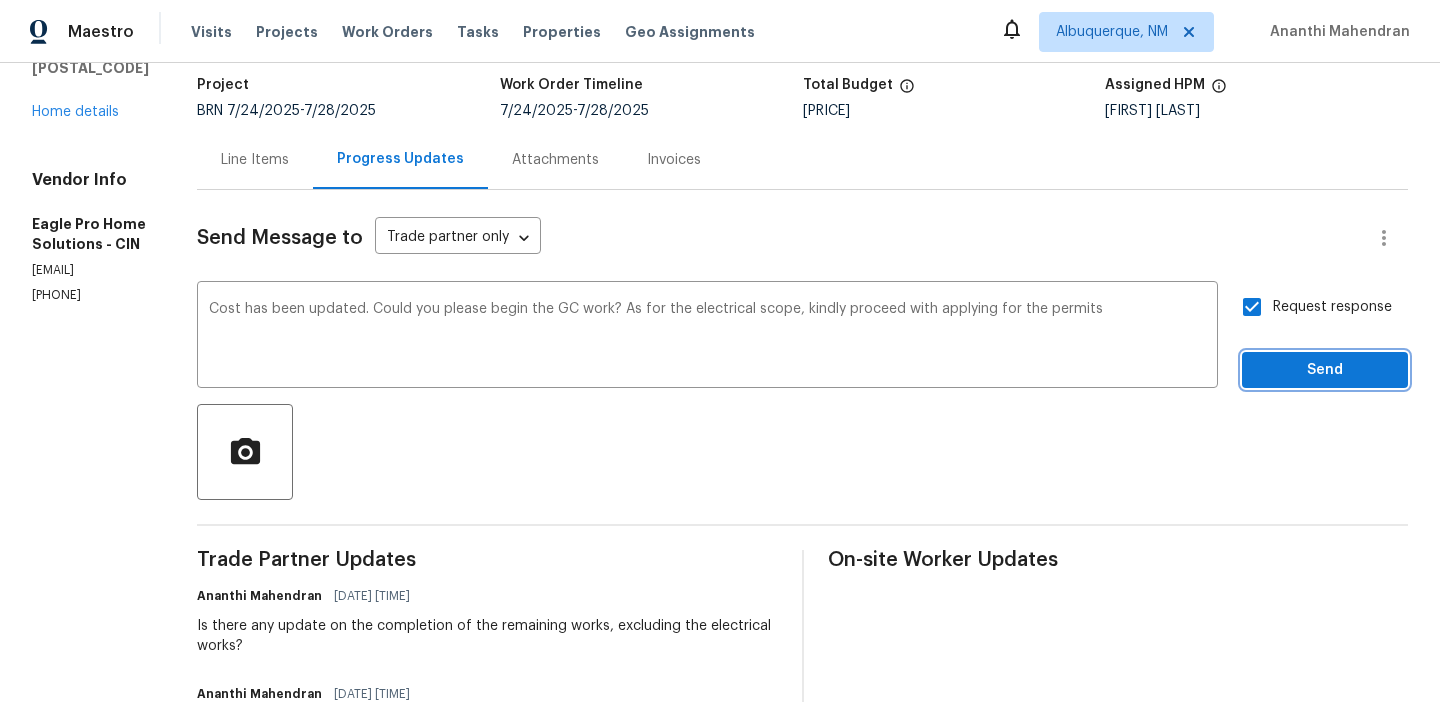 click on "Send" at bounding box center (1325, 370) 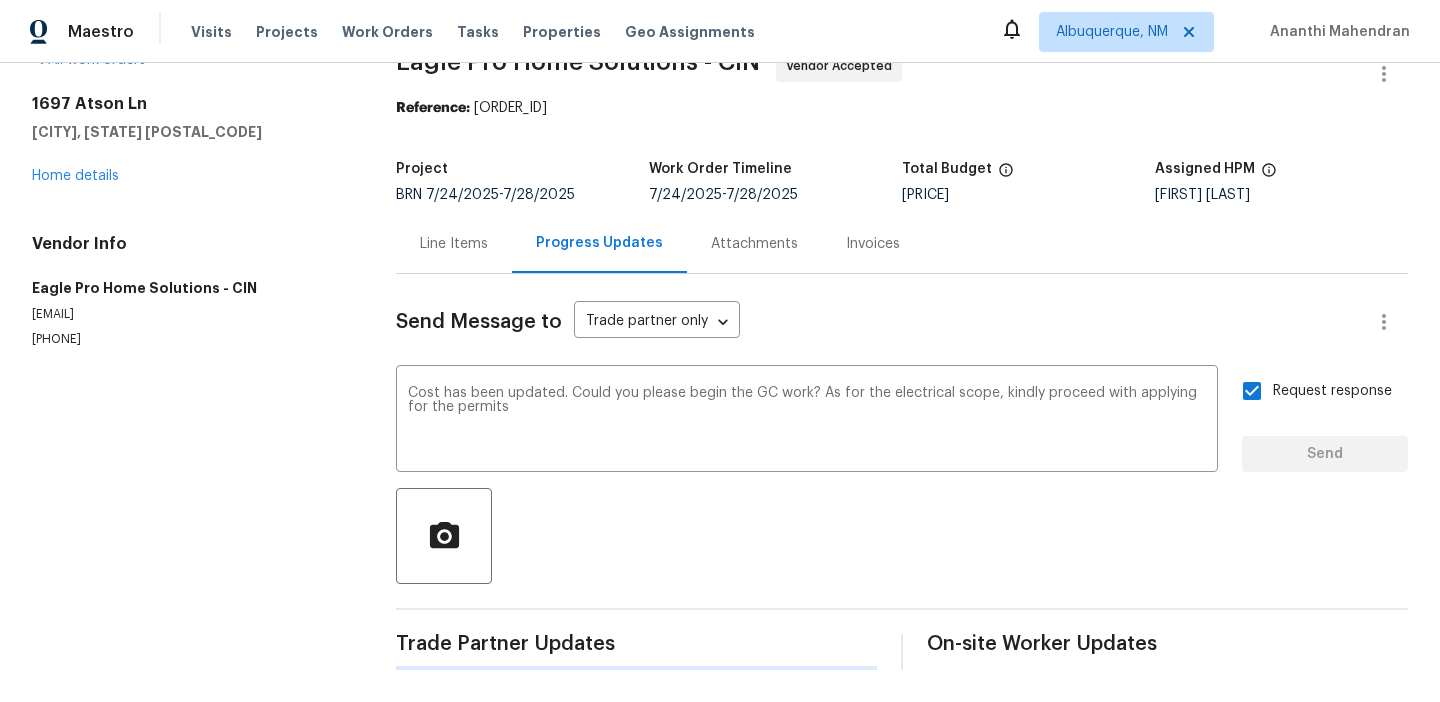 scroll, scrollTop: 45, scrollLeft: 0, axis: vertical 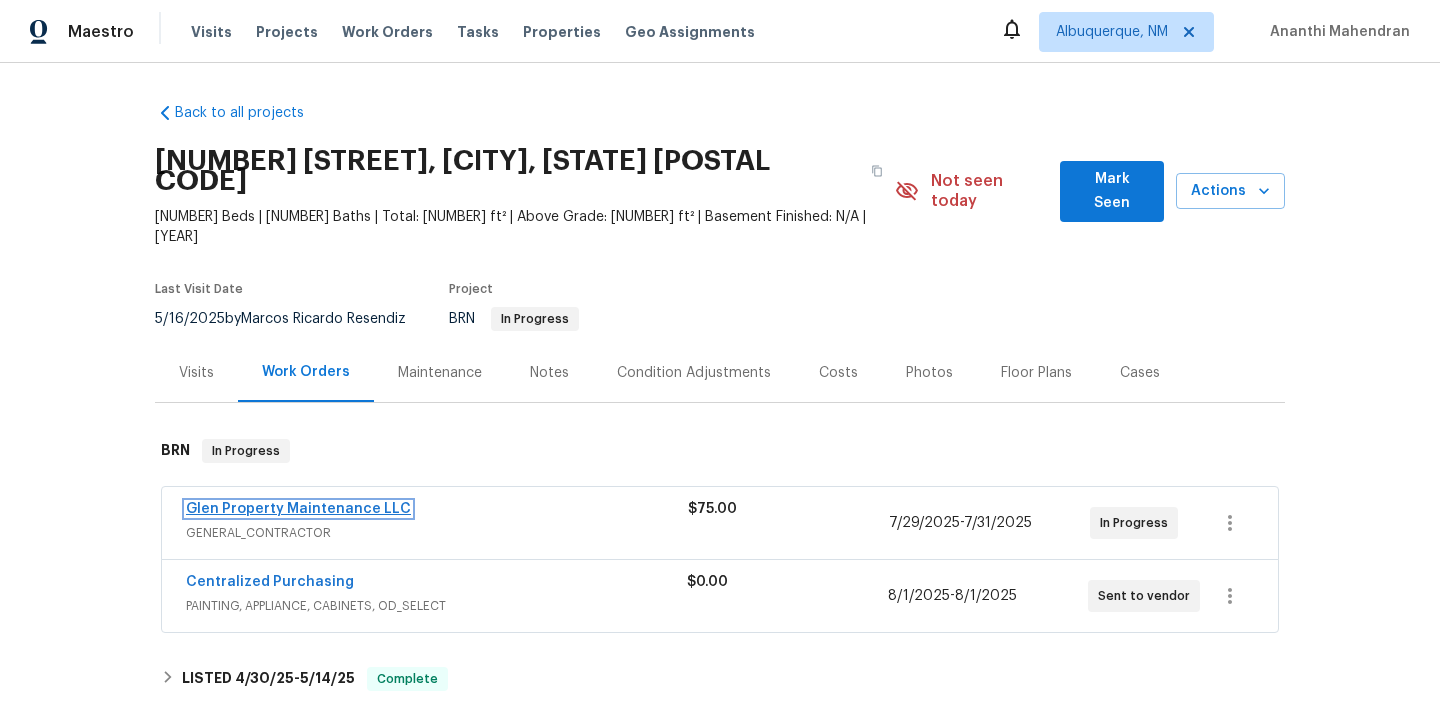 click on "Glen Property Maintenance LLC" at bounding box center (298, 509) 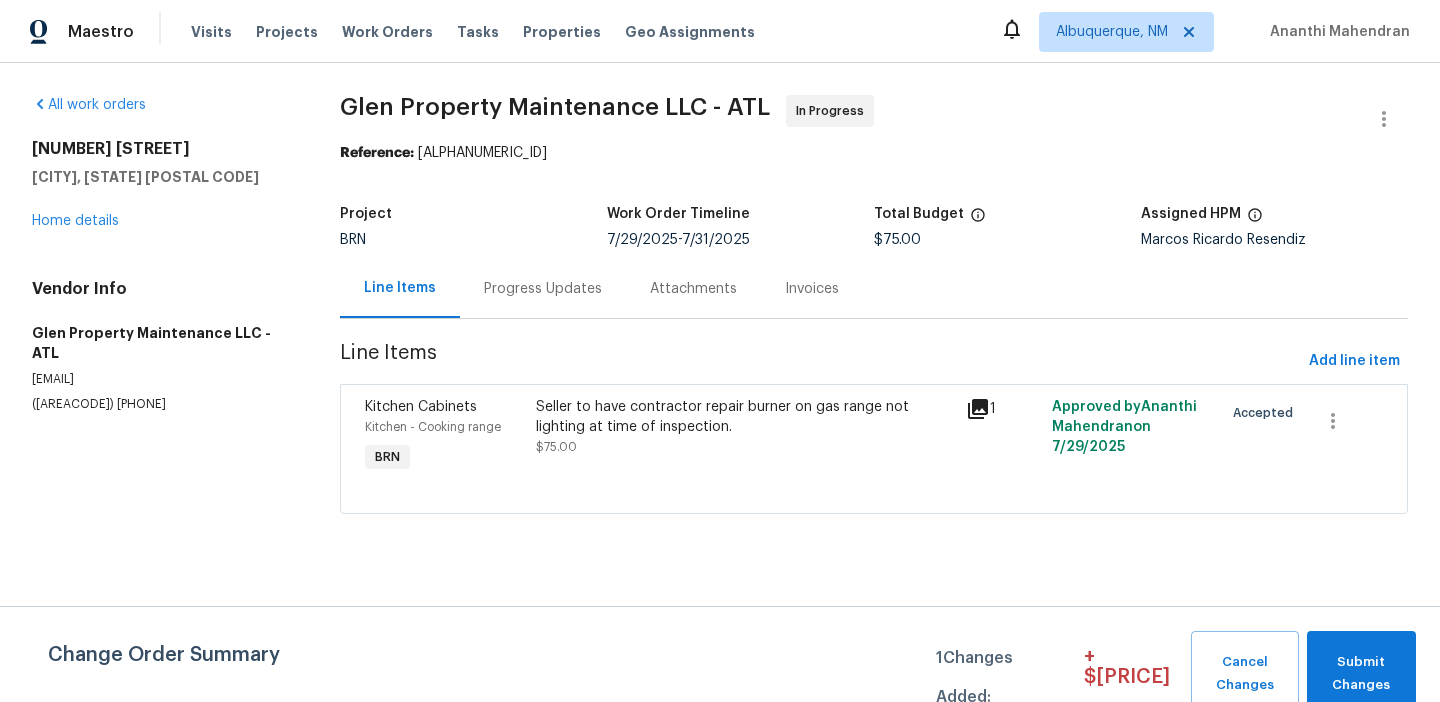 click on "Progress Updates" at bounding box center [543, 289] 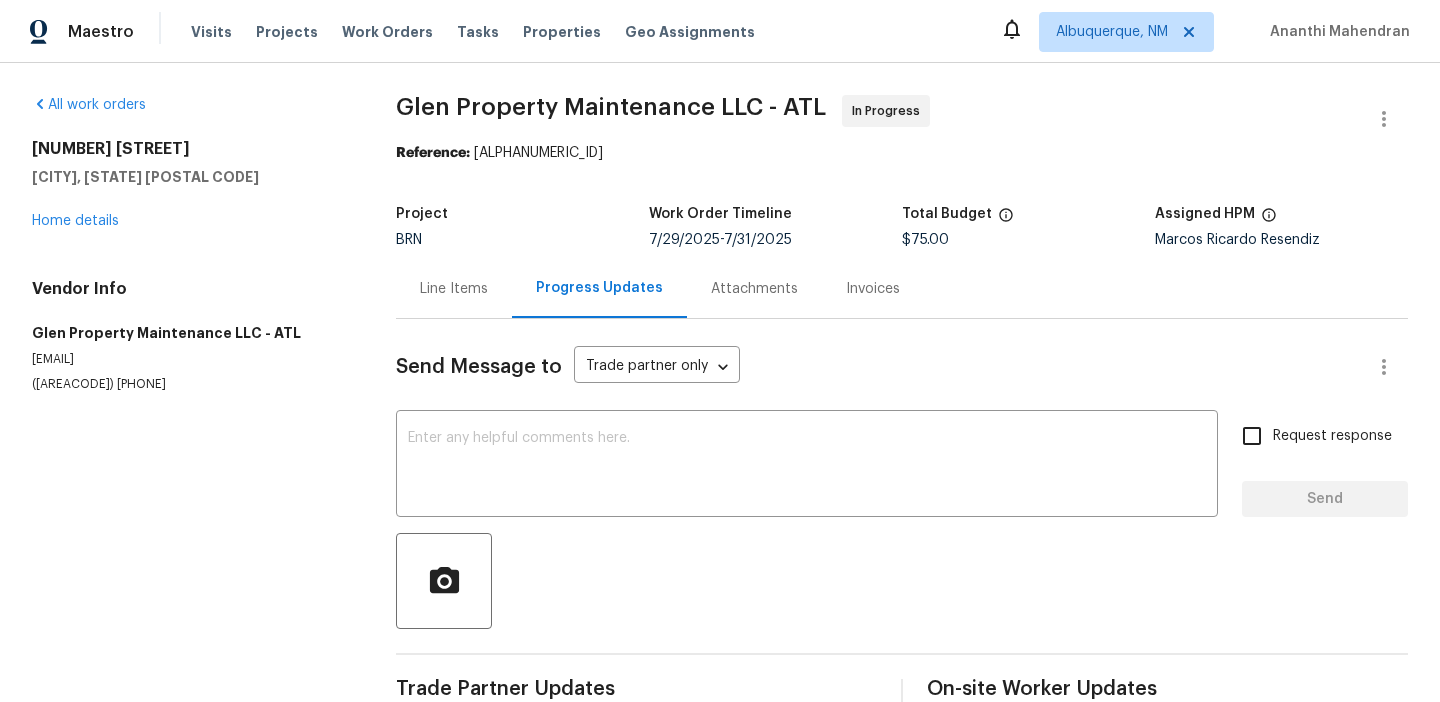 click on "Send Message to Trade partner only Trade partner only ​ x ​ Request response Send Trade Partner Updates On-site Worker Updates" at bounding box center (902, 517) 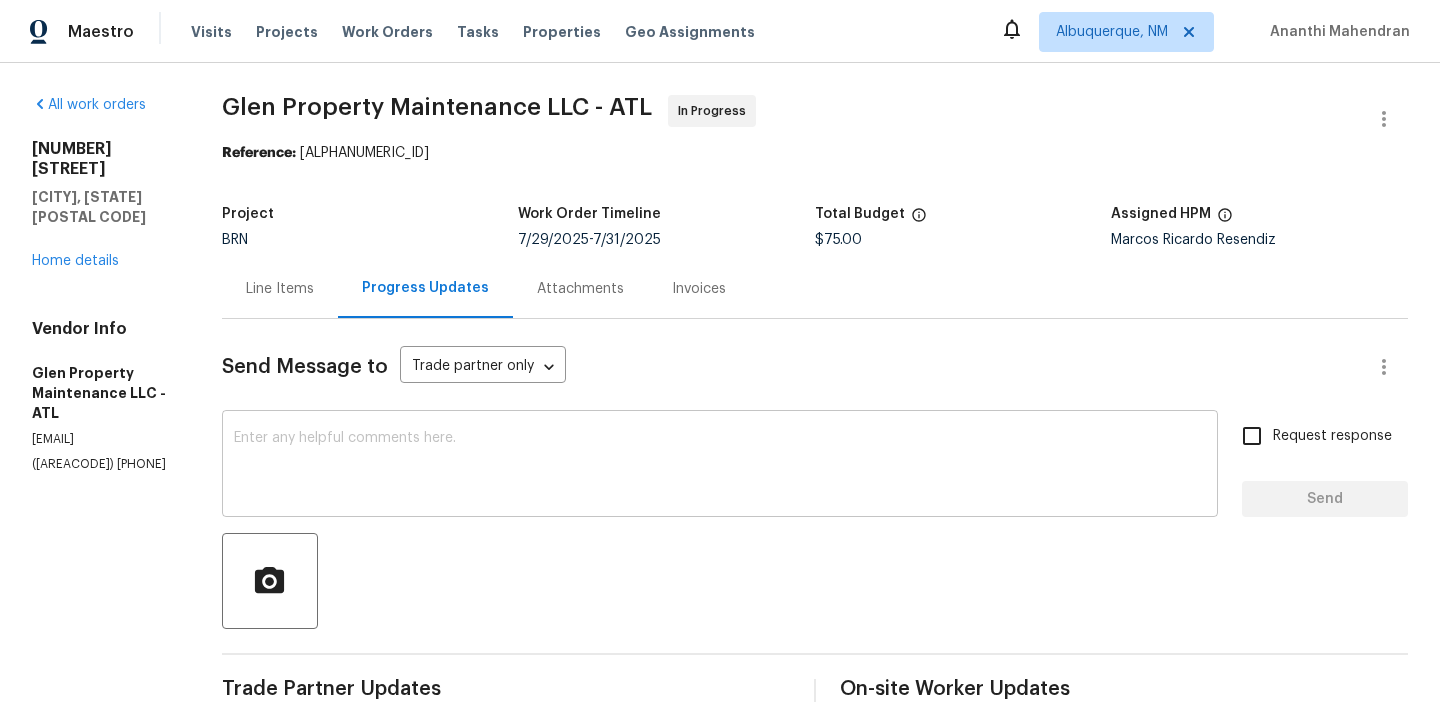 click at bounding box center (720, 466) 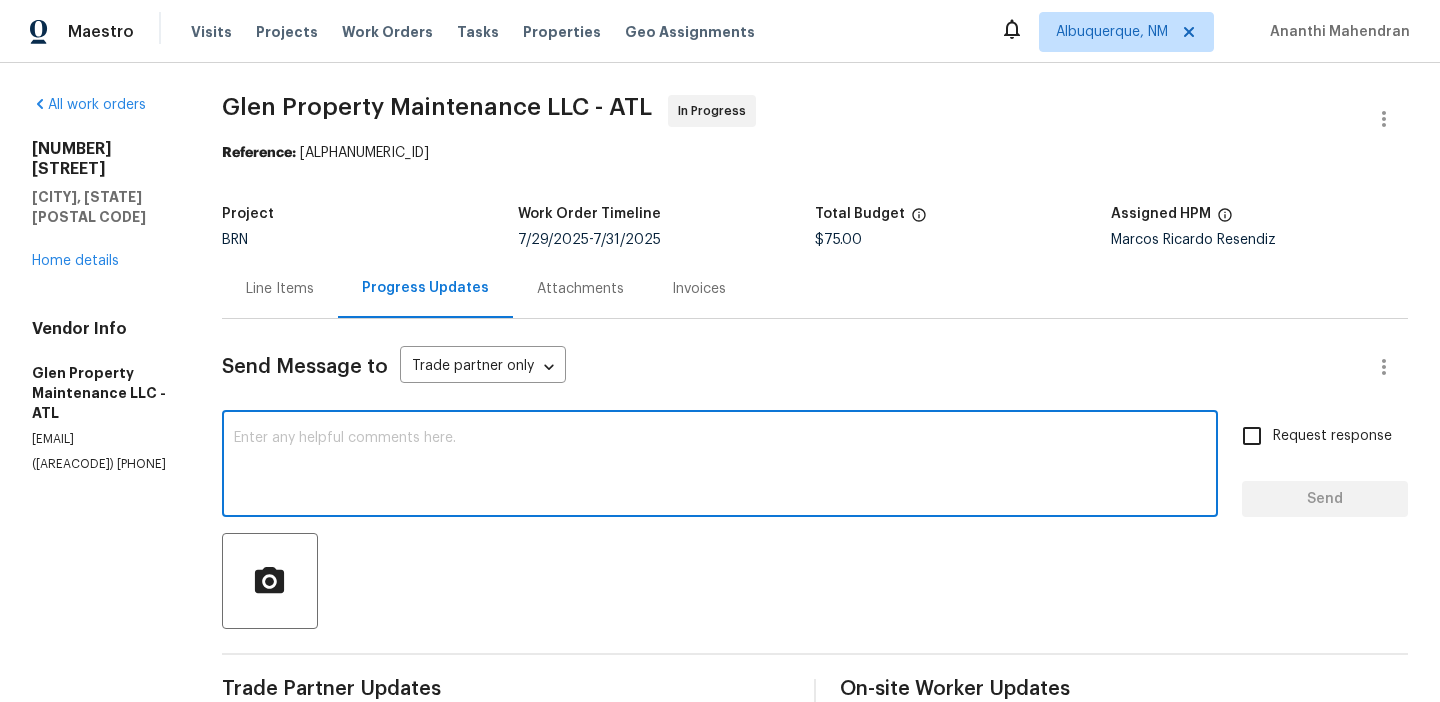 paste on "the appliance will be delivered by [DATE], [DATE]." 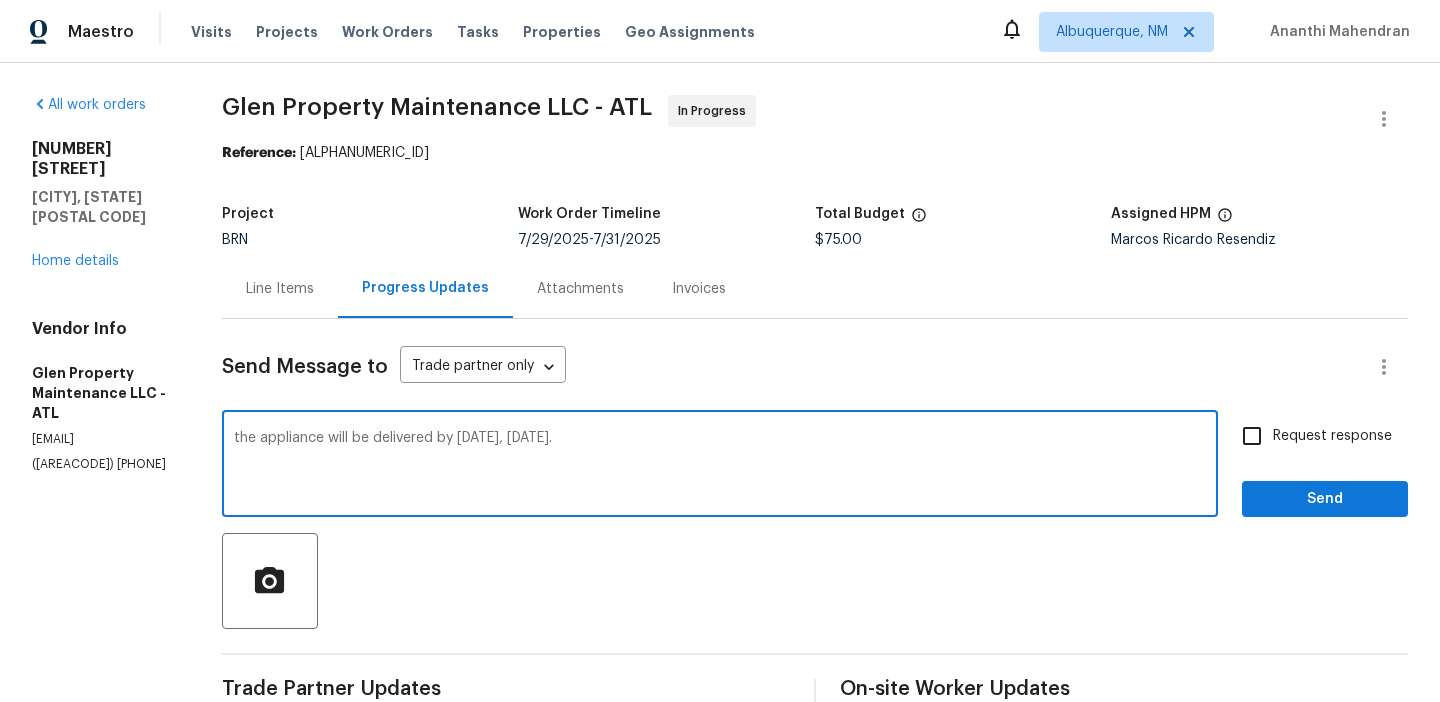 click on "the appliance will be delivered by [DATE], [DATE]." at bounding box center [720, 466] 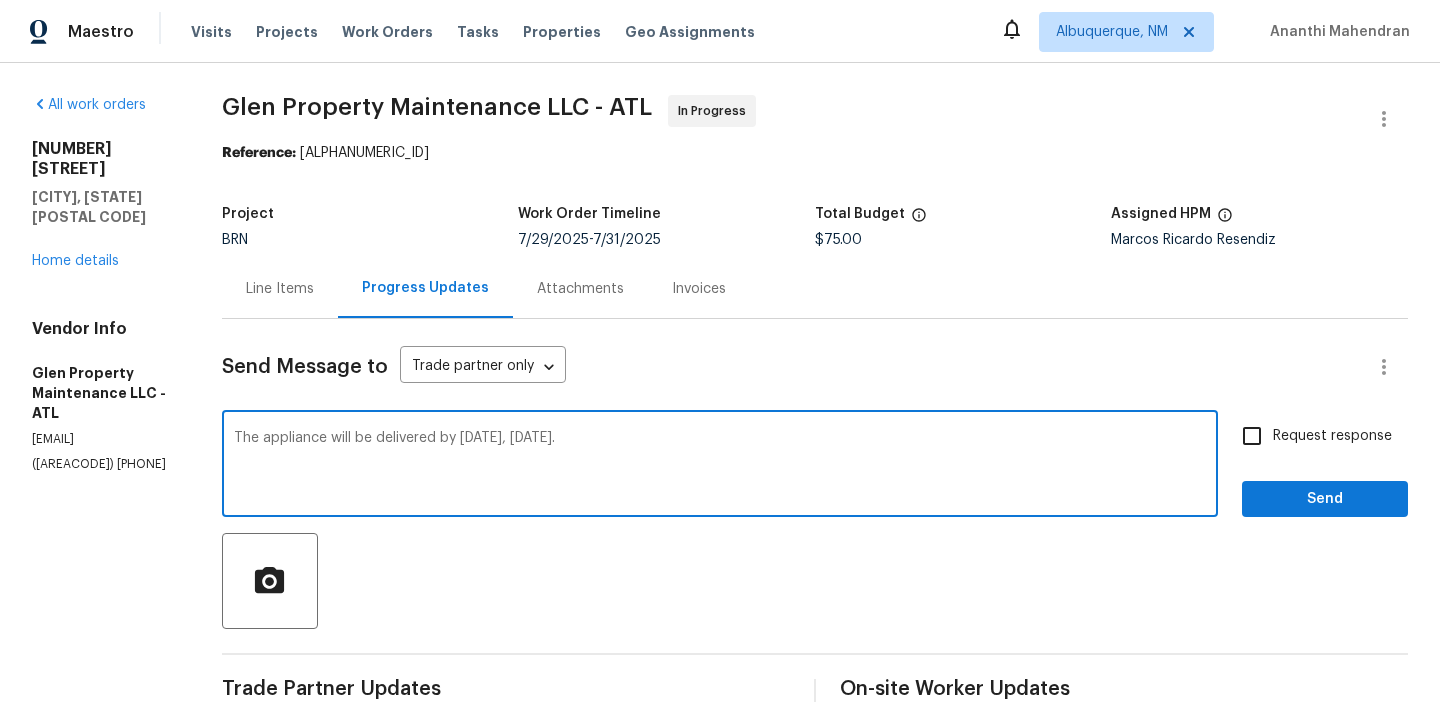 click on "The appliance will be delivered by [DATE], [DATE]." at bounding box center [720, 466] 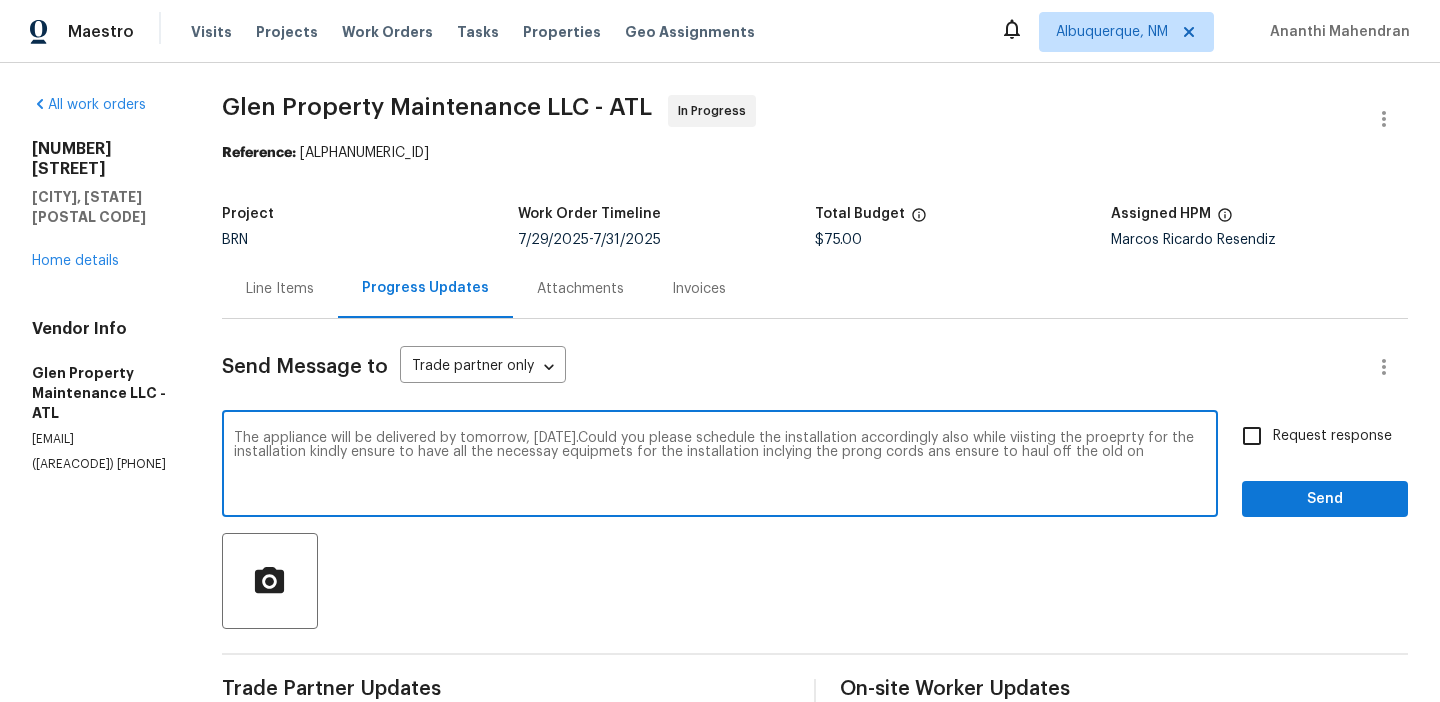 type on "The appliance will be delivered by [DATE], [DATE].Could you please schedule the installation accordingly also while viisting the proeprty for the installation kindly ensure to have all the necessay equipmets for the installation inclying the prong cords ans ensure to haul off the old on e" 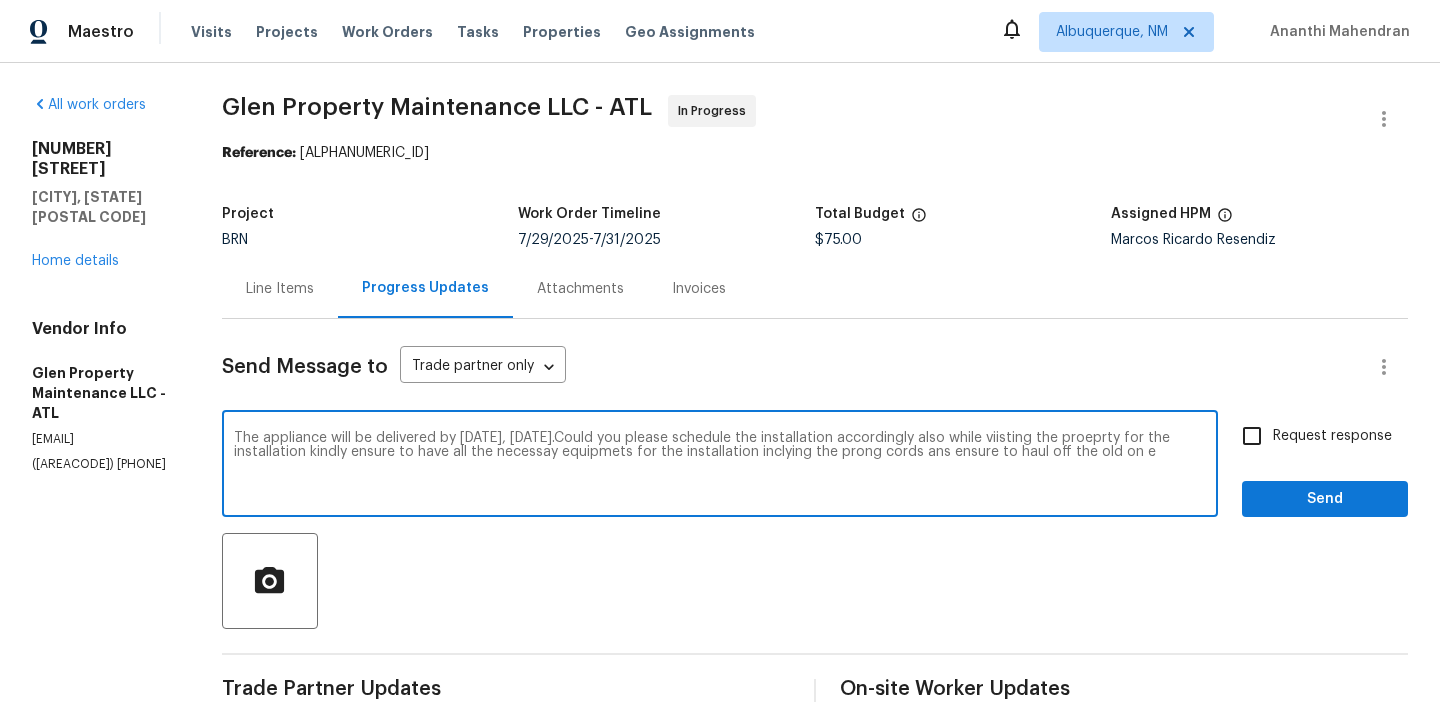 click on "The appliance will be delivered by [DATE], [DATE].Could you please schedule the installation accordingly also while viisting the proeprty for the installation kindly ensure to have all the necessay equipmets for the installation inclying the prong cords ans ensure to haul off the old on e" at bounding box center (720, 466) 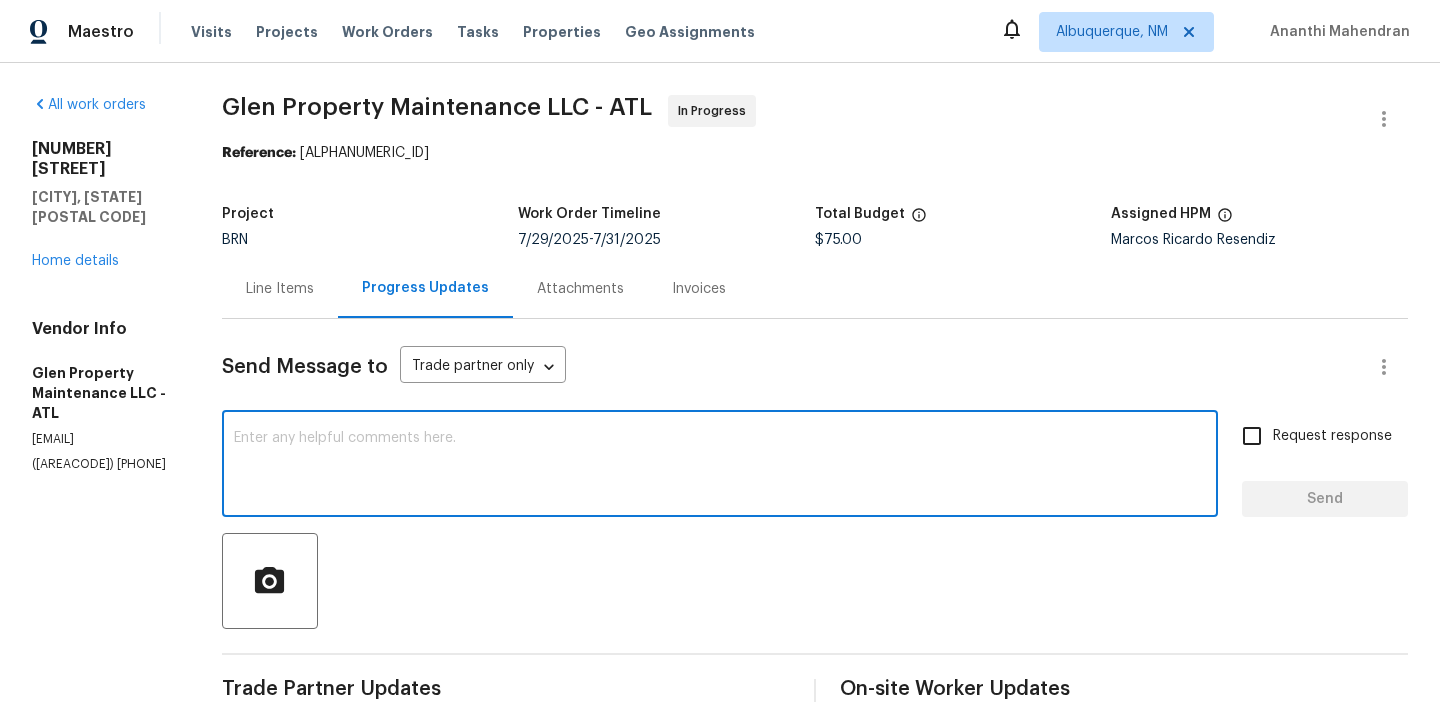 paste on "The appliance is scheduled to be delivered by tomorrow, [DATE]. Could you please arrange for the installation accordingly? Also, when visiting the property for the installation, kindly ensure that all necessary equipment is brought along, including the prong cords. Please make sure to haul away the old unit as well." 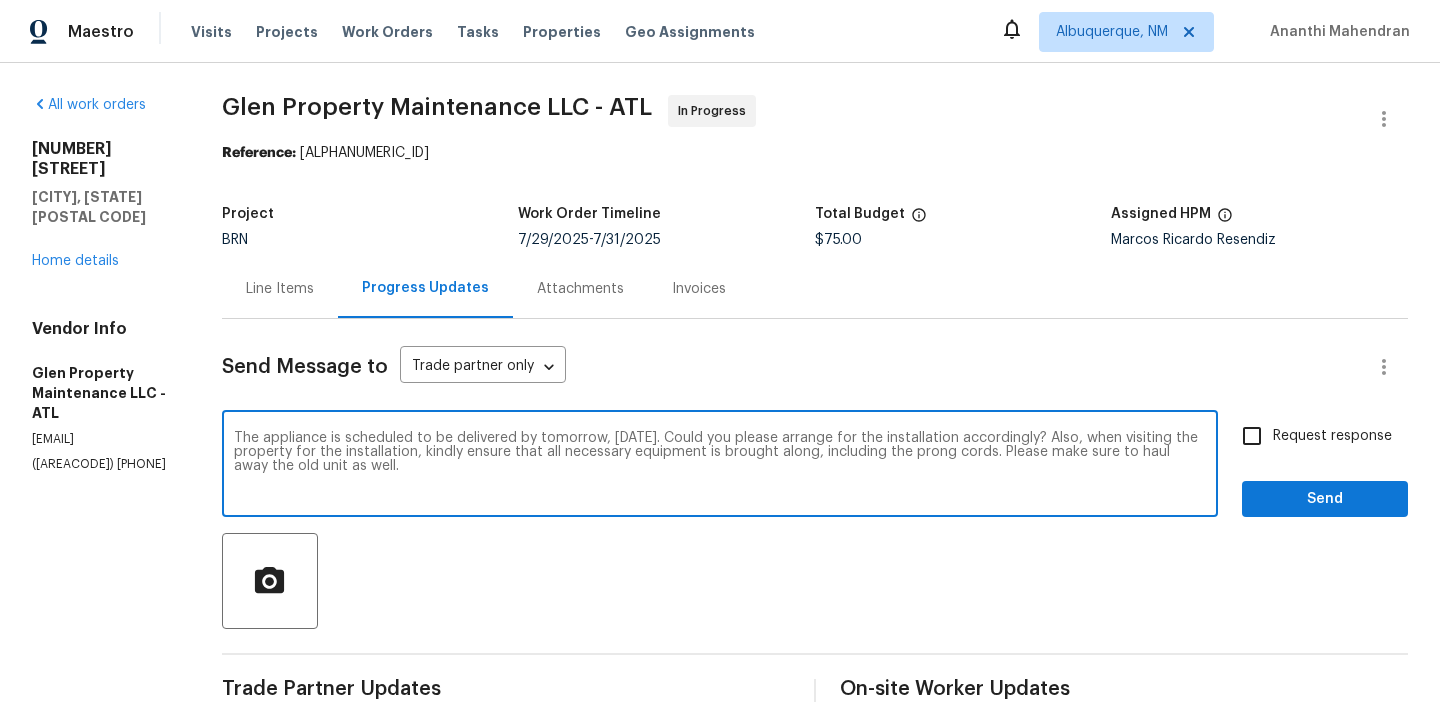click on "The appliance is scheduled to be delivered by tomorrow, [DATE]. Could you please arrange for the installation accordingly? Also, when visiting the property for the installation, kindly ensure that all necessary equipment is brought along, including the prong cords. Please make sure to haul away the old unit as well." at bounding box center (720, 466) 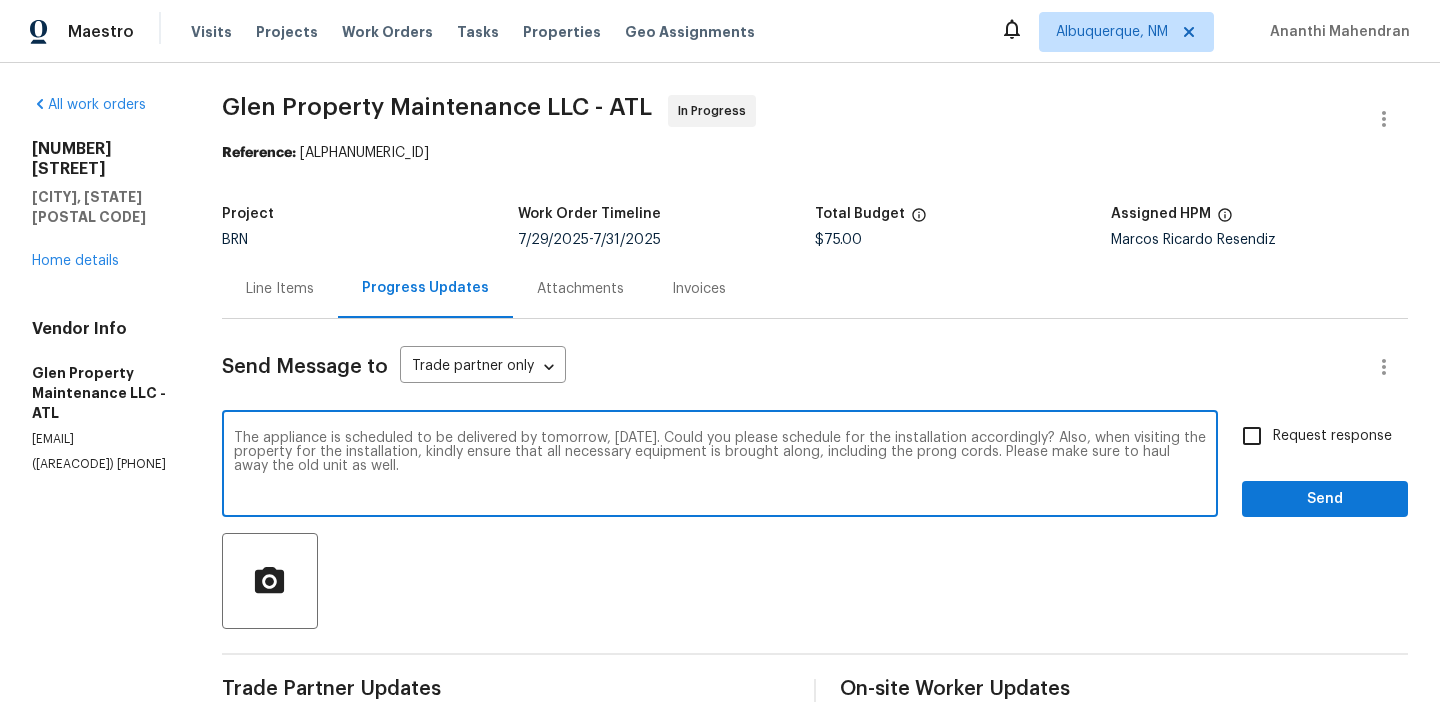 type on "The appliance is scheduled to be delivered by tomorrow, [DATE]. Could you please schedule for the installation accordingly? Also, when visiting the property for the installation, kindly ensure that all necessary equipment is brought along, including the prong cords. Please make sure to haul away the old unit as well." 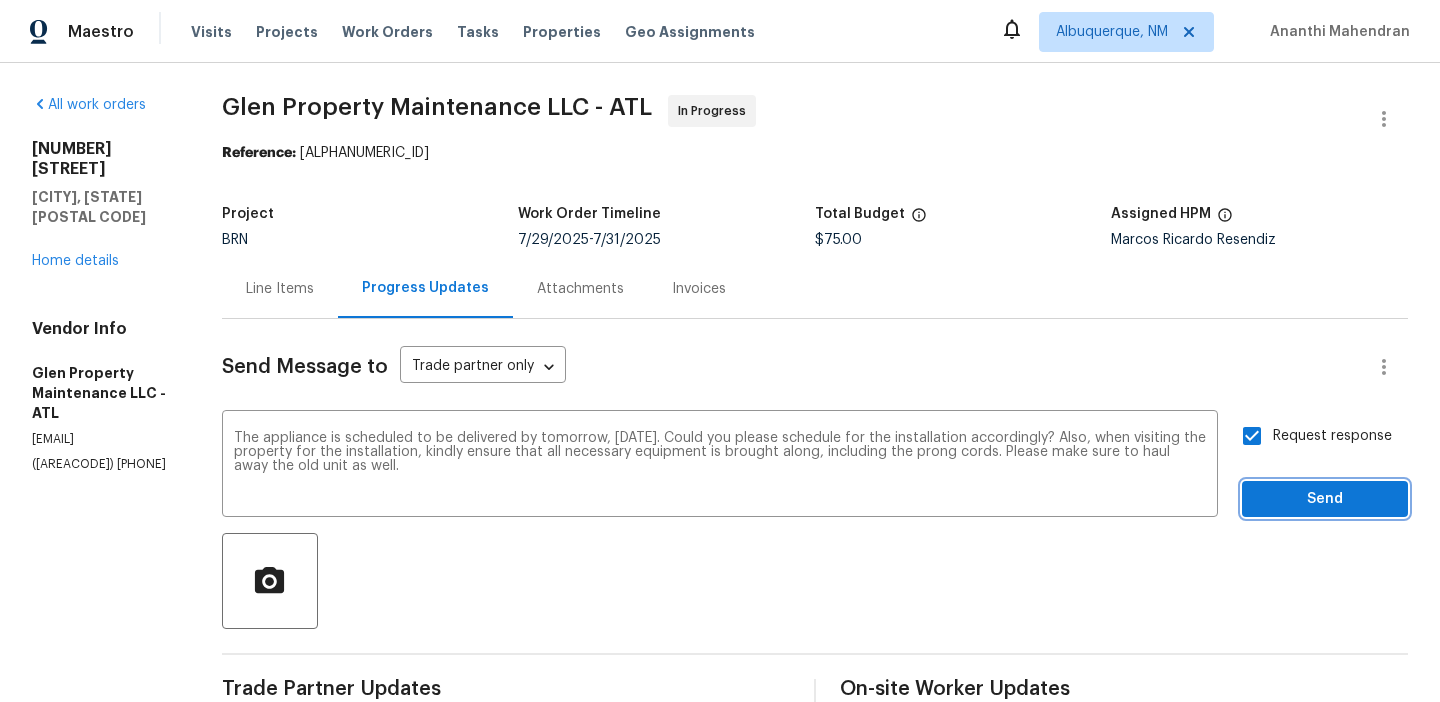 click on "Send" at bounding box center (1325, 499) 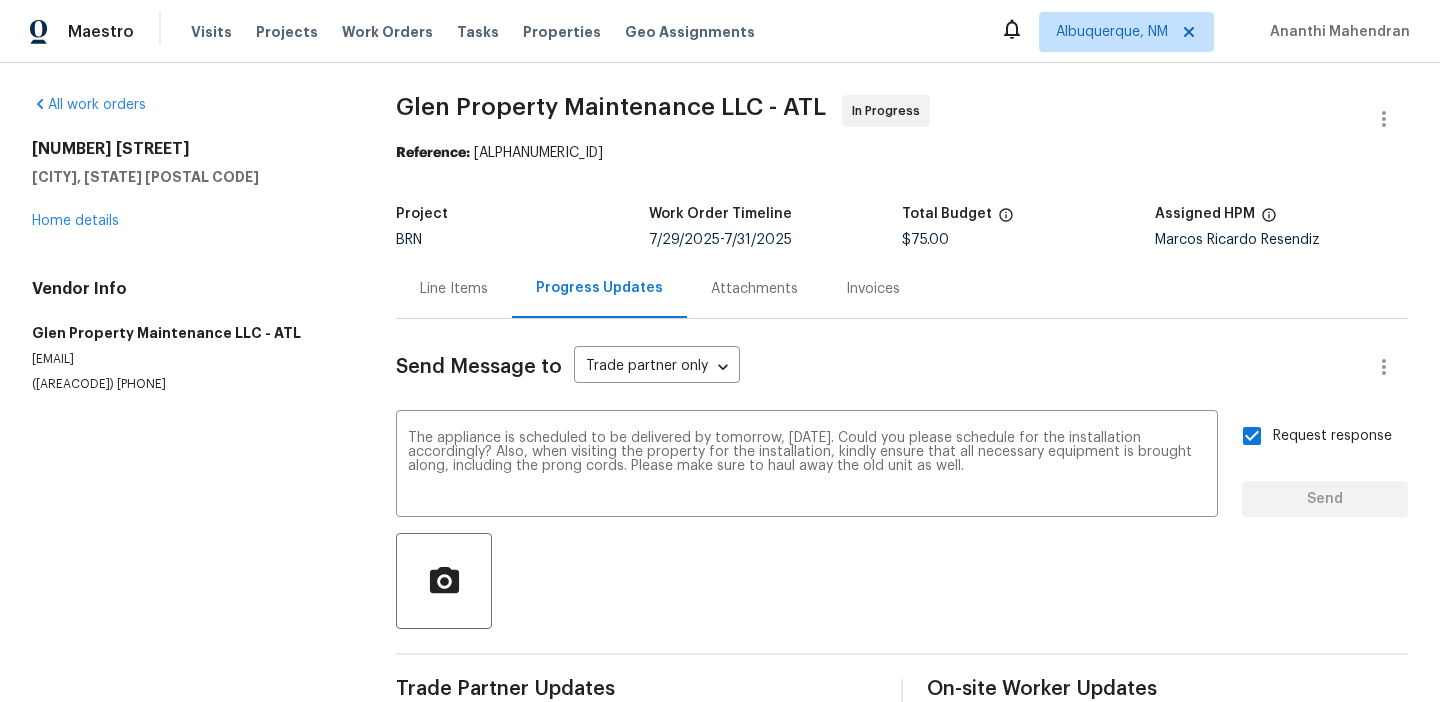 type 